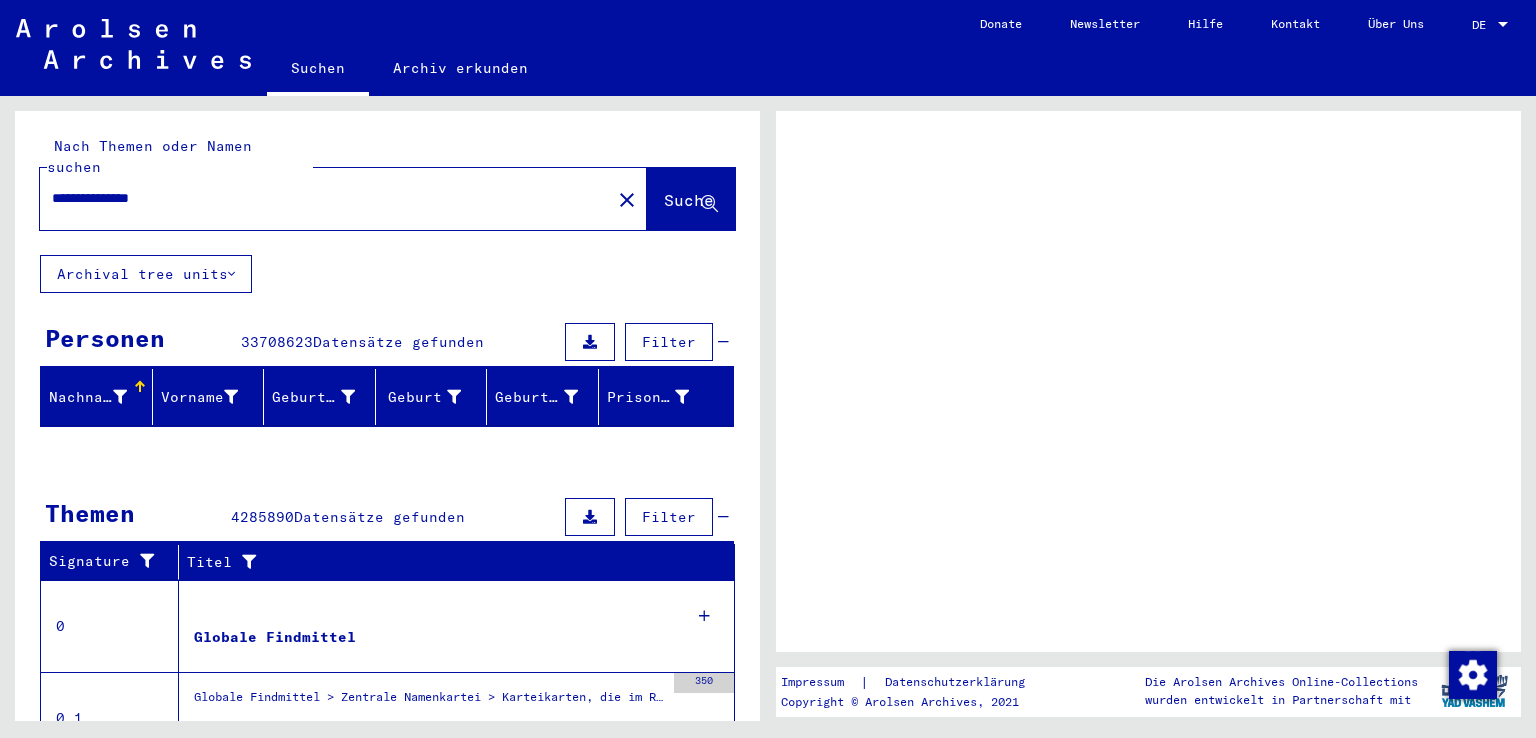 scroll, scrollTop: 0, scrollLeft: 0, axis: both 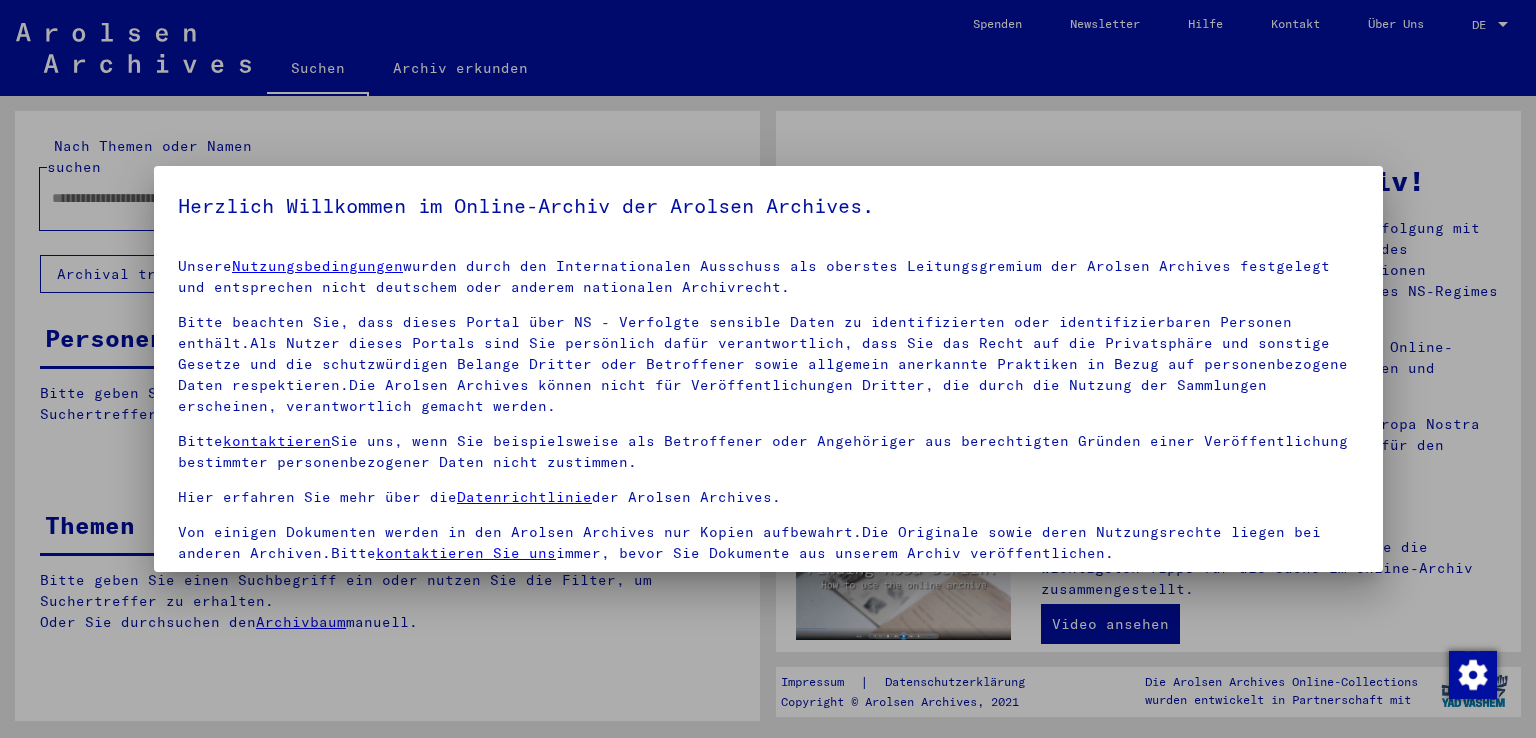 type on "**********" 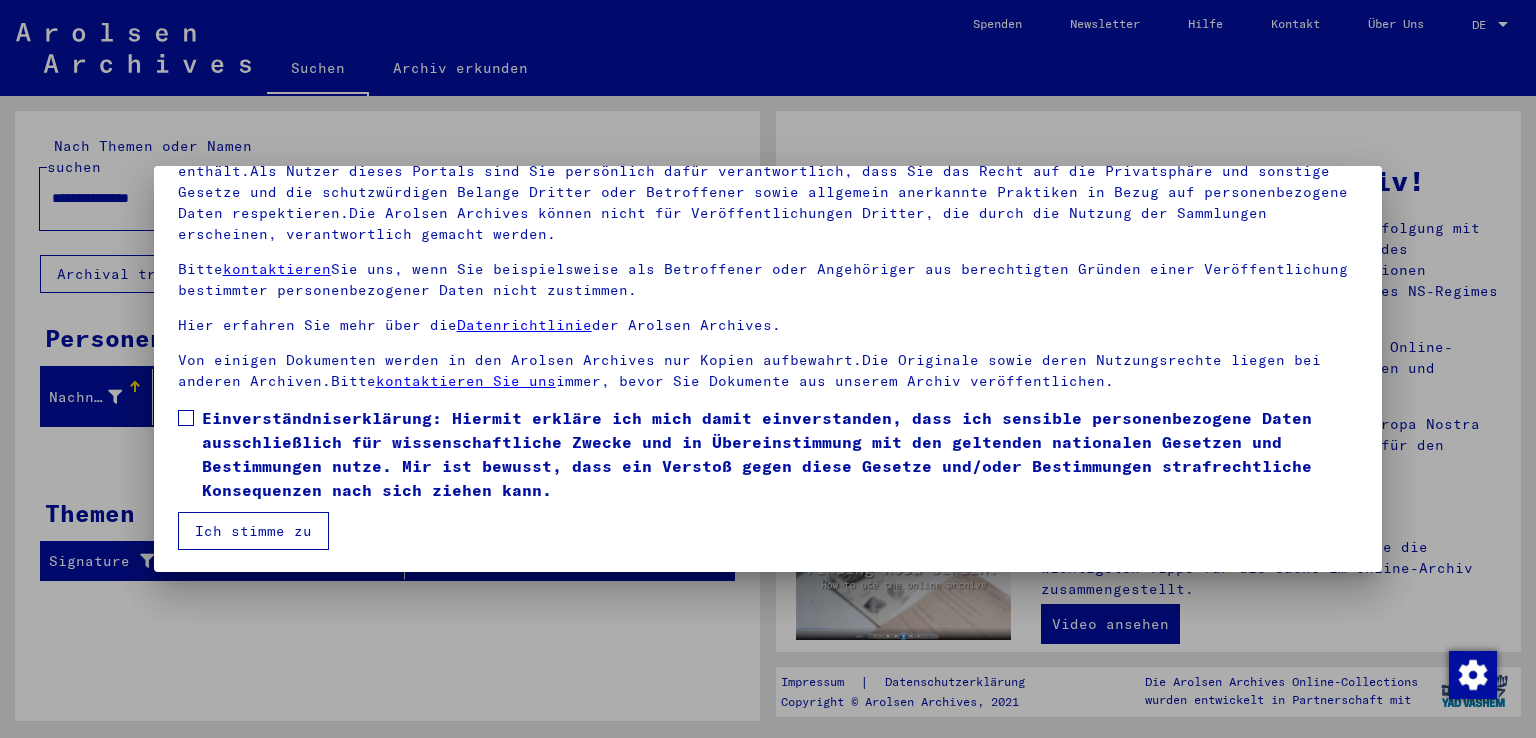 scroll, scrollTop: 173, scrollLeft: 0, axis: vertical 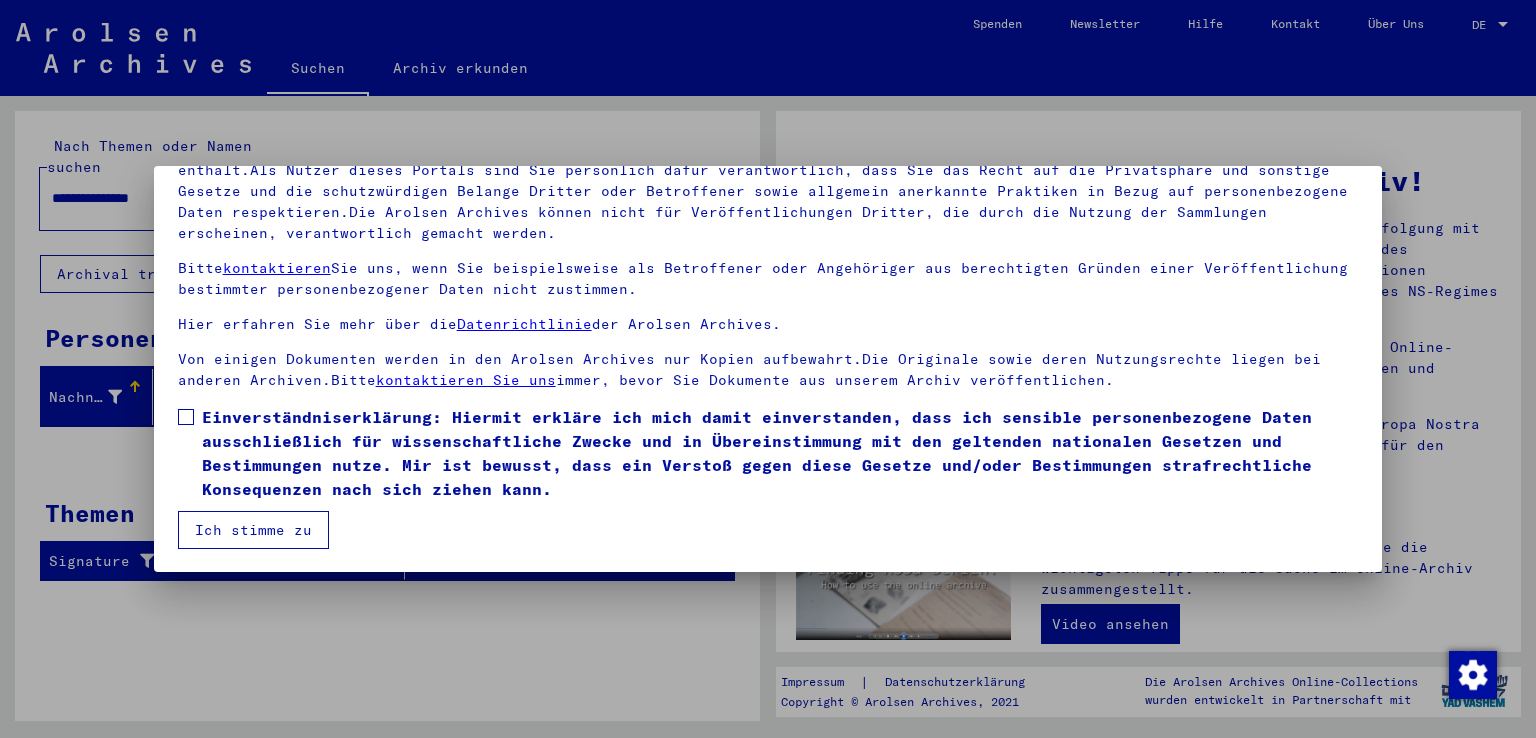 click at bounding box center (186, 417) 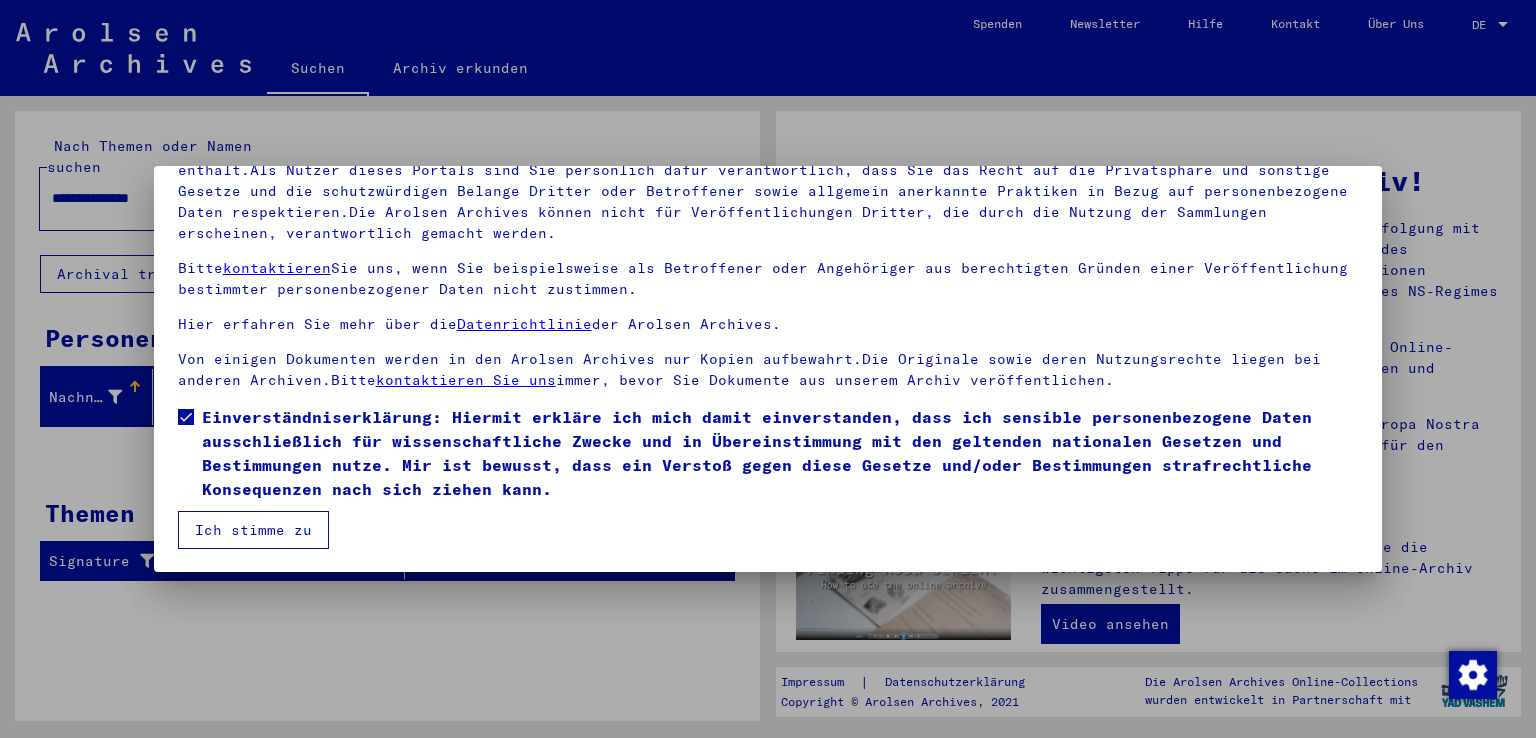 click on "Ich stimme zu" at bounding box center (253, 530) 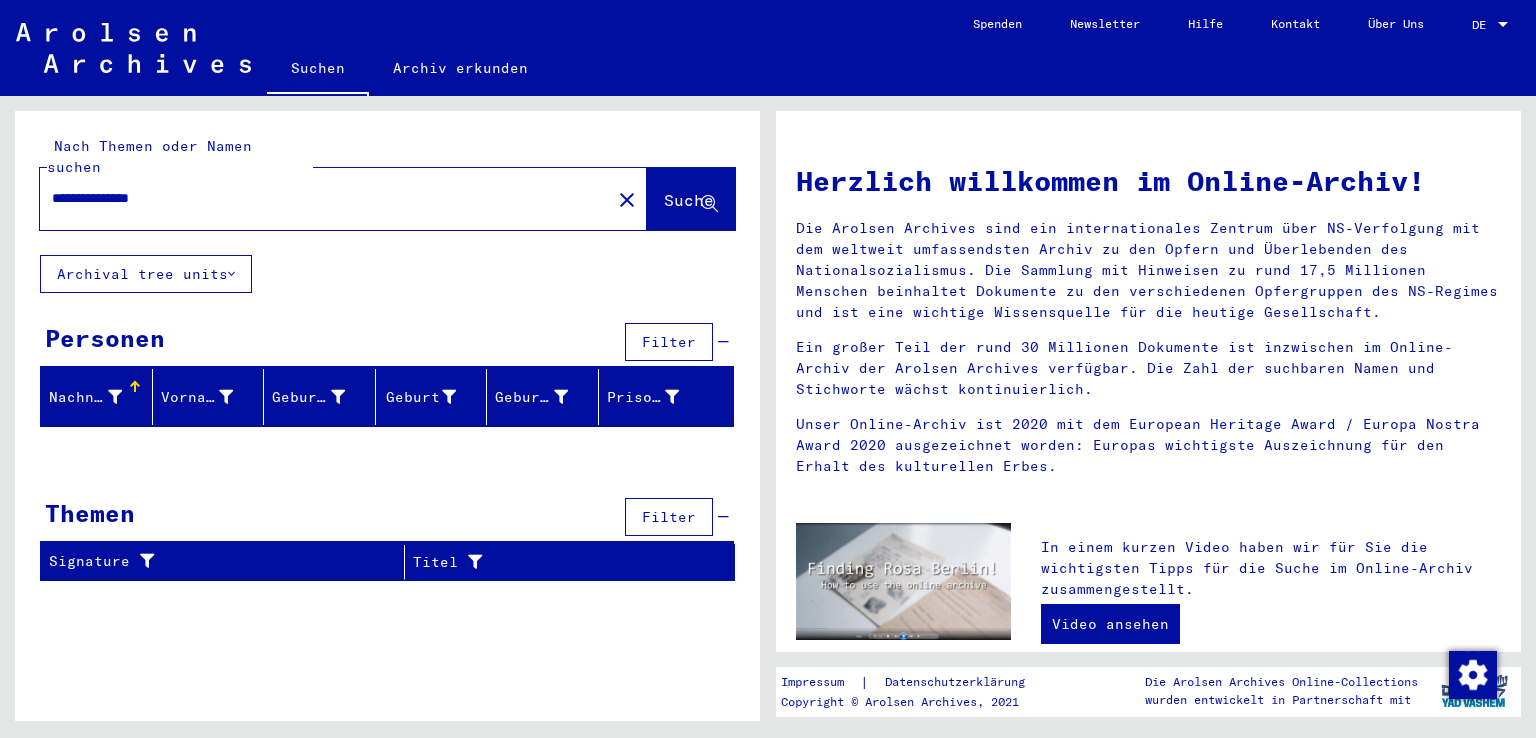 click 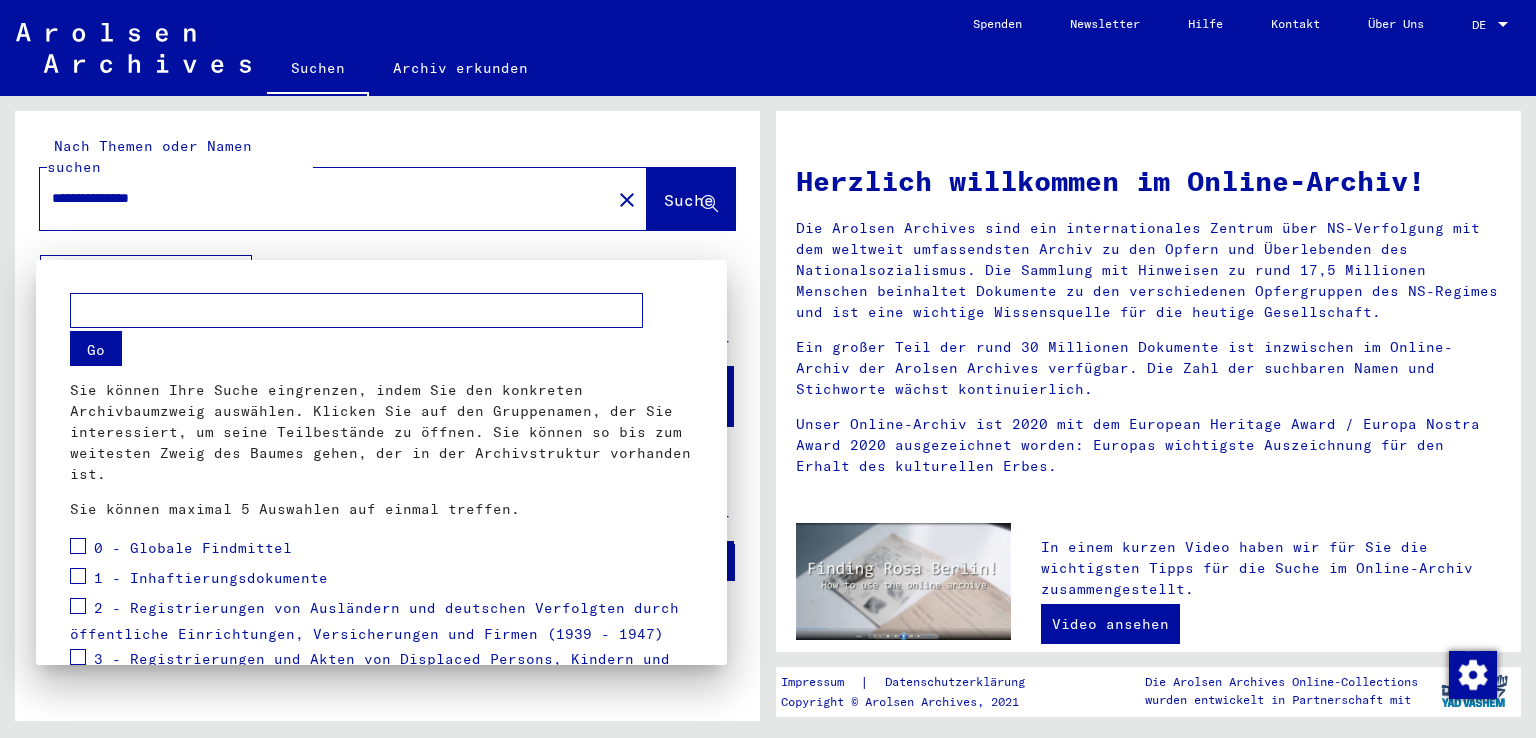 click on "Go  Sie können Ihre Suche eingrenzen, indem Sie den konkreten Archivbaumzweig auswählen. Klicken Sie auf den Gruppenamen, der Sie interessiert, um seine Teilbestände zu öffnen. Sie können so bis zum weitesten Zweig des Baumes gehen, der in der Archivstruktur vorhanden ist.
Sie können maximal 5 Auswahlen auf einmal treffen.
0 - Globale Findmittel      1 - Inhaftierungsdokumente      2 - Registrierungen von Ausländern und deutschen Verfolgten durch öffentliche Einrichtungen, Versicherungen und Firmen (1939 - 1947)      3 - Registrierungen und Akten von Displaced Persons, Kindern und Vermissten      4 - Sondereinrichtungen und -maßnahmen der NSDAP      5 - Todesmärsche, Identifikation unbekannter Toter und NS-Prozesse      6 - Schriftgut des ITS und seiner Vorgänger      7 - Archivalien aus Dokumentenerwerb<br>      8 - Sammlungen von Privatpersonen und kleinen Archiven    Reset Apply" at bounding box center [381, 463] 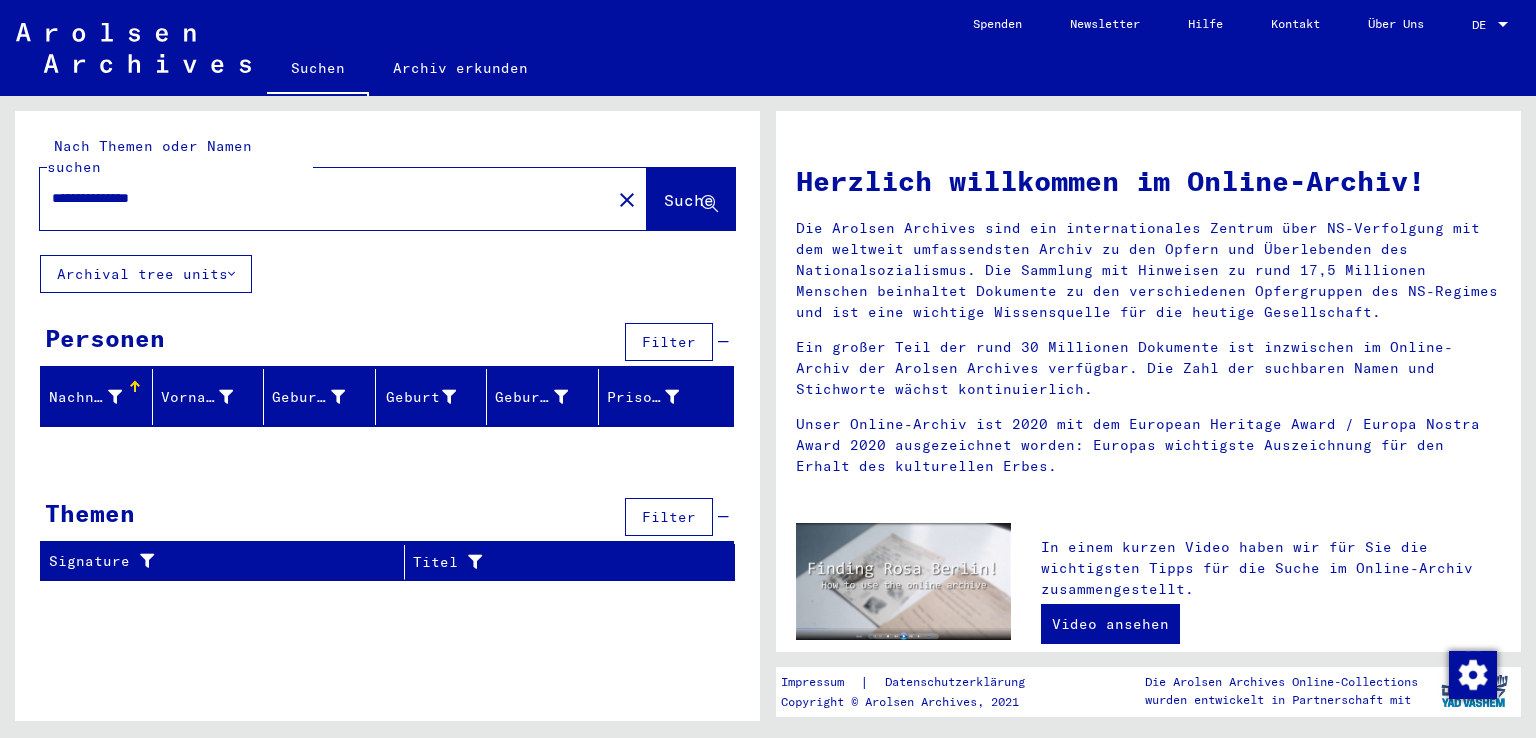 click on "Personen" at bounding box center [105, 338] 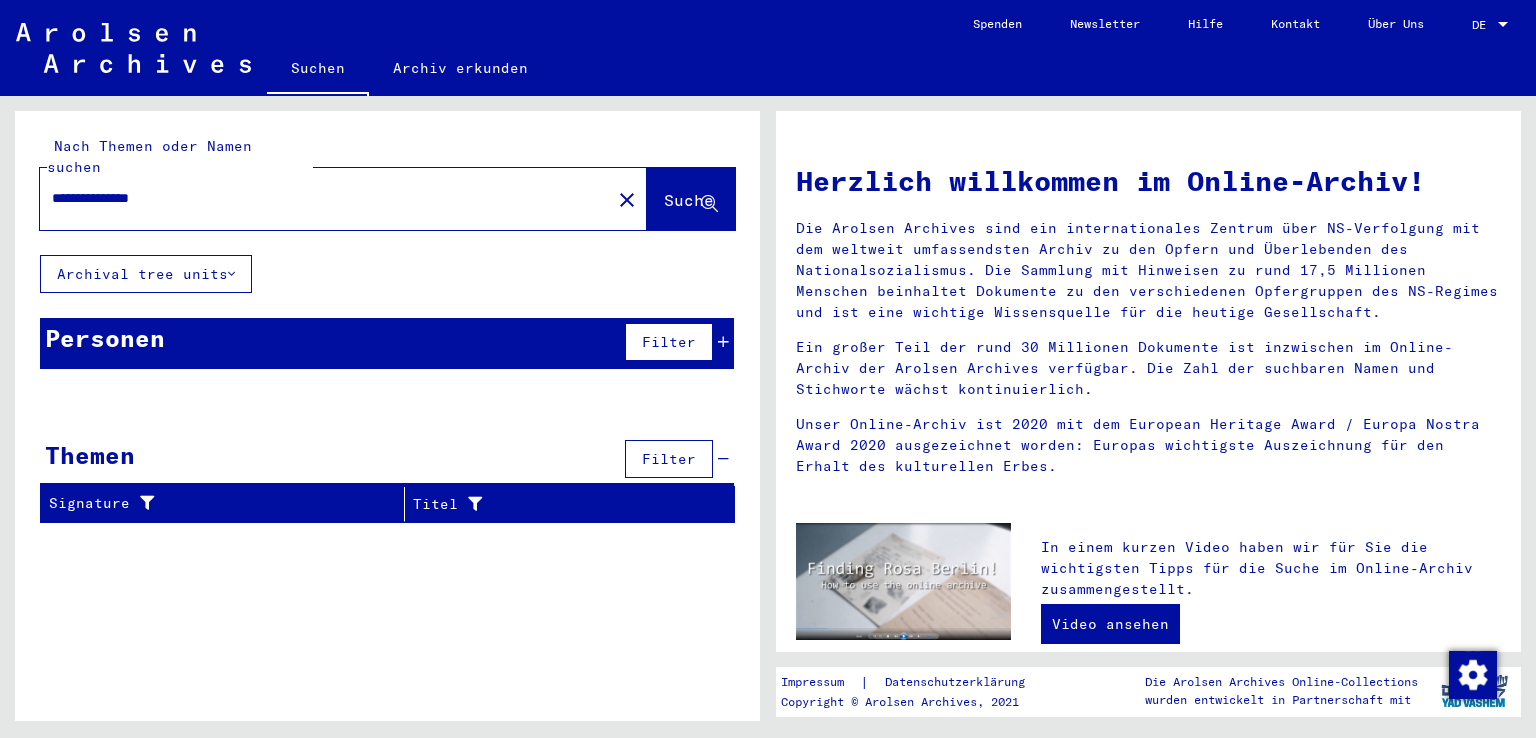 click on "Personen" at bounding box center (105, 338) 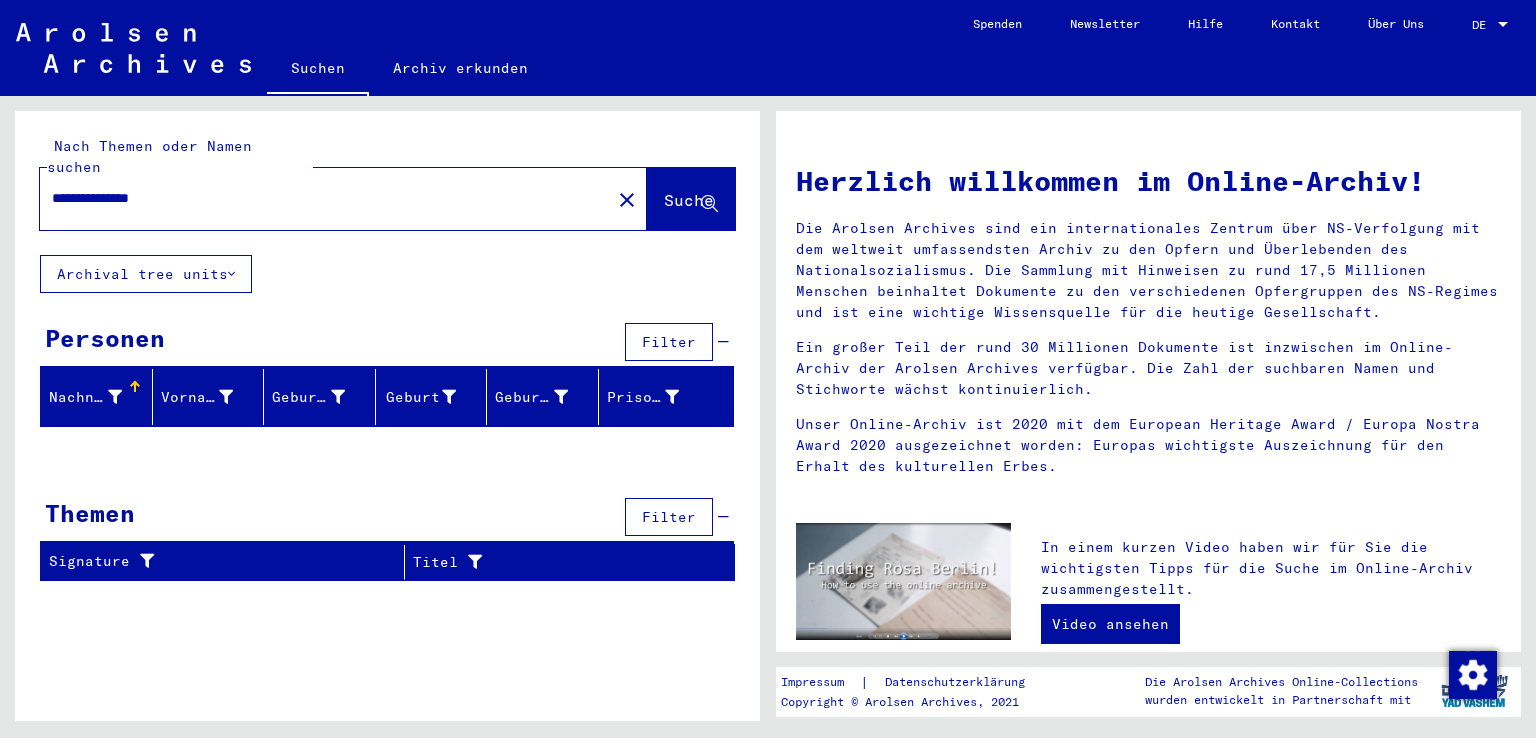 click on "Nachname" at bounding box center [85, 397] 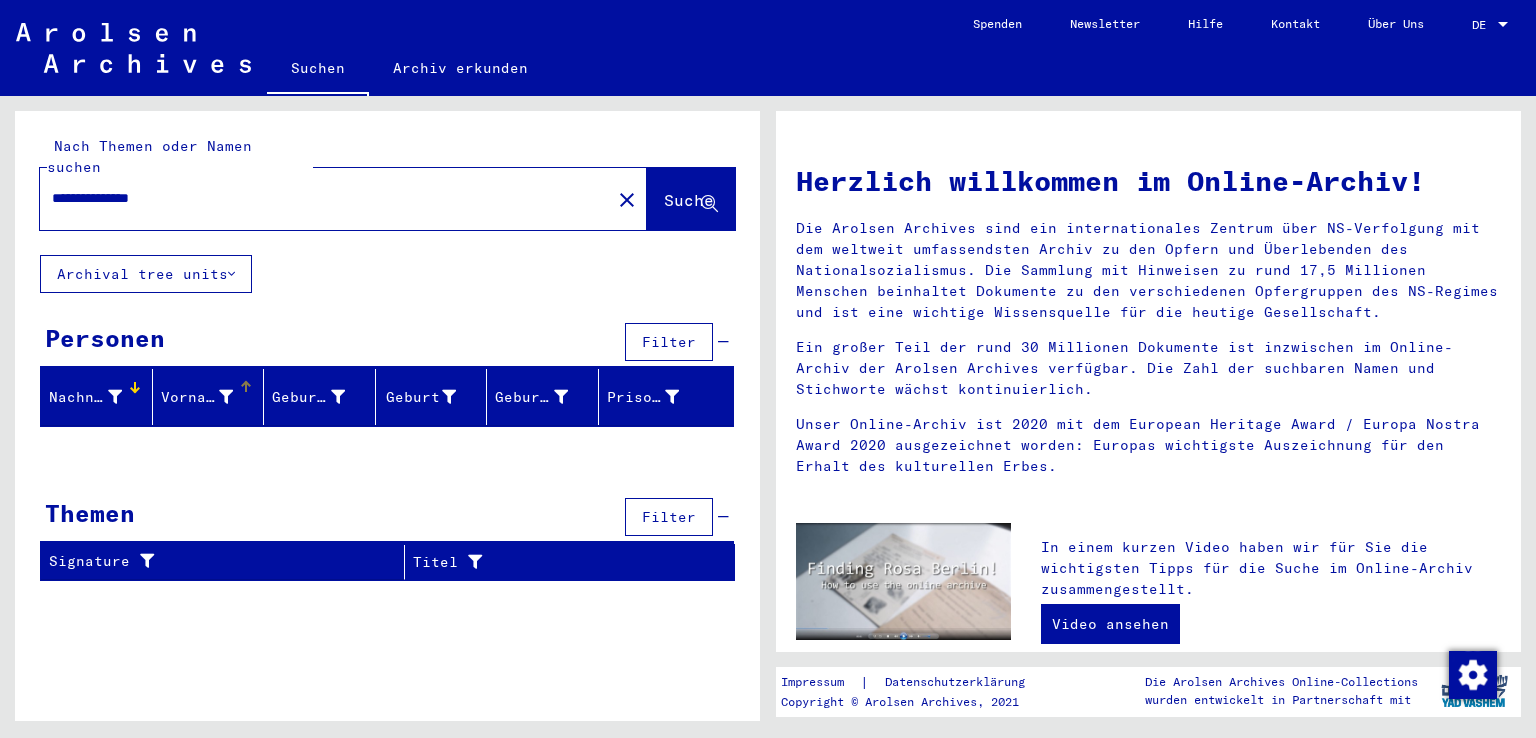 click on "Vorname" at bounding box center [197, 397] 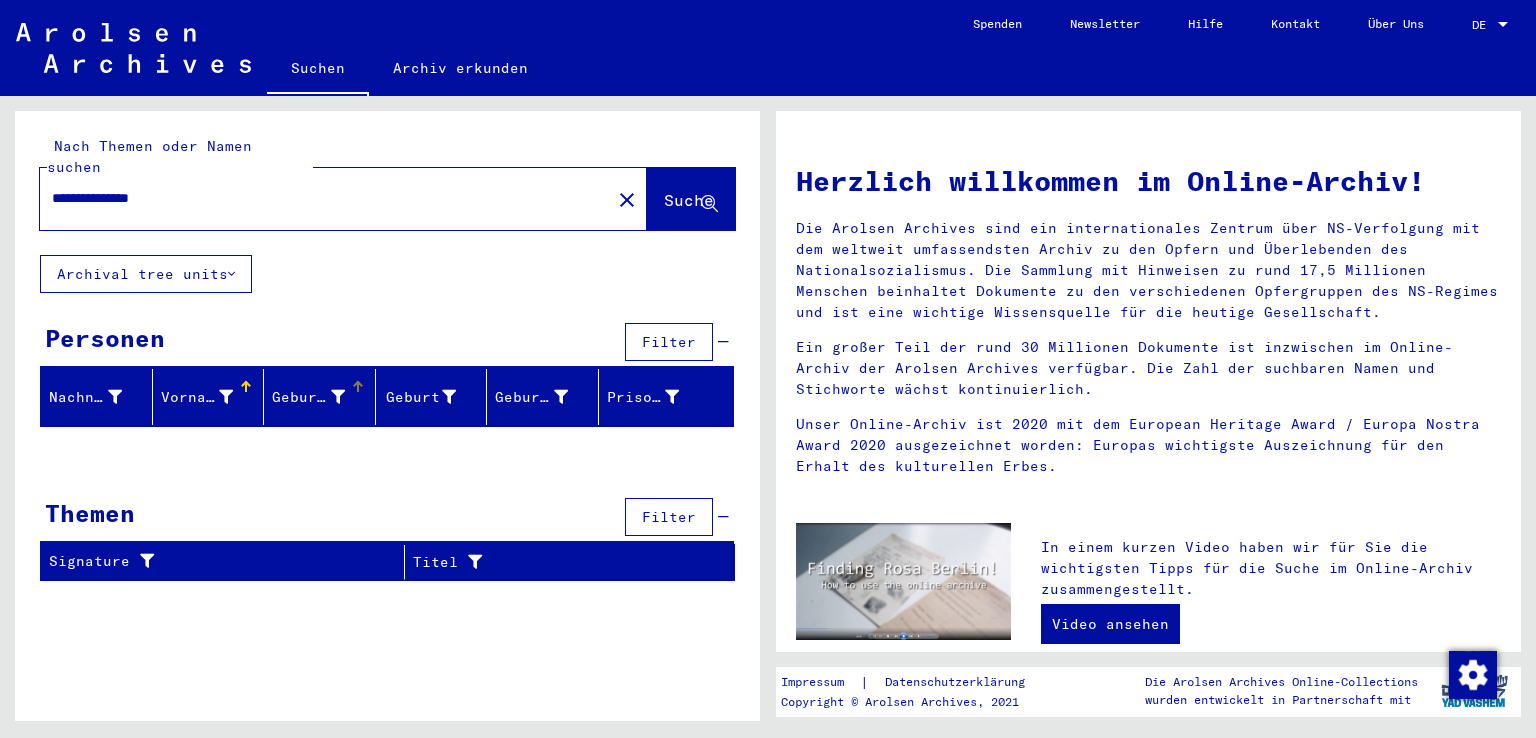 click on "Geburtsname" at bounding box center [308, 397] 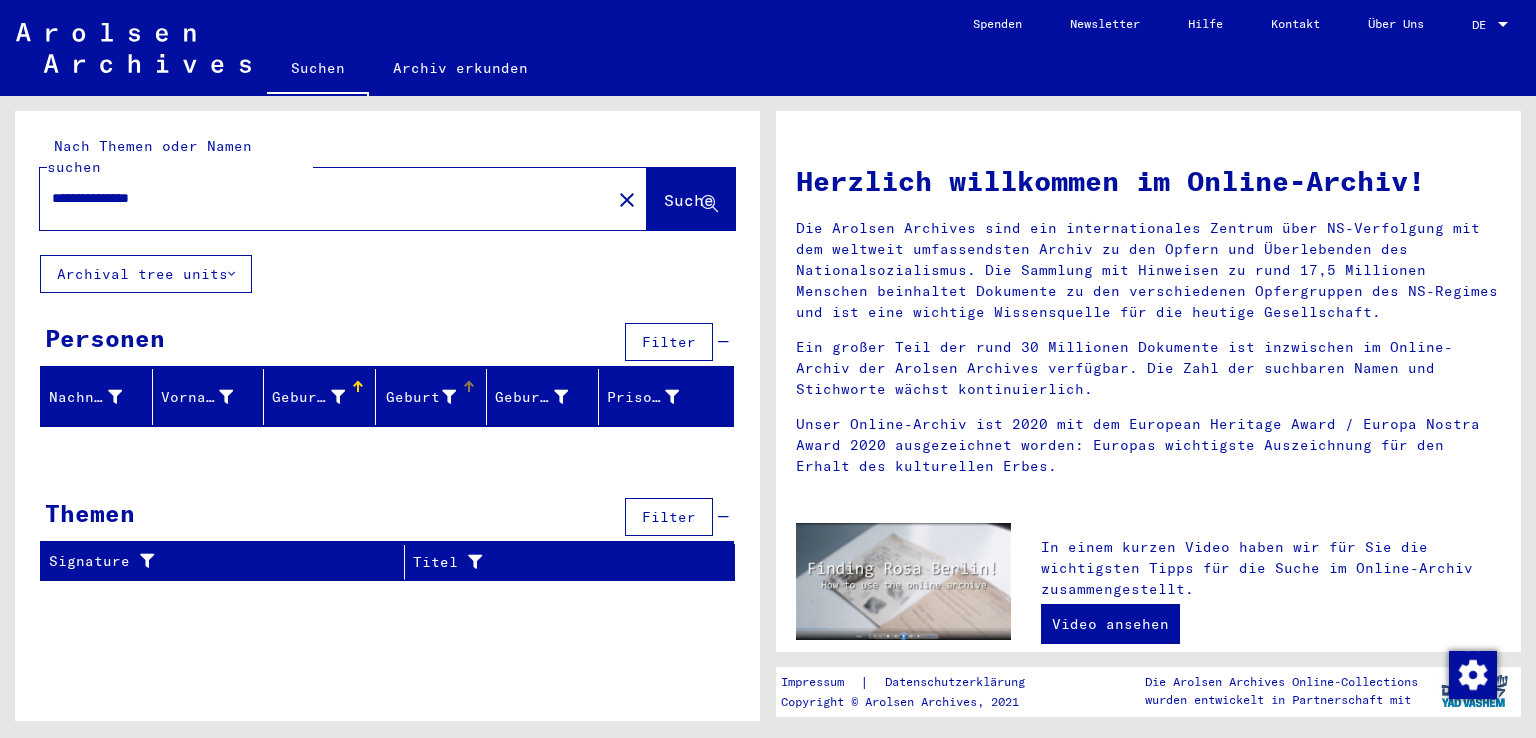 click on "Geburt‏" at bounding box center (420, 397) 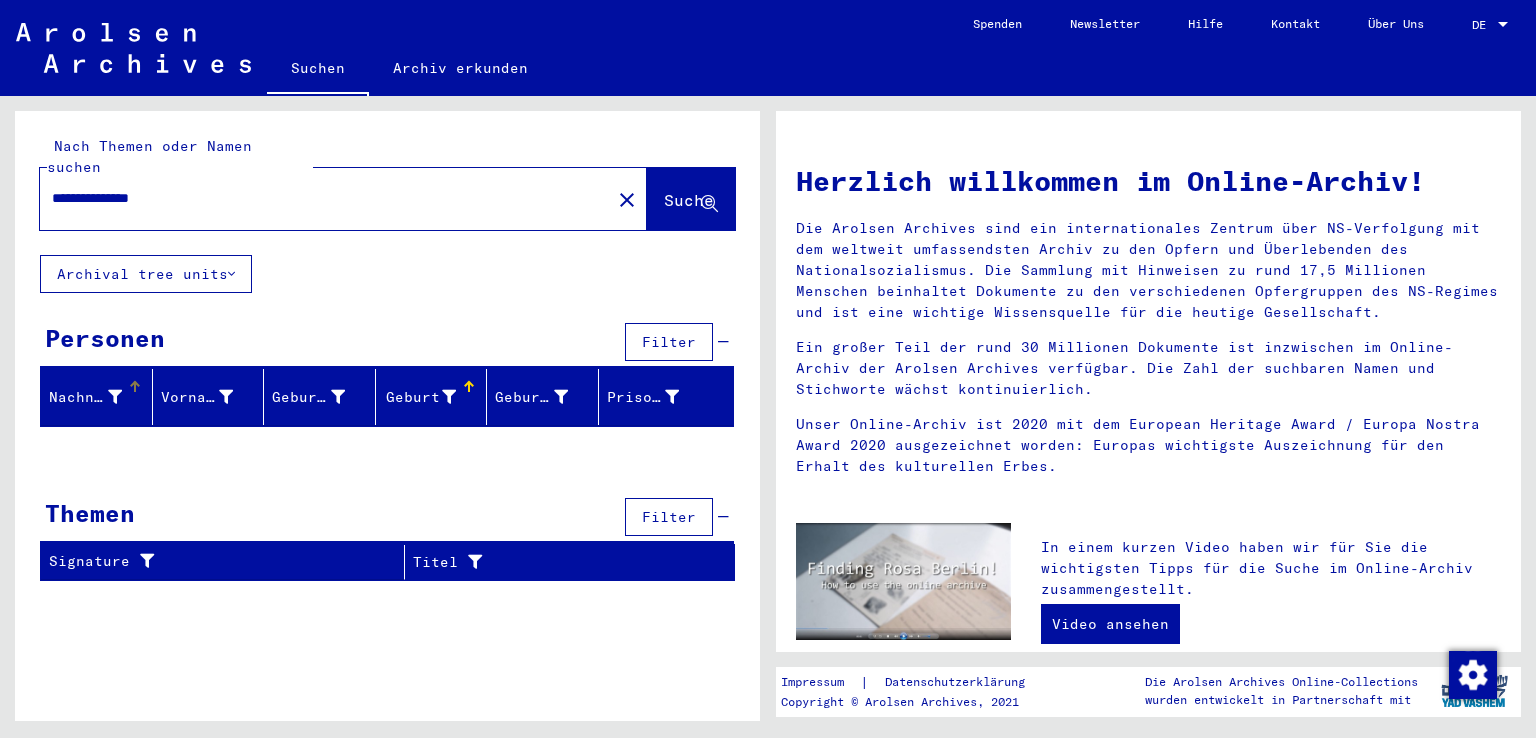 drag, startPoint x: 61, startPoint y: 369, endPoint x: 172, endPoint y: 421, distance: 122.57651 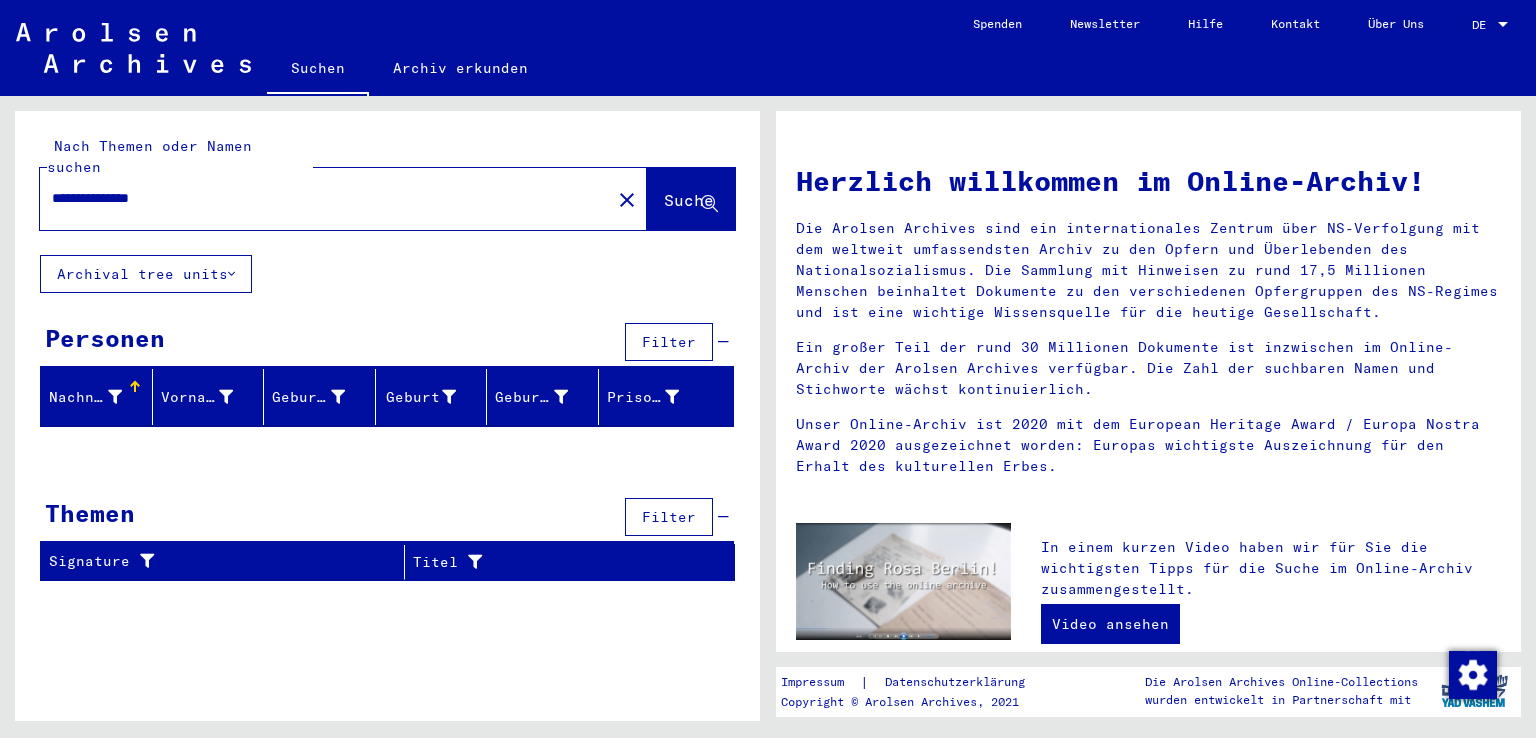 click on "**********" at bounding box center [319, 198] 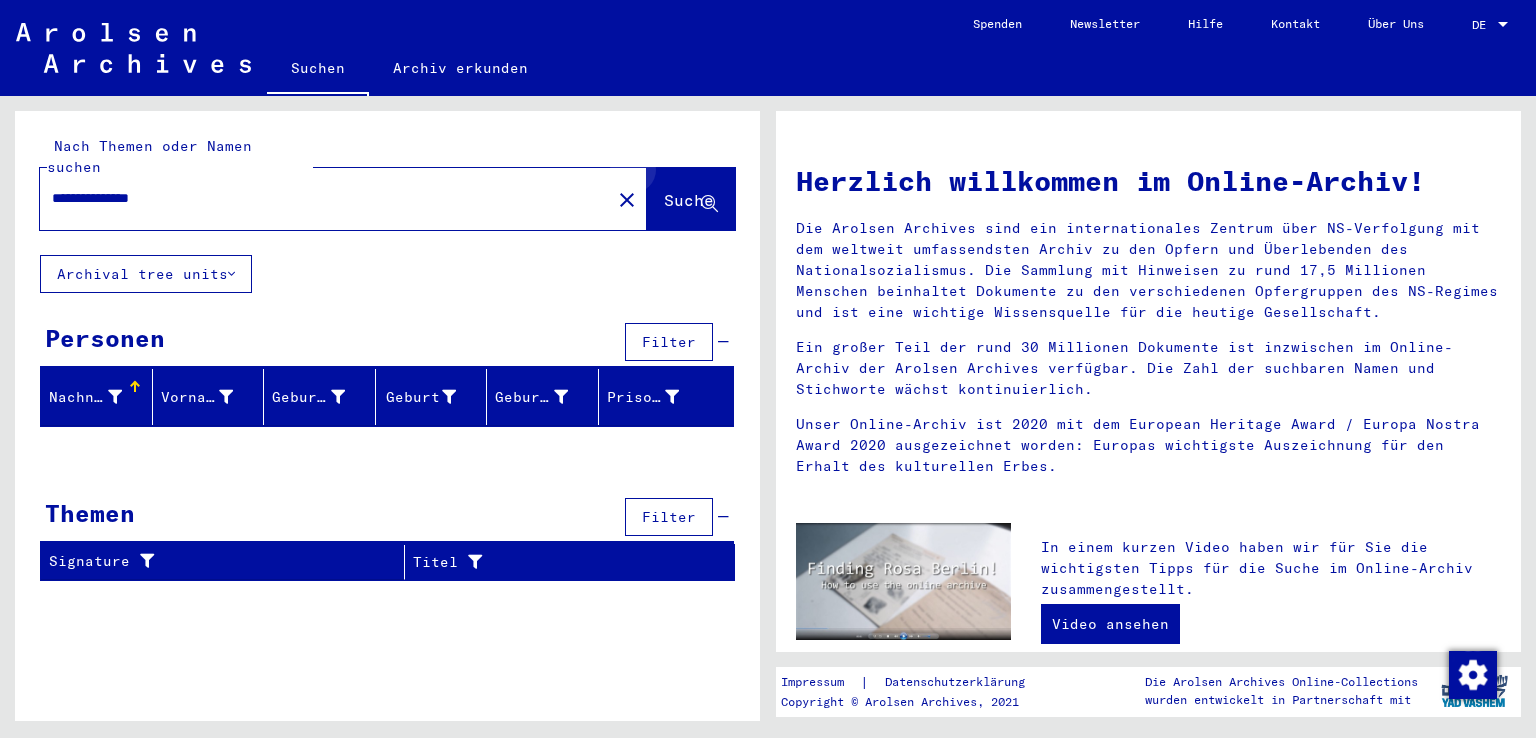 click on "Suche" 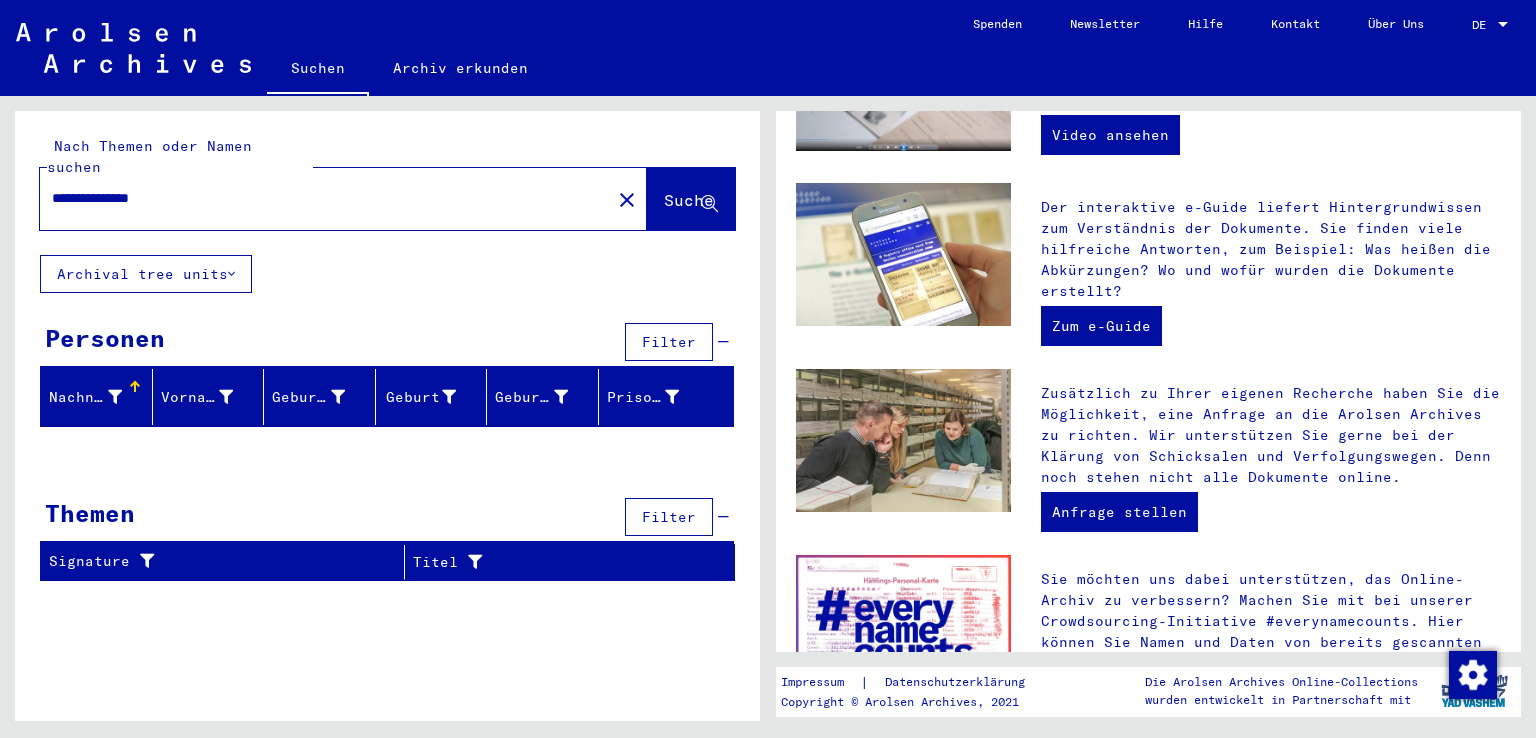 scroll, scrollTop: 0, scrollLeft: 0, axis: both 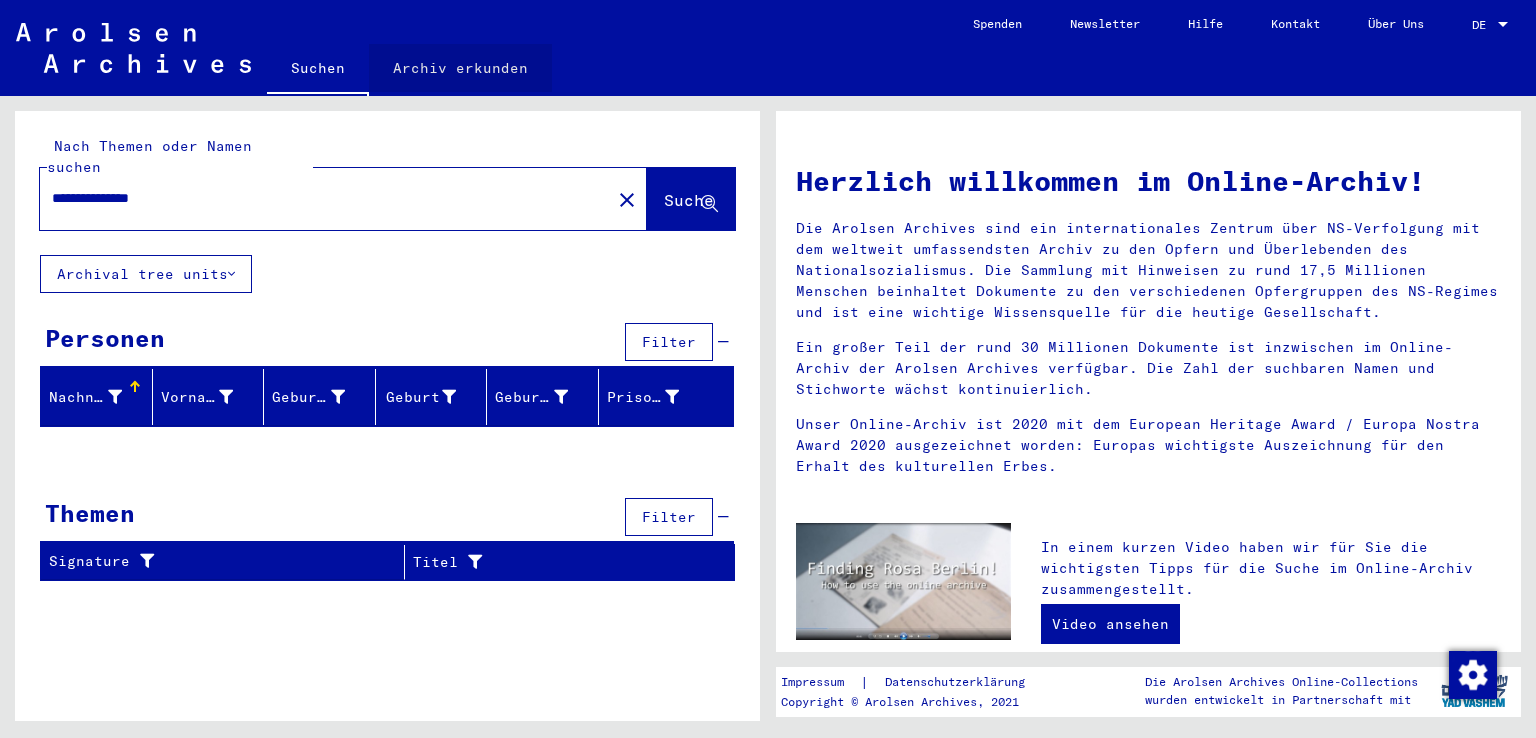 click on "Archiv erkunden" 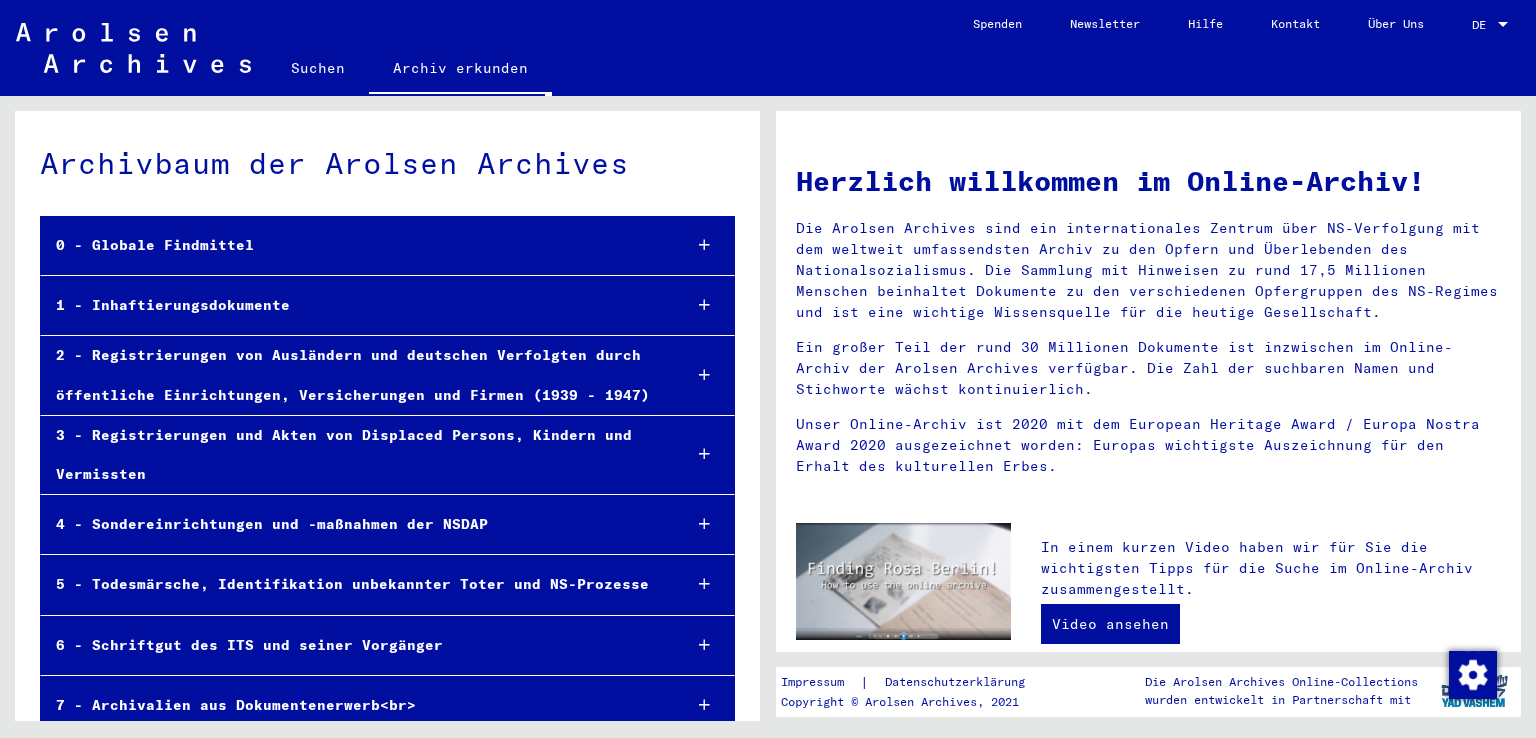 scroll, scrollTop: 83, scrollLeft: 0, axis: vertical 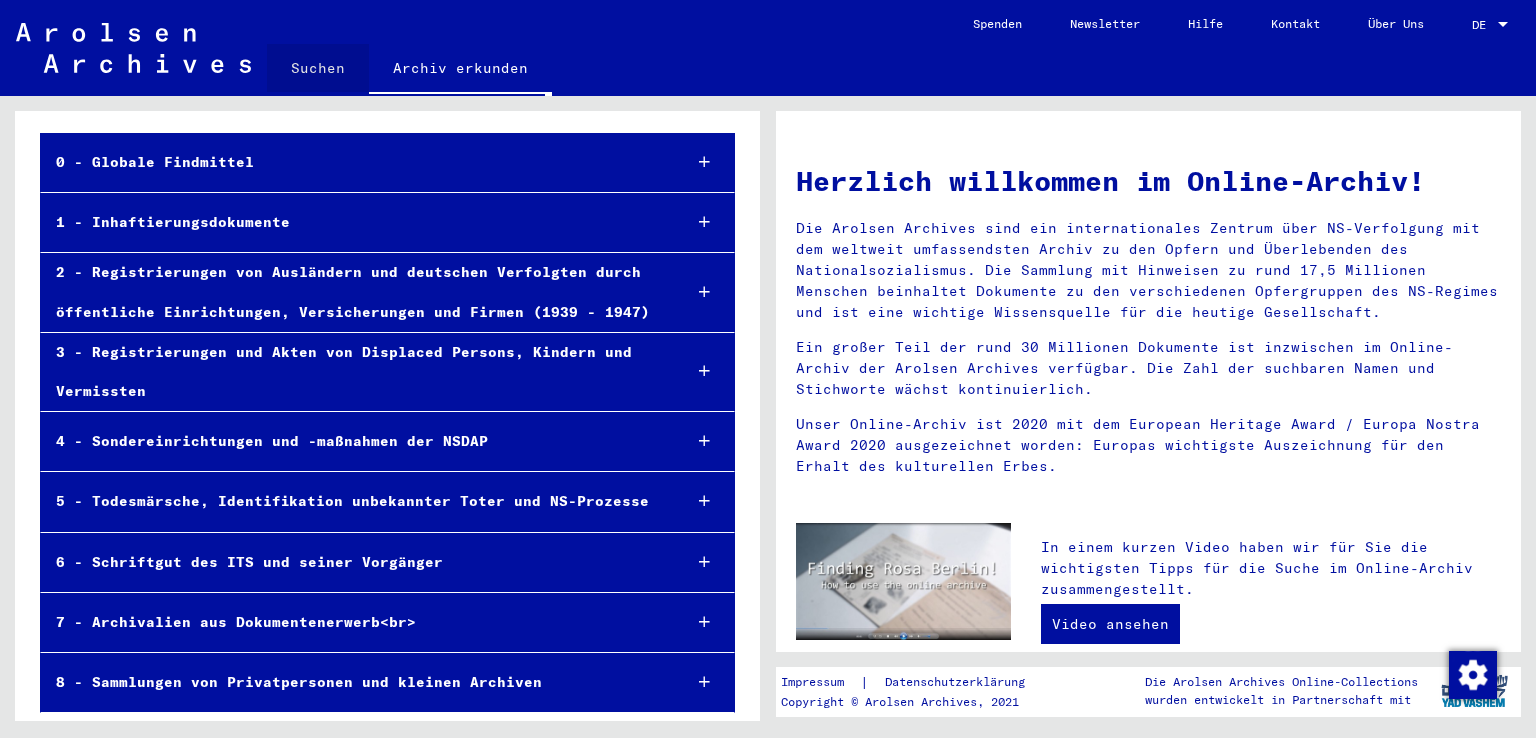 click on "Suchen" 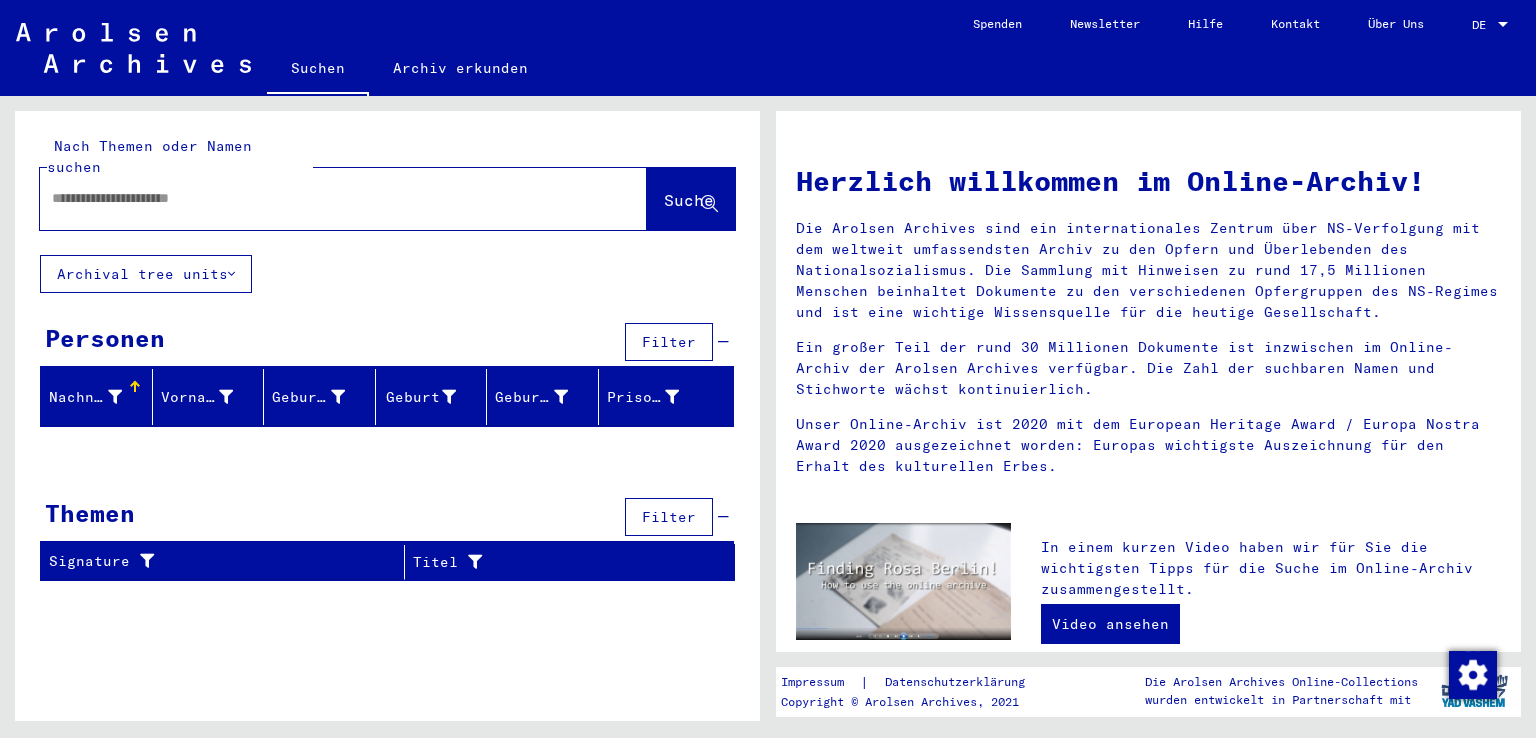 click 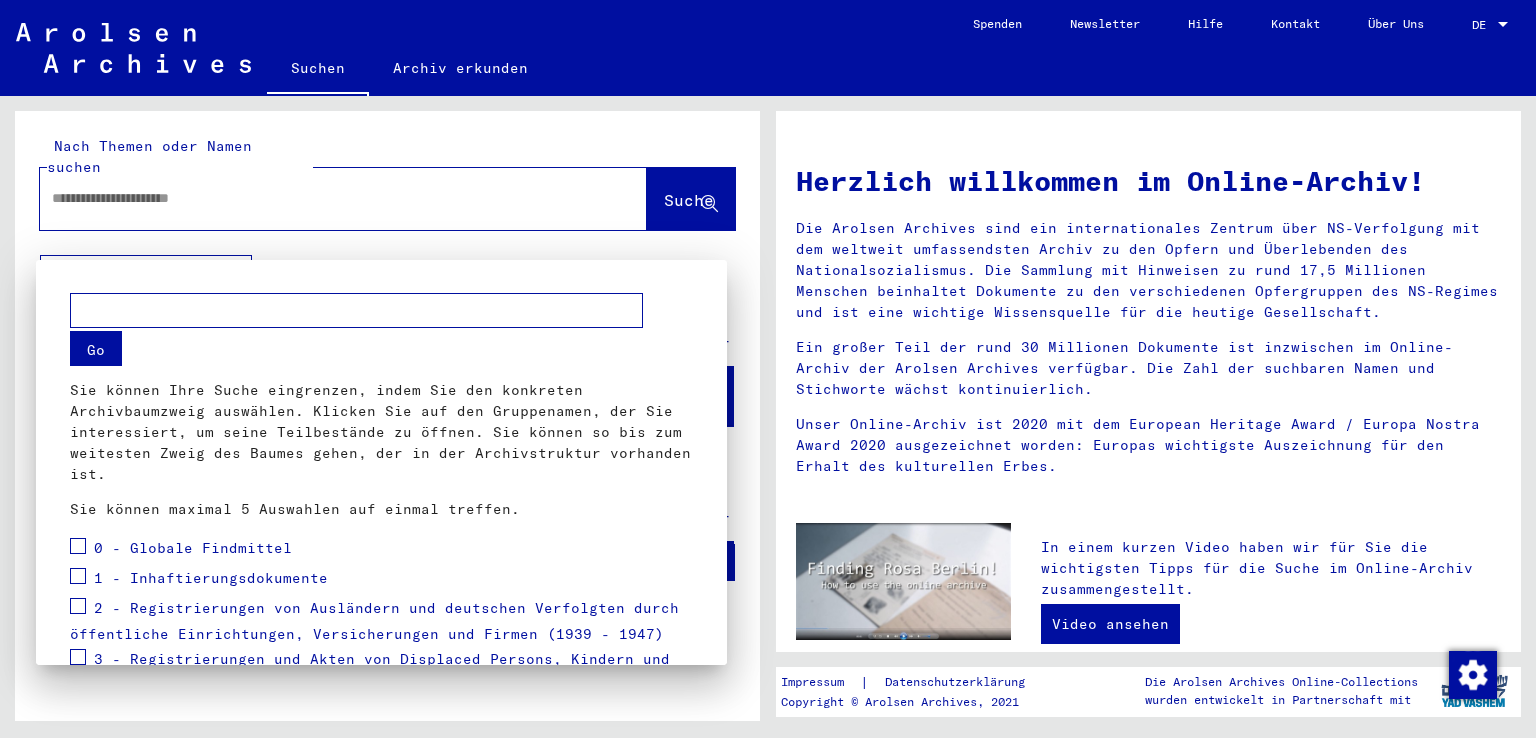 click at bounding box center (768, 369) 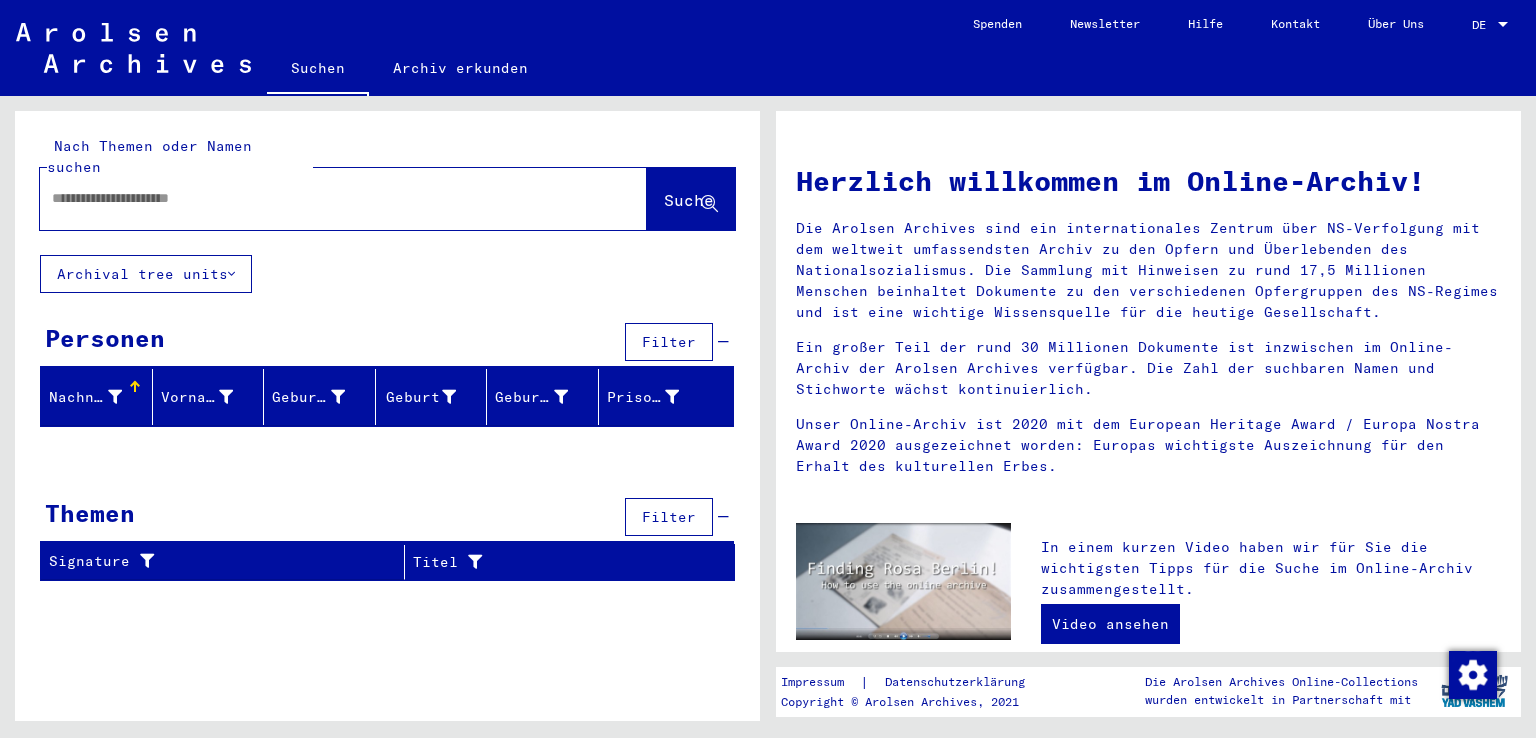 click 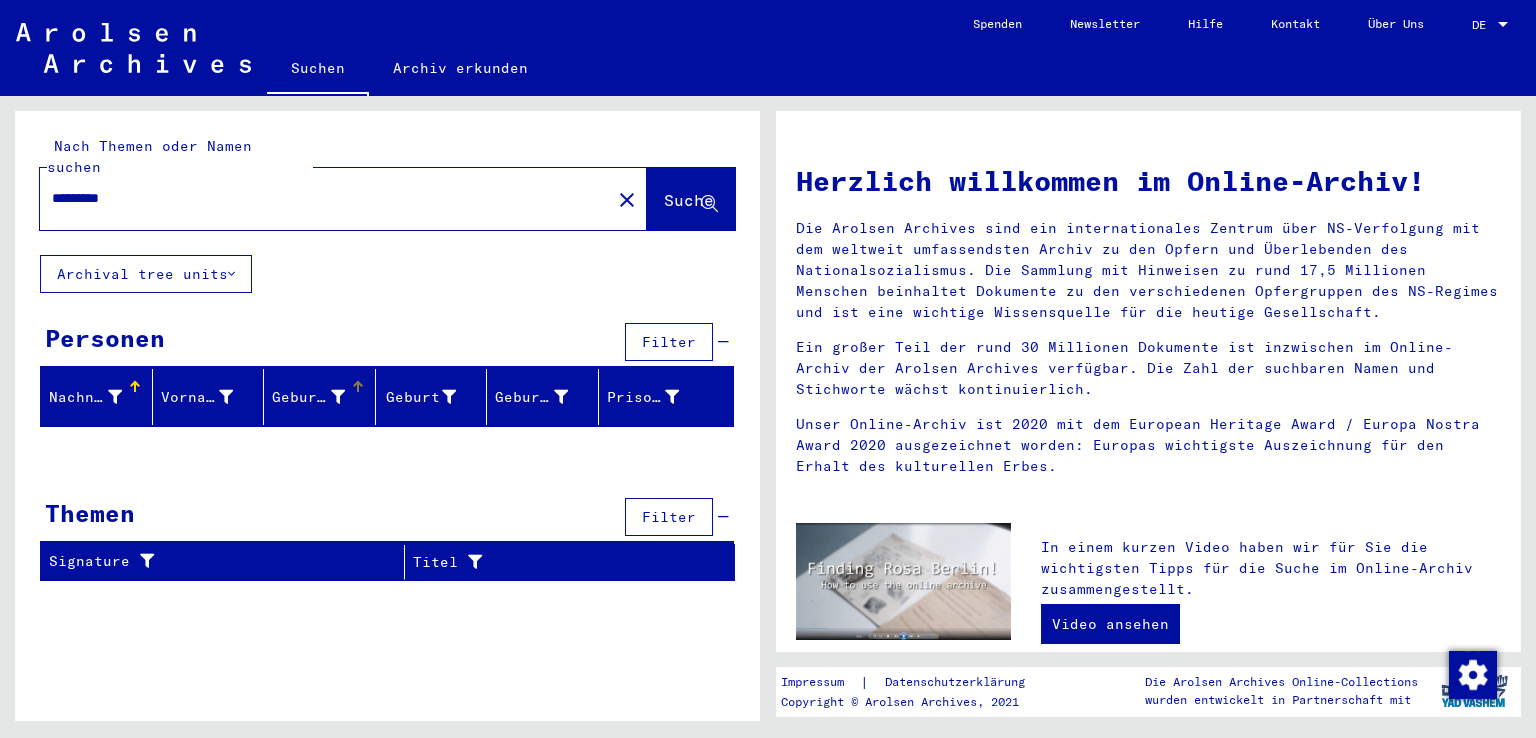type on "*********" 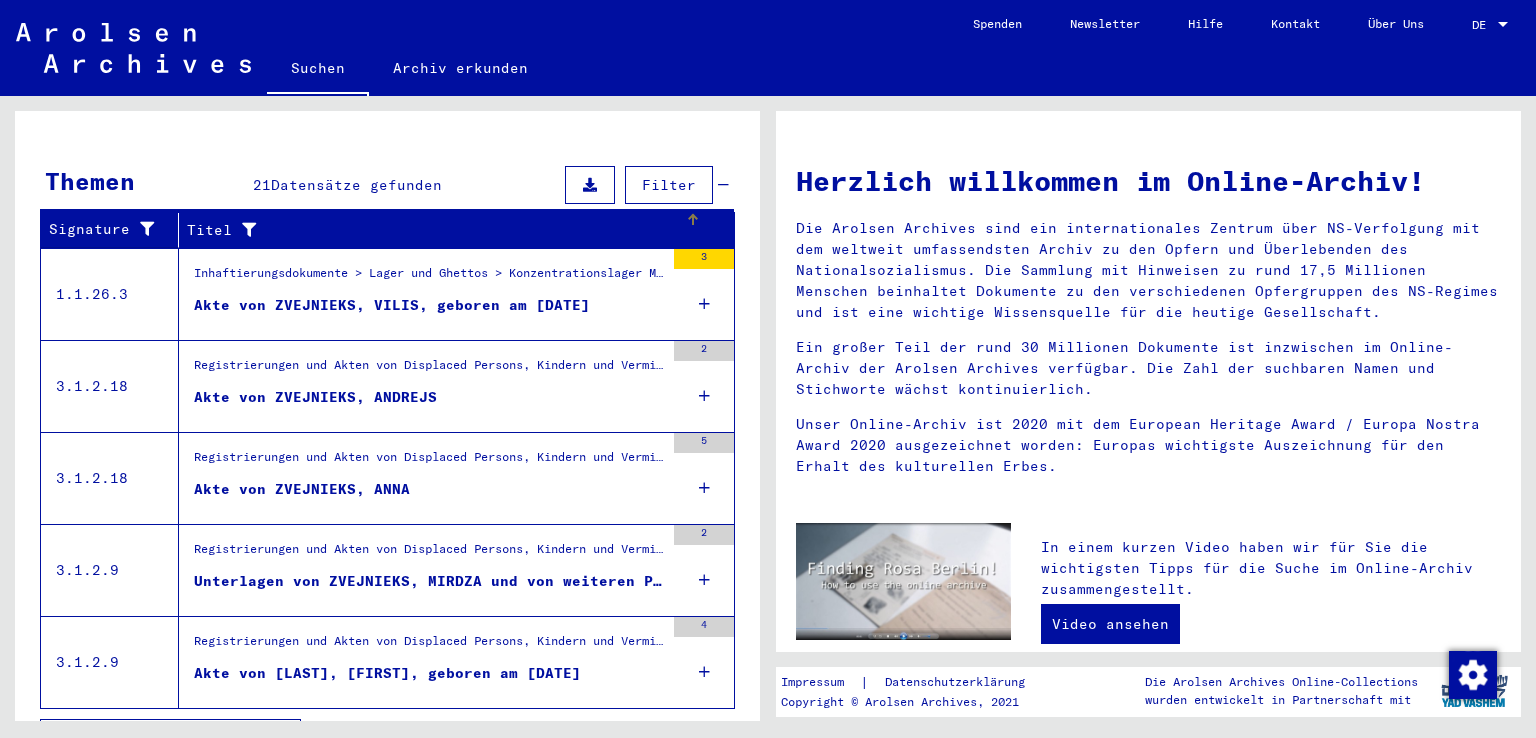 scroll, scrollTop: 654, scrollLeft: 0, axis: vertical 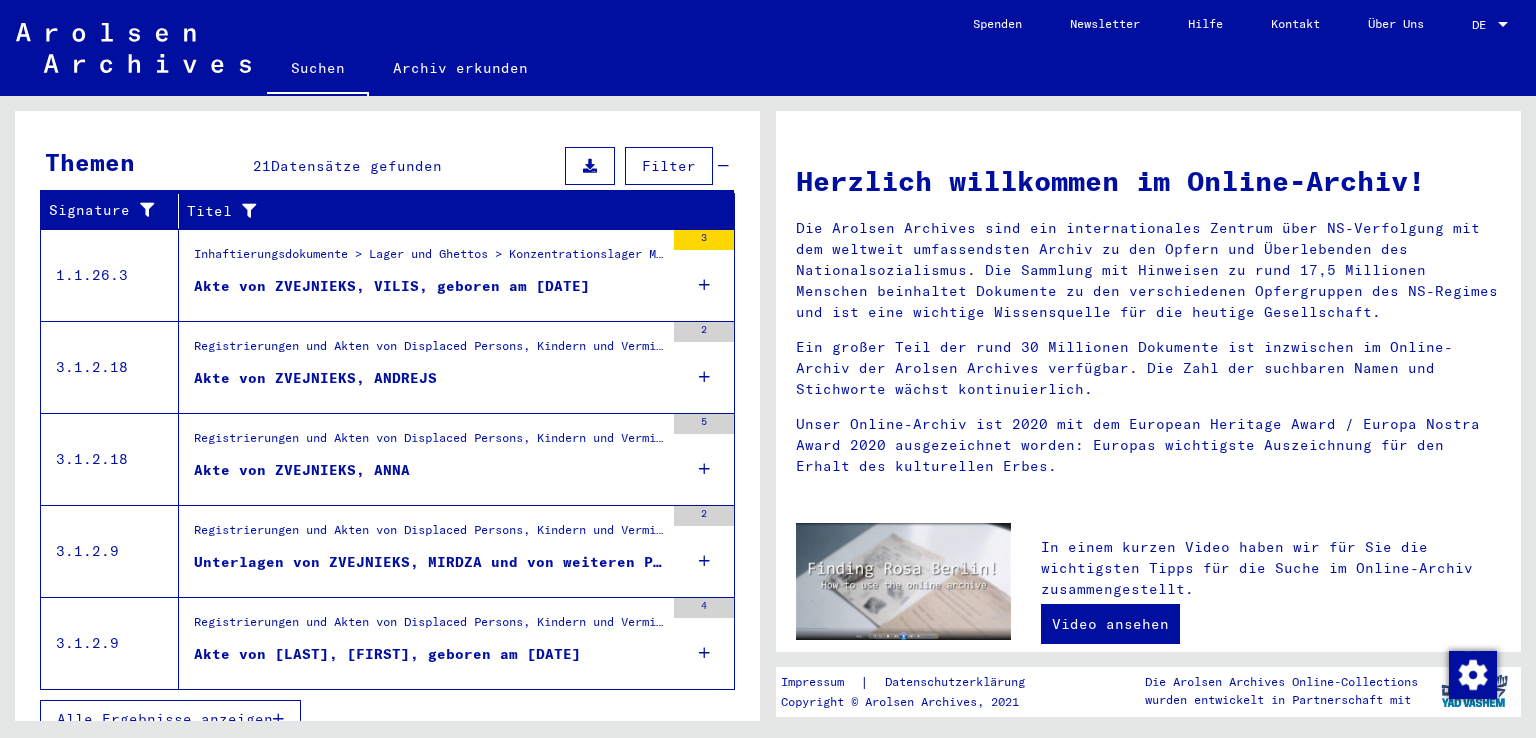 click on "Akte von ZVEJNIEKS, ANNA" at bounding box center (302, 470) 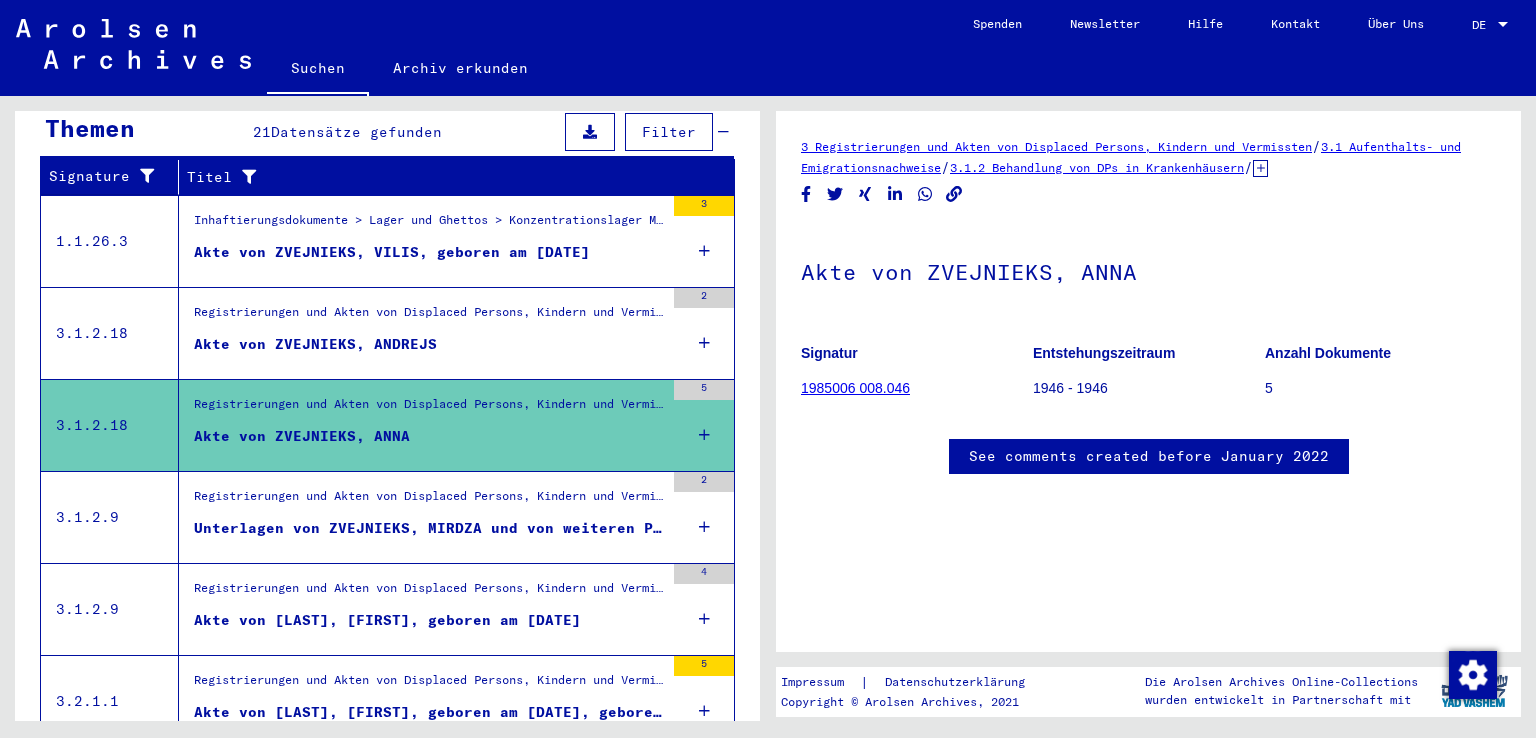 scroll, scrollTop: 295, scrollLeft: 0, axis: vertical 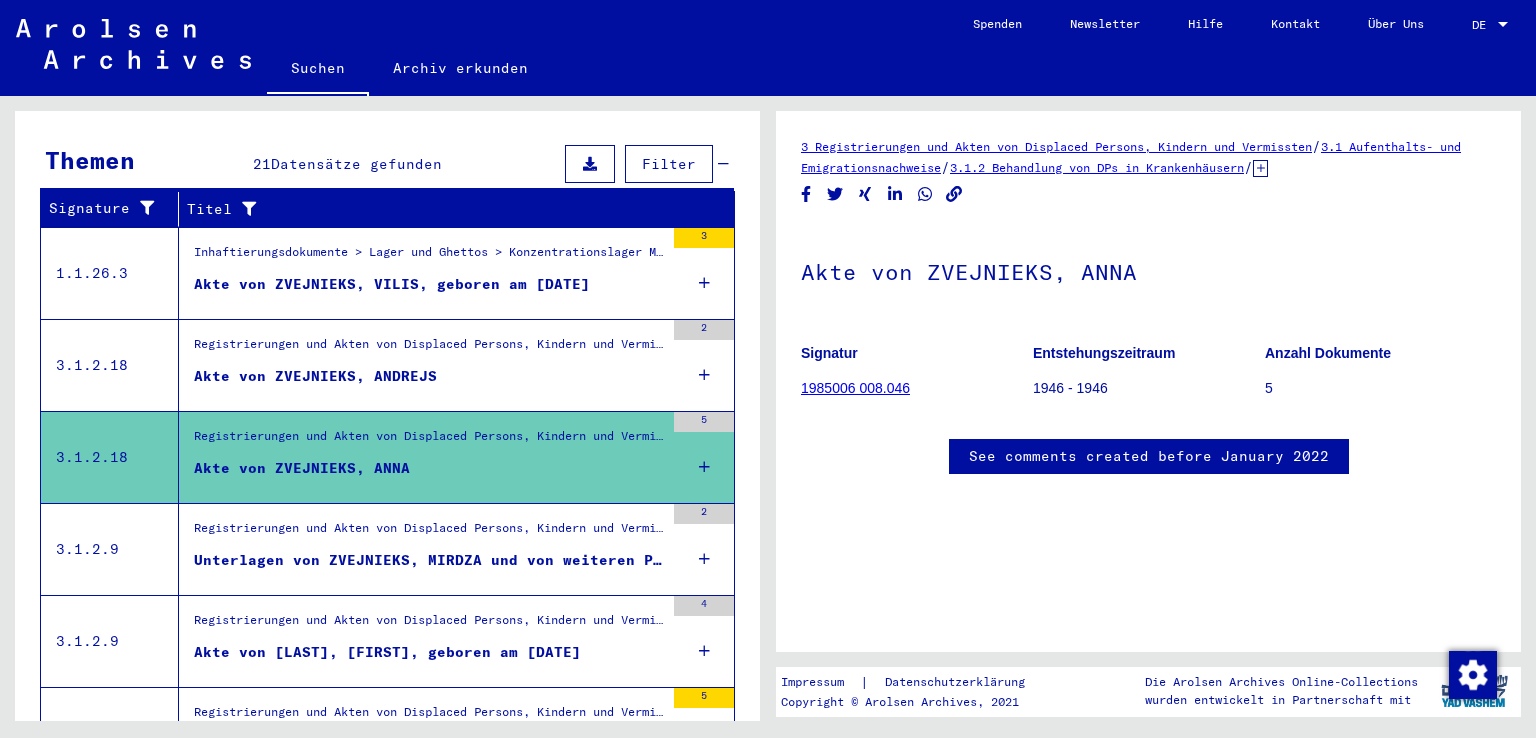 click on "5" at bounding box center (704, 457) 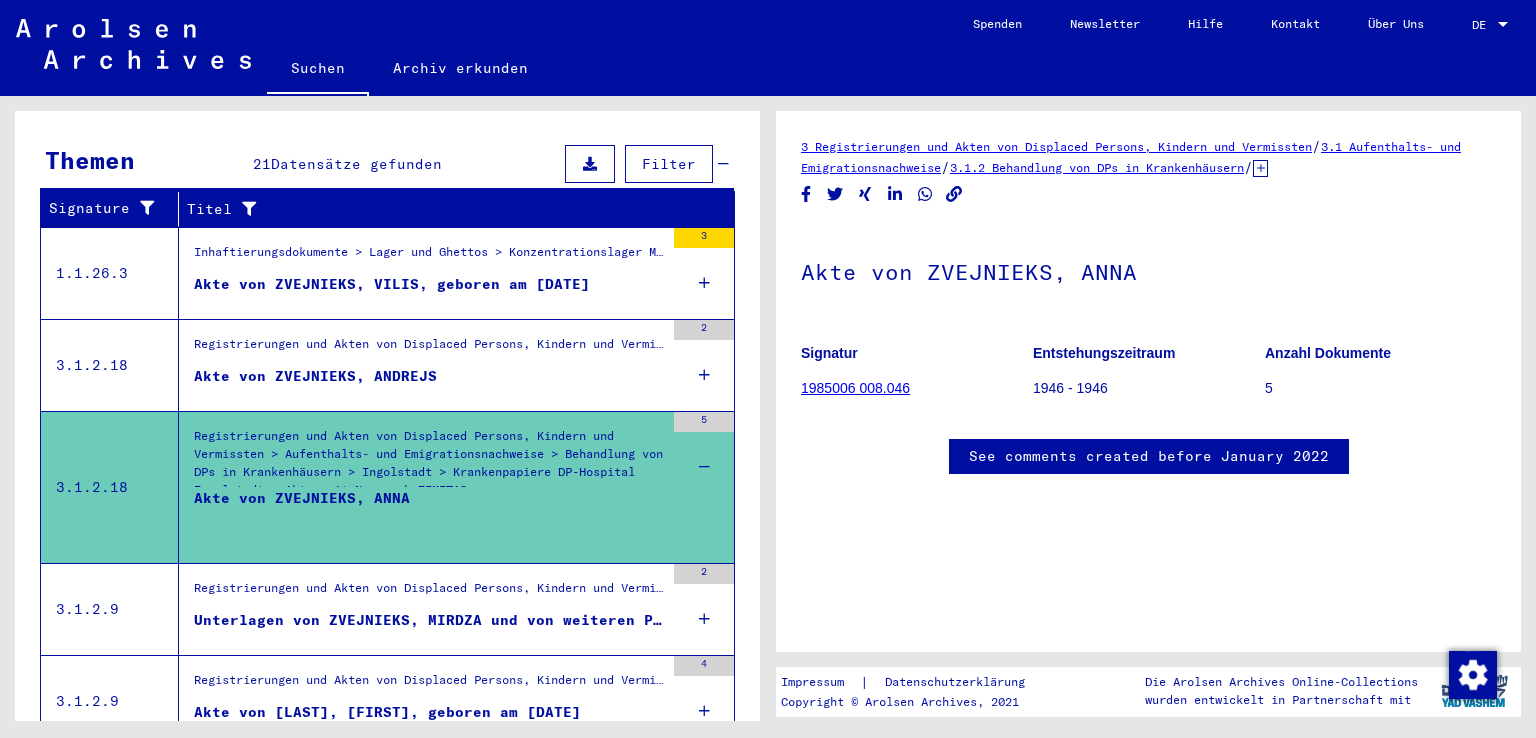 click on "Alle Ergebnisse anzeigen" at bounding box center (387, 411) 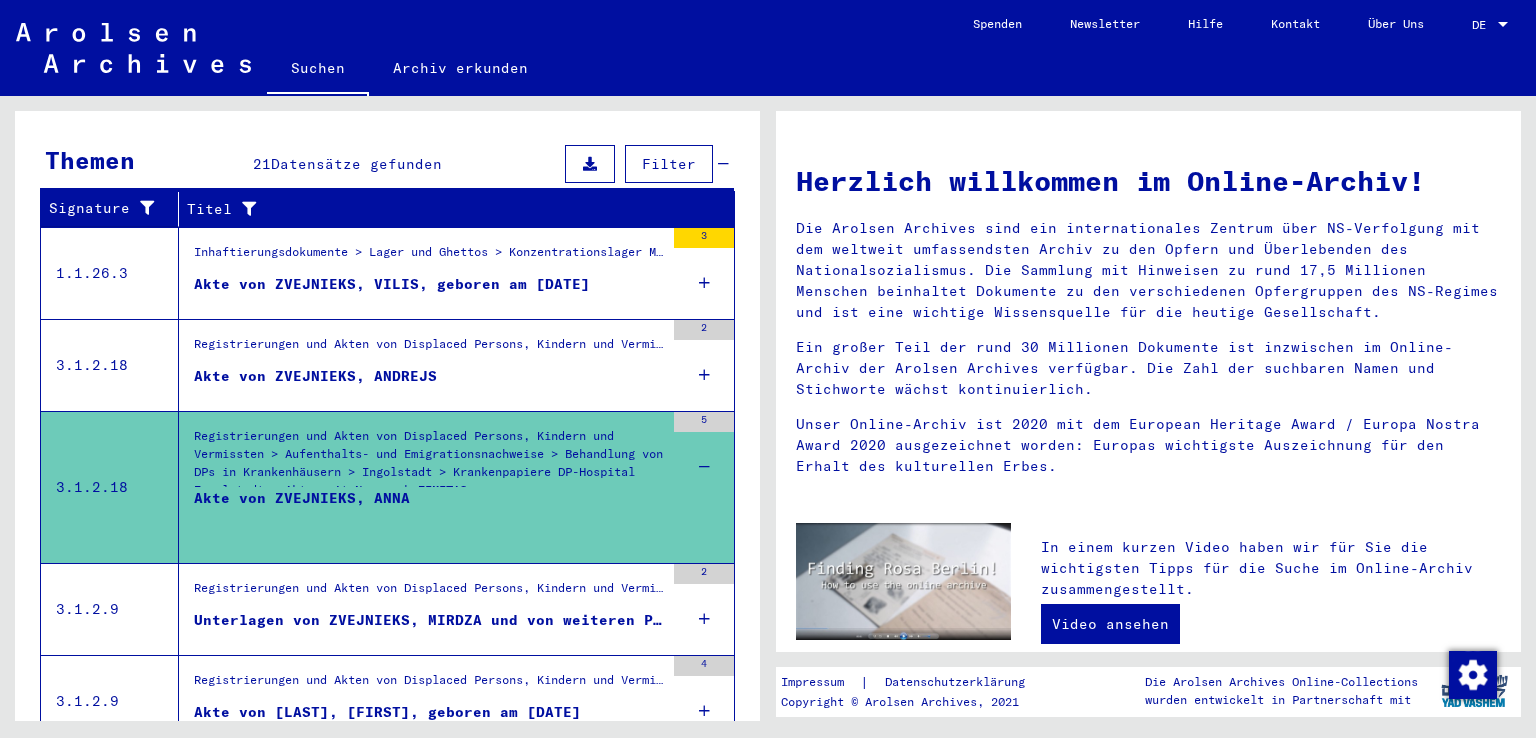 scroll, scrollTop: 0, scrollLeft: 0, axis: both 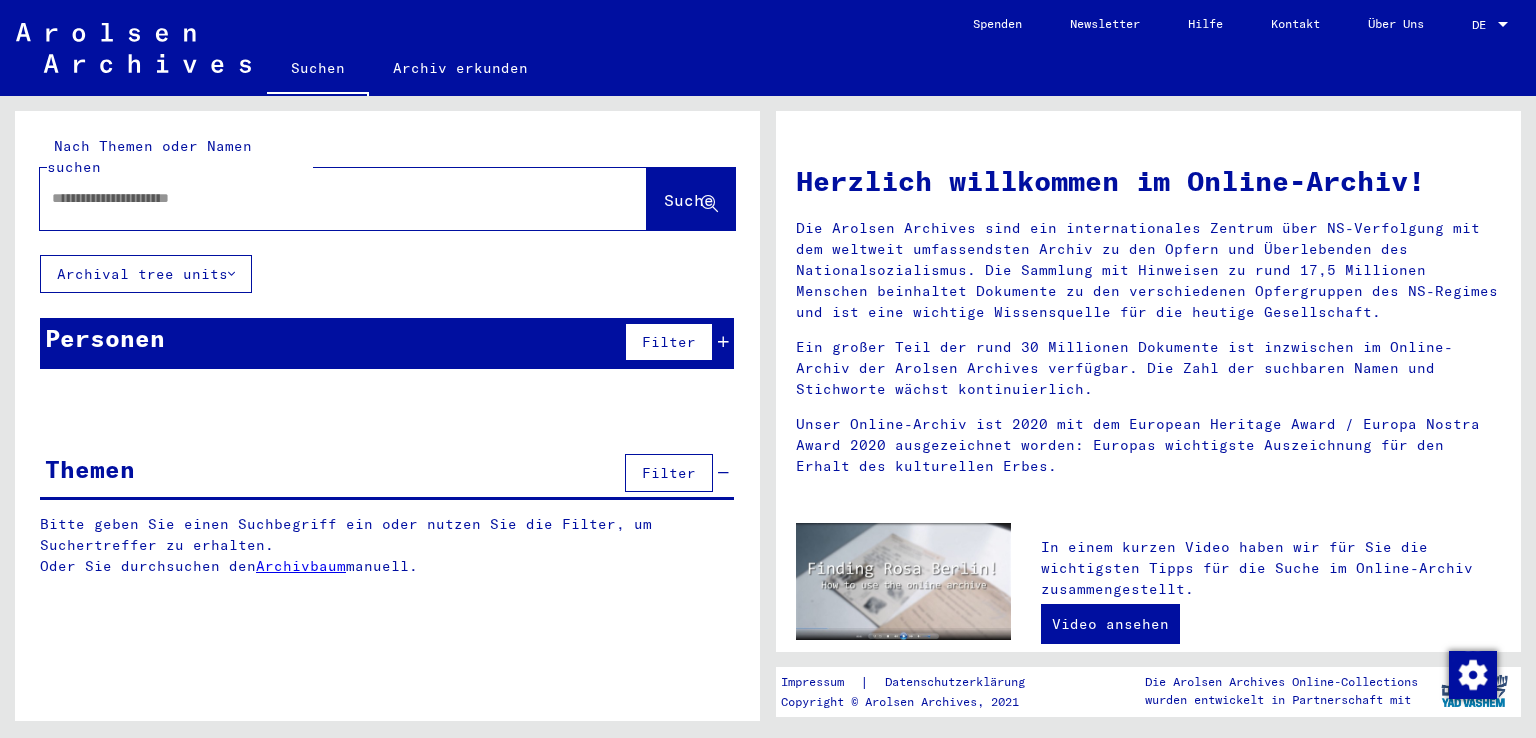 click at bounding box center (319, 198) 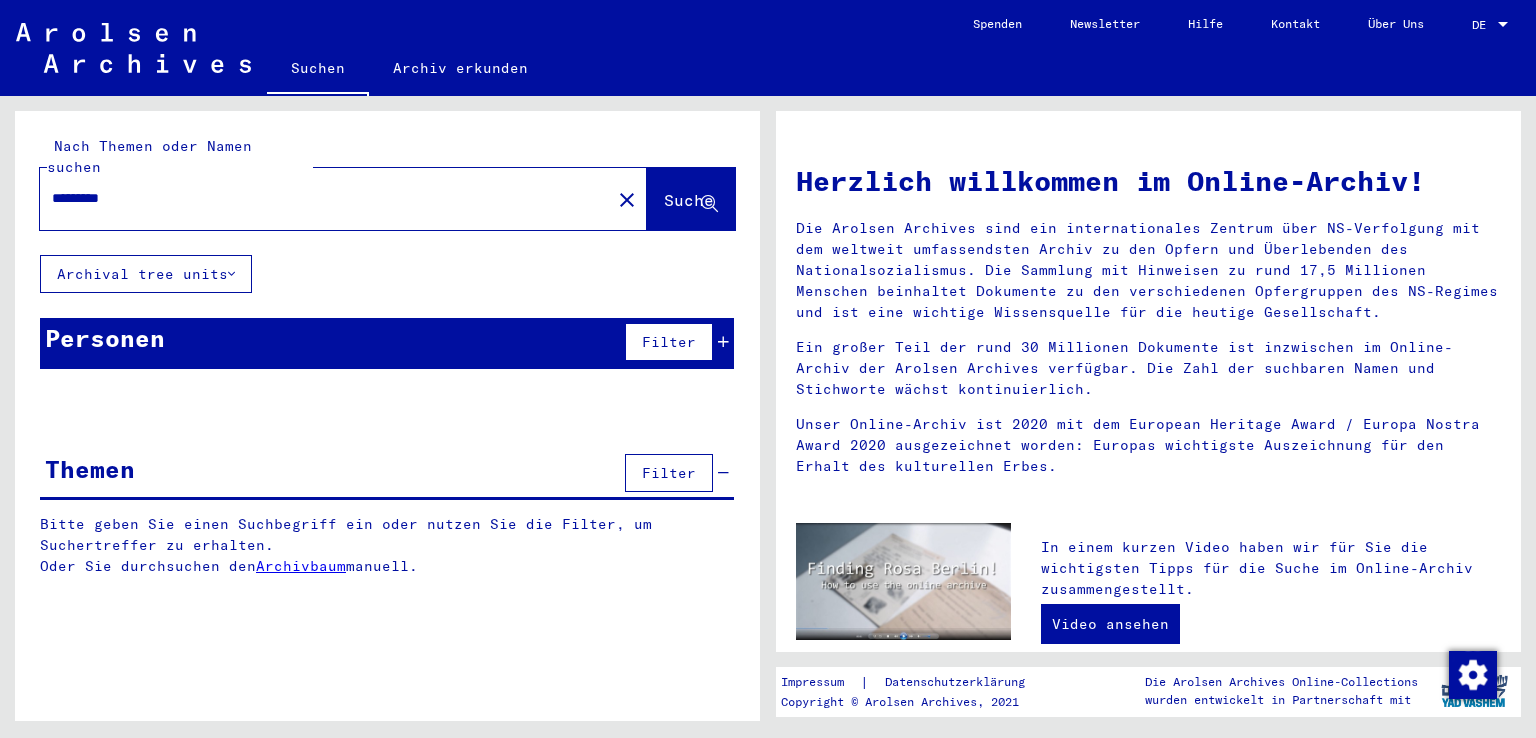 type on "*********" 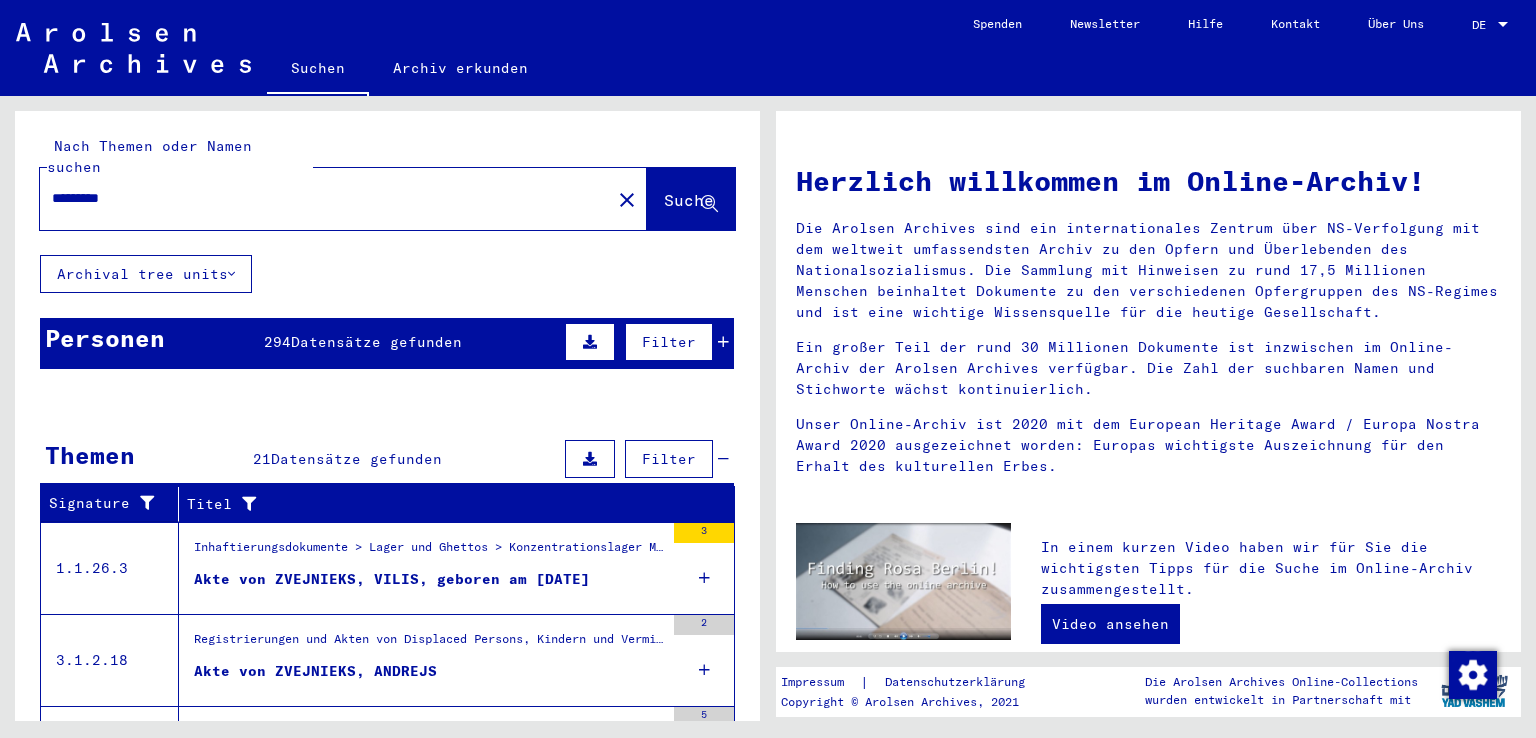 scroll, scrollTop: 295, scrollLeft: 0, axis: vertical 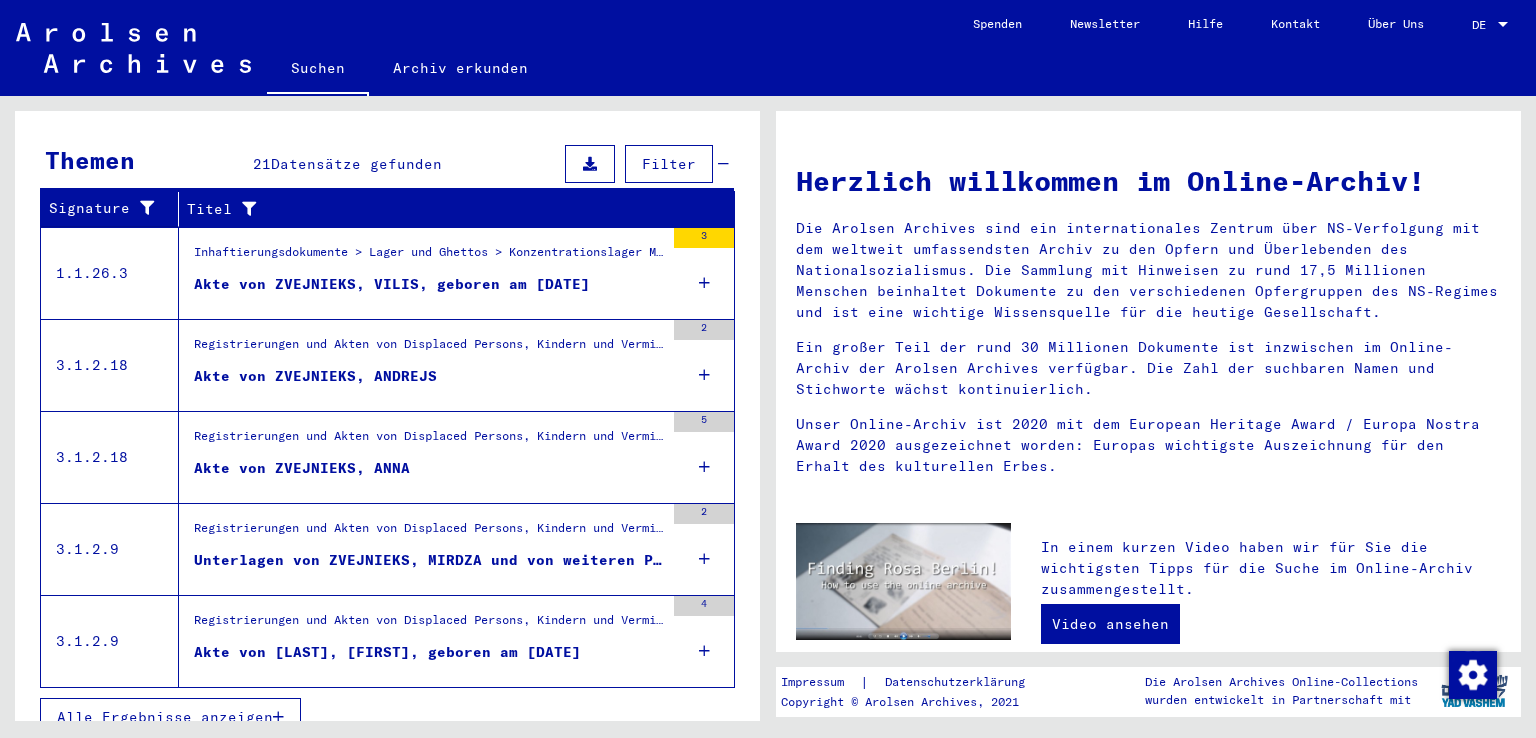 click on "Akte von [LAST], [FIRST], geboren am [DATE]" at bounding box center [387, 652] 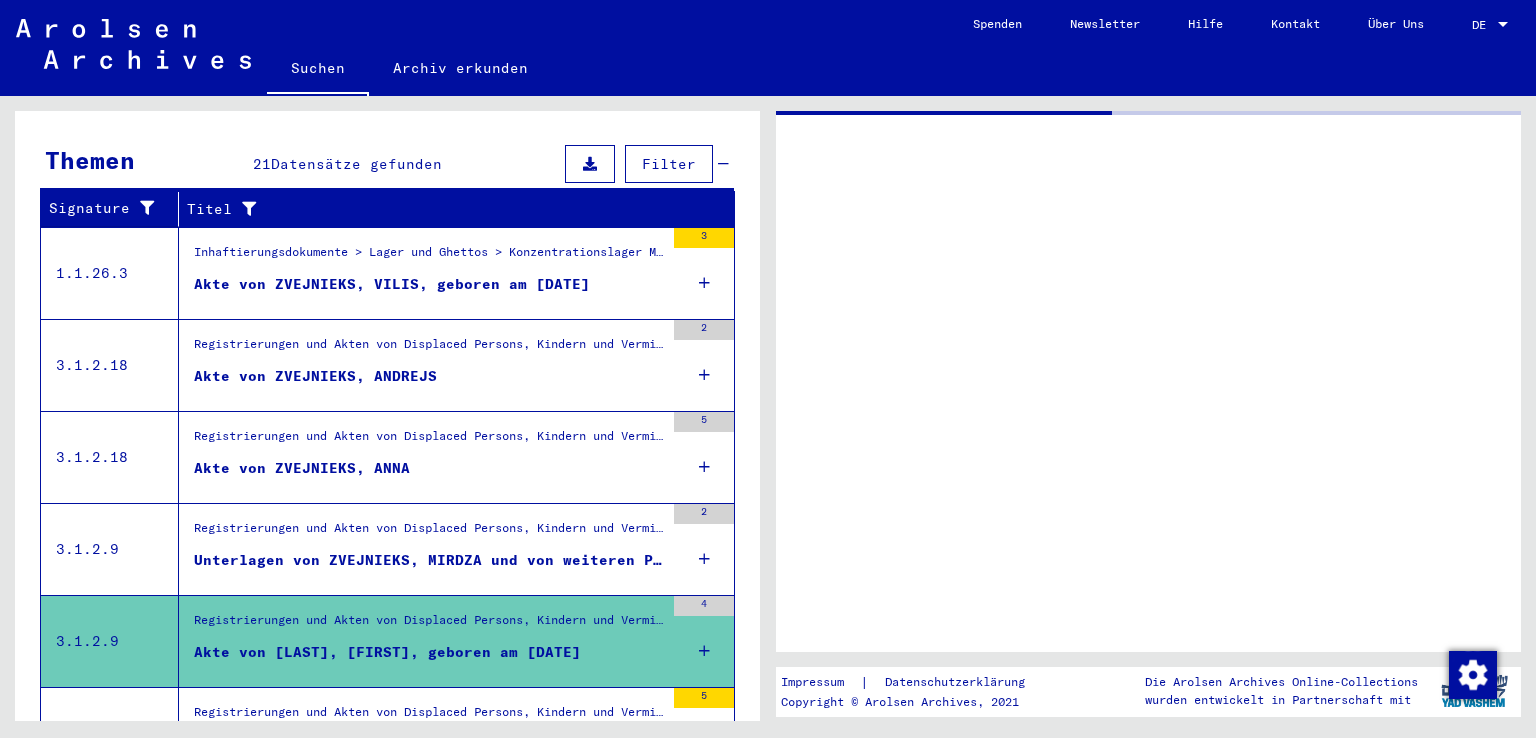 scroll, scrollTop: 296, scrollLeft: 0, axis: vertical 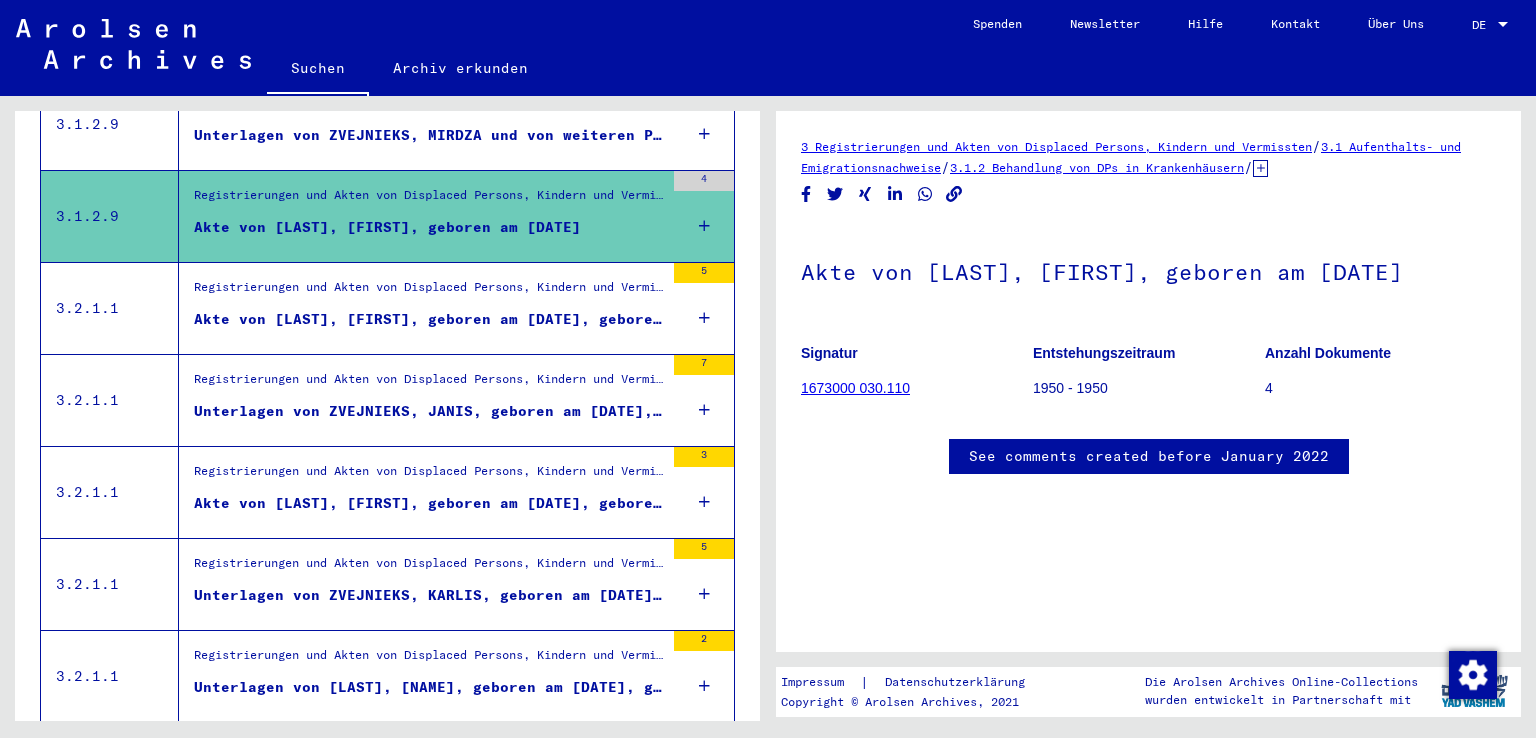 click on "Akte von [LAST], [FIRST], geboren am [DATE]" 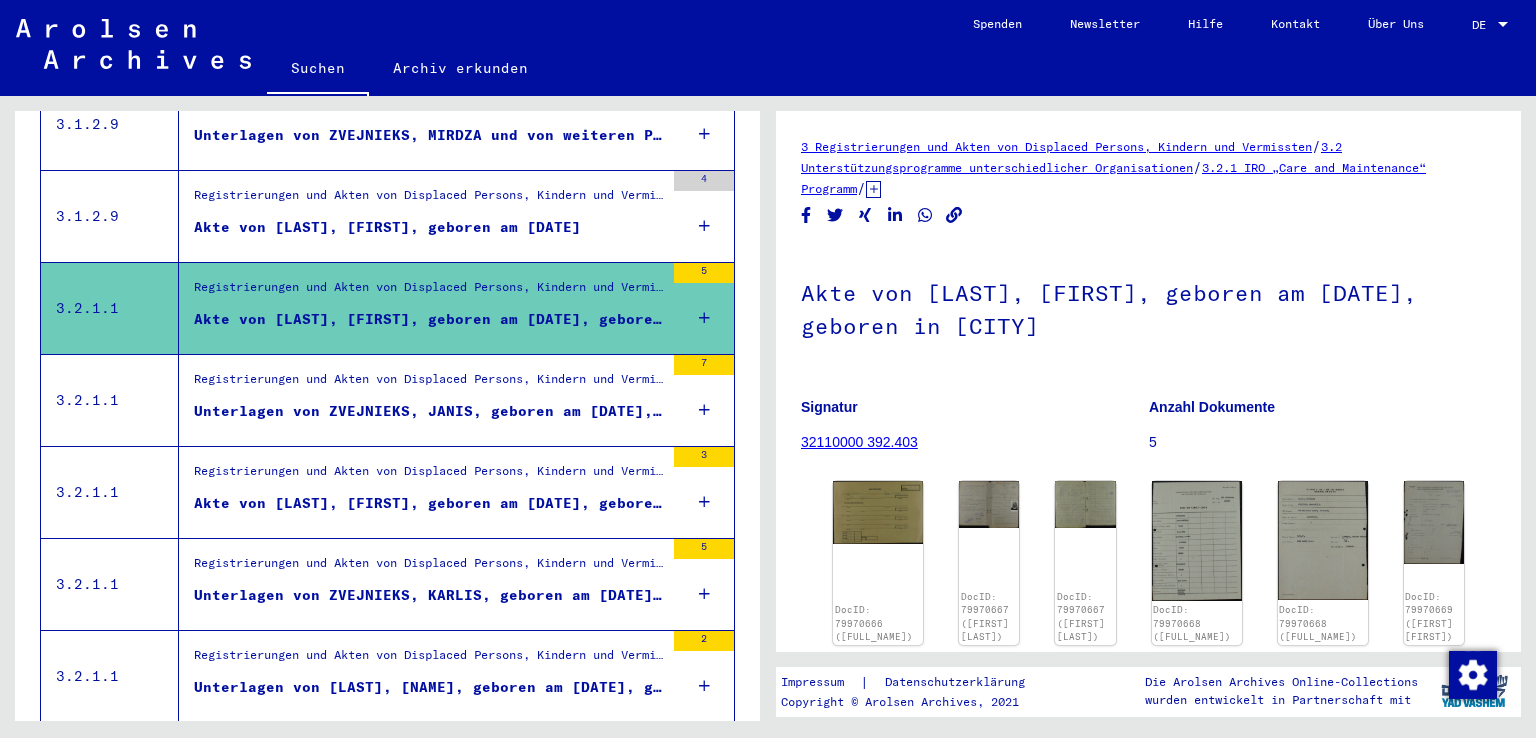 scroll, scrollTop: 0, scrollLeft: 0, axis: both 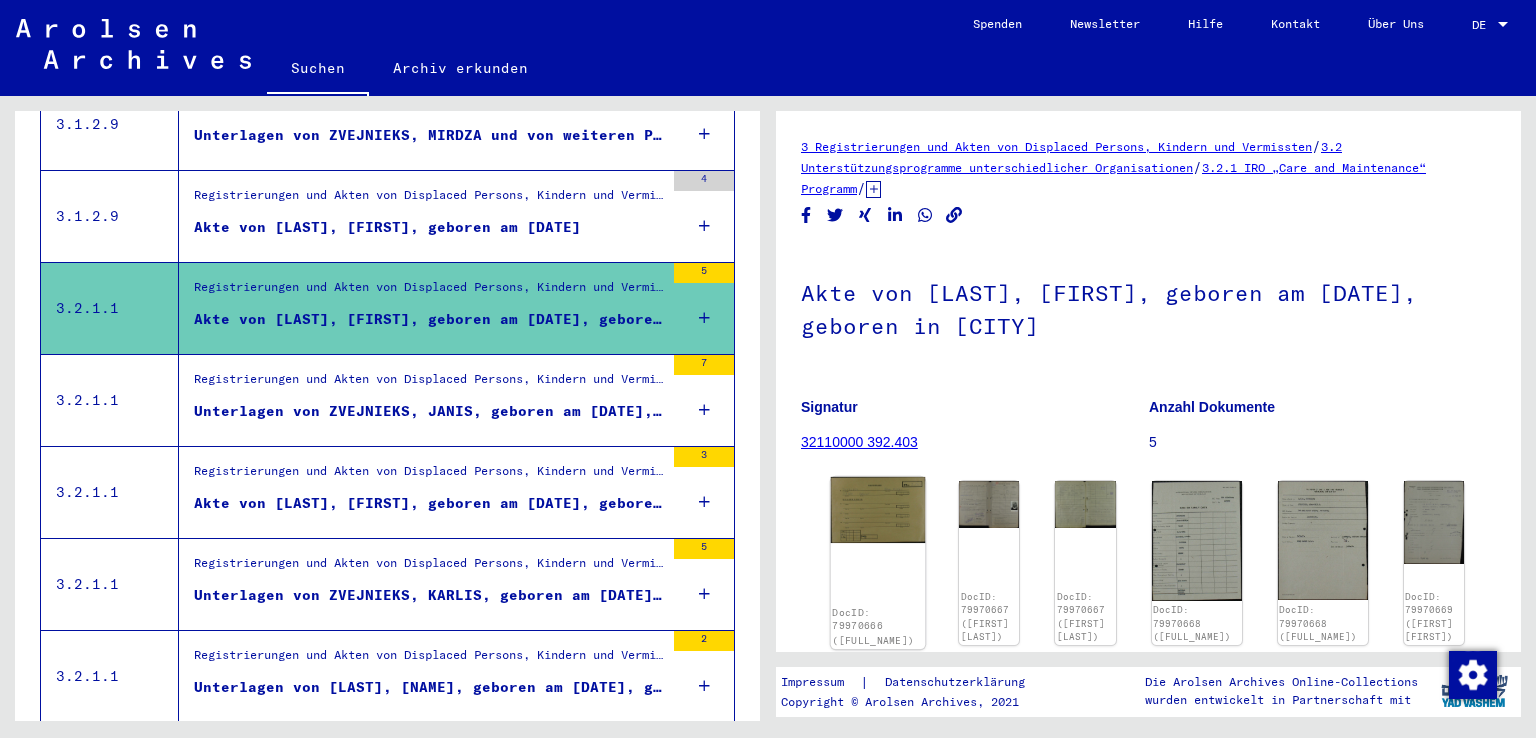 click 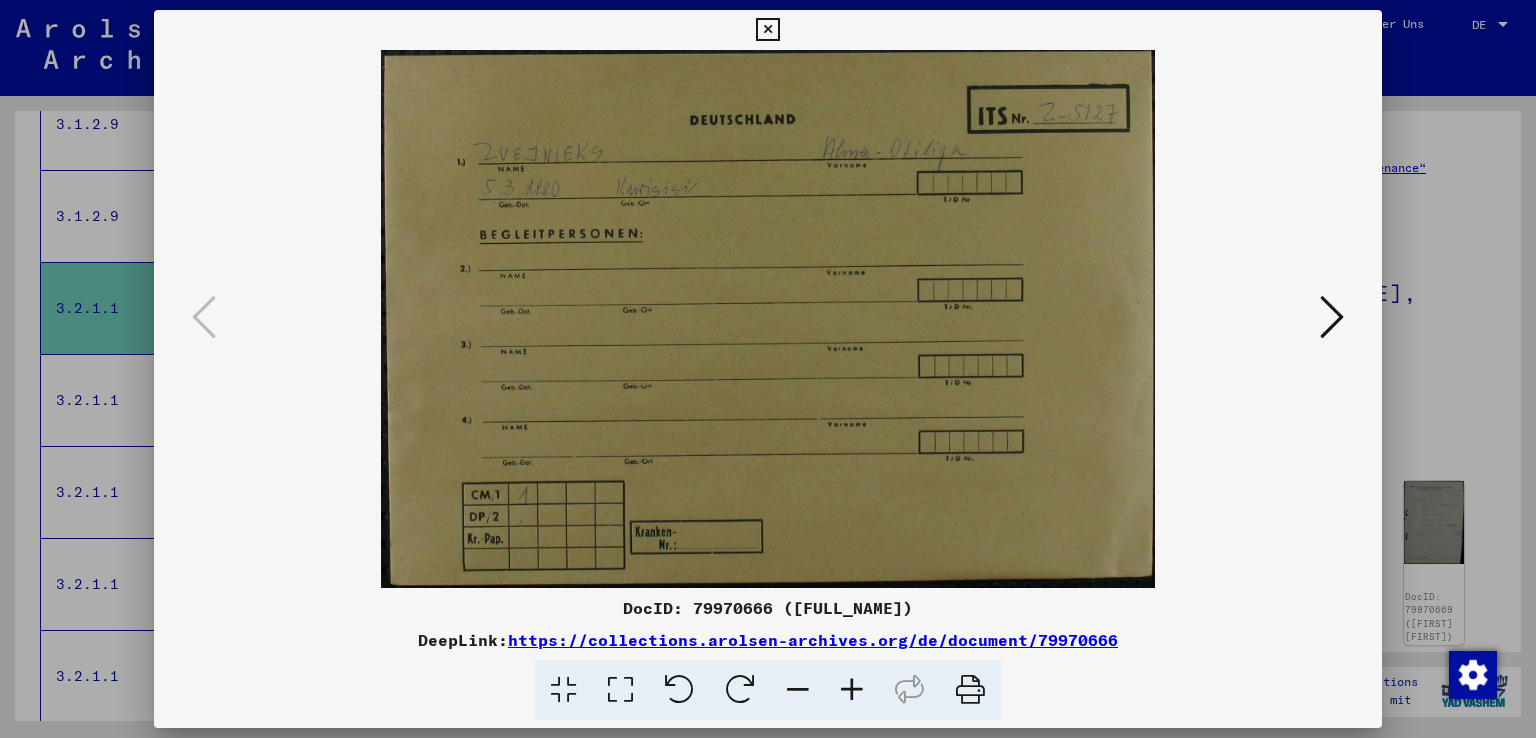 click at bounding box center [1332, 317] 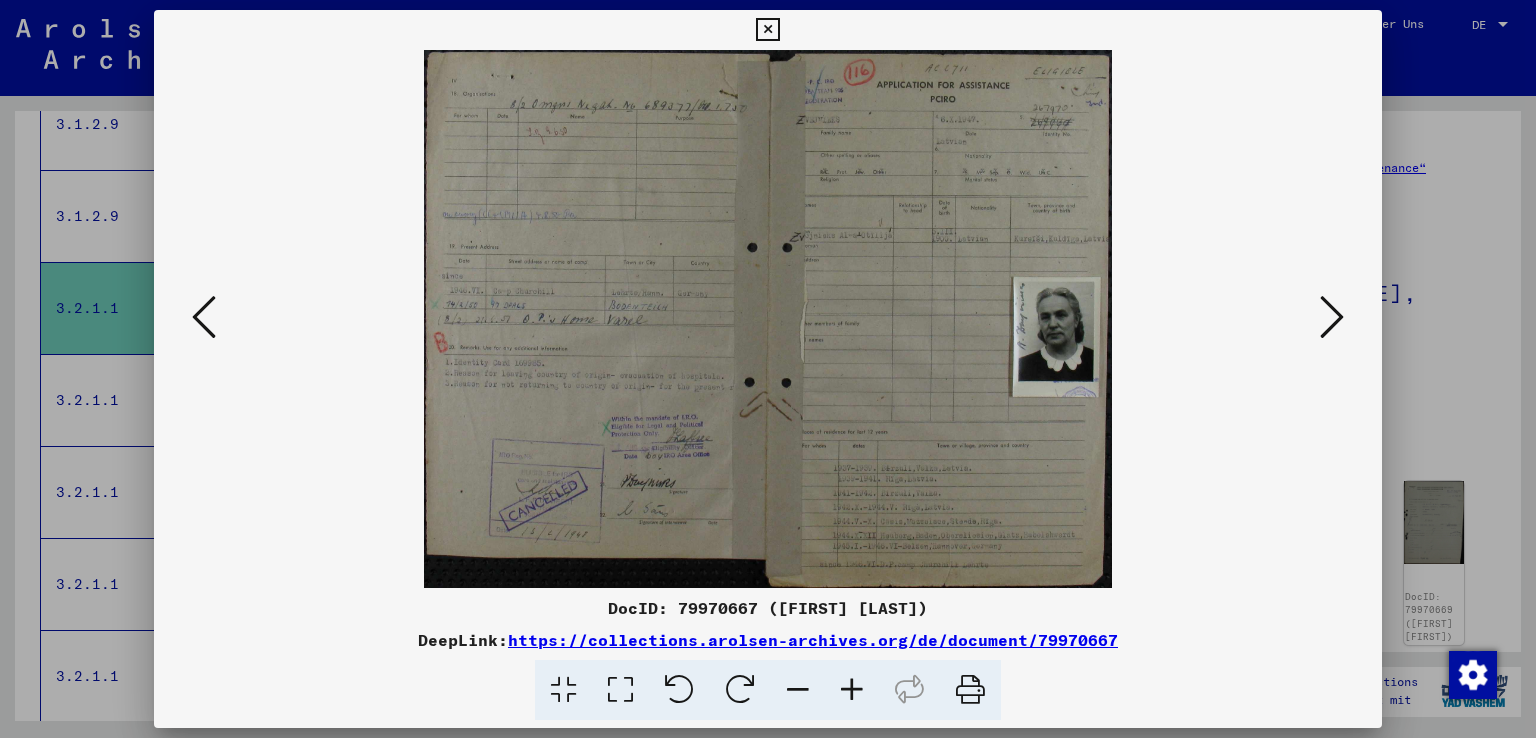 click at bounding box center (768, 319) 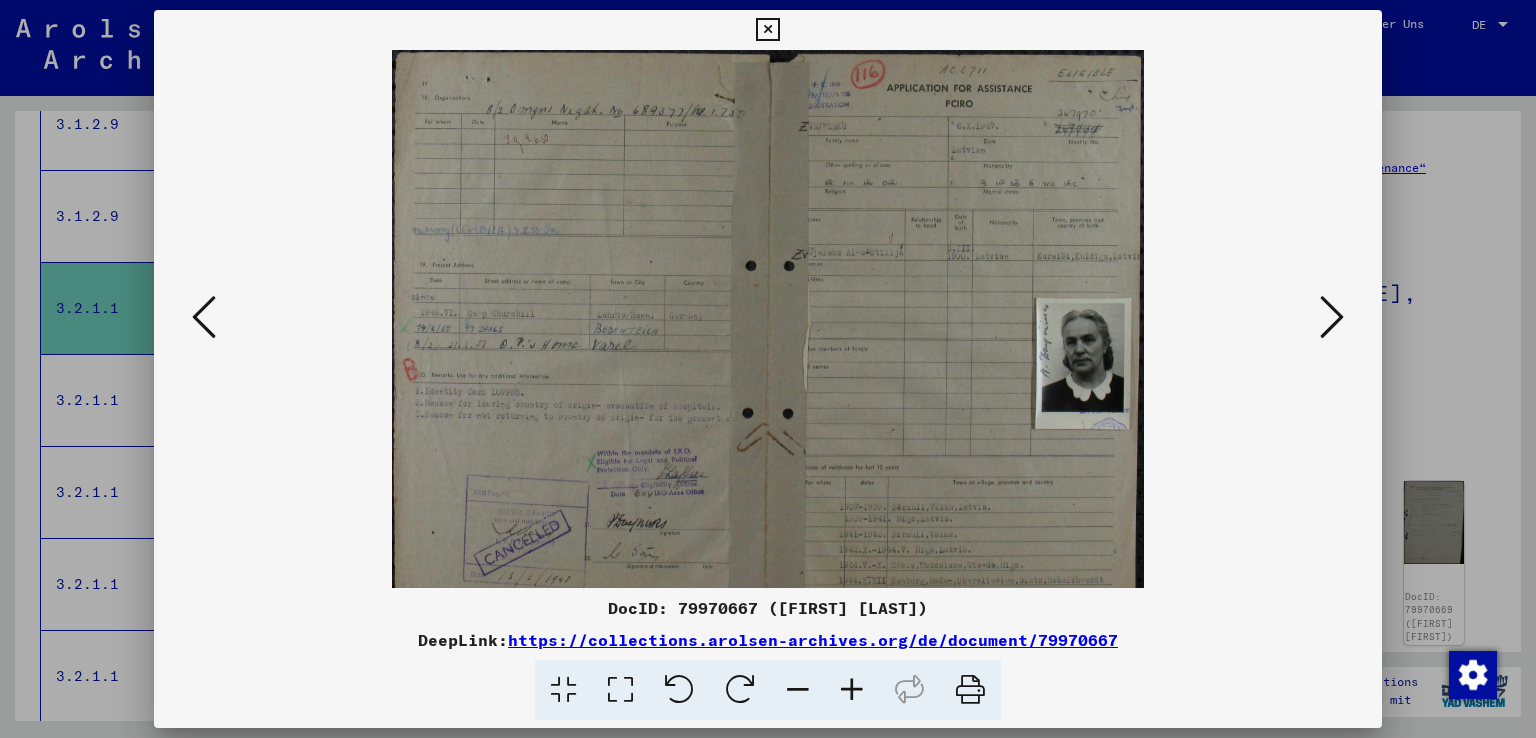 click at bounding box center (852, 690) 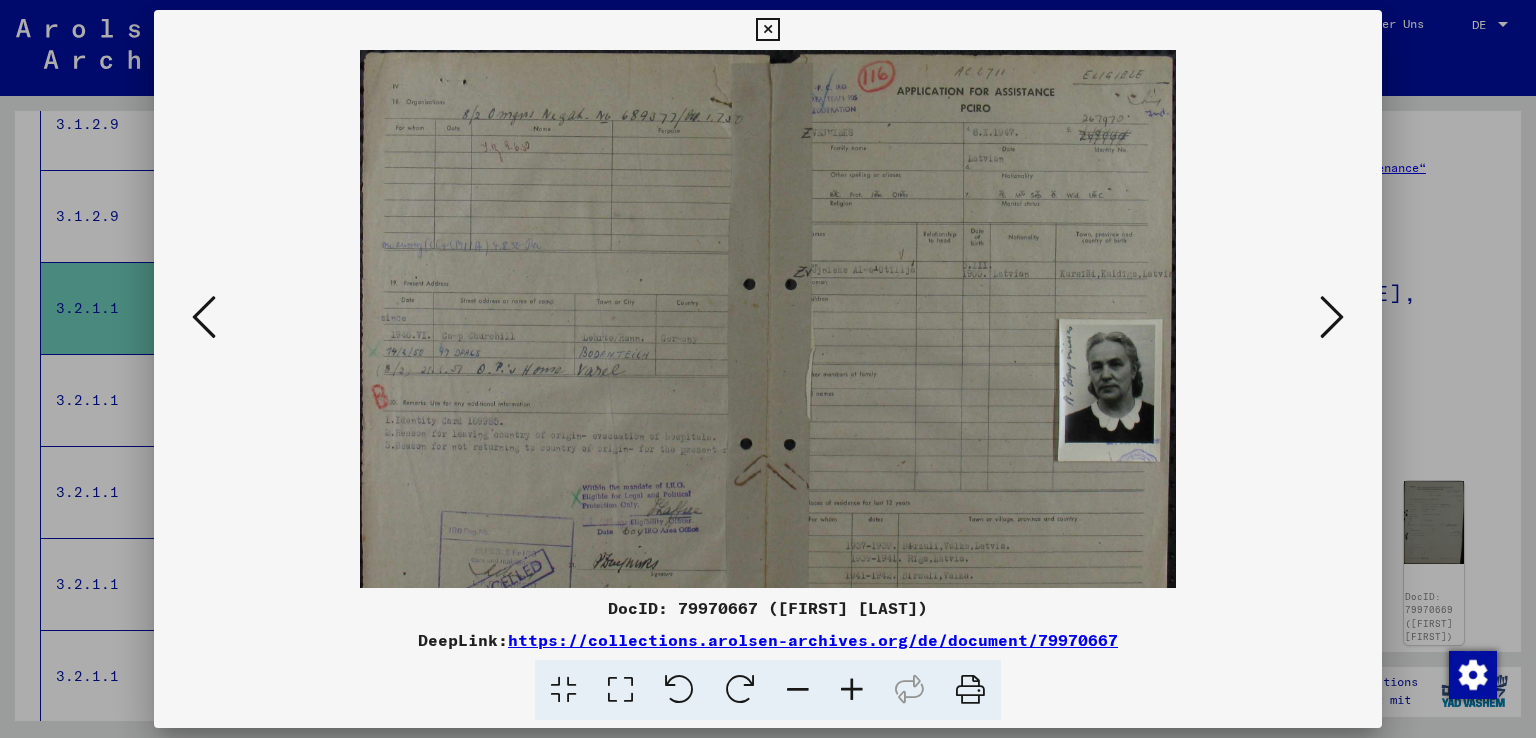 click at bounding box center [852, 690] 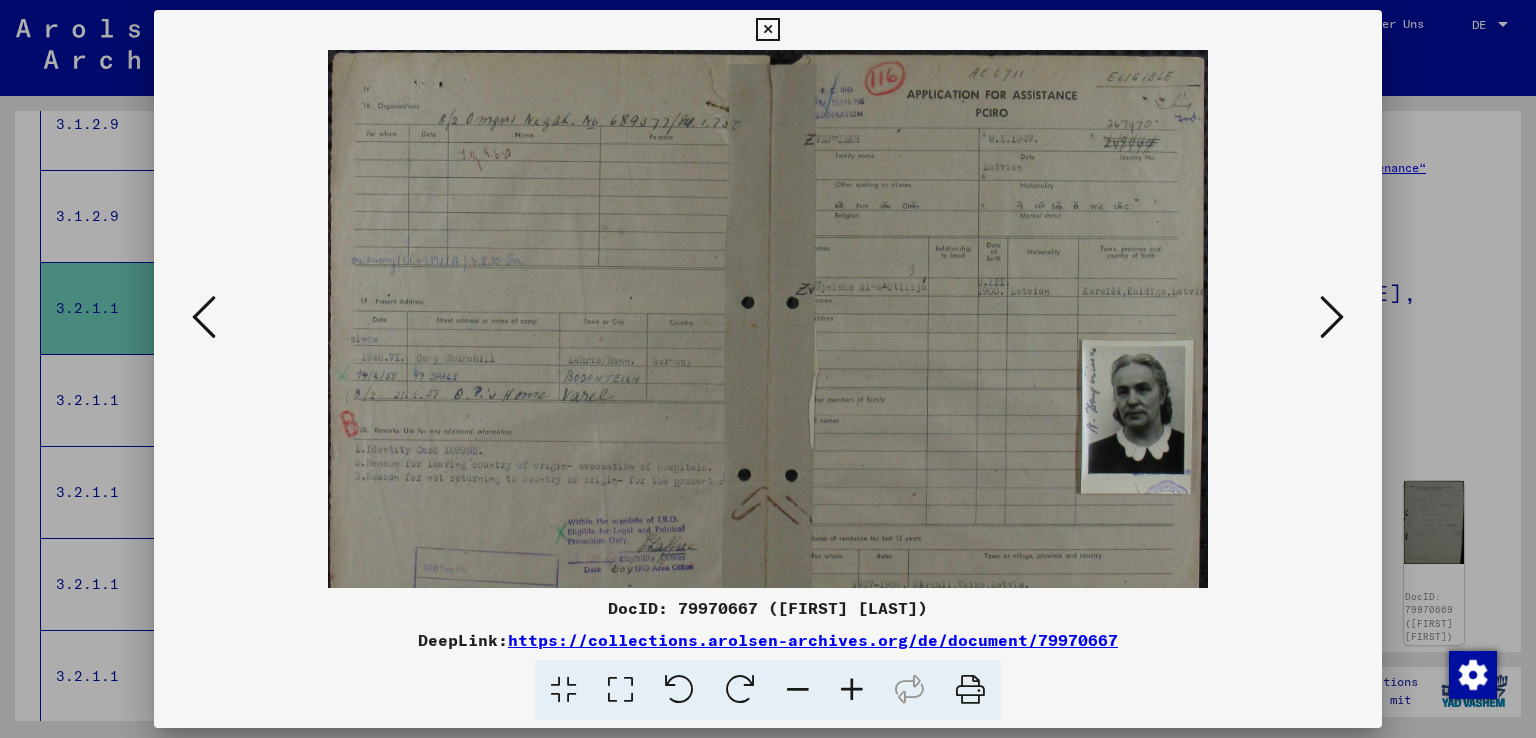 click at bounding box center [852, 690] 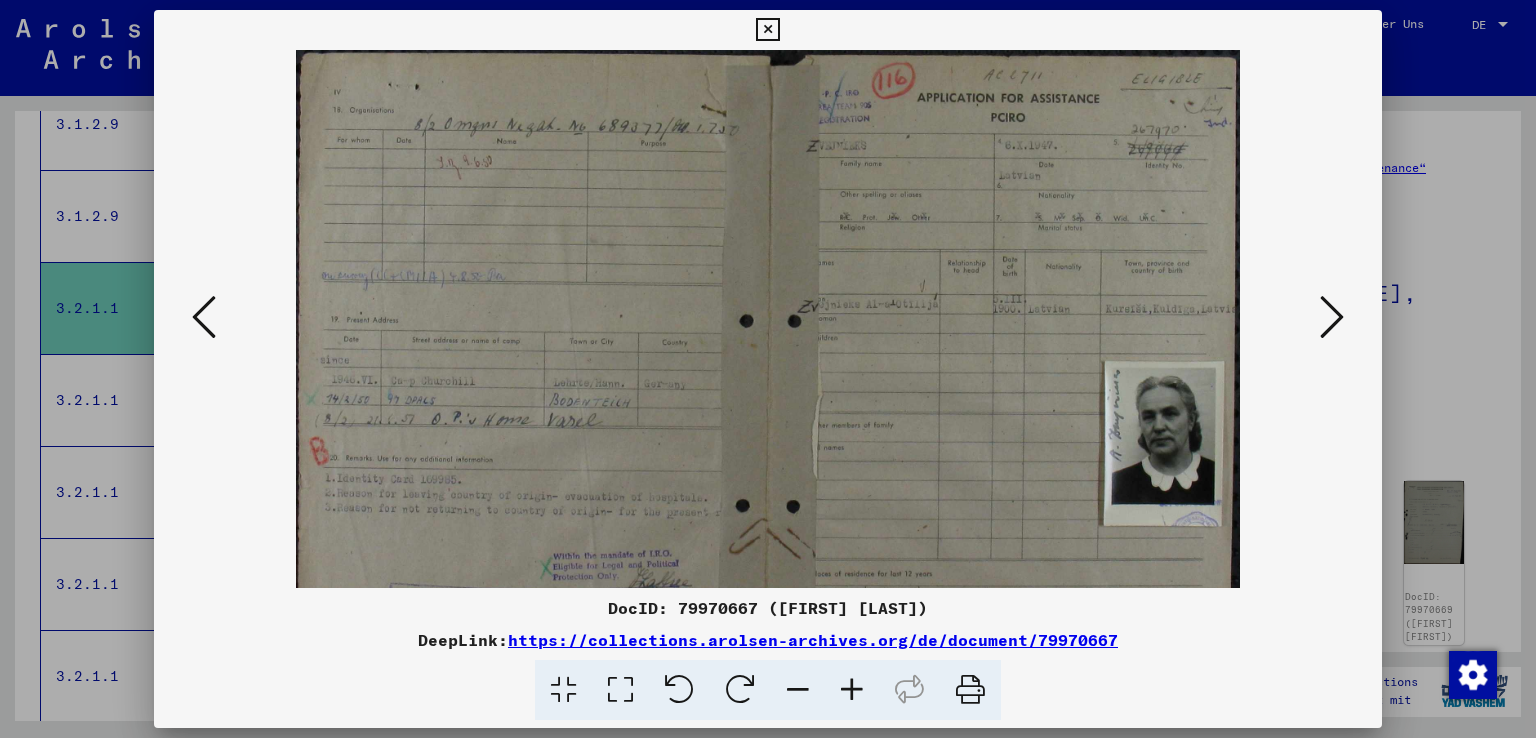 click at bounding box center [852, 690] 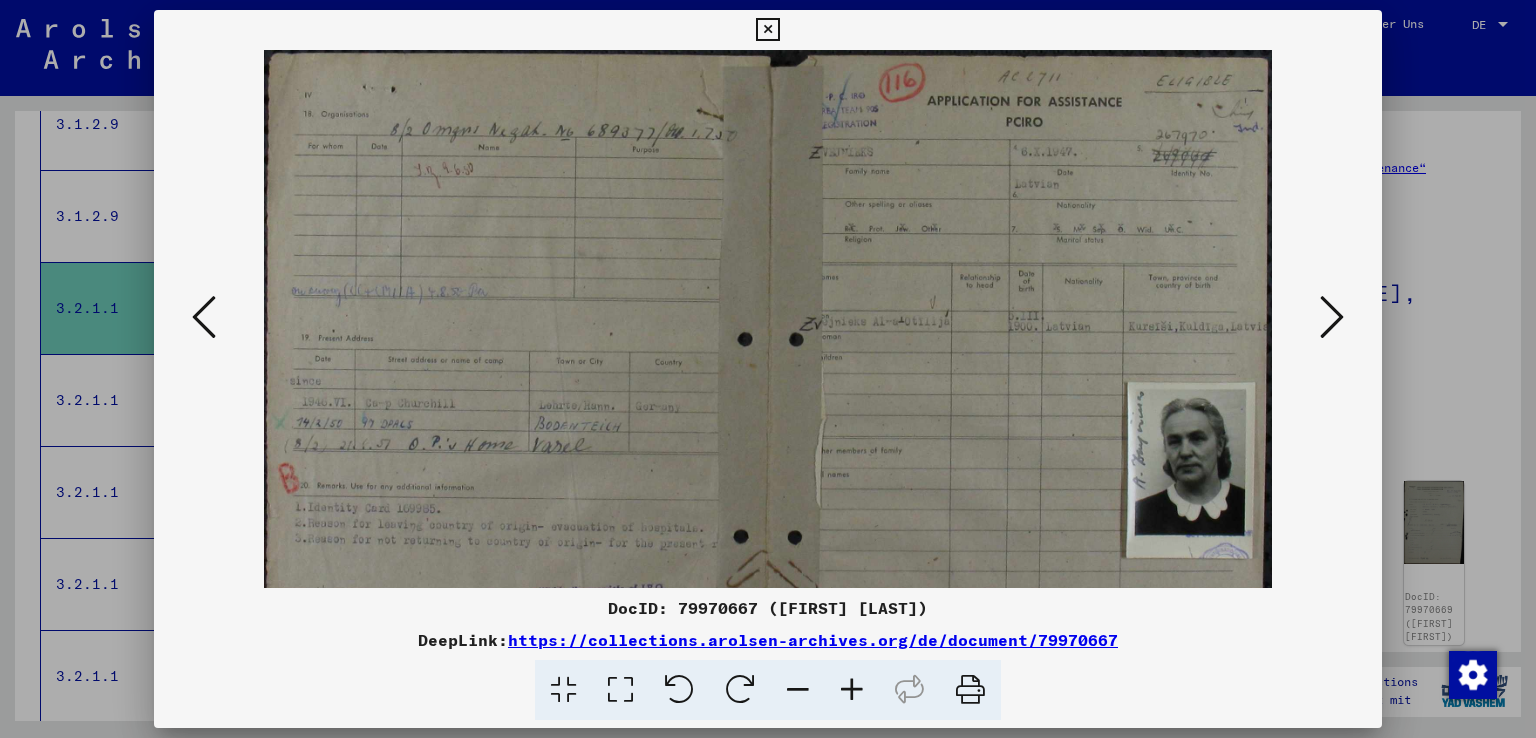 click at bounding box center (852, 690) 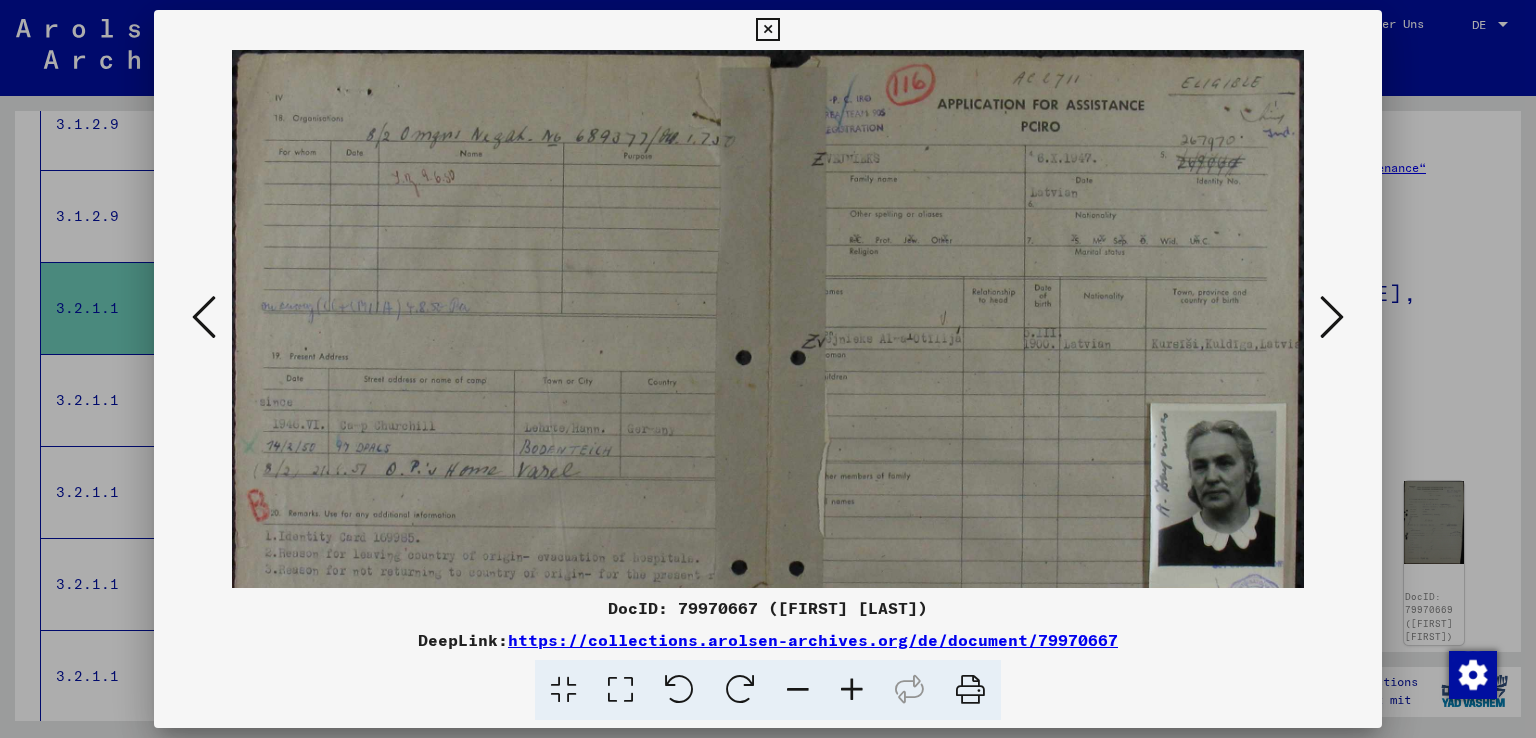click at bounding box center [852, 690] 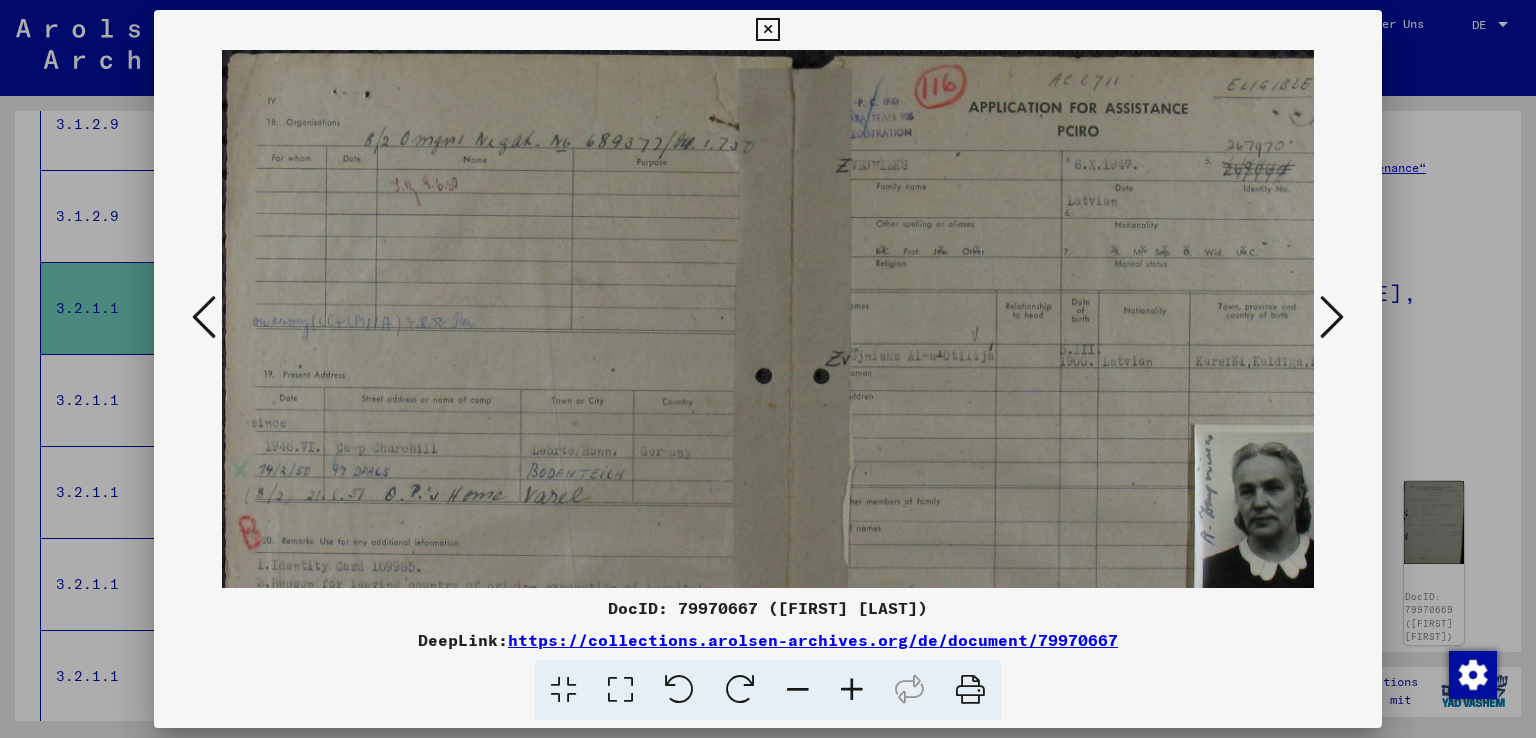 click at bounding box center (852, 690) 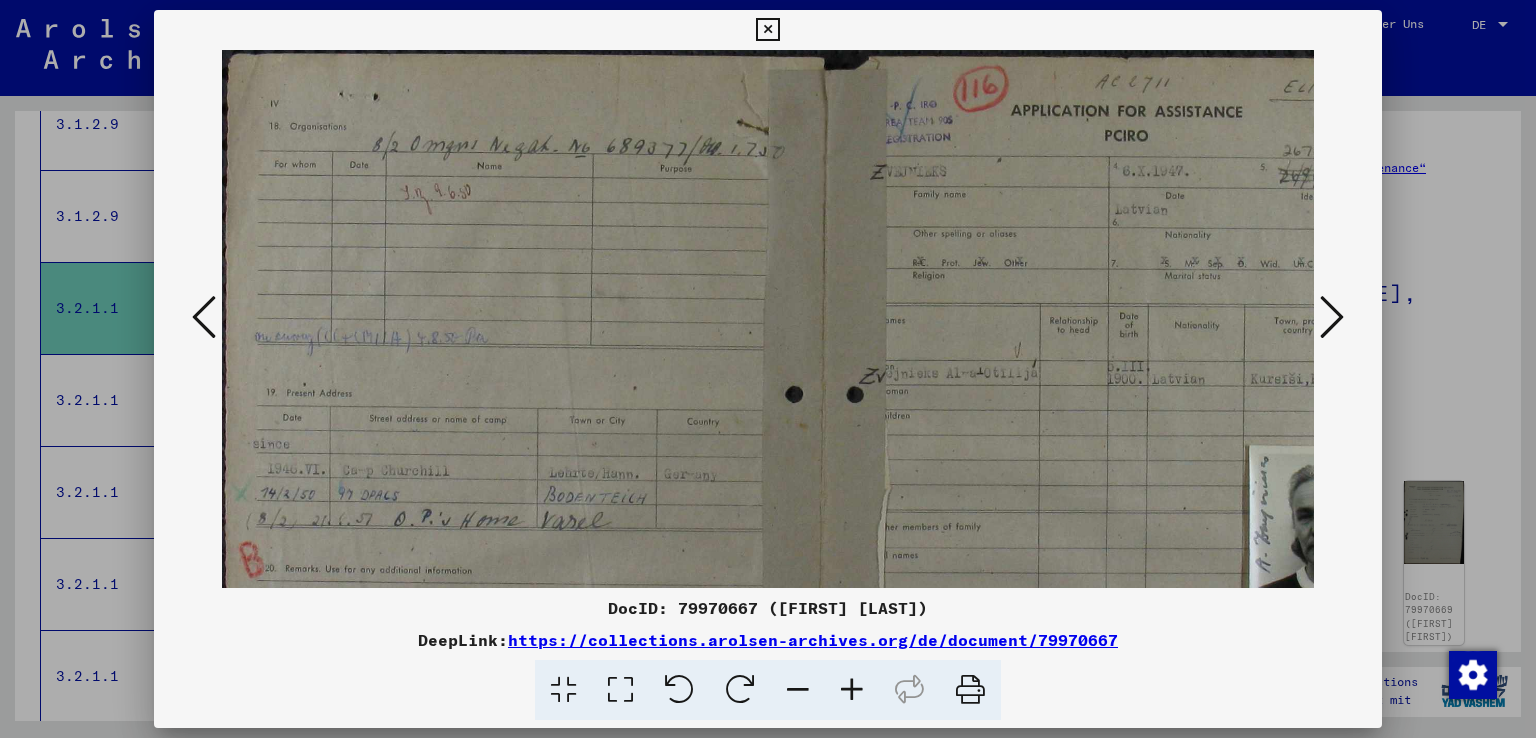 click at bounding box center (852, 690) 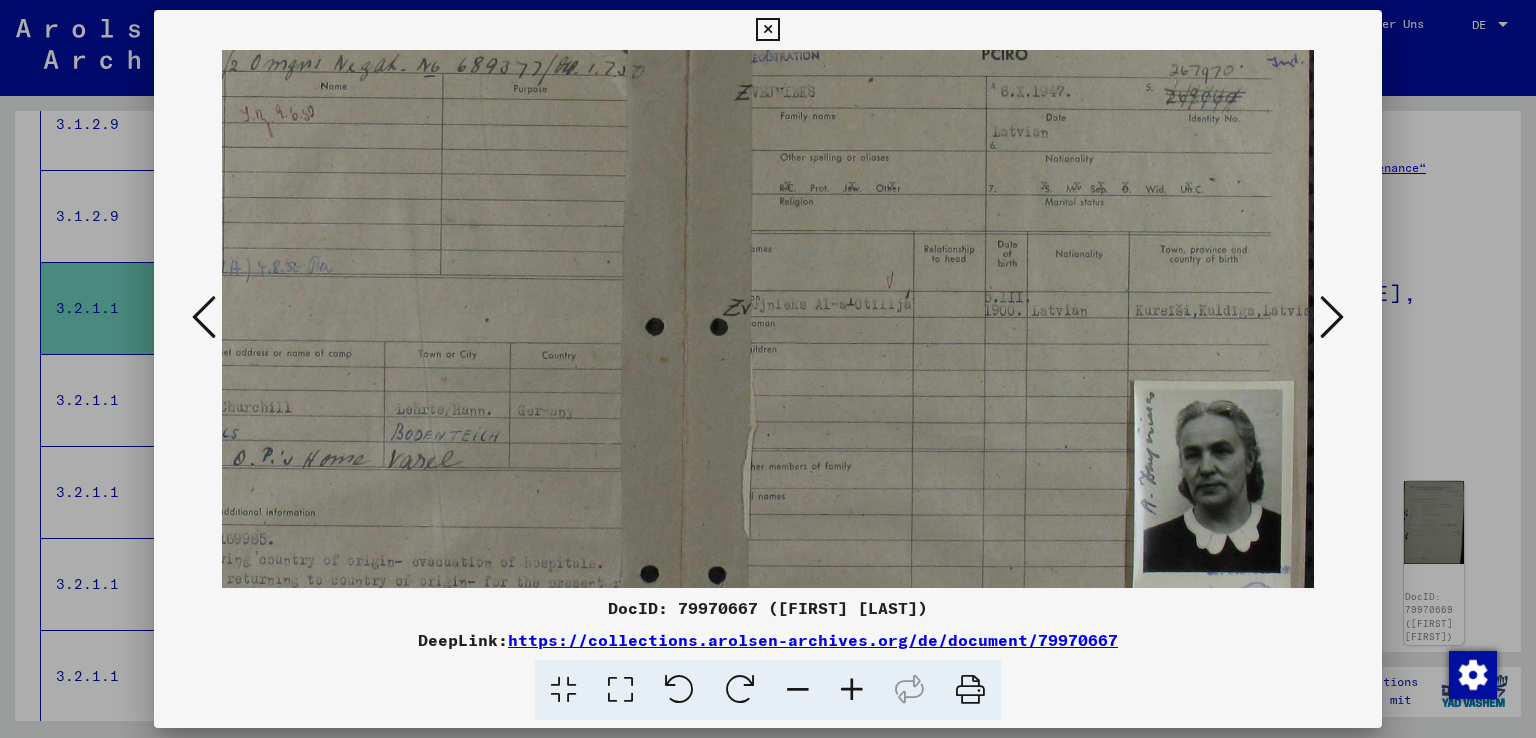 scroll, scrollTop: 87, scrollLeft: 170, axis: both 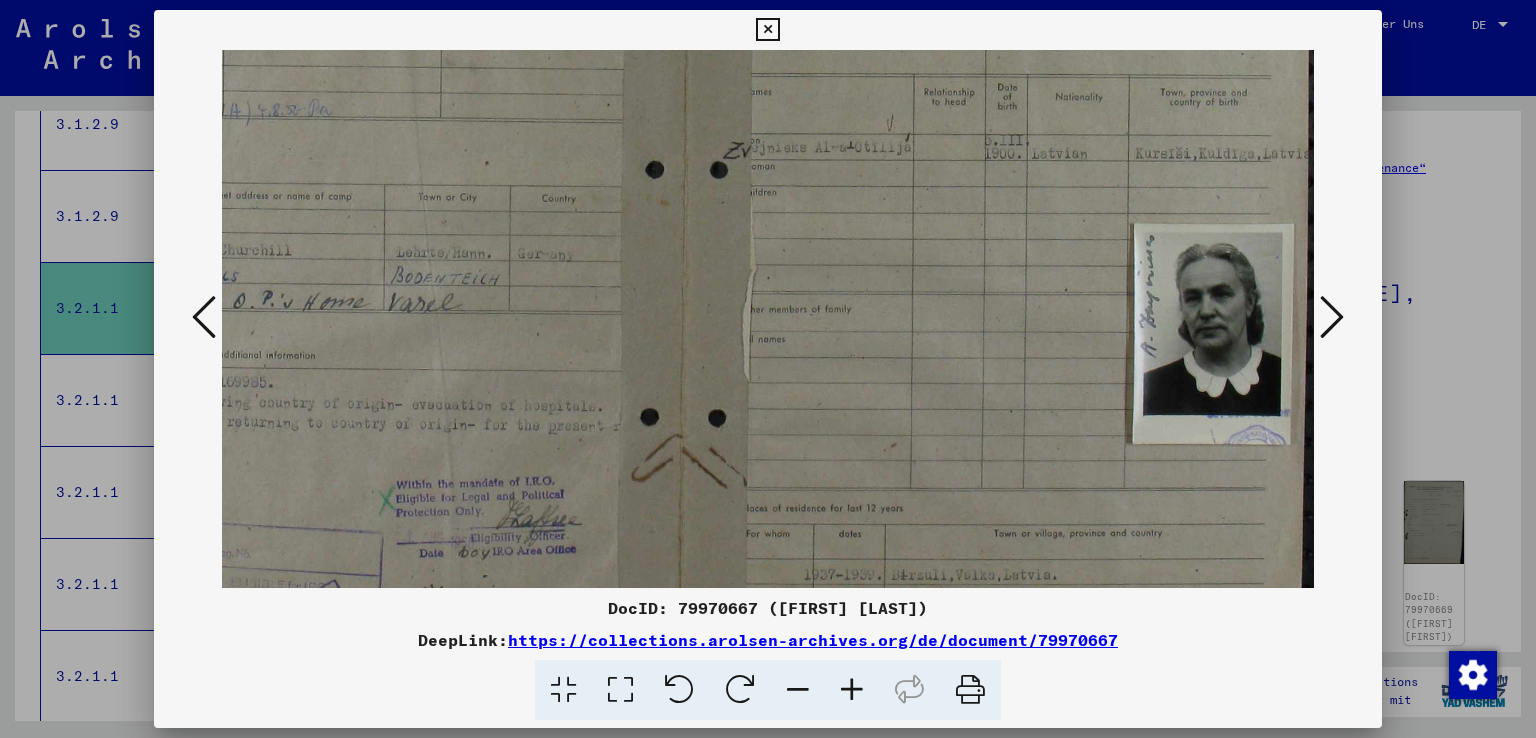 drag, startPoint x: 955, startPoint y: 494, endPoint x: 595, endPoint y: 252, distance: 433.77875 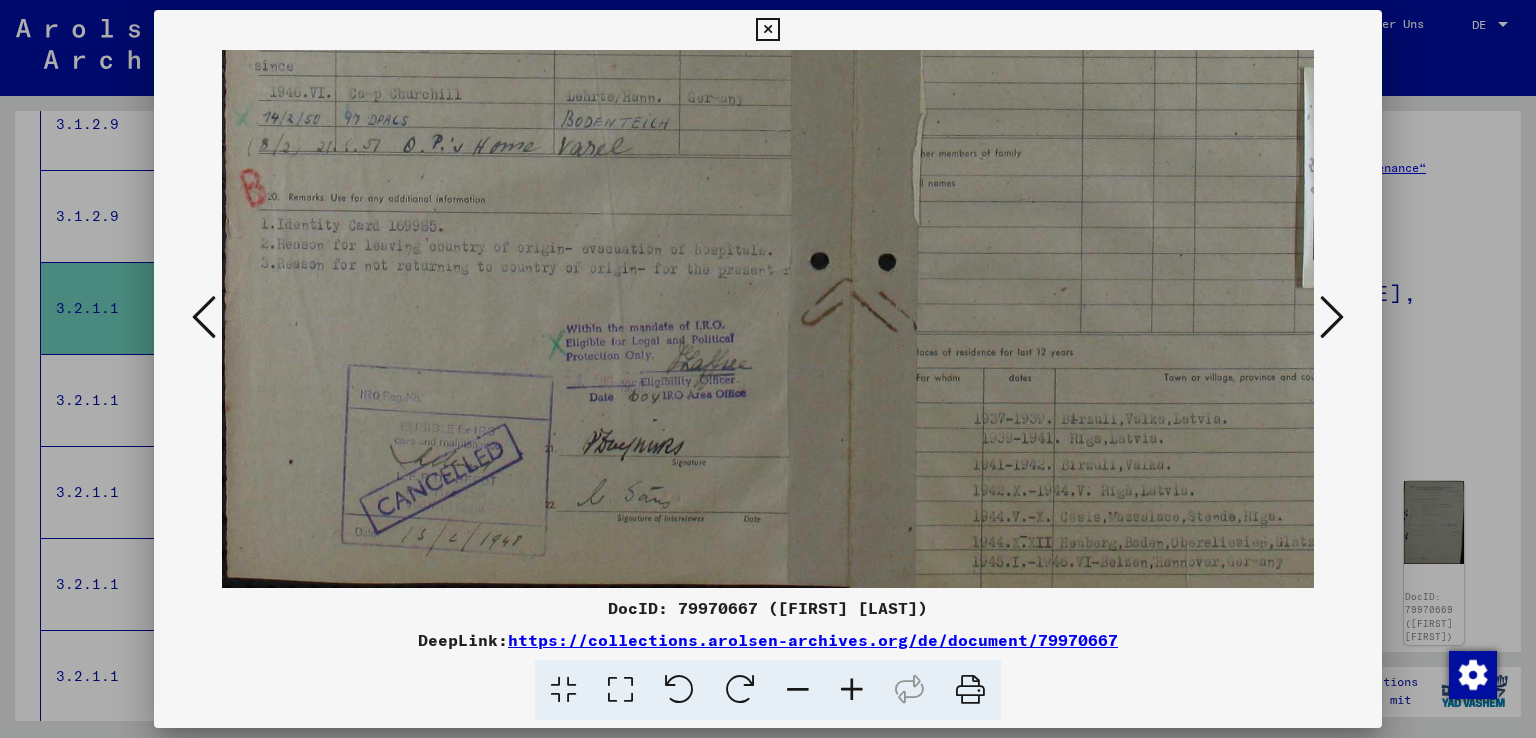 scroll, scrollTop: 449, scrollLeft: 0, axis: vertical 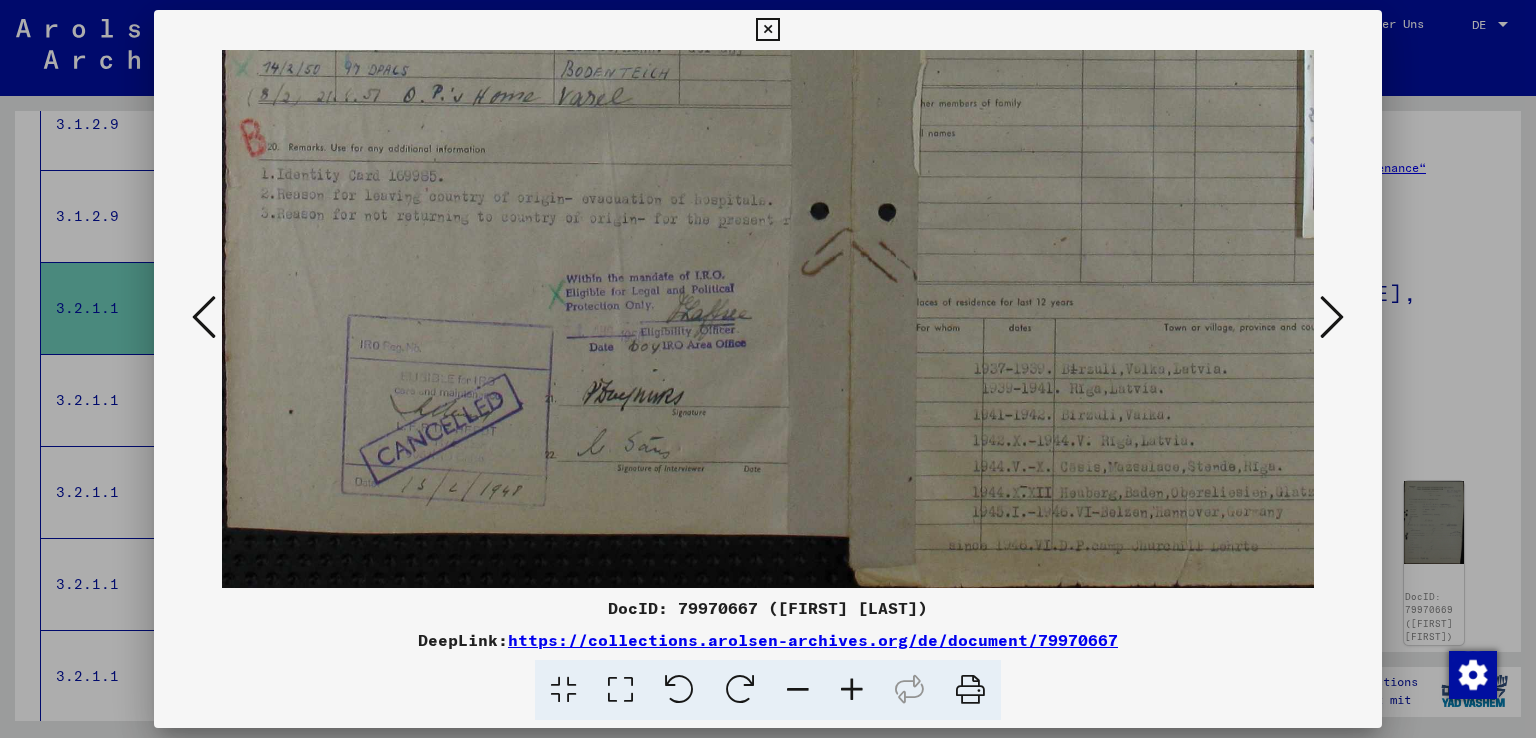 drag, startPoint x: 607, startPoint y: 382, endPoint x: 848, endPoint y: 133, distance: 346.5285 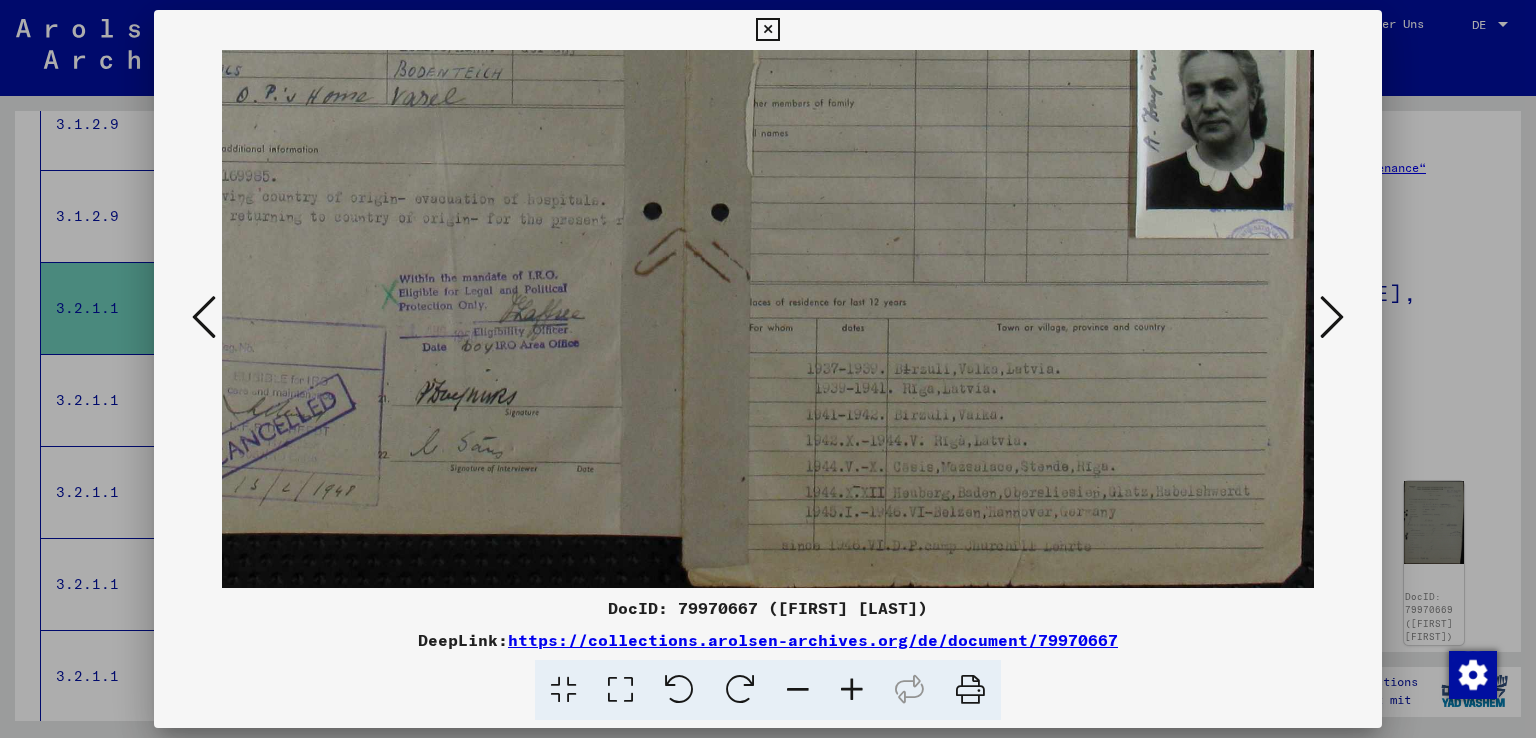scroll, scrollTop: 449, scrollLeft: 170, axis: both 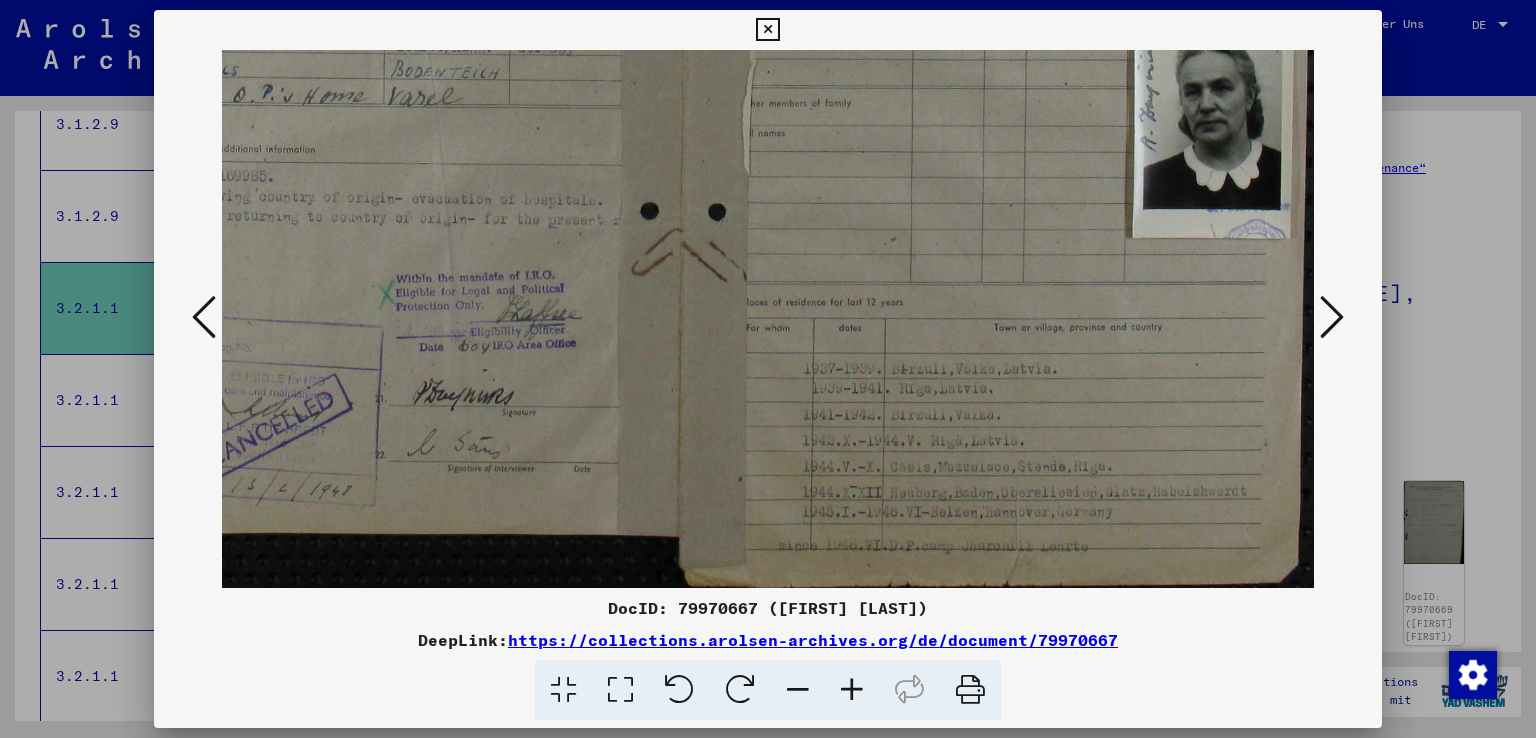 drag, startPoint x: 976, startPoint y: 449, endPoint x: 834, endPoint y: 380, distance: 157.87654 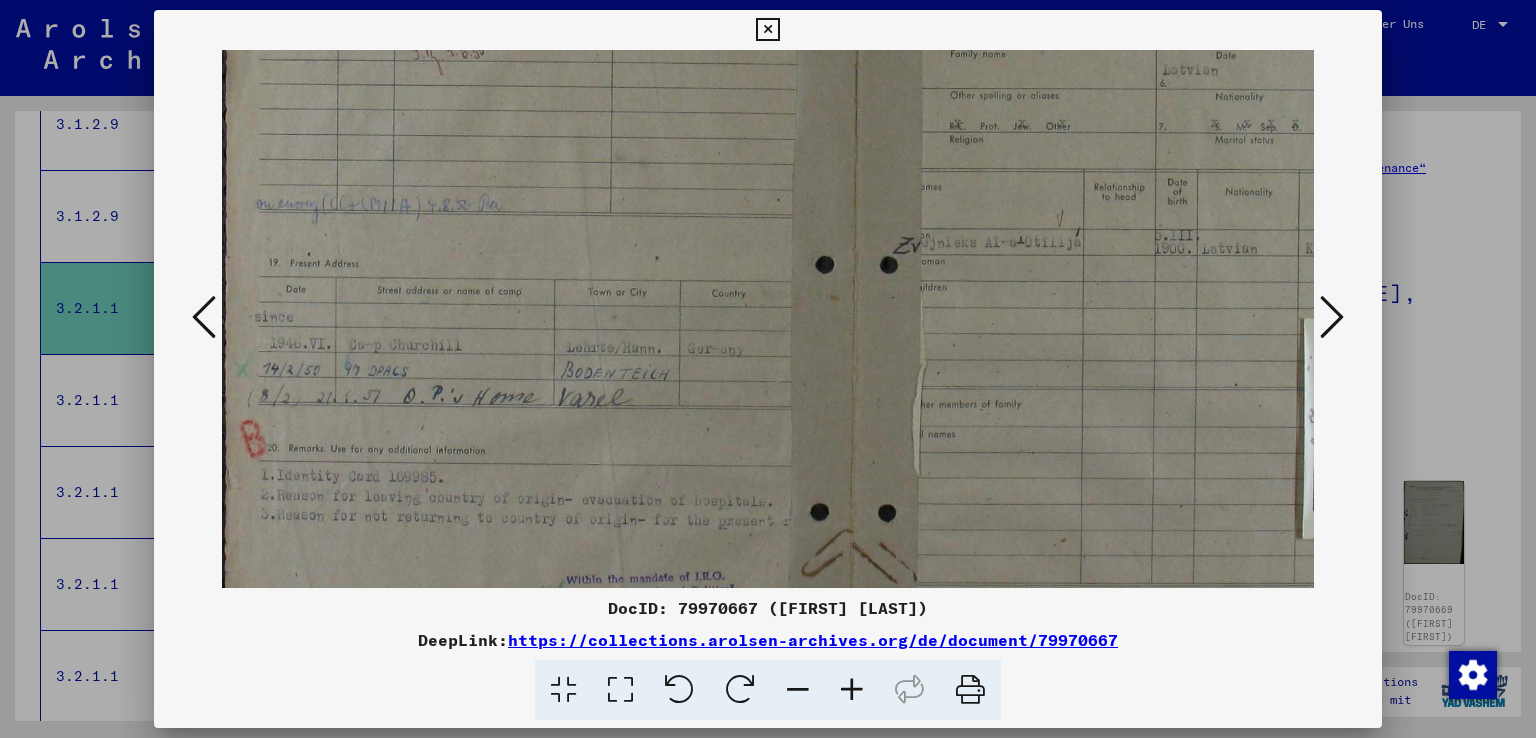 scroll, scrollTop: 162, scrollLeft: 0, axis: vertical 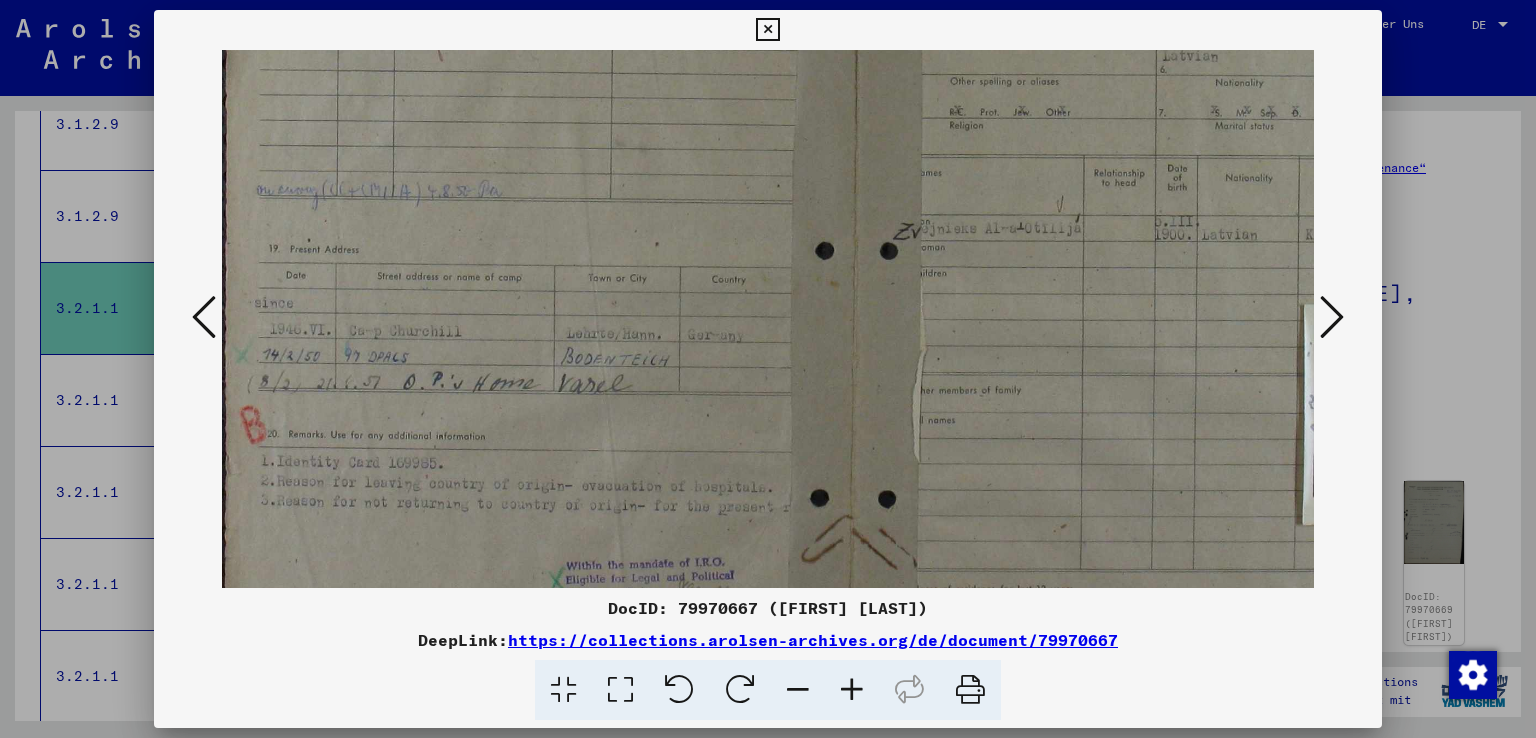 drag, startPoint x: 499, startPoint y: 254, endPoint x: 836, endPoint y: 545, distance: 445.25275 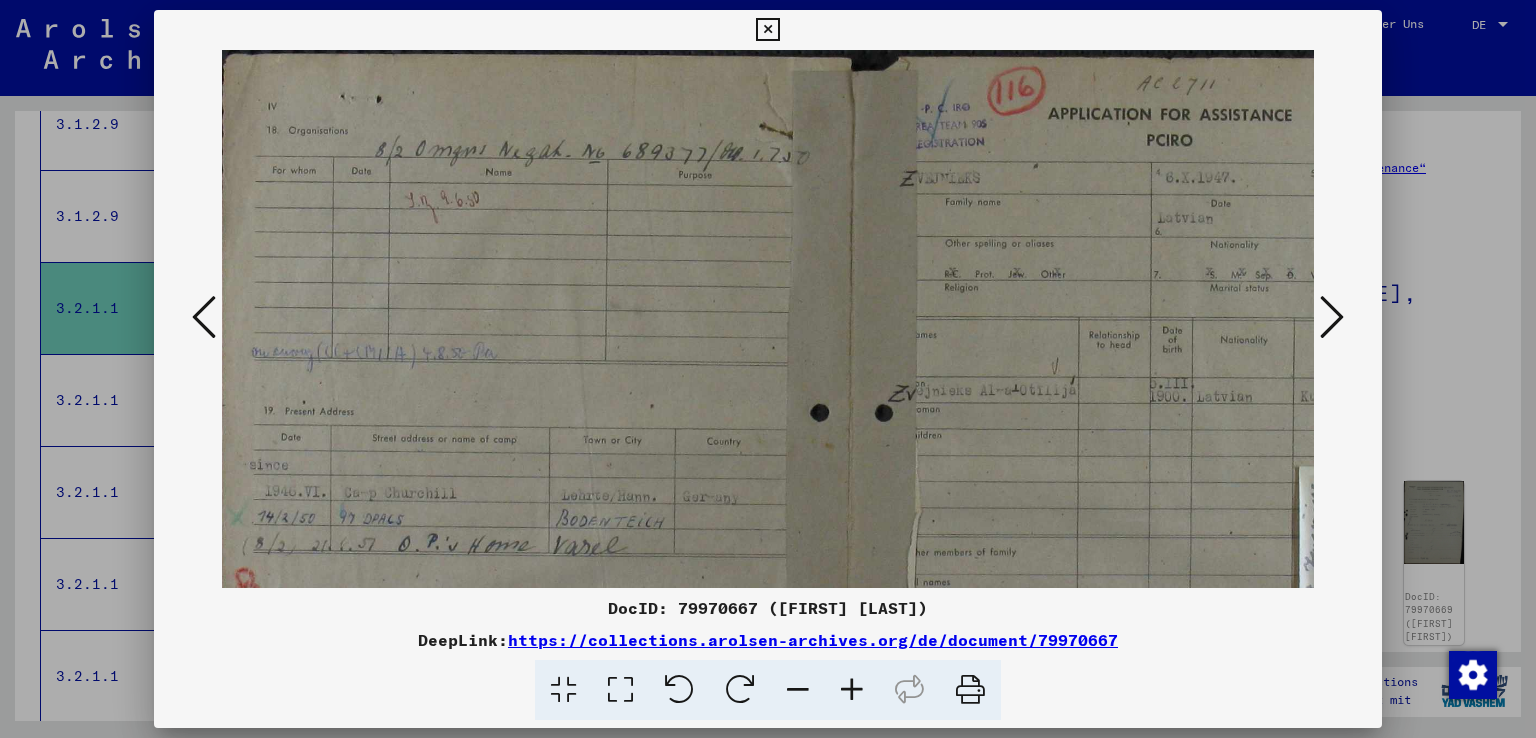 scroll, scrollTop: 0, scrollLeft: 16, axis: horizontal 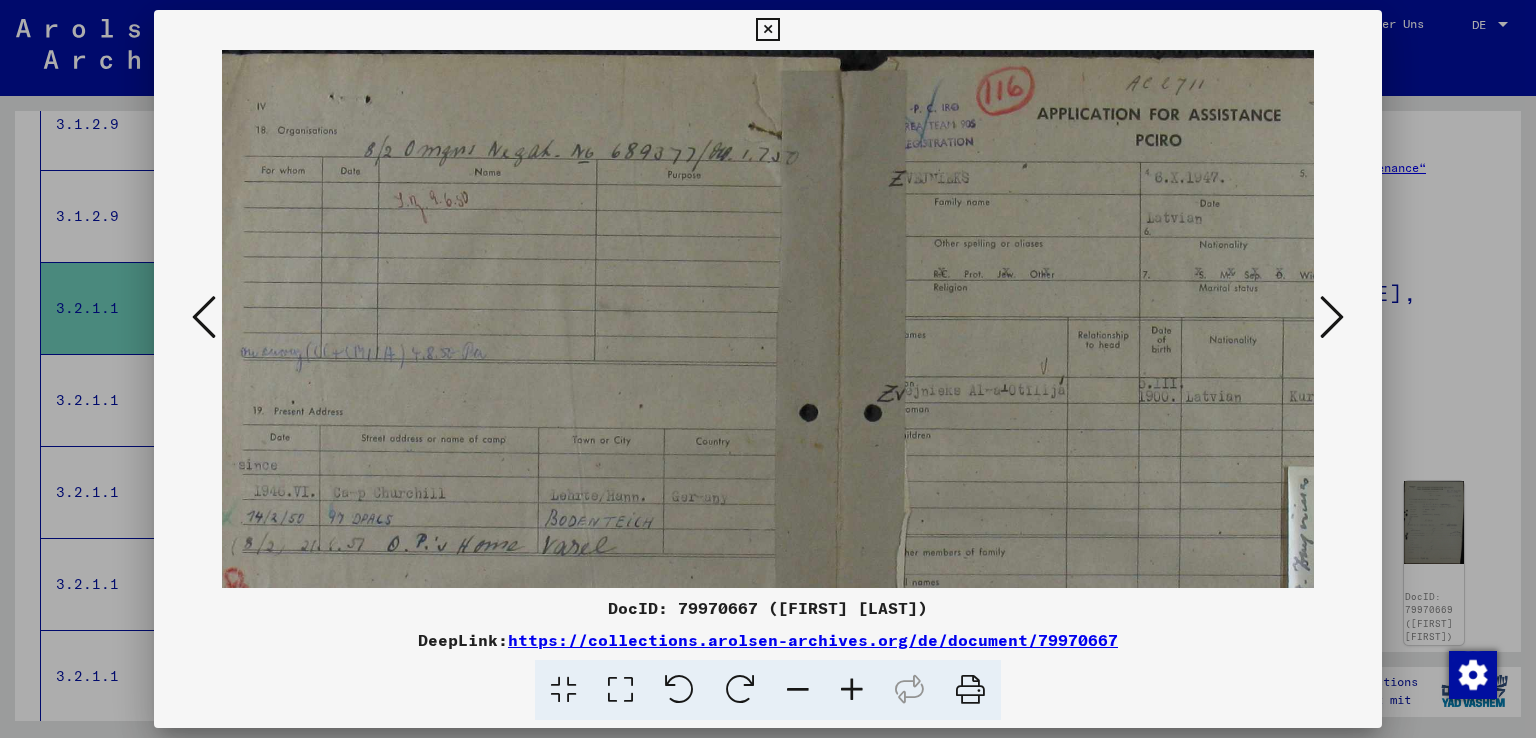 drag, startPoint x: 412, startPoint y: 338, endPoint x: 399, endPoint y: 629, distance: 291.29022 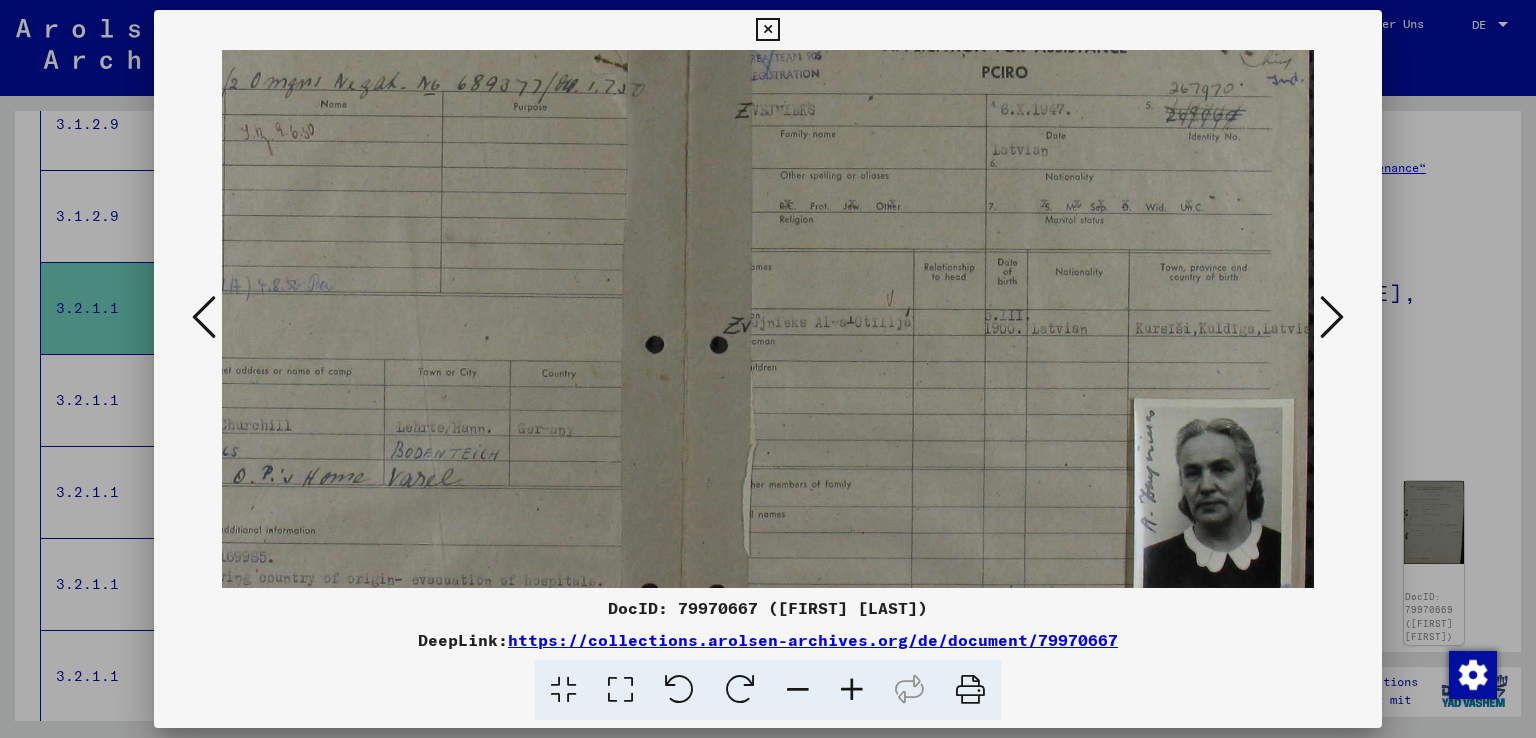 scroll, scrollTop: 68, scrollLeft: 170, axis: both 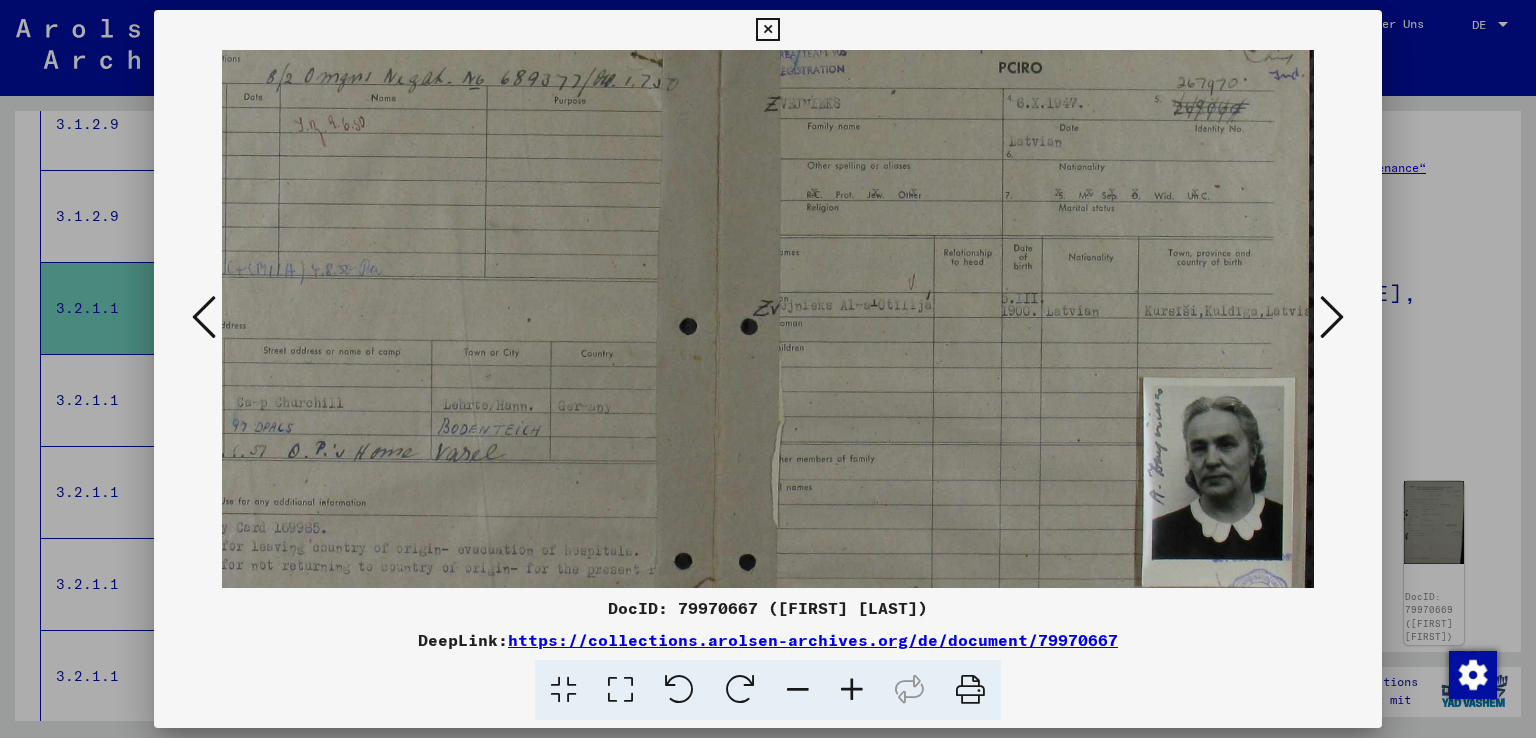 click at bounding box center (798, 690) 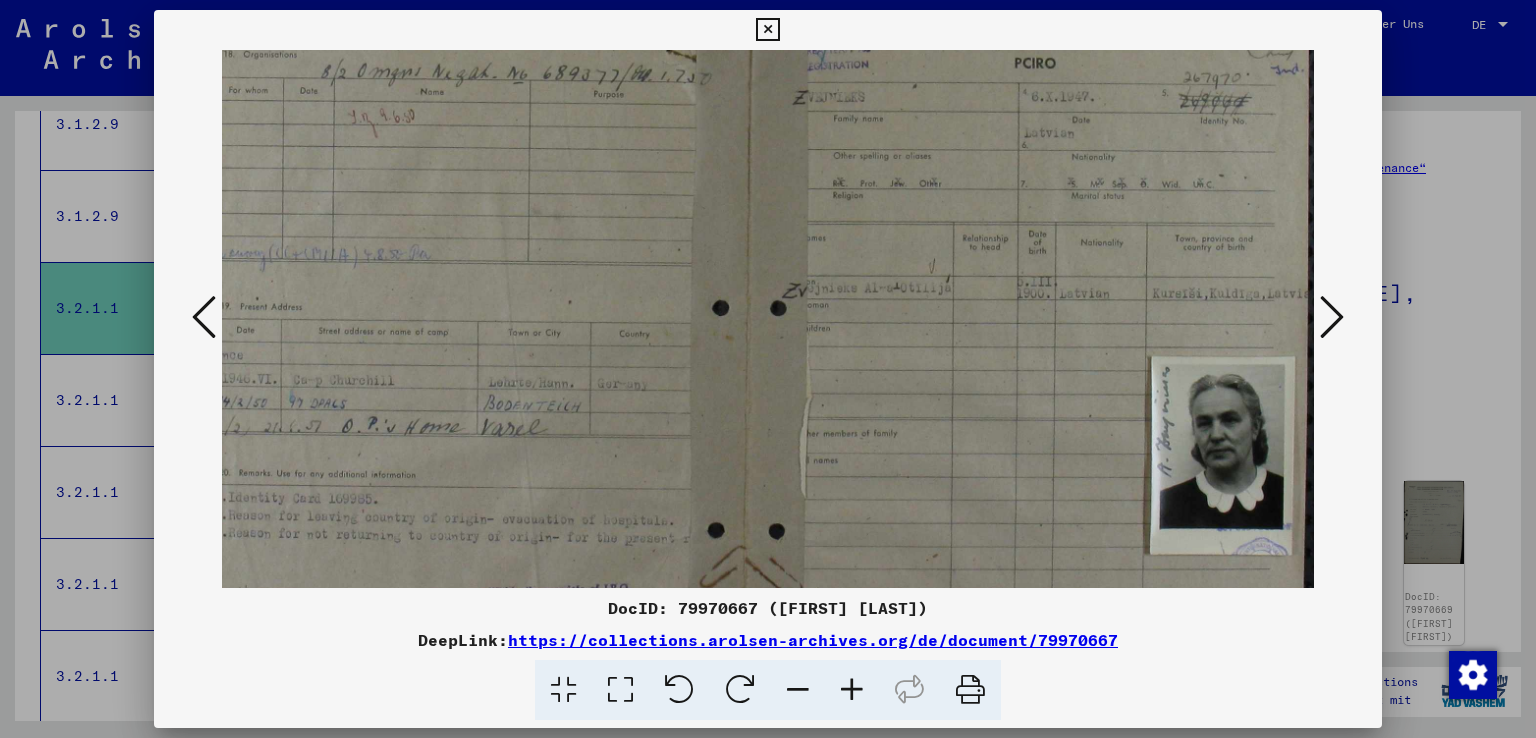 scroll, scrollTop: 68, scrollLeft: 42, axis: both 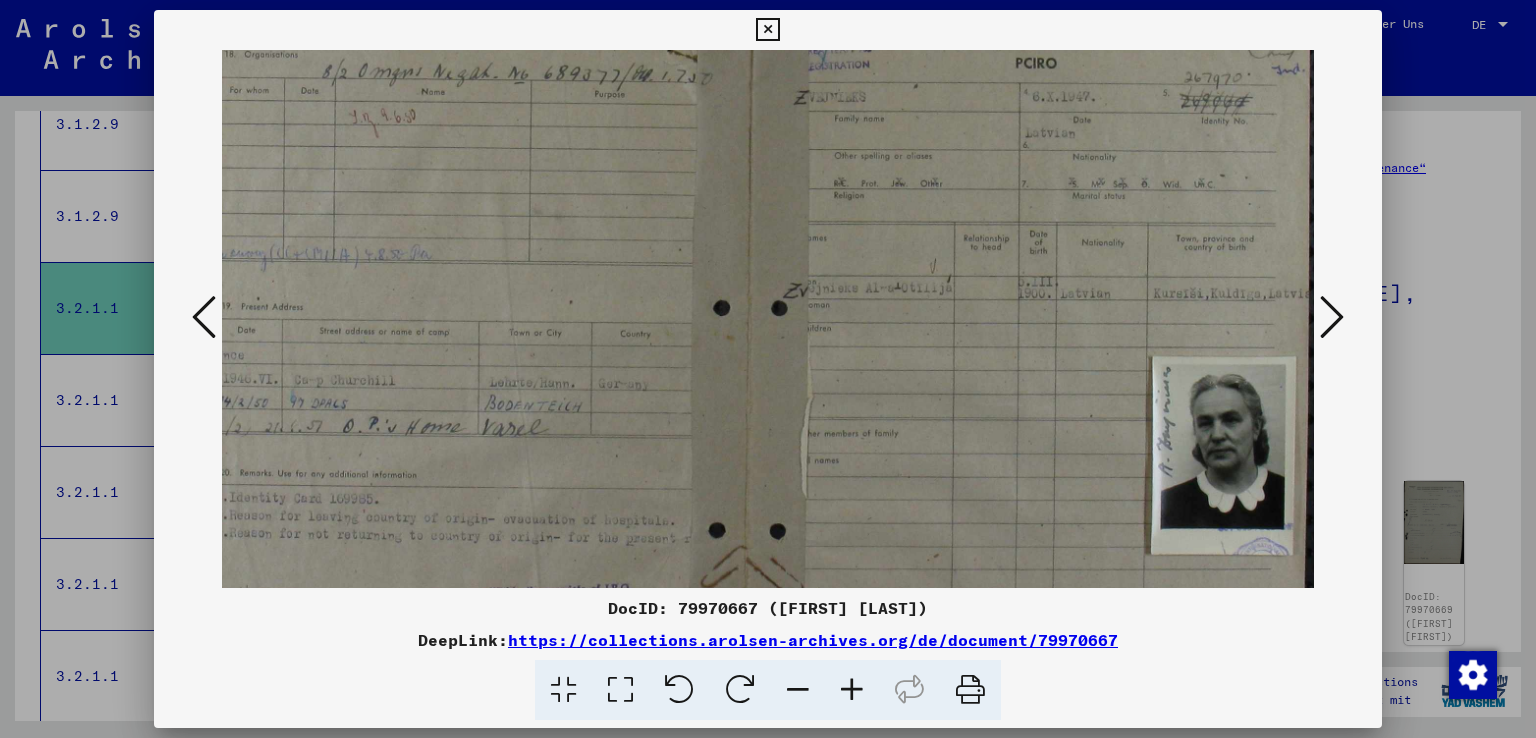 click at bounding box center (798, 690) 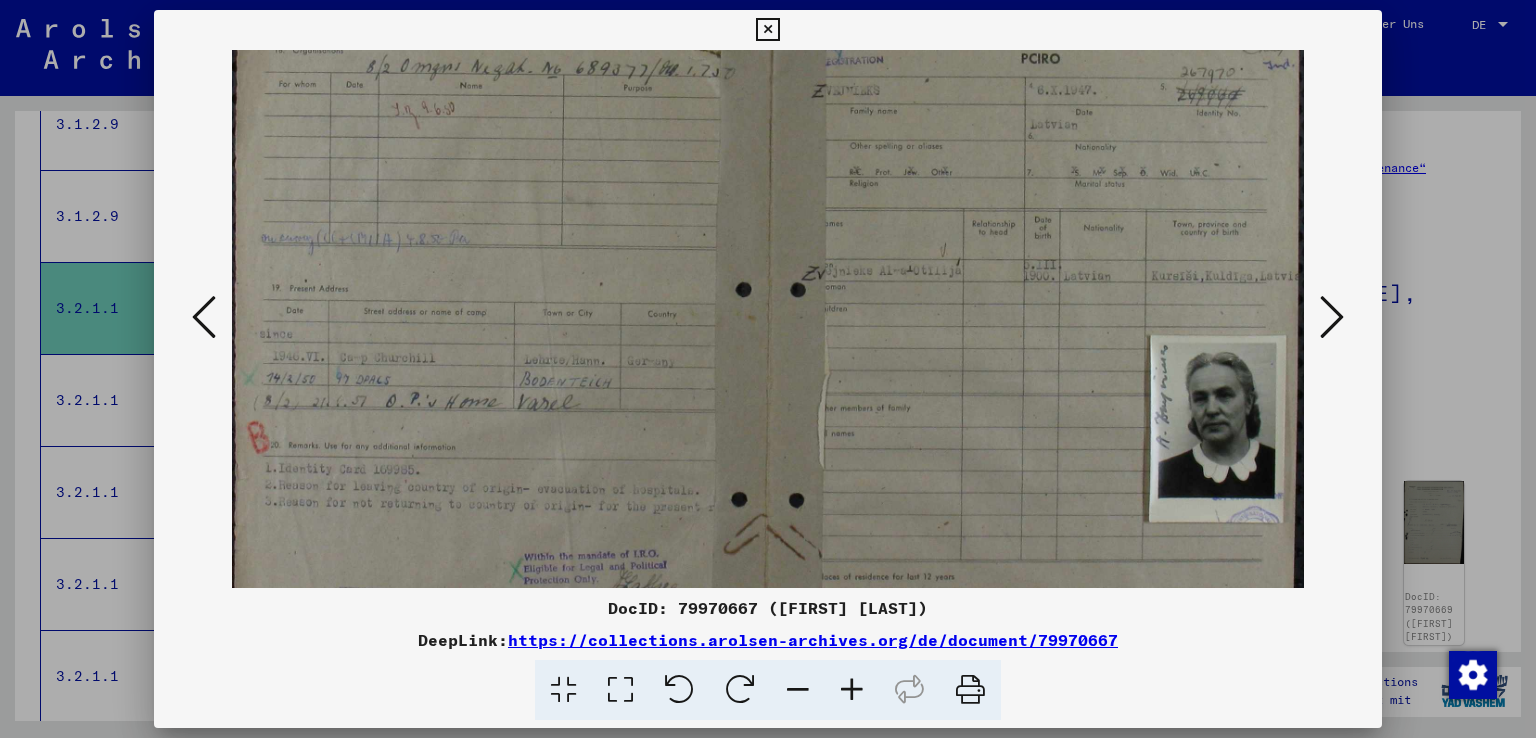 click at bounding box center [798, 690] 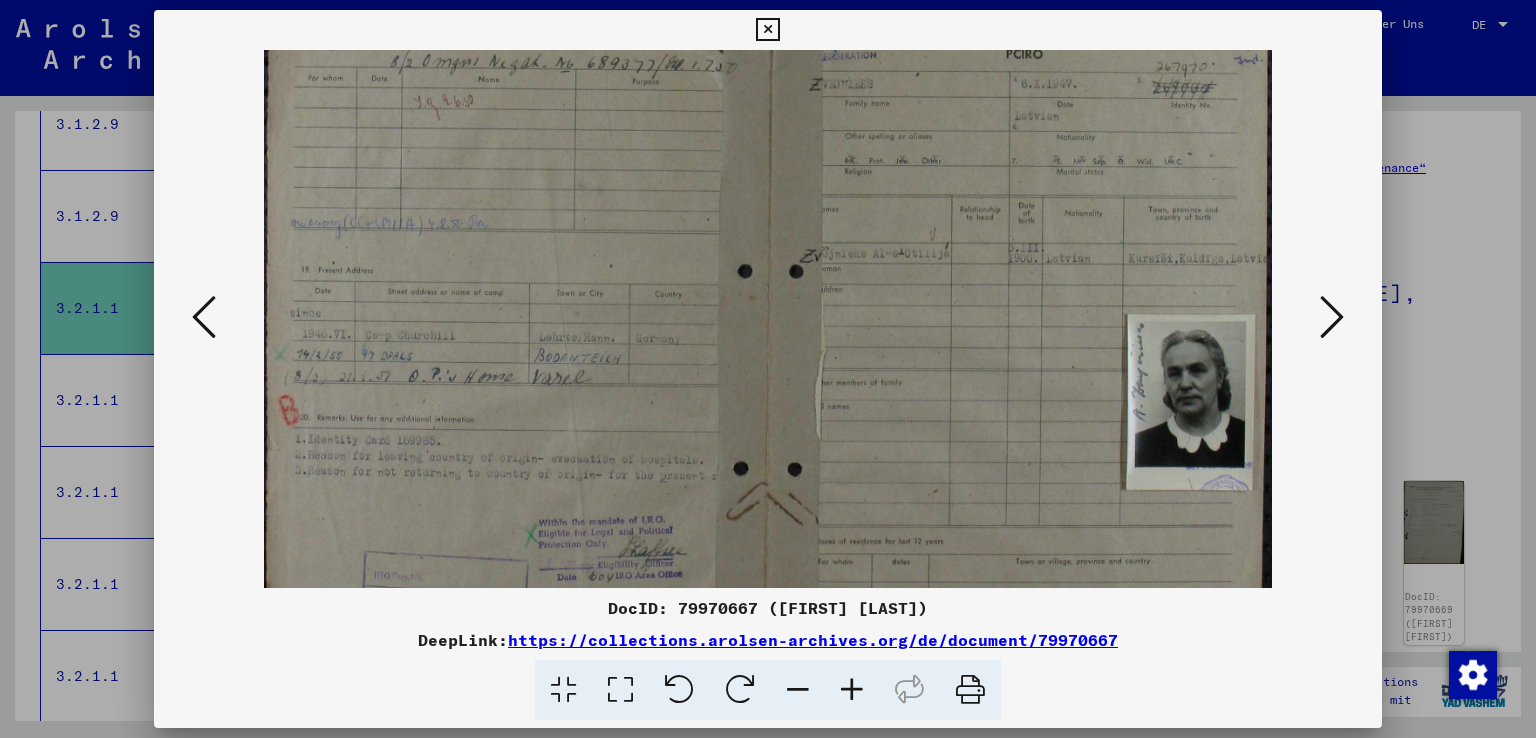click at bounding box center [798, 690] 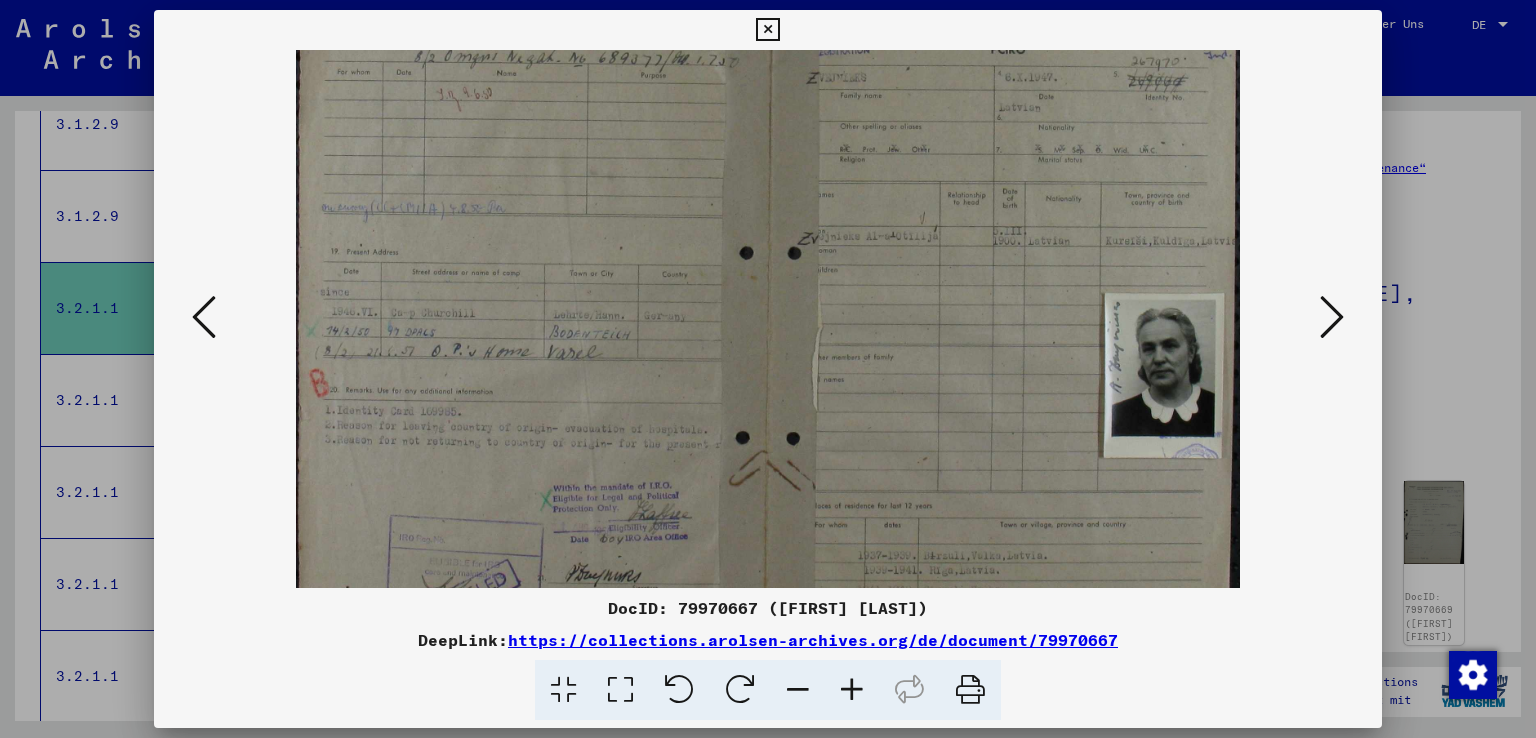 click at bounding box center (798, 690) 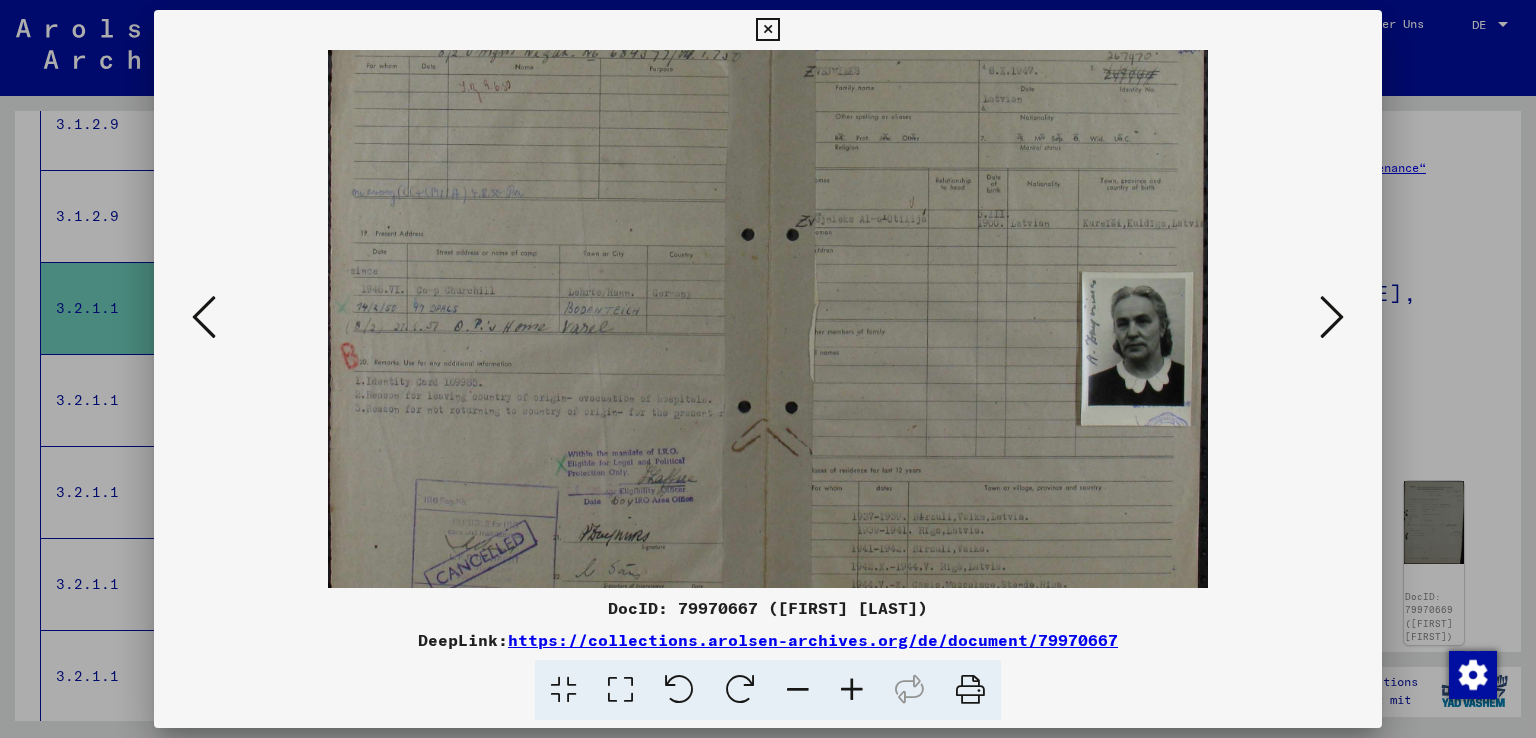click at bounding box center [798, 690] 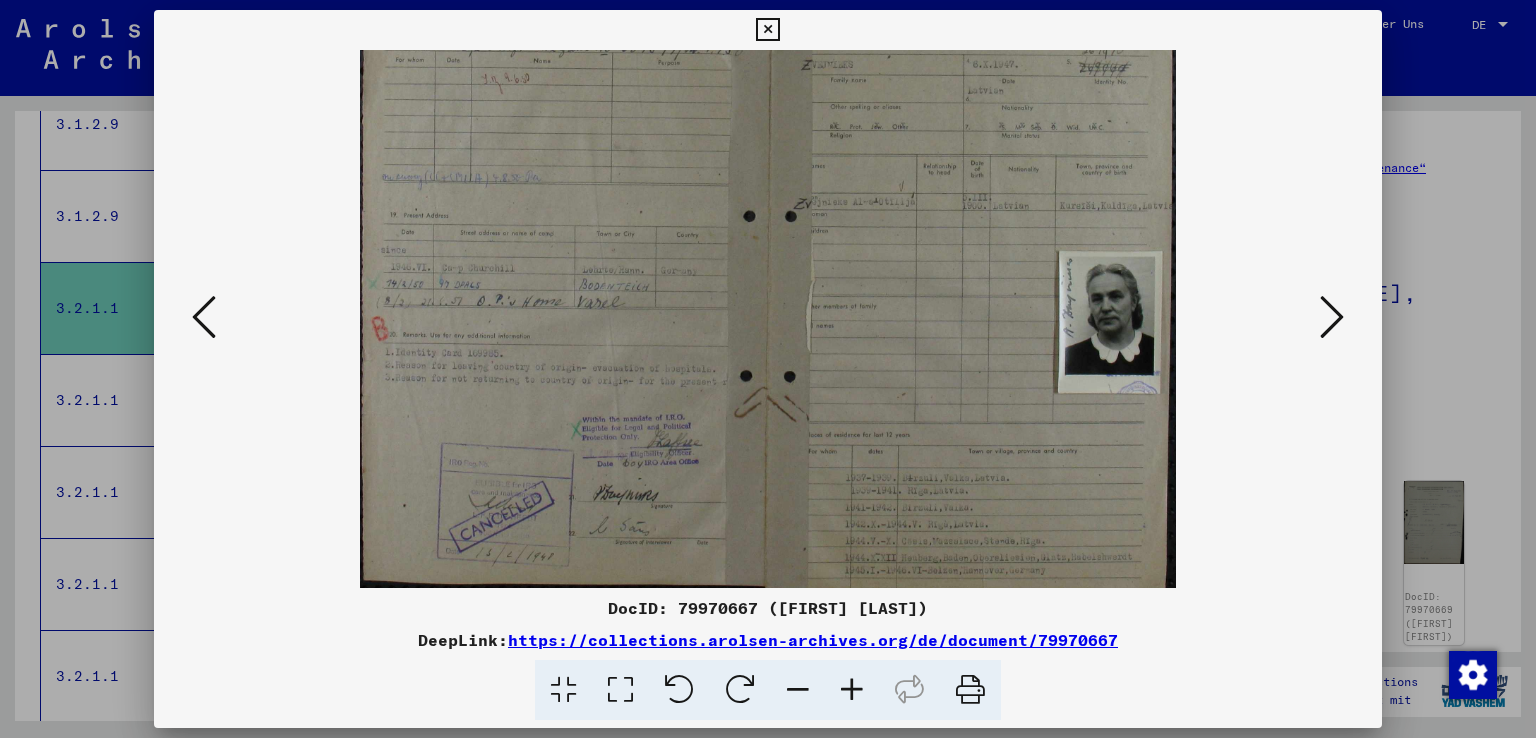click at bounding box center (798, 690) 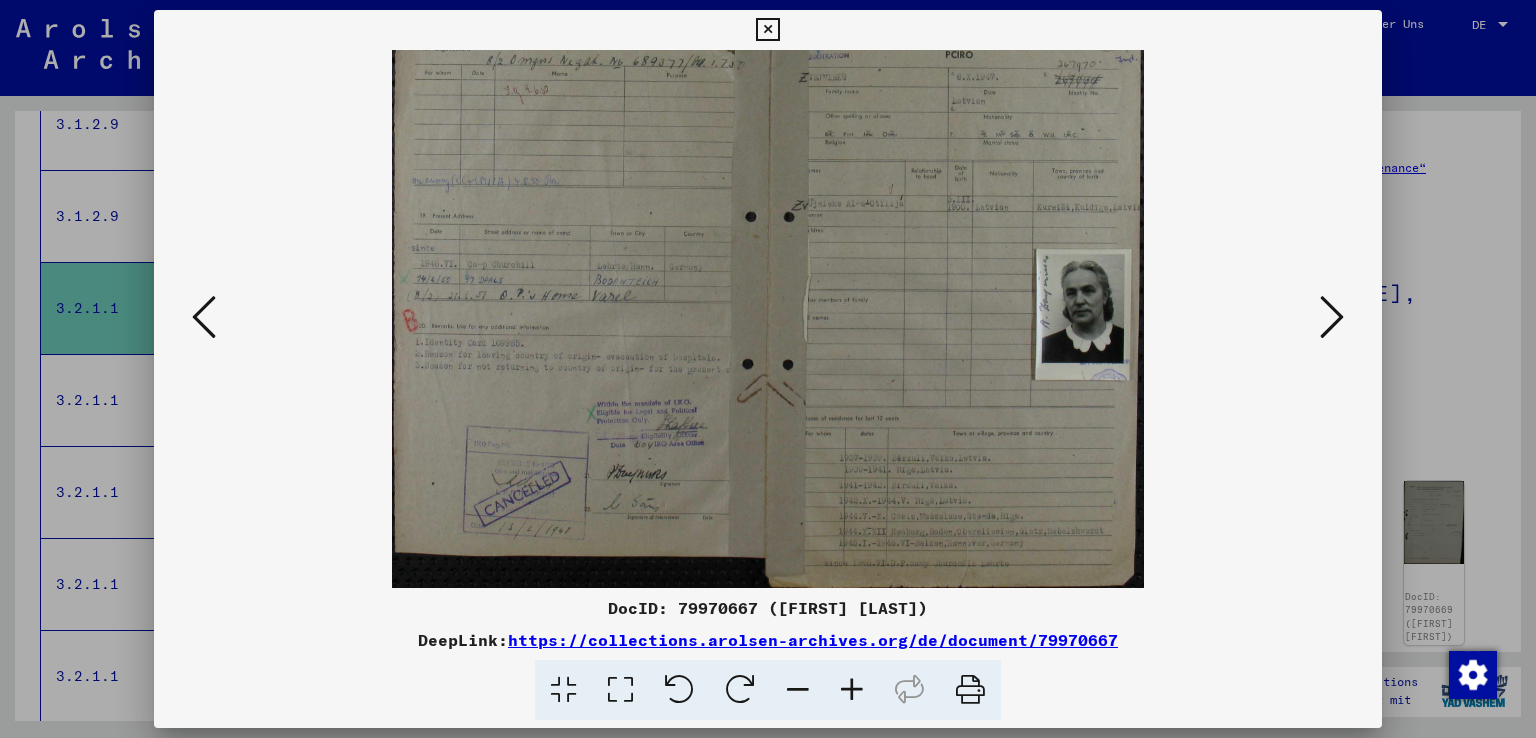 click at bounding box center [798, 690] 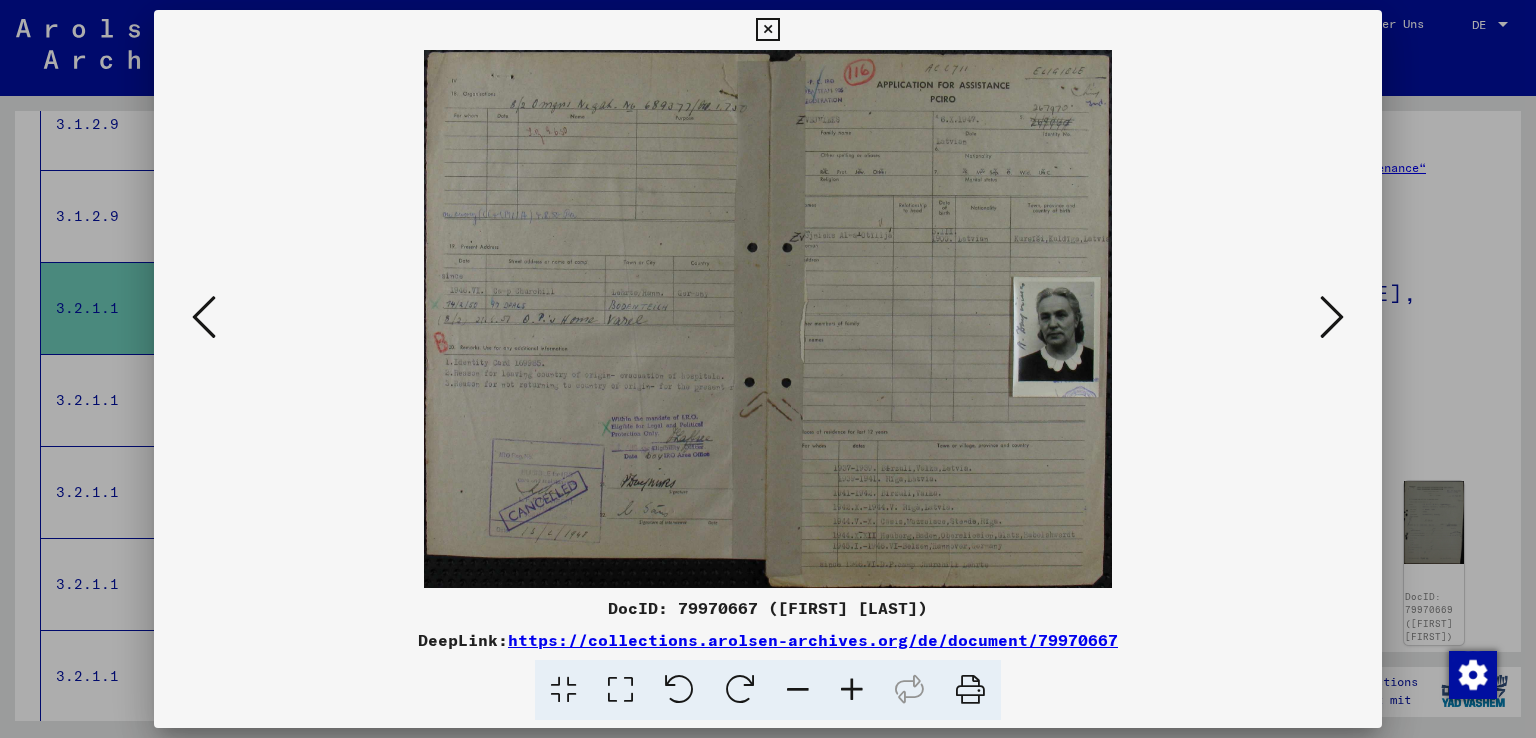 drag, startPoint x: 900, startPoint y: 493, endPoint x: 876, endPoint y: 387, distance: 108.68302 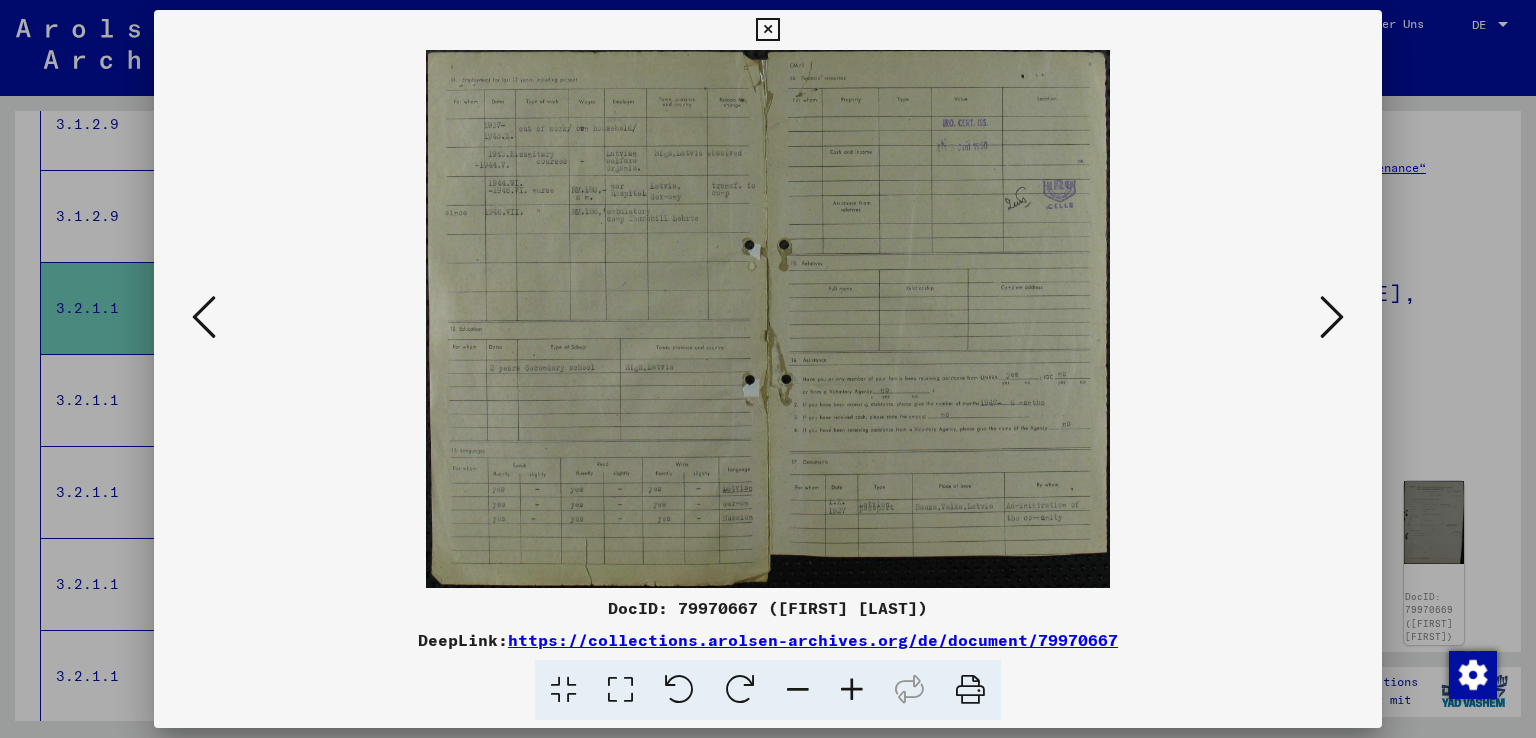 type 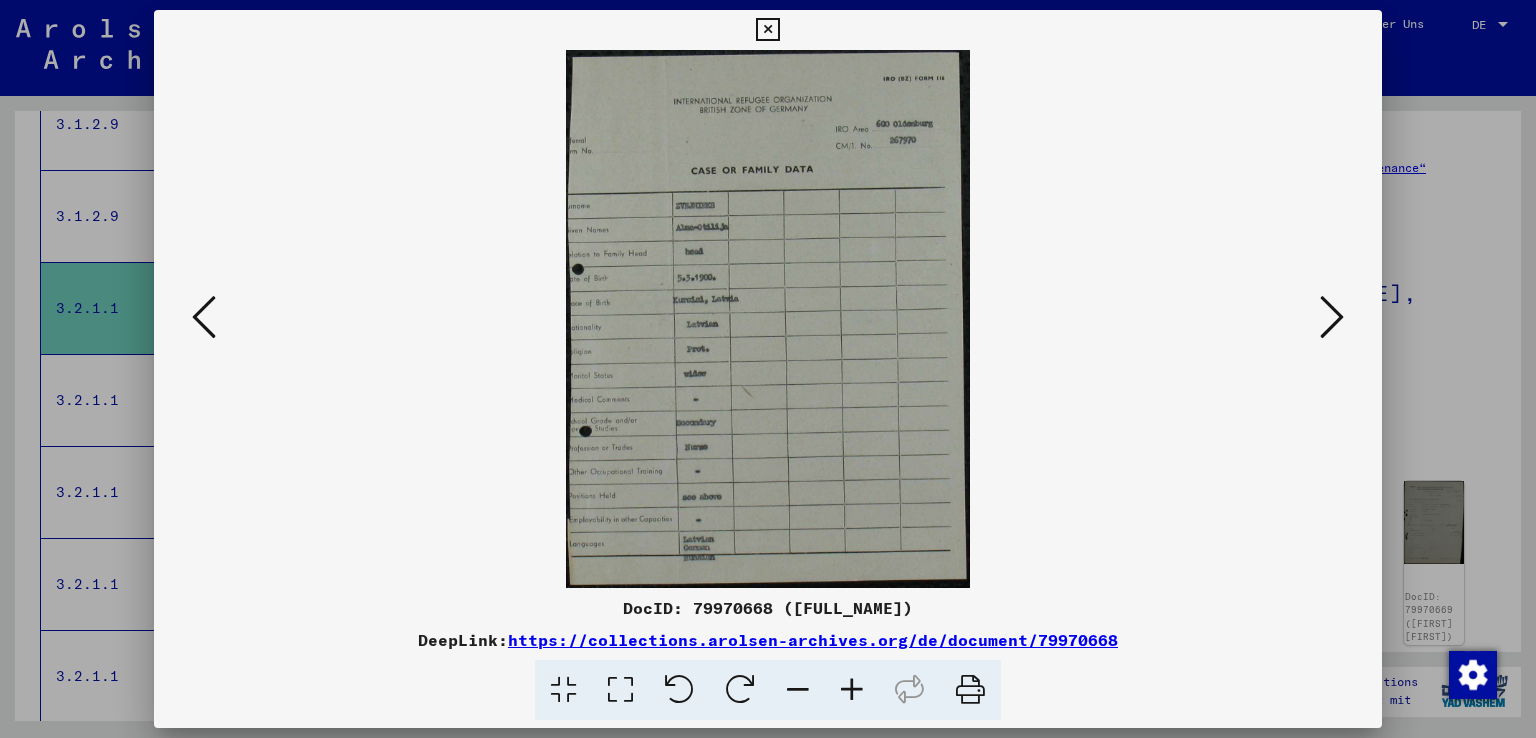 click at bounding box center (1332, 317) 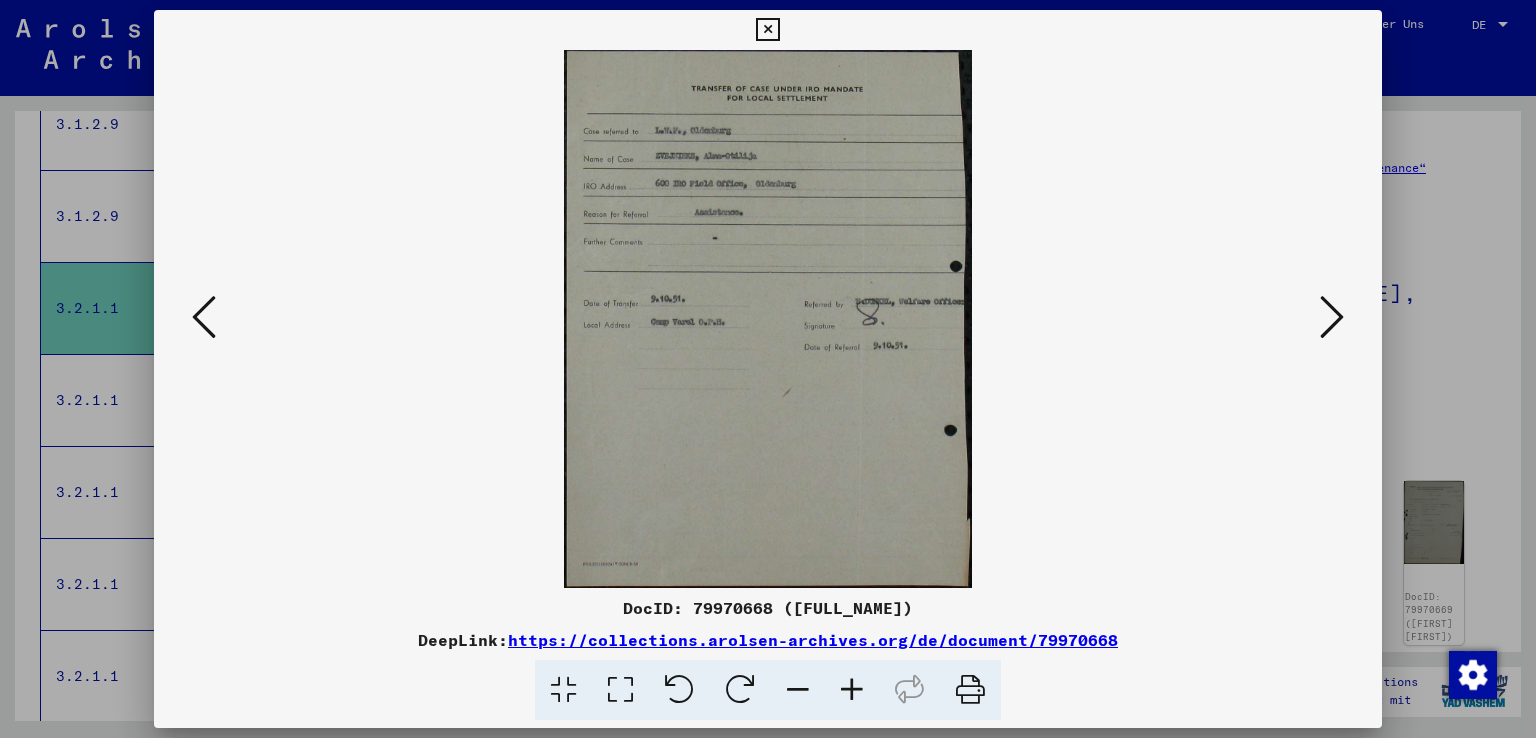 click at bounding box center (1332, 317) 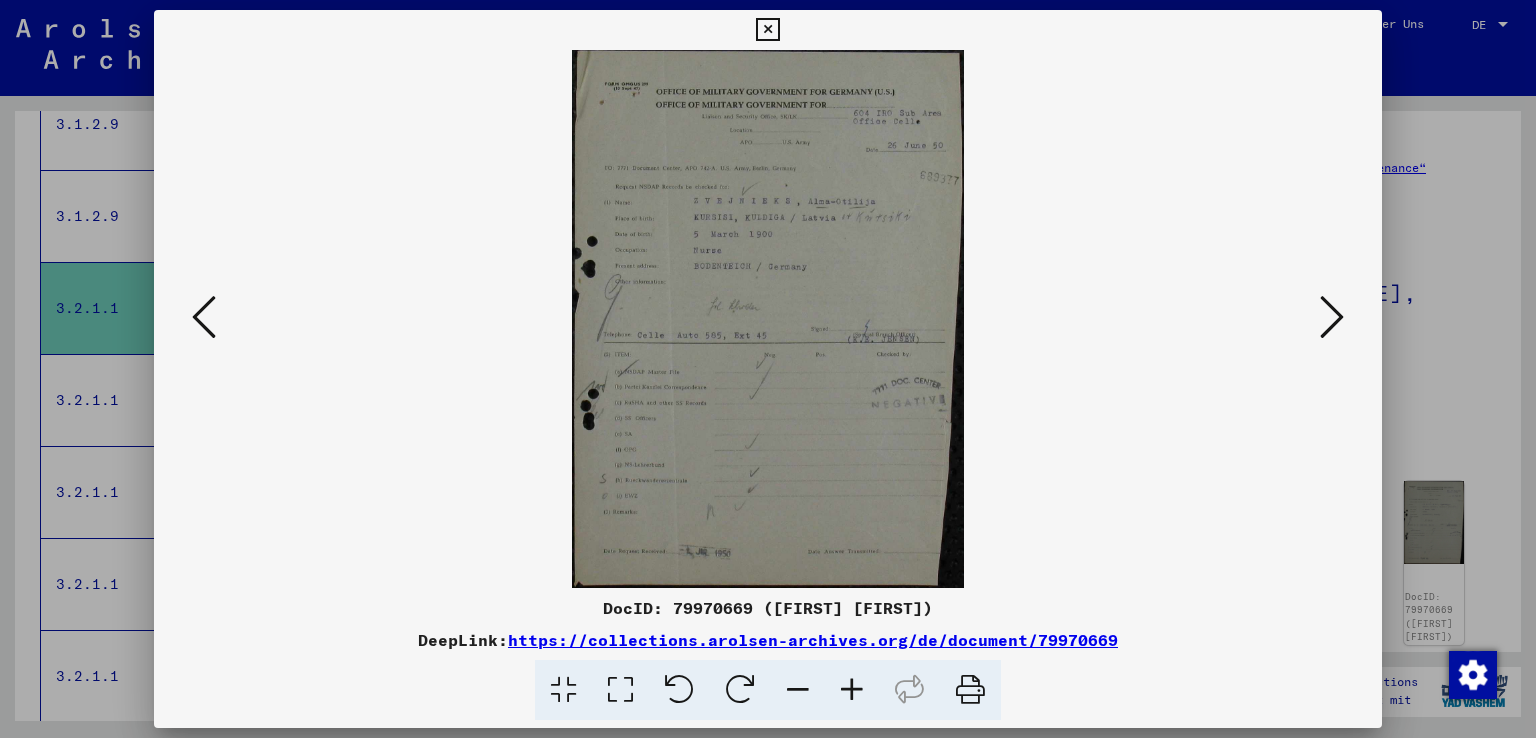 click at bounding box center (1332, 317) 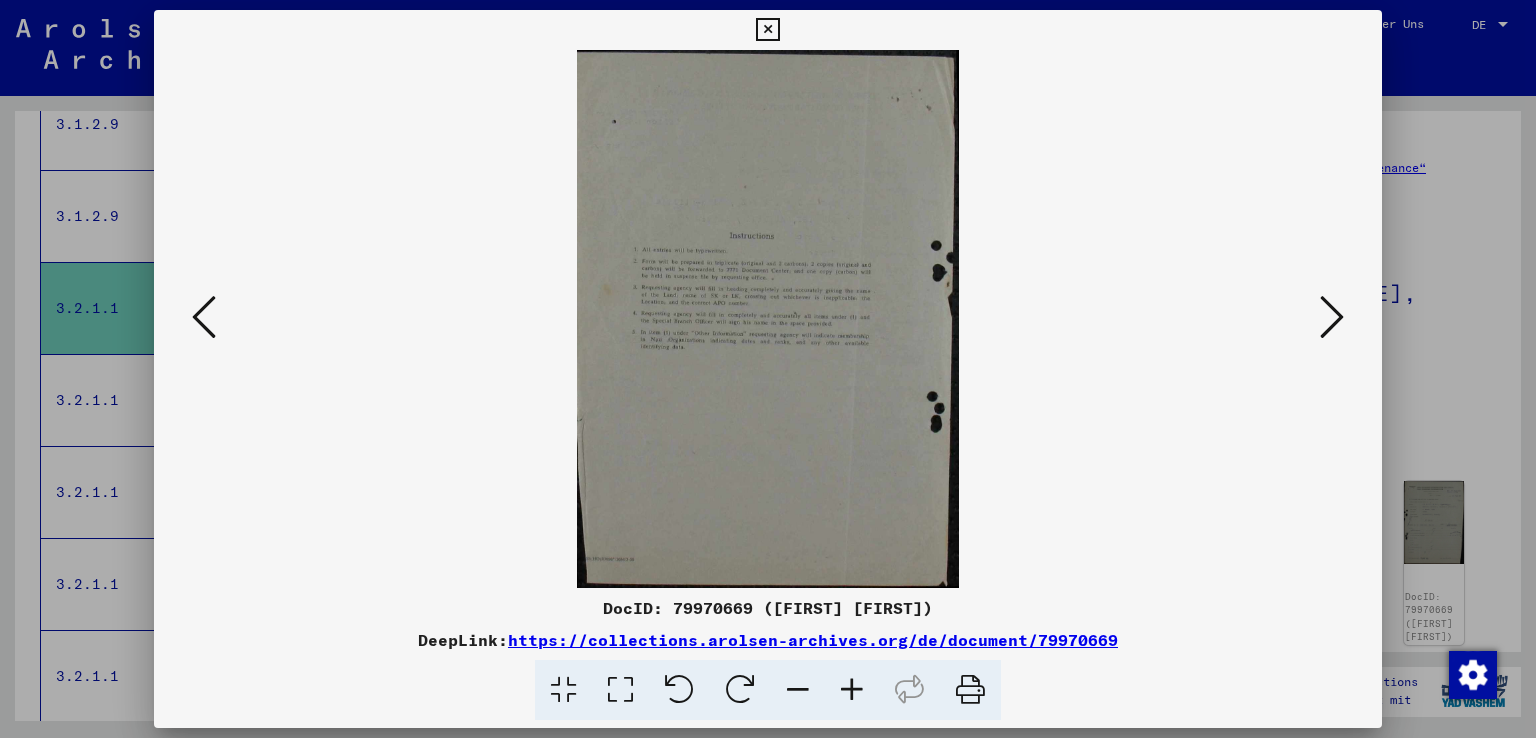 click at bounding box center (1332, 317) 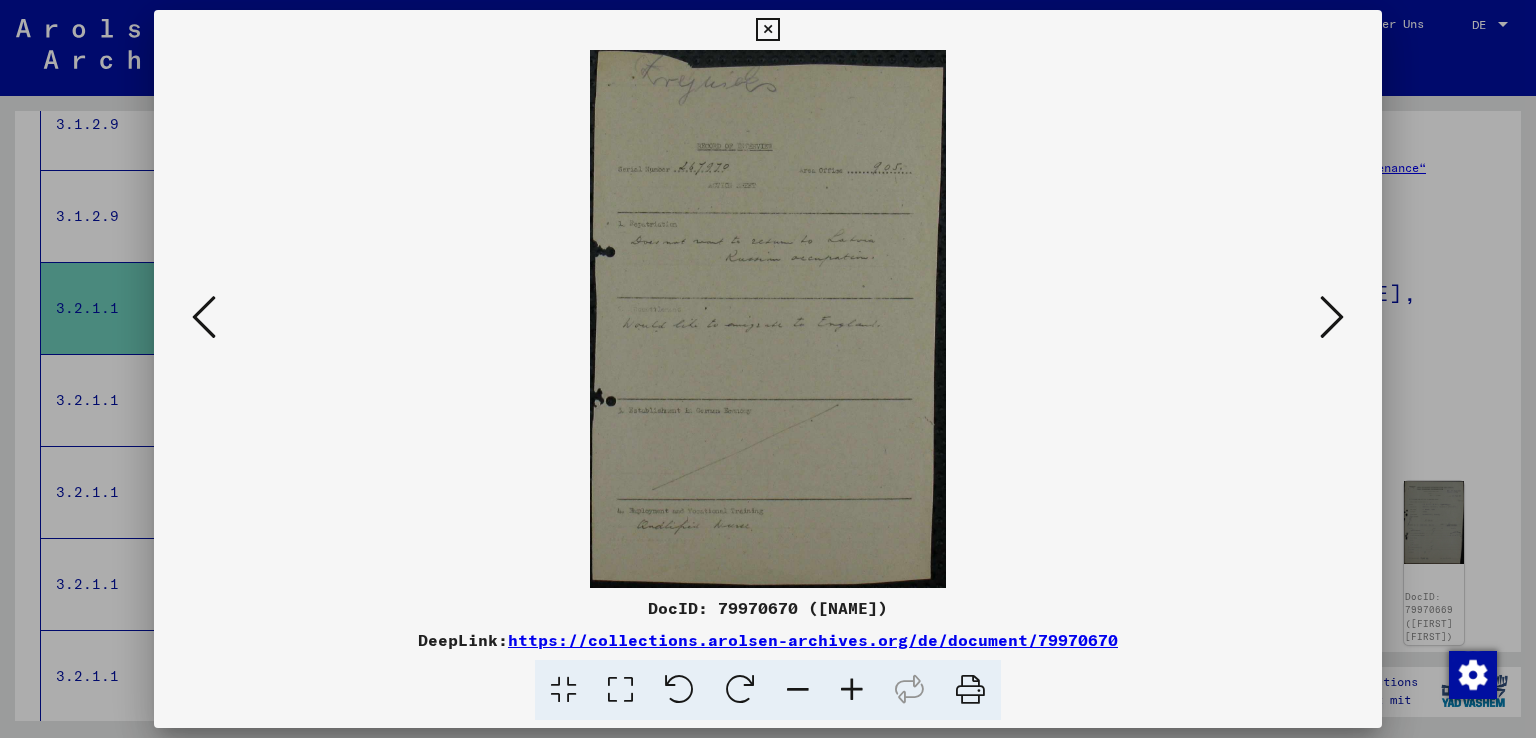 click at bounding box center (1332, 317) 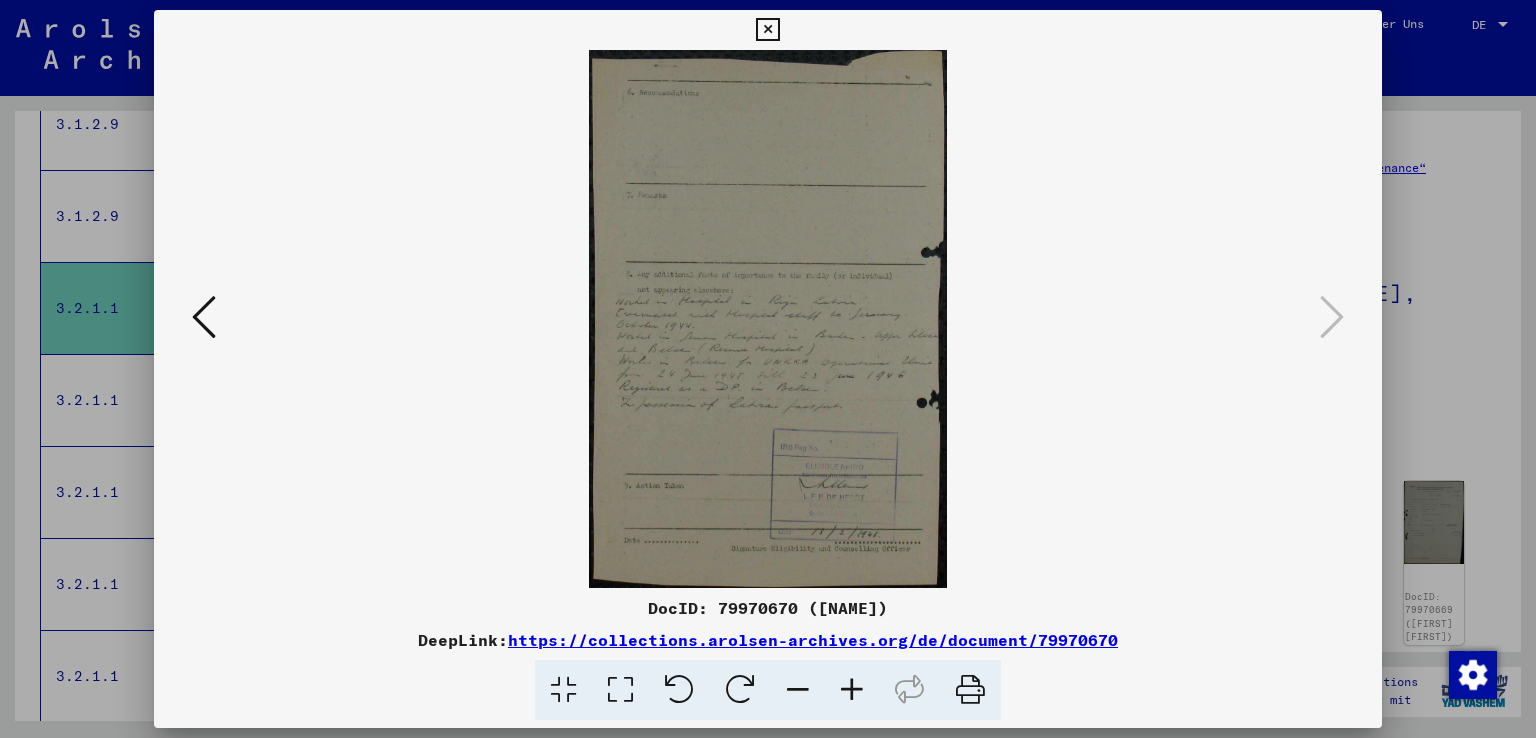 click at bounding box center (767, 30) 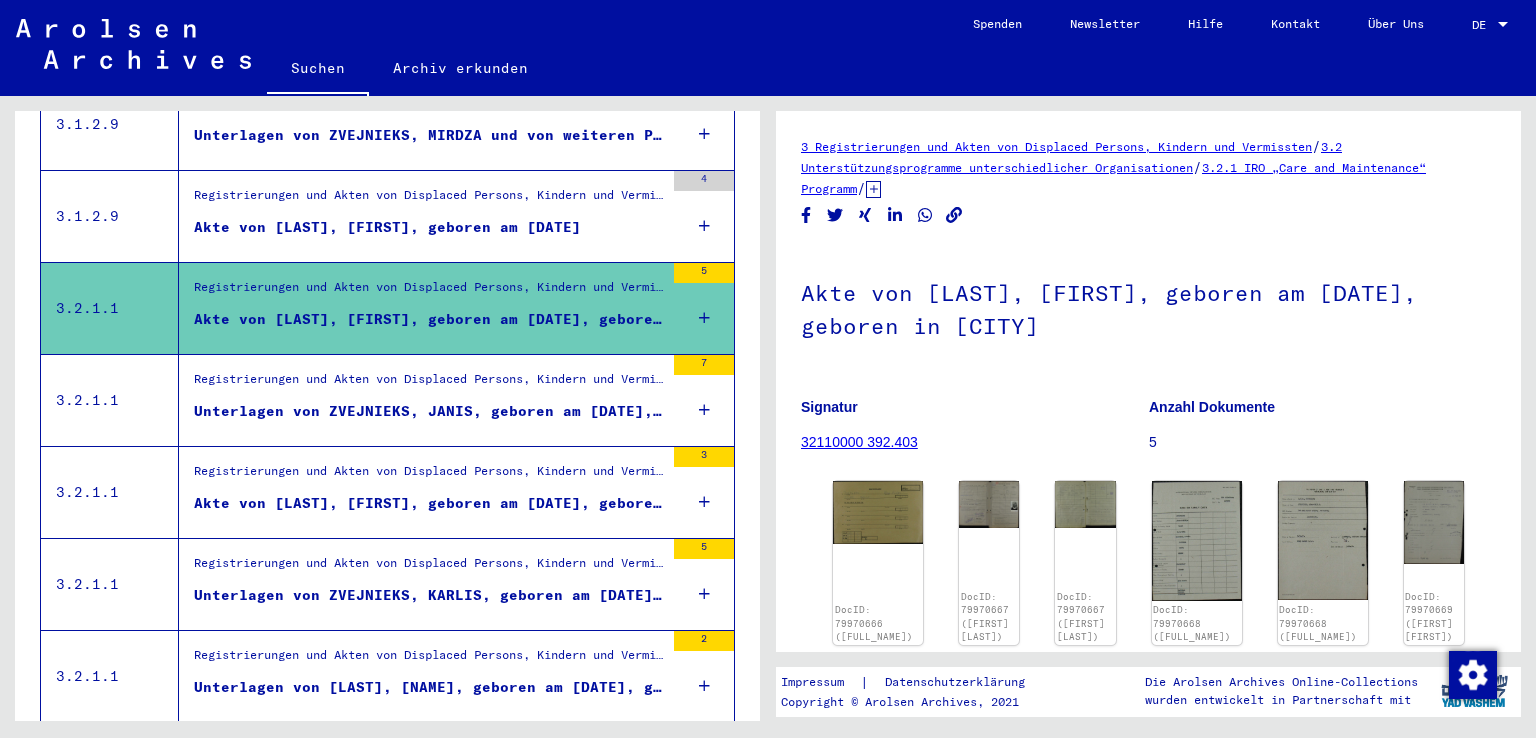 click on "Unterlagen von ZVEJNIEKS, JANIS, geboren am [DATE], geboren in [CITY] und von weiteren Personen" at bounding box center (429, 411) 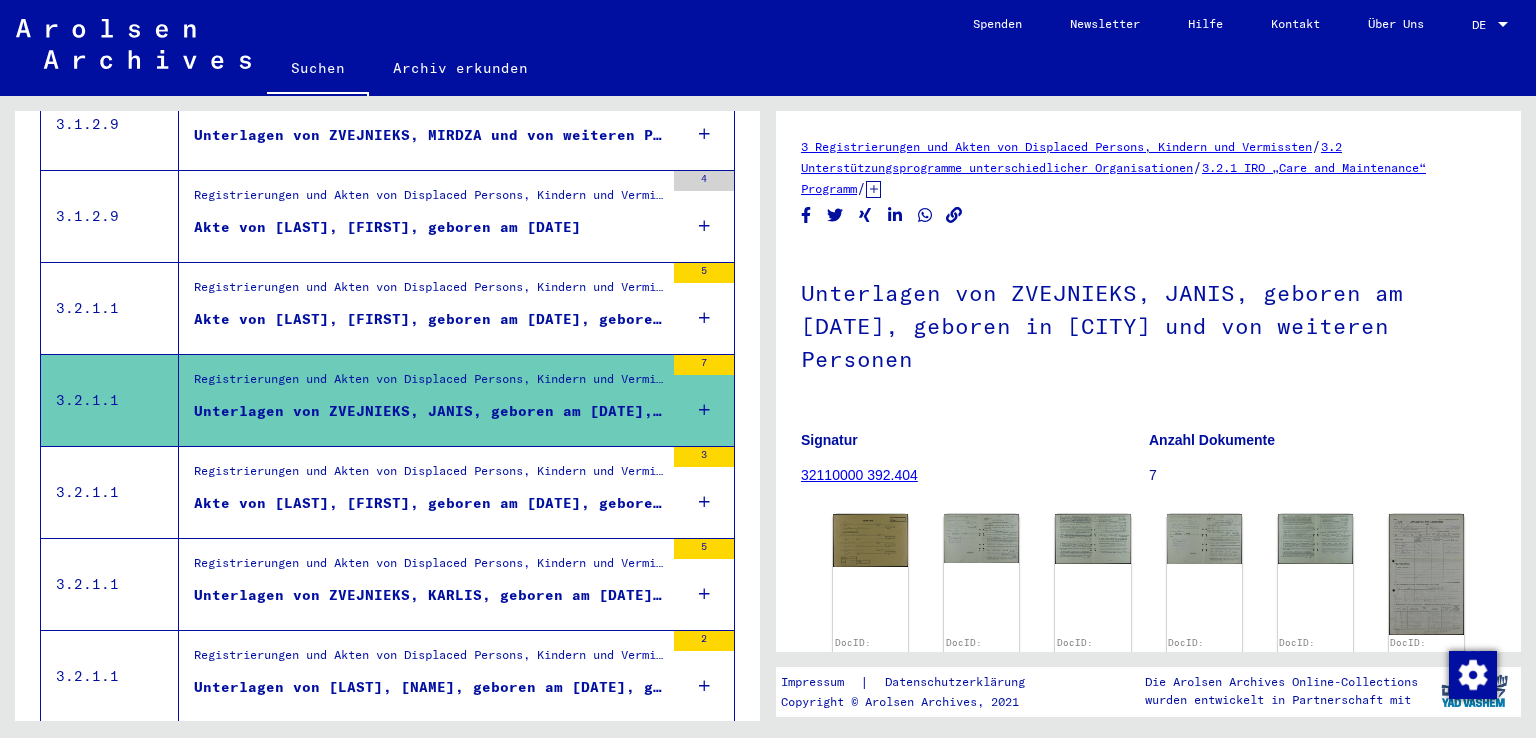 scroll, scrollTop: 0, scrollLeft: 0, axis: both 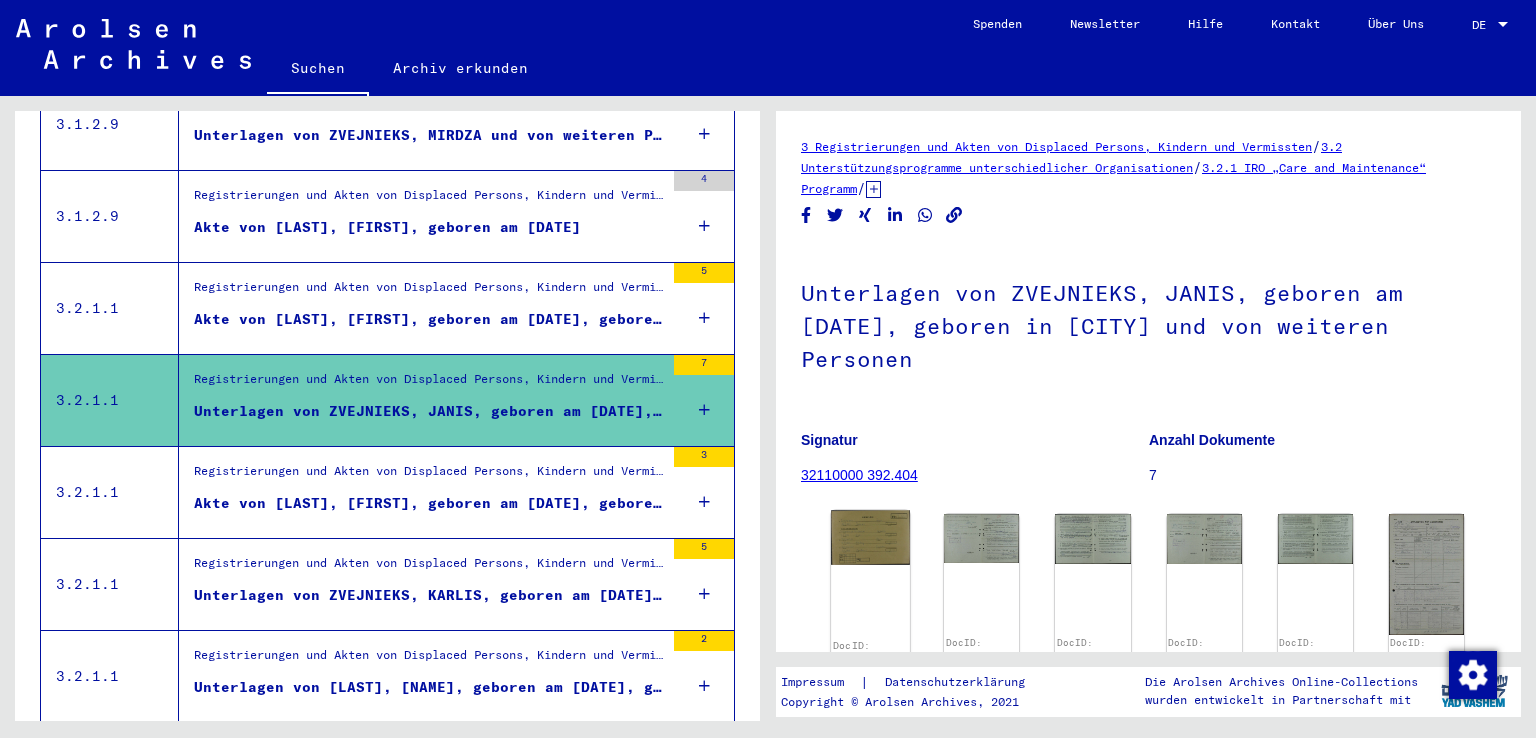 click 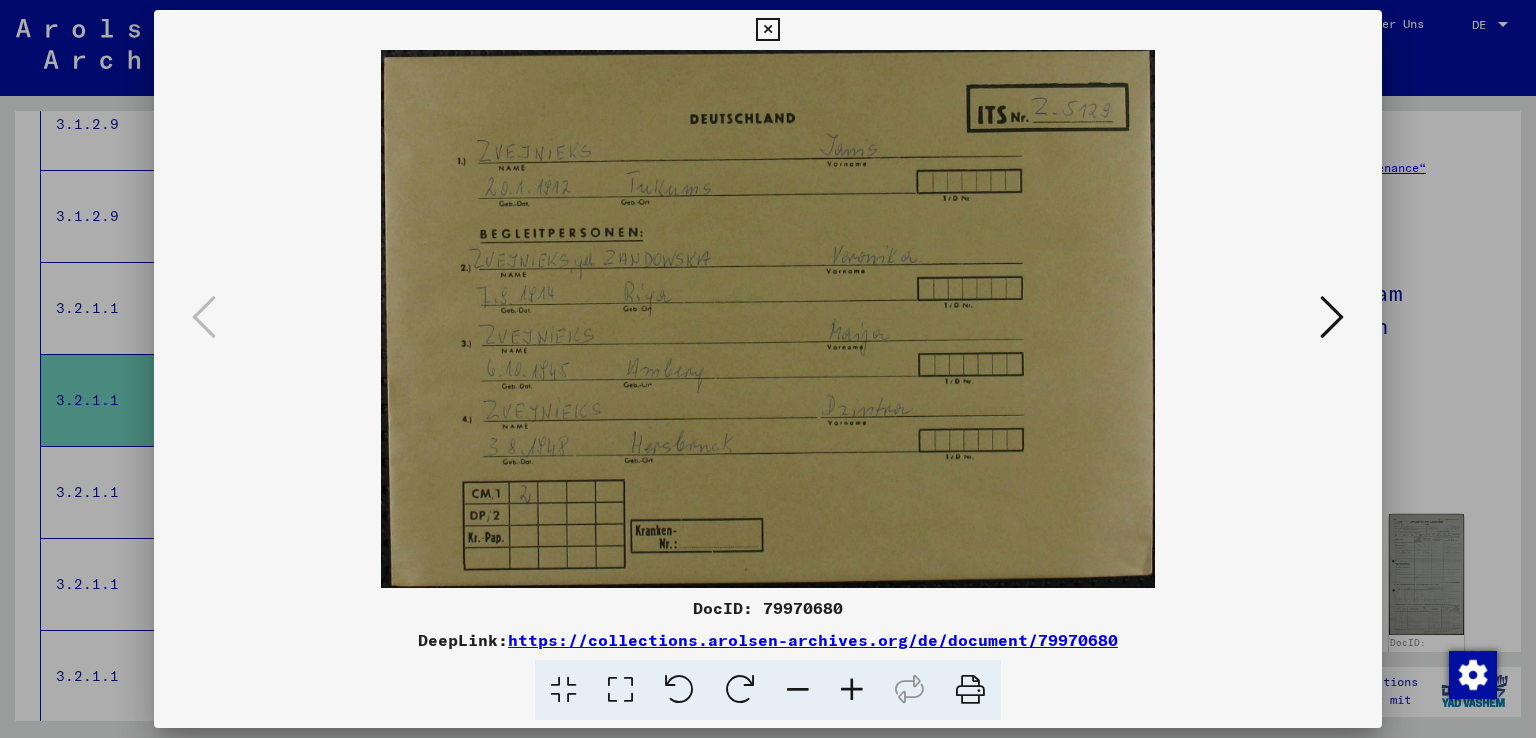 click at bounding box center (1332, 317) 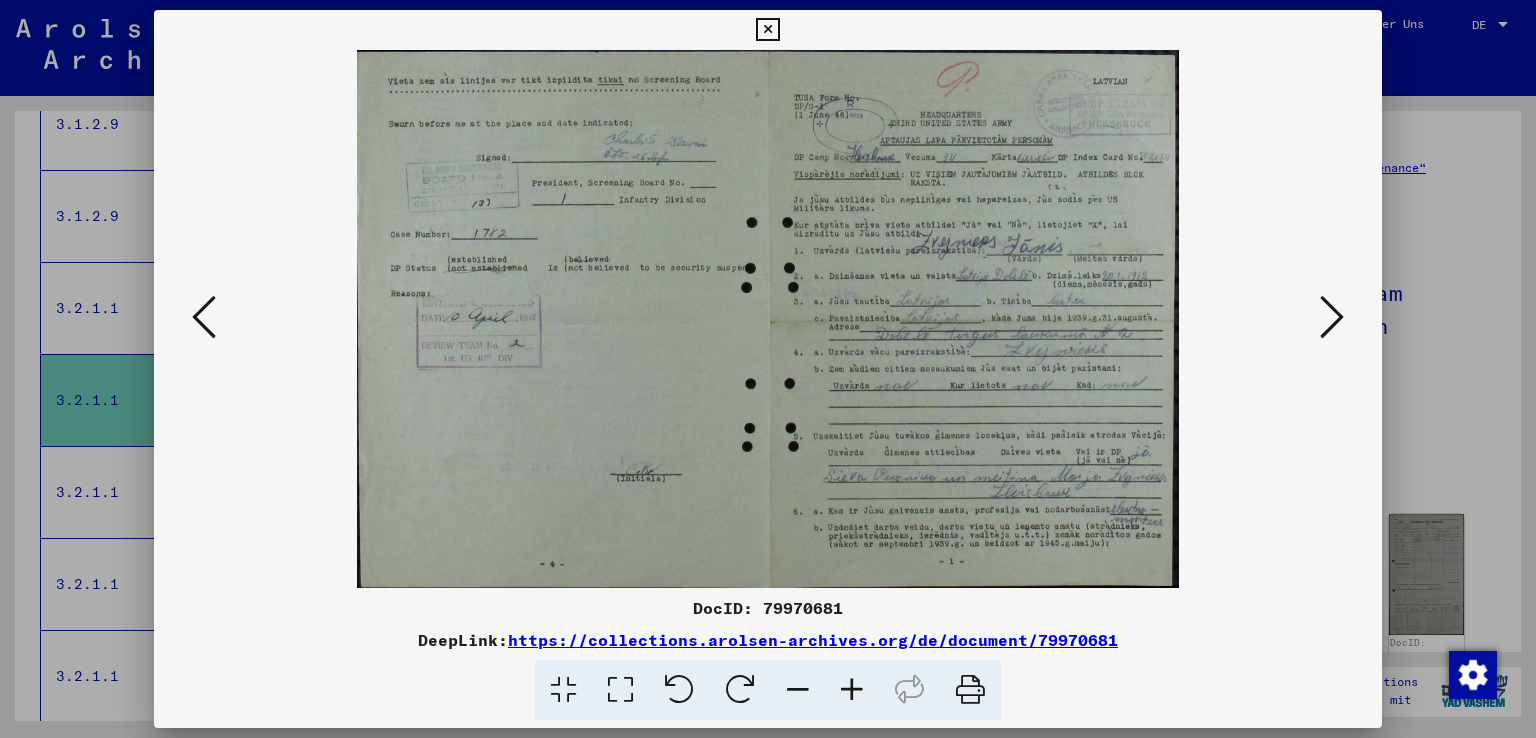 click at bounding box center (204, 317) 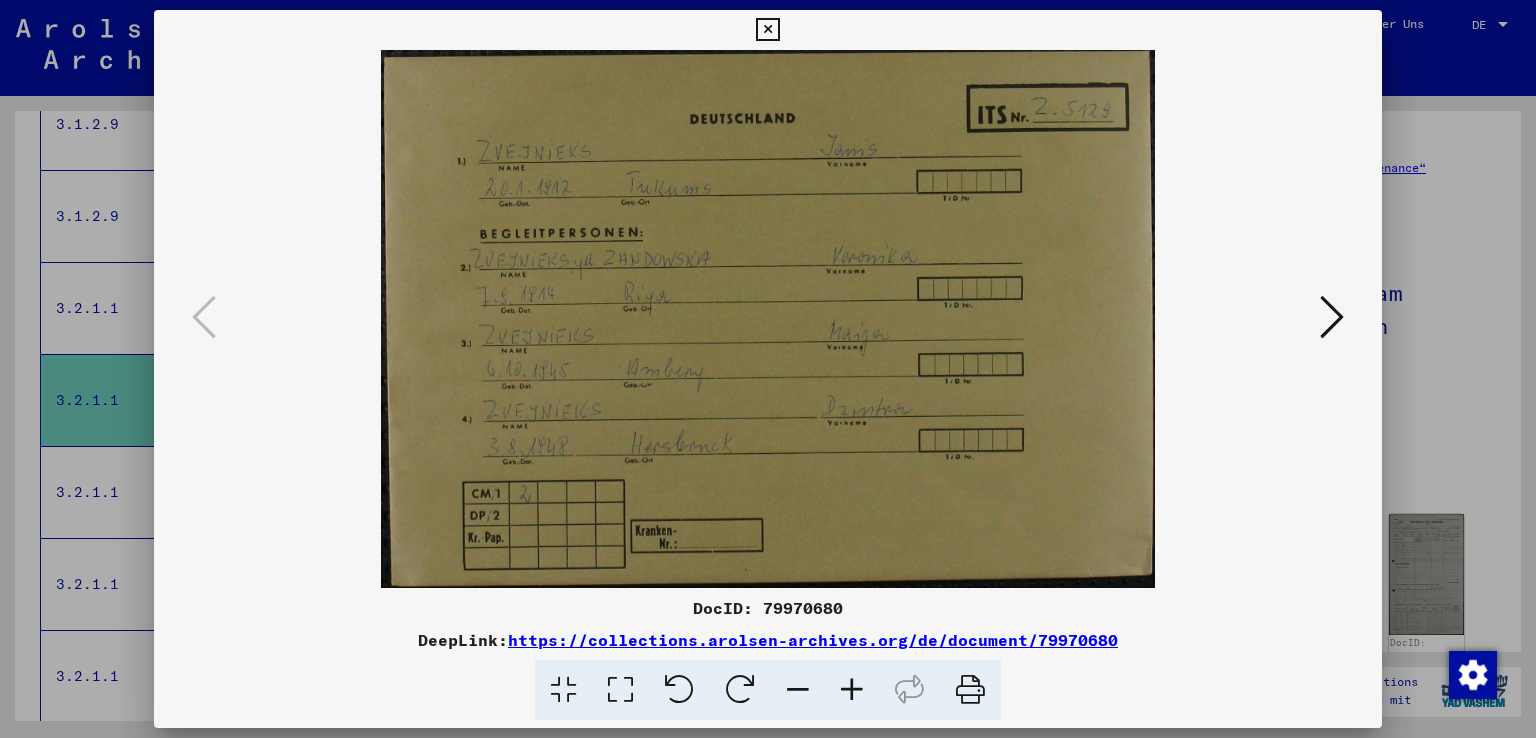 click at bounding box center [1332, 317] 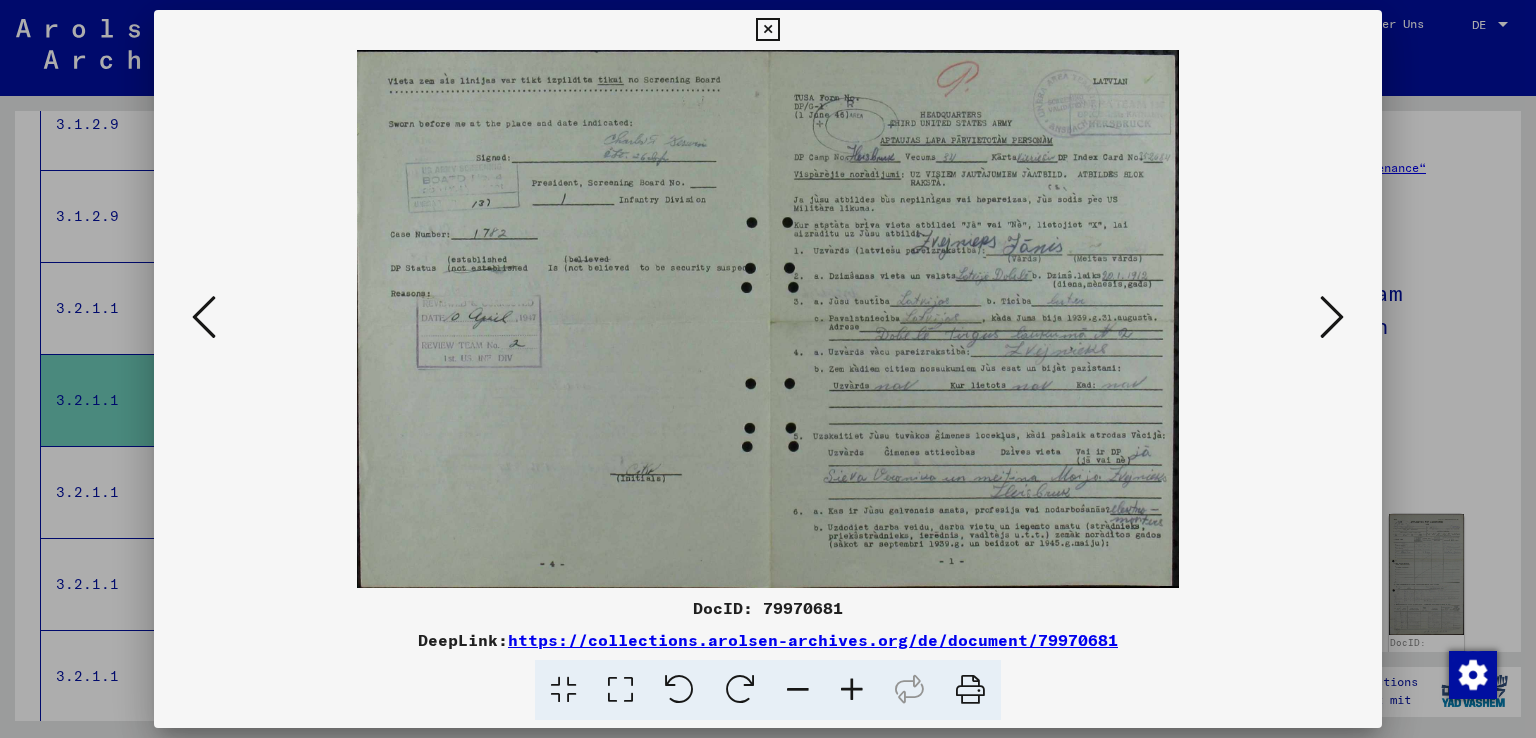 click at bounding box center [1332, 318] 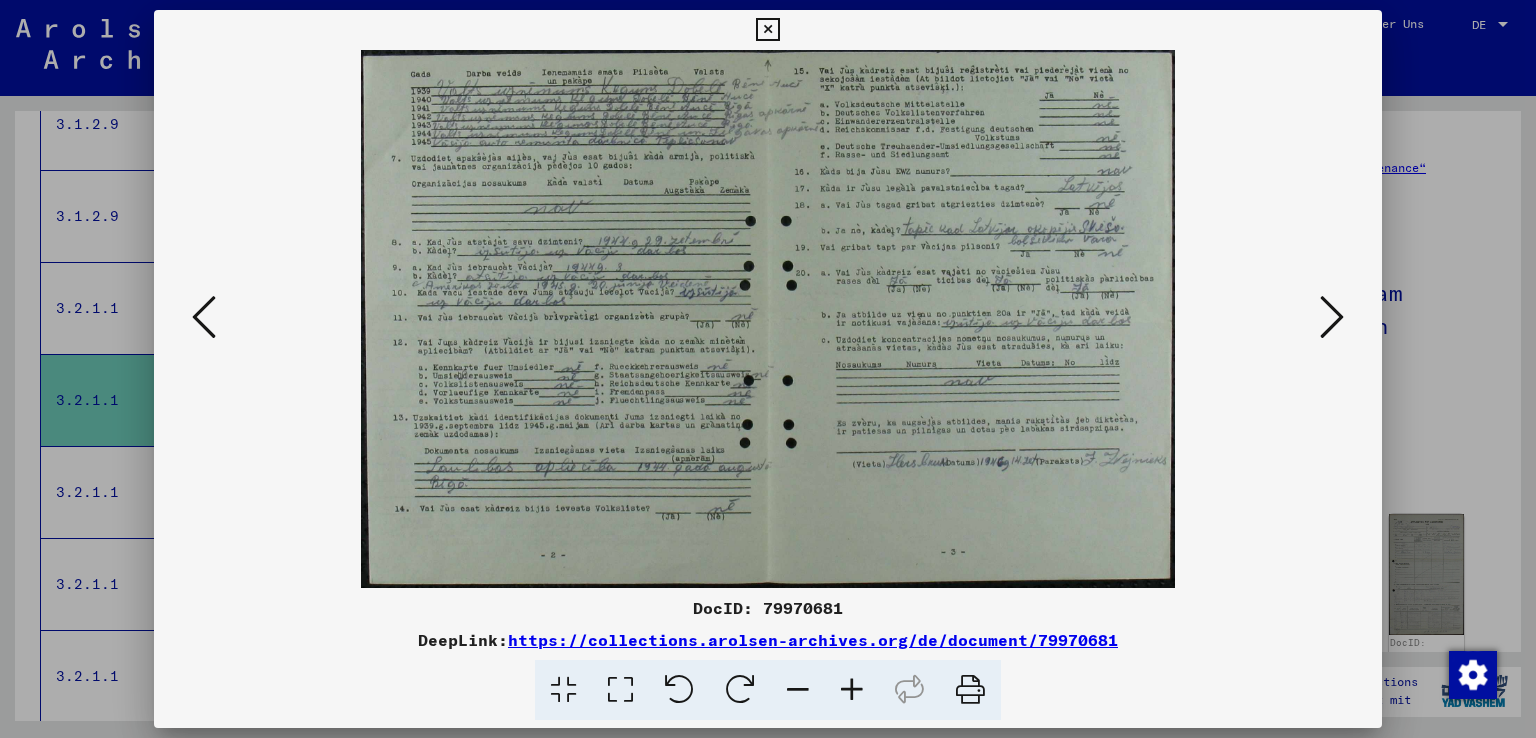 click at bounding box center (852, 690) 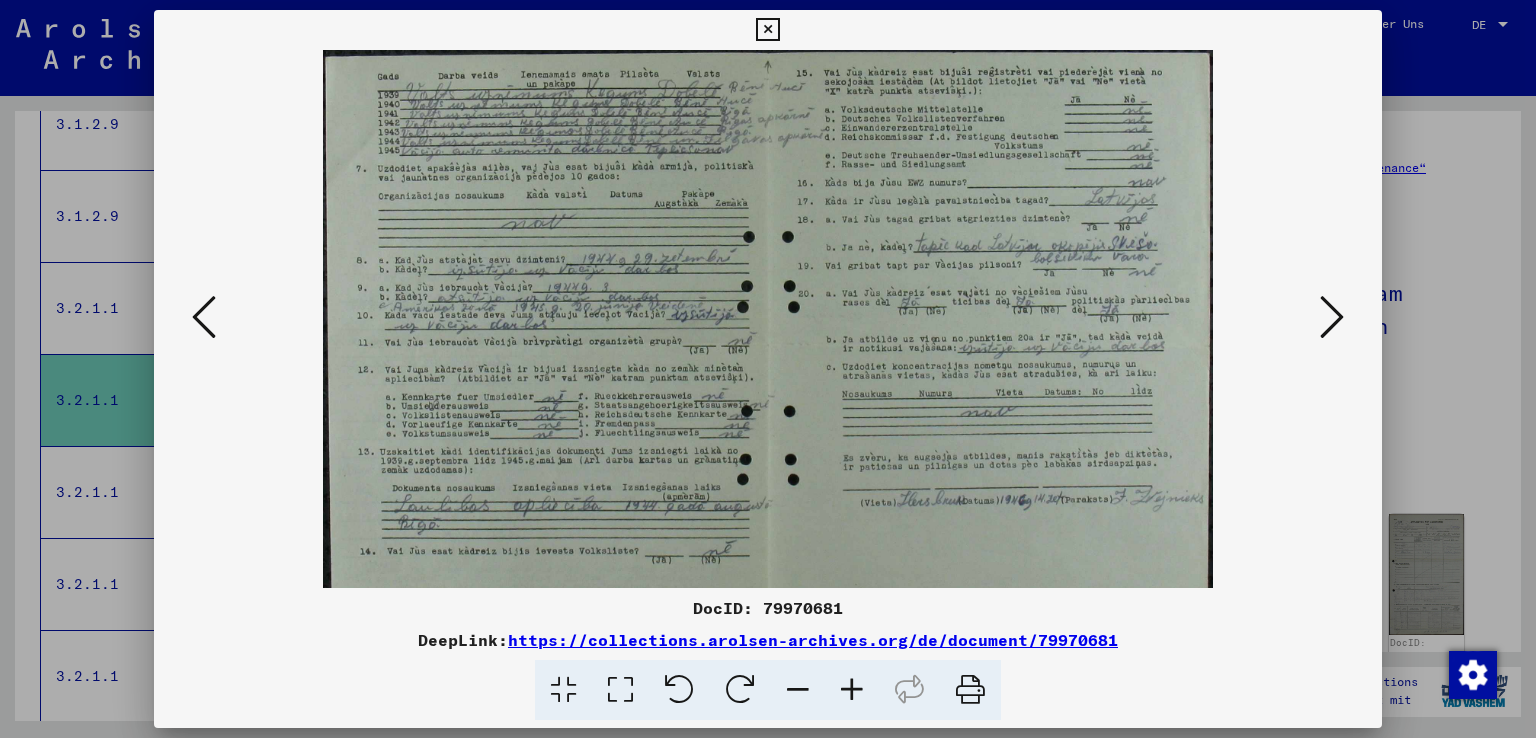 click at bounding box center (852, 690) 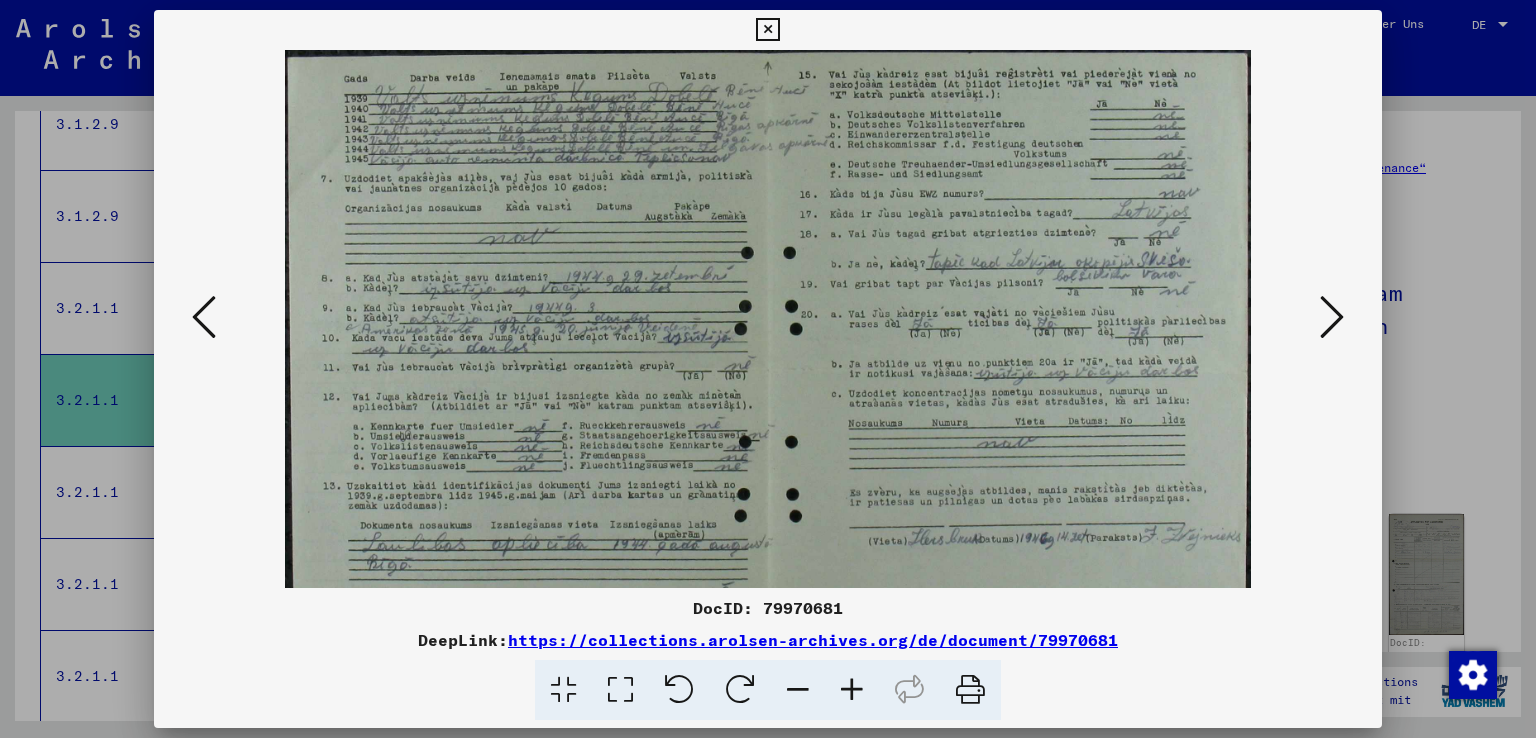 click at bounding box center [852, 690] 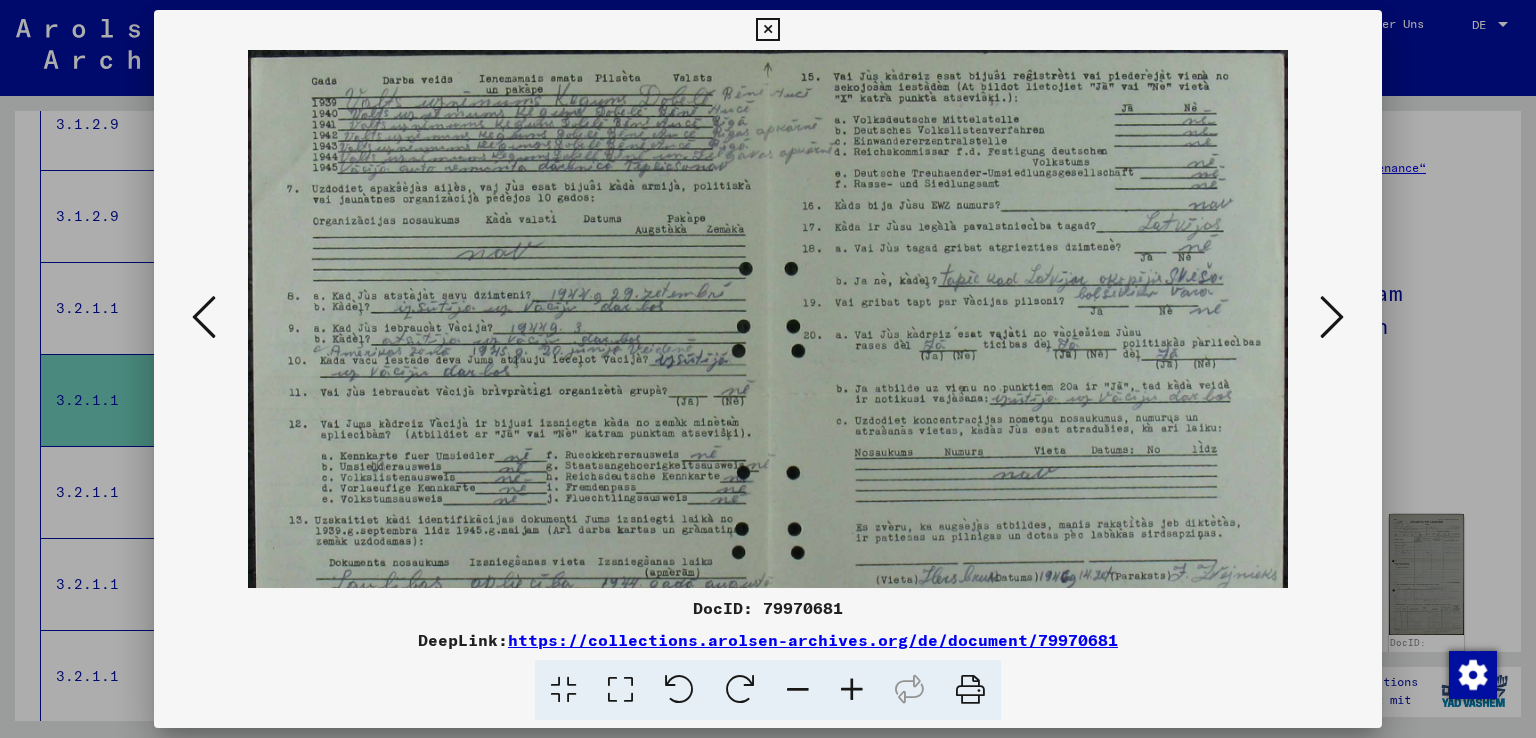 click at bounding box center (852, 690) 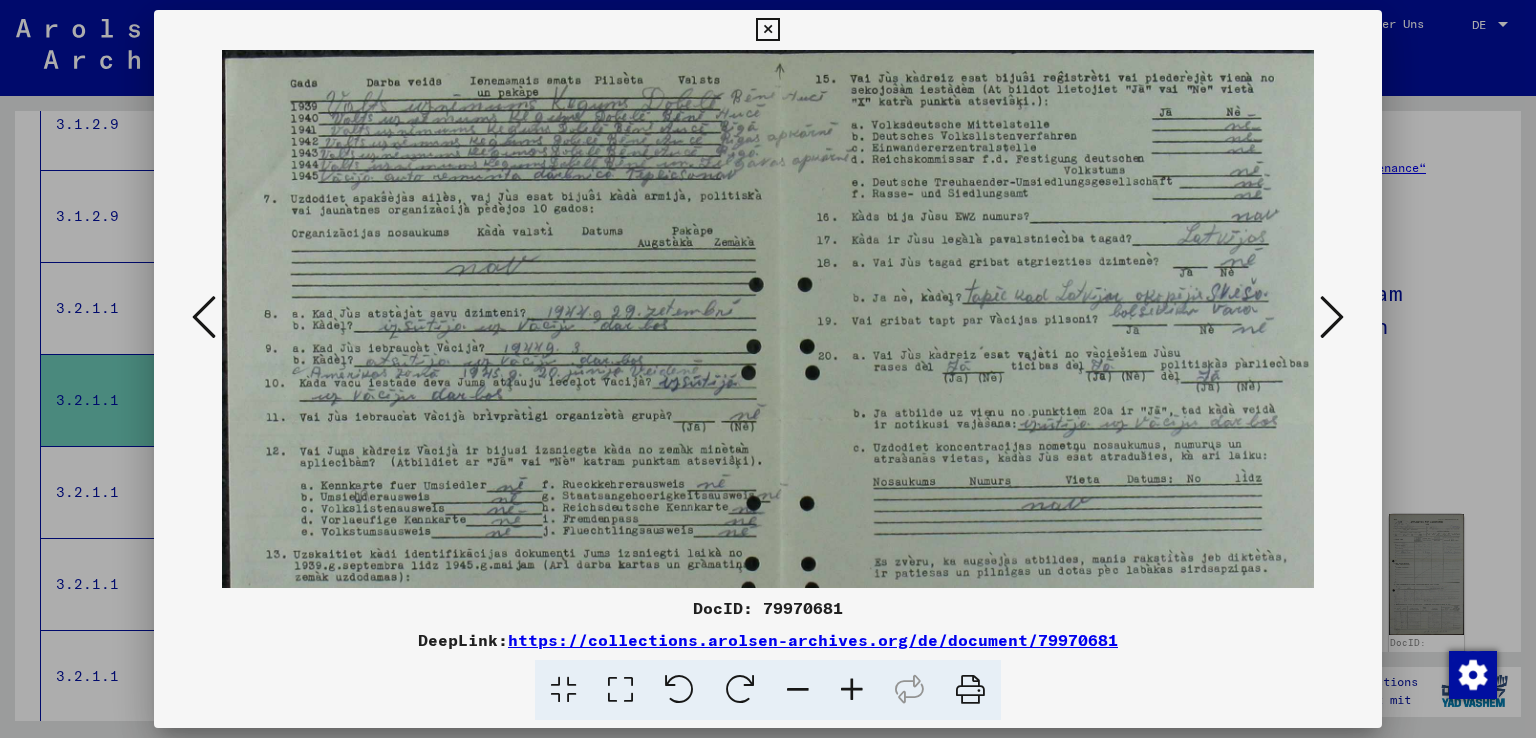 click at bounding box center [852, 690] 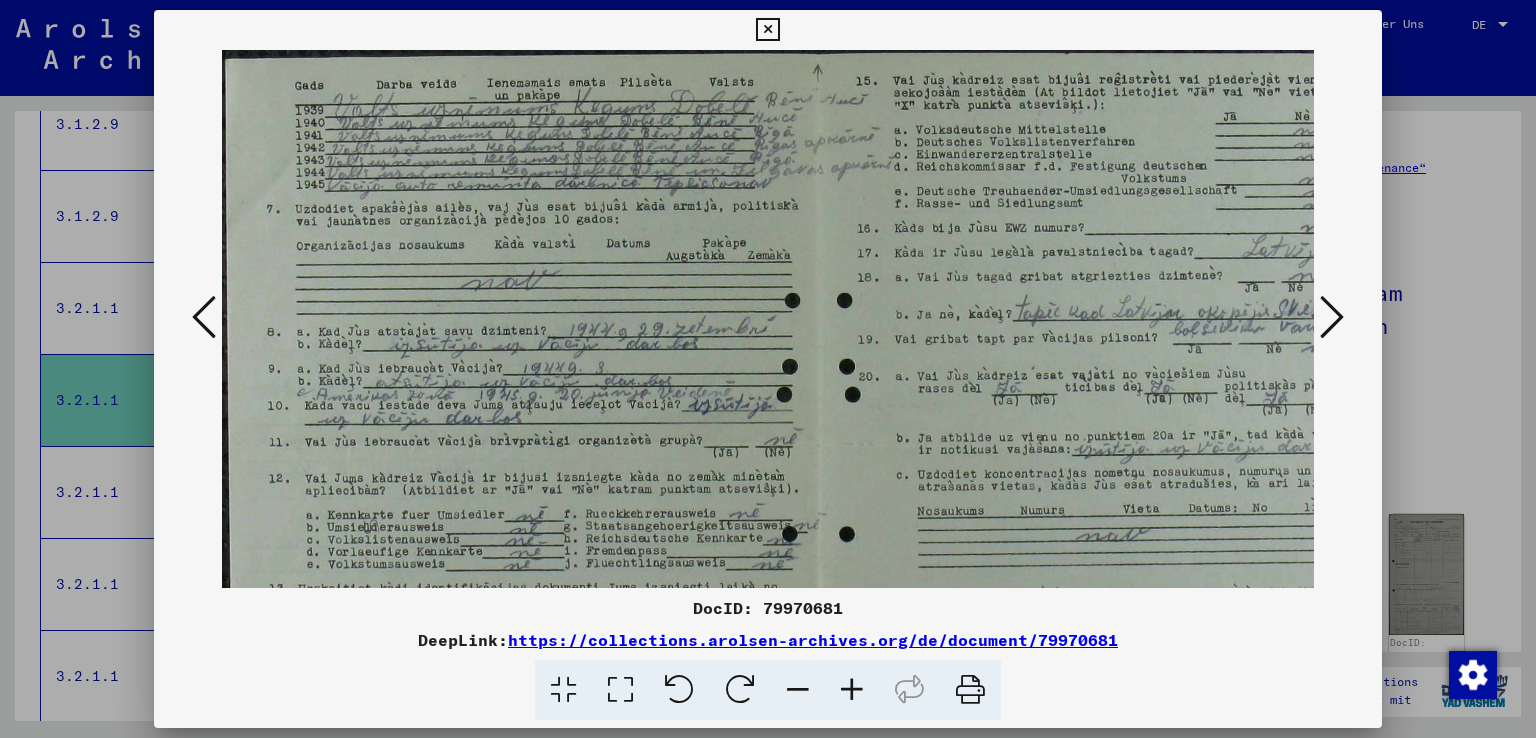 click at bounding box center (852, 690) 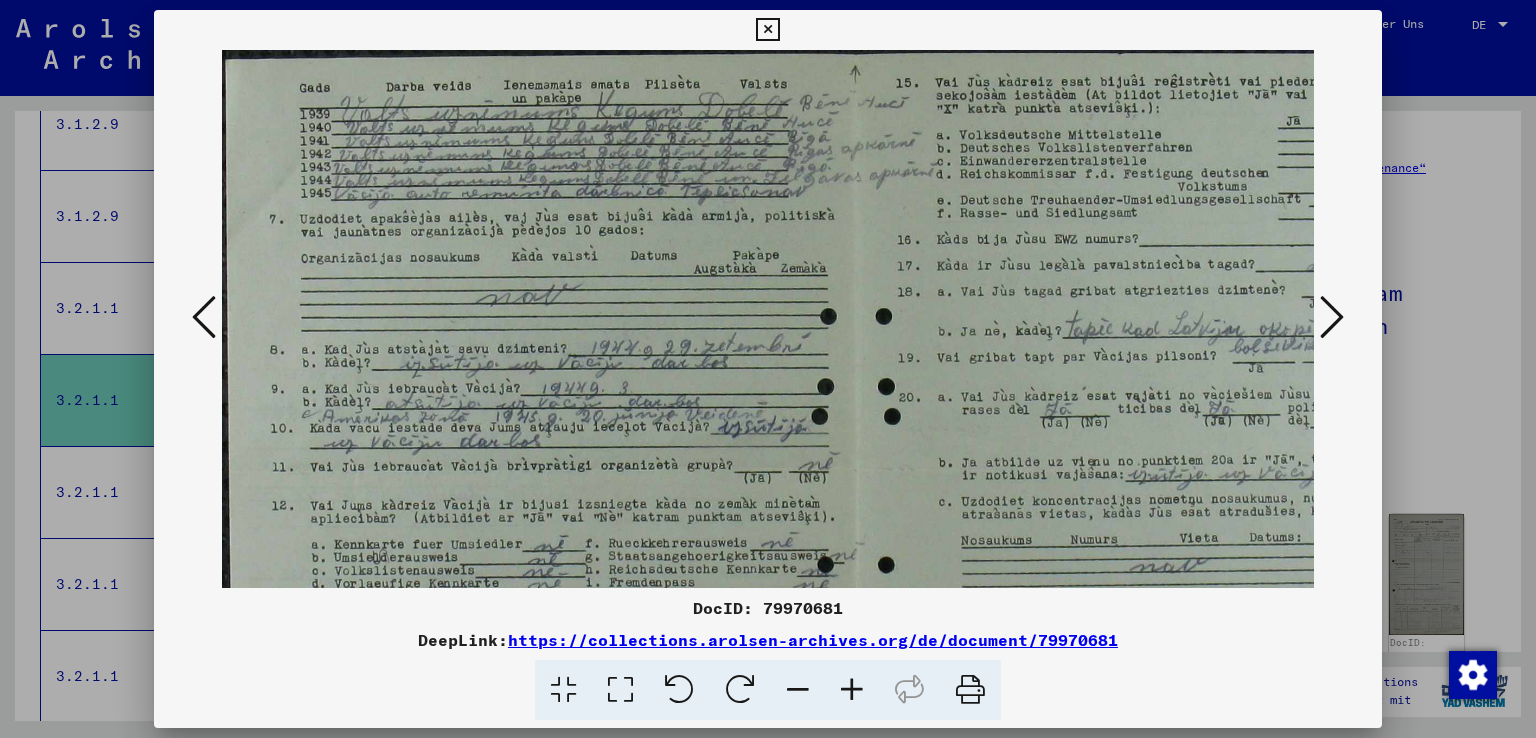 click at bounding box center [852, 690] 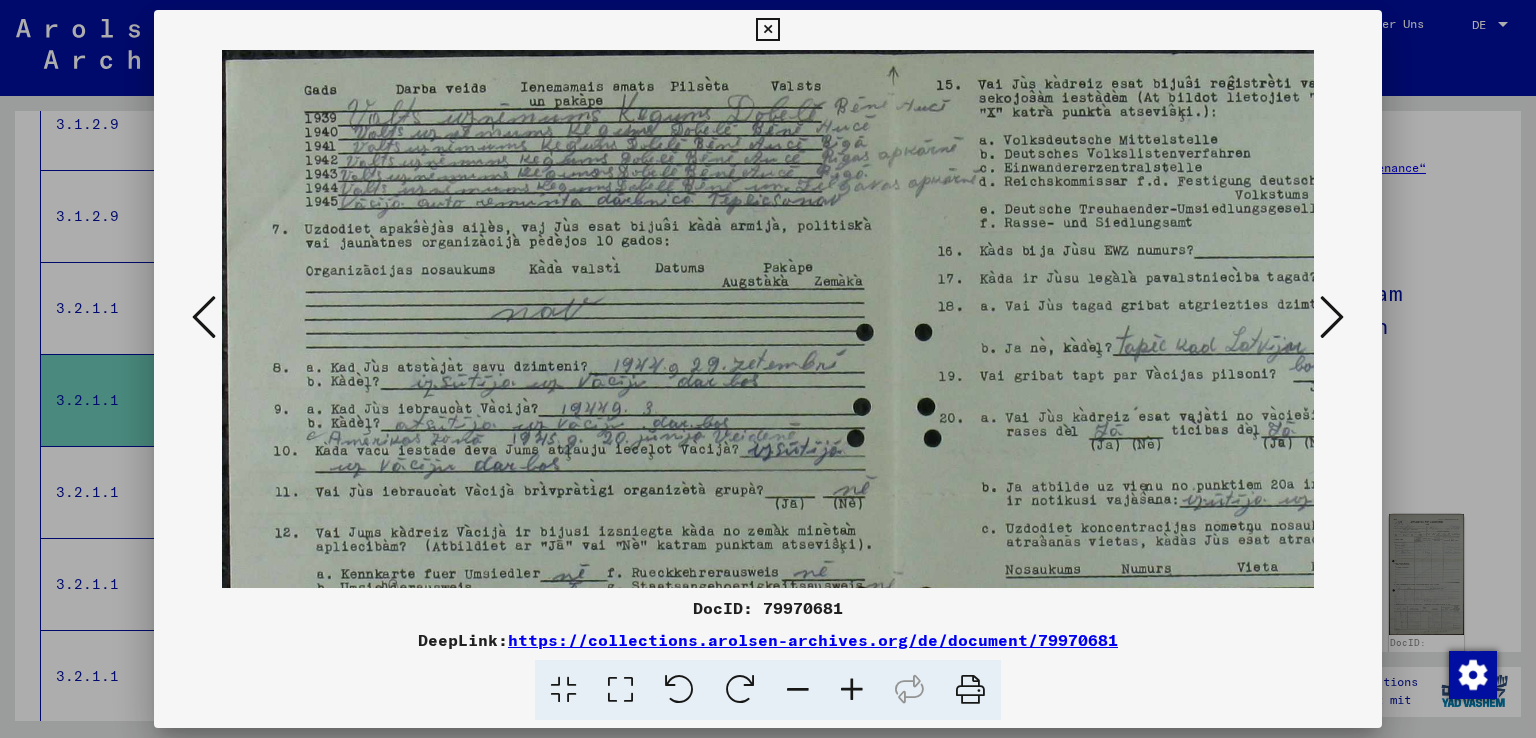 click at bounding box center (852, 690) 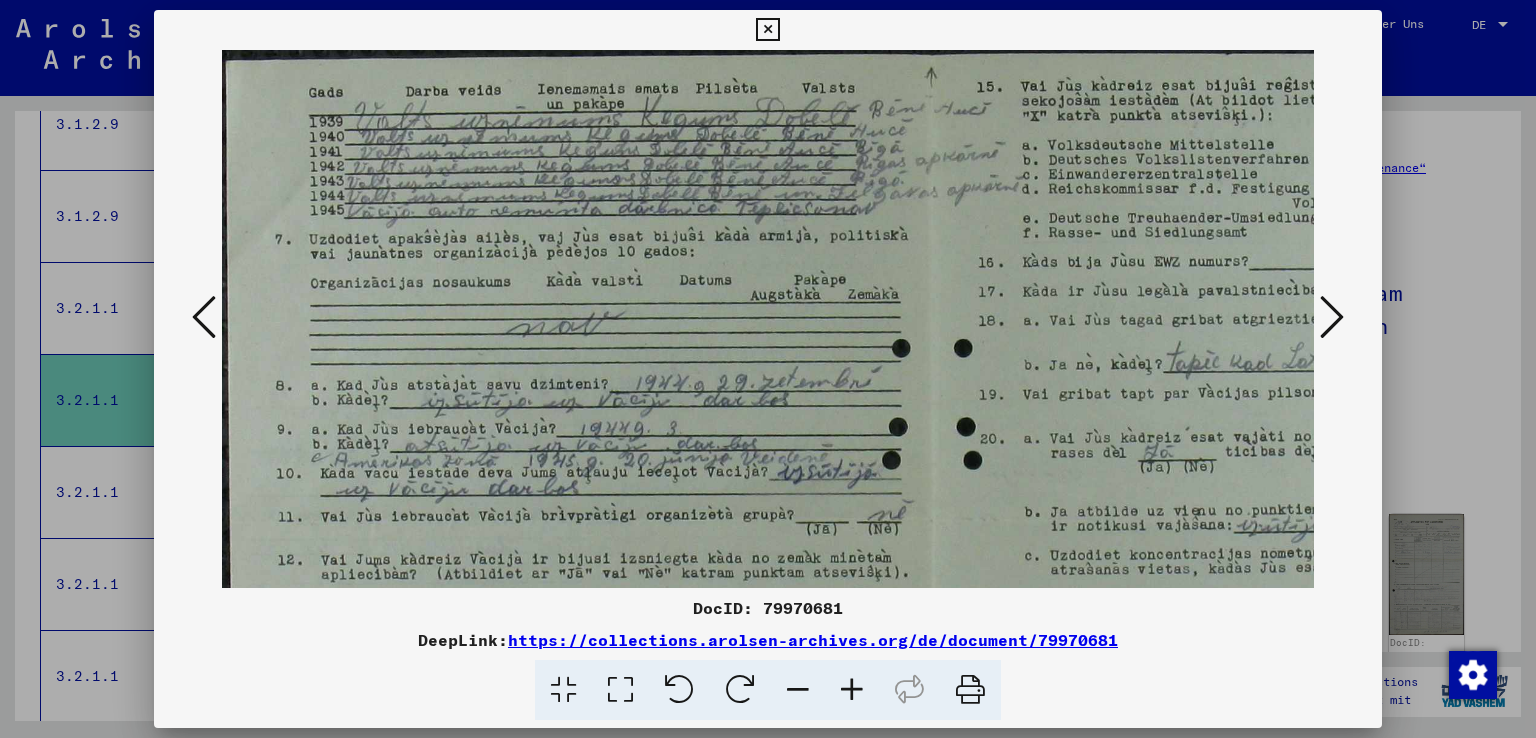 click at bounding box center (852, 690) 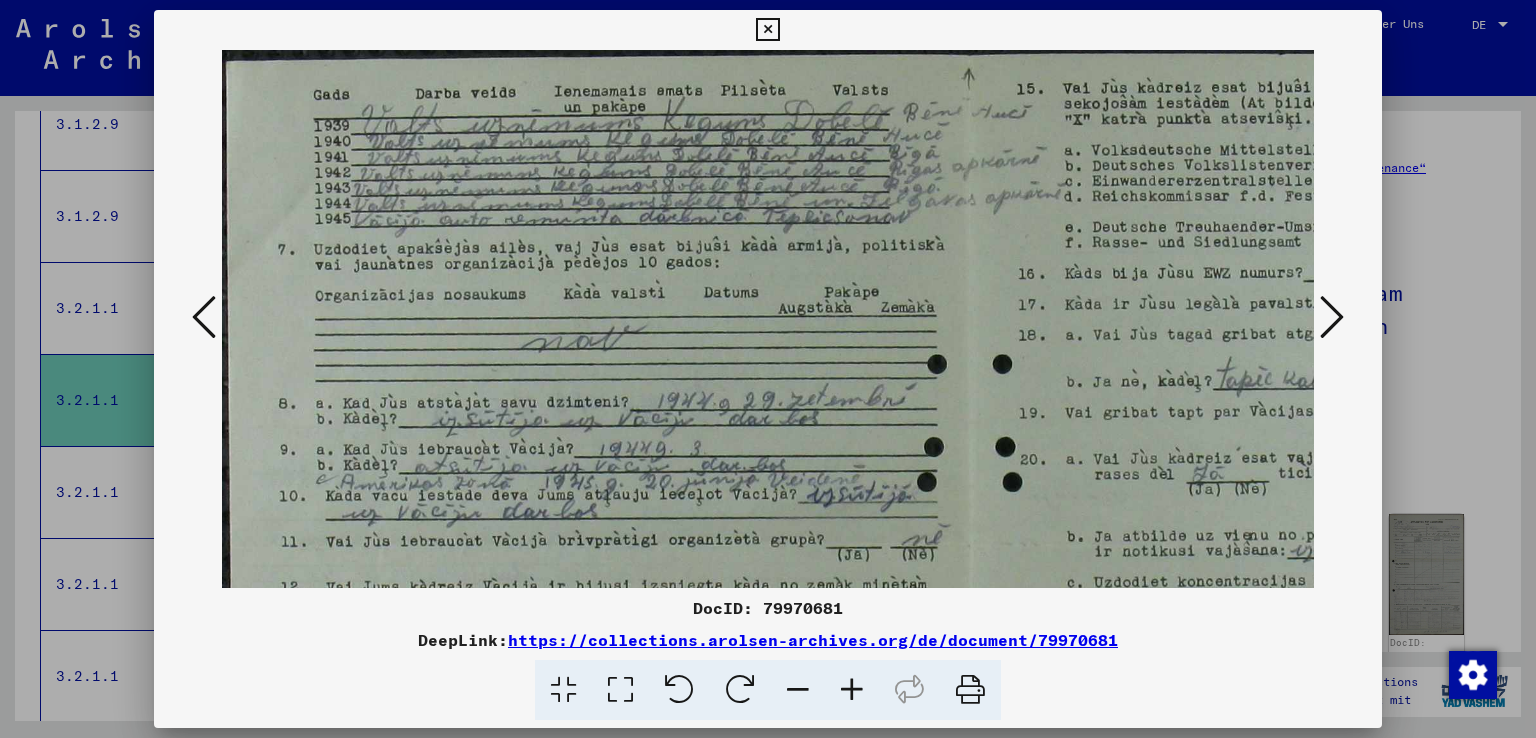 click at bounding box center [852, 690] 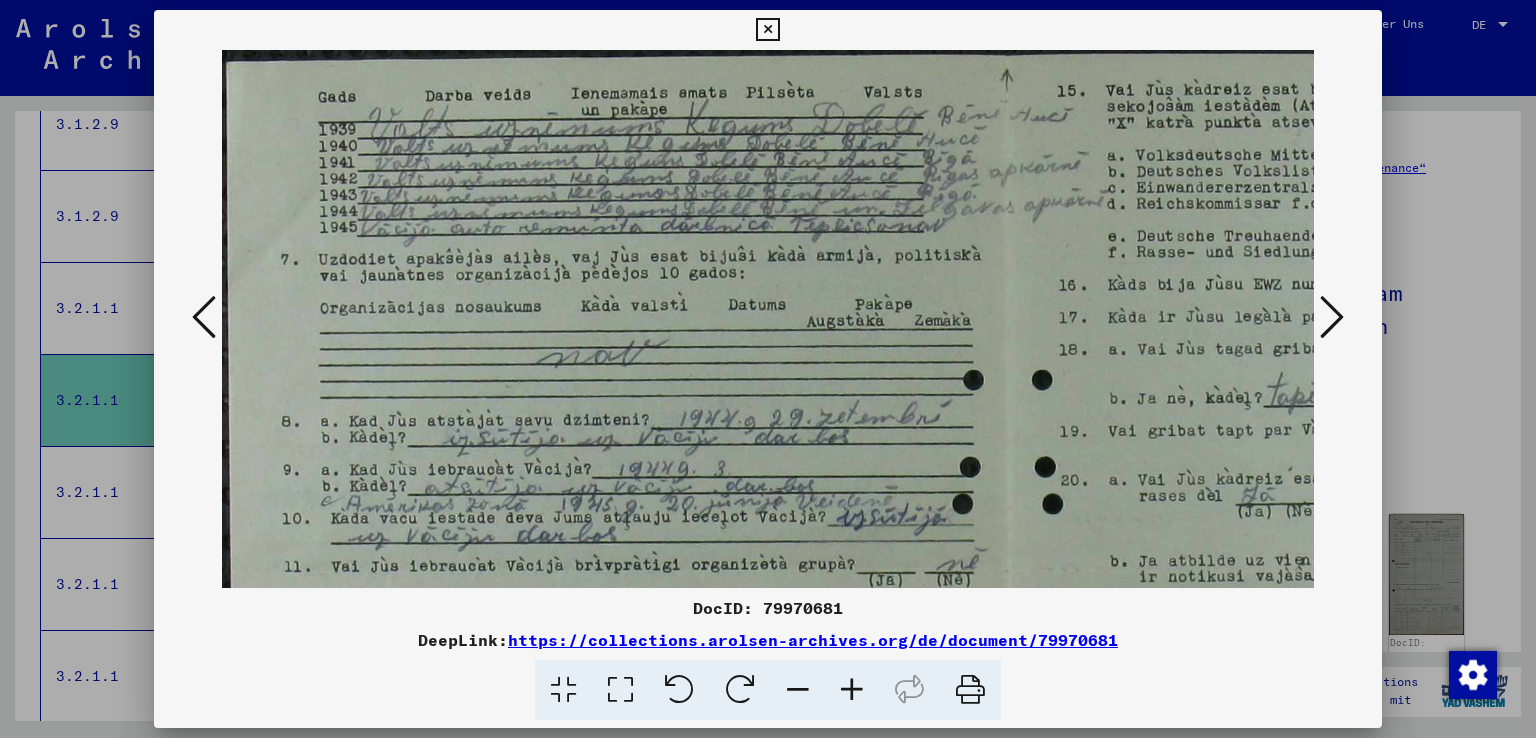 click at bounding box center [852, 690] 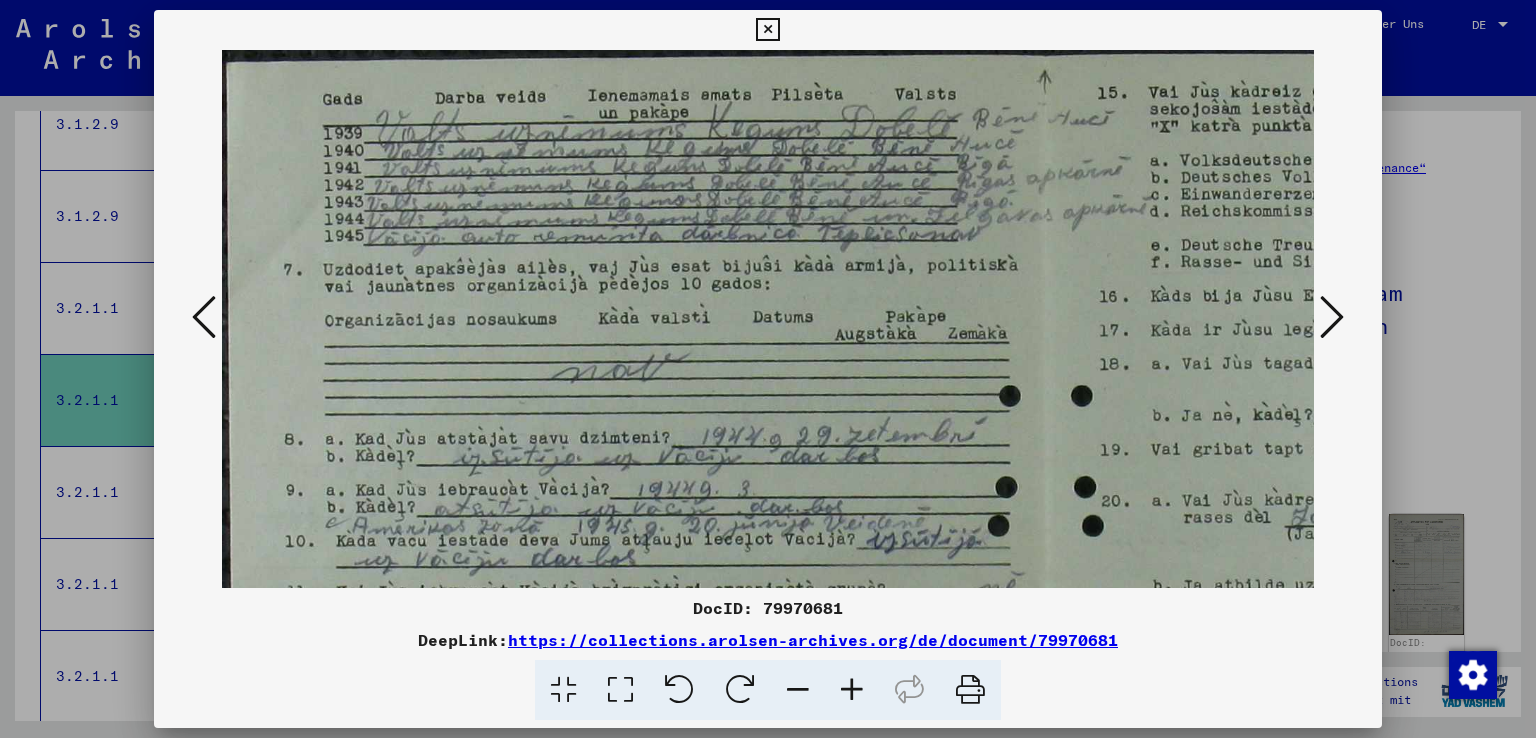 click at bounding box center (852, 690) 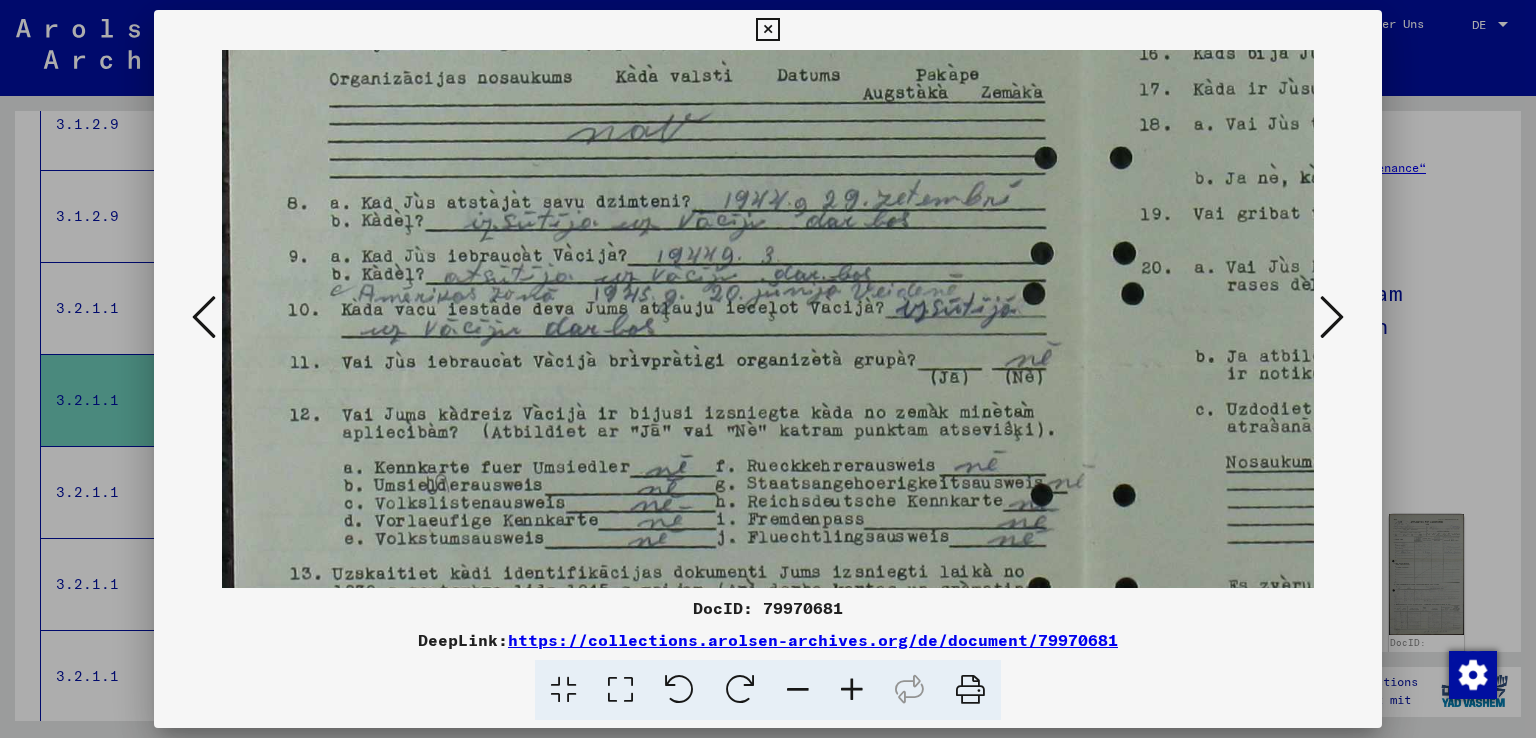 scroll, scrollTop: 296, scrollLeft: 0, axis: vertical 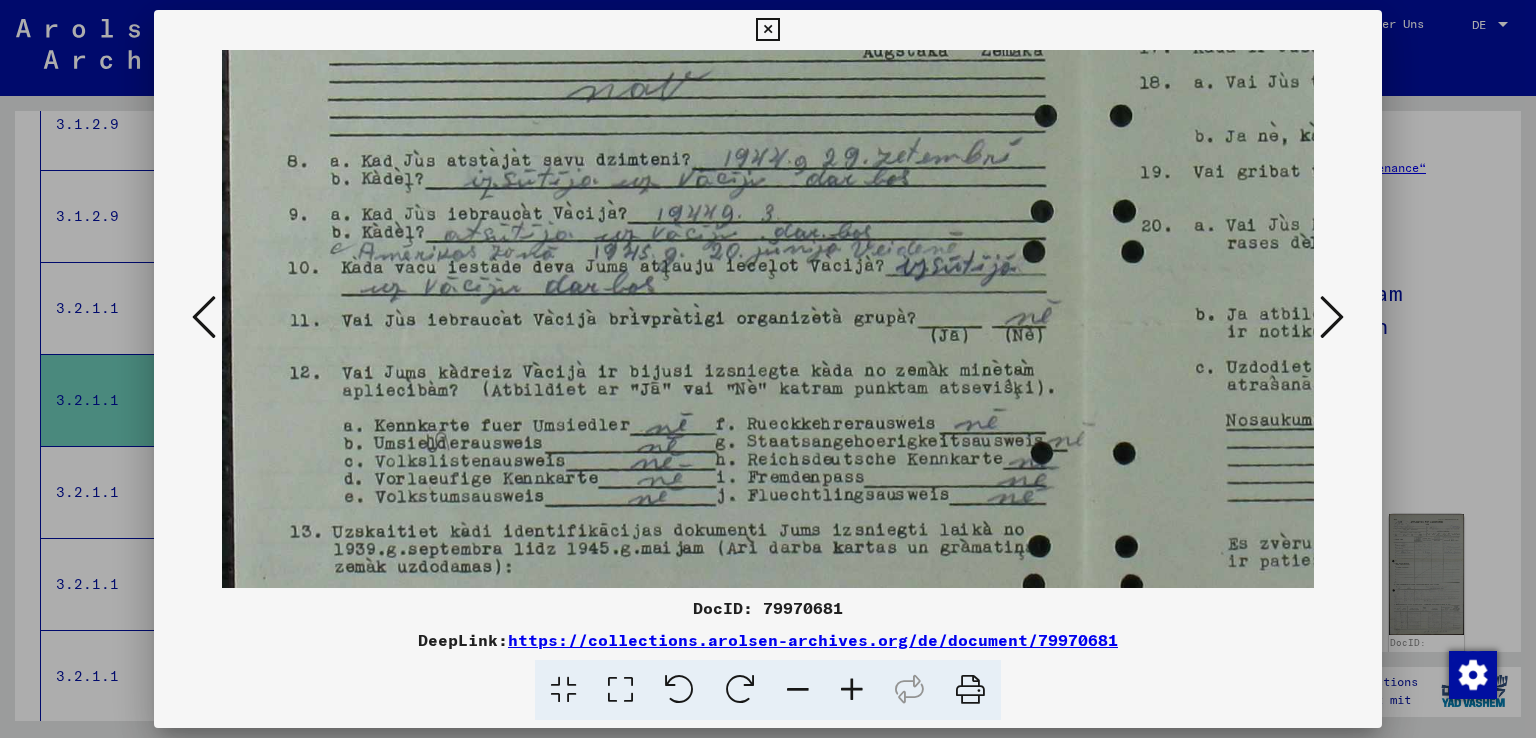 drag, startPoint x: 621, startPoint y: 415, endPoint x: 644, endPoint y: 126, distance: 289.9138 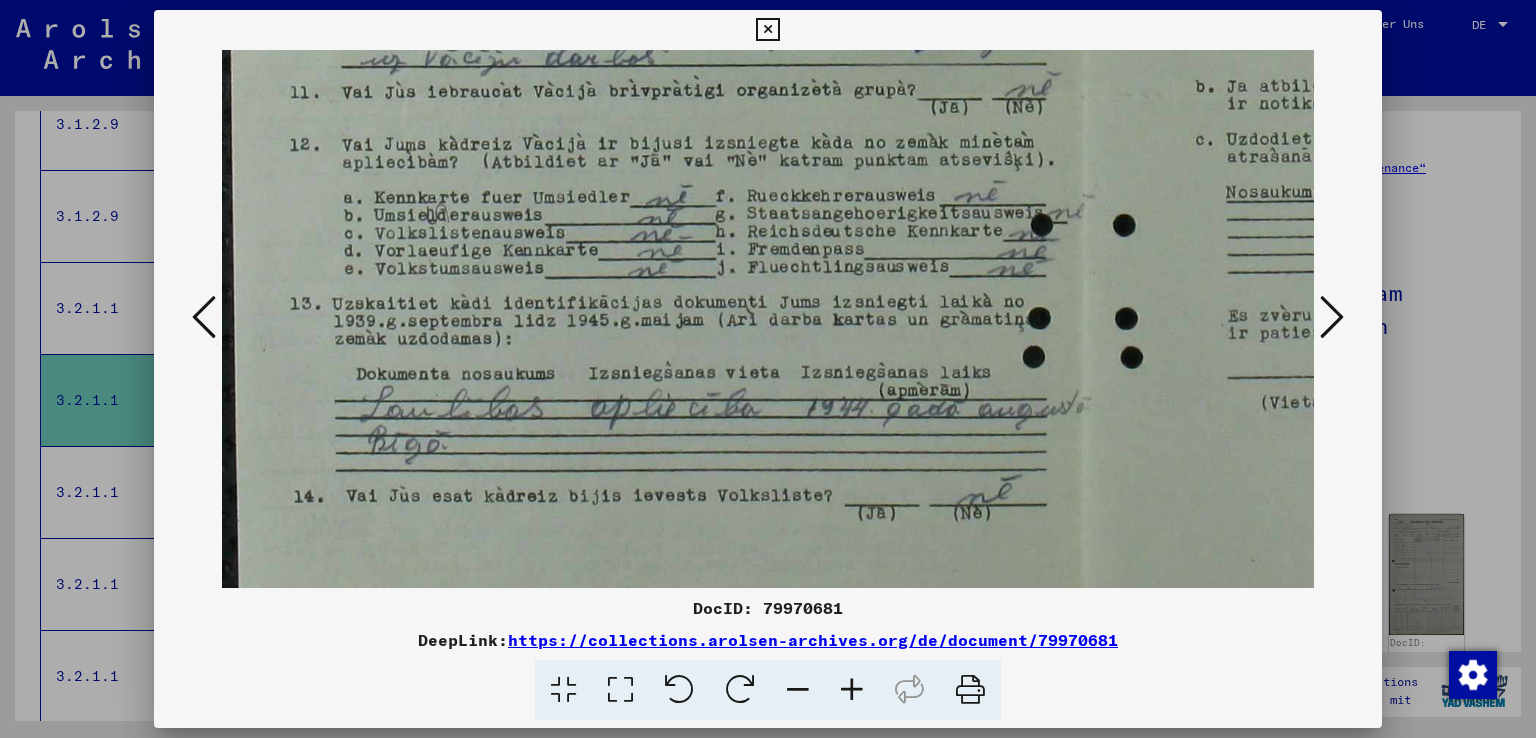 scroll, scrollTop: 528, scrollLeft: 0, axis: vertical 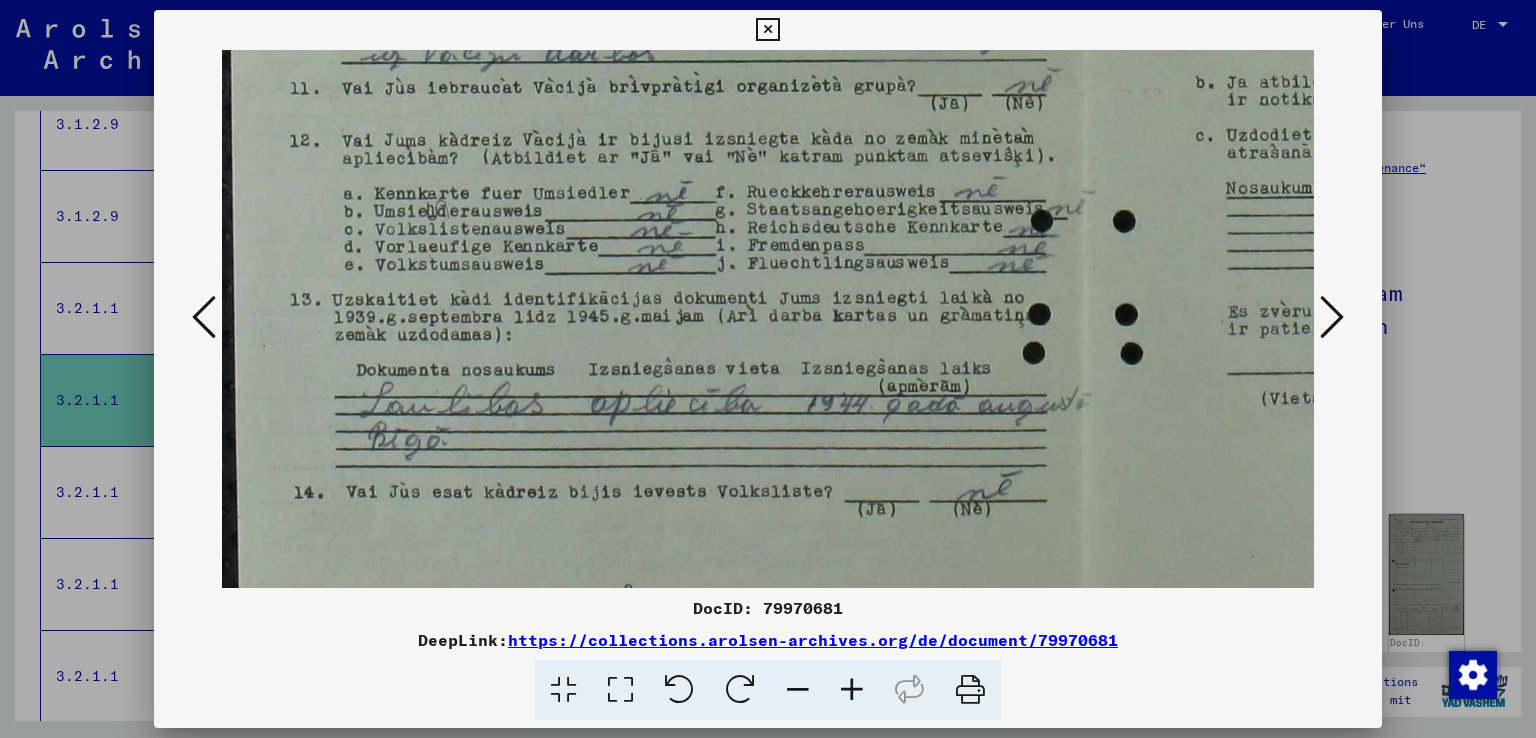 drag, startPoint x: 470, startPoint y: 344, endPoint x: 474, endPoint y: 117, distance: 227.03523 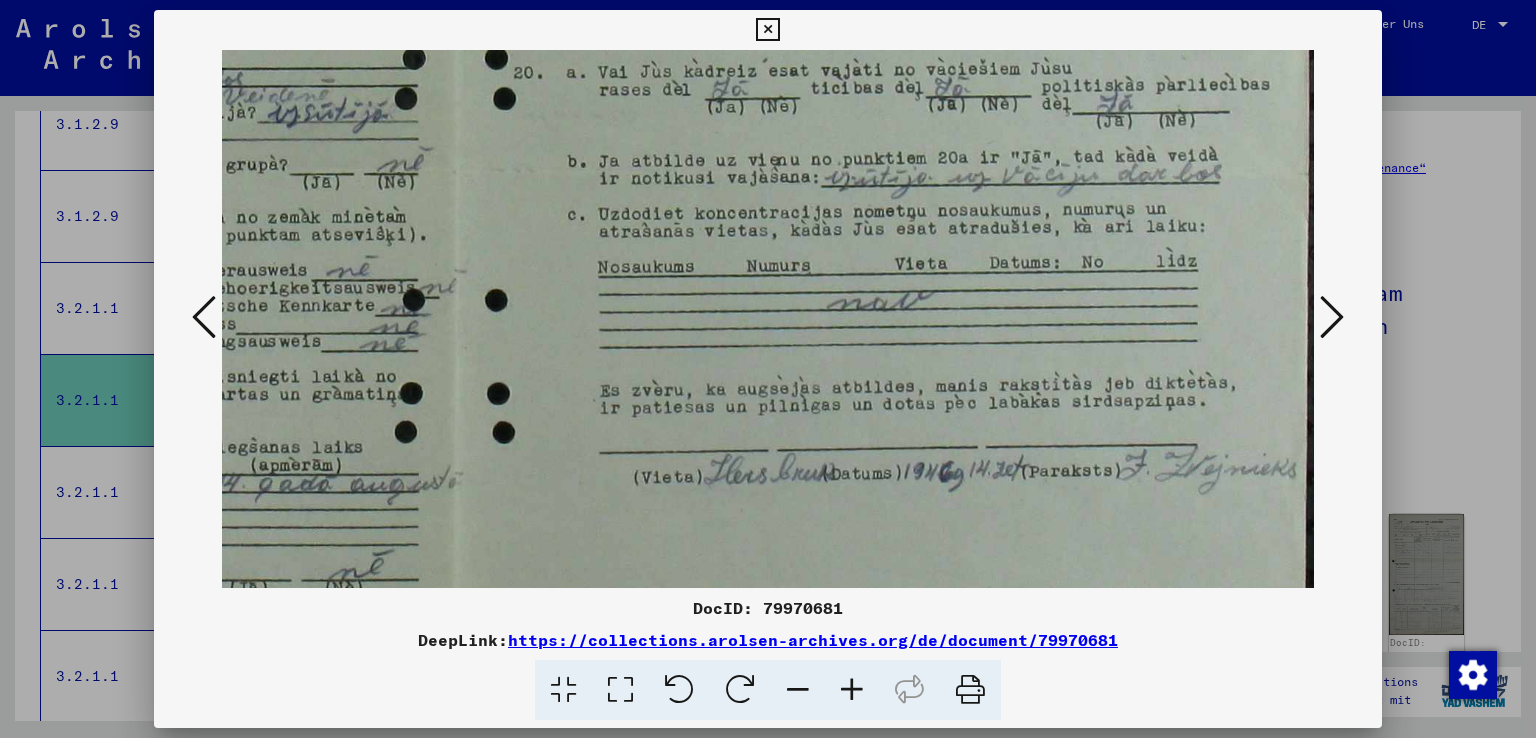 scroll, scrollTop: 463, scrollLeft: 628, axis: both 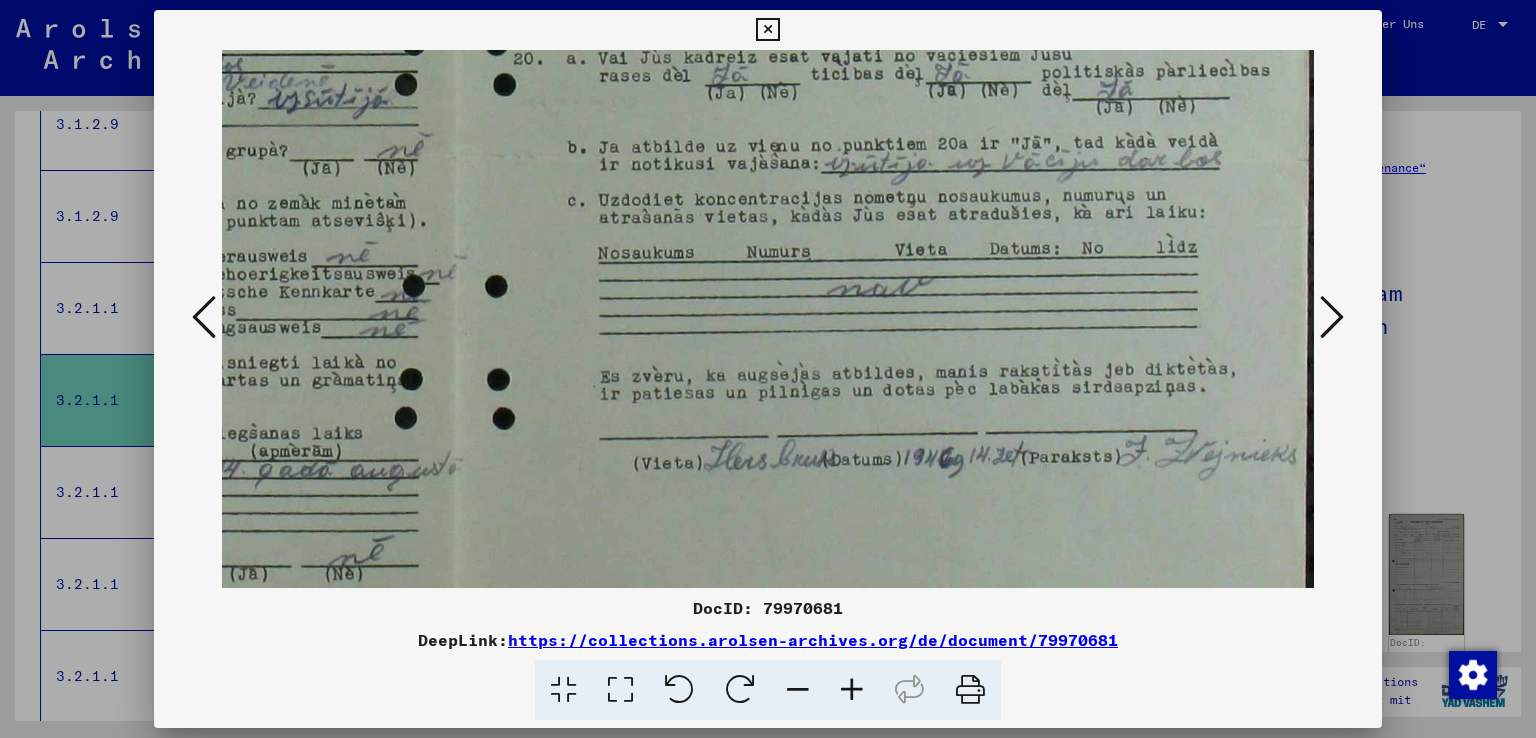 drag, startPoint x: 928, startPoint y: 363, endPoint x: 162, endPoint y: 433, distance: 769.1918 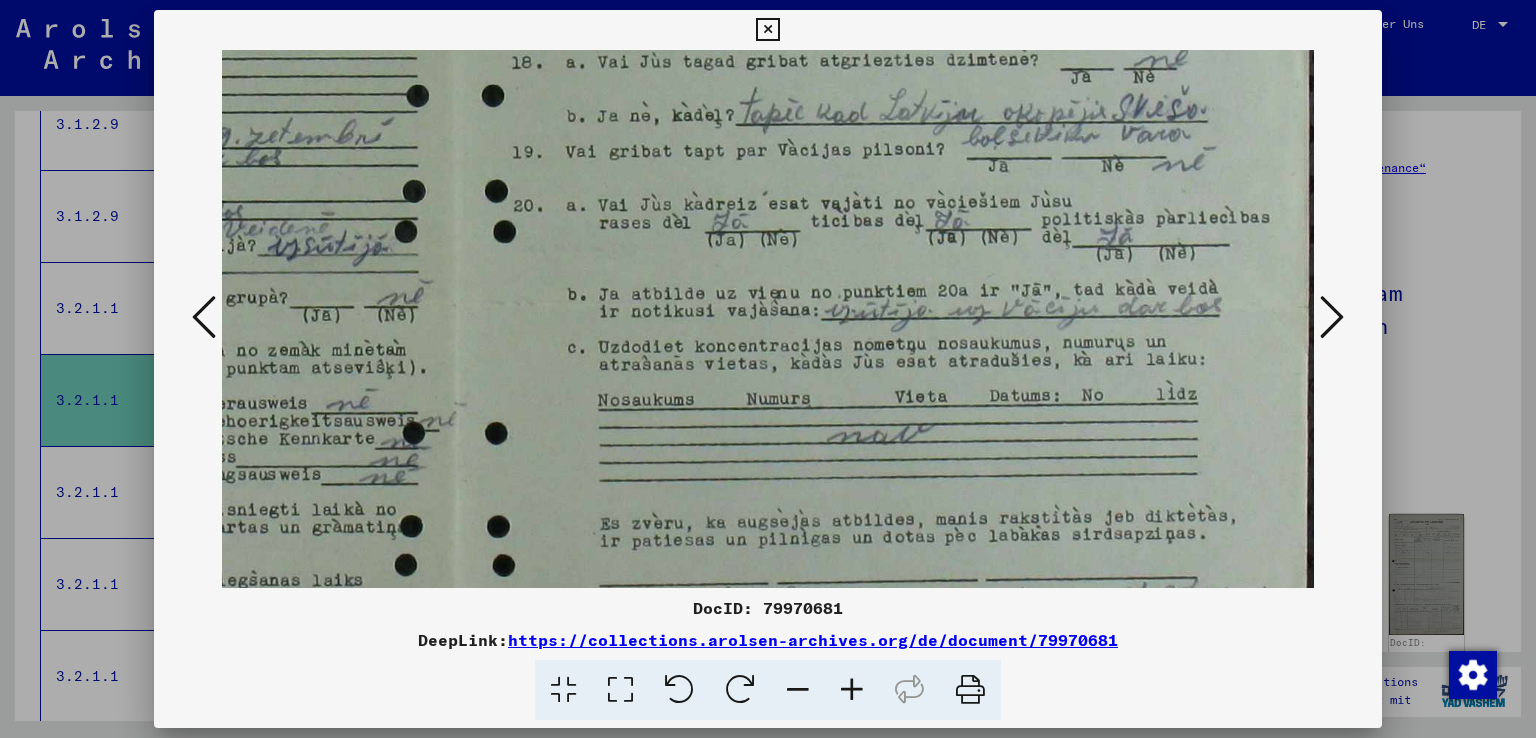 scroll, scrollTop: 232, scrollLeft: 628, axis: both 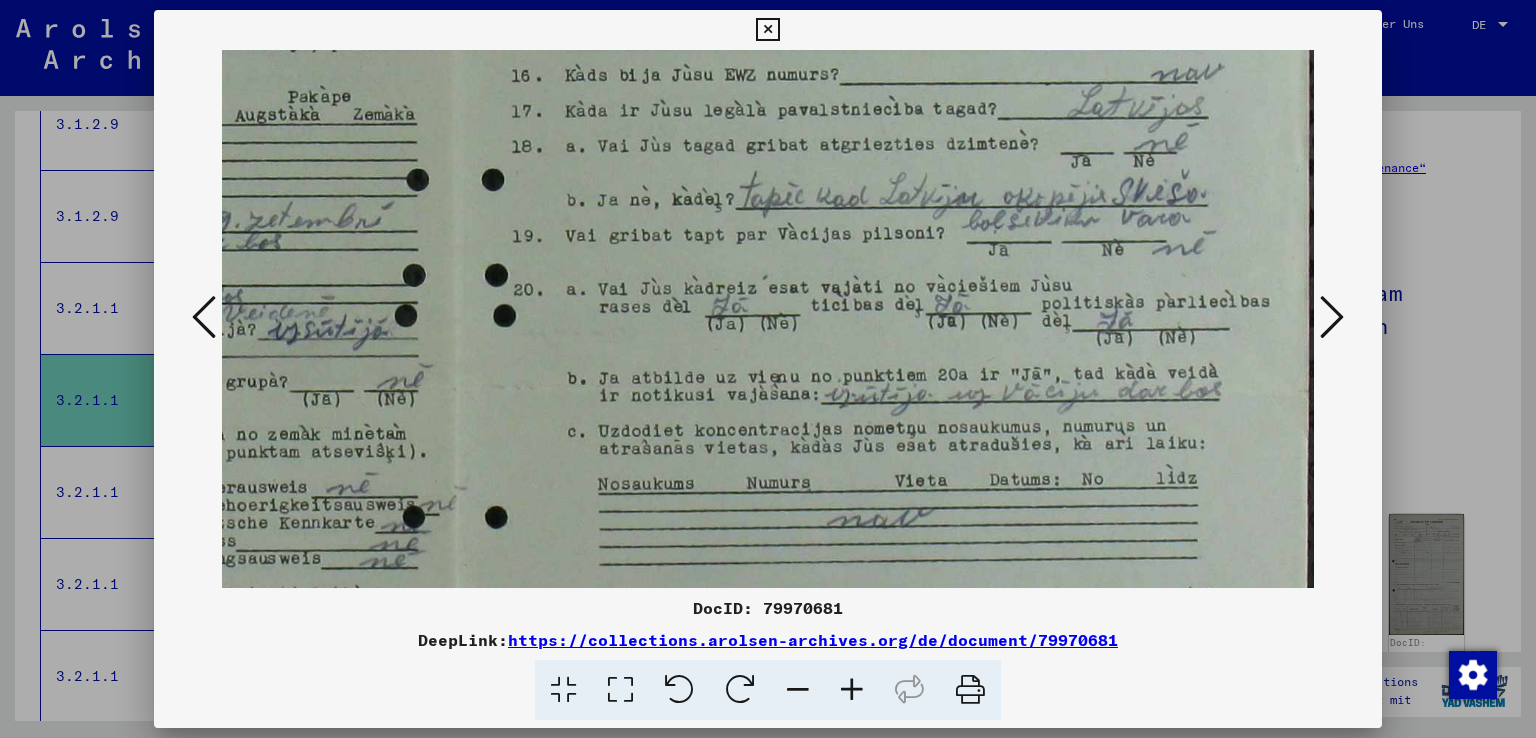 drag, startPoint x: 652, startPoint y: 319, endPoint x: 637, endPoint y: 489, distance: 170.66048 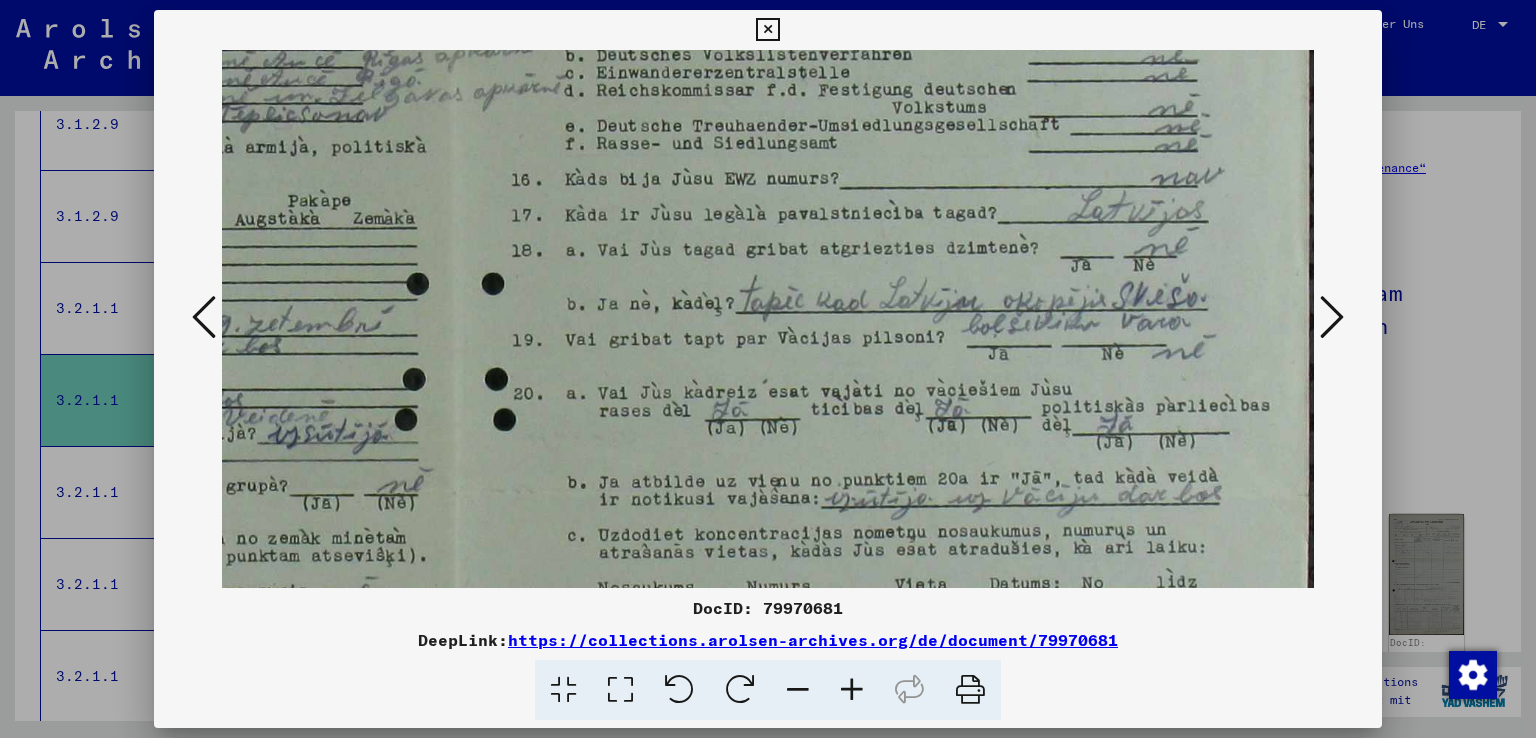 scroll, scrollTop: 128, scrollLeft: 628, axis: both 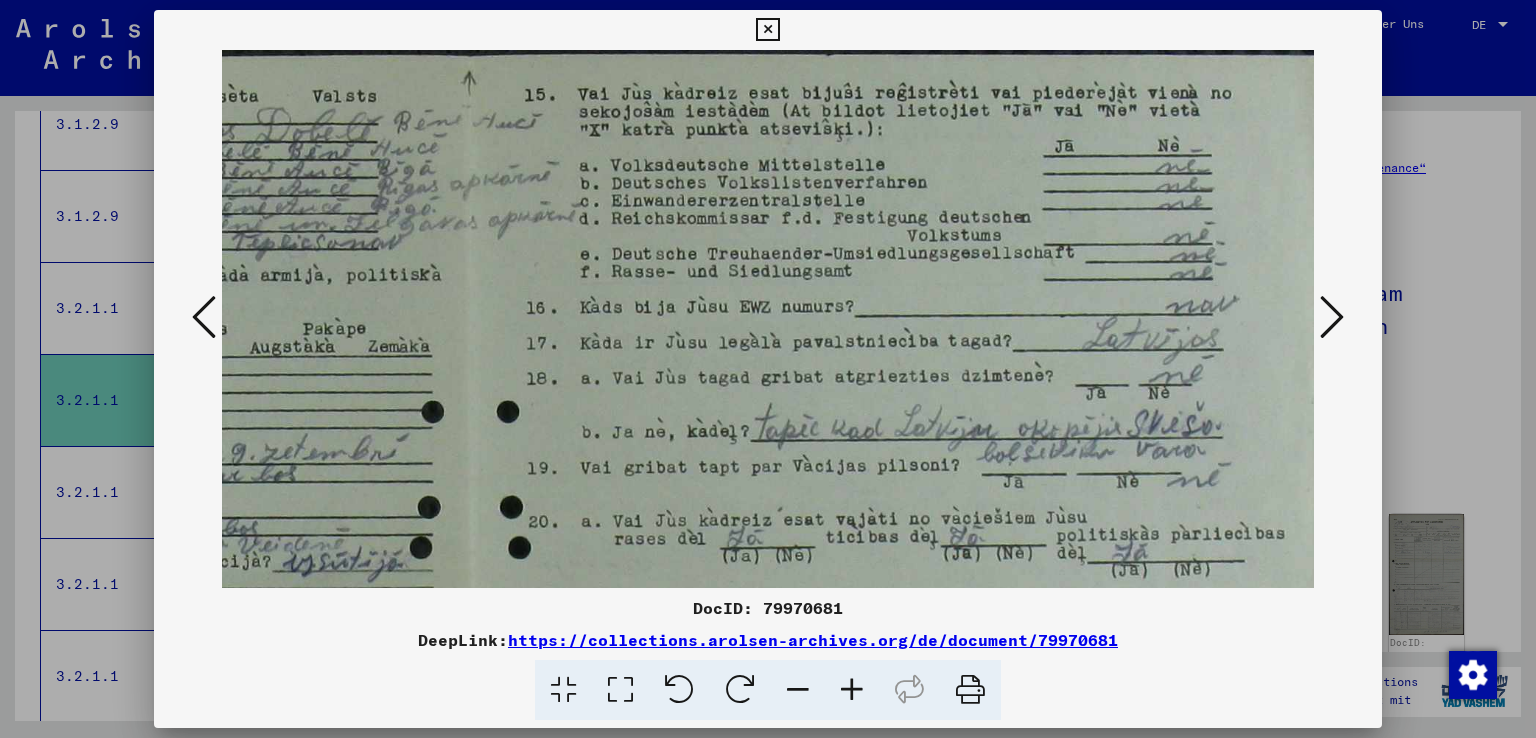 drag, startPoint x: 651, startPoint y: 256, endPoint x: 669, endPoint y: 457, distance: 201.80437 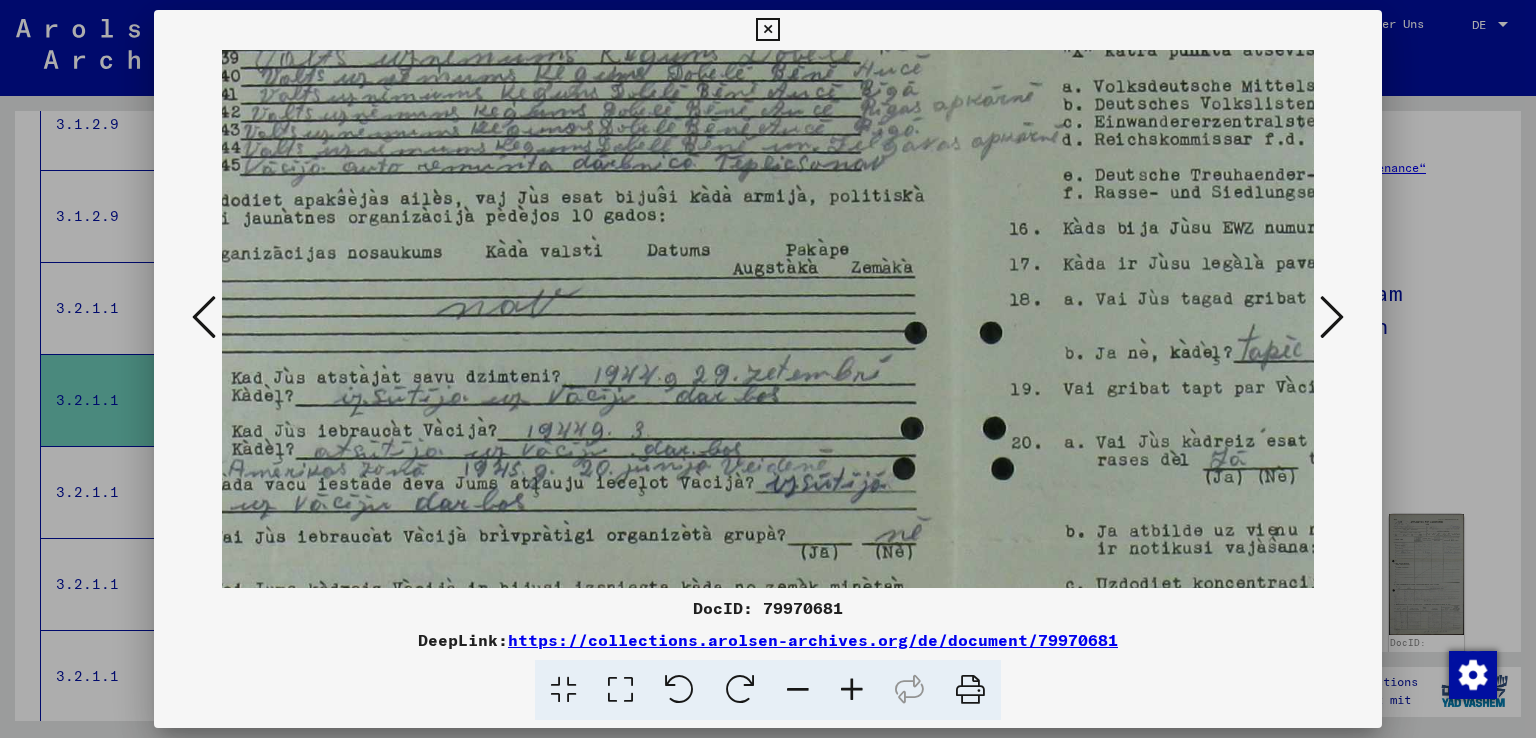scroll, scrollTop: 96, scrollLeft: 63, axis: both 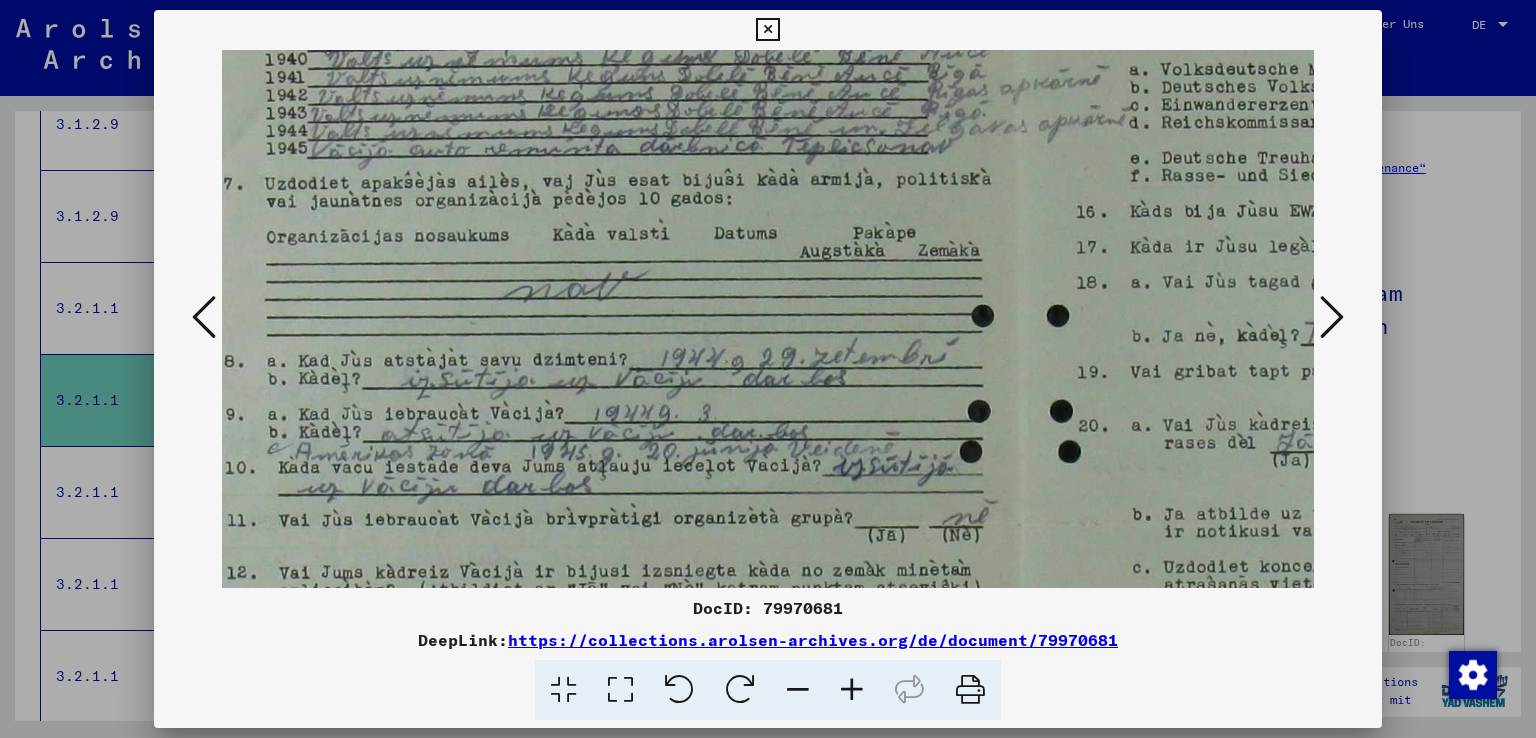 drag, startPoint x: 598, startPoint y: 306, endPoint x: 1160, endPoint y: 217, distance: 569.00354 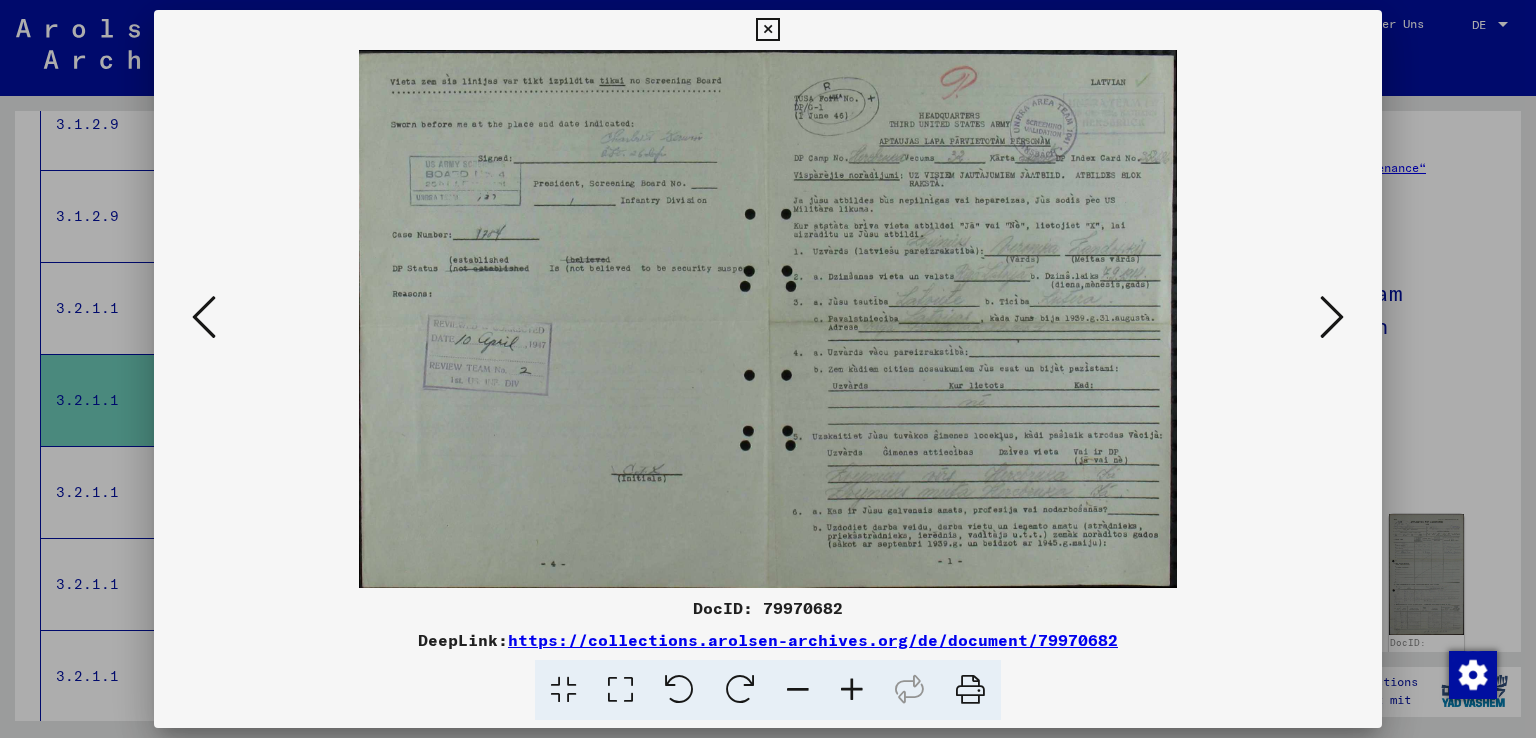click at bounding box center [852, 690] 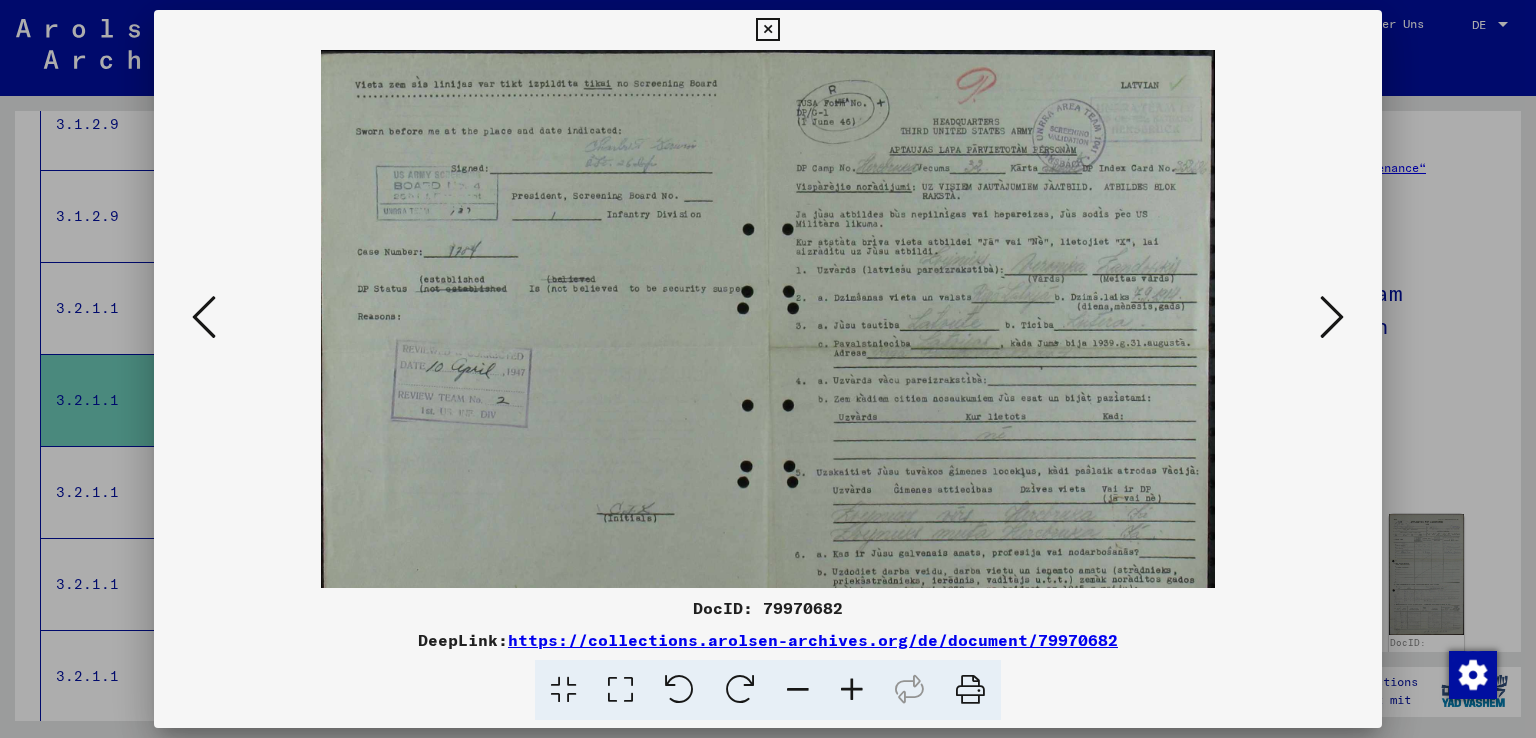 click at bounding box center (852, 690) 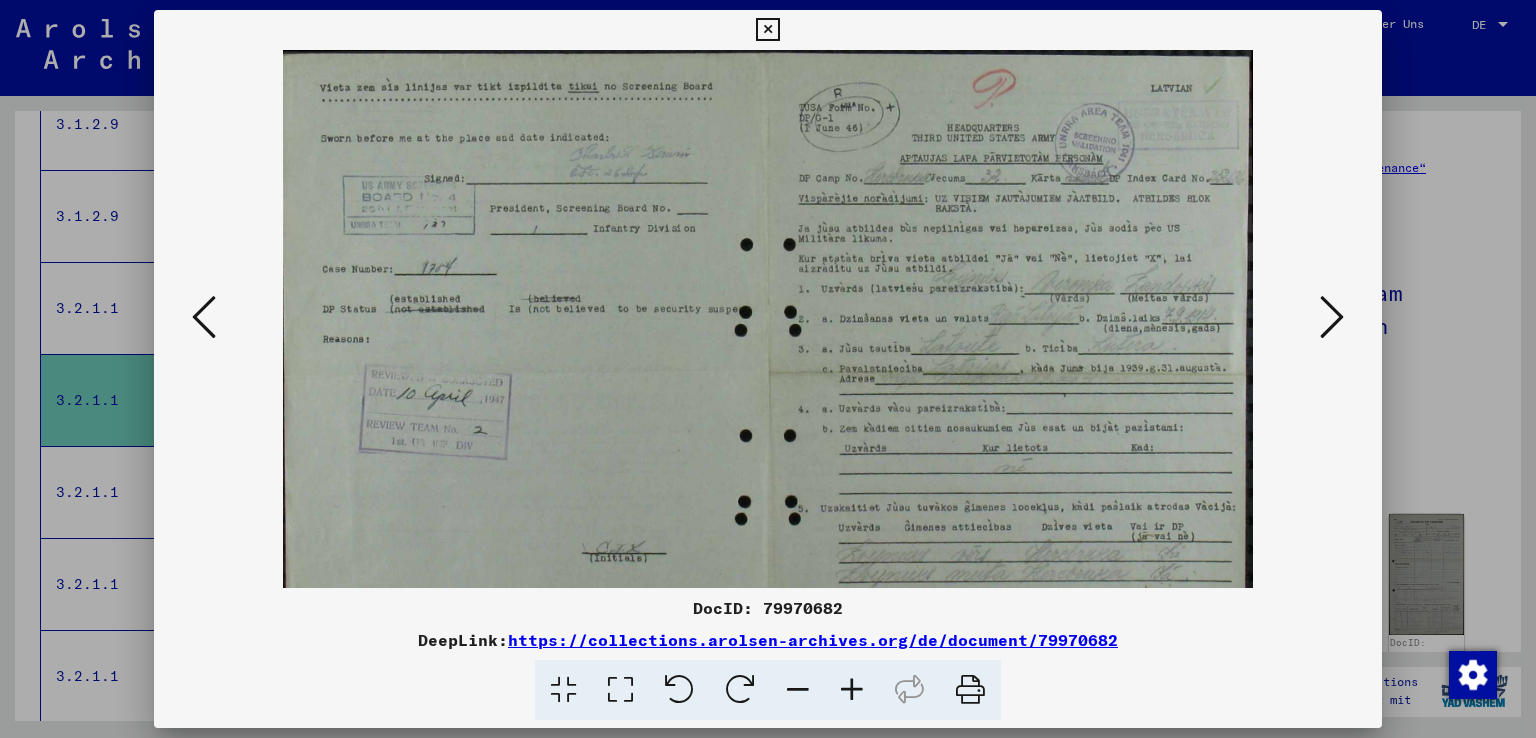 click at bounding box center (852, 690) 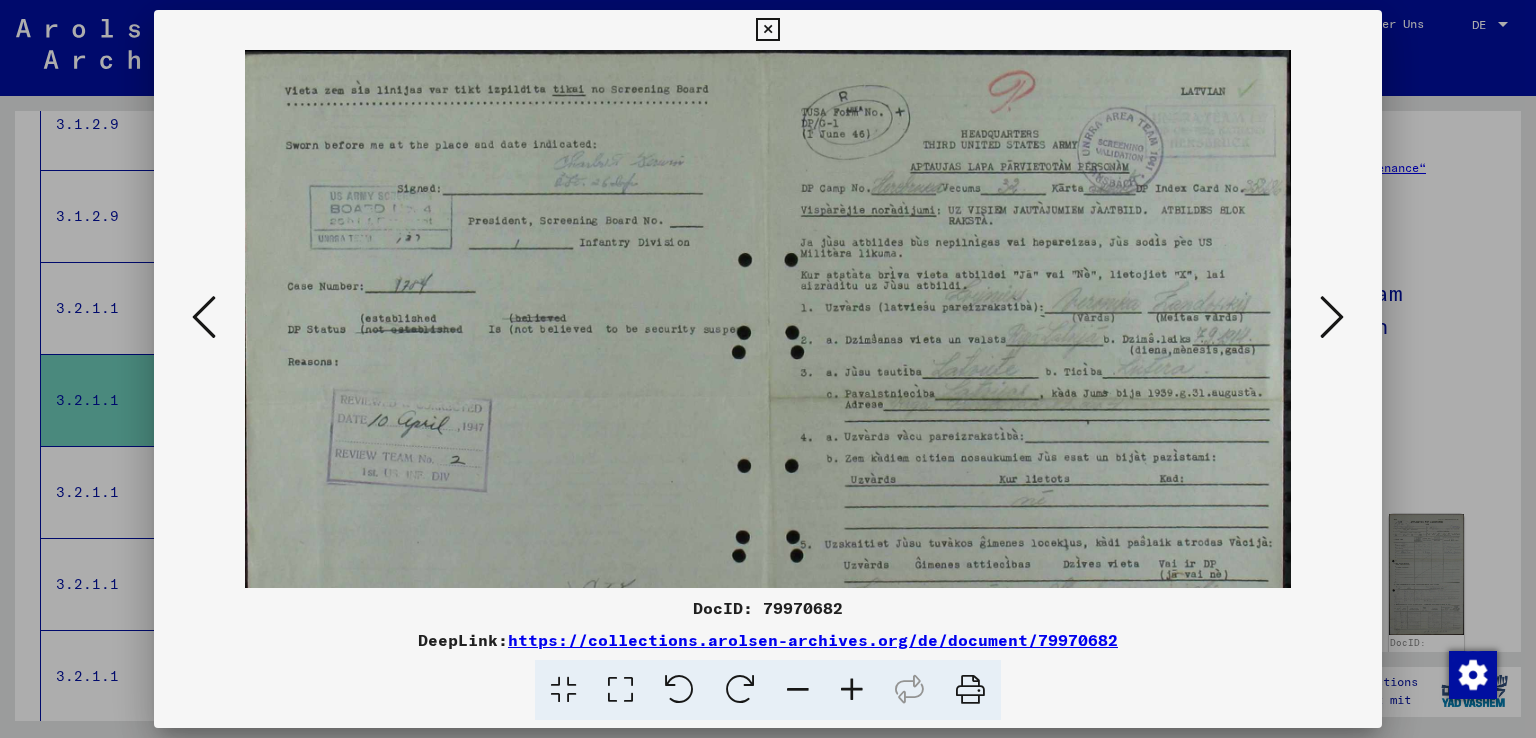 click at bounding box center [852, 690] 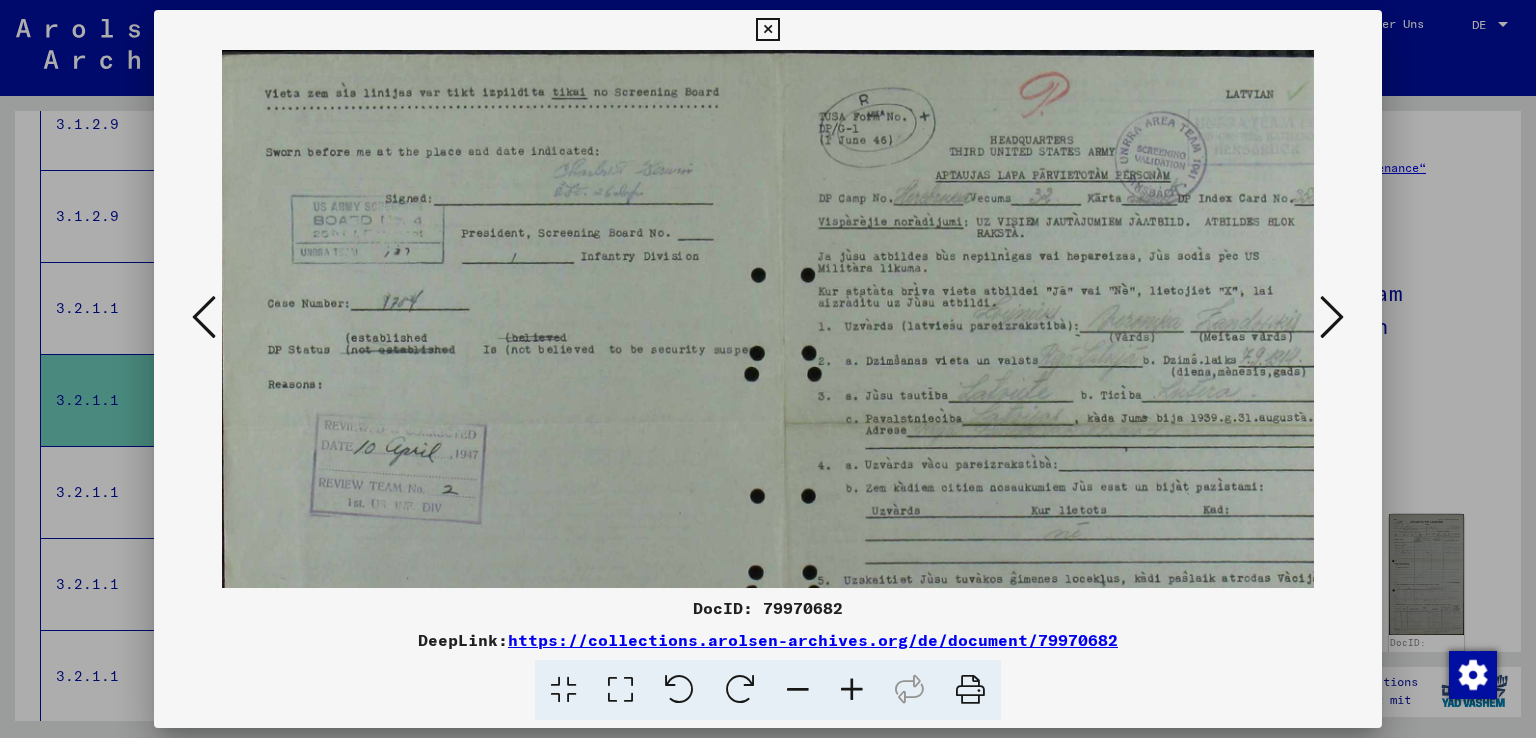 click at bounding box center [852, 690] 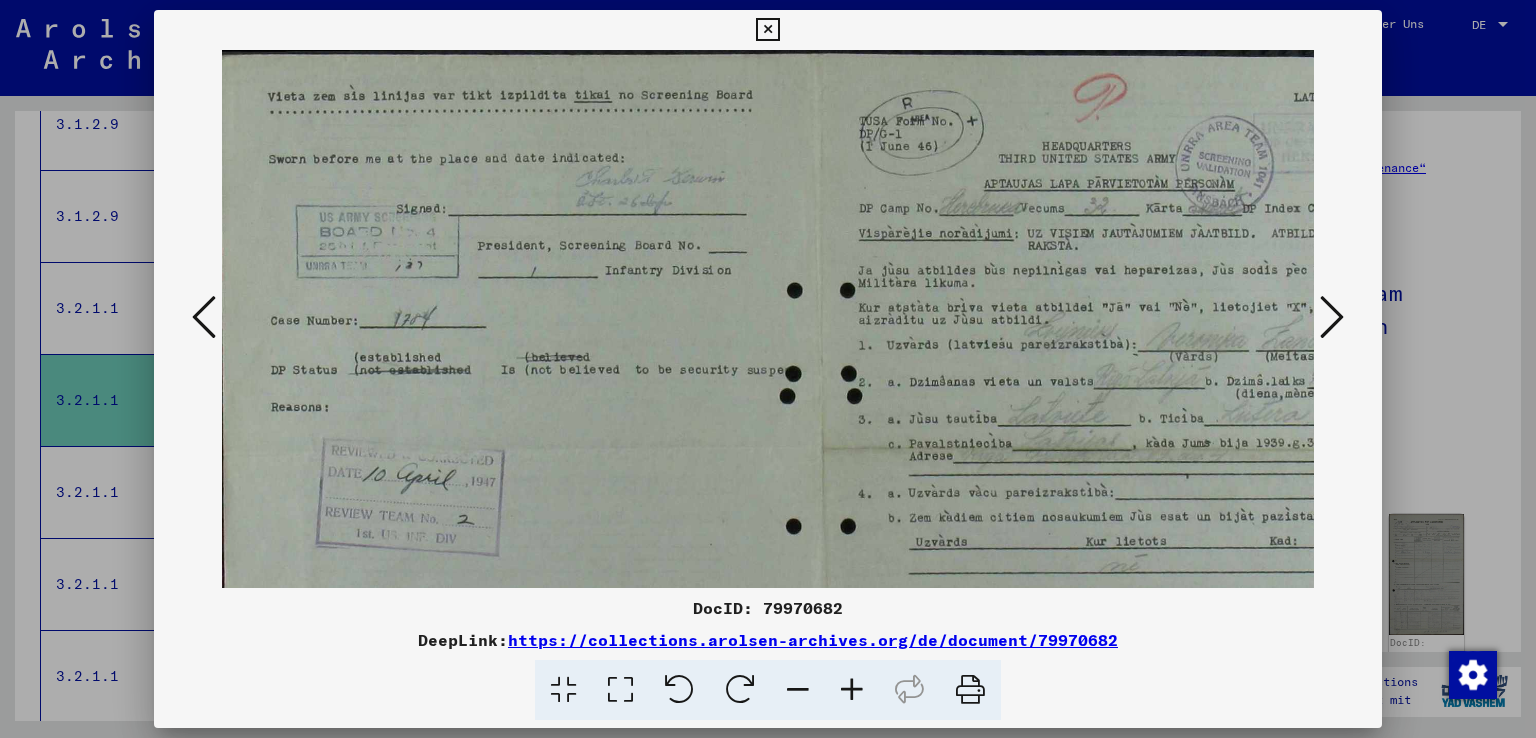 click at bounding box center [852, 690] 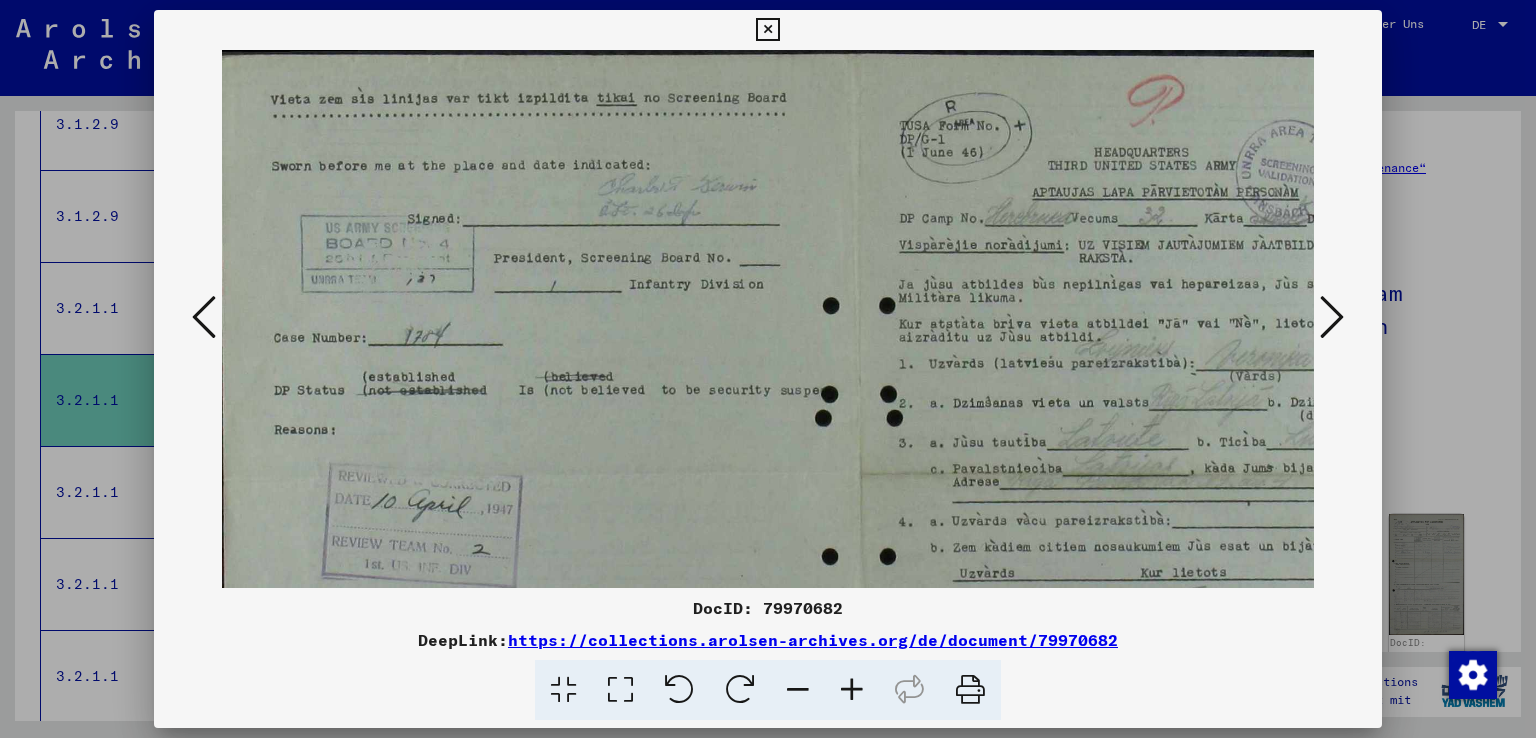 click at bounding box center (852, 690) 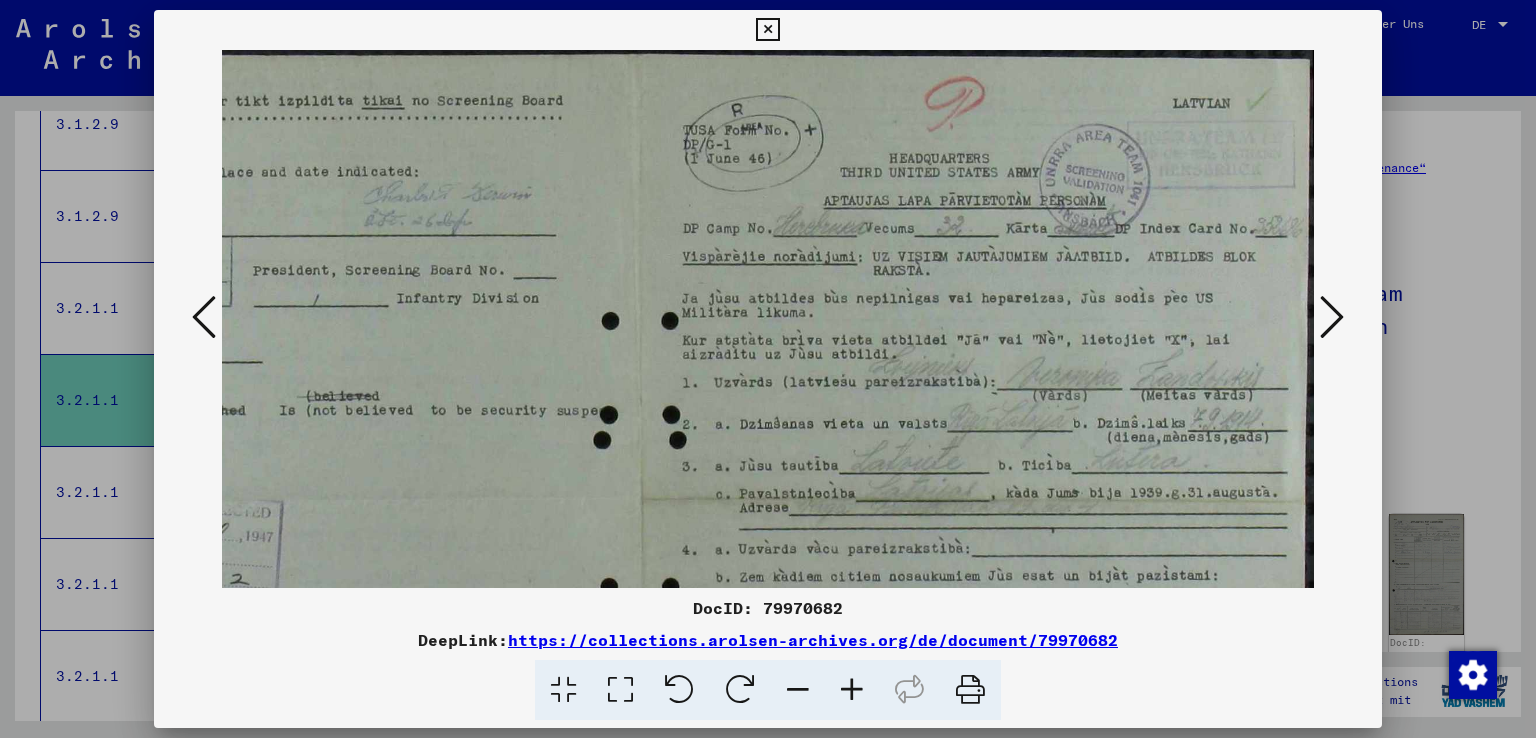 scroll, scrollTop: 14, scrollLeft: 257, axis: both 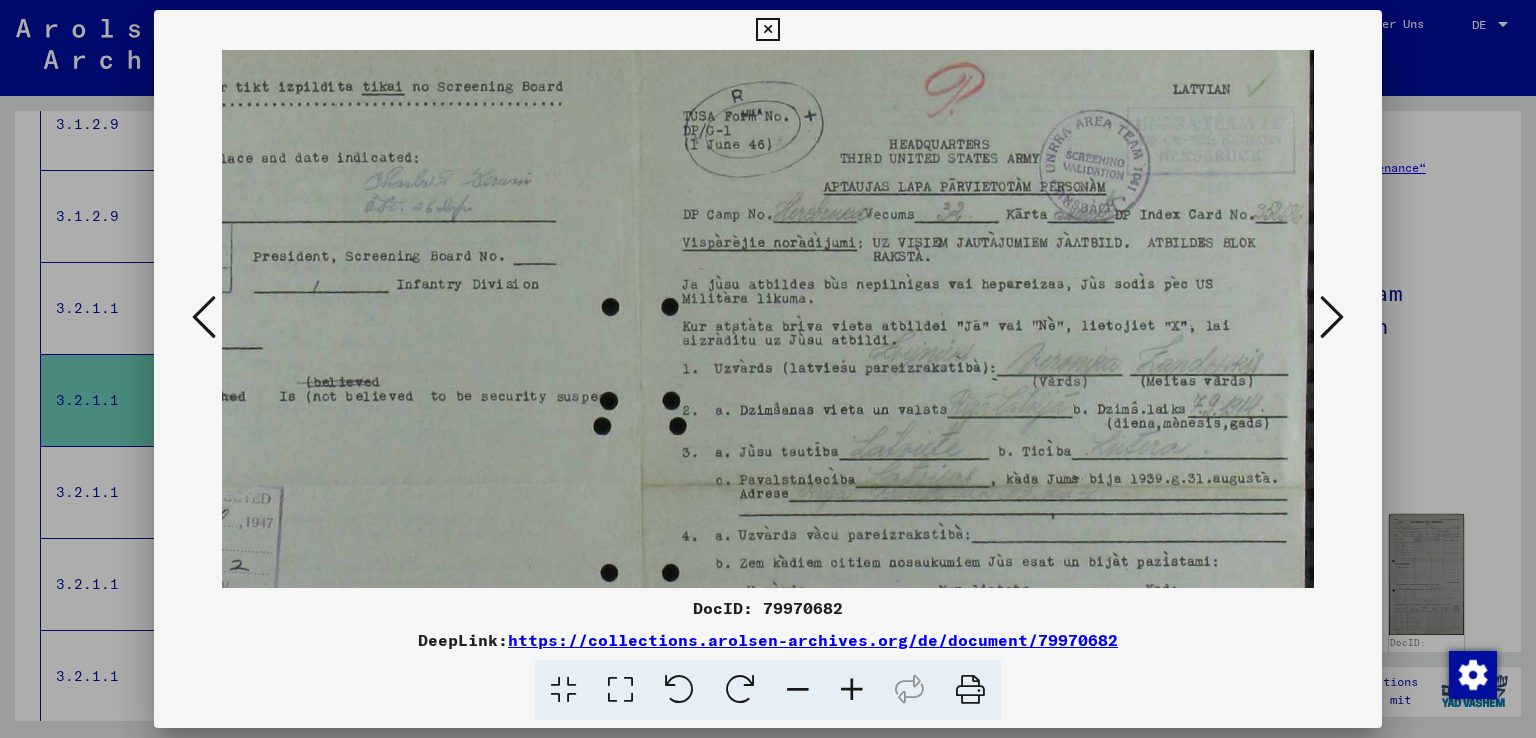 drag, startPoint x: 1149, startPoint y: 357, endPoint x: 626, endPoint y: 389, distance: 523.978 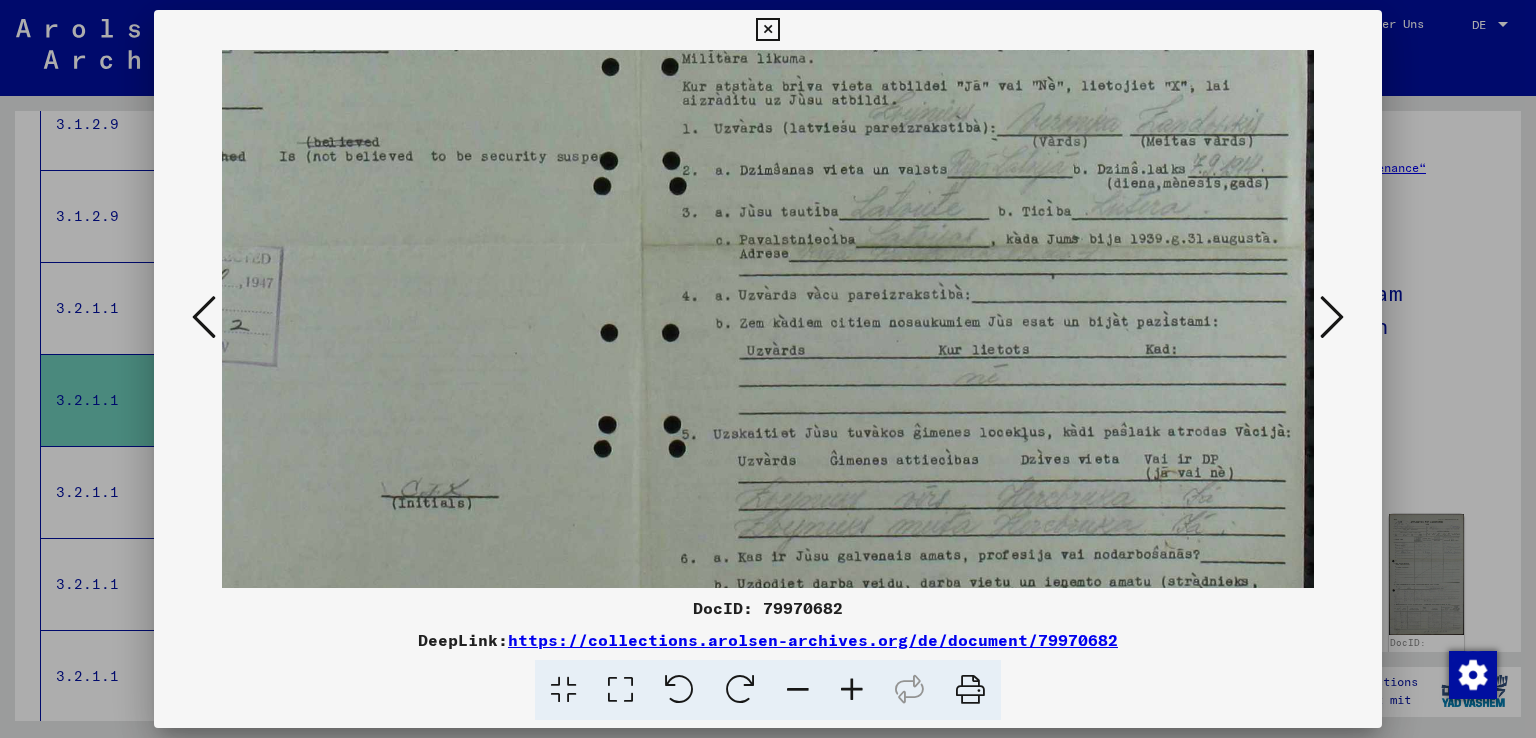 scroll, scrollTop: 267, scrollLeft: 257, axis: both 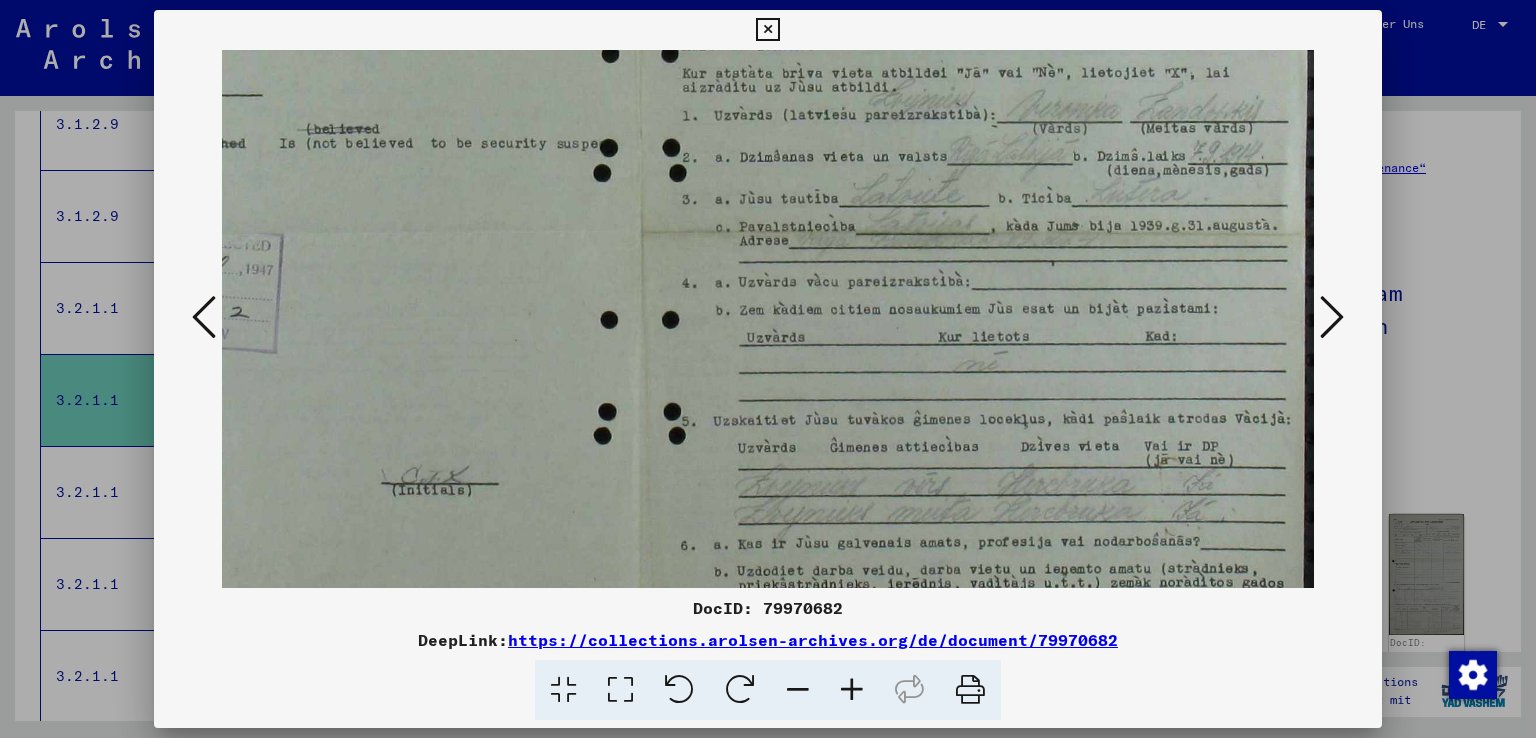 drag, startPoint x: 999, startPoint y: 471, endPoint x: 976, endPoint y: 219, distance: 253.04742 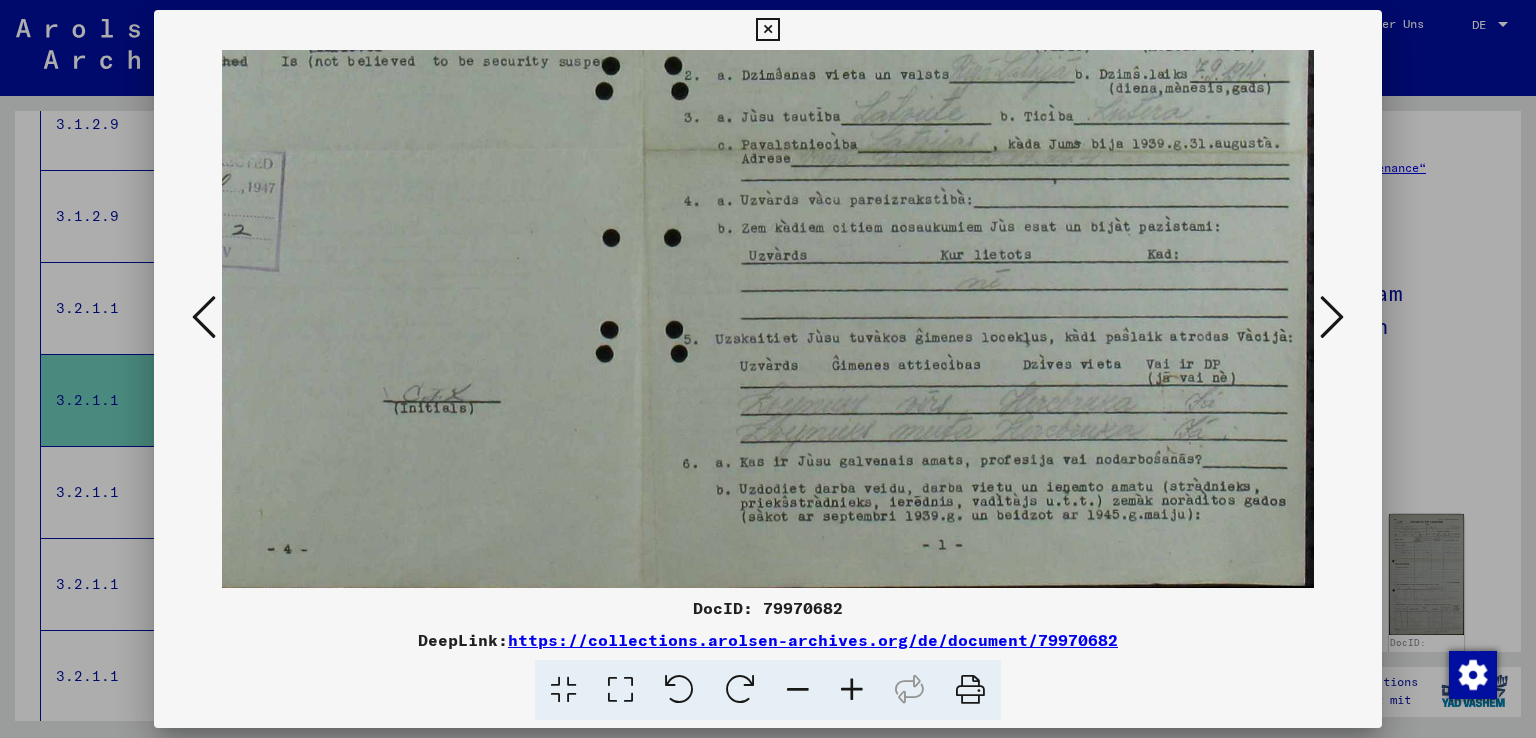 drag, startPoint x: 858, startPoint y: 372, endPoint x: 860, endPoint y: 199, distance: 173.01157 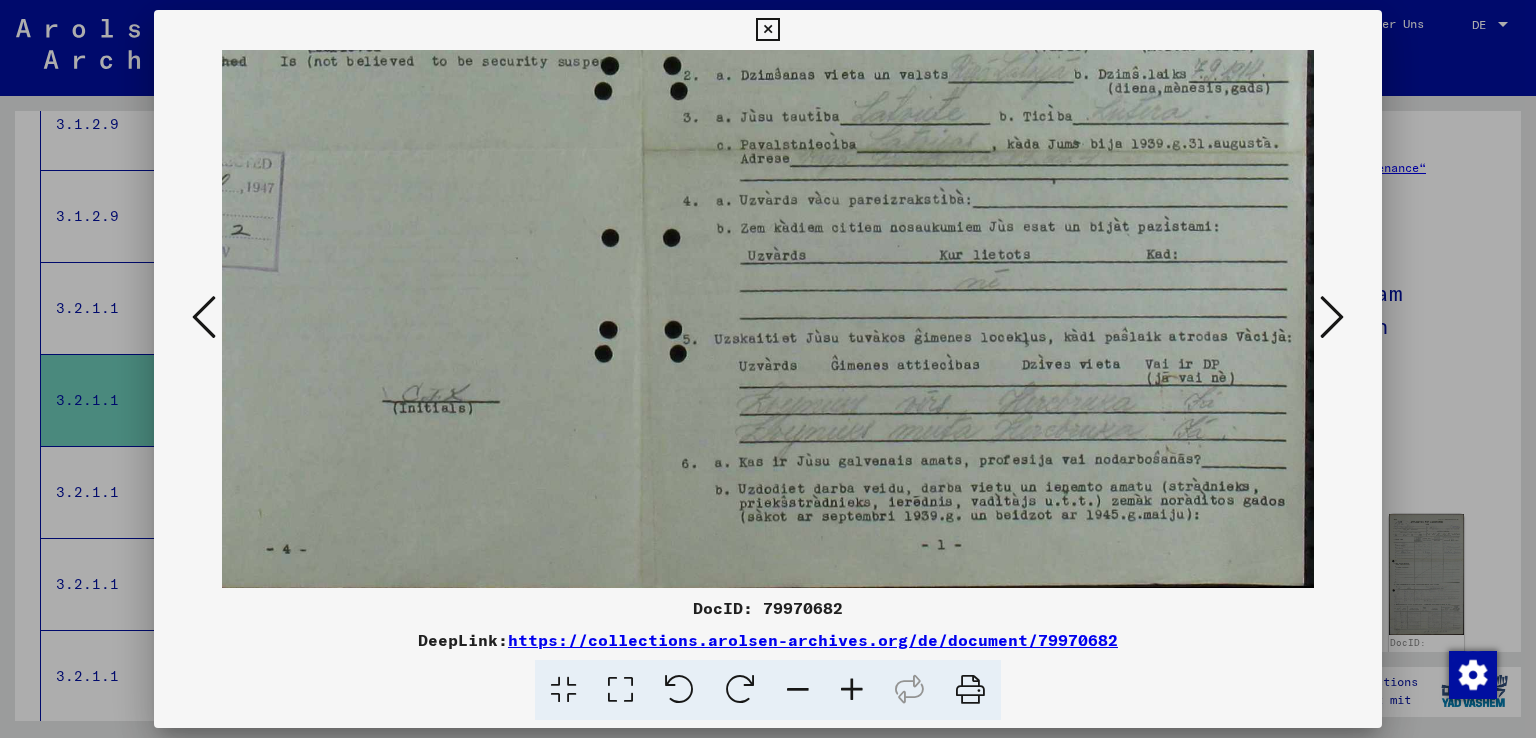 click at bounding box center (1332, 317) 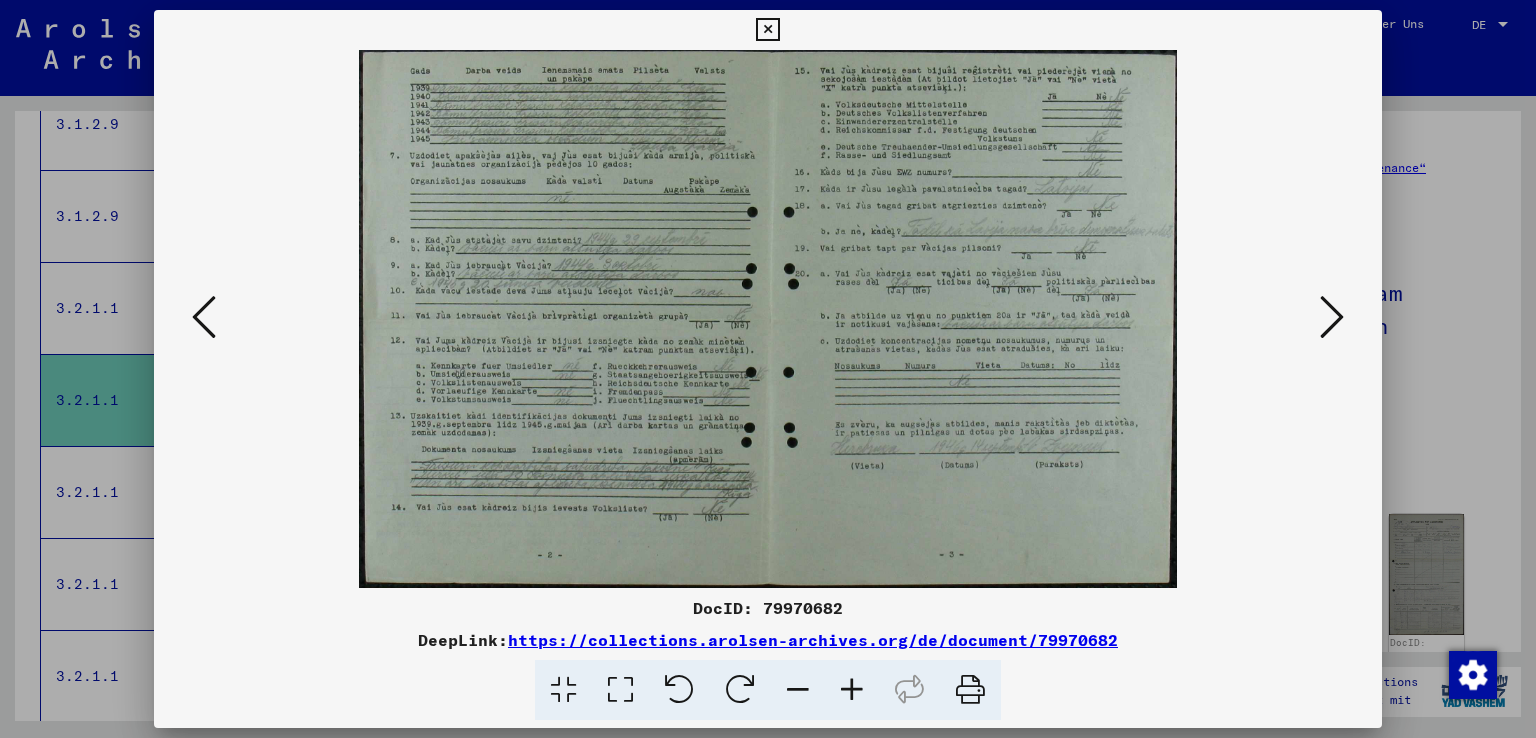 scroll, scrollTop: 0, scrollLeft: 0, axis: both 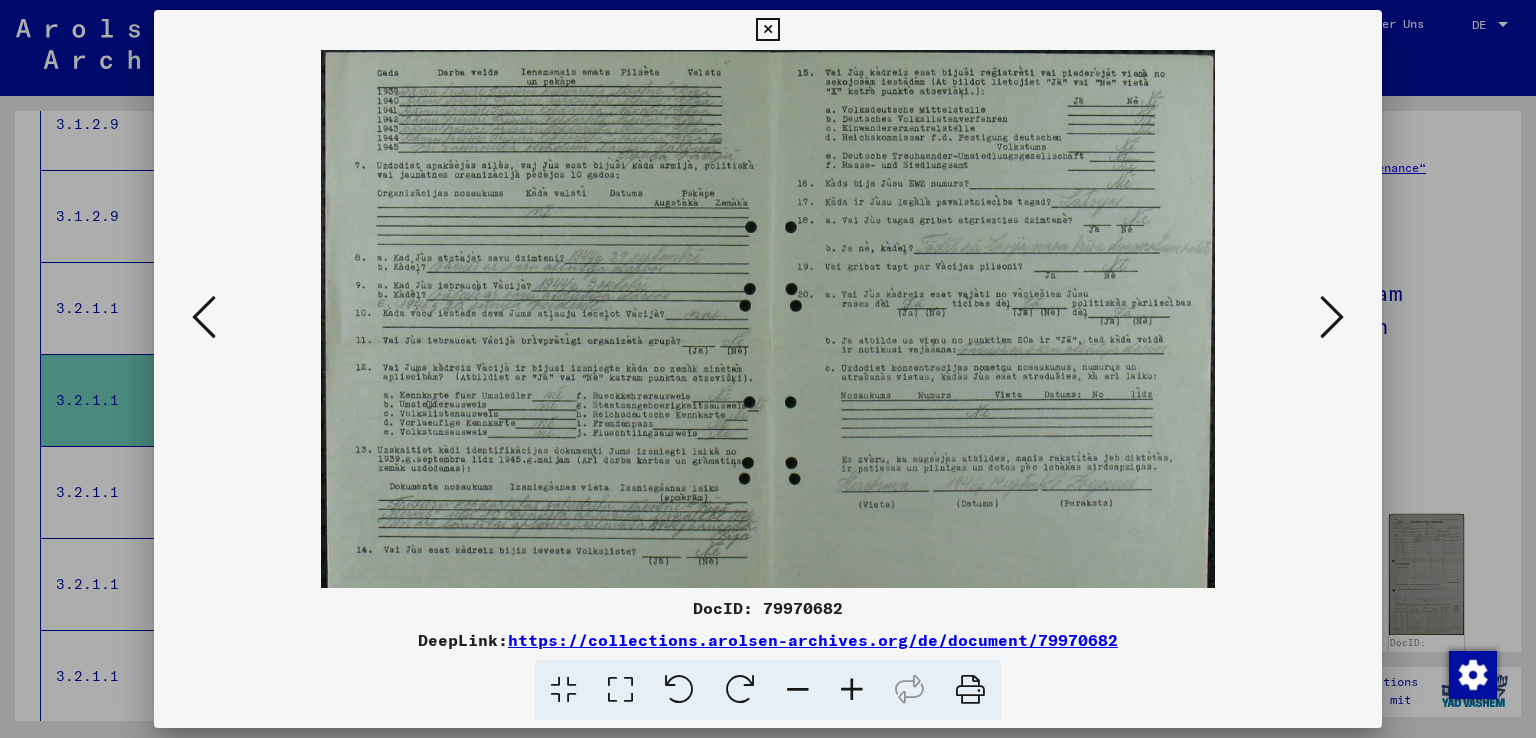 click at bounding box center (852, 690) 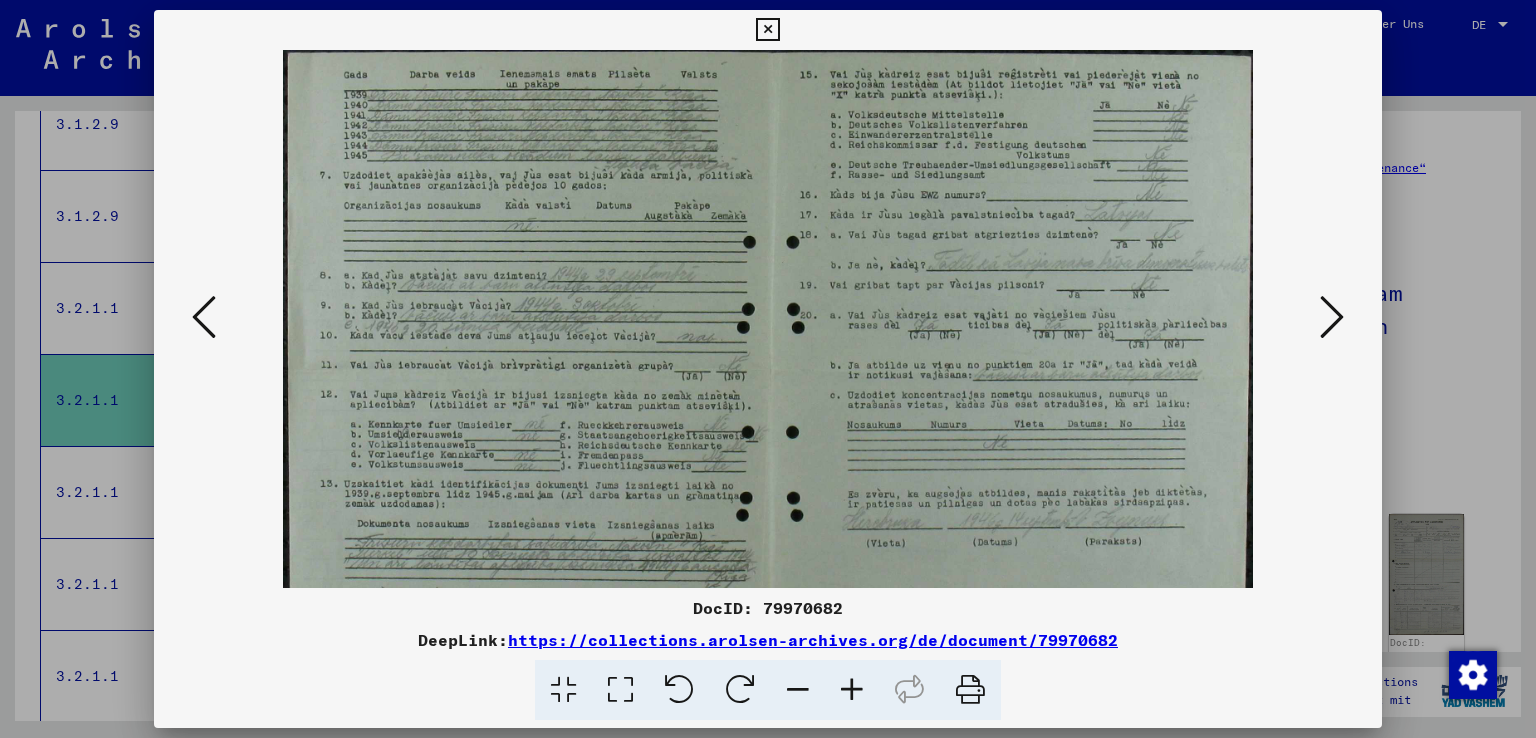 click at bounding box center [852, 690] 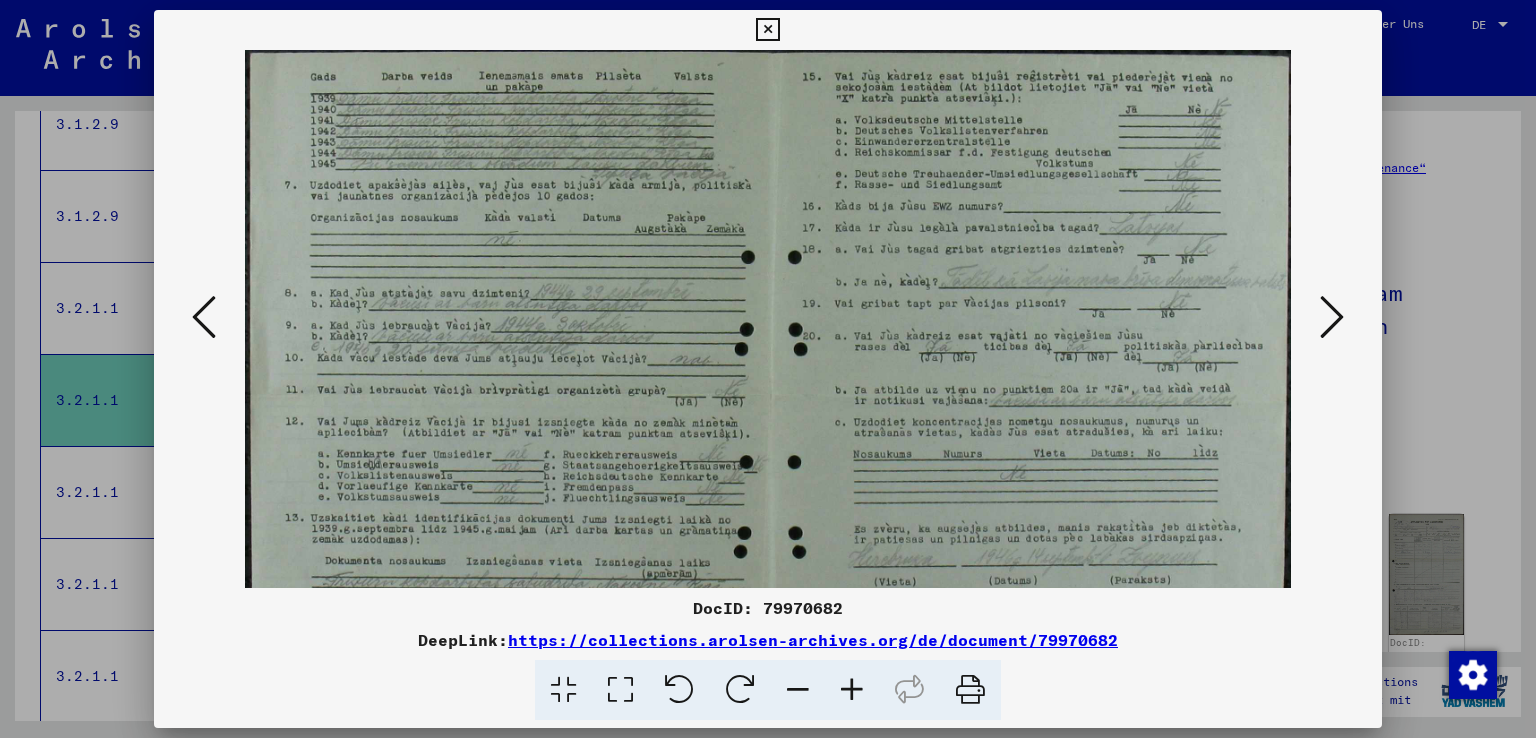 click at bounding box center [852, 690] 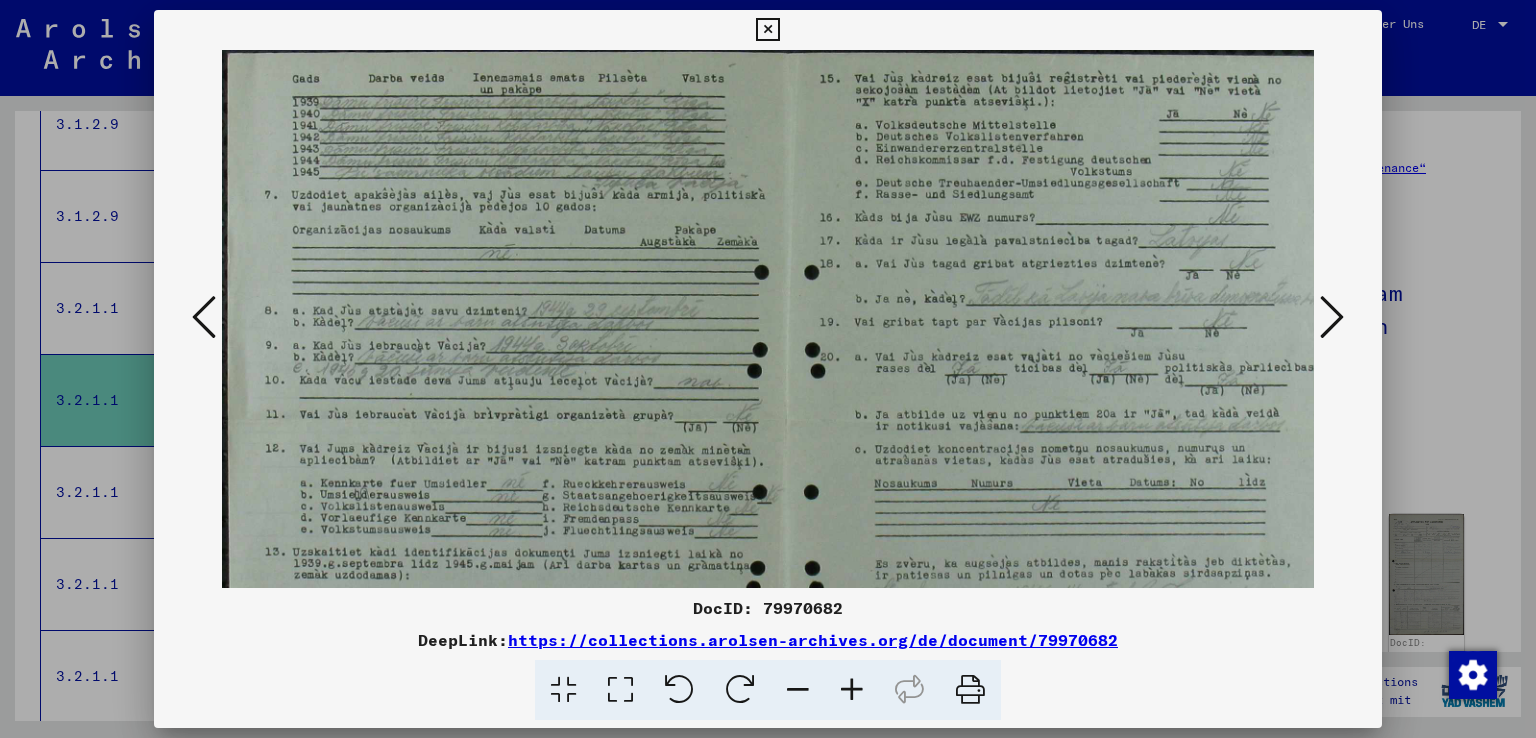 click at bounding box center (852, 690) 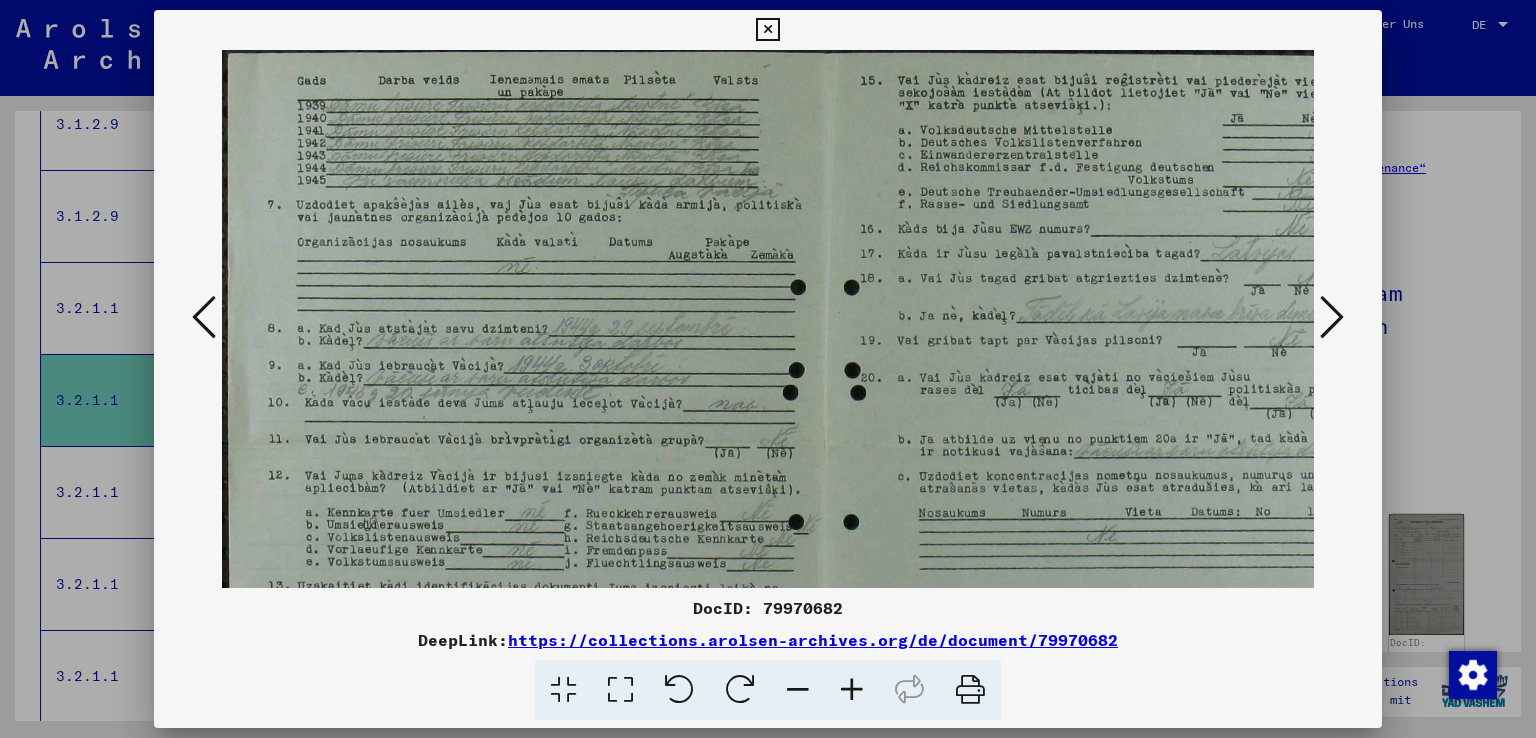 click at bounding box center [852, 690] 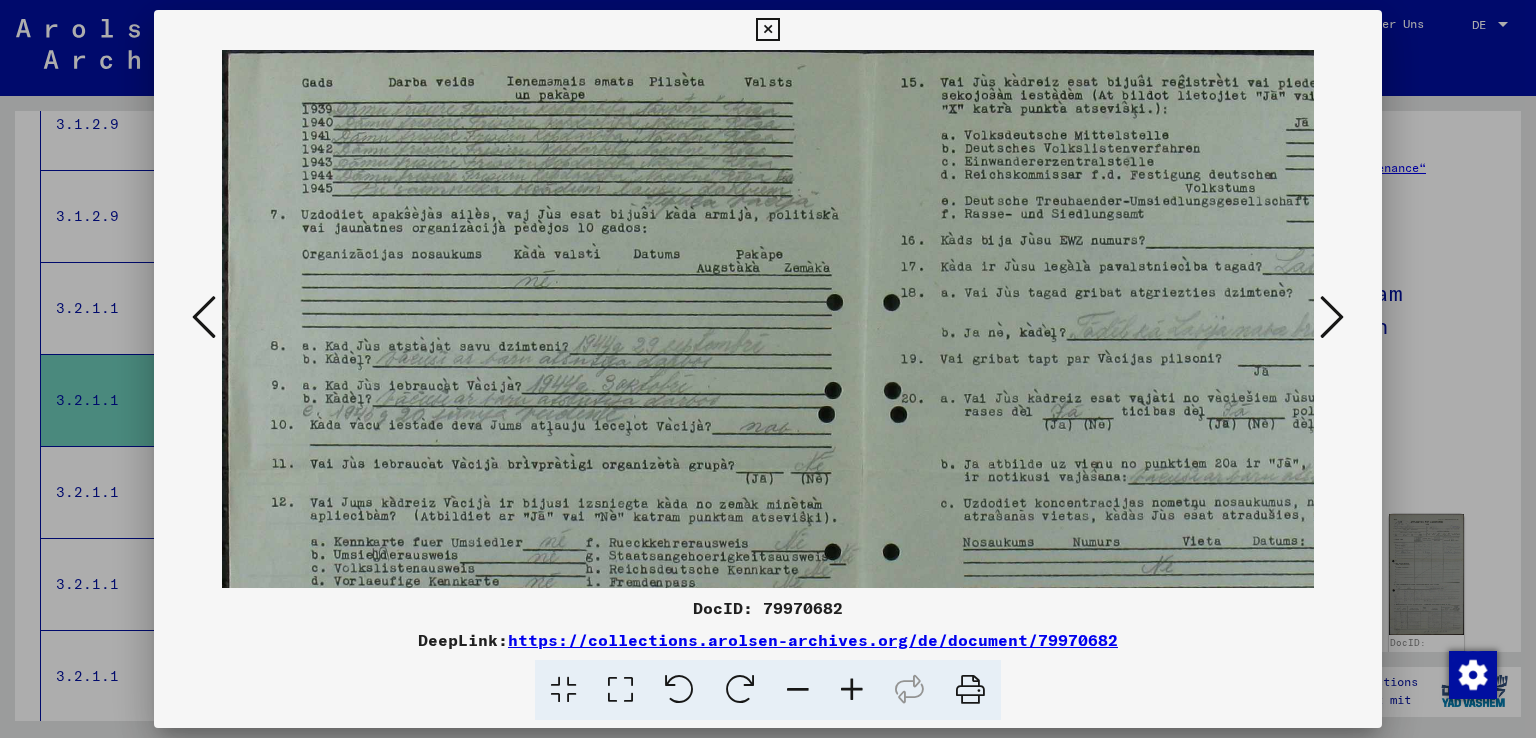 click at bounding box center [852, 690] 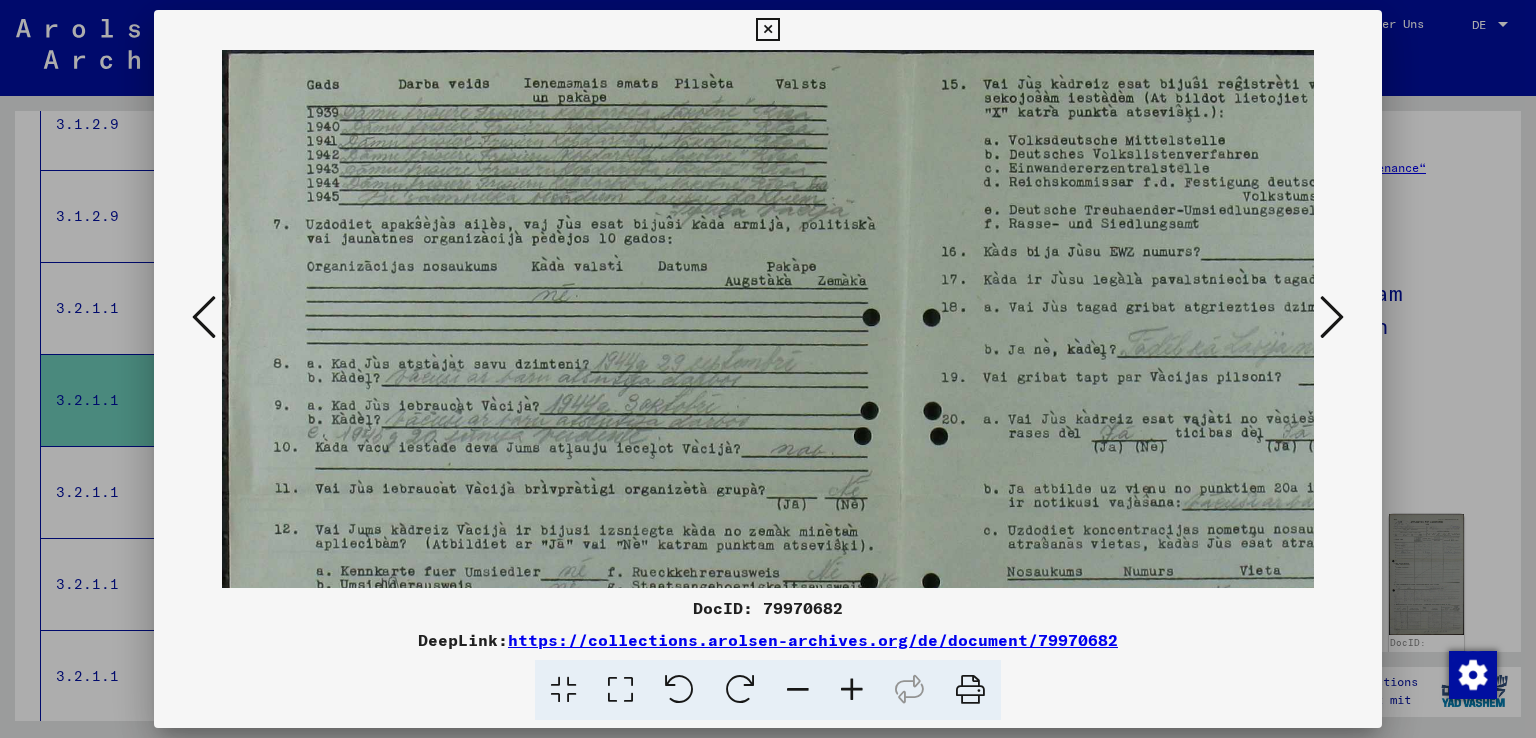 click at bounding box center (852, 690) 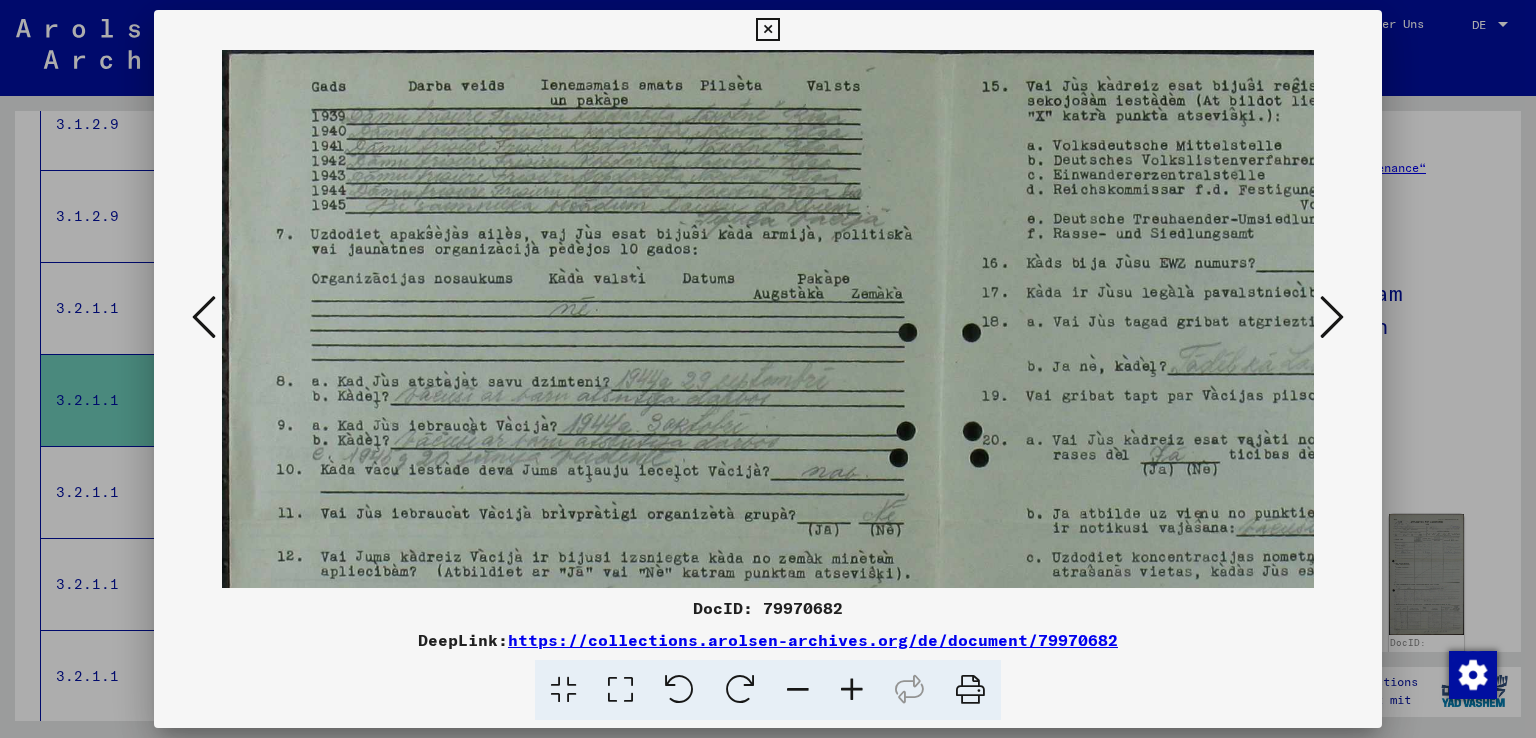 click at bounding box center [852, 690] 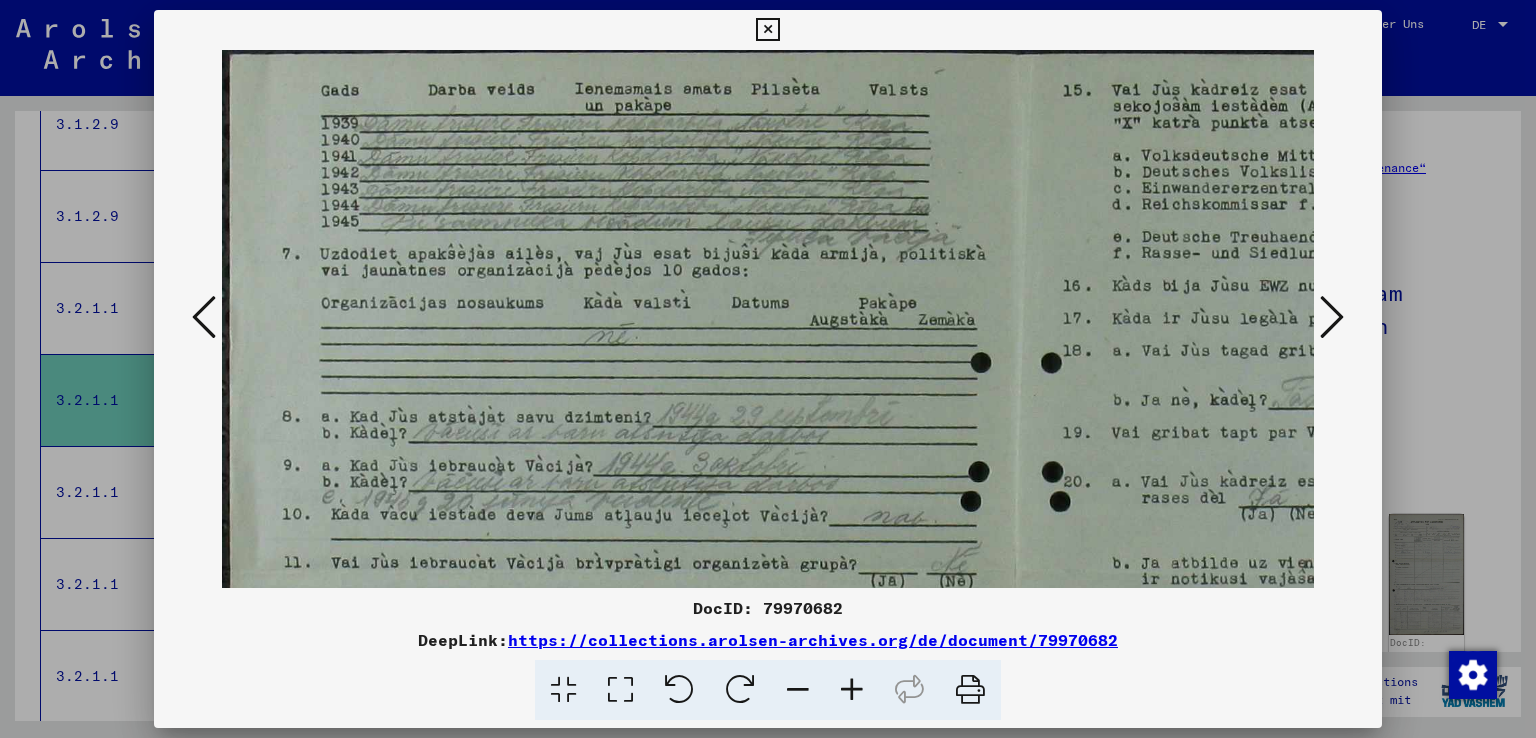 click at bounding box center [852, 690] 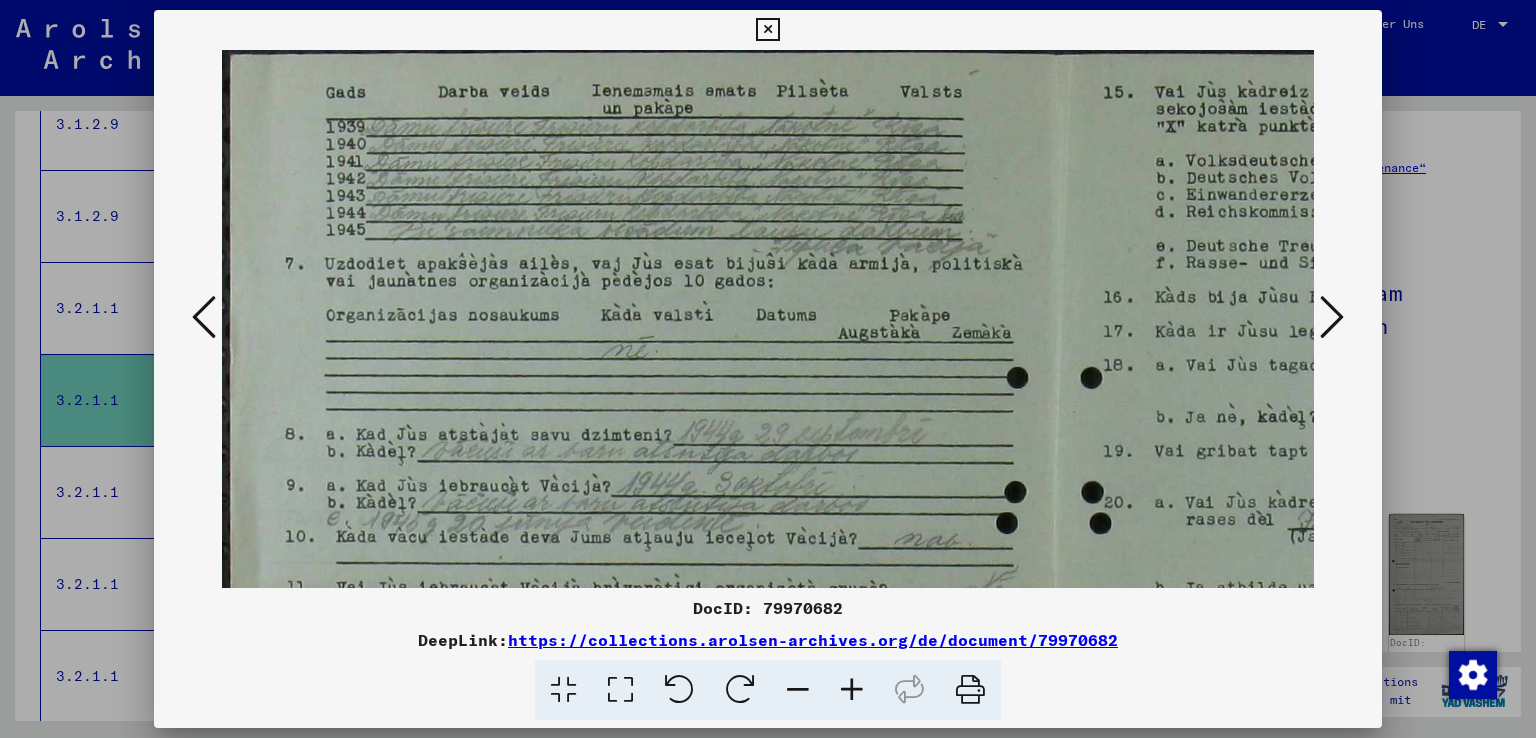 click at bounding box center (852, 690) 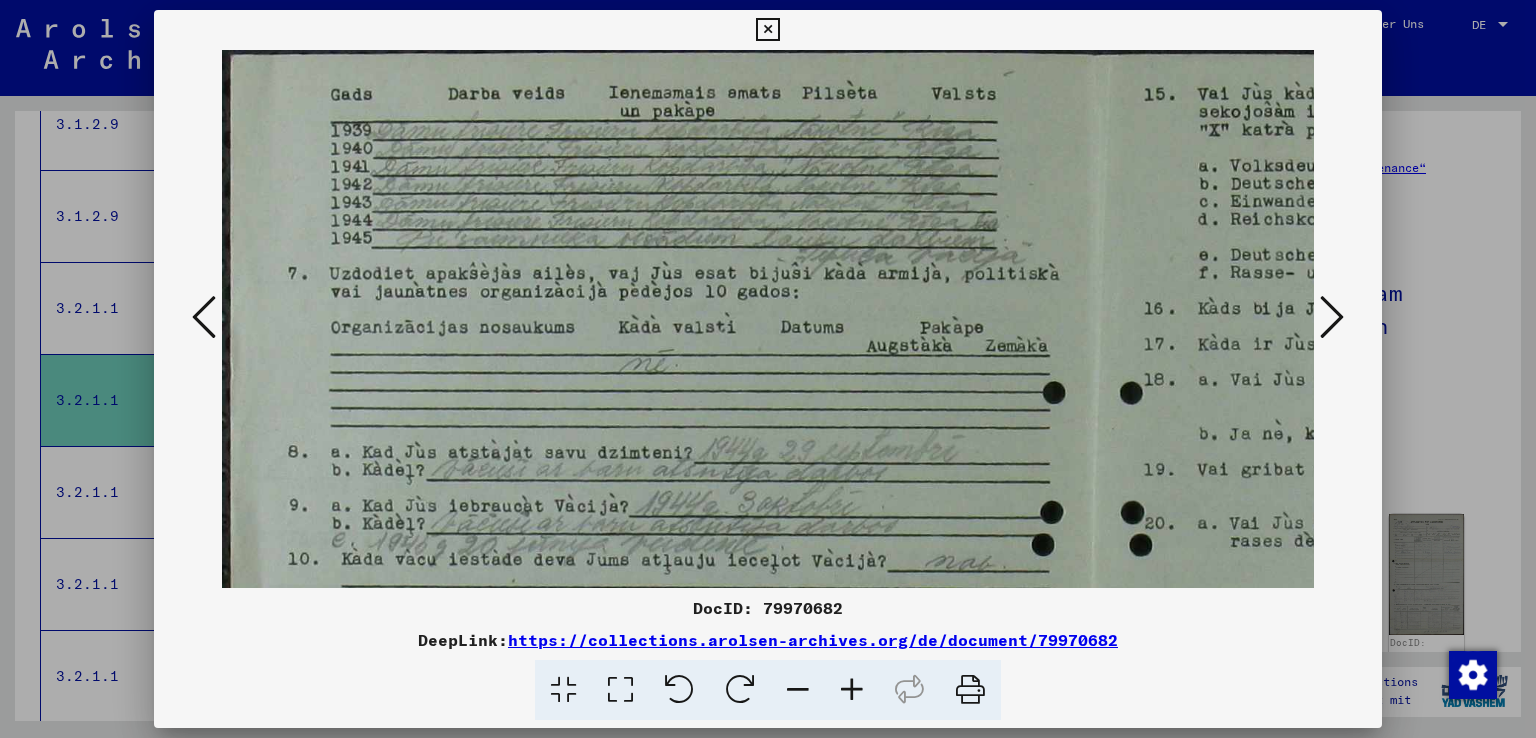 click at bounding box center [852, 690] 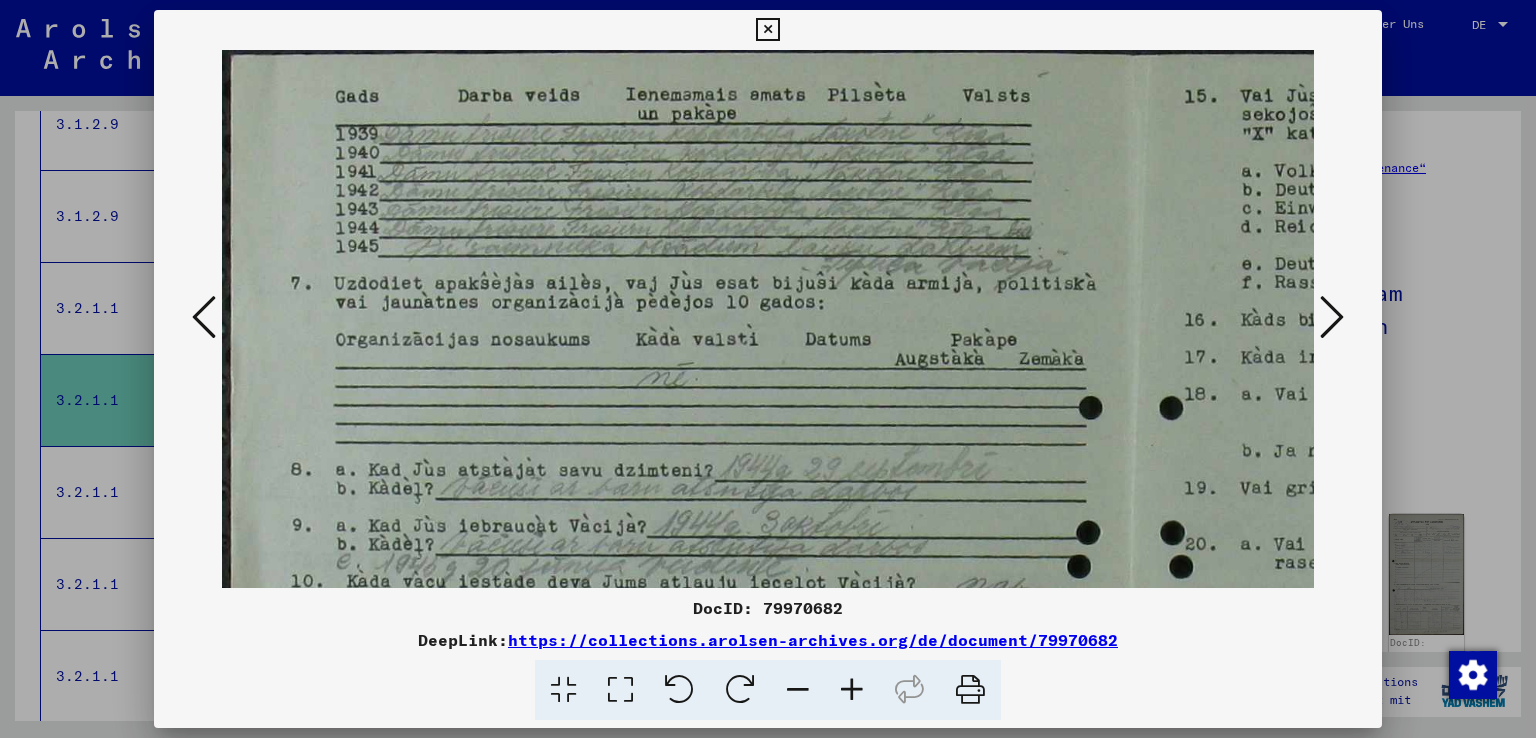 click at bounding box center [852, 690] 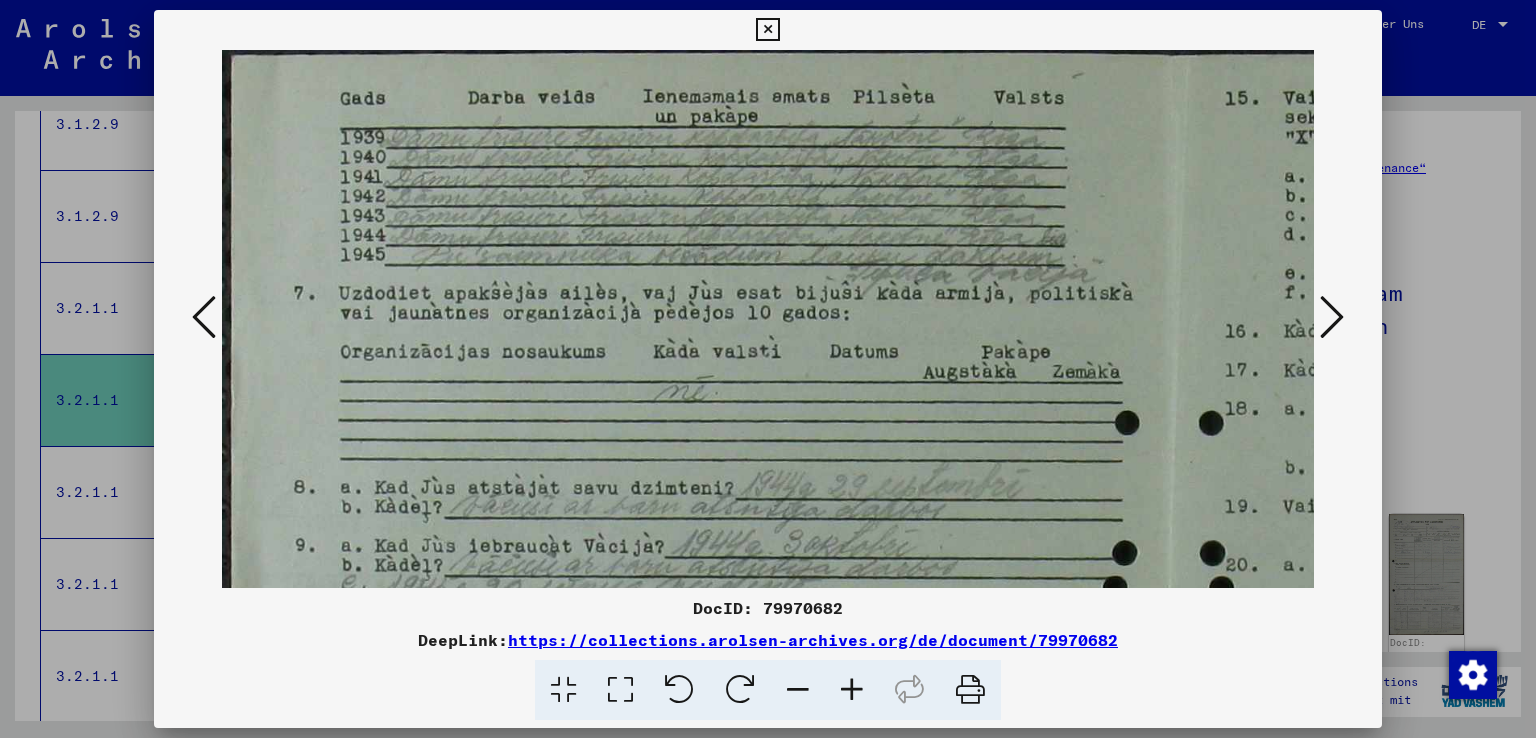 click at bounding box center (852, 690) 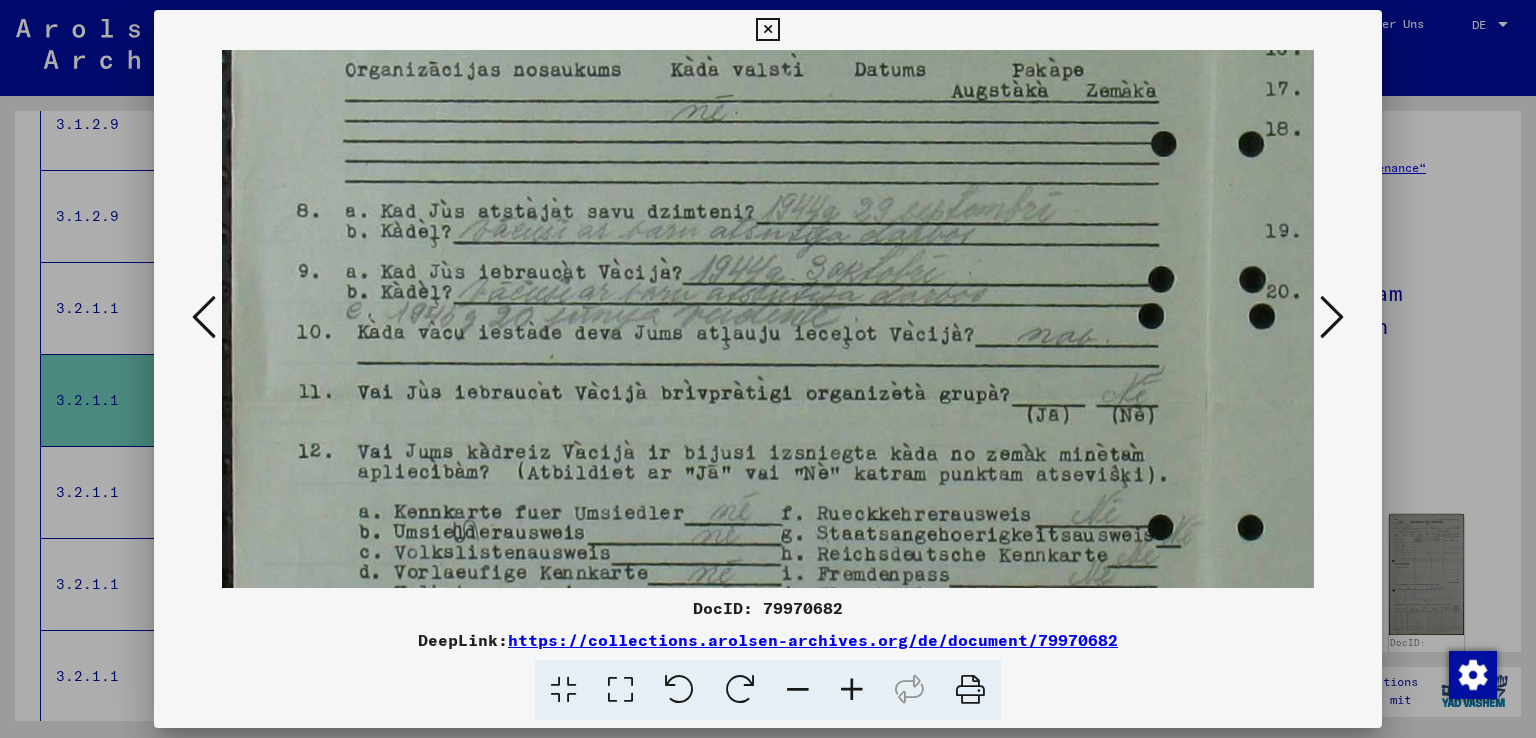 drag, startPoint x: 828, startPoint y: 397, endPoint x: 836, endPoint y: 92, distance: 305.1049 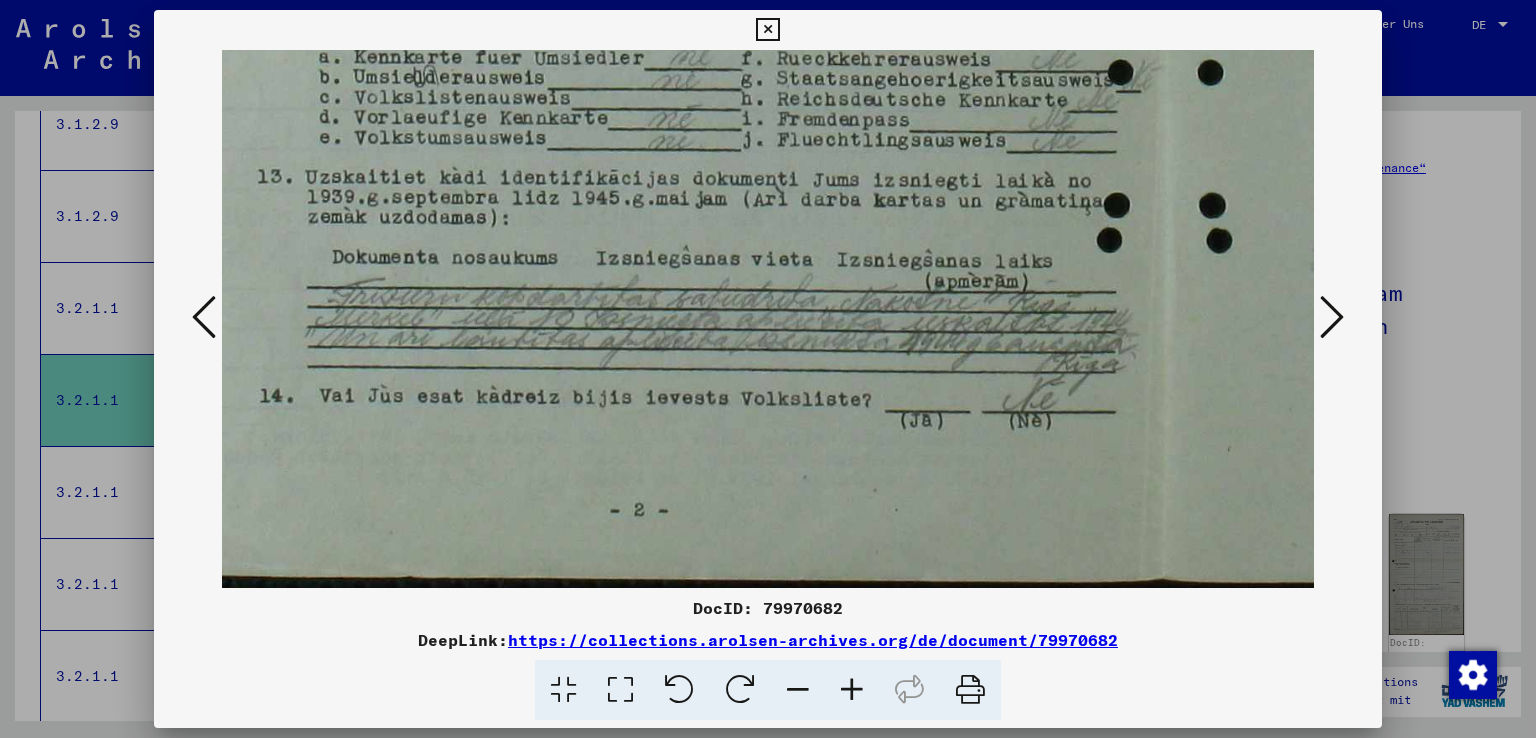 scroll, scrollTop: 749, scrollLeft: 40, axis: both 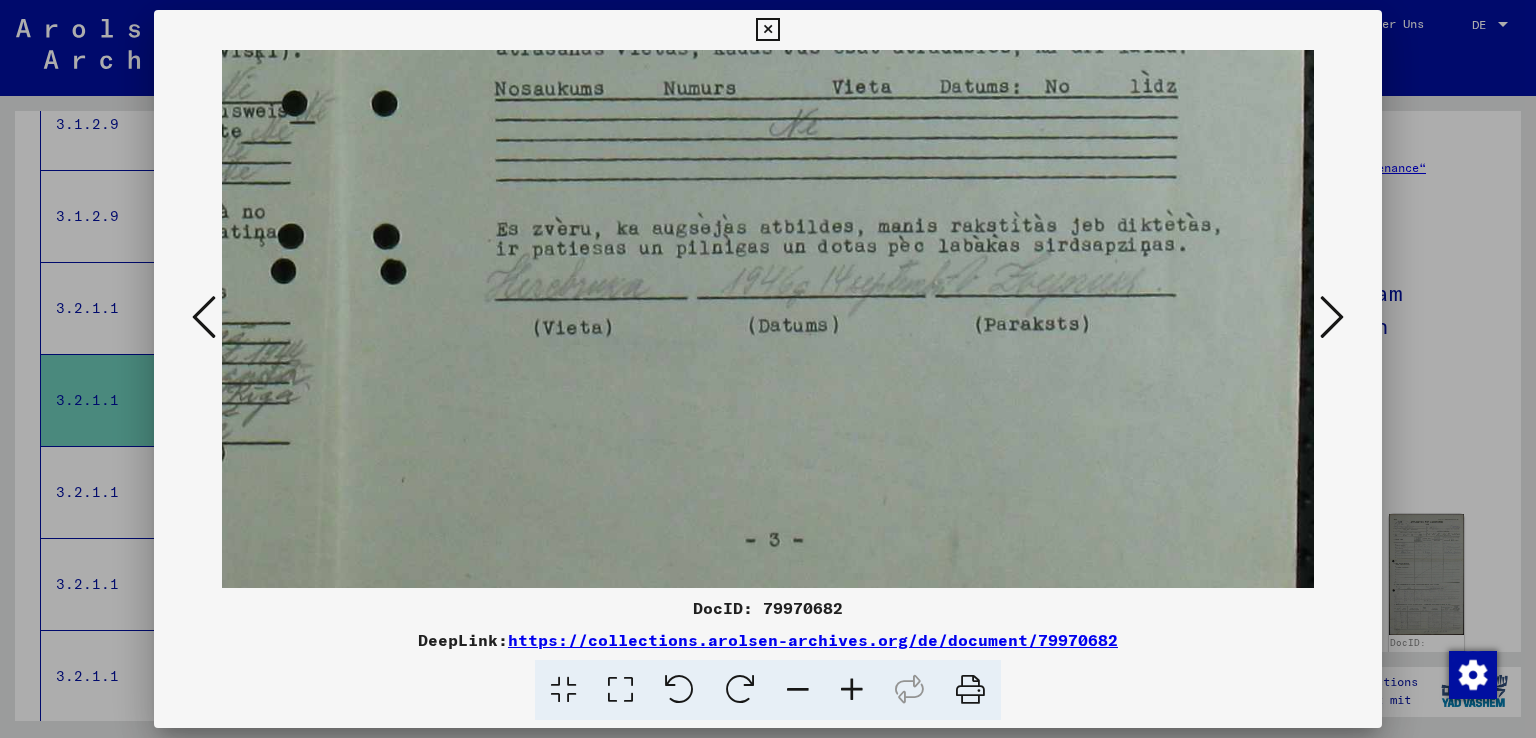 drag, startPoint x: 1176, startPoint y: 418, endPoint x: 294, endPoint y: 446, distance: 882.44434 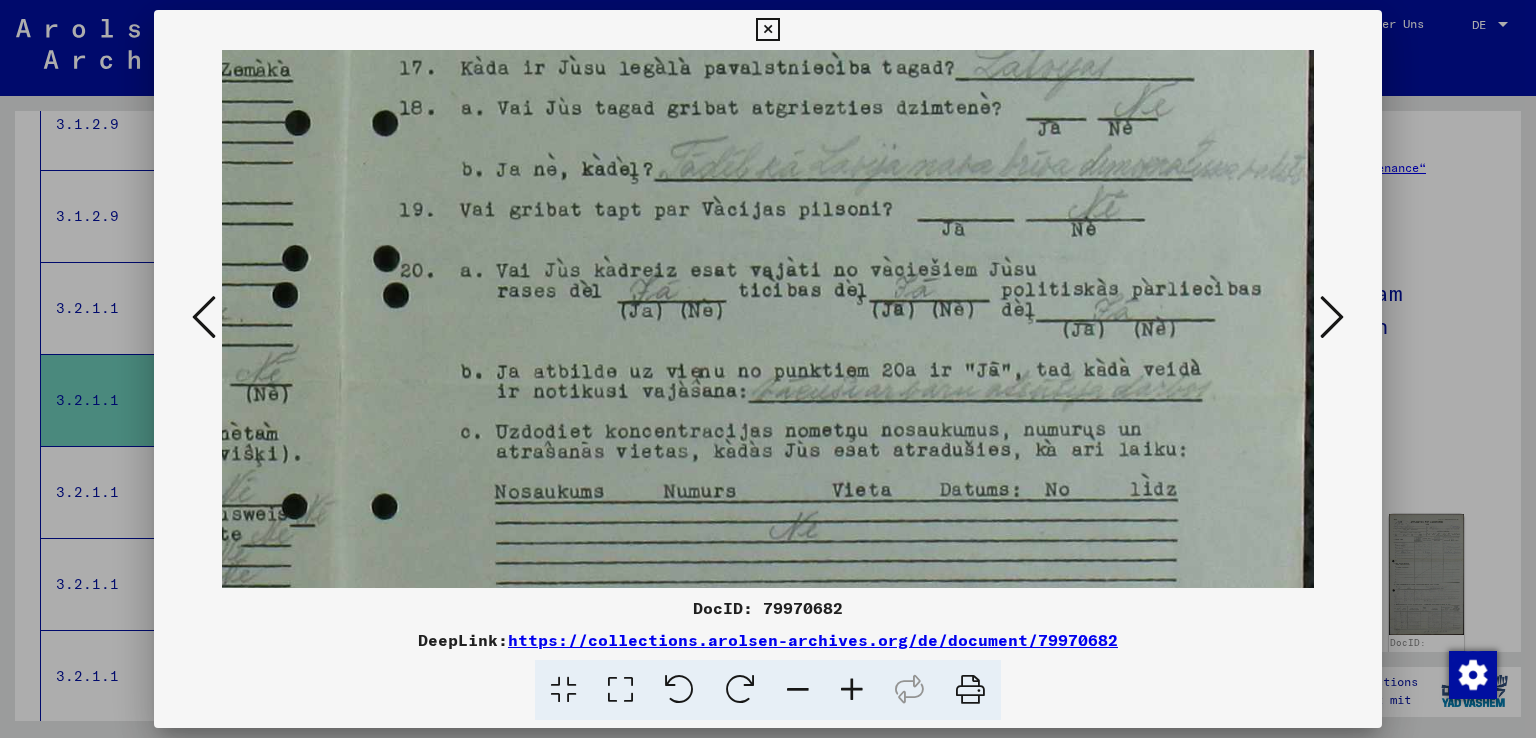 drag, startPoint x: 752, startPoint y: 187, endPoint x: 734, endPoint y: 597, distance: 410.39493 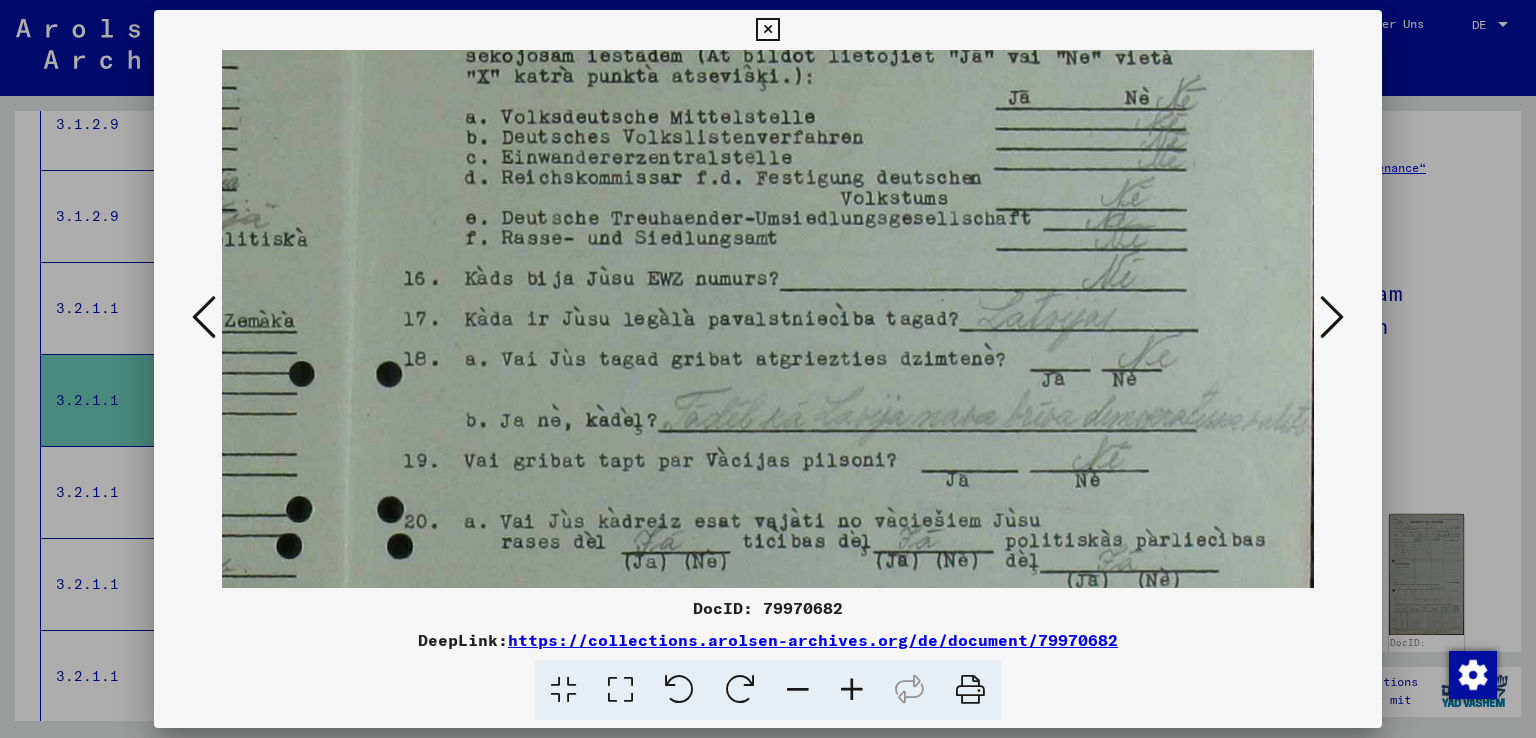 scroll, scrollTop: 14, scrollLeft: 860, axis: both 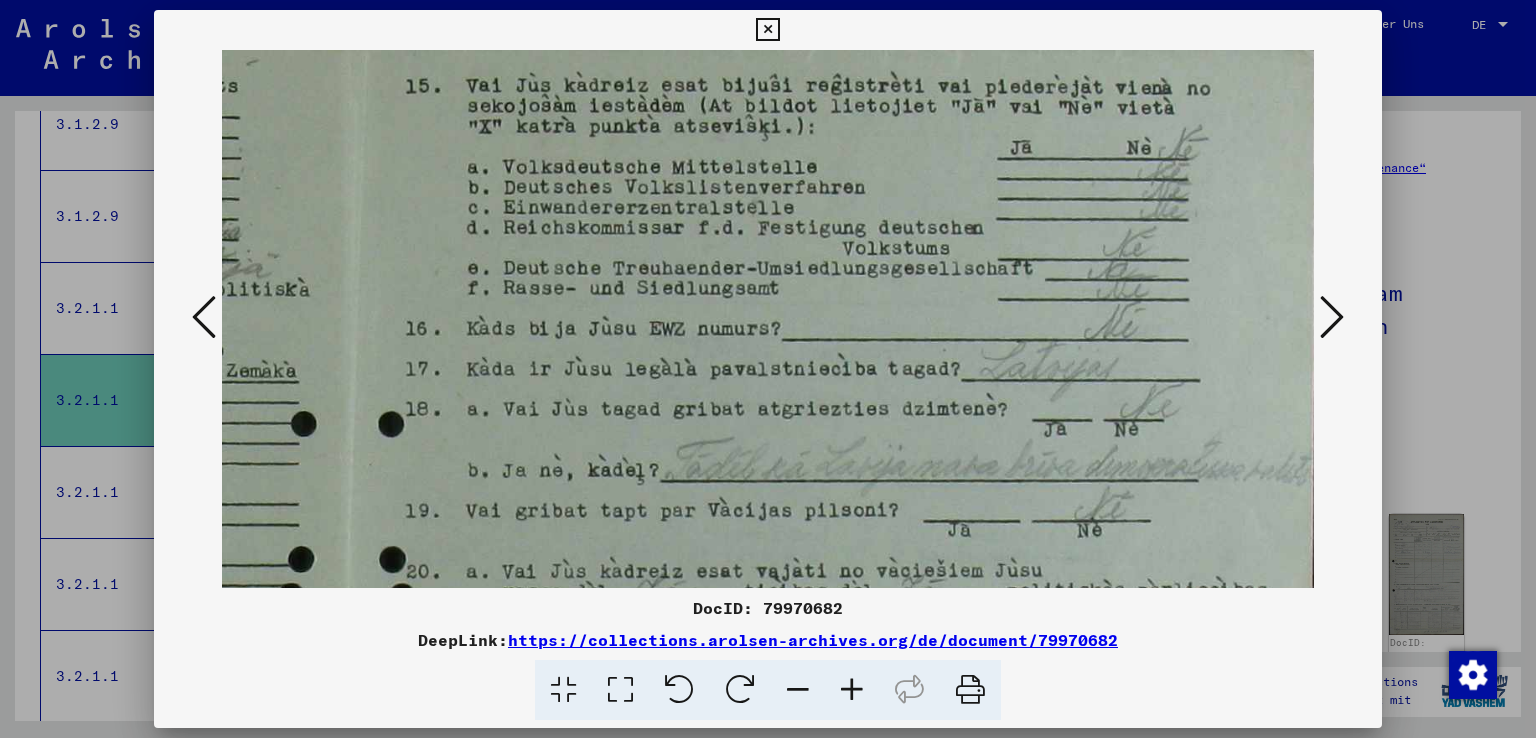 drag, startPoint x: 655, startPoint y: 250, endPoint x: 660, endPoint y: 552, distance: 302.04138 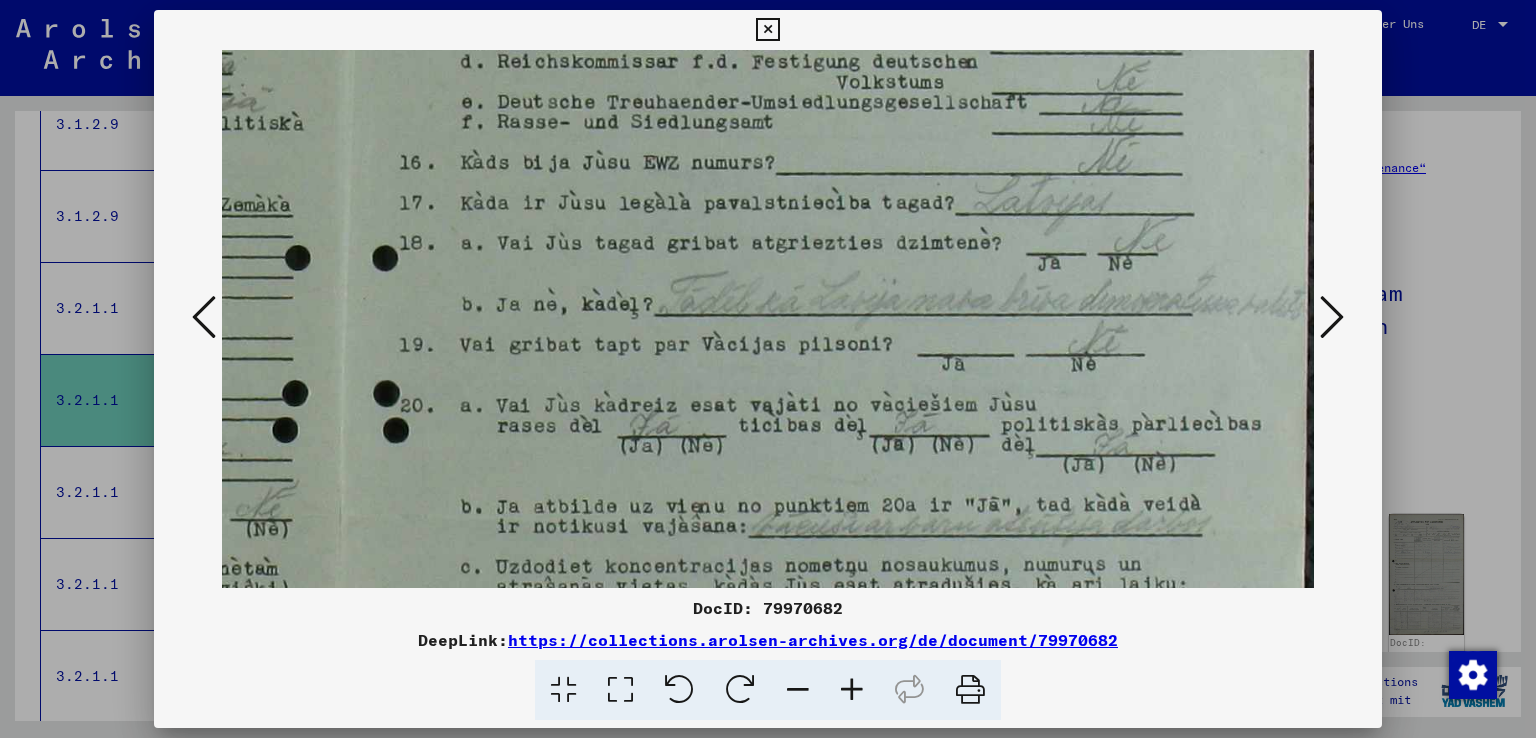 drag, startPoint x: 632, startPoint y: 450, endPoint x: 601, endPoint y: 286, distance: 166.90416 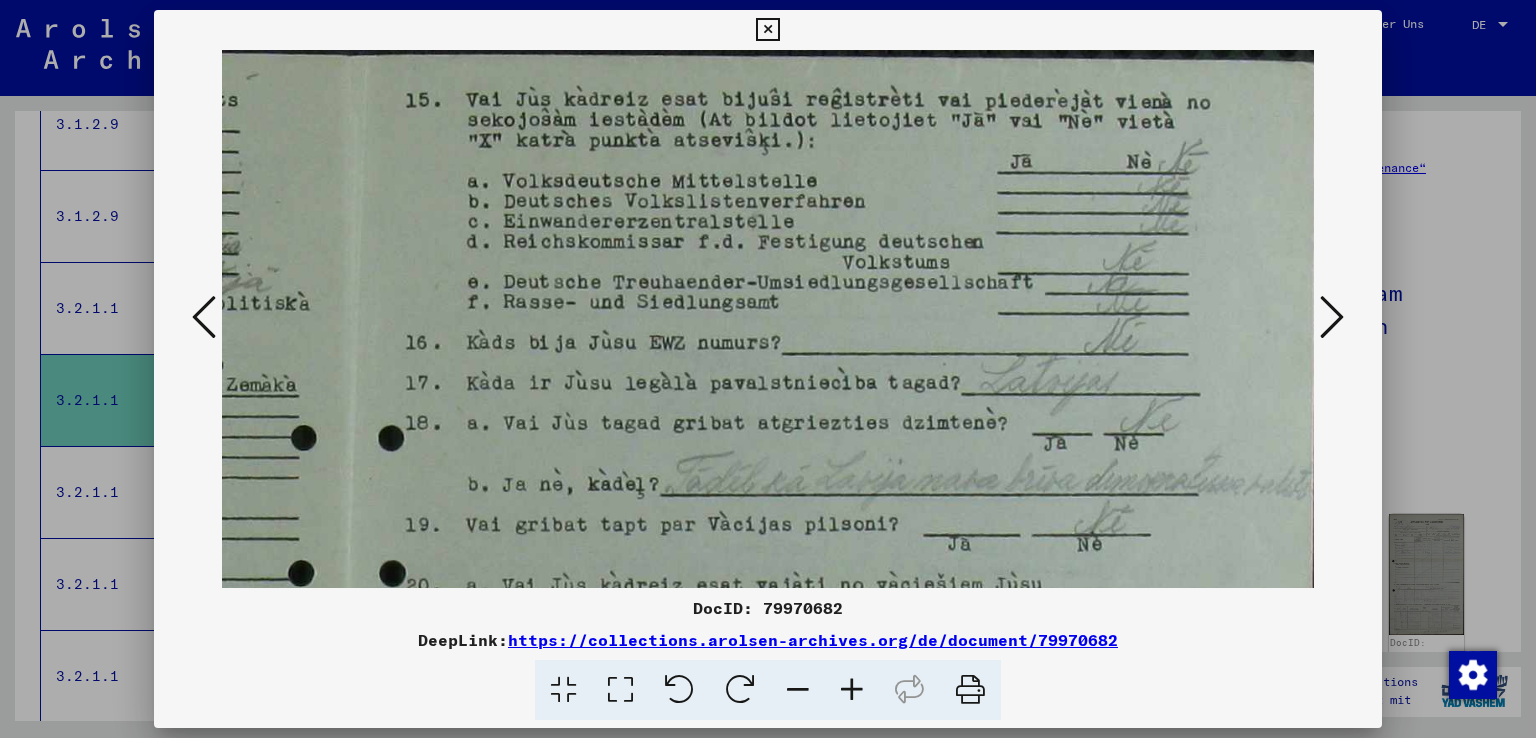 drag, startPoint x: 673, startPoint y: 157, endPoint x: 711, endPoint y: 489, distance: 334.16763 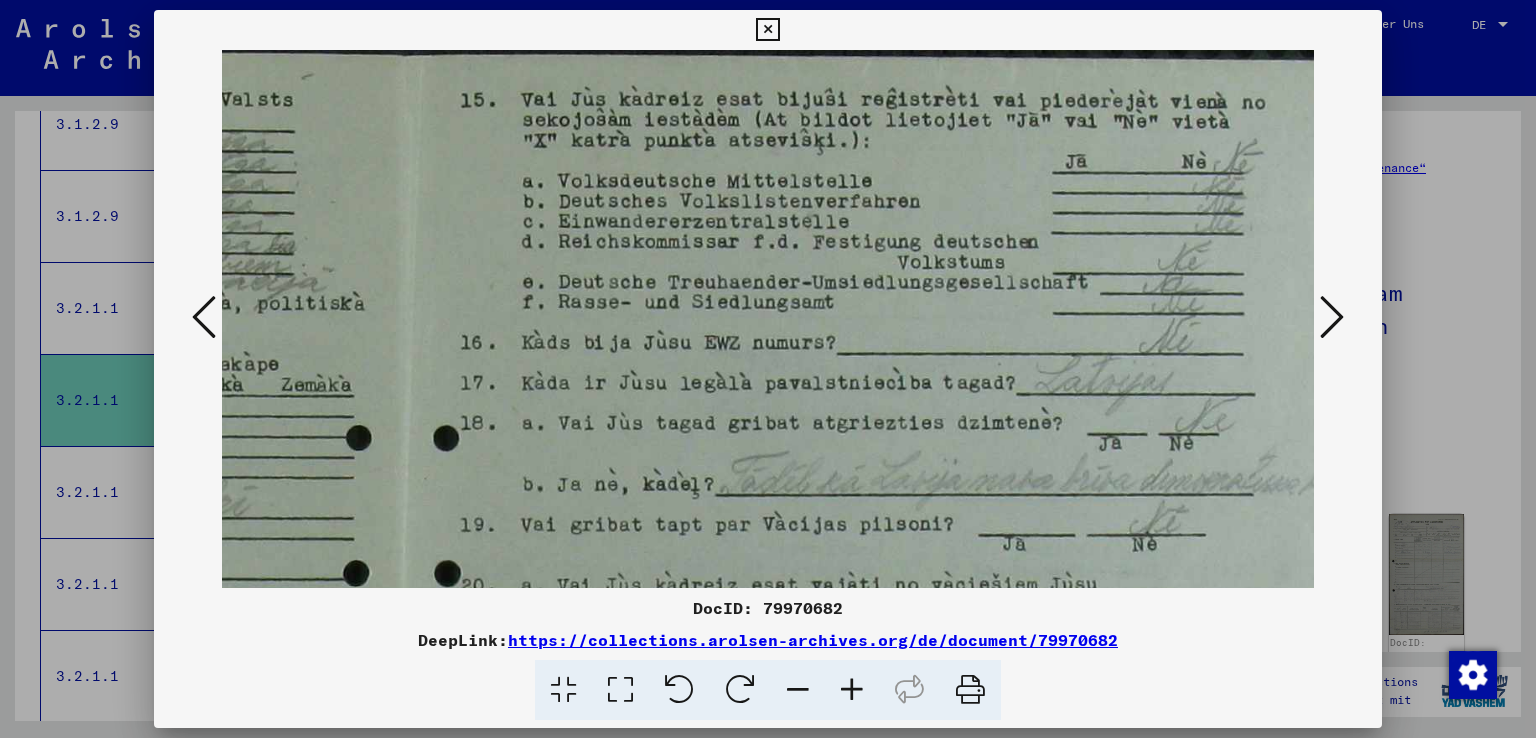 click at bounding box center (1332, 317) 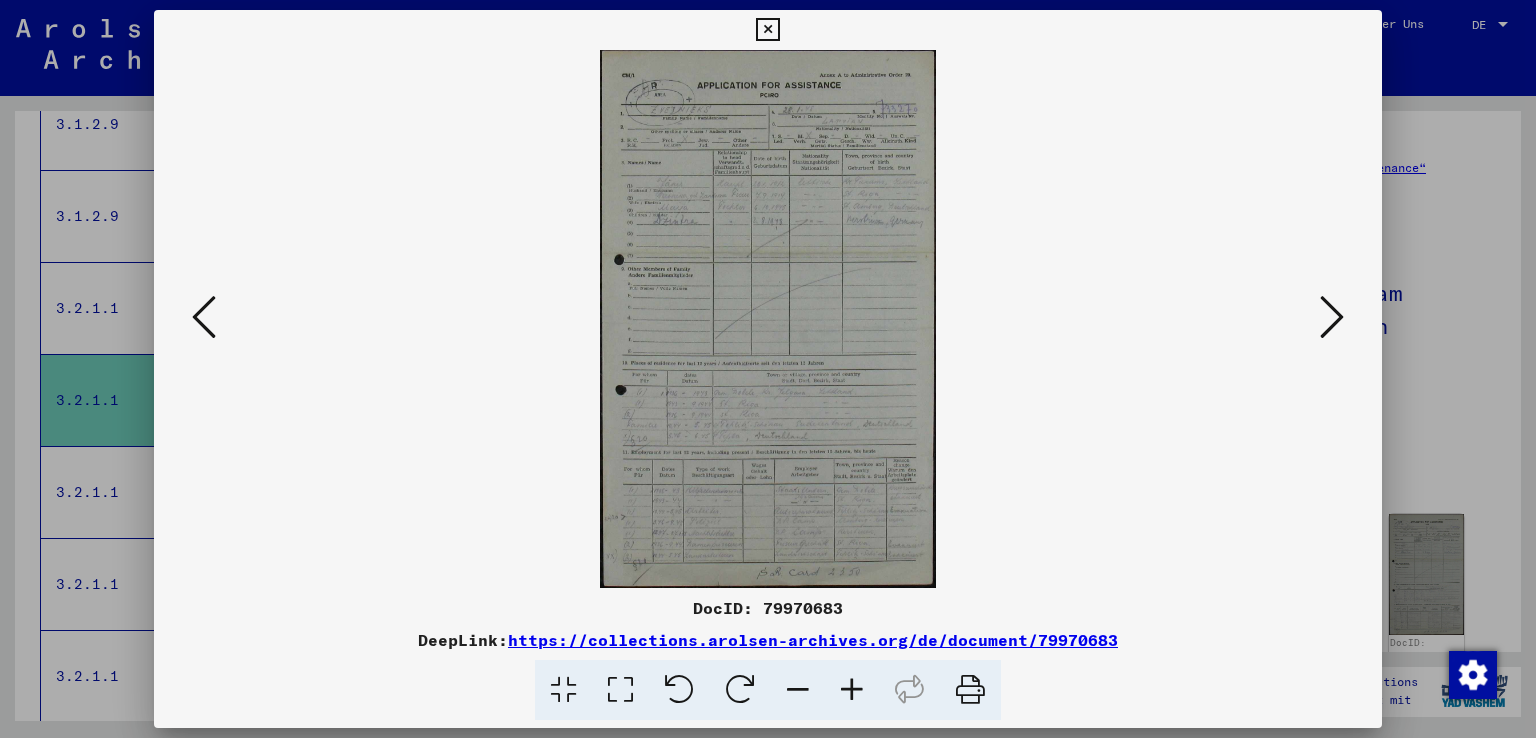 click at bounding box center [852, 690] 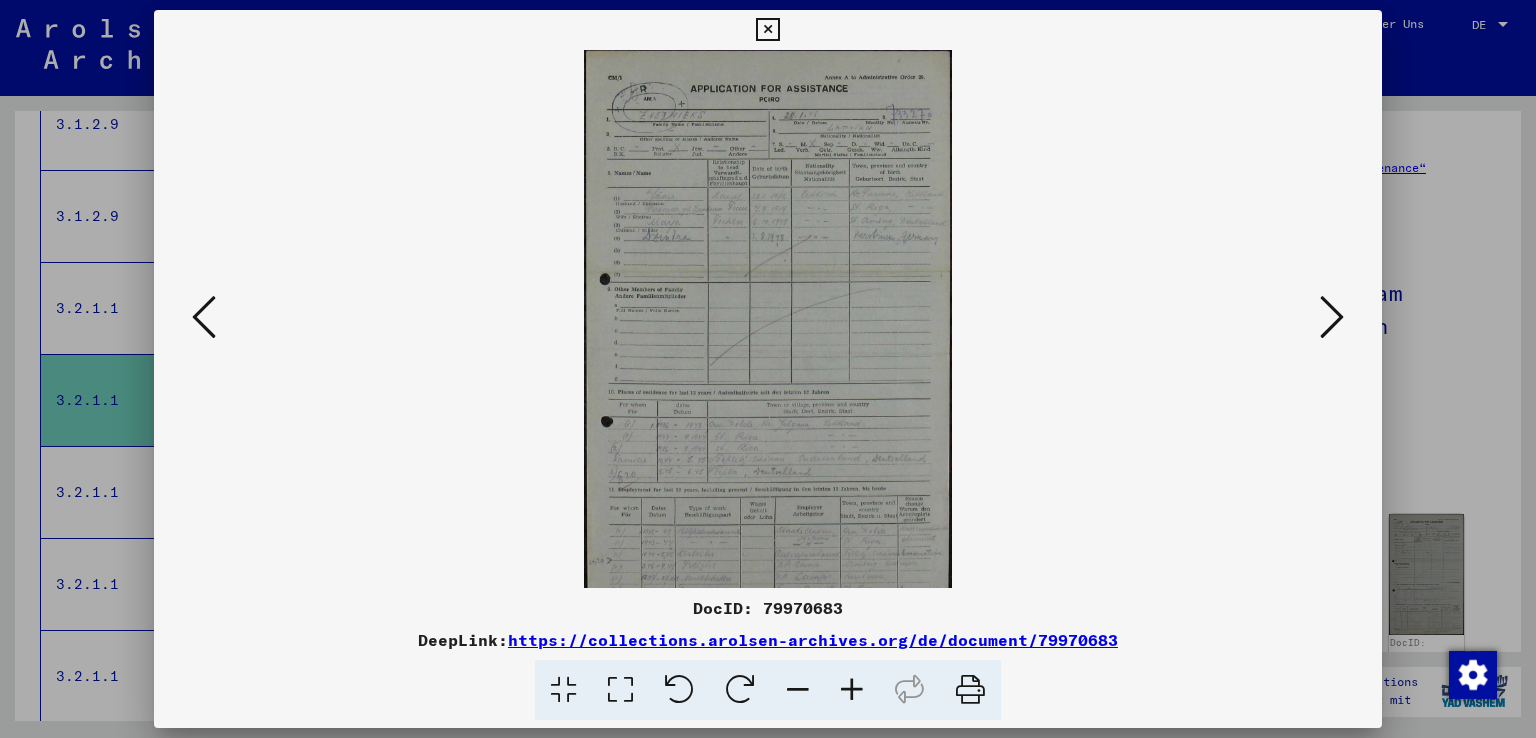 click at bounding box center [852, 690] 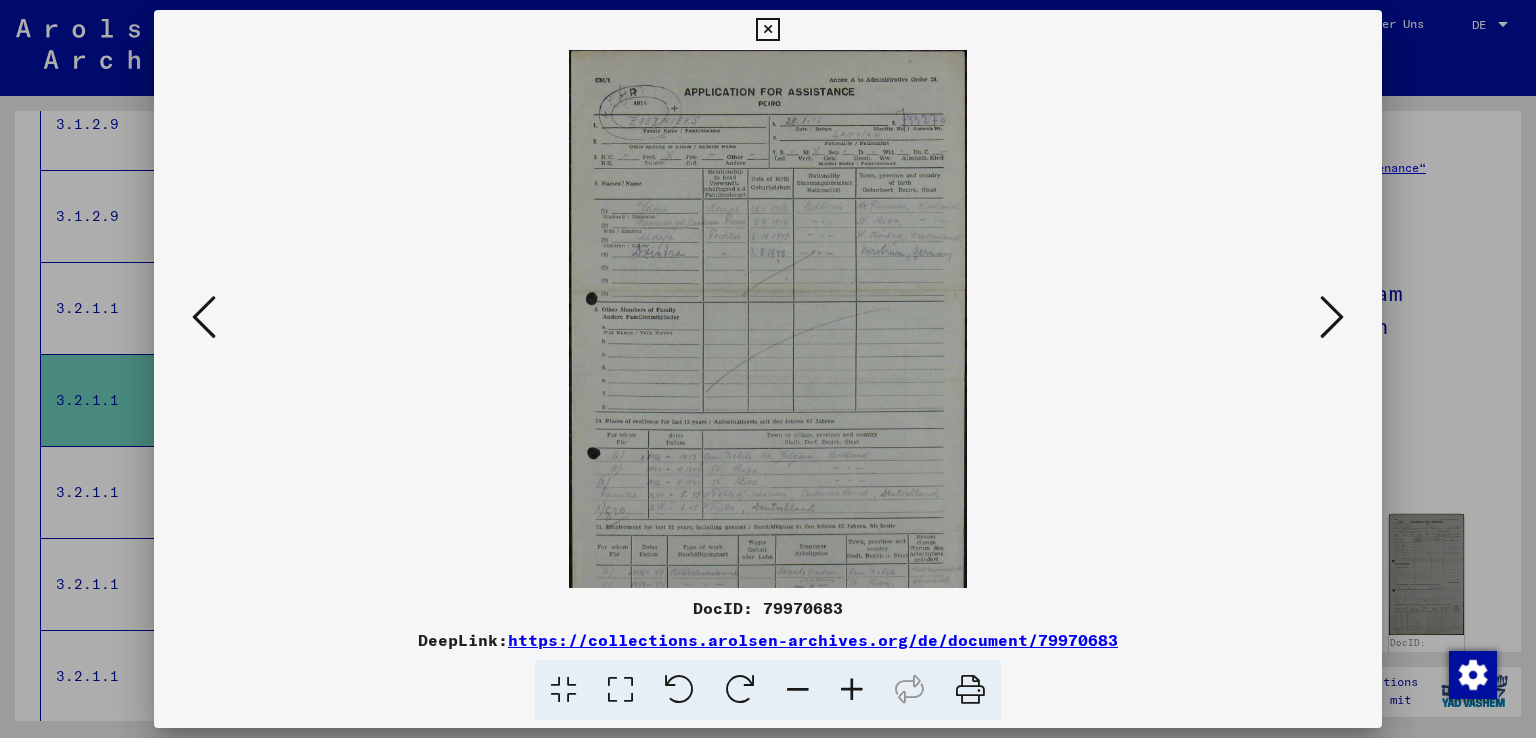 click at bounding box center (852, 690) 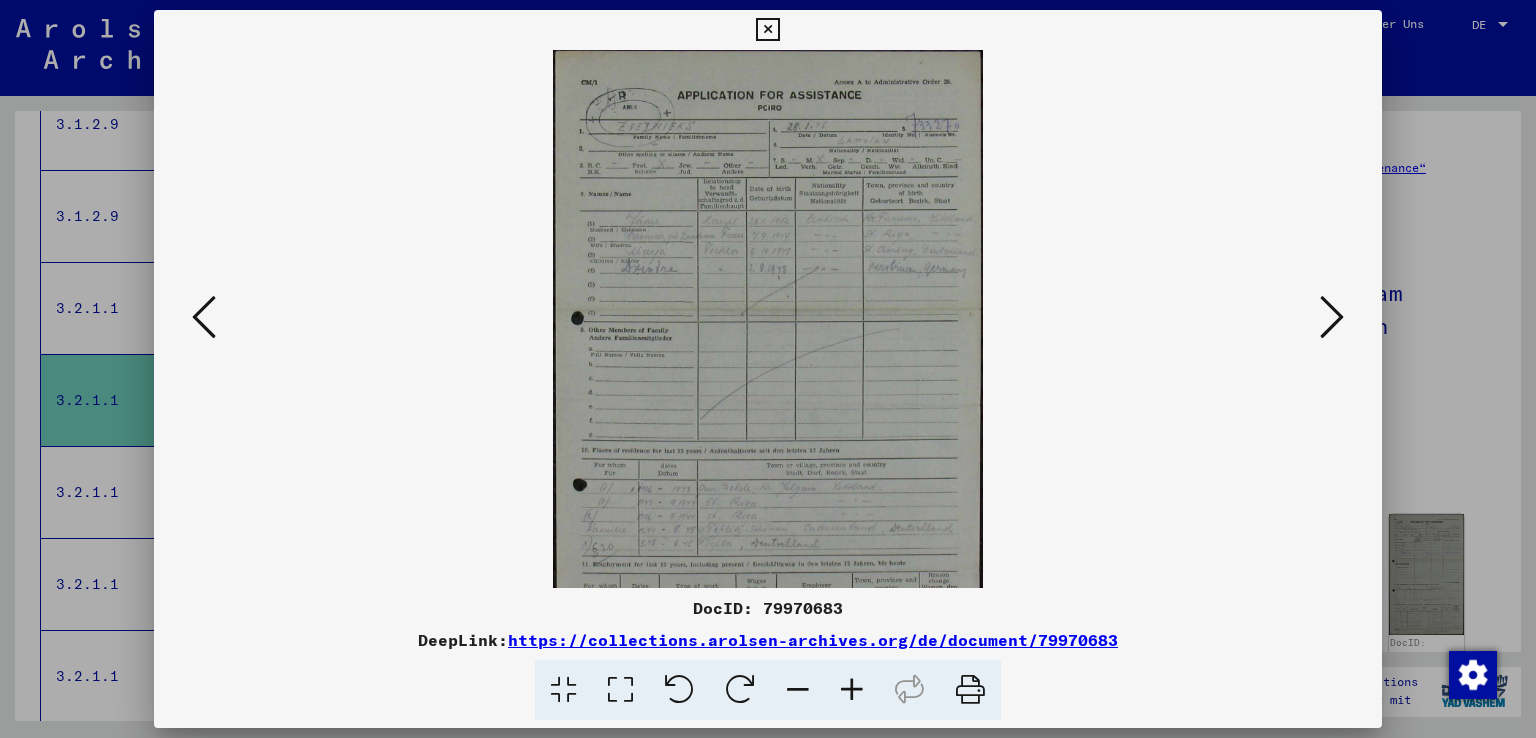 click at bounding box center (852, 690) 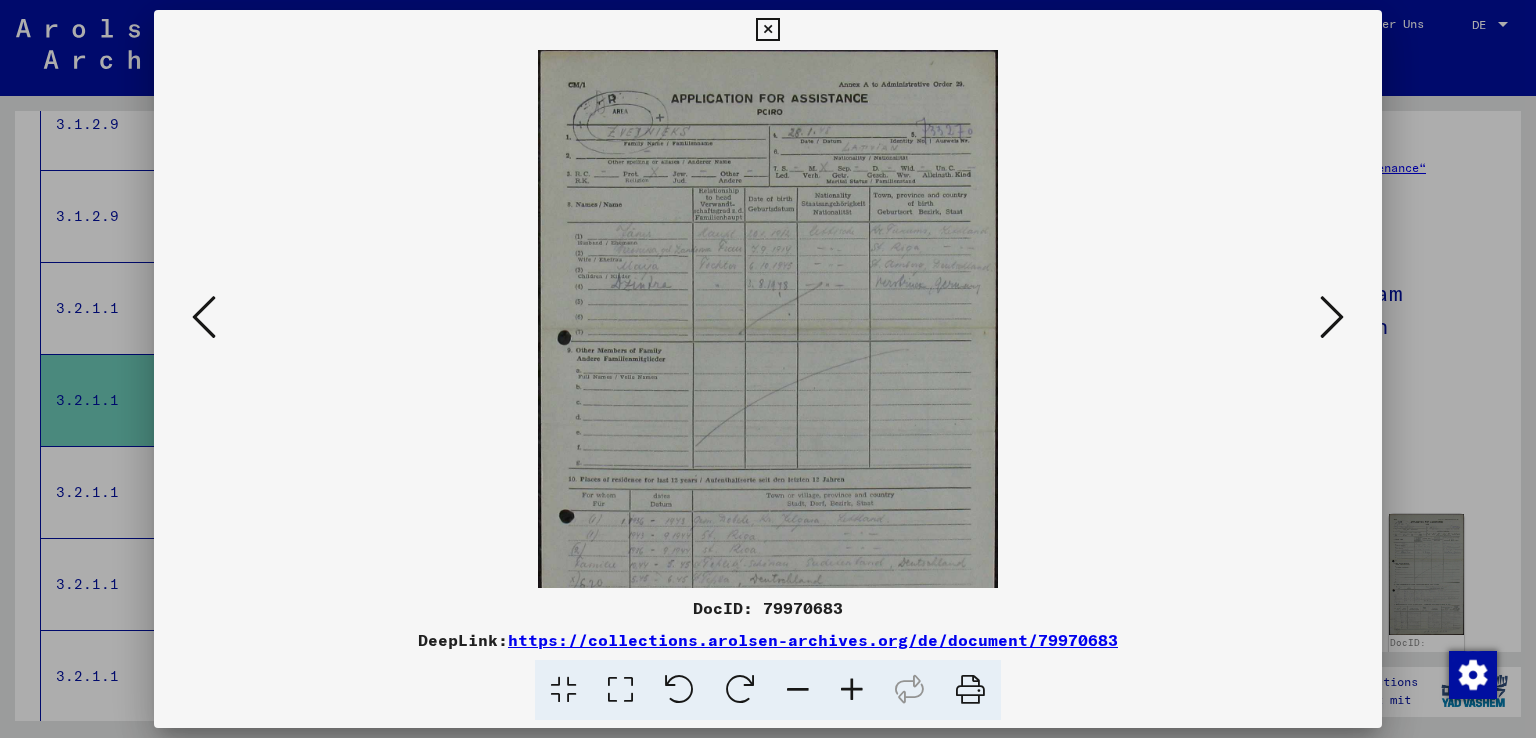 click at bounding box center [852, 690] 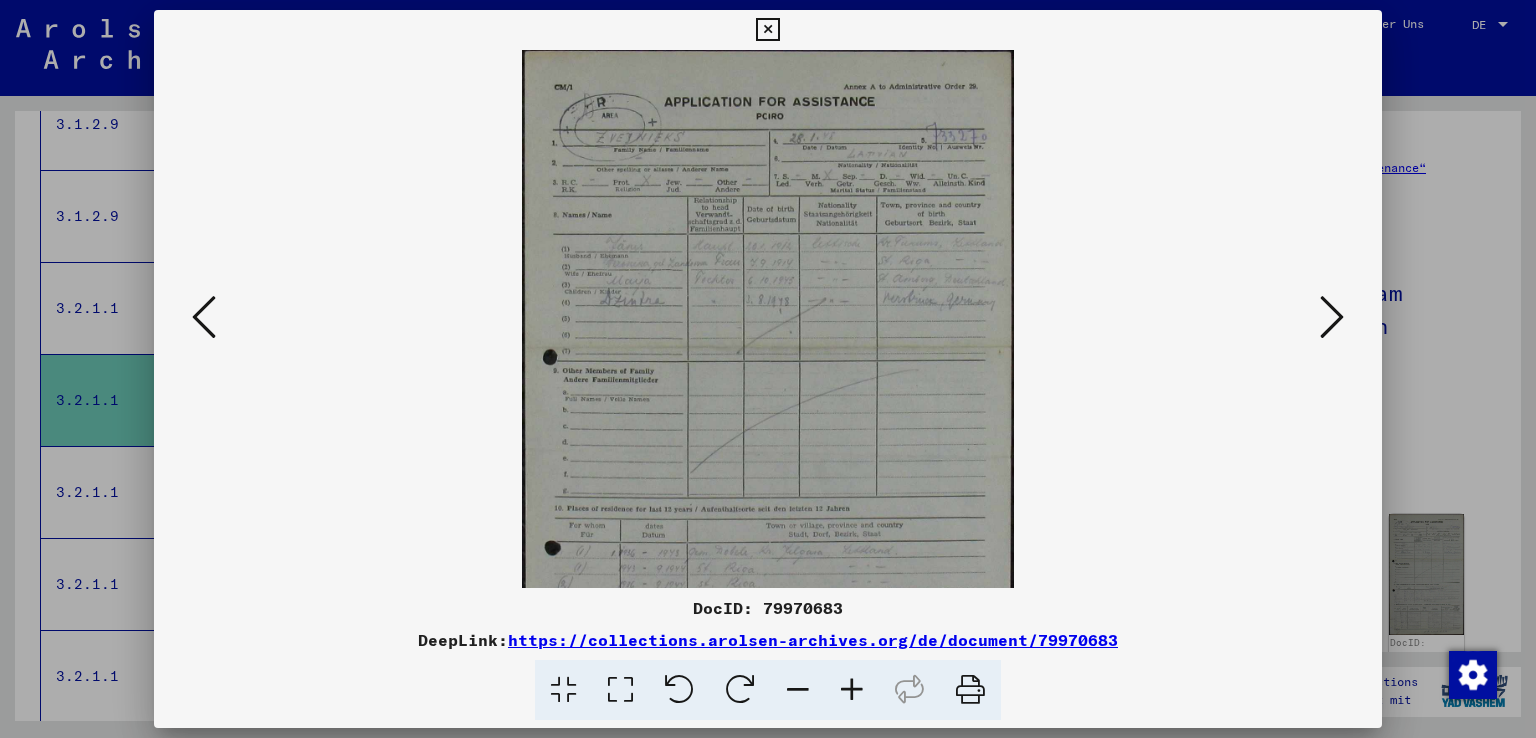 click at bounding box center (852, 690) 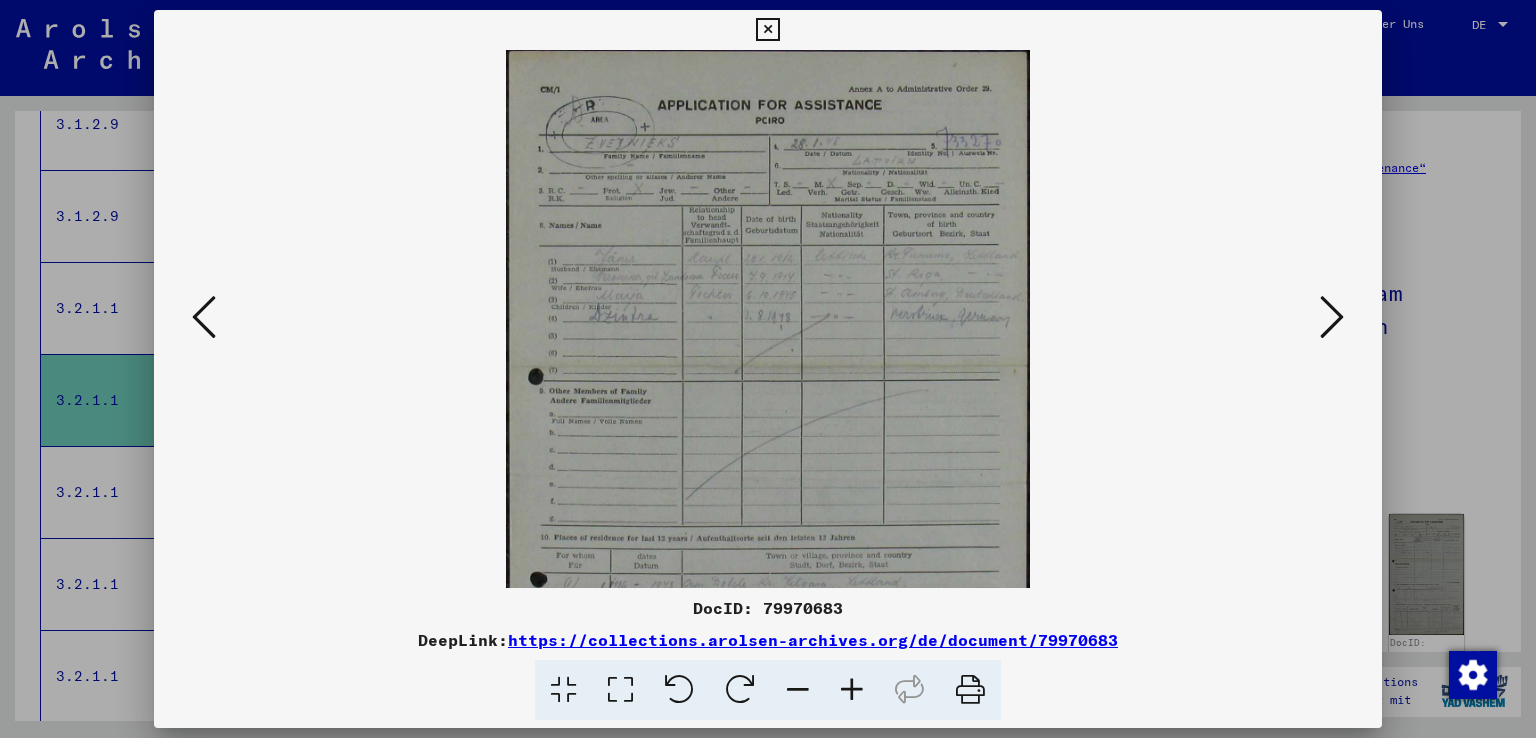 click at bounding box center (852, 690) 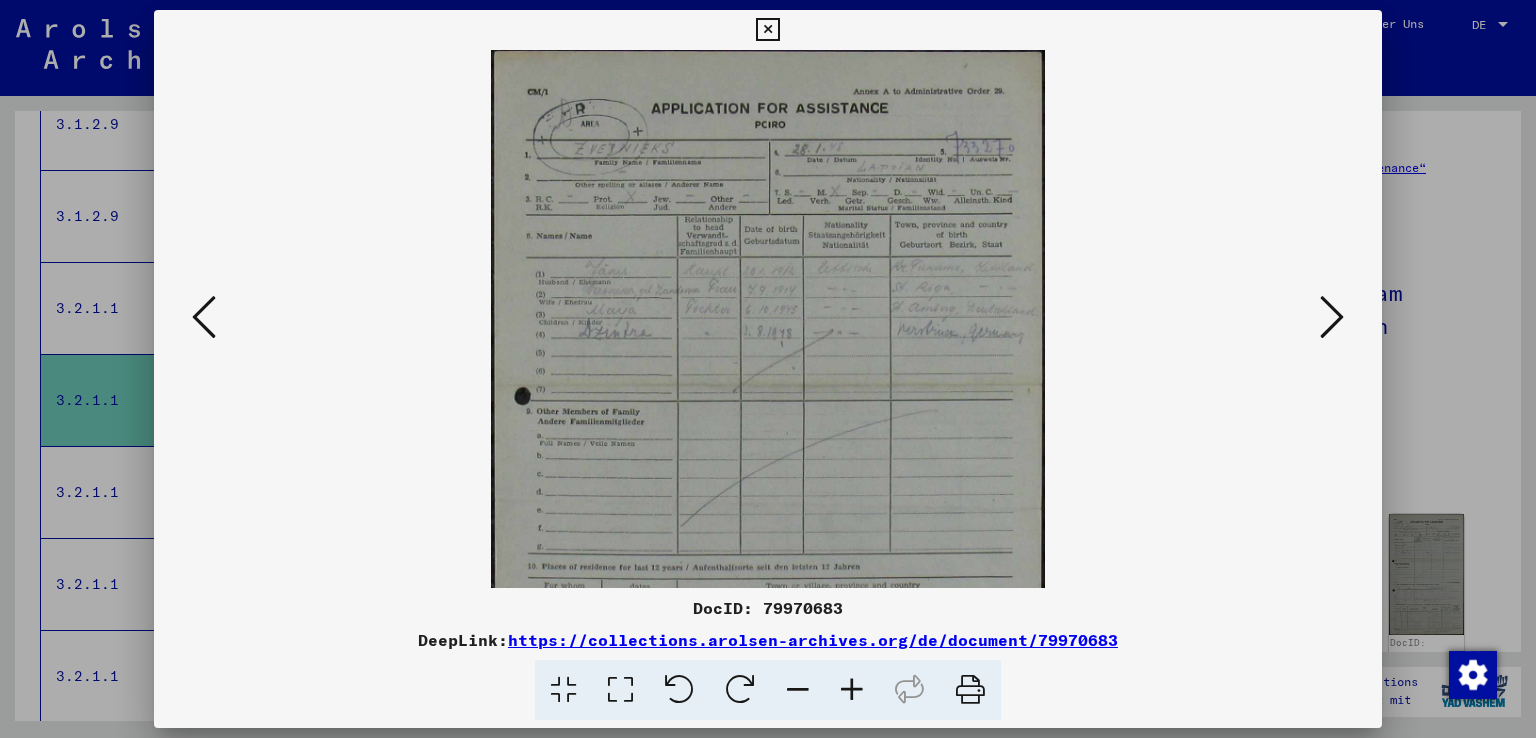 click at bounding box center (852, 690) 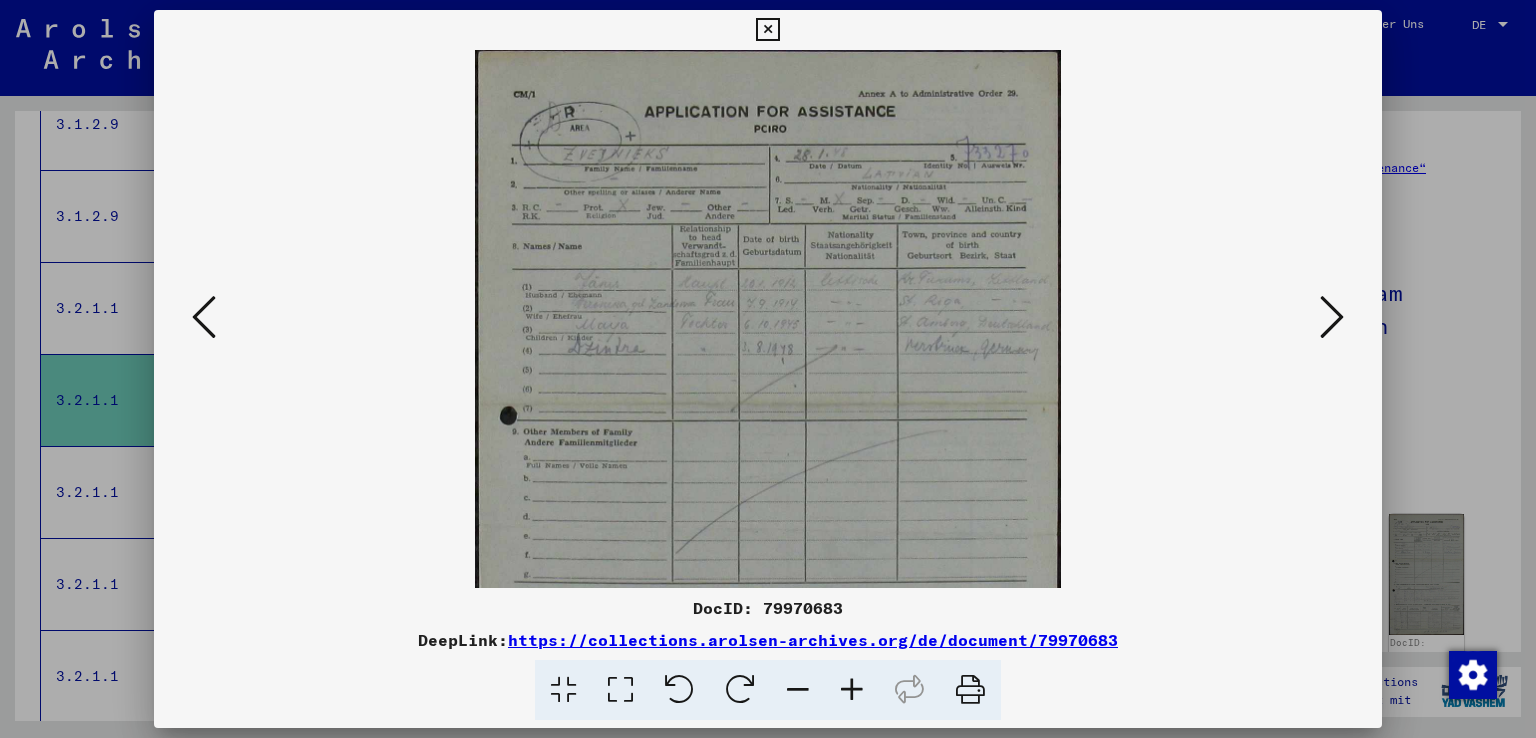 click at bounding box center (852, 690) 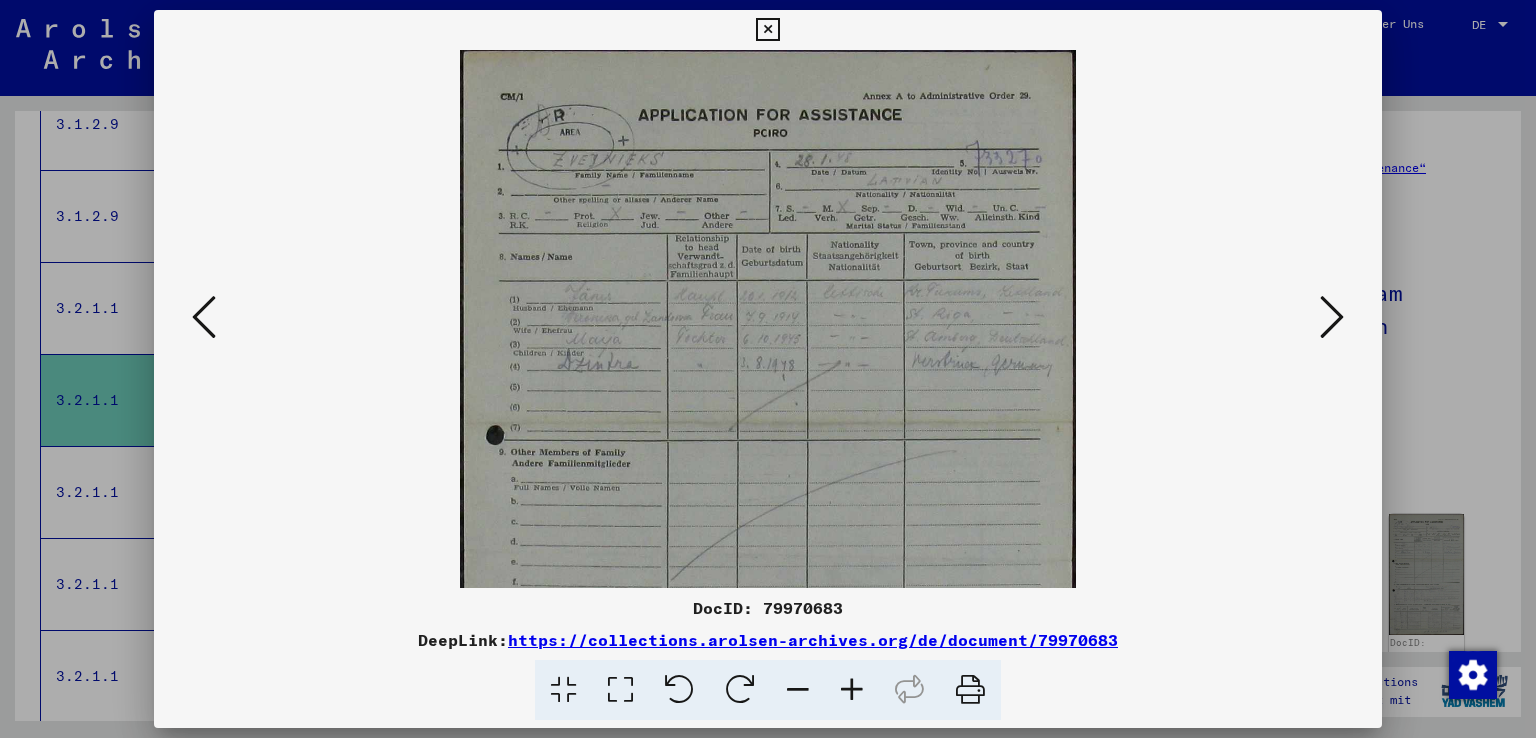 click at bounding box center (852, 690) 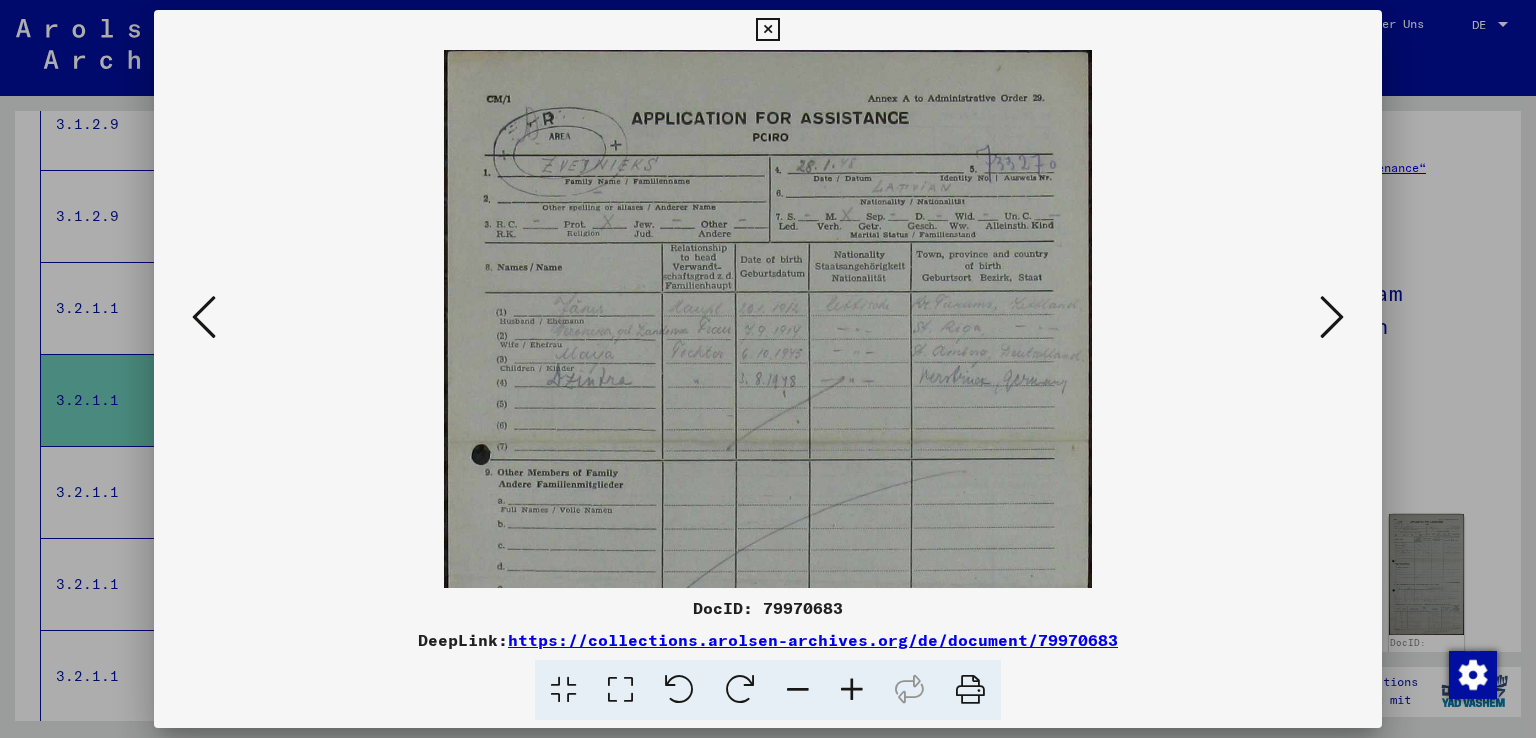 click at bounding box center (852, 690) 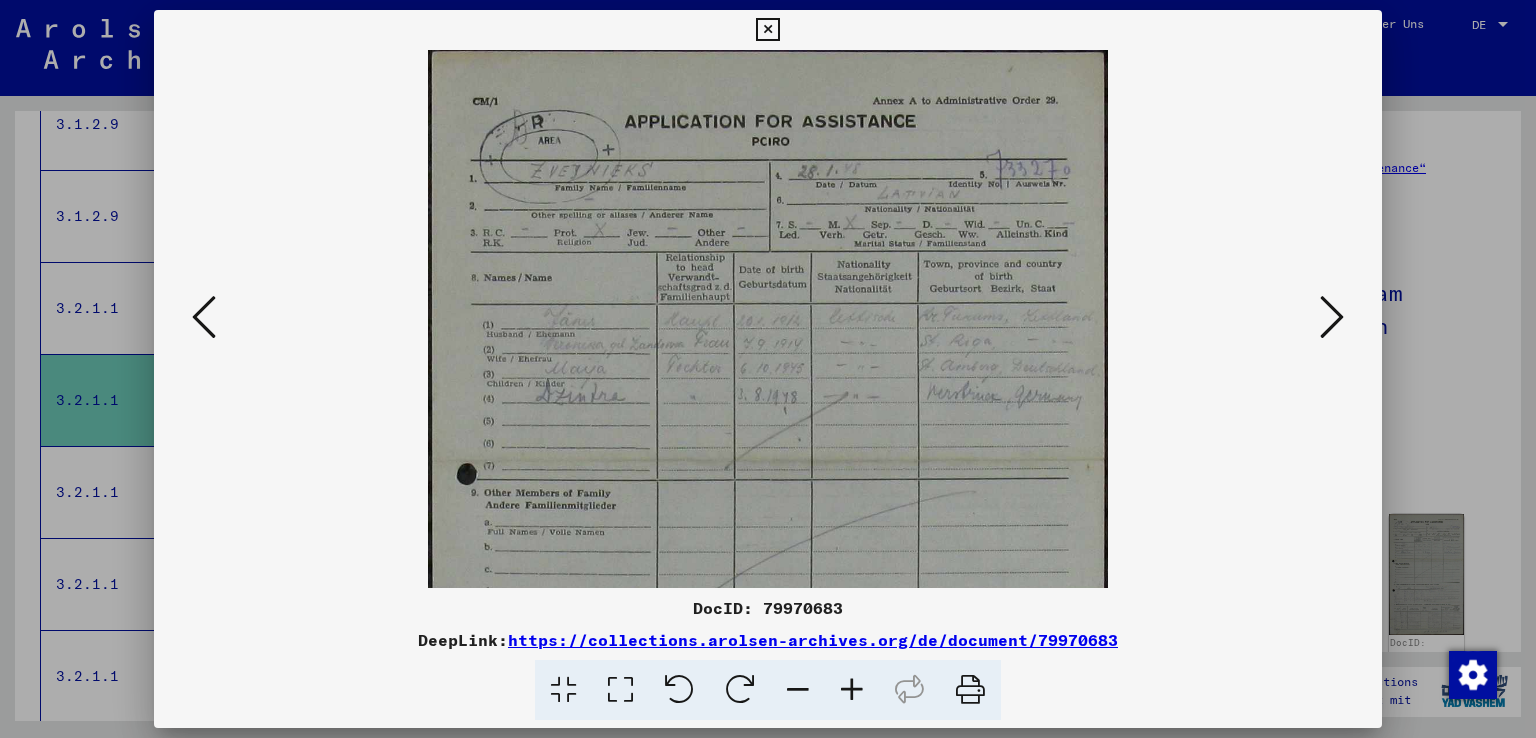 click at bounding box center (852, 690) 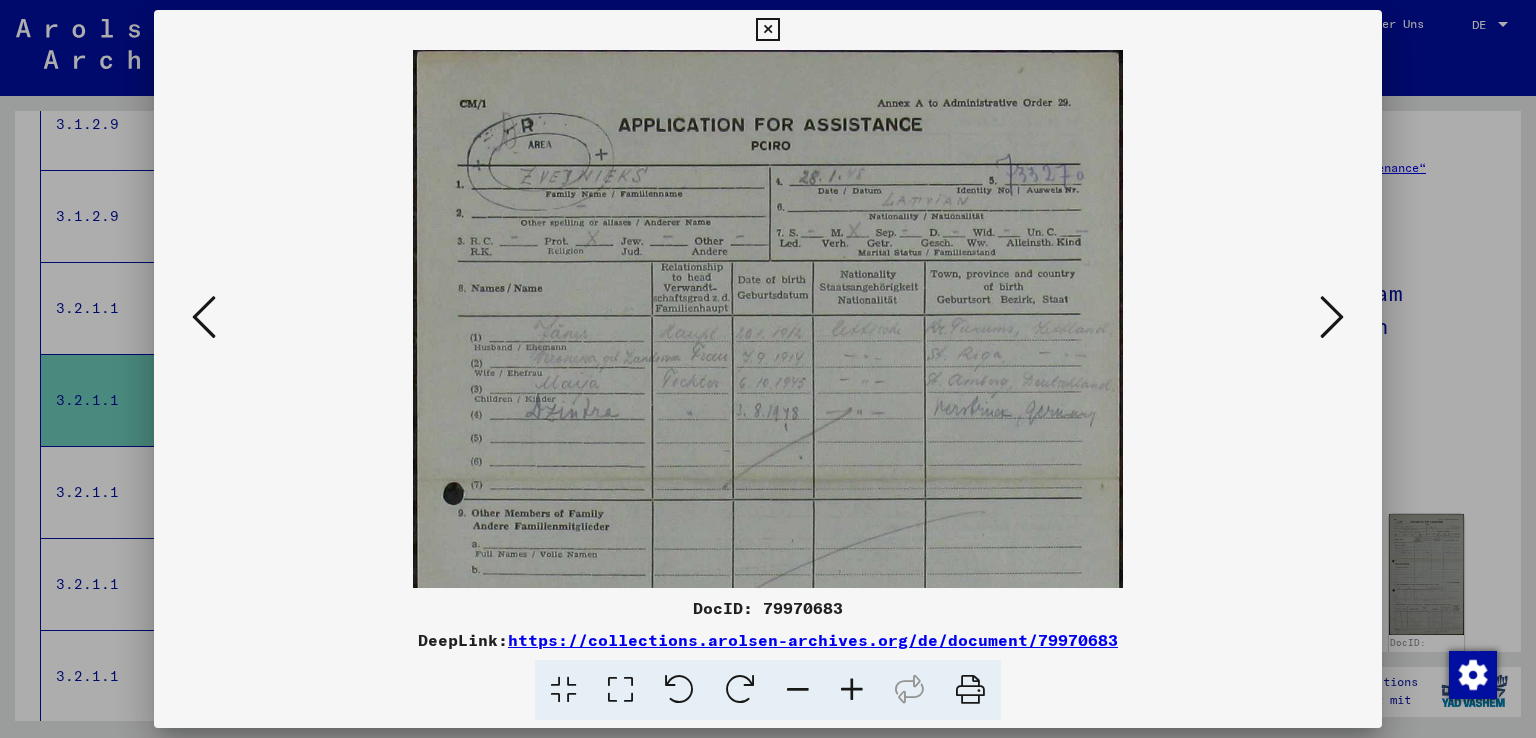 click at bounding box center [852, 690] 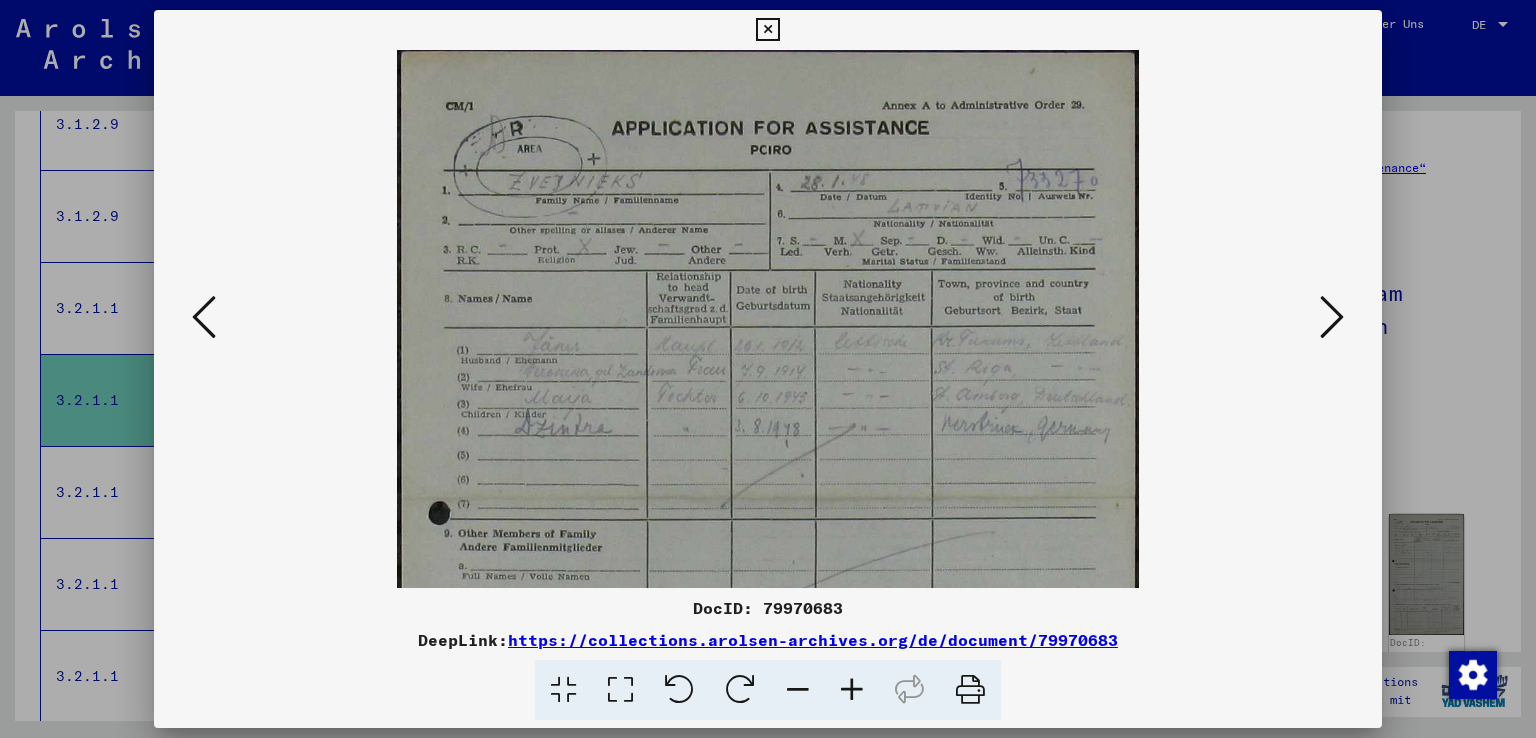 click at bounding box center [852, 690] 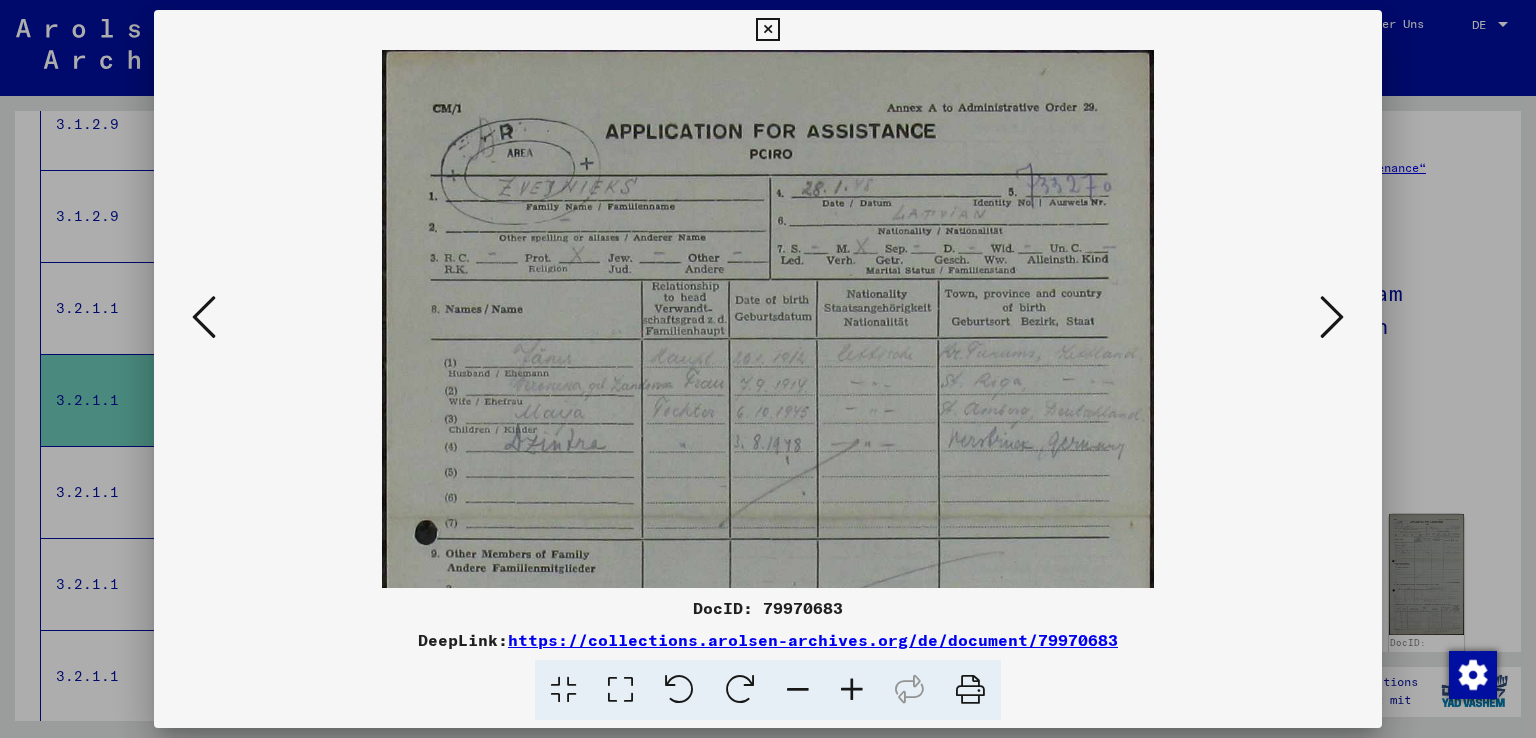 click at bounding box center (852, 690) 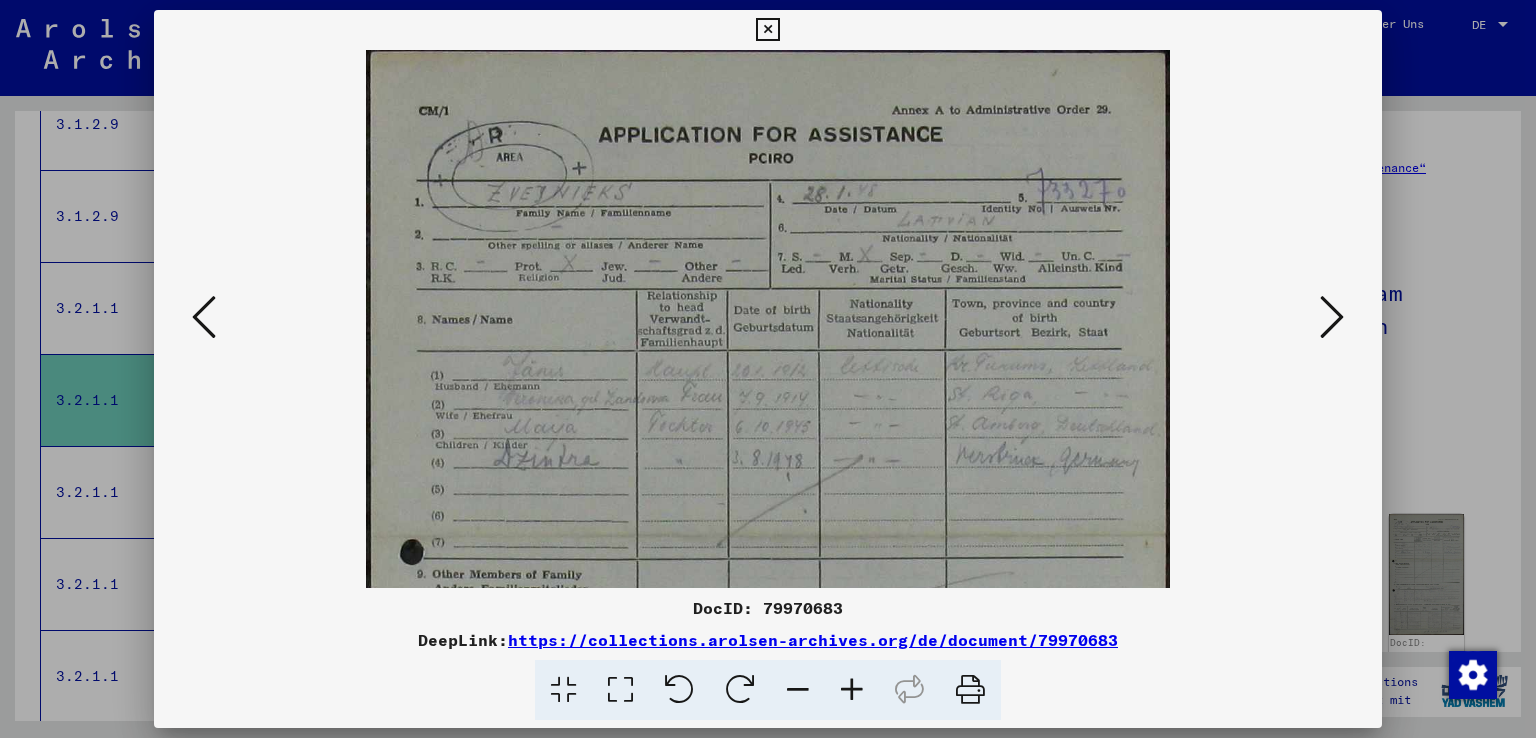 click at bounding box center (852, 690) 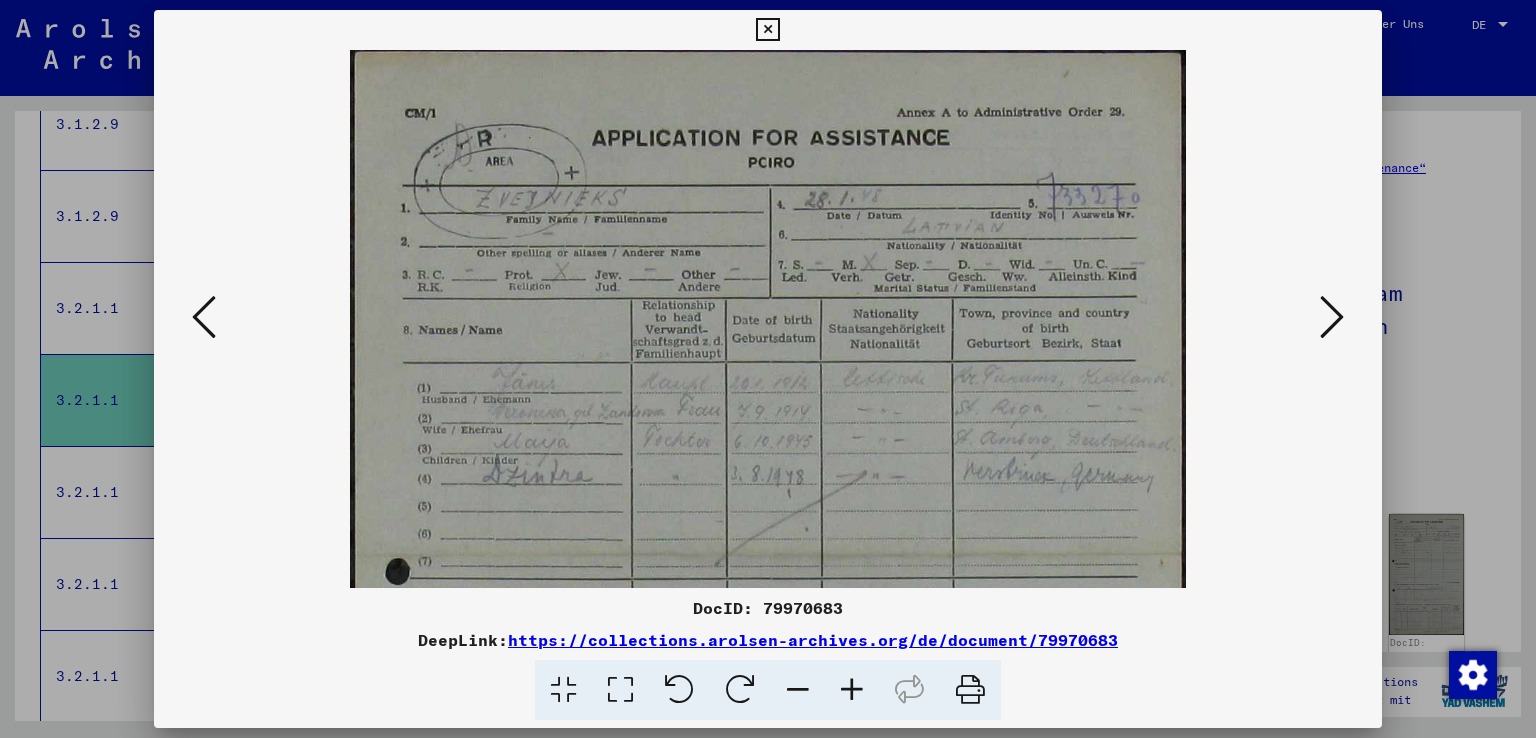 scroll, scrollTop: 8, scrollLeft: 0, axis: vertical 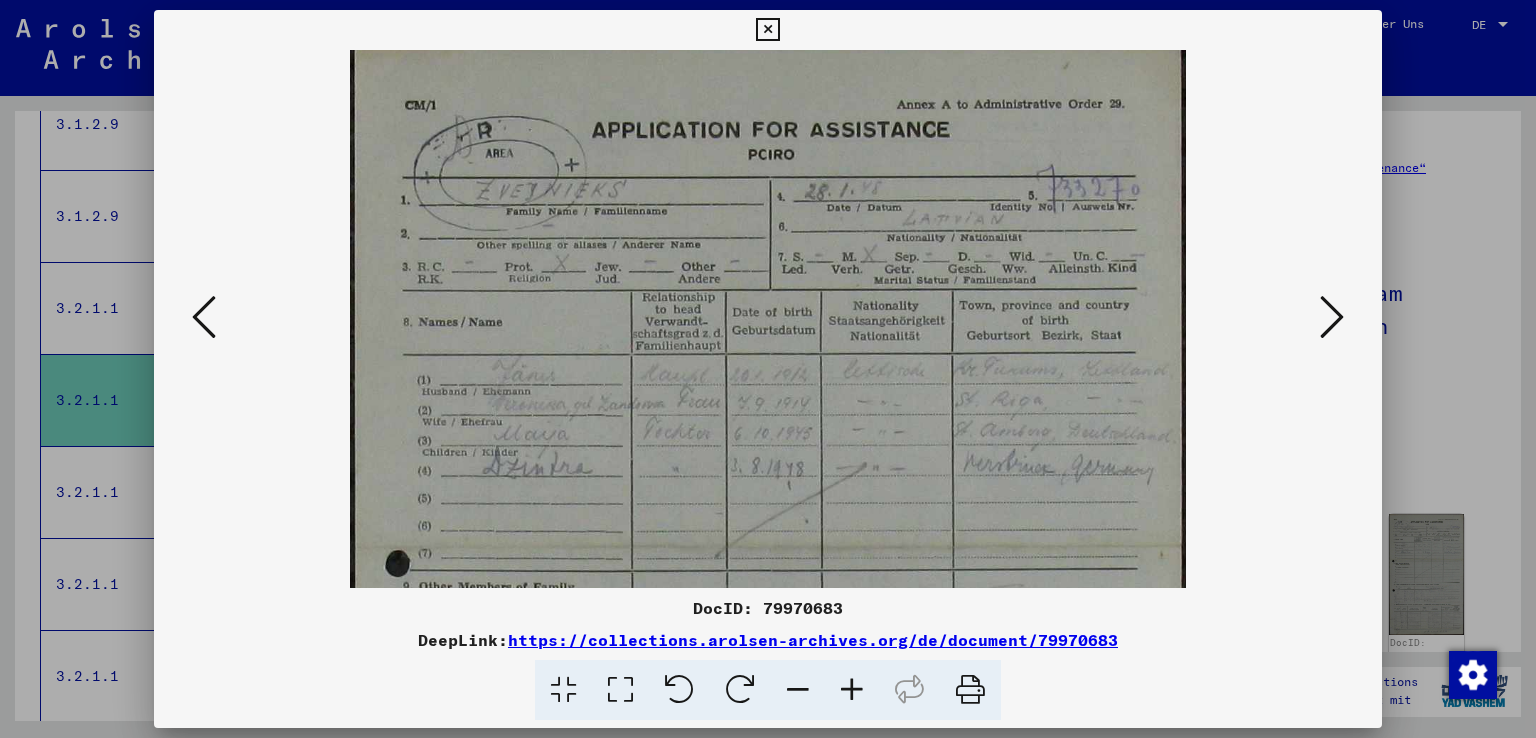 drag, startPoint x: 1035, startPoint y: 524, endPoint x: 816, endPoint y: 526, distance: 219.00912 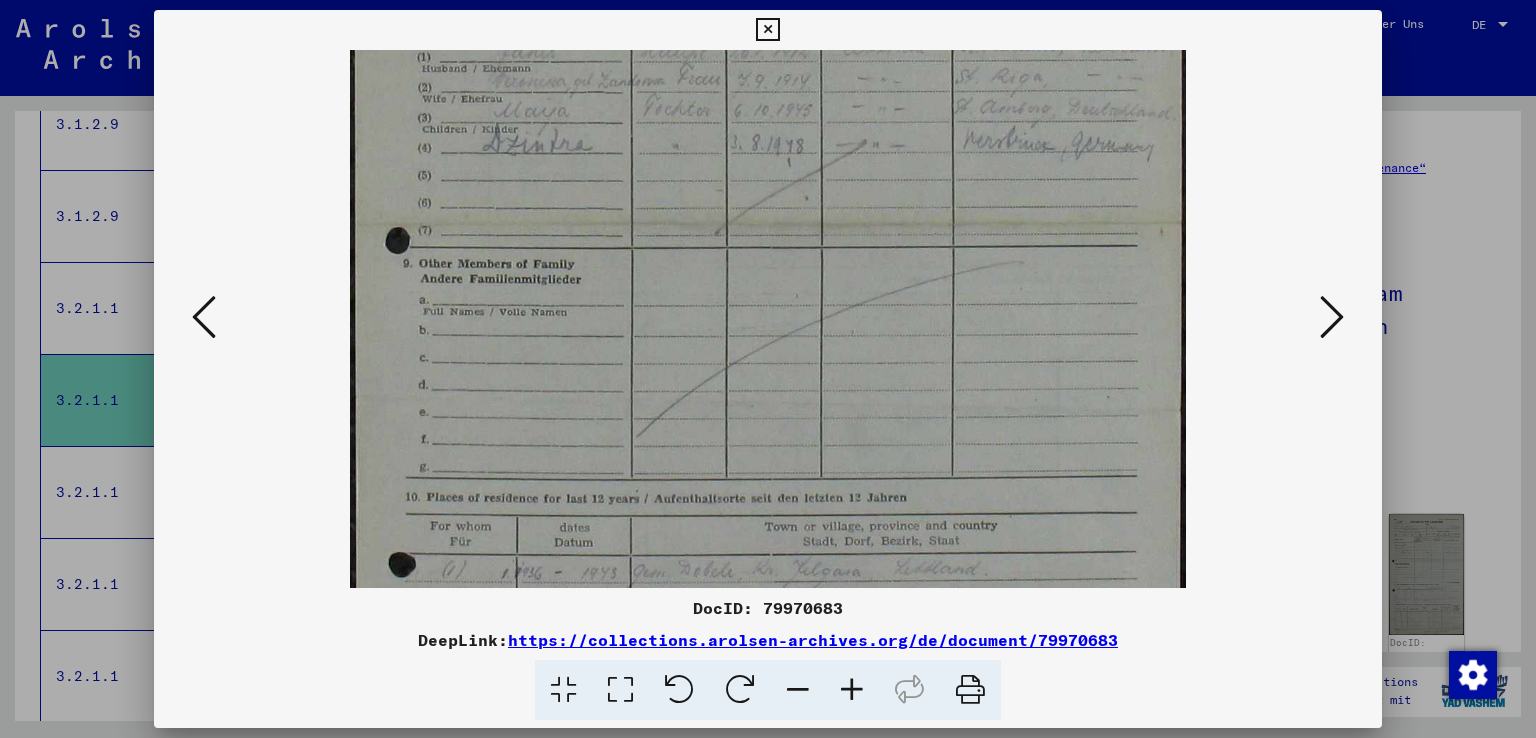 drag, startPoint x: 878, startPoint y: 445, endPoint x: 940, endPoint y: 92, distance: 358.4034 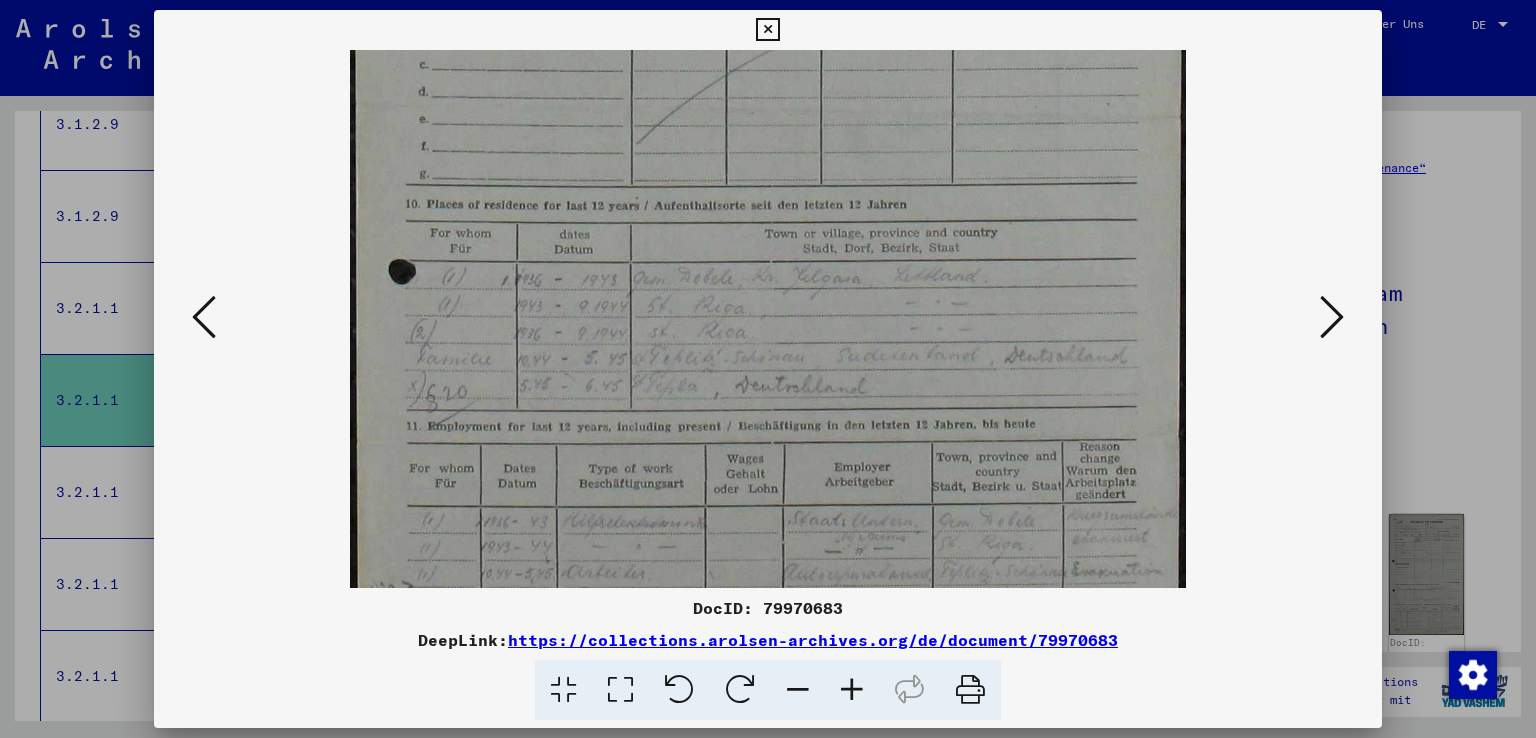 drag, startPoint x: 945, startPoint y: 431, endPoint x: 974, endPoint y: 129, distance: 303.3892 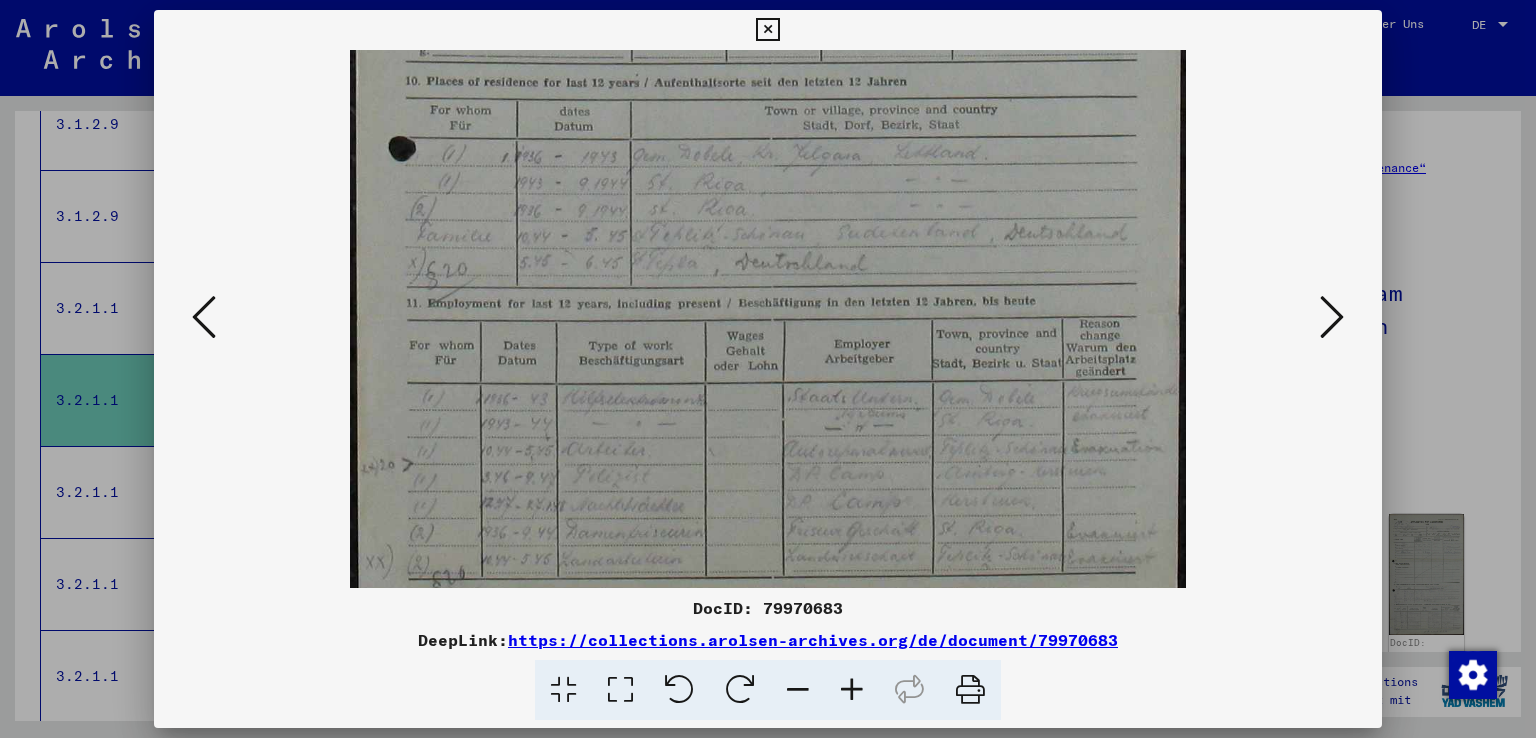 scroll, scrollTop: 800, scrollLeft: 0, axis: vertical 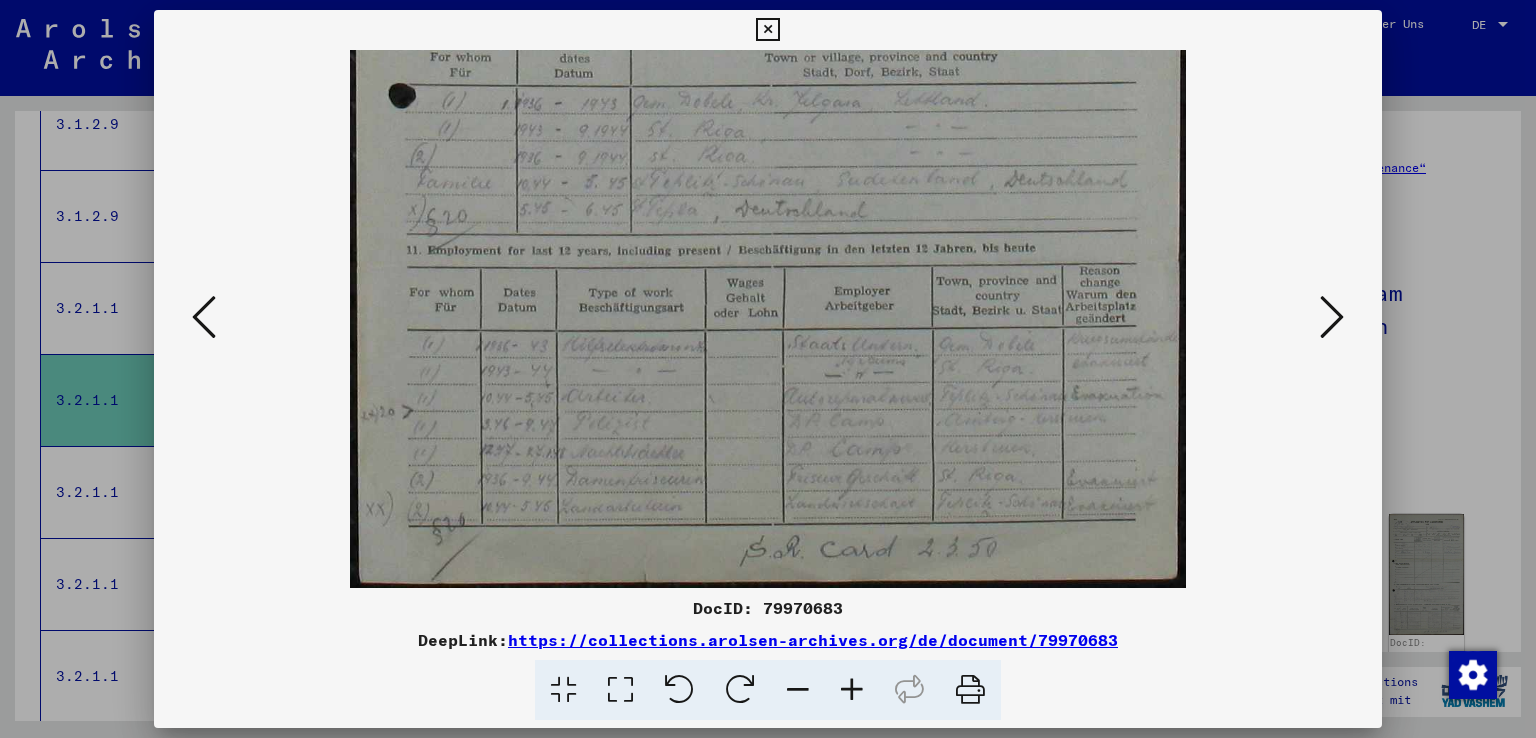 drag, startPoint x: 712, startPoint y: 429, endPoint x: 728, endPoint y: 158, distance: 271.47192 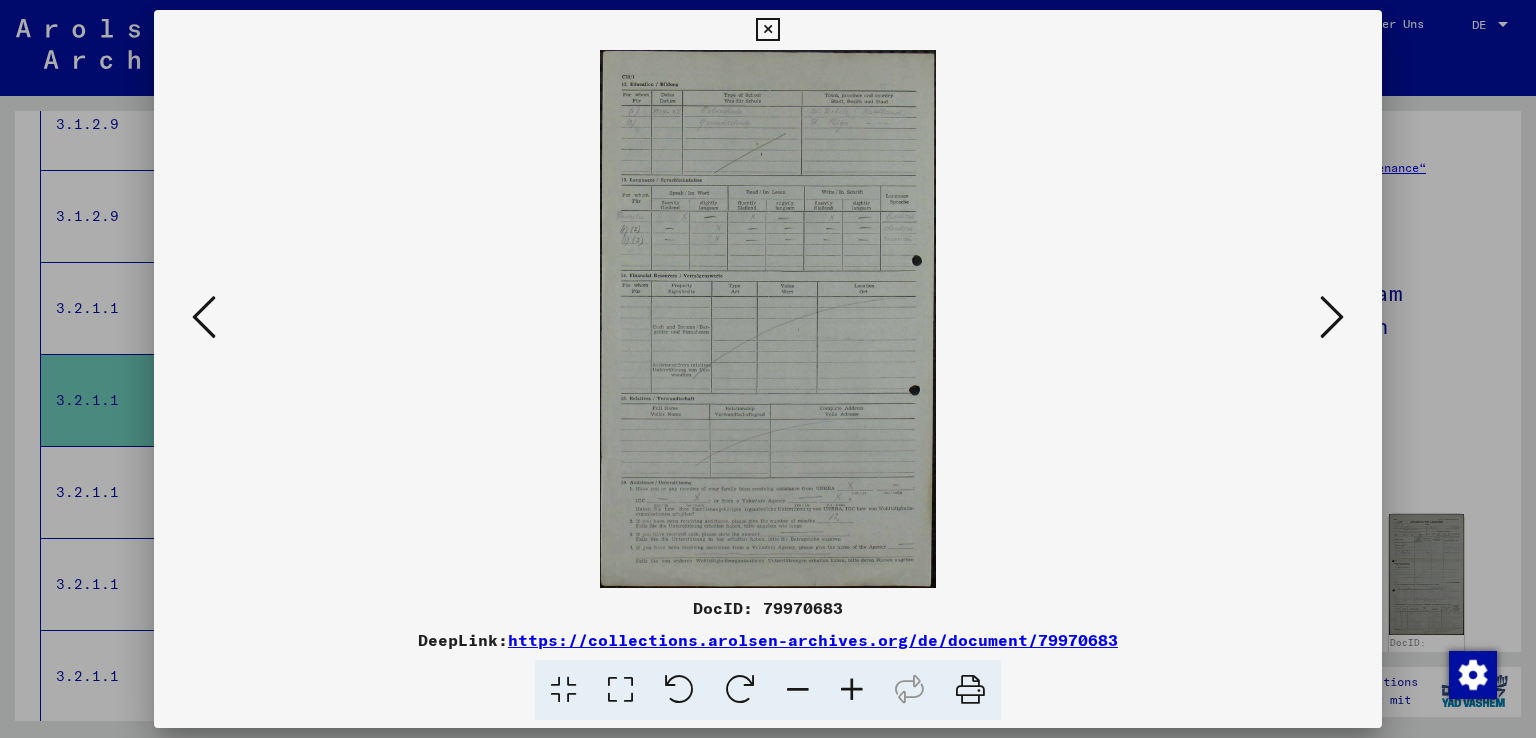 click at bounding box center [1332, 317] 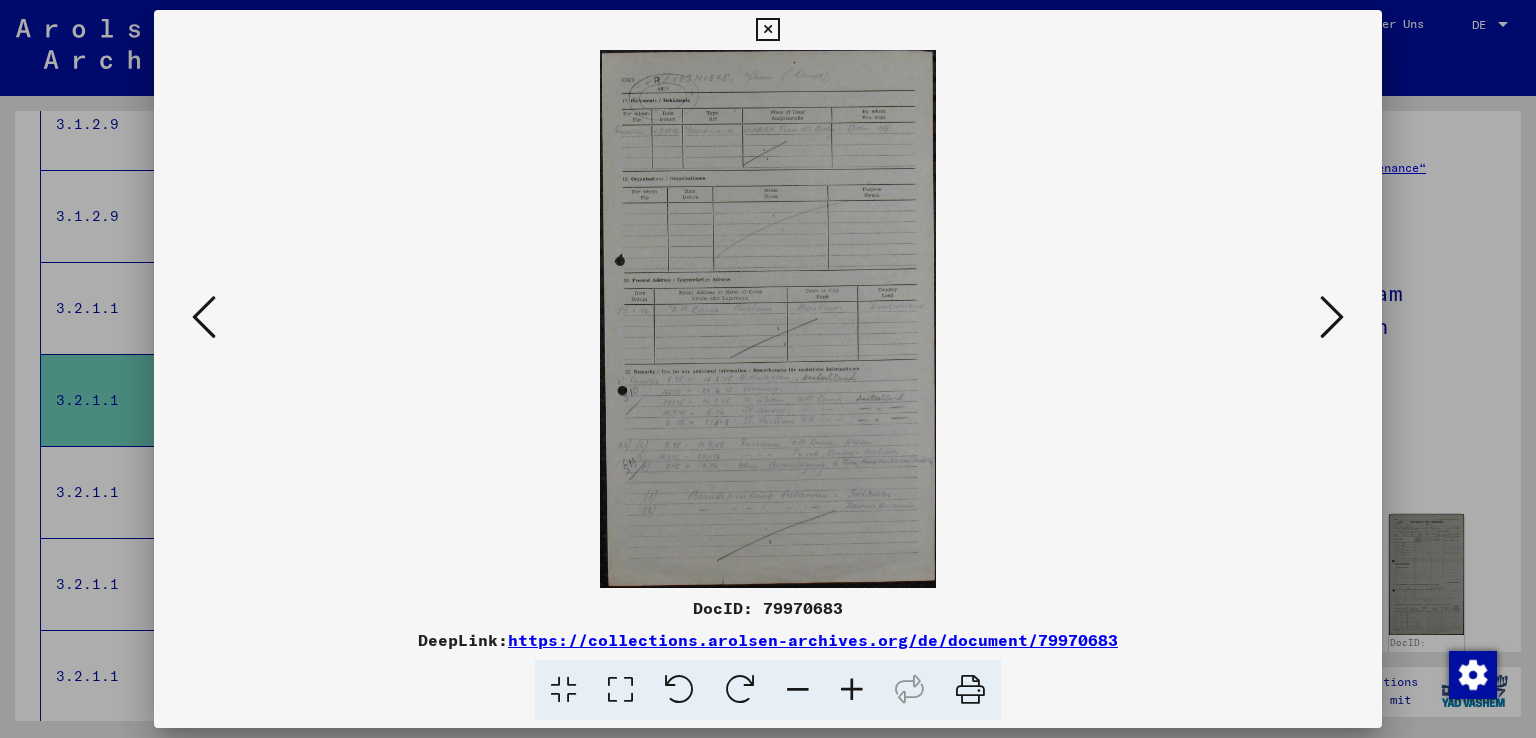 click at bounding box center (1332, 317) 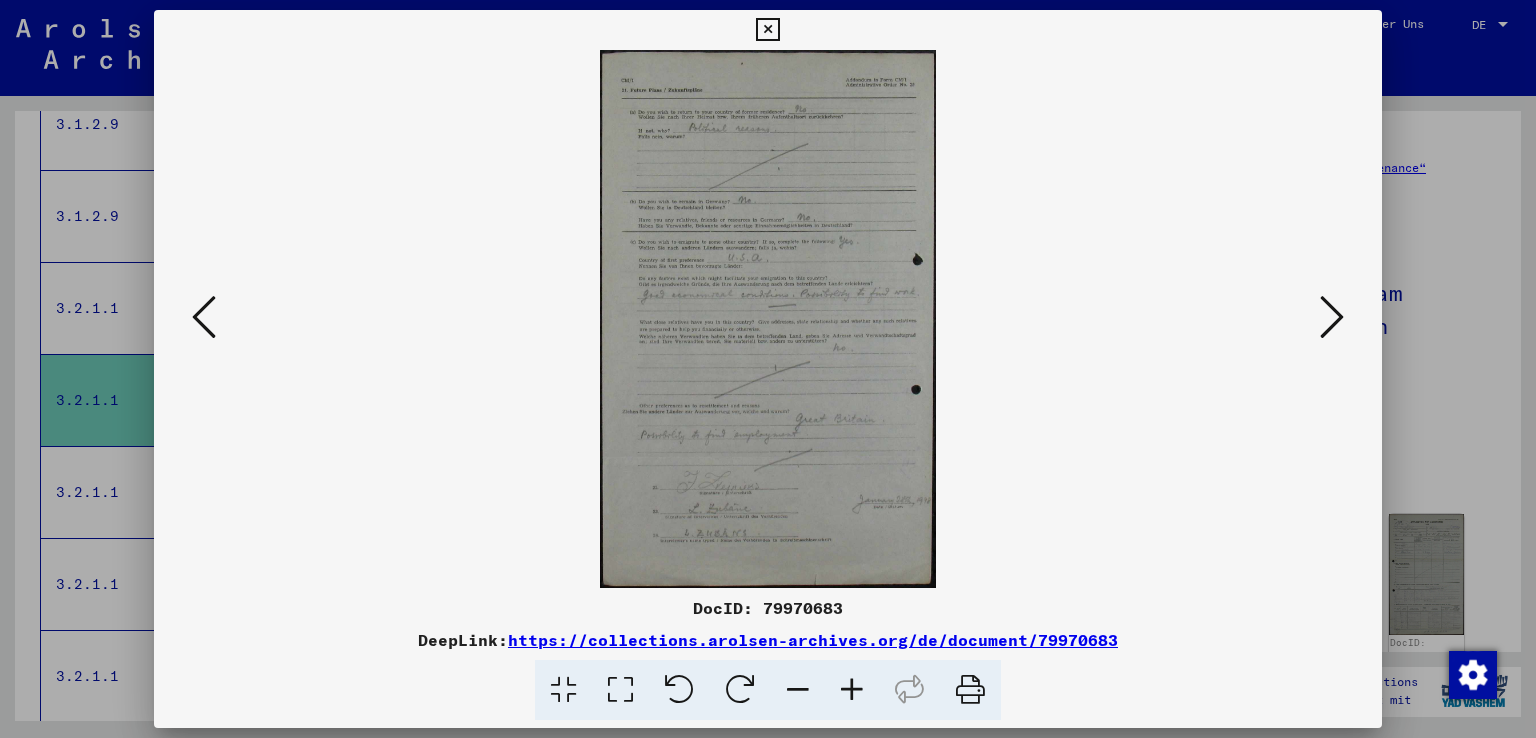 click at bounding box center (1332, 317) 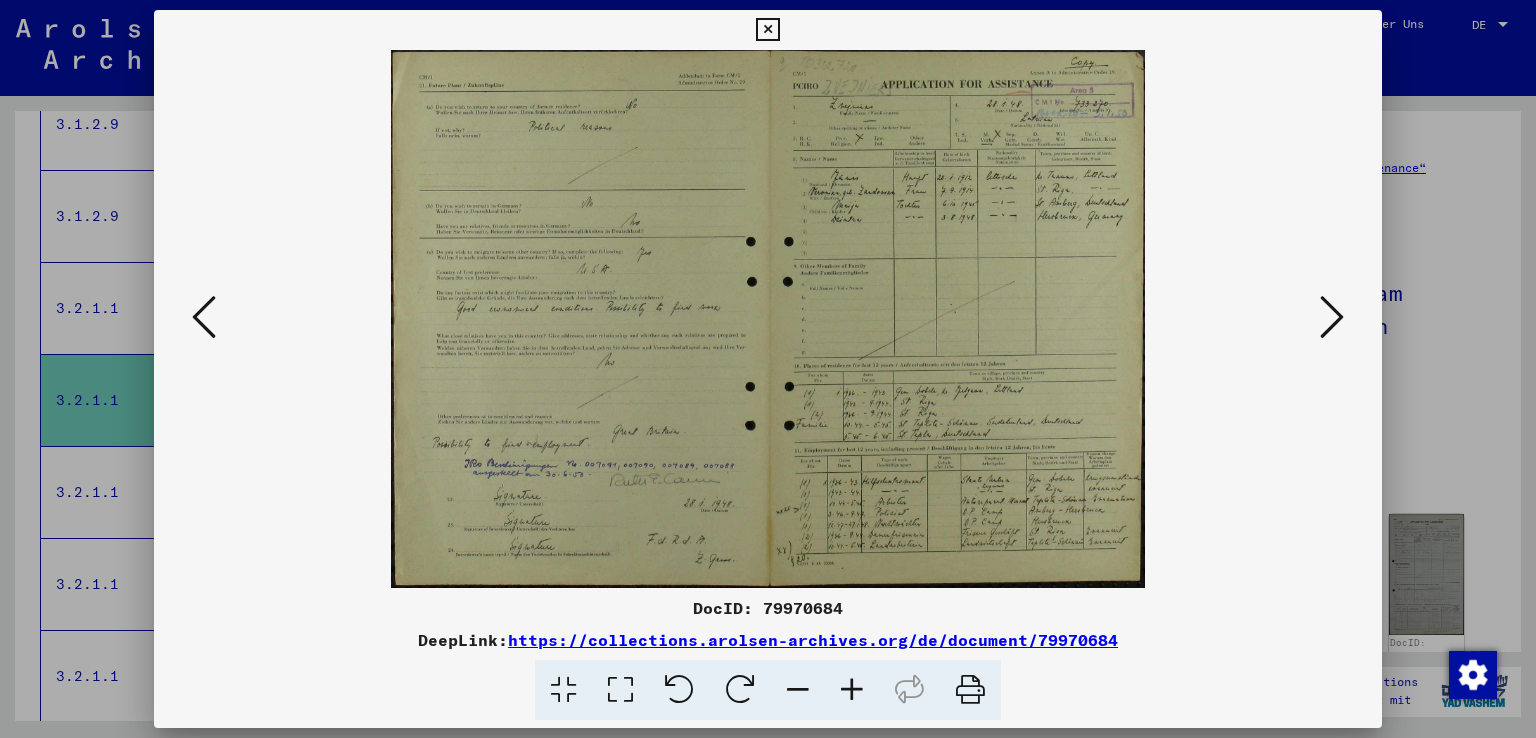 click at bounding box center [852, 690] 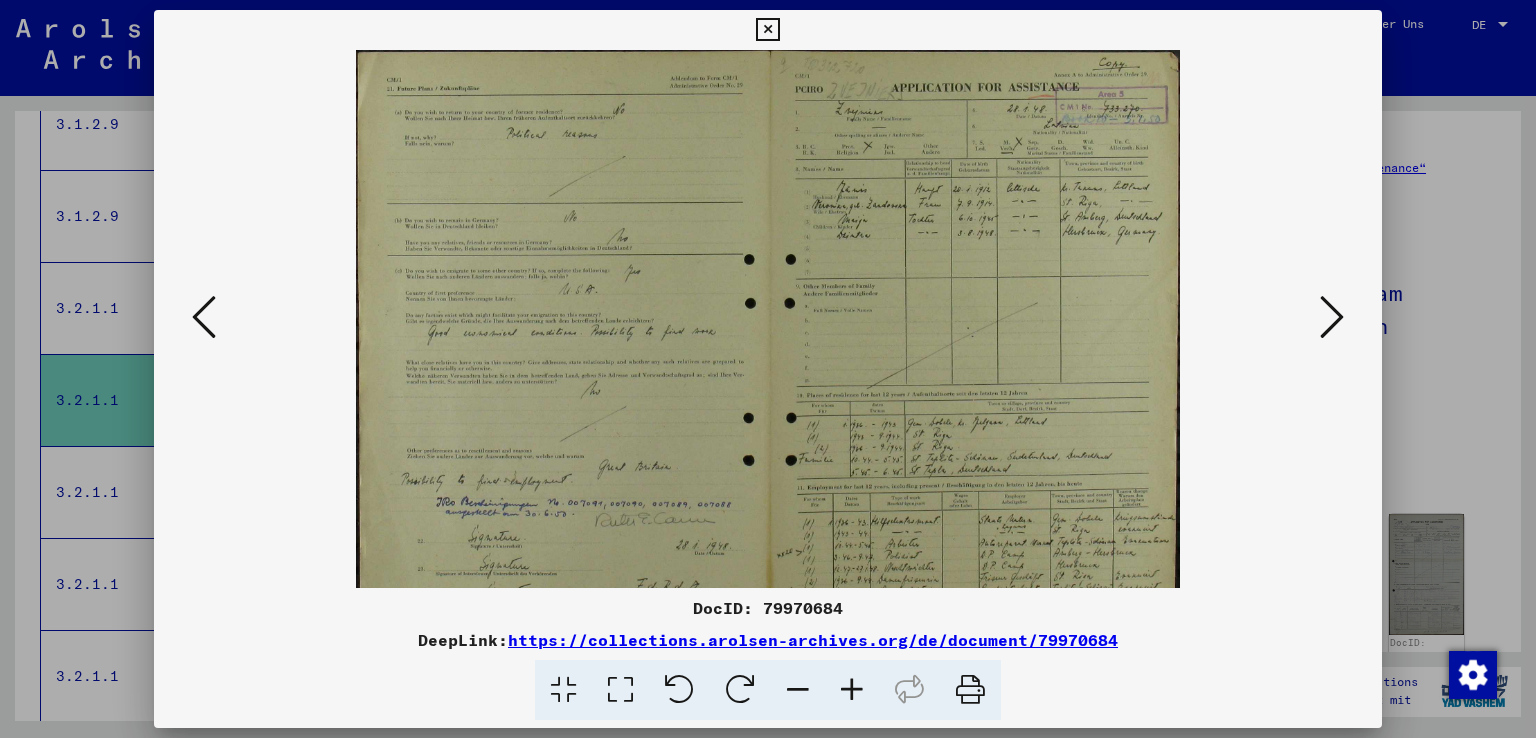 click at bounding box center (852, 690) 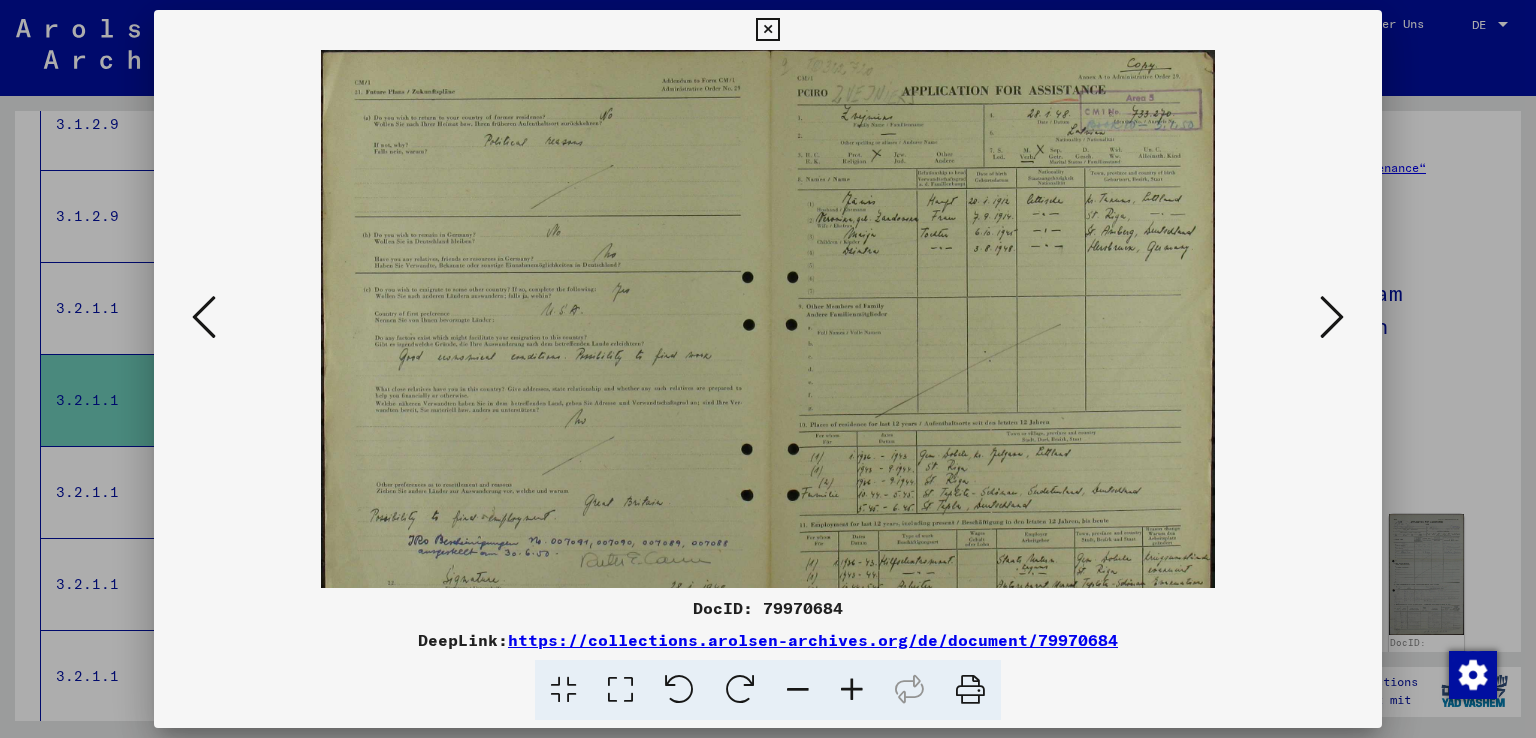 click at bounding box center (852, 690) 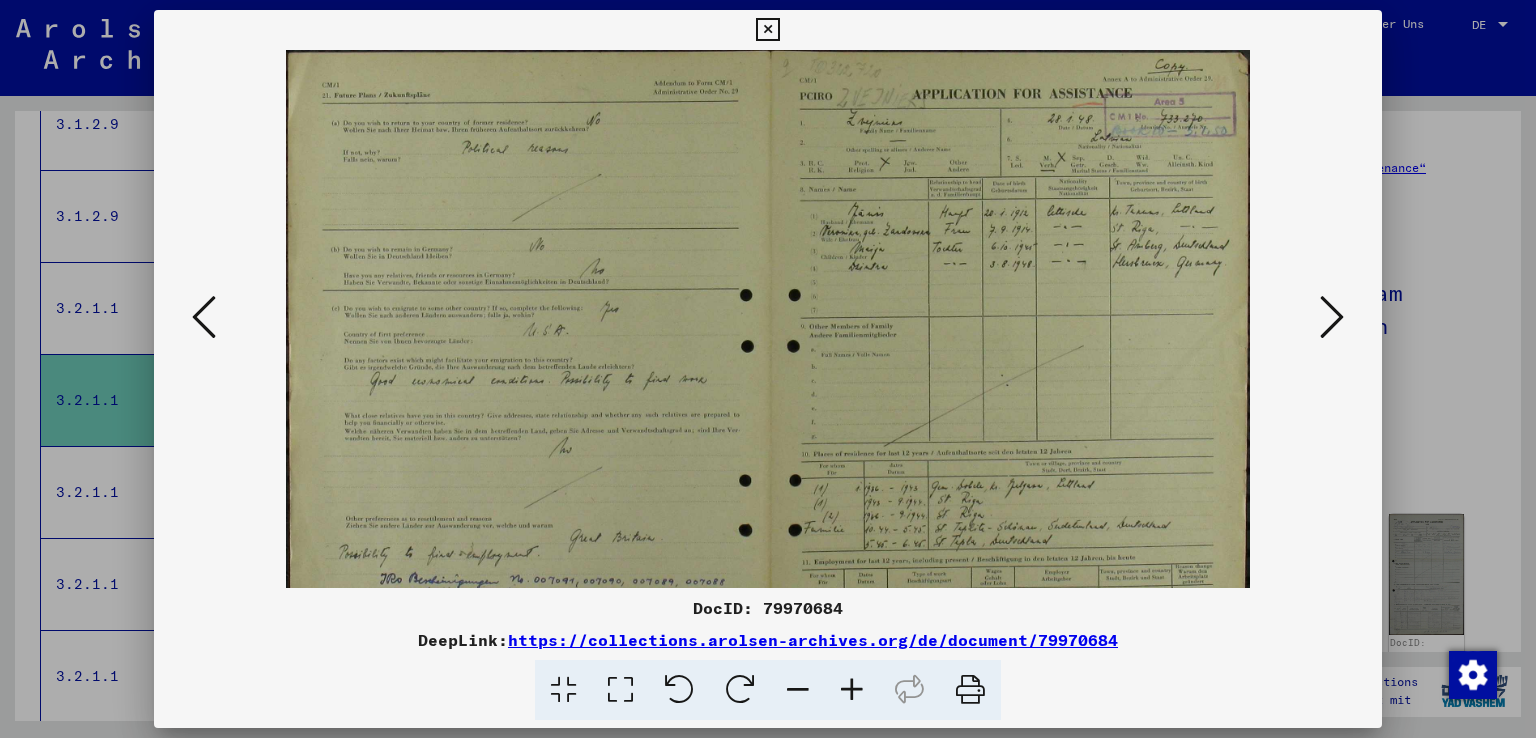 click at bounding box center (852, 690) 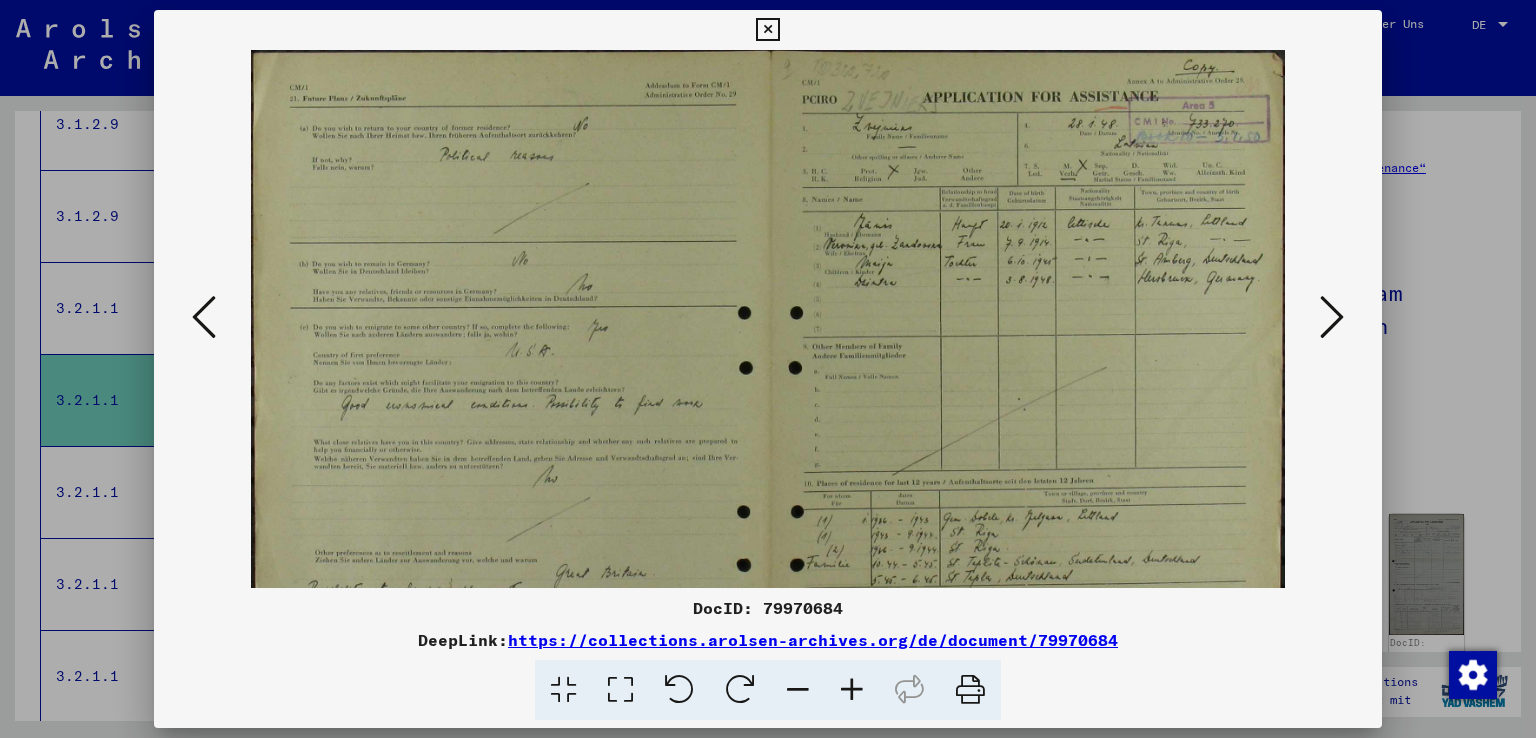 click at bounding box center [852, 690] 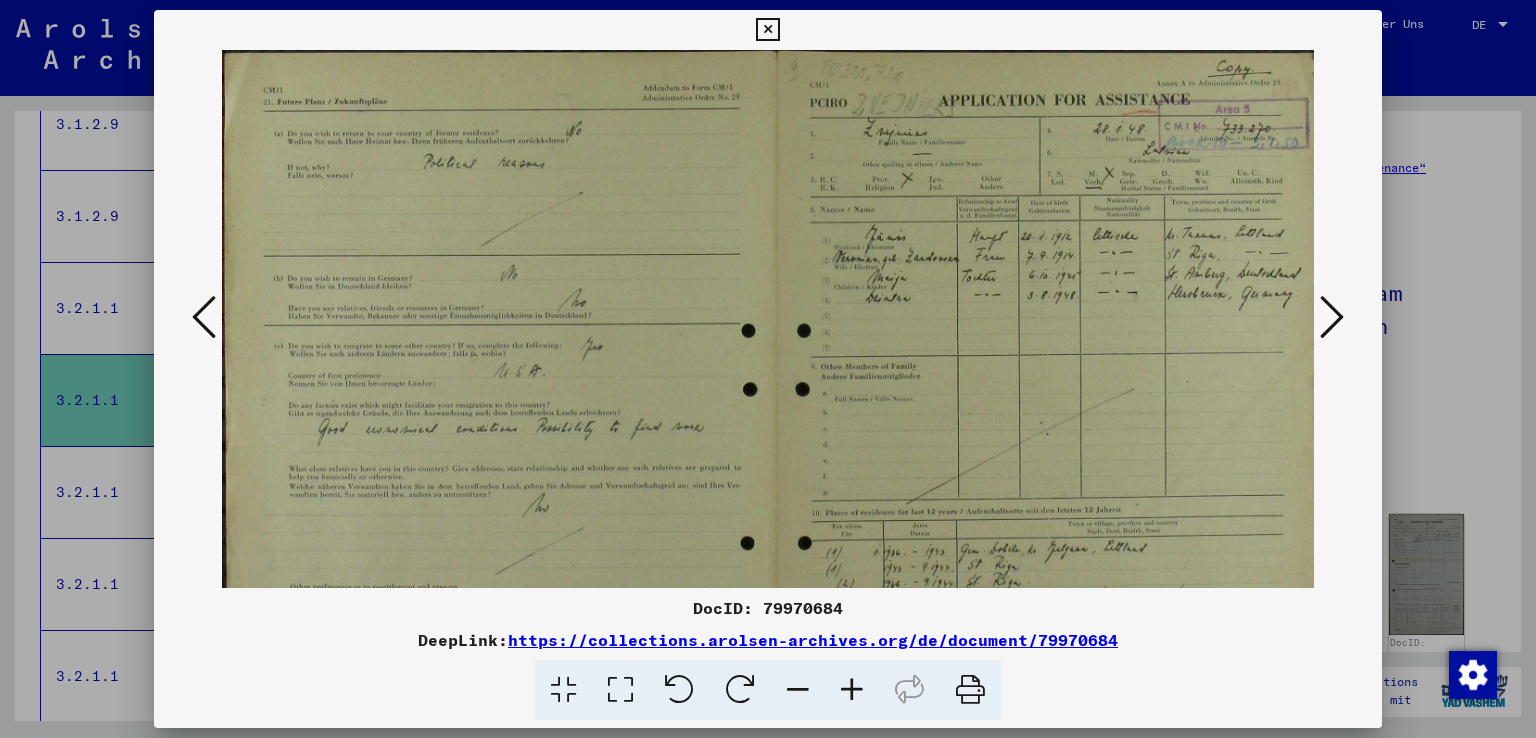 click at bounding box center [852, 690] 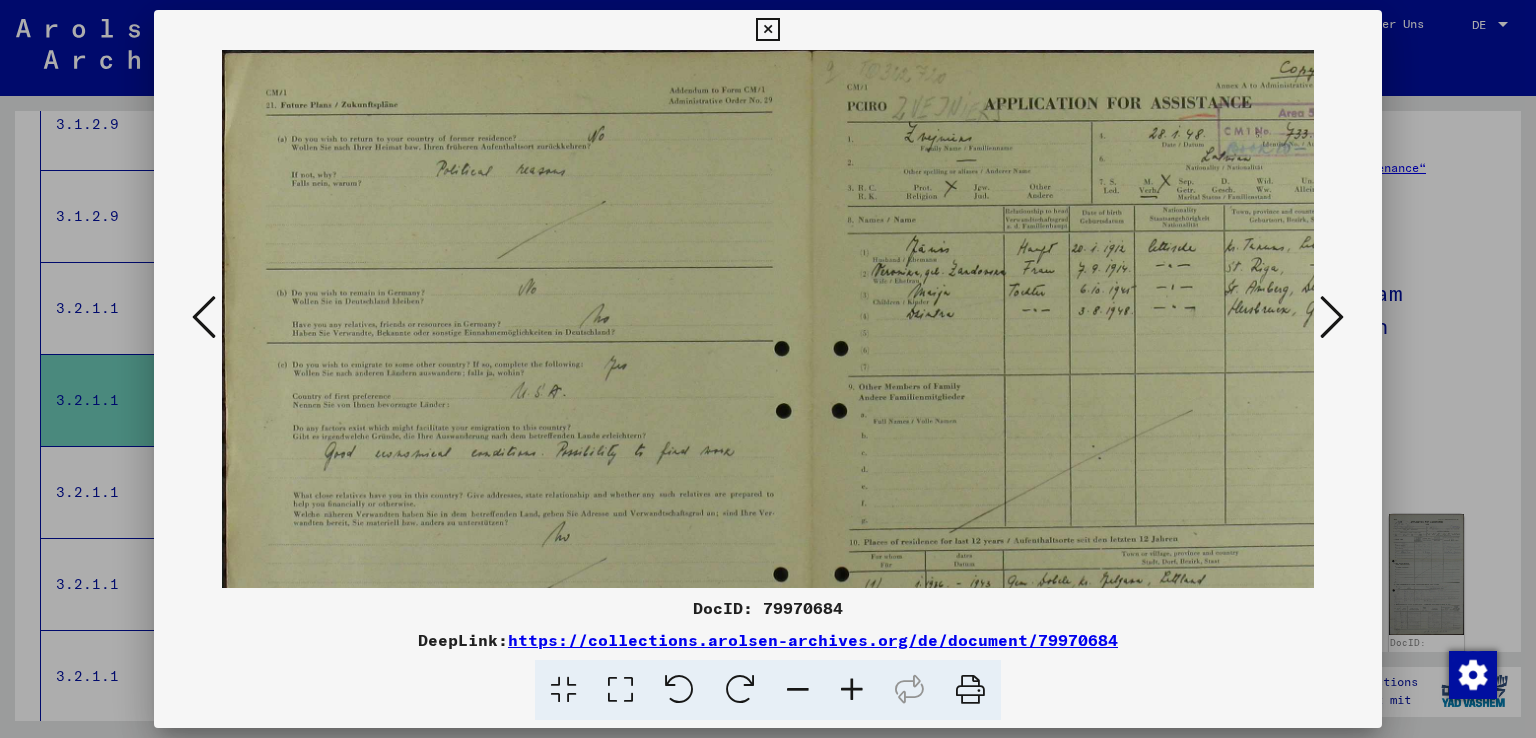 click at bounding box center [852, 690] 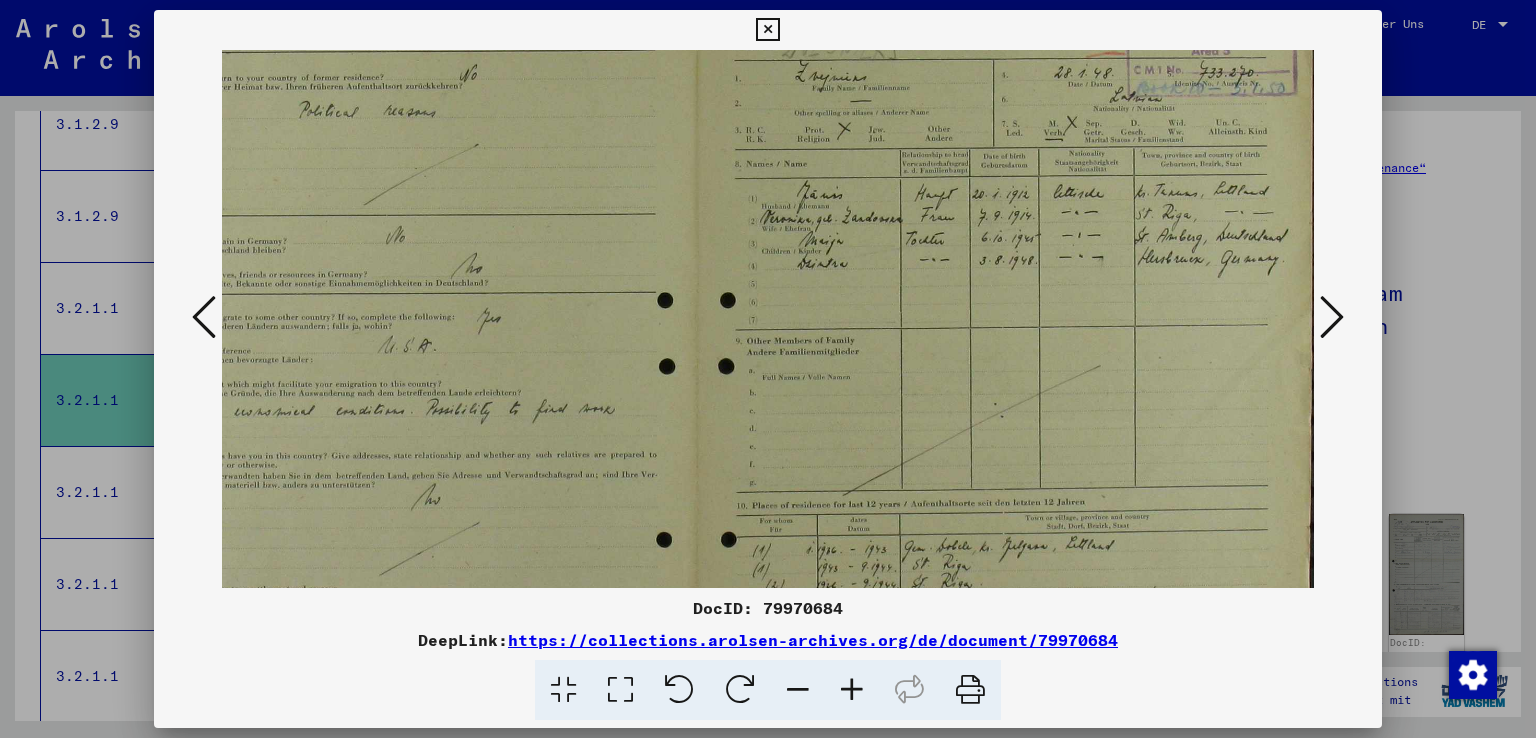 scroll, scrollTop: 109, scrollLeft: 150, axis: both 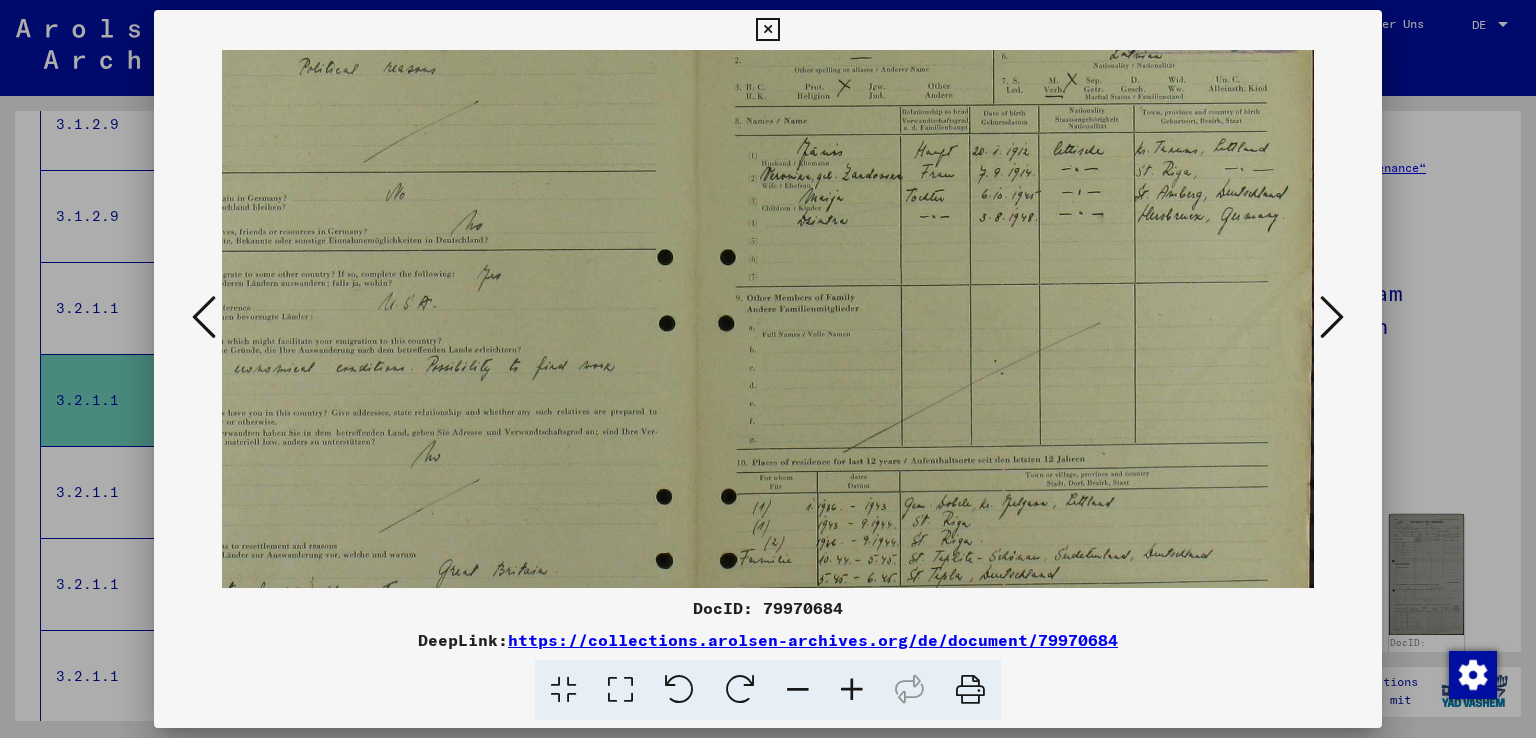 drag, startPoint x: 1119, startPoint y: 458, endPoint x: 829, endPoint y: 349, distance: 309.808 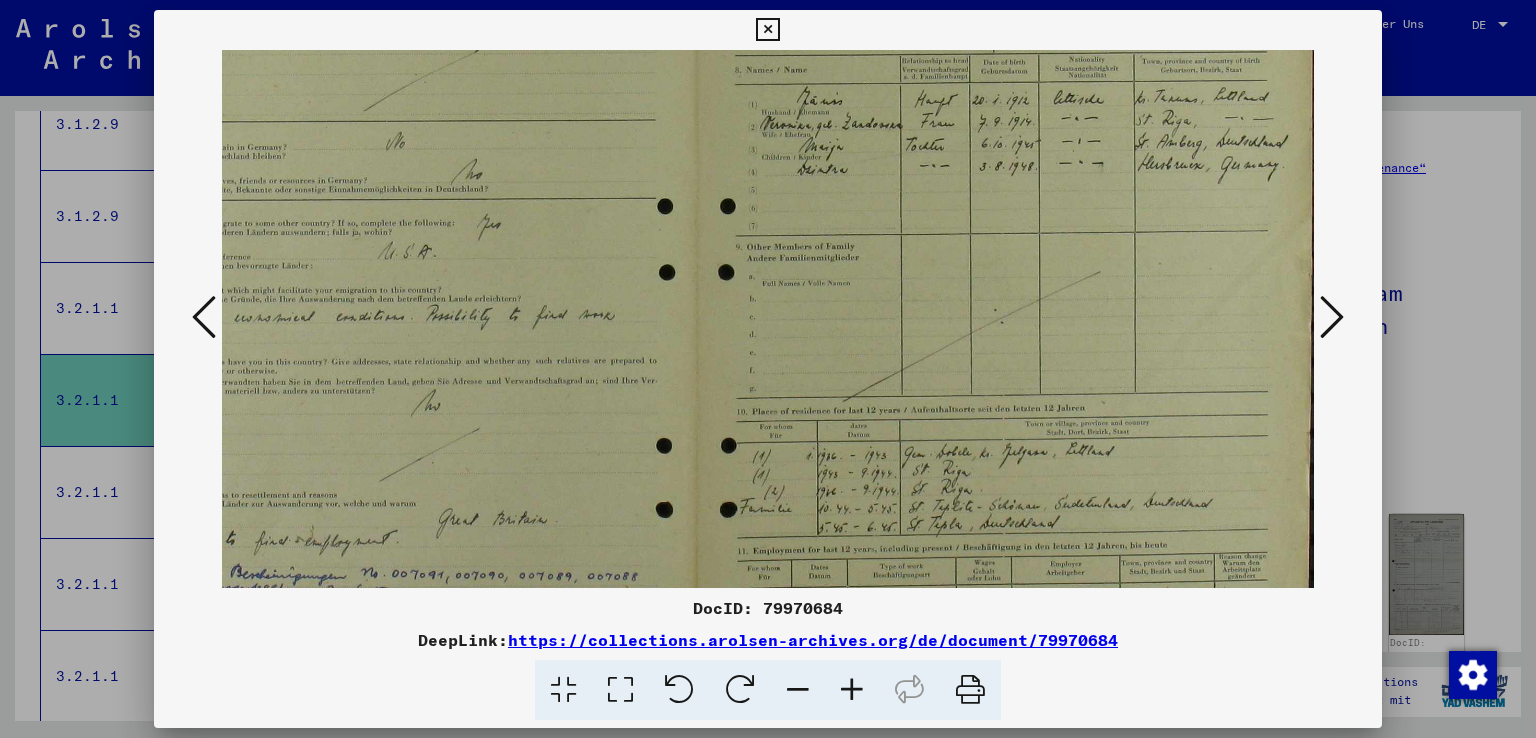 scroll, scrollTop: 163, scrollLeft: 150, axis: both 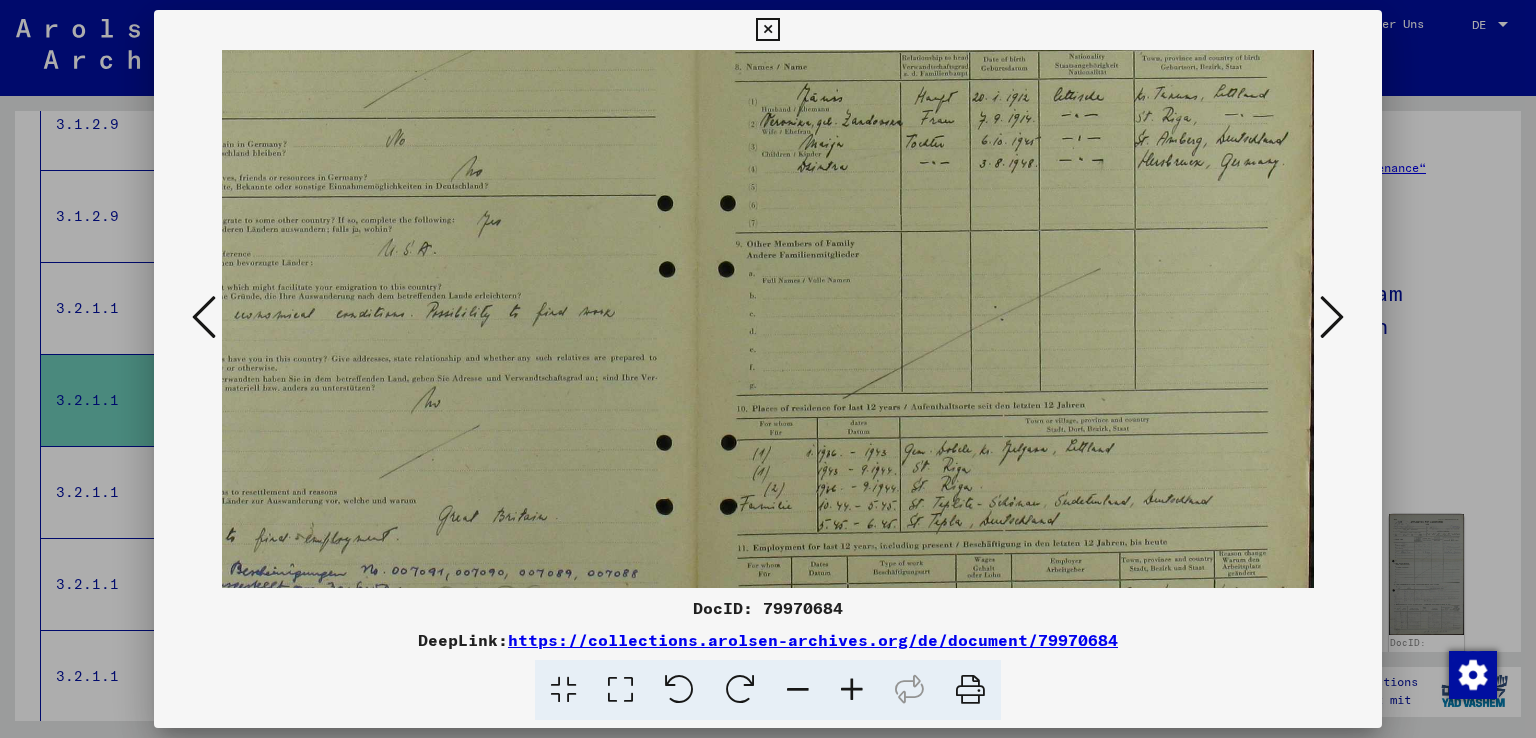 drag, startPoint x: 1030, startPoint y: 336, endPoint x: 996, endPoint y: 451, distance: 119.92081 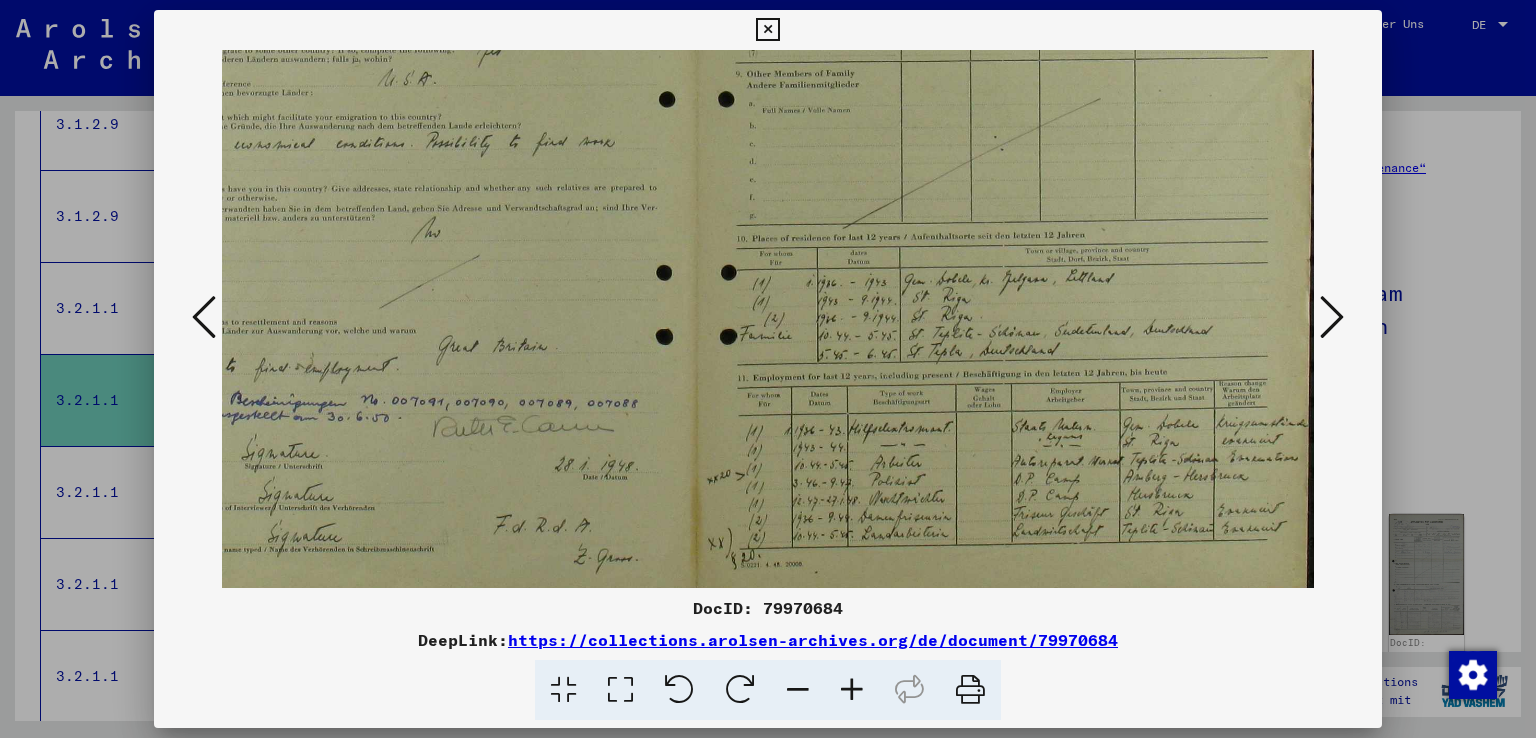 scroll, scrollTop: 349, scrollLeft: 150, axis: both 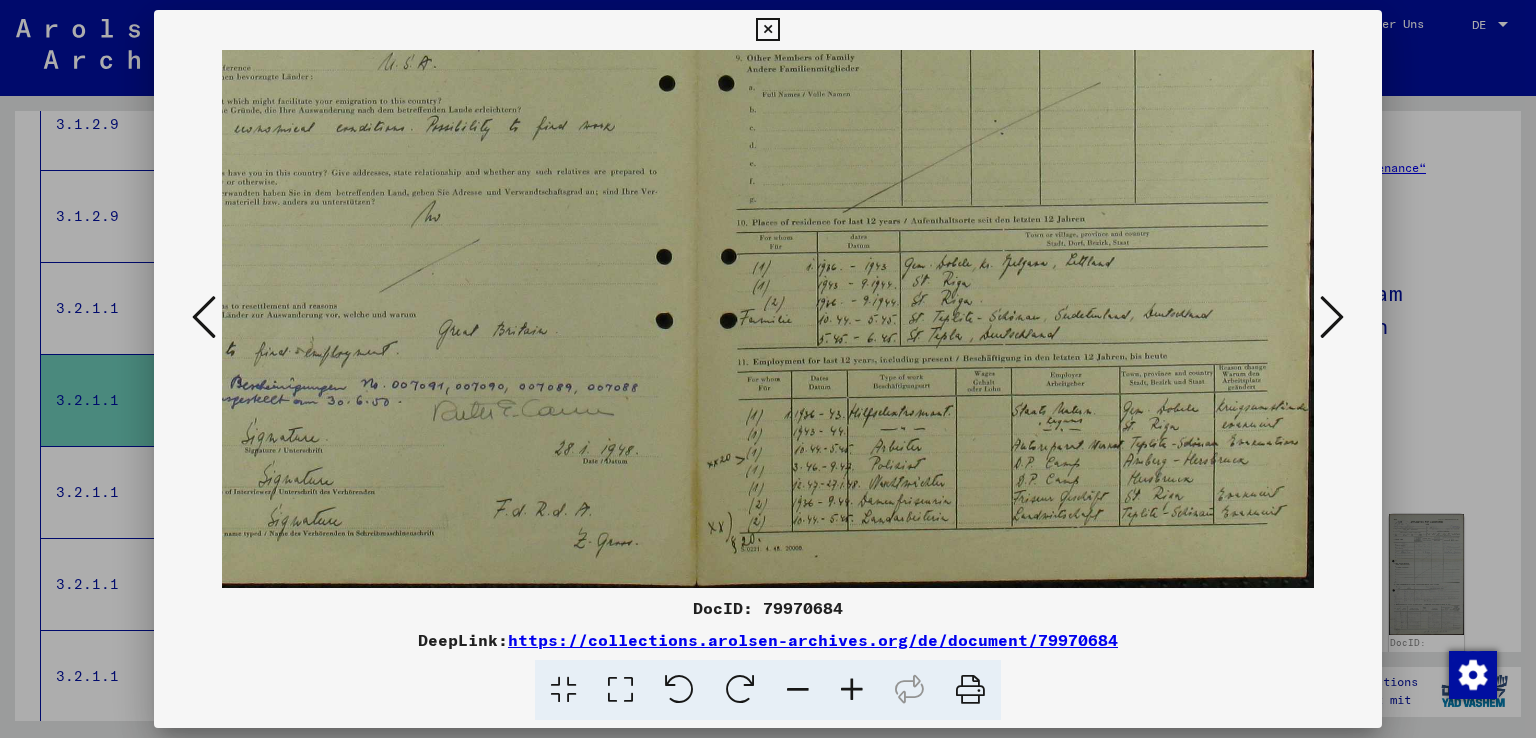 drag, startPoint x: 827, startPoint y: 320, endPoint x: 790, endPoint y: 31, distance: 291.3589 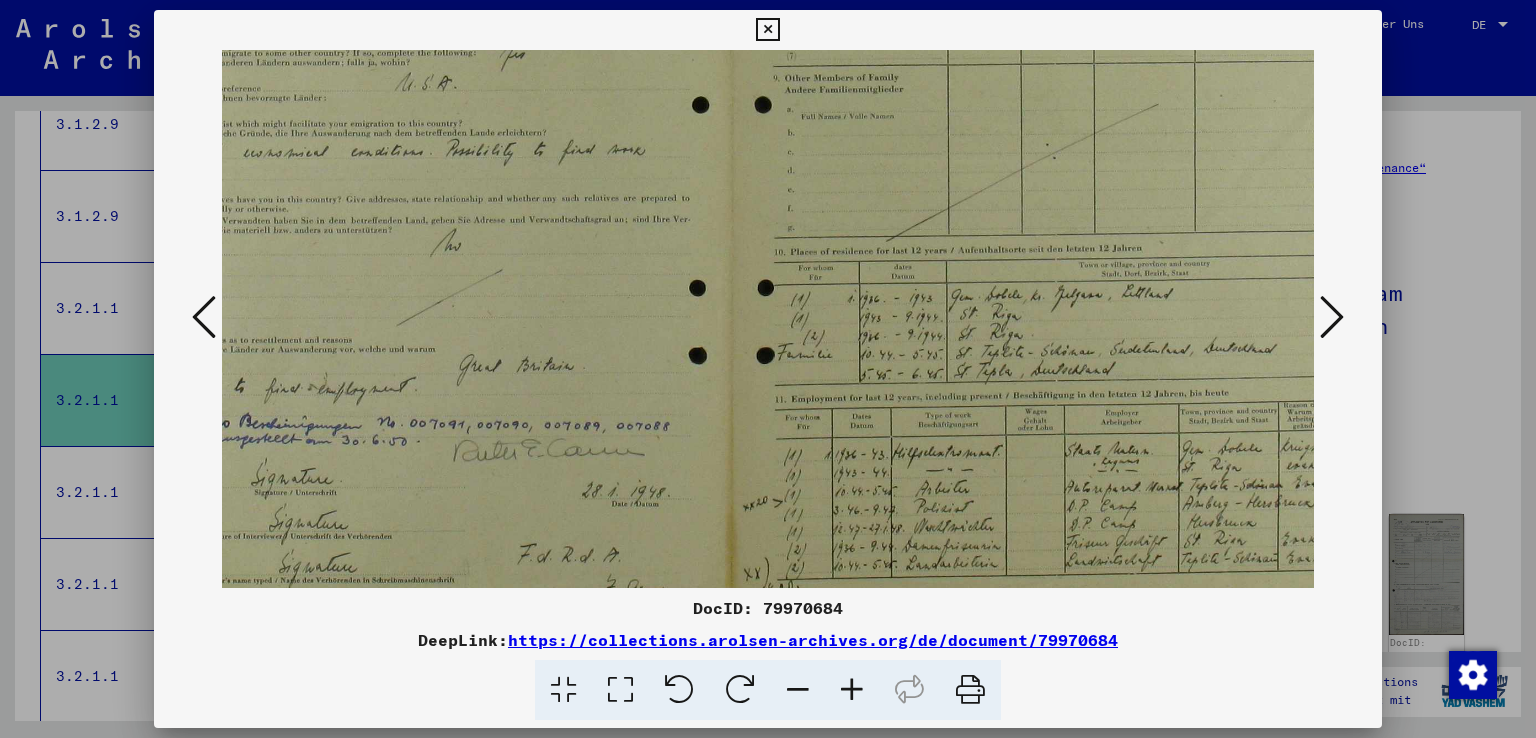 click at bounding box center [852, 690] 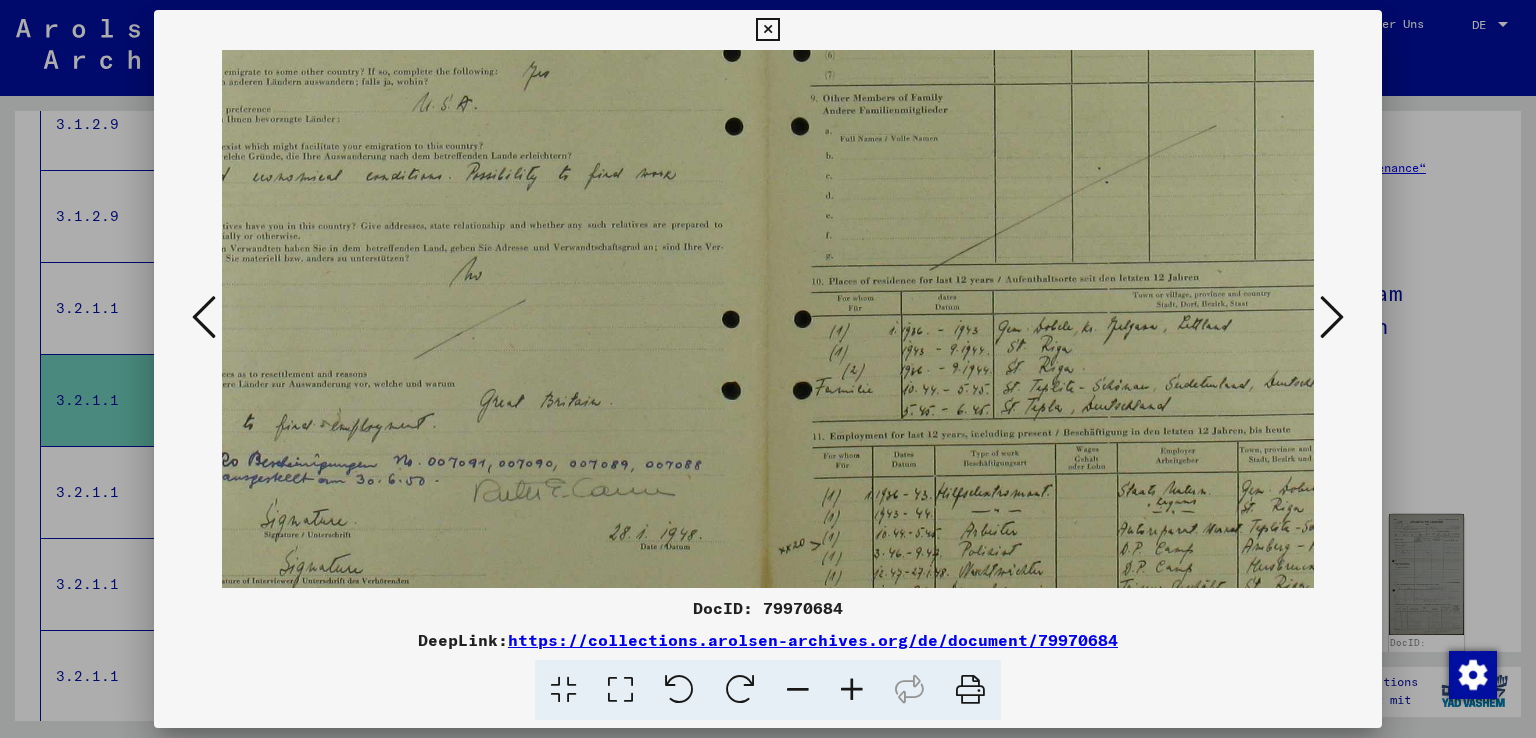 click at bounding box center [852, 690] 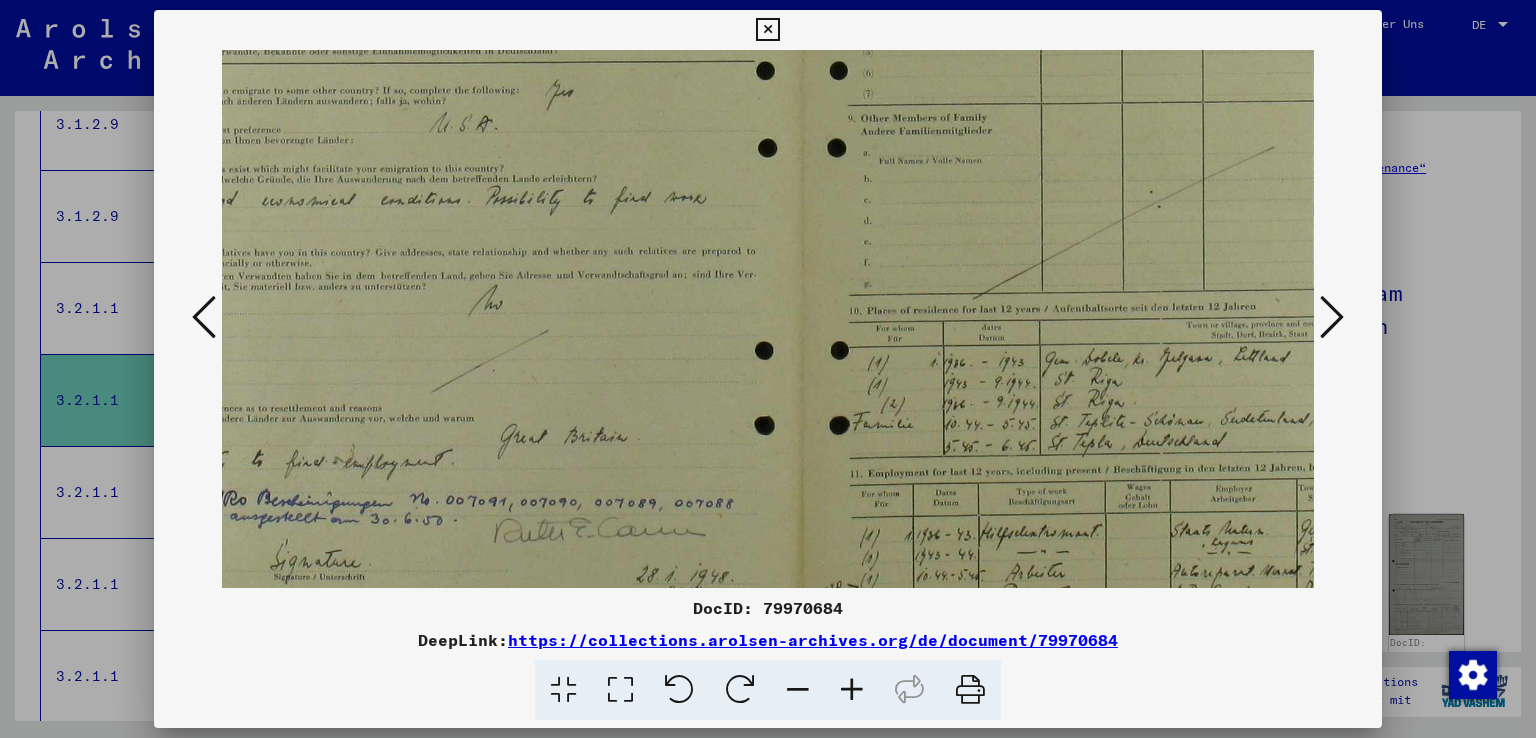 click at bounding box center (852, 690) 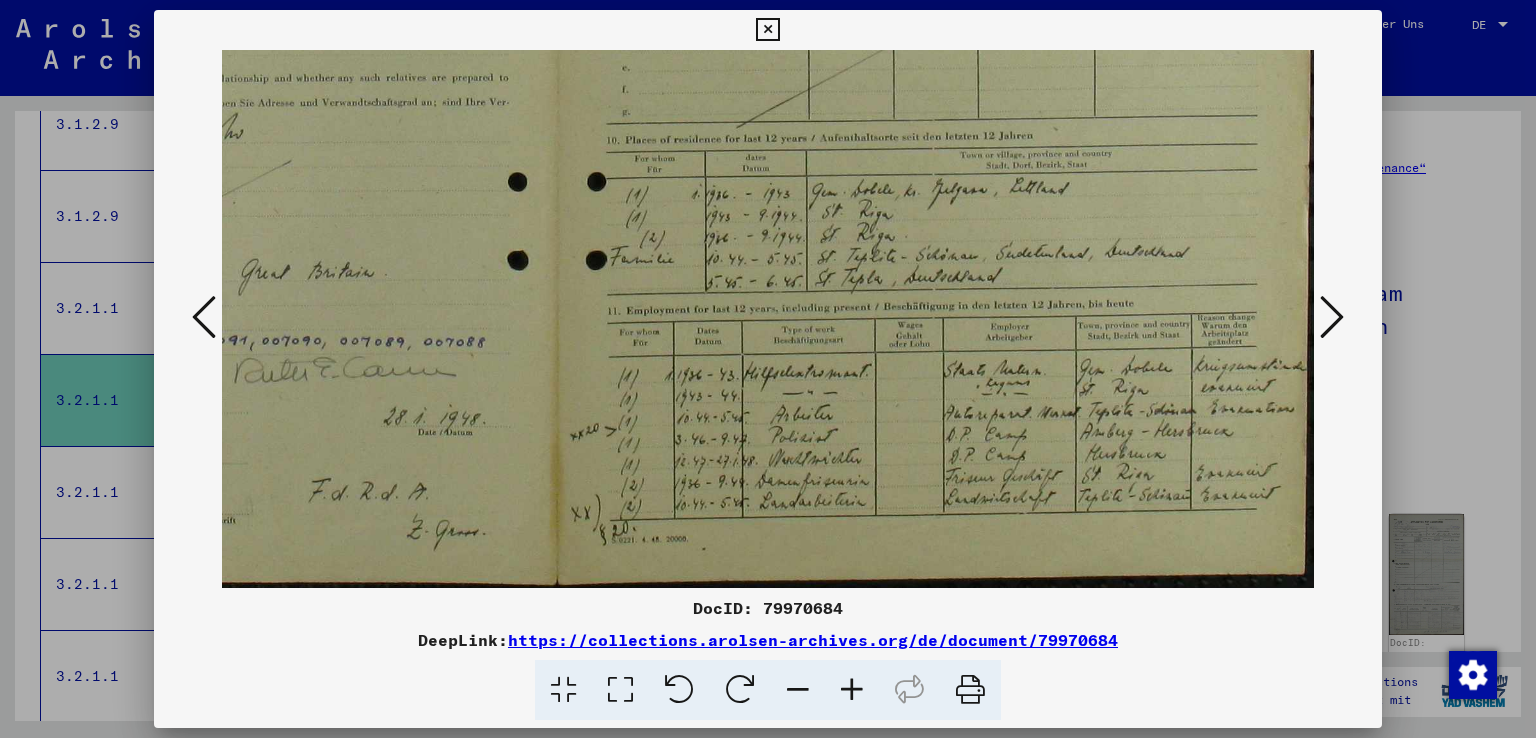 scroll, scrollTop: 549, scrollLeft: 428, axis: both 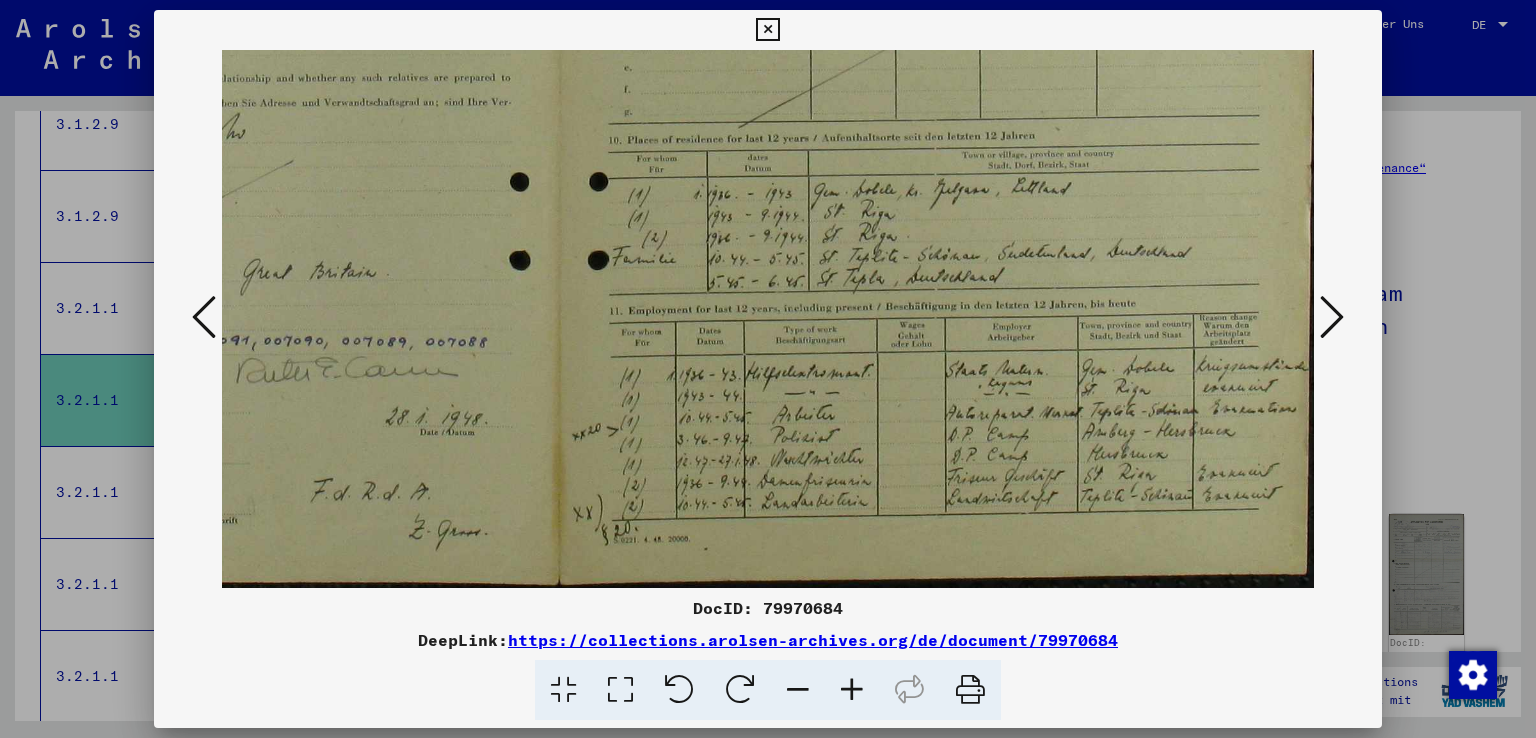 drag, startPoint x: 1052, startPoint y: 497, endPoint x: 774, endPoint y: 181, distance: 420.88004 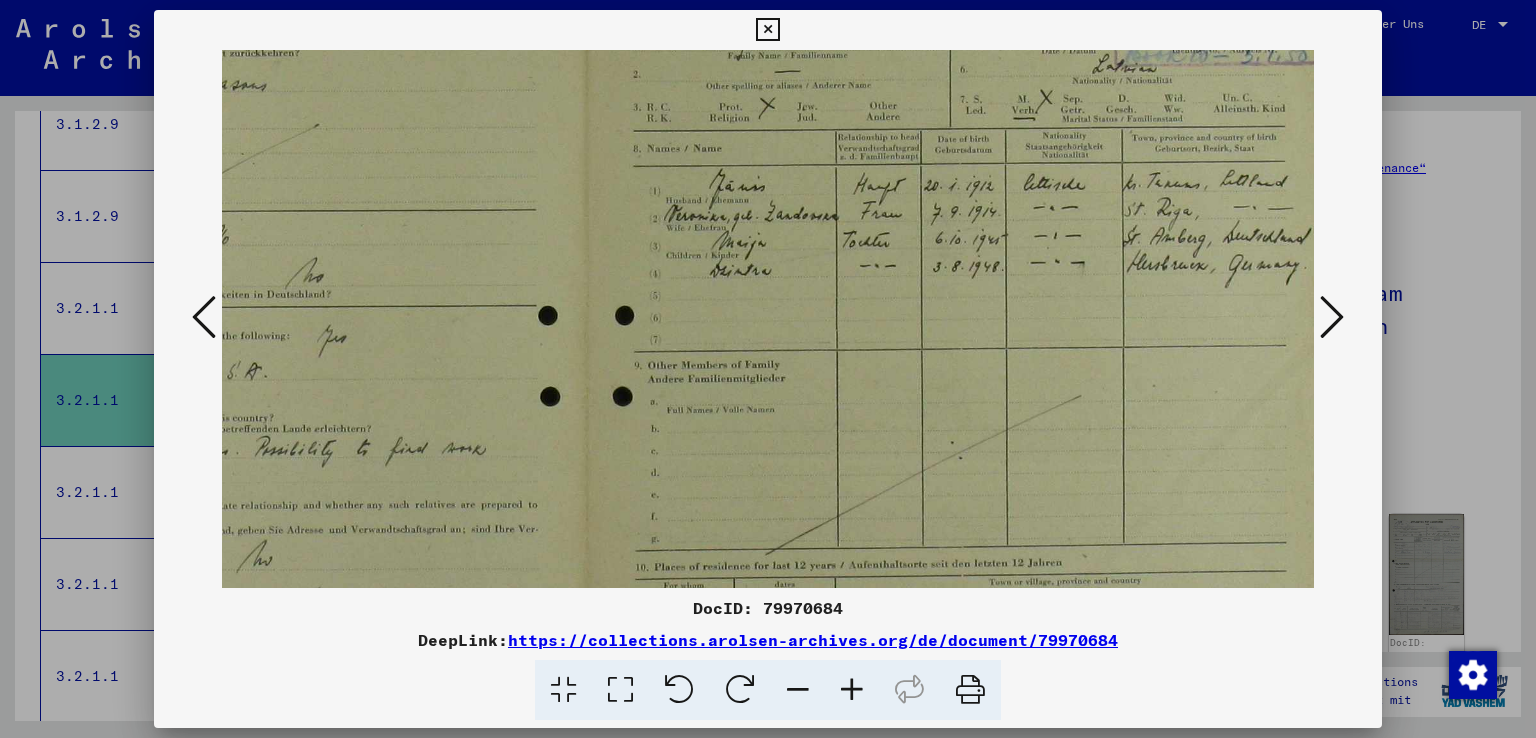 scroll, scrollTop: 121, scrollLeft: 415, axis: both 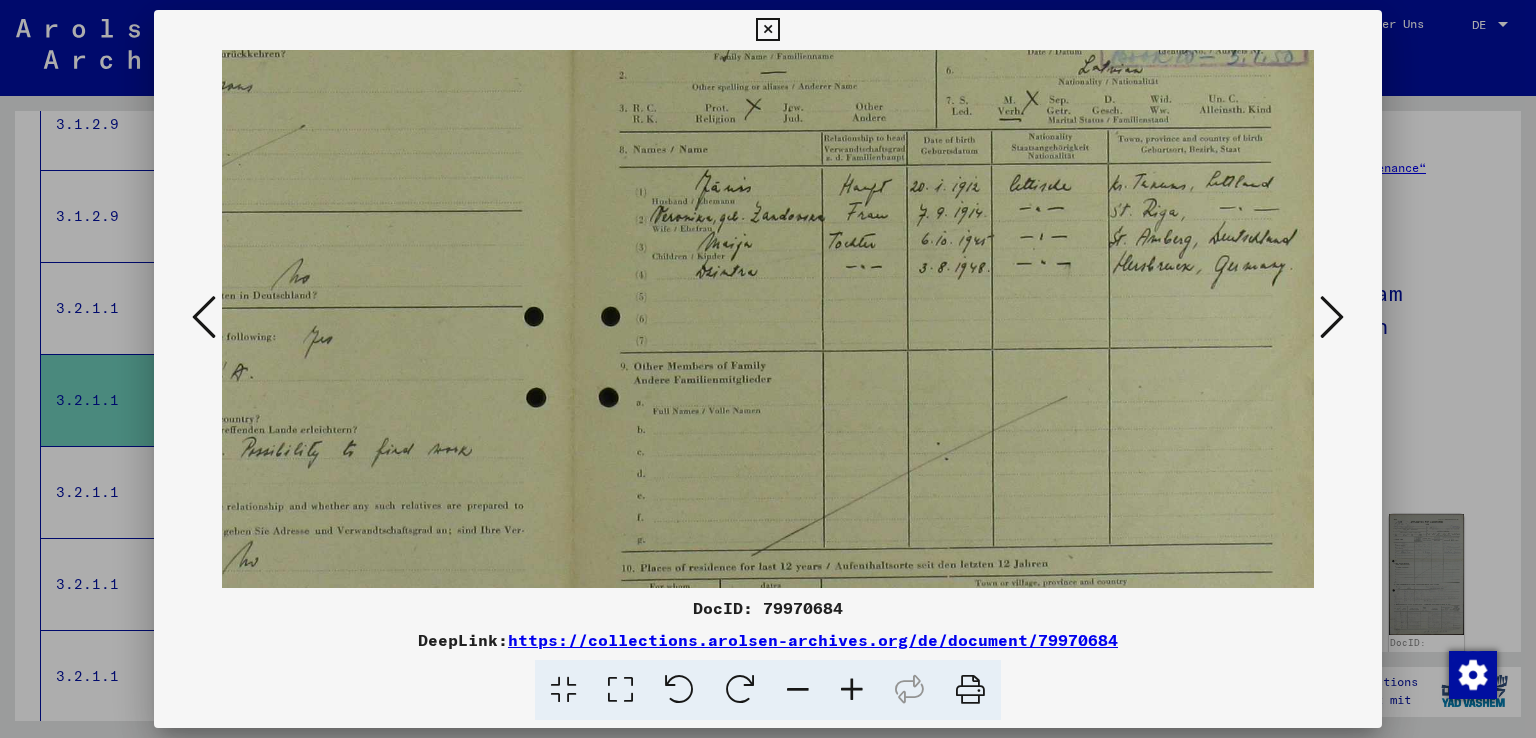 drag, startPoint x: 1166, startPoint y: 402, endPoint x: 924, endPoint y: 674, distance: 364.0714 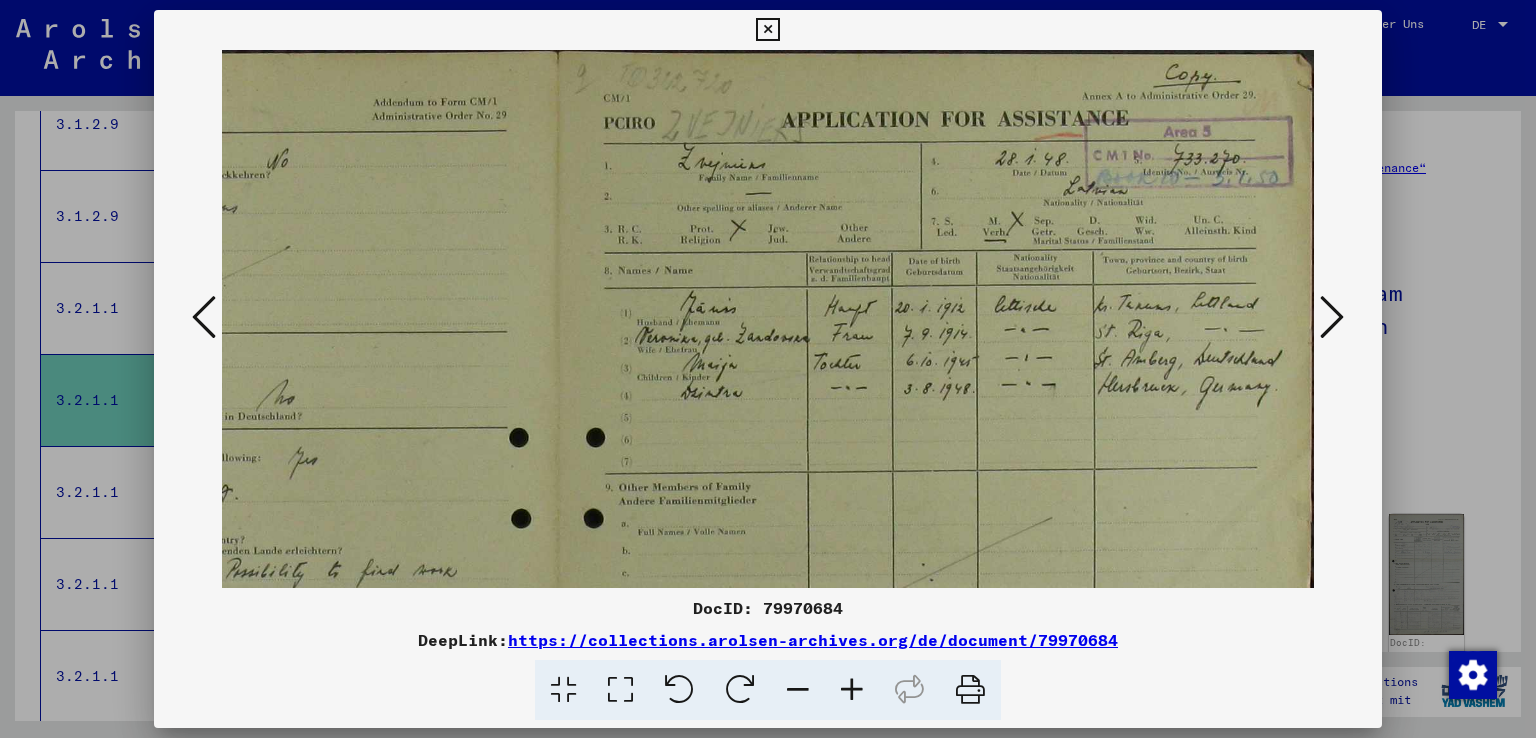 drag, startPoint x: 974, startPoint y: 458, endPoint x: 868, endPoint y: 571, distance: 154.93547 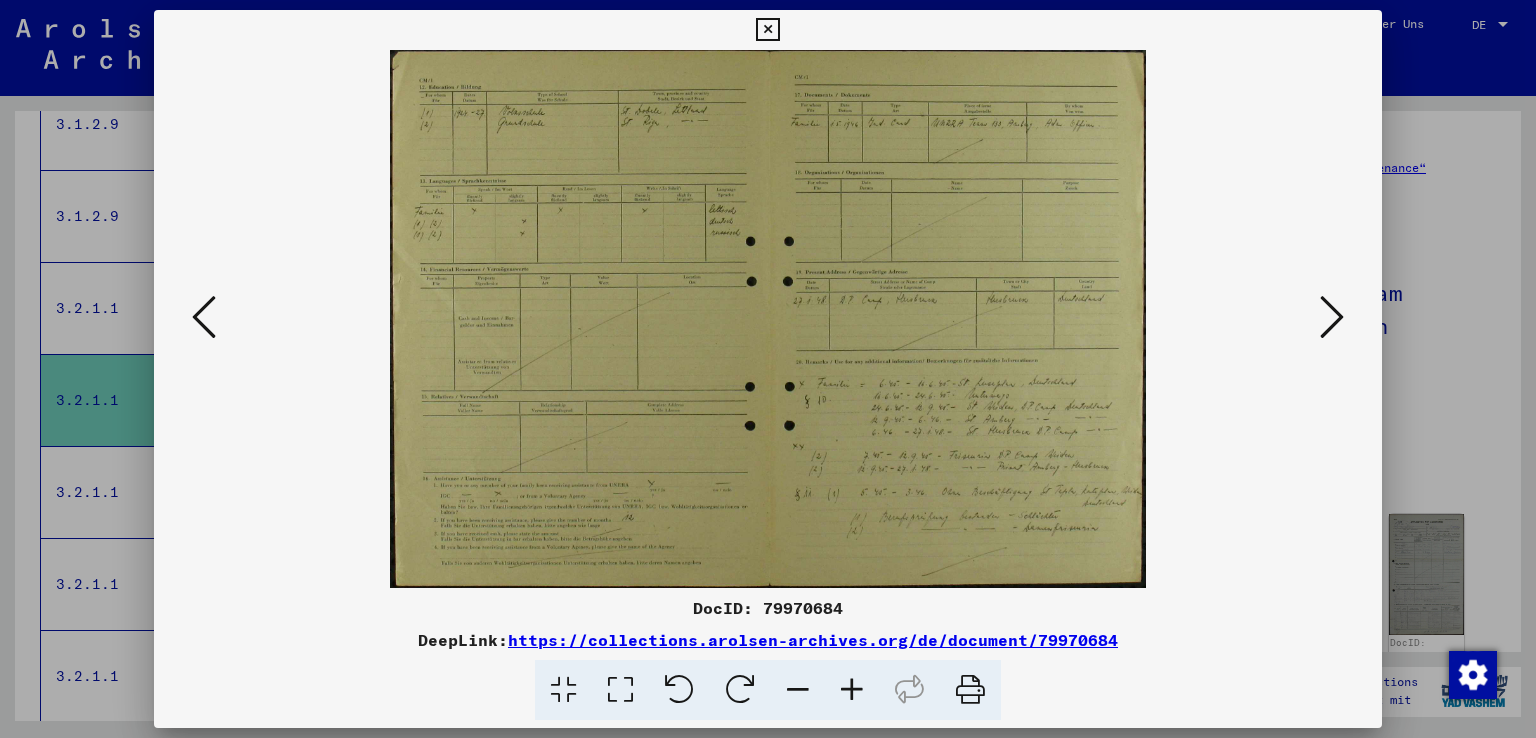 scroll, scrollTop: 0, scrollLeft: 0, axis: both 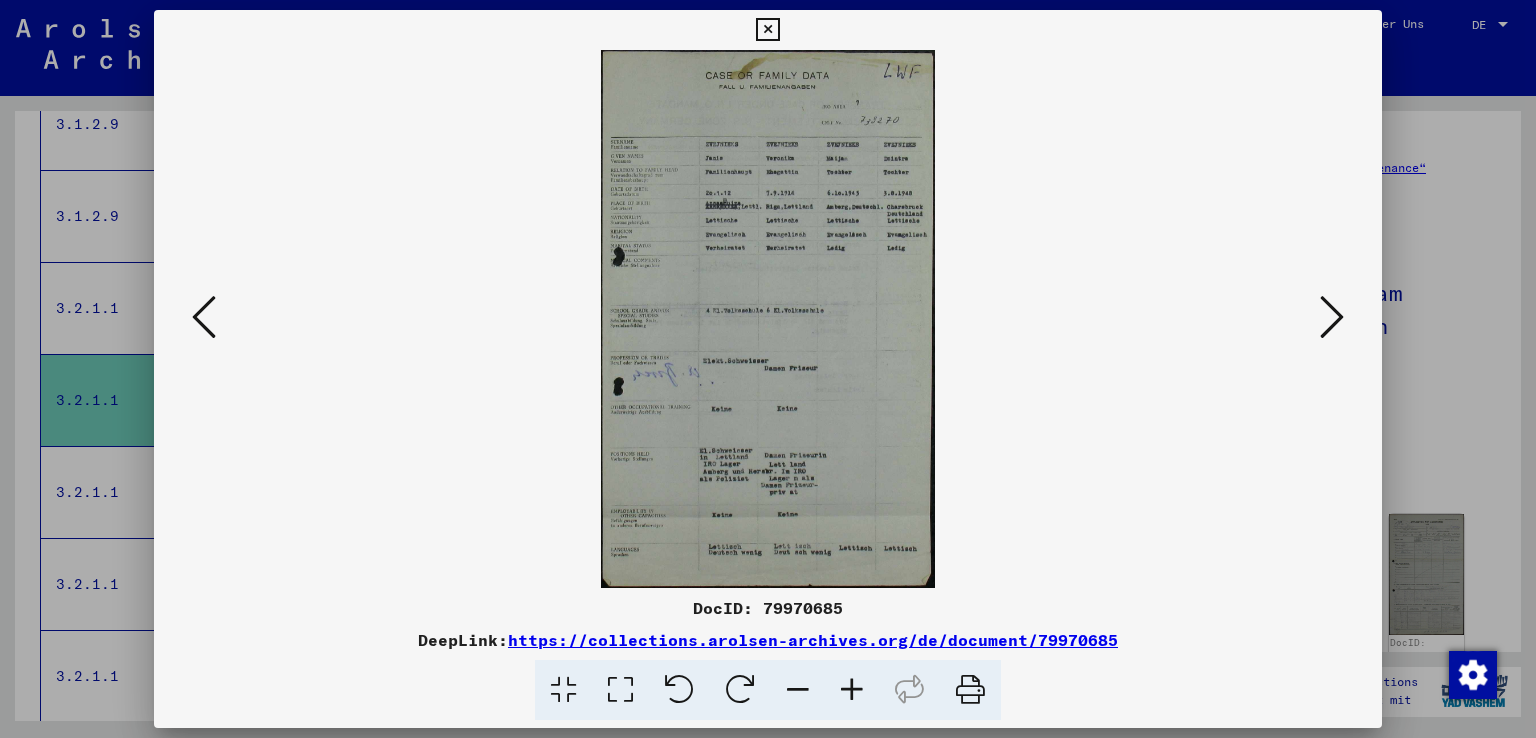 click at bounding box center (768, 319) 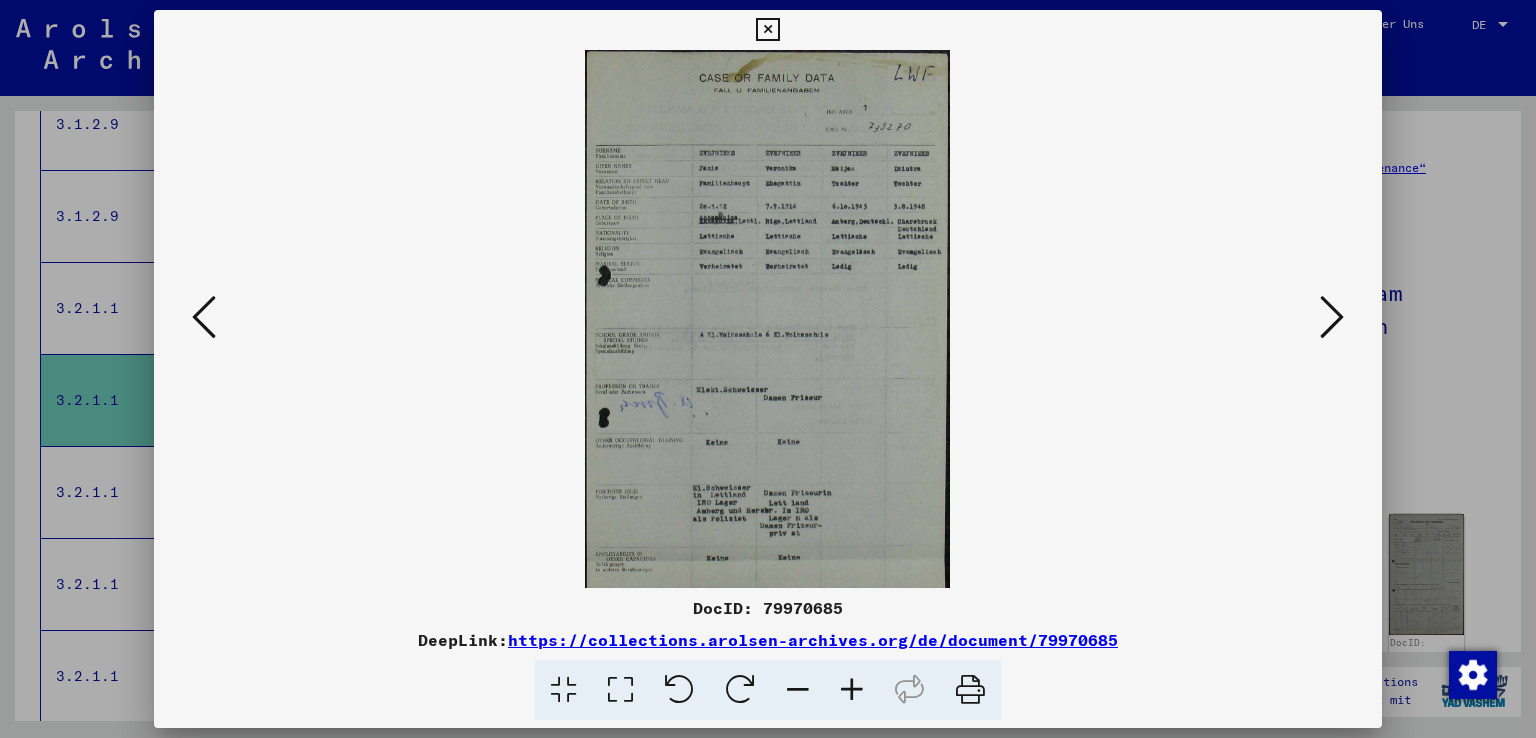 click at bounding box center [852, 690] 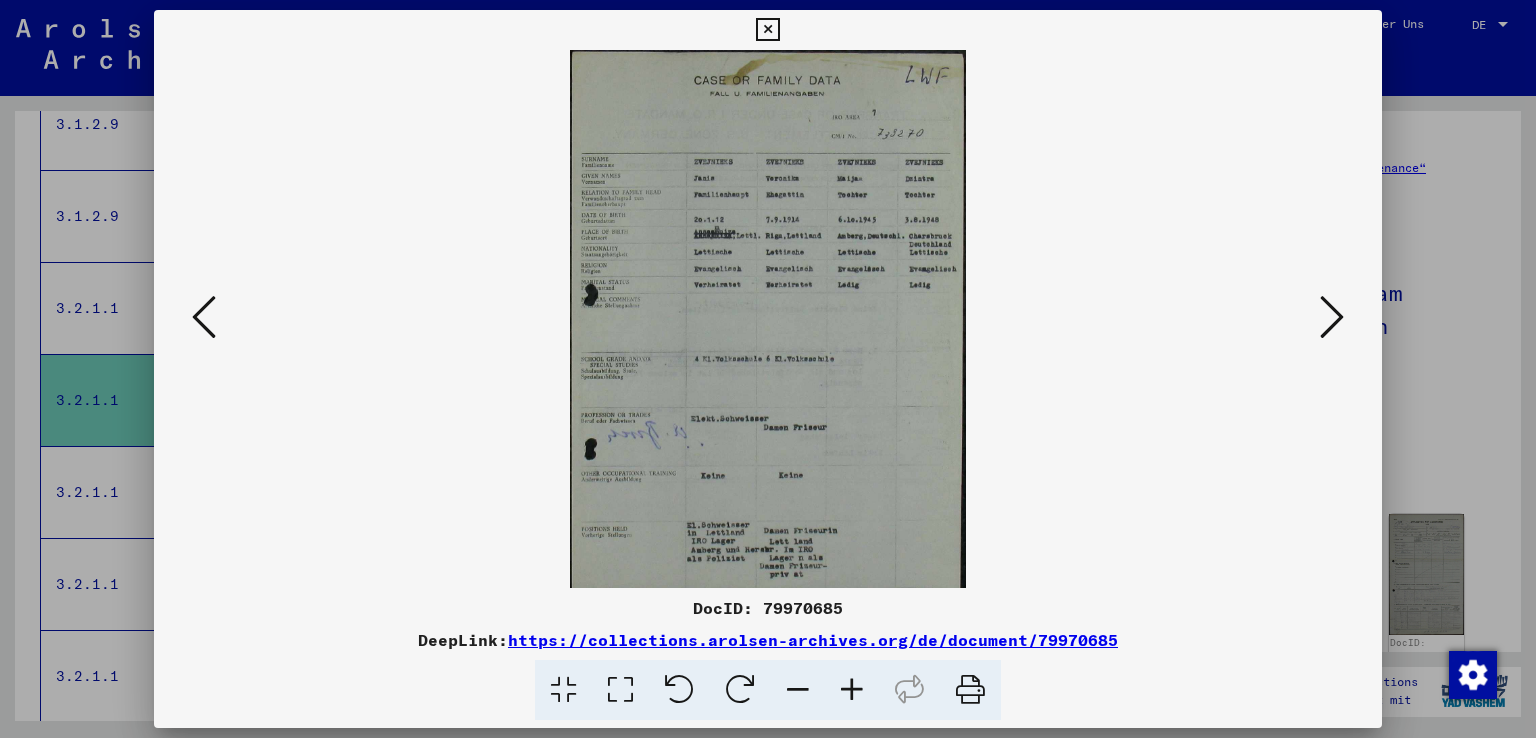 click at bounding box center (852, 690) 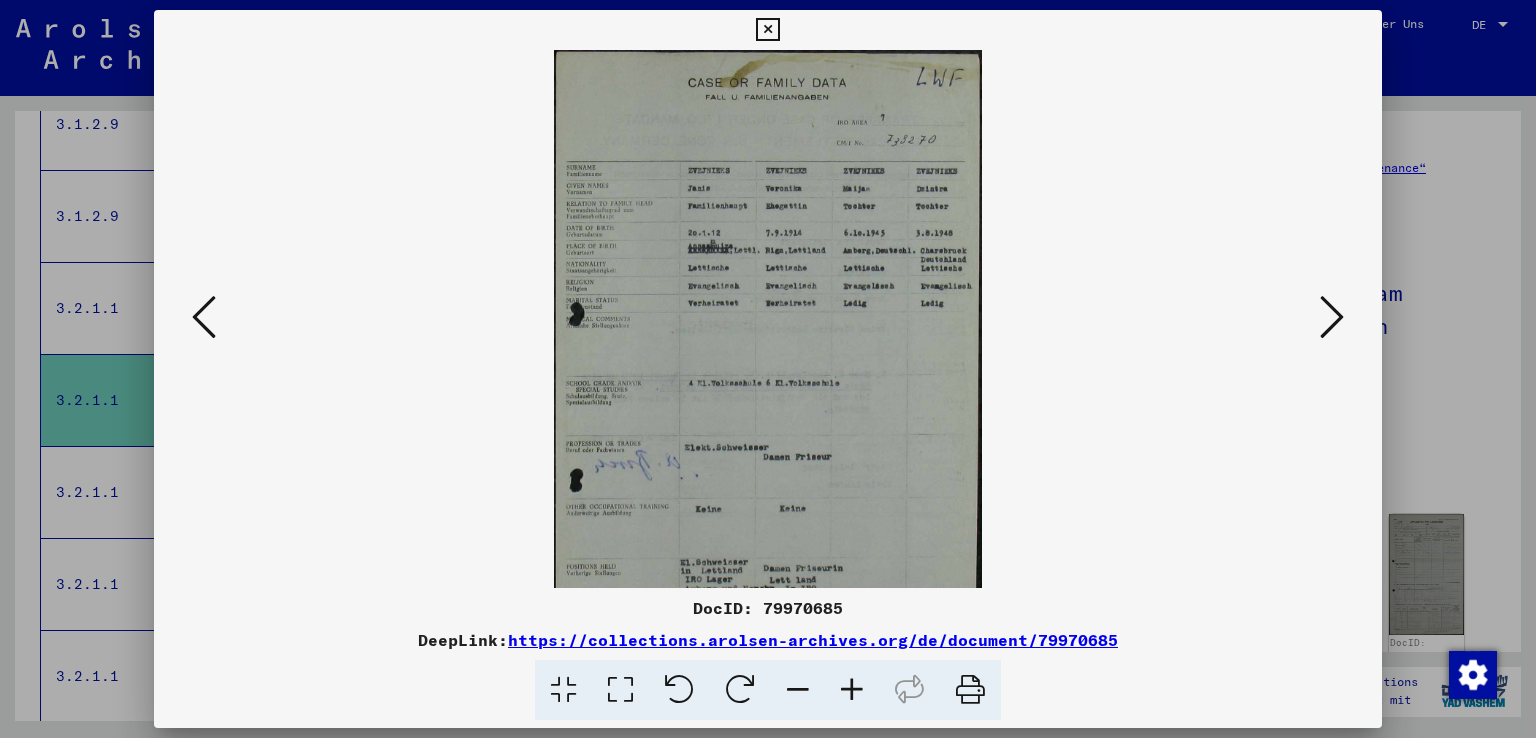 click at bounding box center (852, 690) 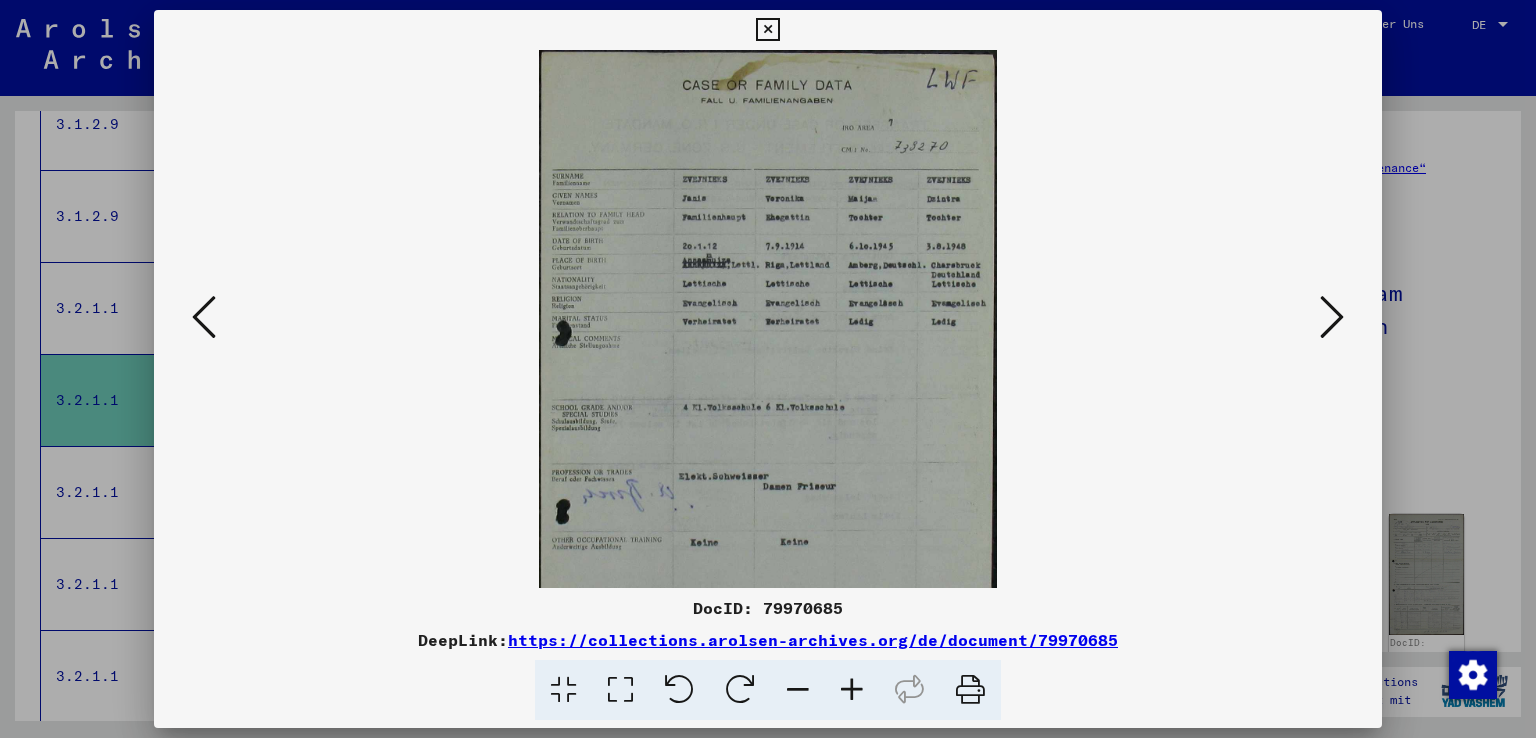 click at bounding box center [852, 690] 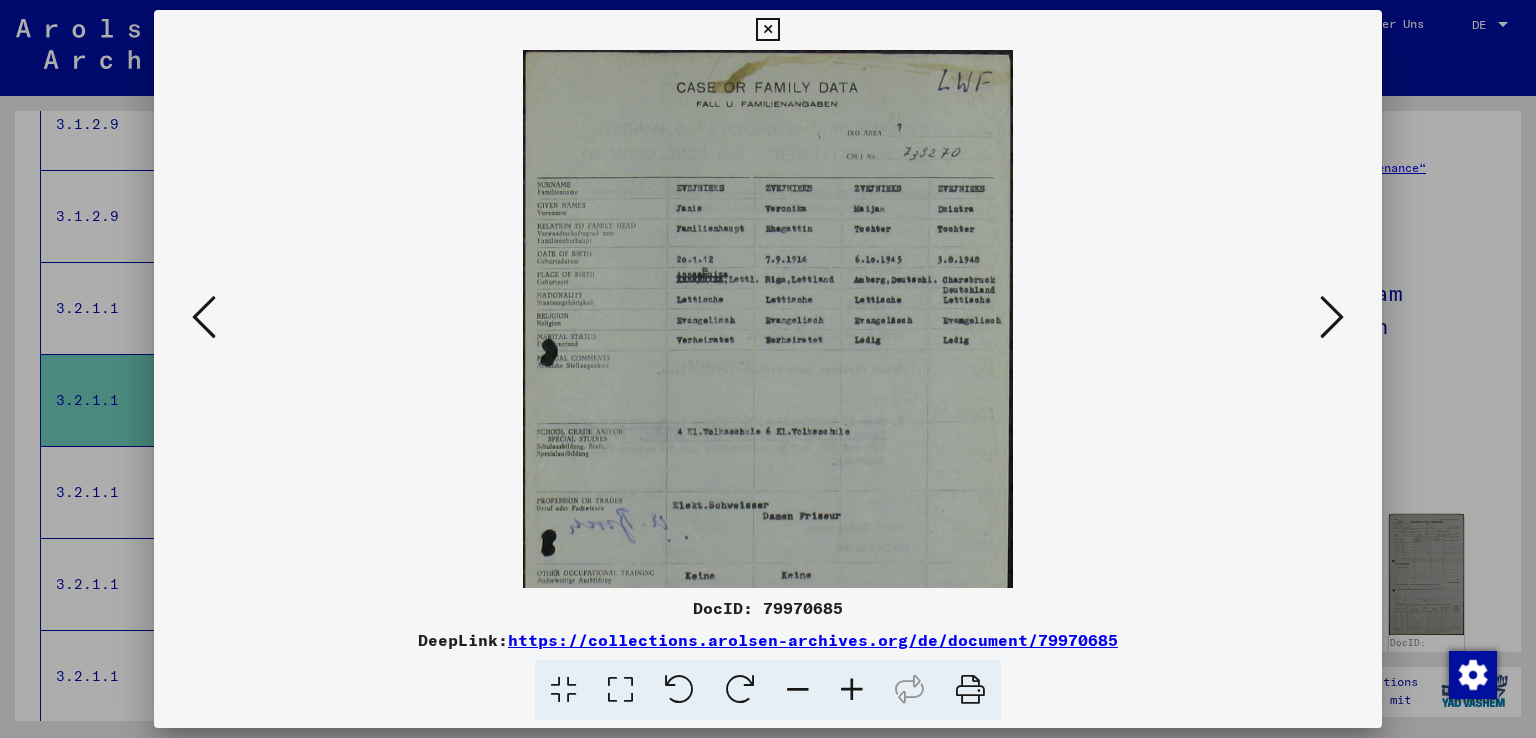 click at bounding box center [852, 690] 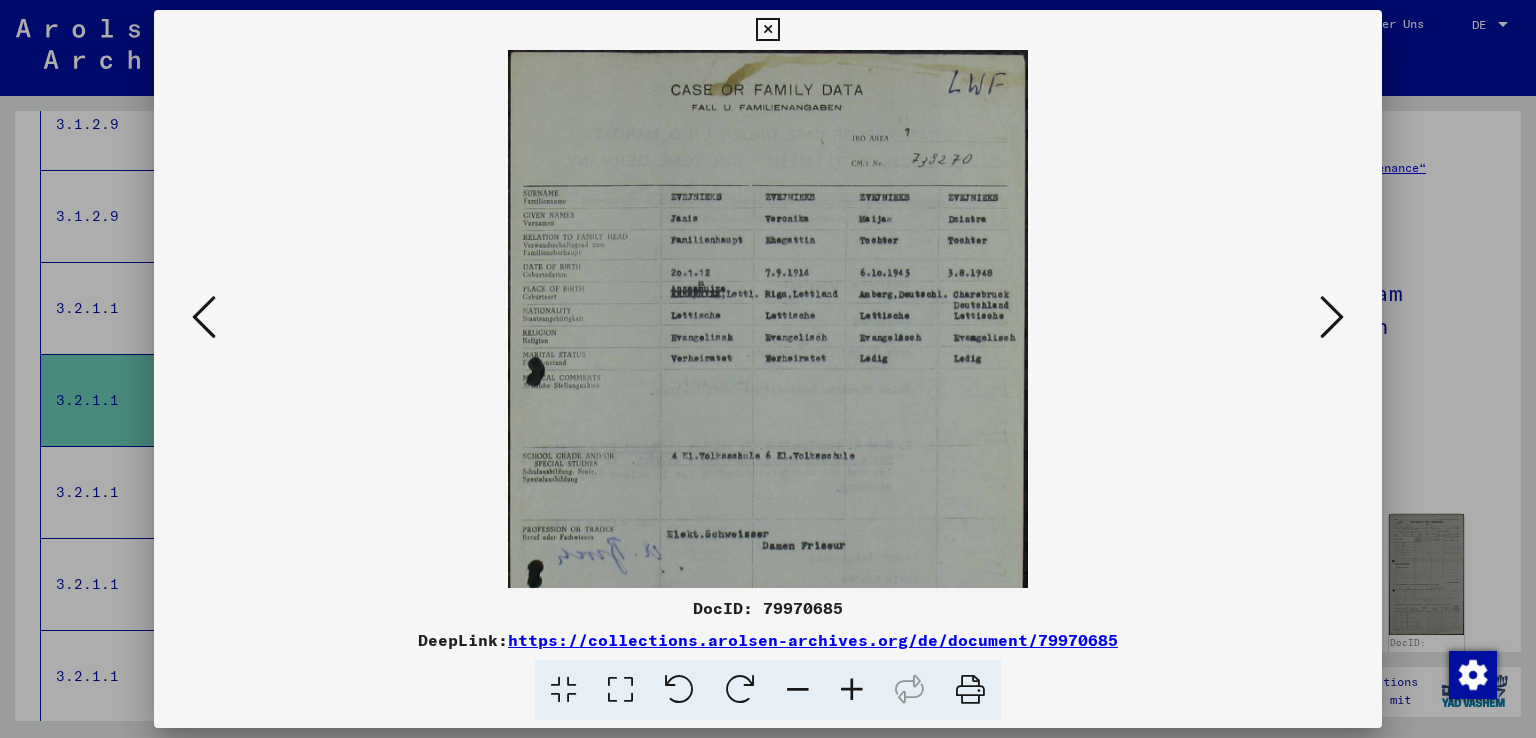 click at bounding box center (852, 690) 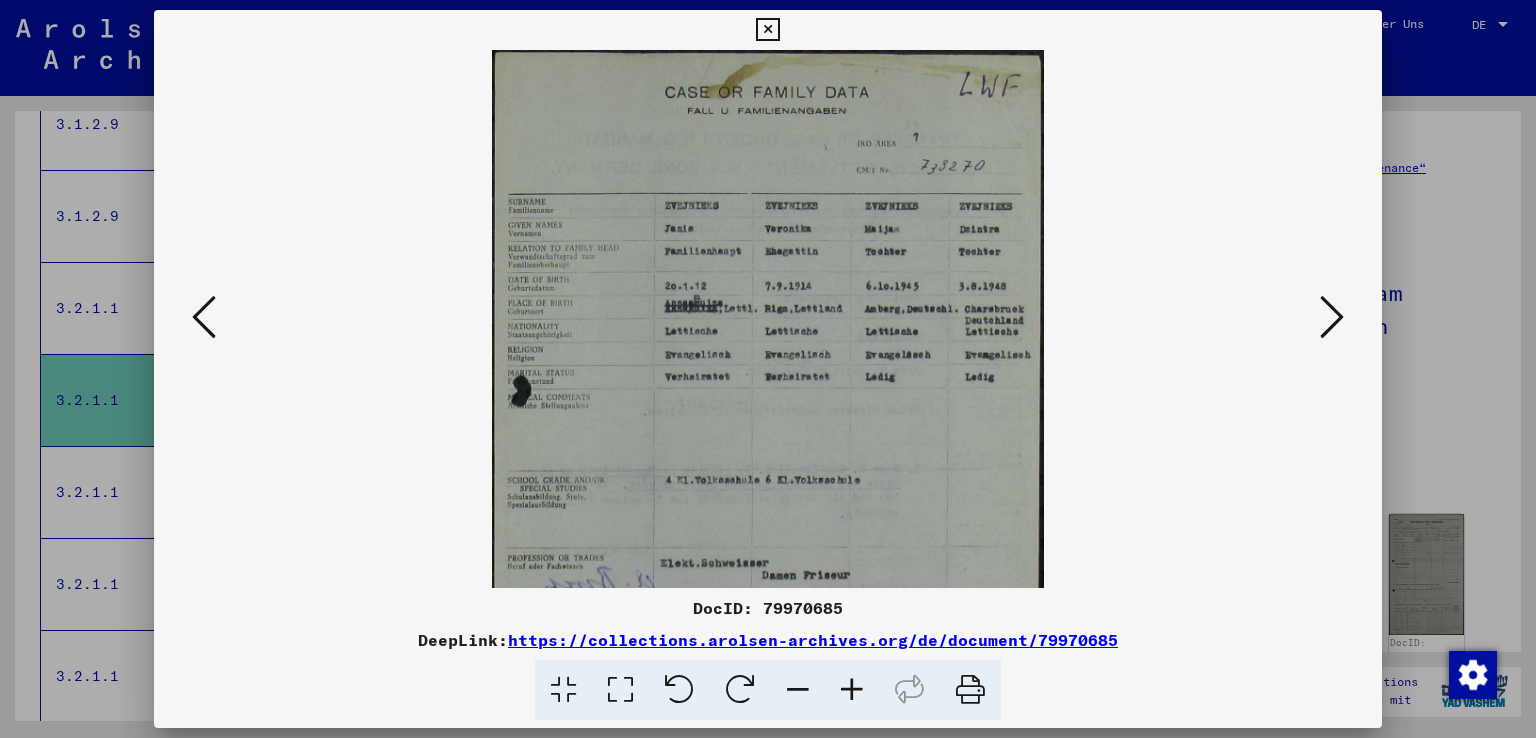 click at bounding box center (852, 690) 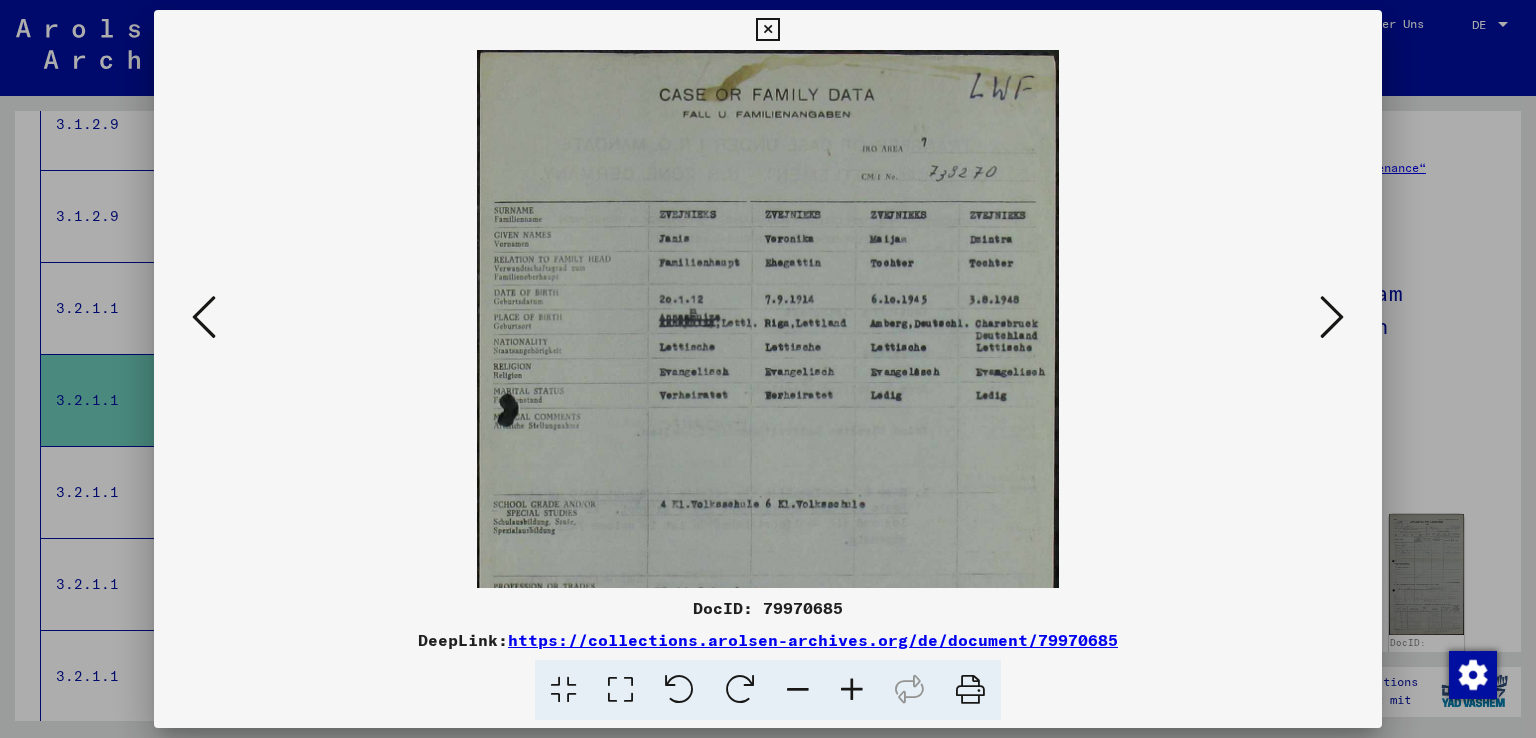 click at bounding box center (852, 690) 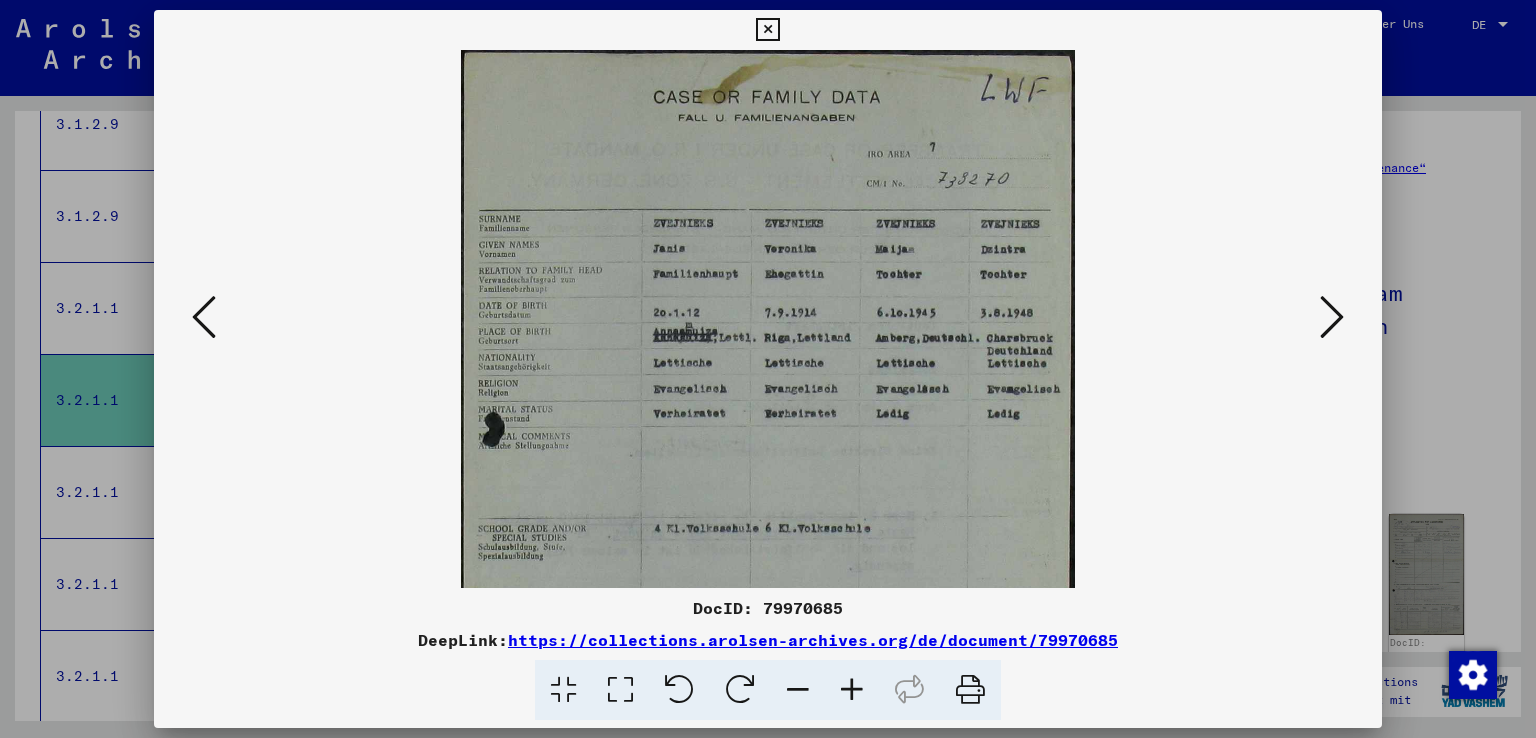 click at bounding box center [852, 690] 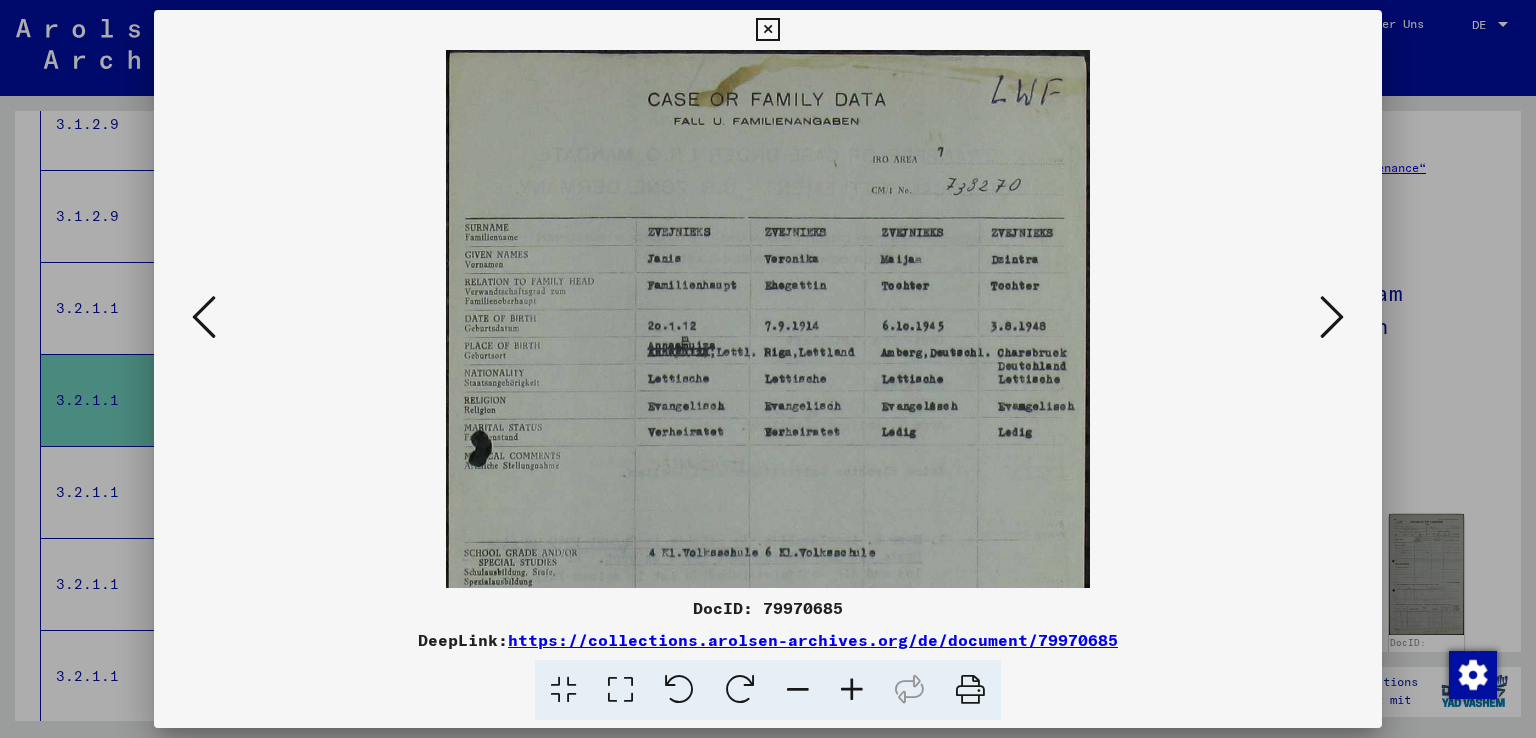 click at bounding box center [852, 690] 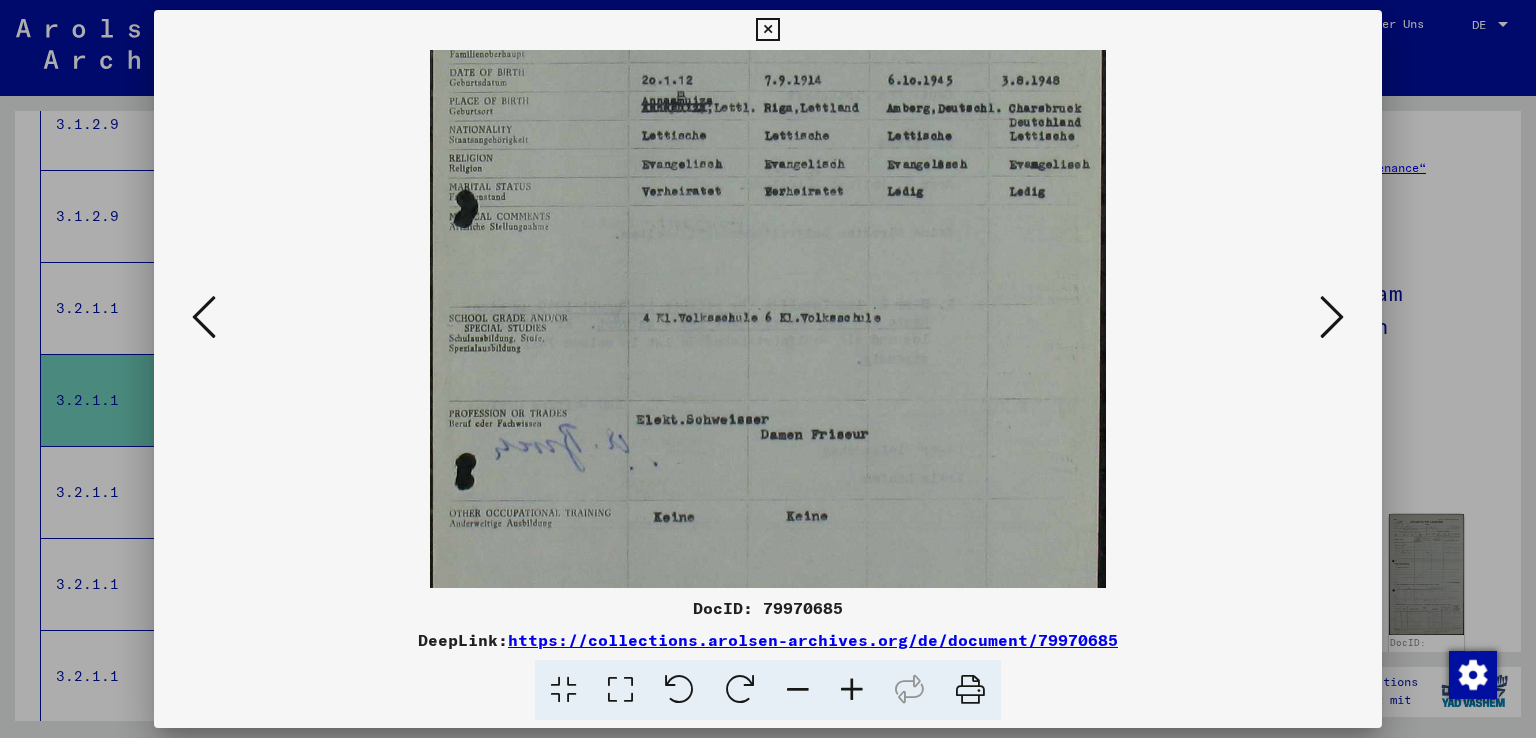 drag, startPoint x: 828, startPoint y: 525, endPoint x: 868, endPoint y: 245, distance: 282.8427 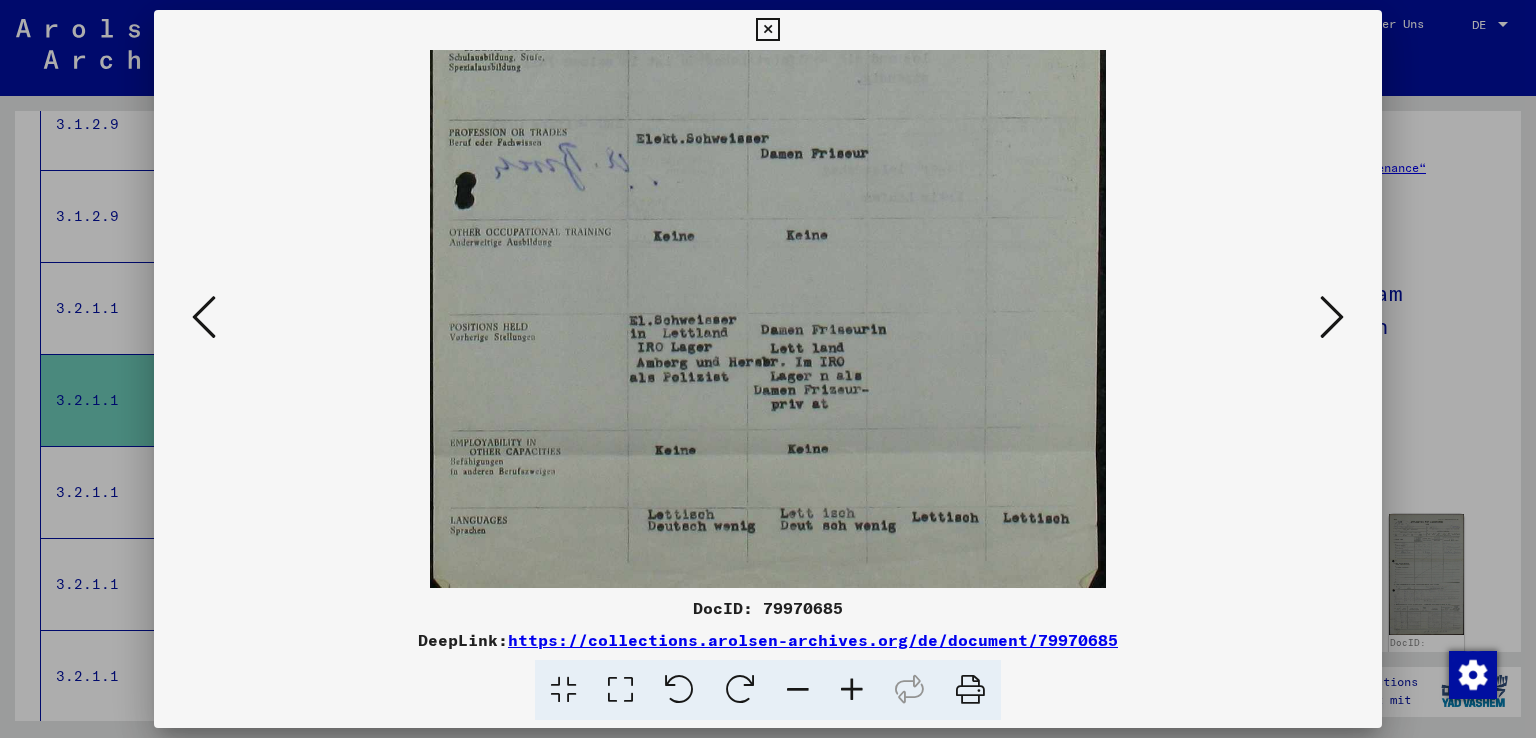 scroll, scrollTop: 549, scrollLeft: 0, axis: vertical 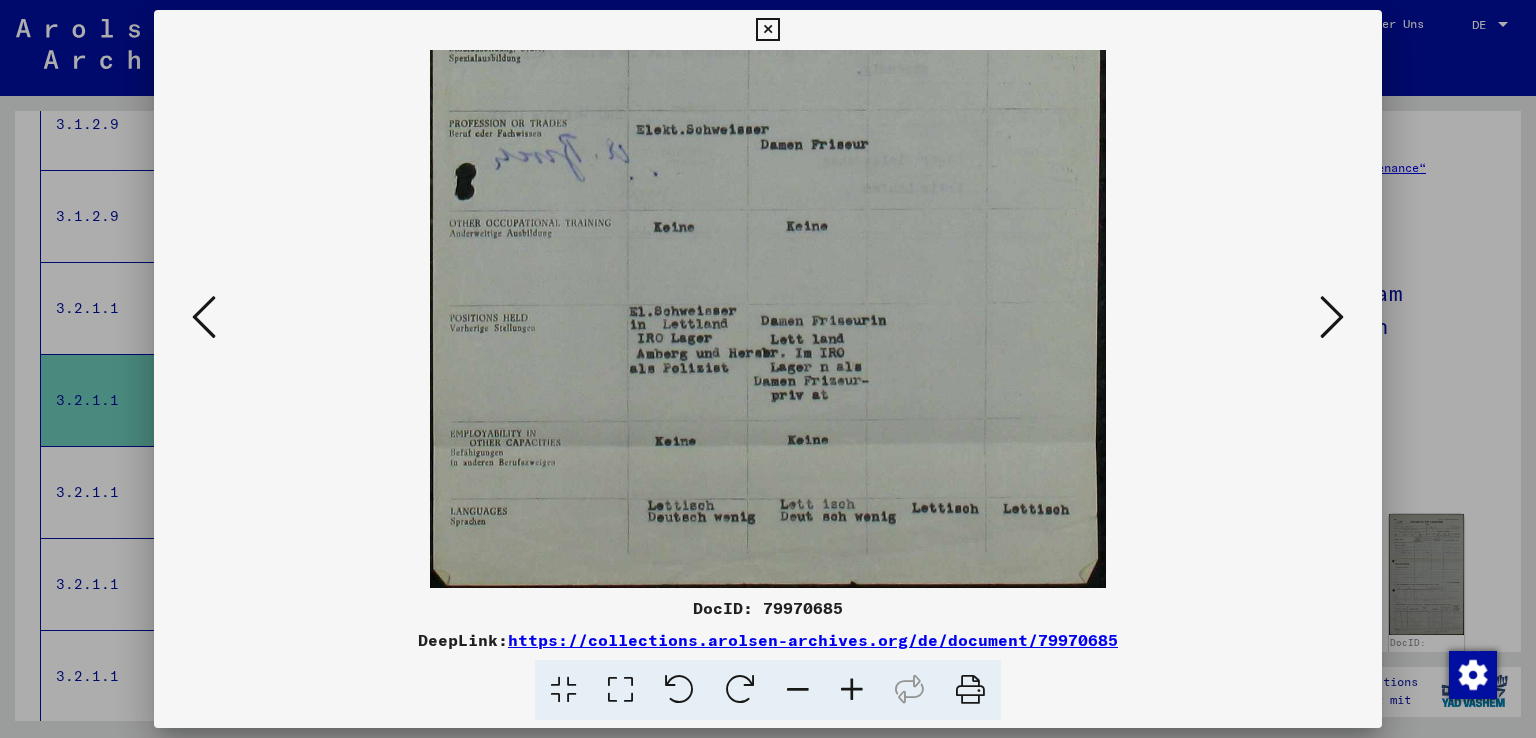 drag, startPoint x: 988, startPoint y: 501, endPoint x: 999, endPoint y: 224, distance: 277.21832 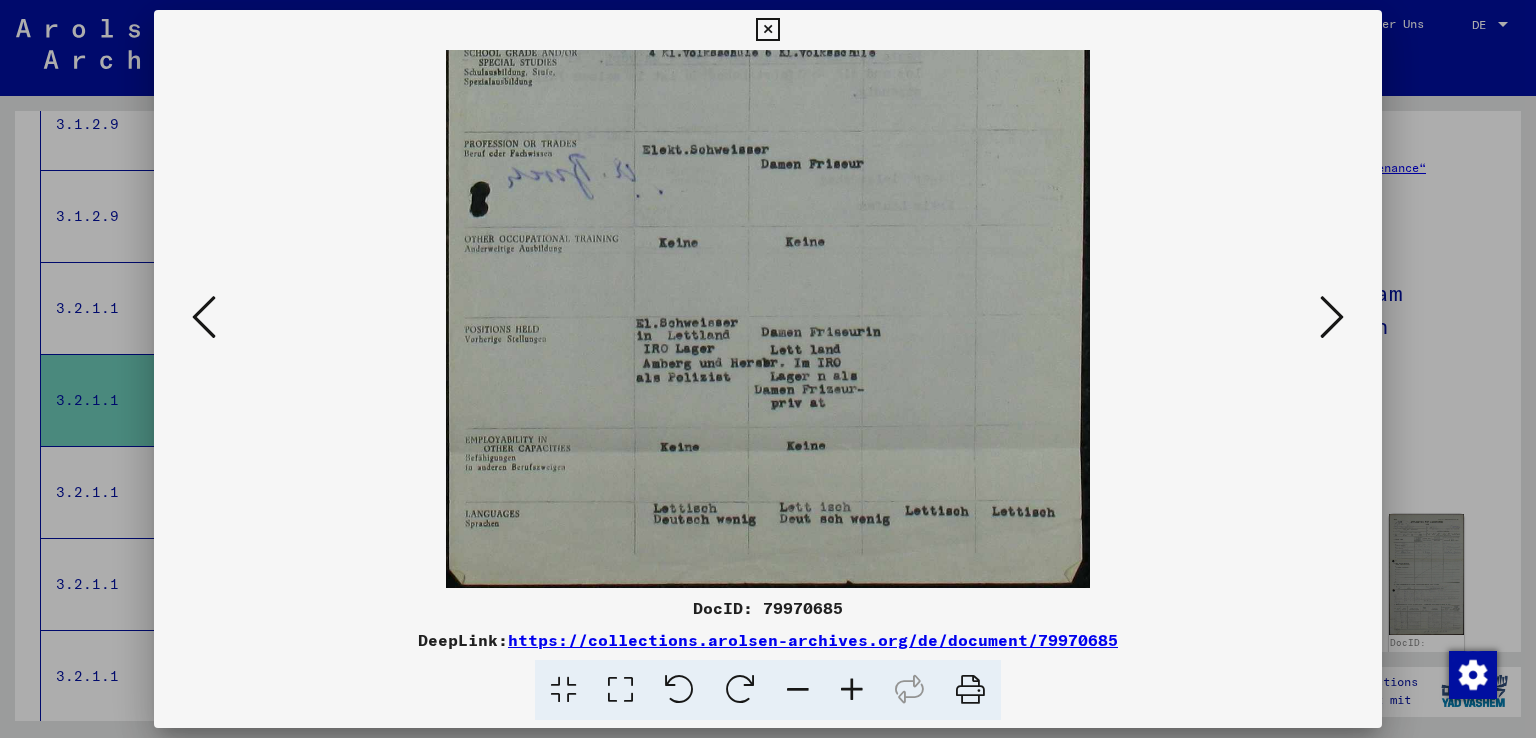 click at bounding box center (798, 690) 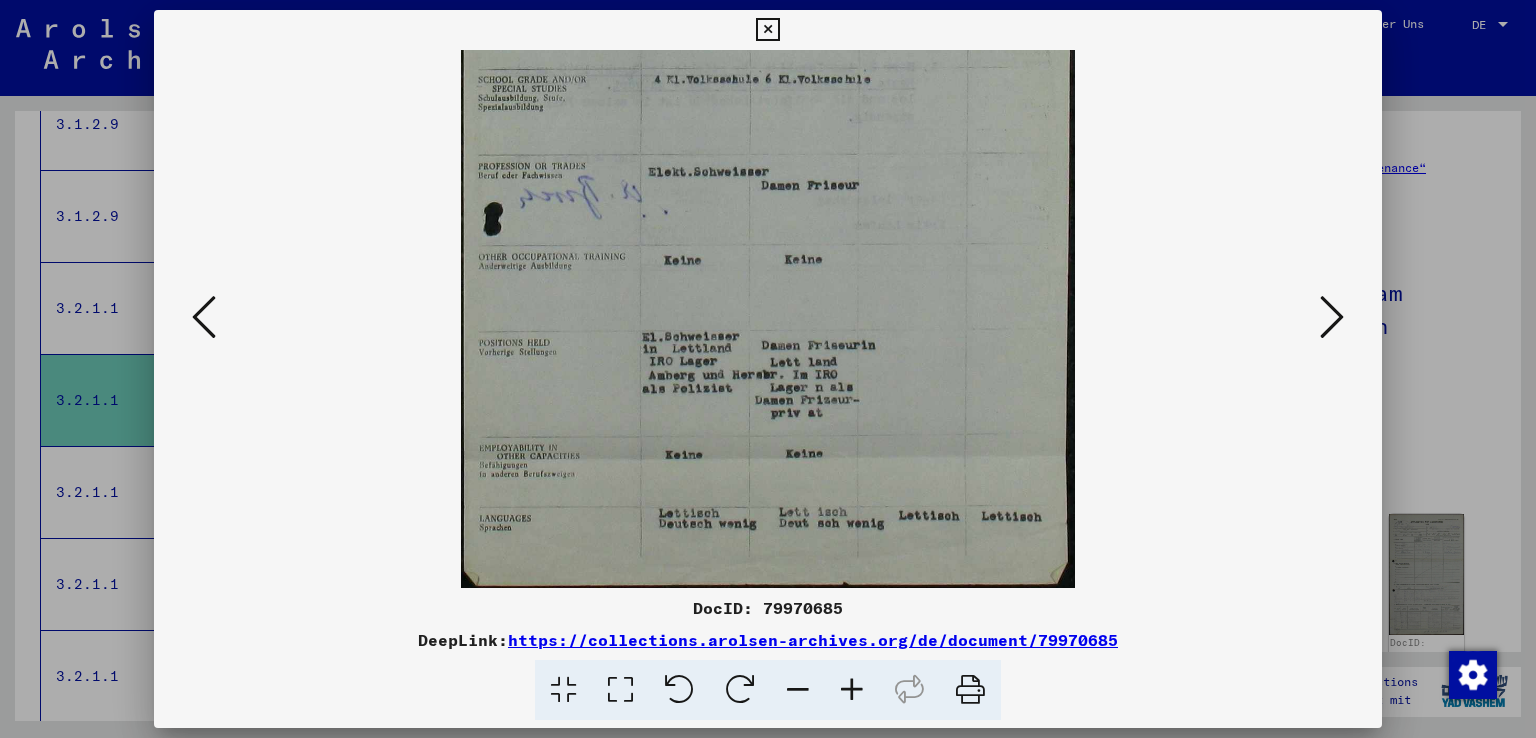 click at bounding box center [798, 690] 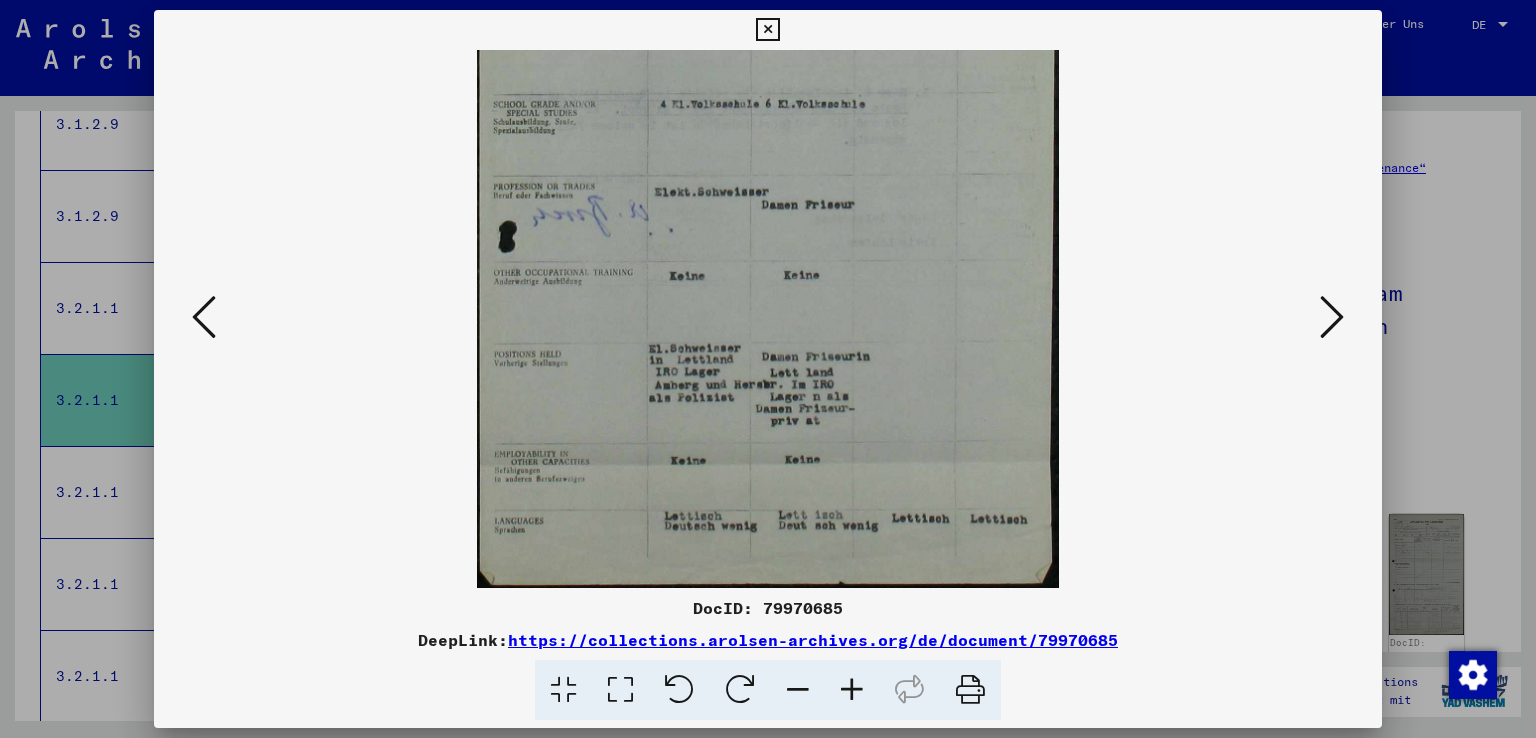 click at bounding box center (798, 690) 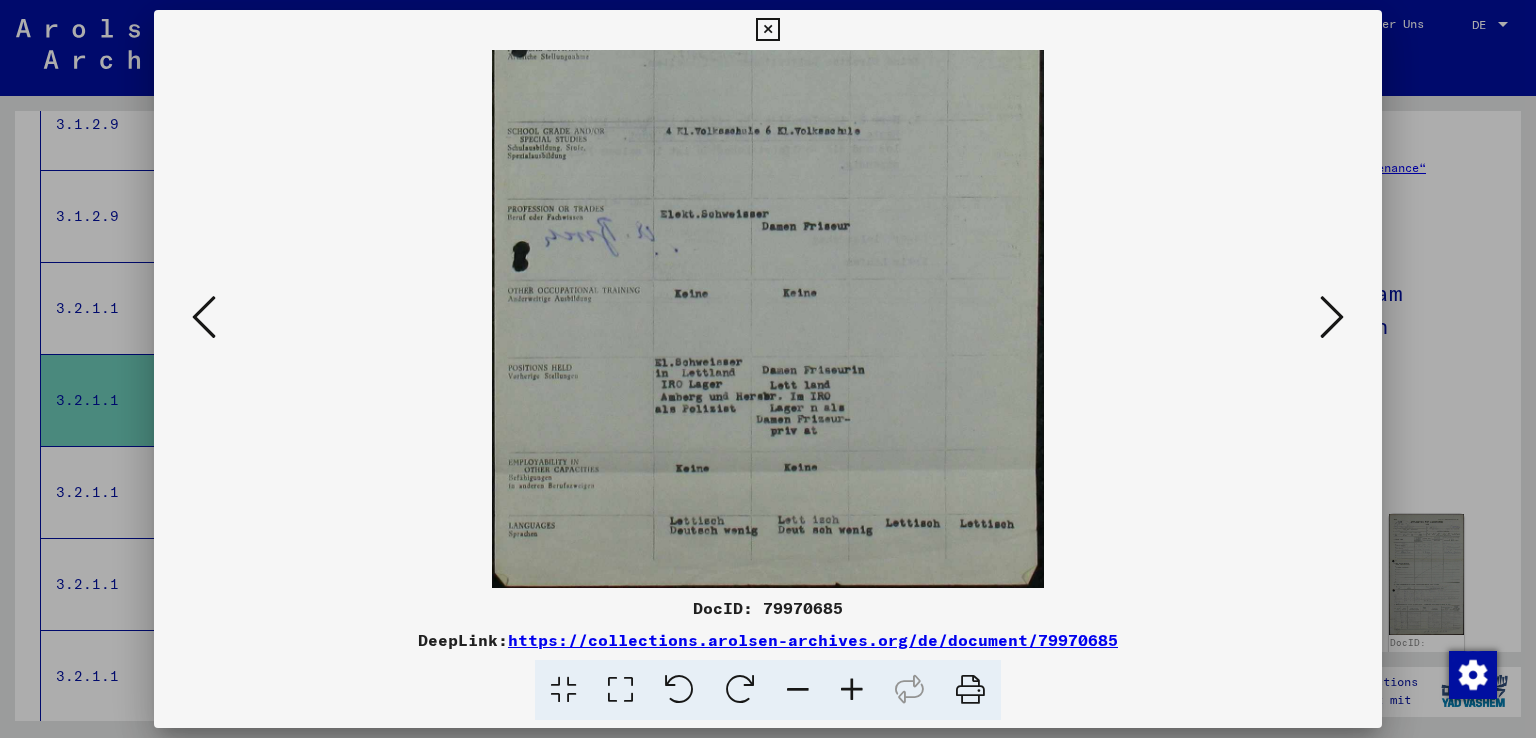 click at bounding box center [798, 690] 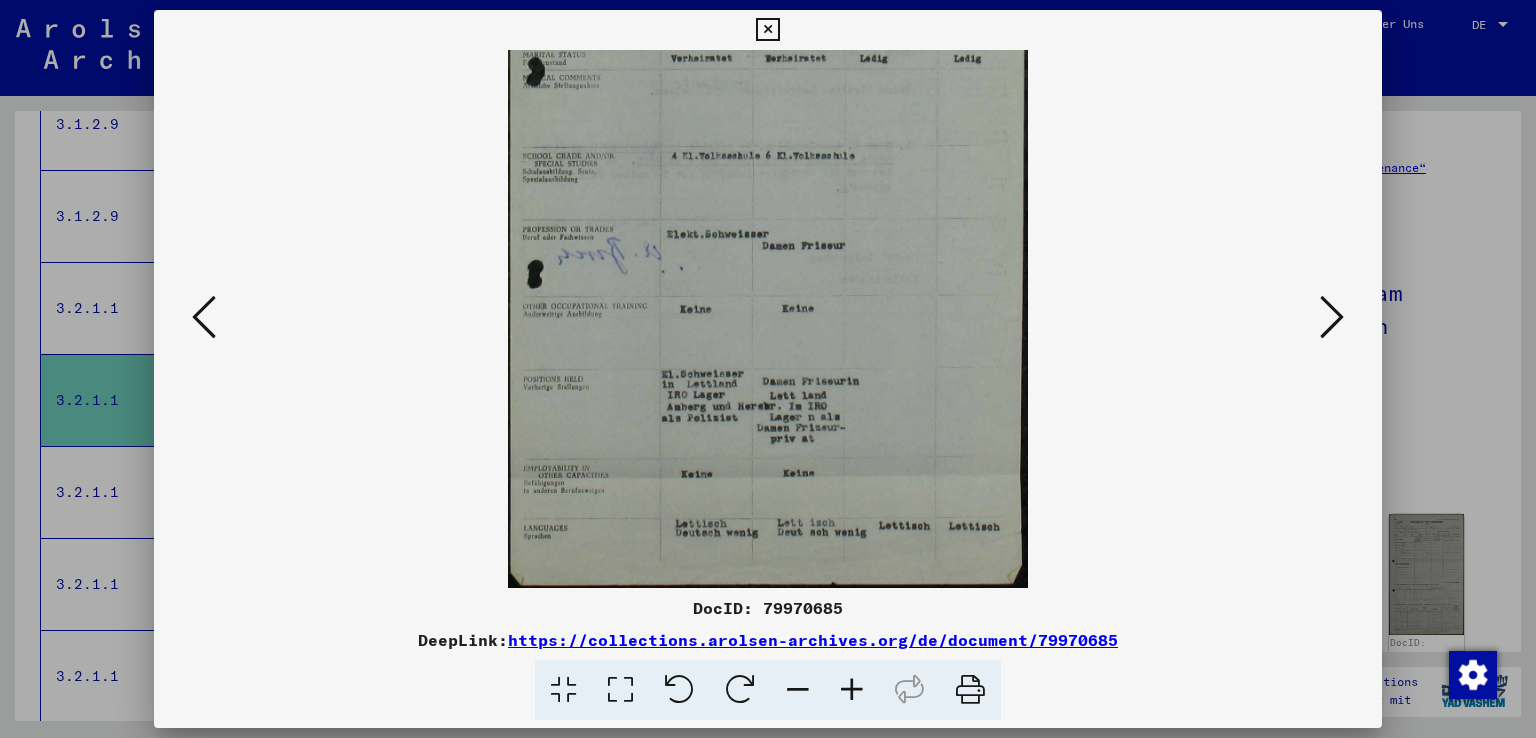 click at bounding box center (798, 690) 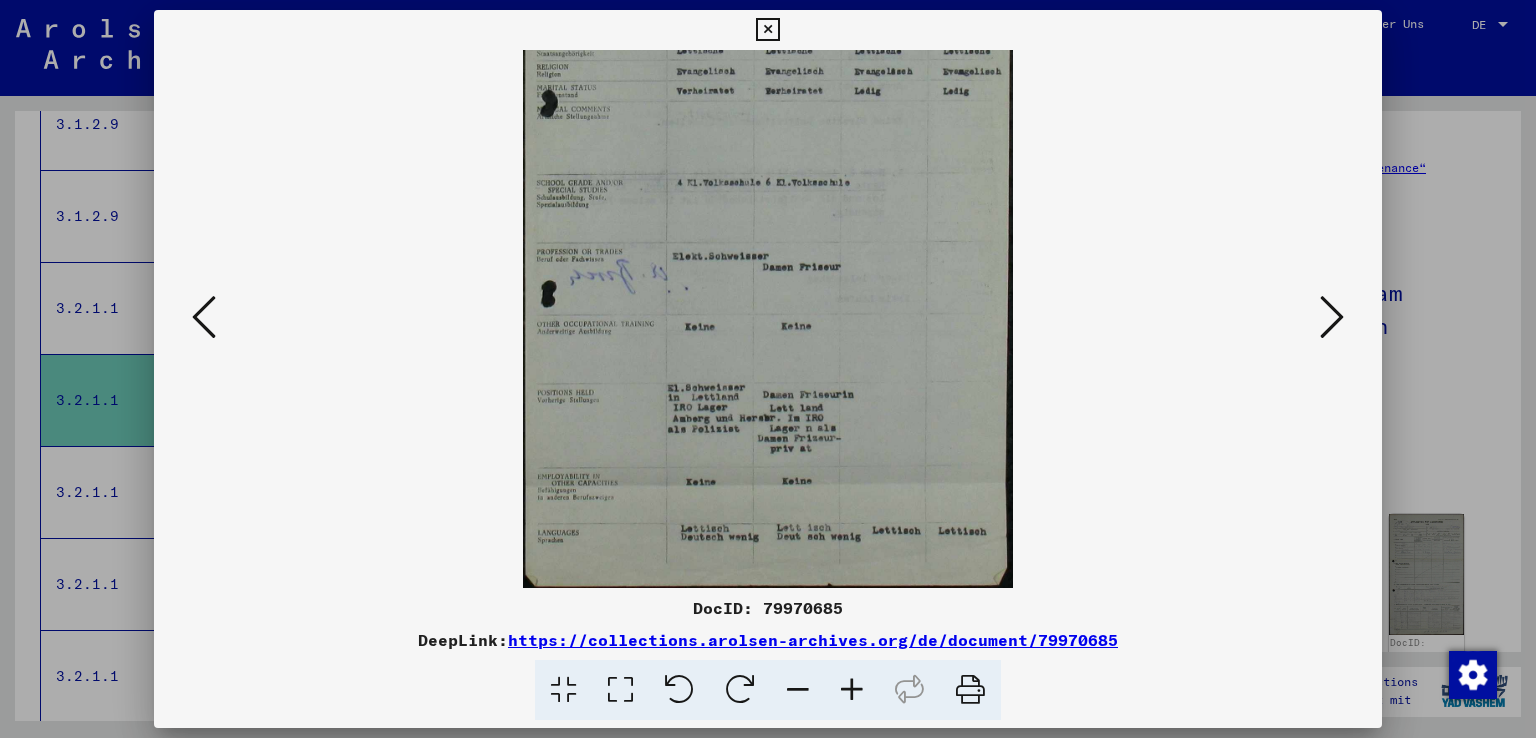 click at bounding box center [798, 690] 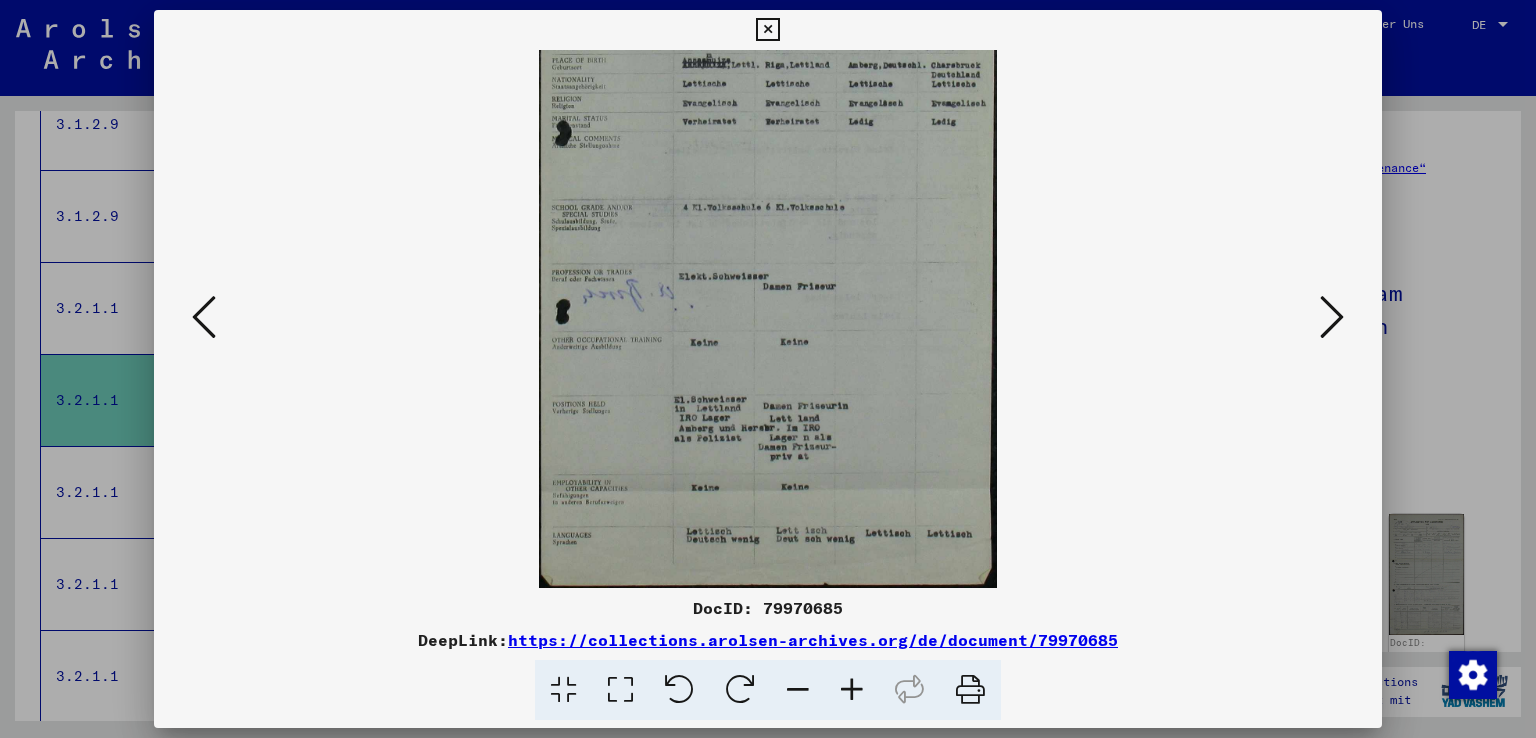 click at bounding box center [798, 690] 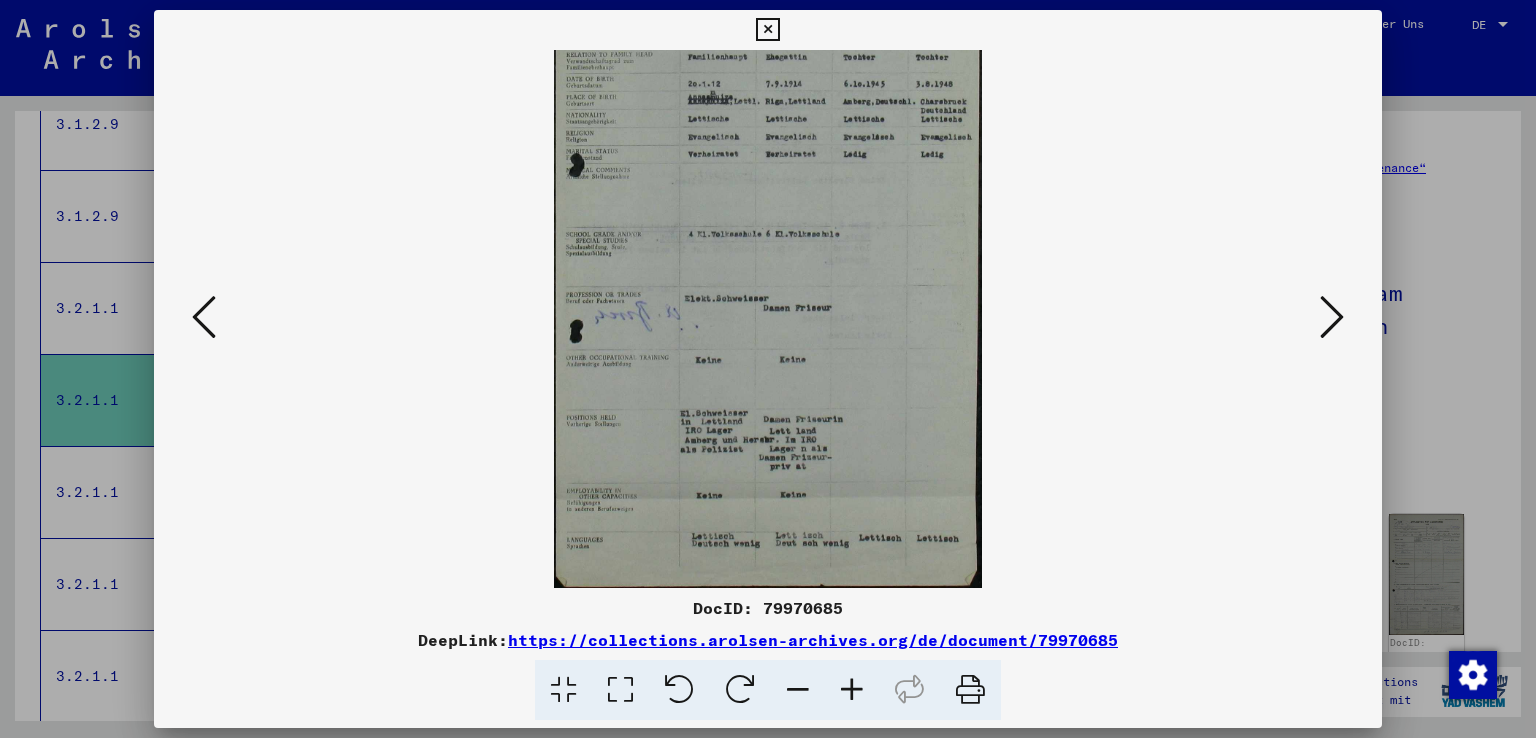 click at bounding box center (798, 690) 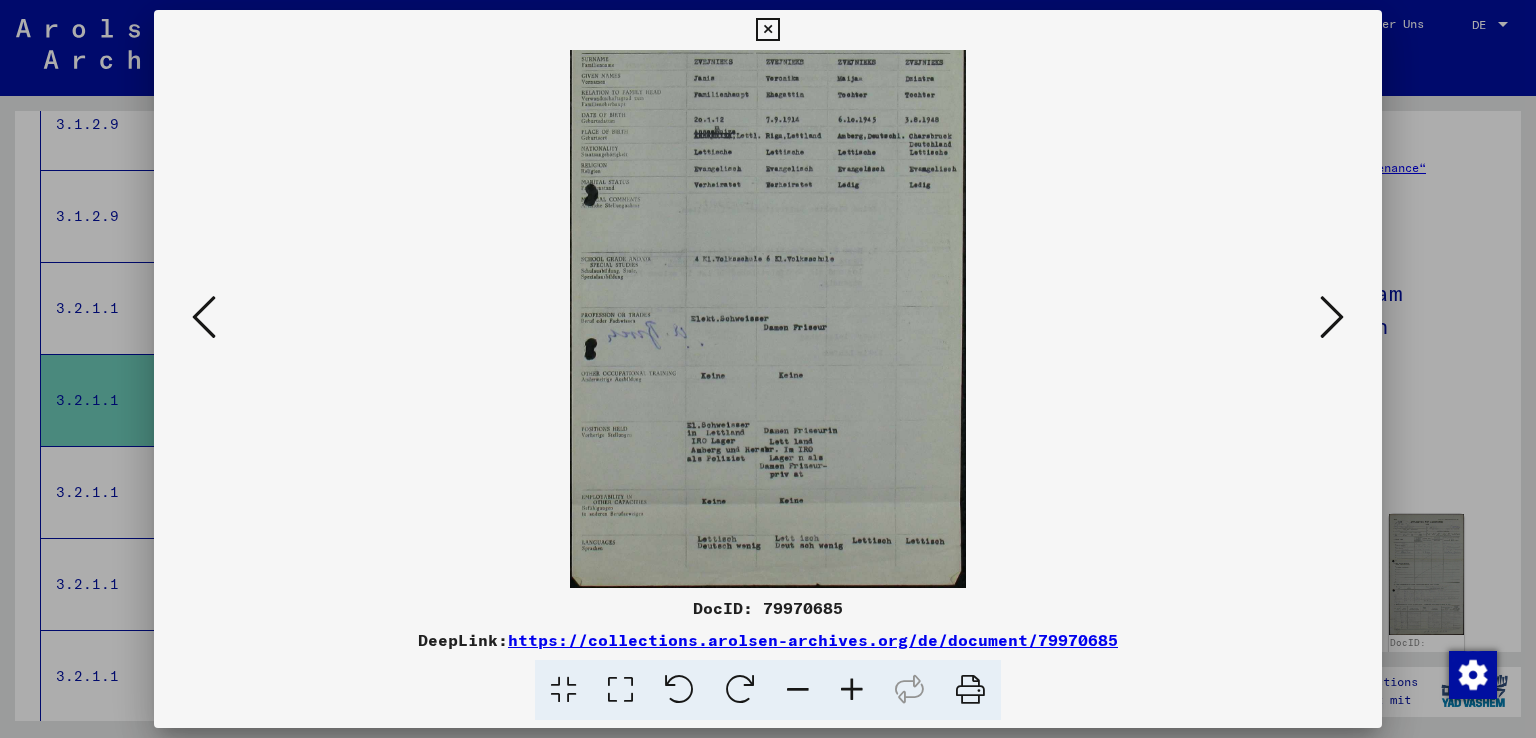 click at bounding box center (798, 690) 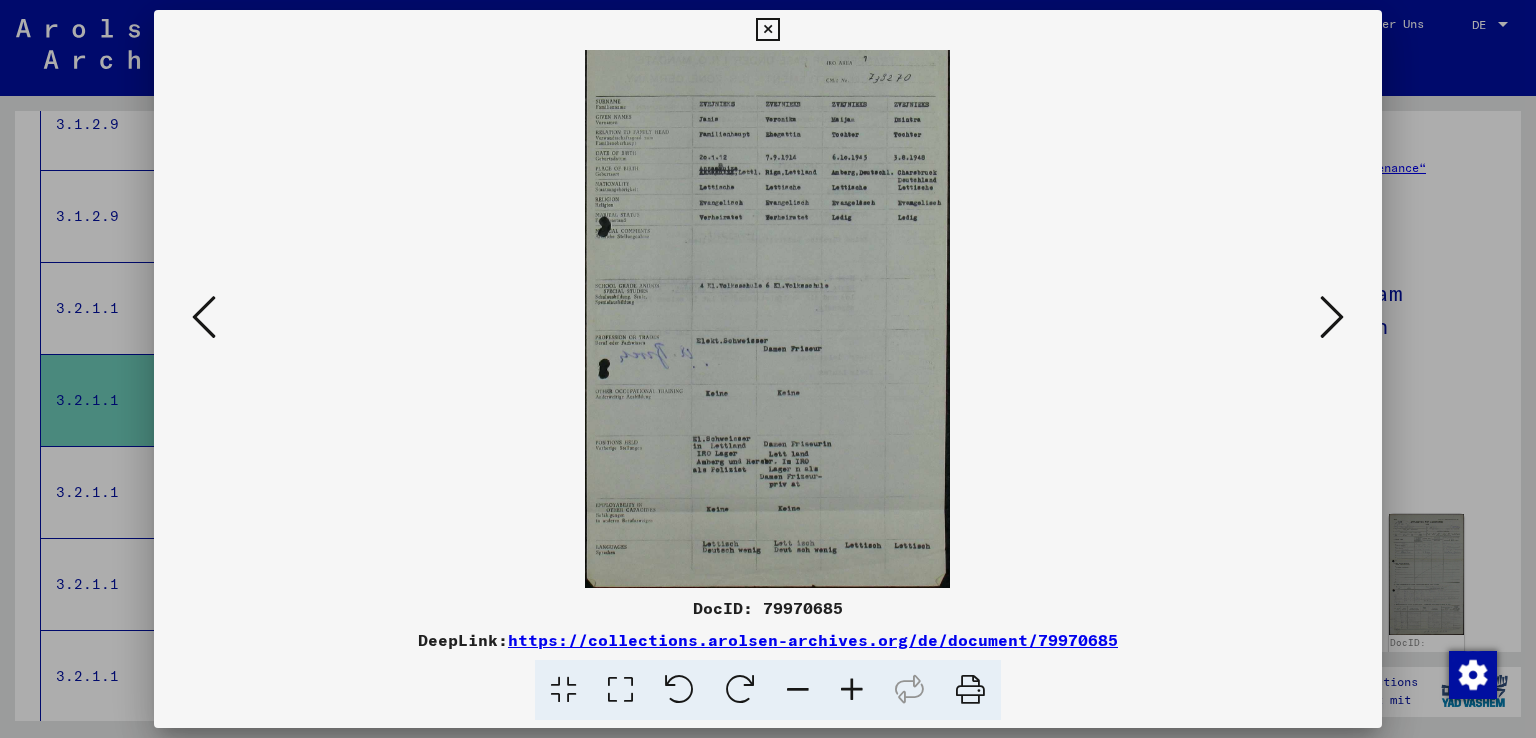 click at bounding box center [1332, 318] 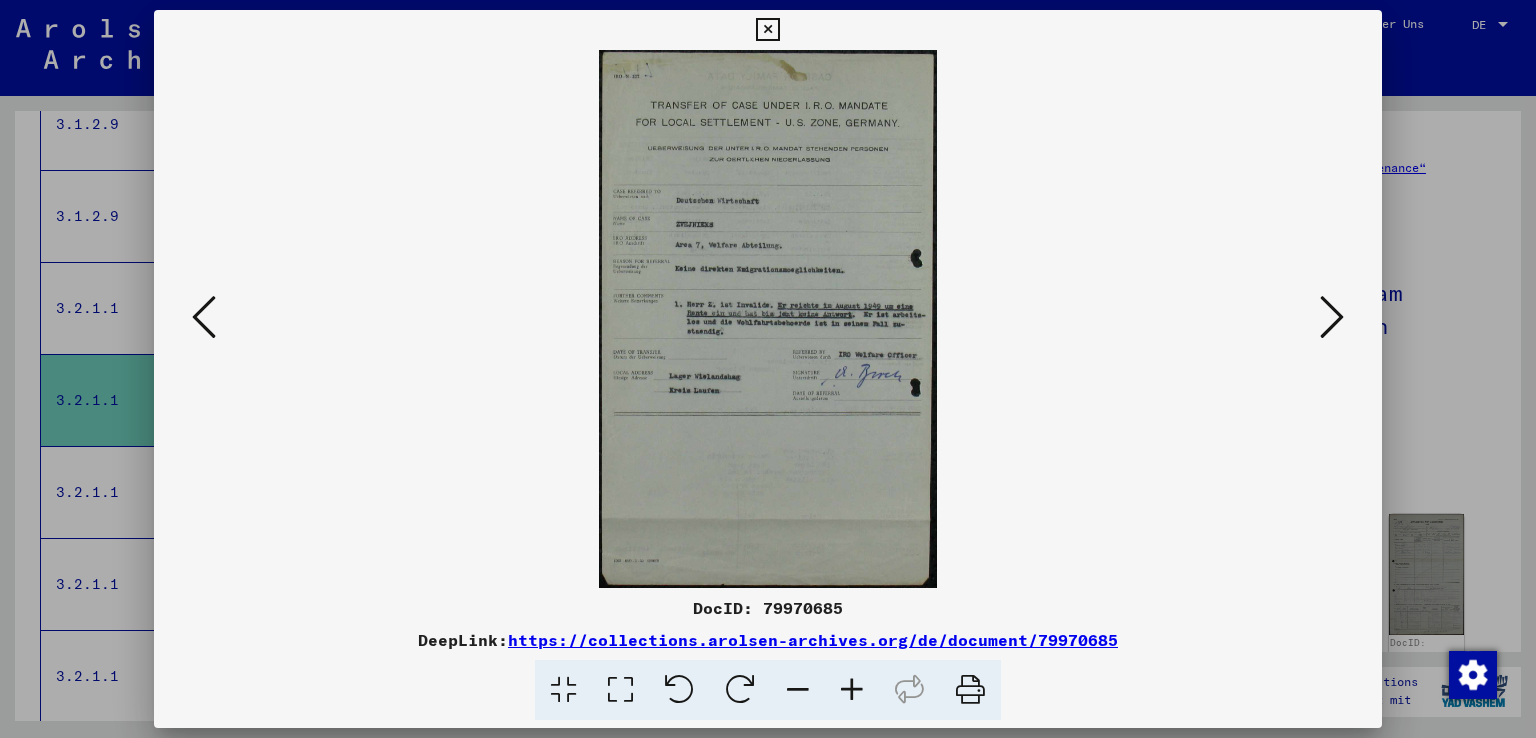 scroll, scrollTop: 0, scrollLeft: 0, axis: both 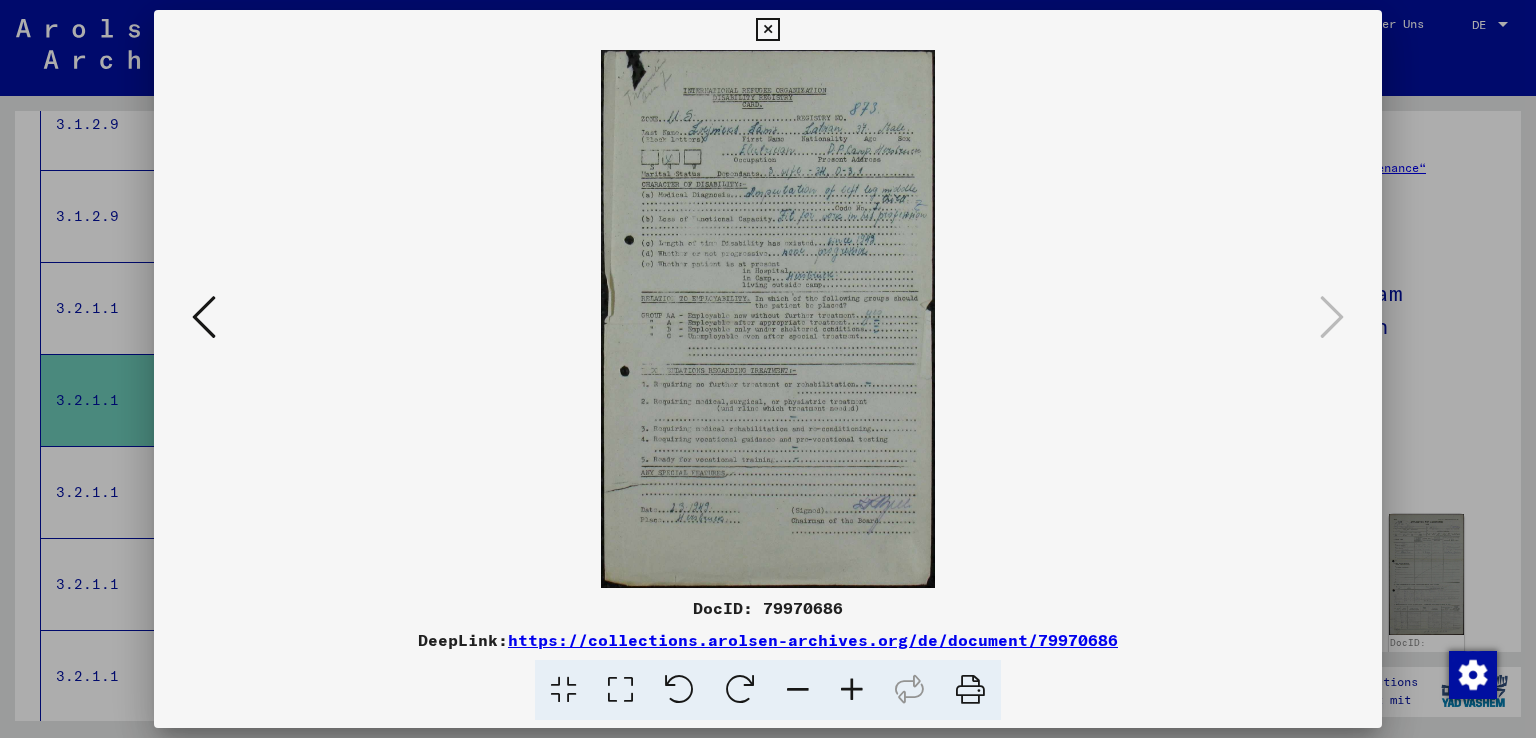 click at bounding box center [852, 690] 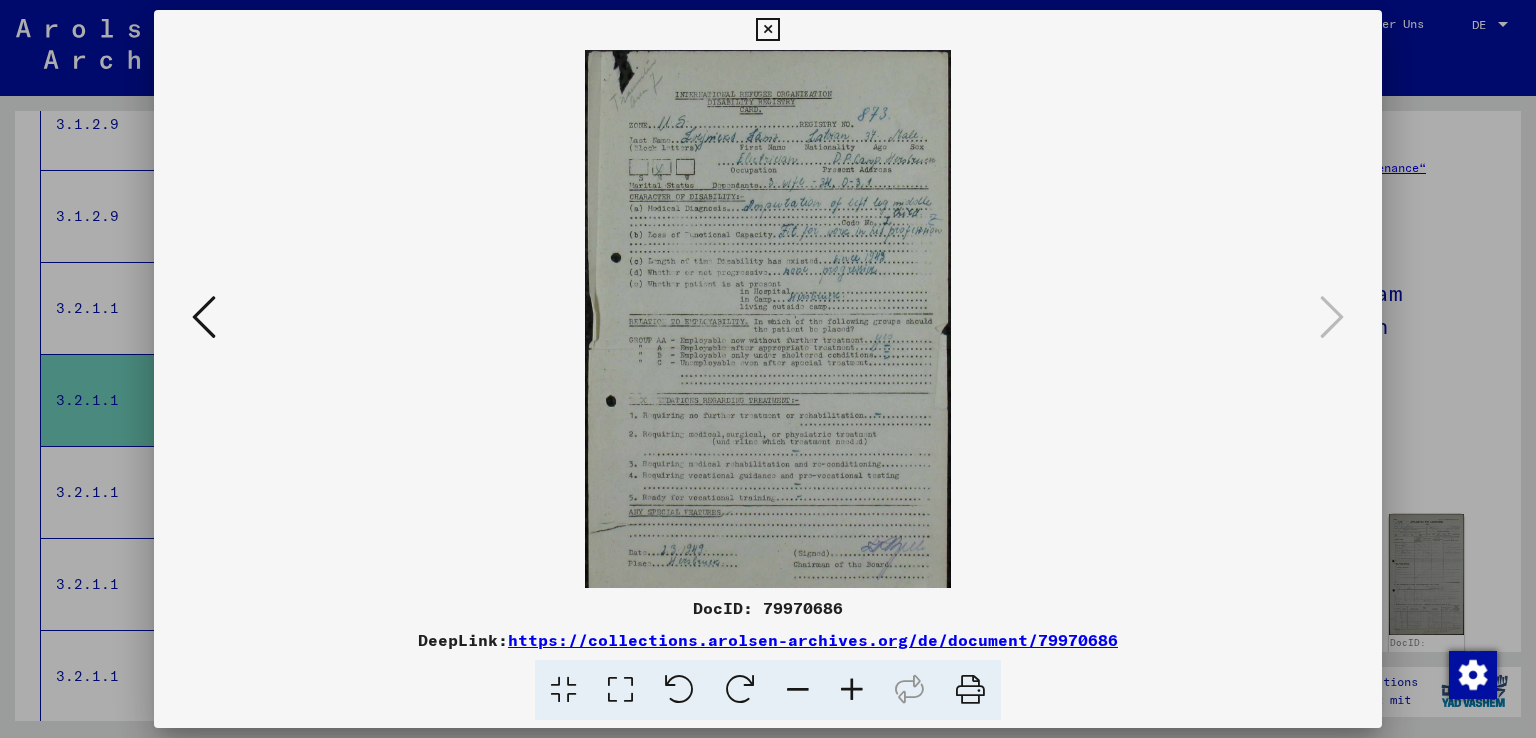 click at bounding box center (852, 690) 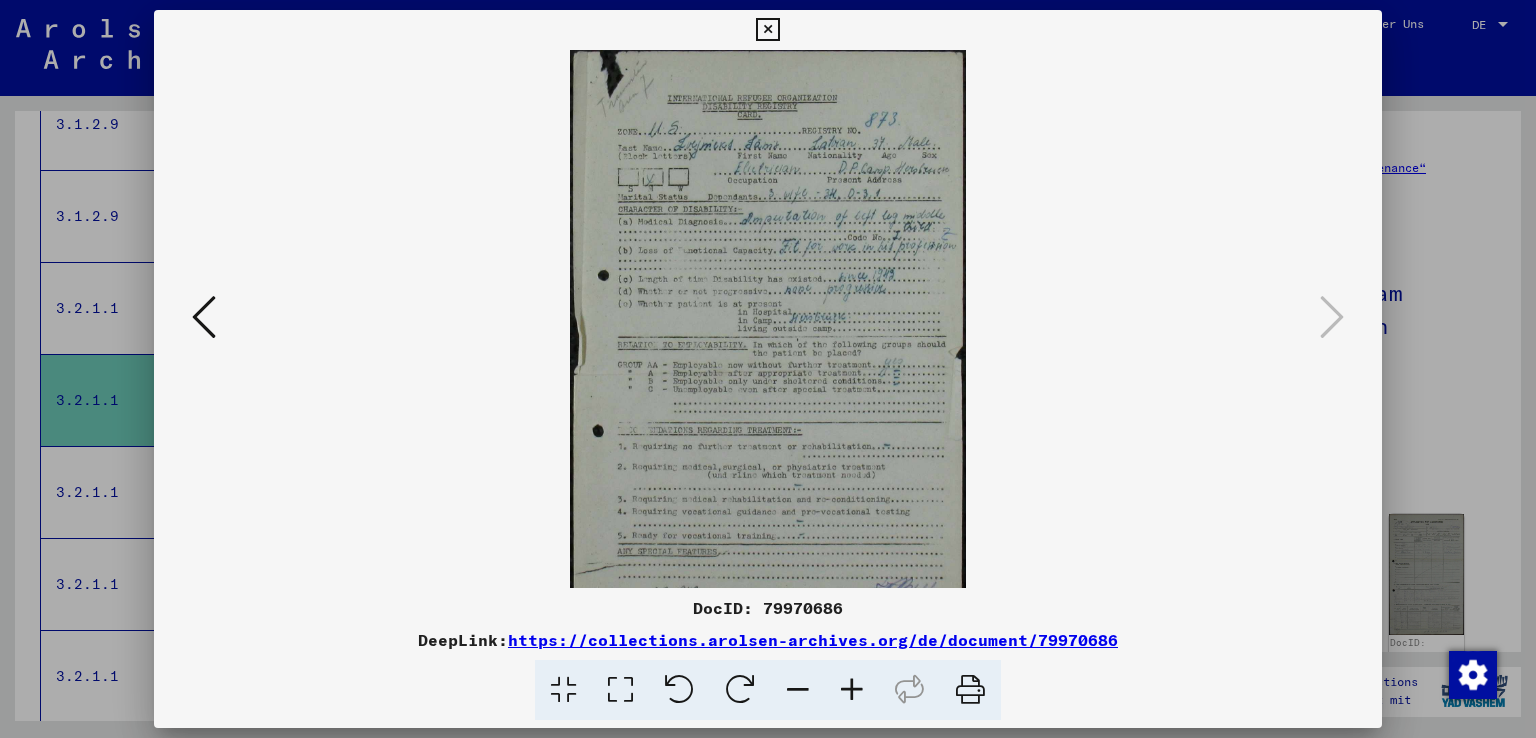 click at bounding box center [852, 690] 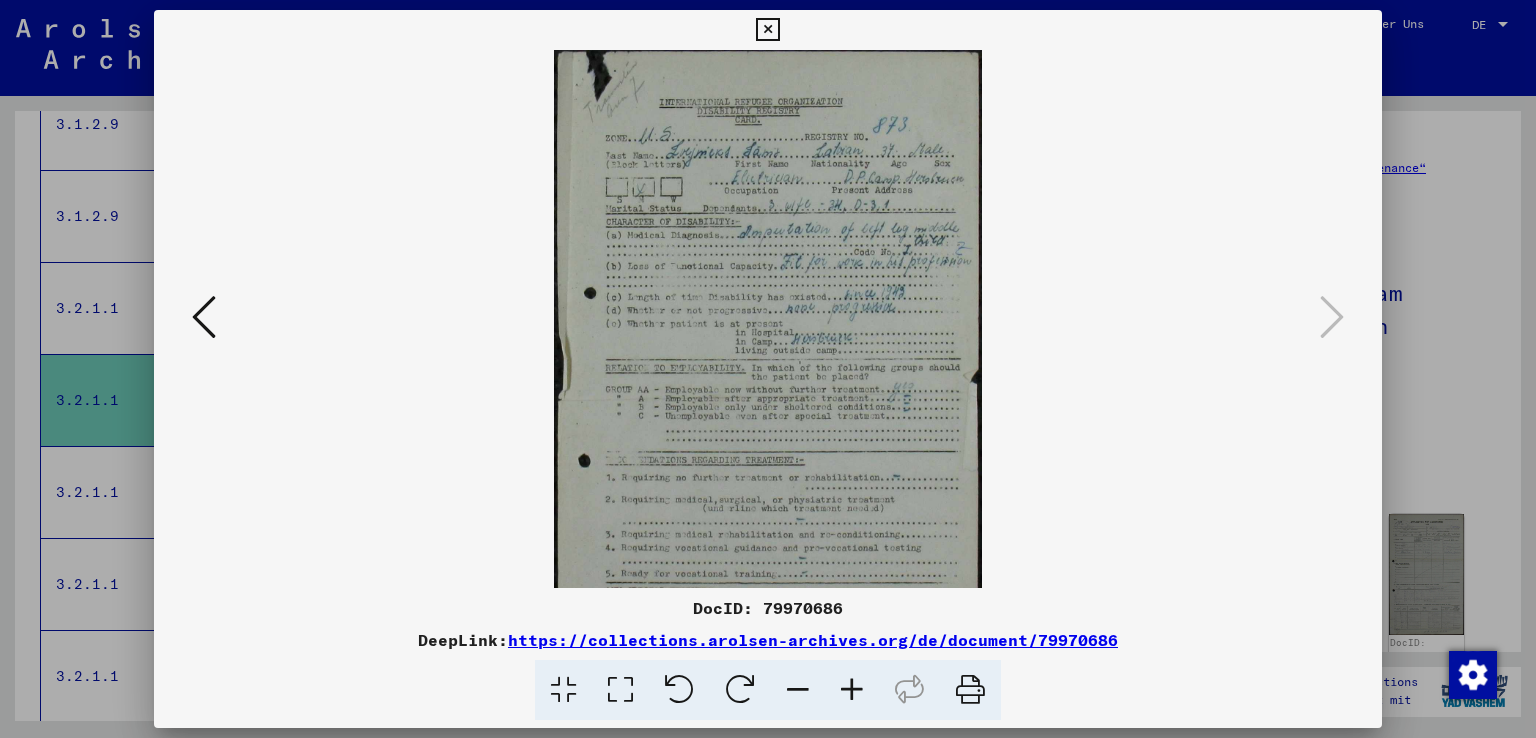 click at bounding box center (852, 690) 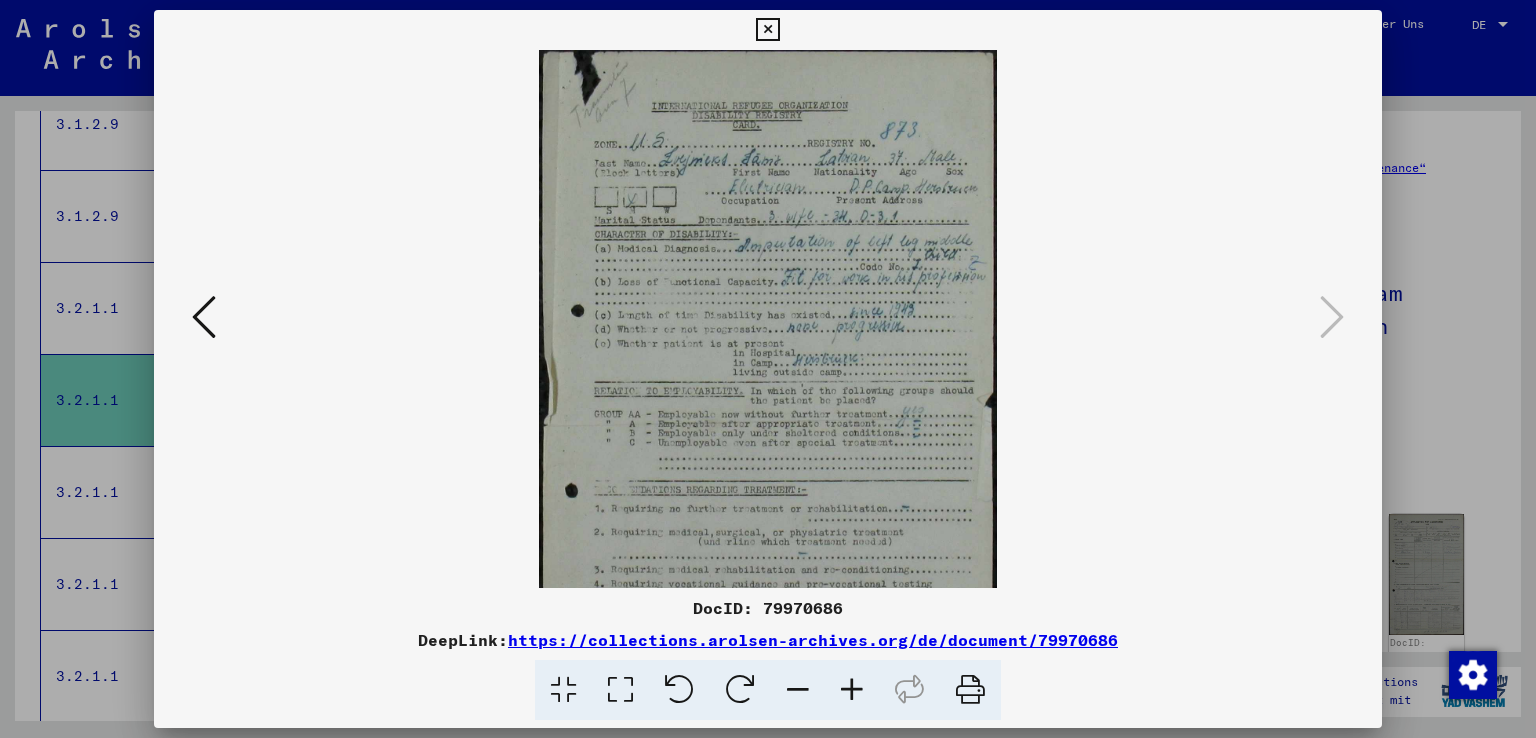 click at bounding box center [852, 690] 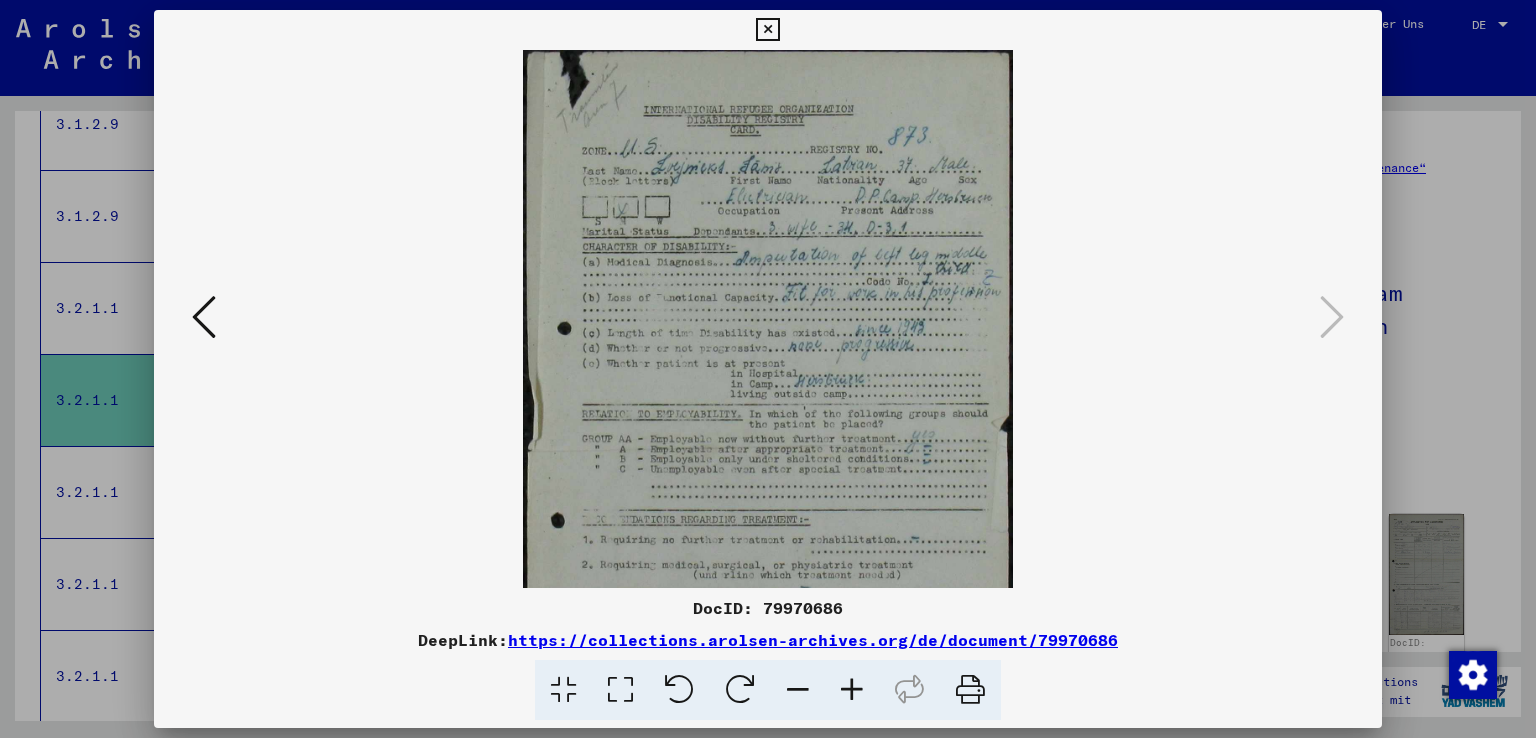 click at bounding box center [852, 690] 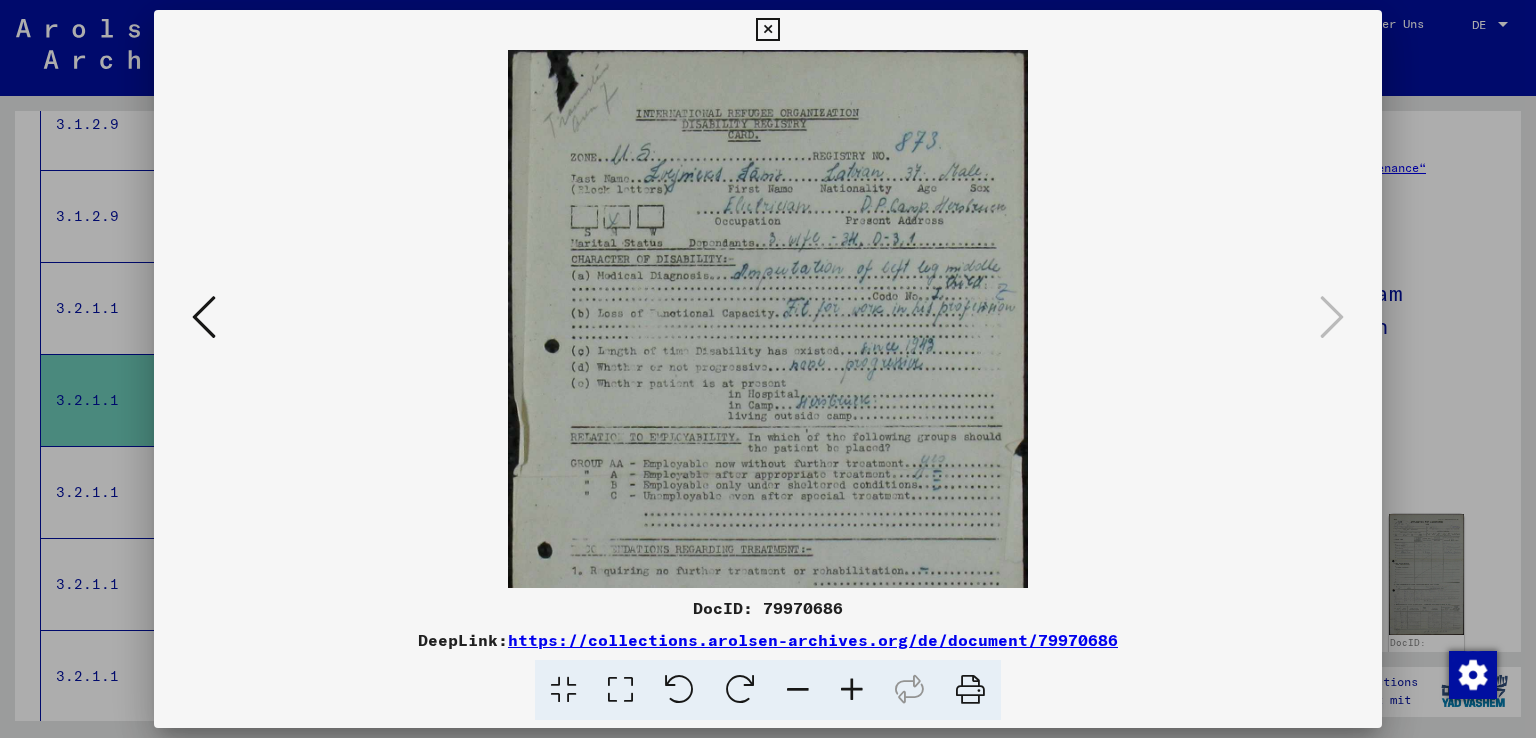 click at bounding box center (852, 690) 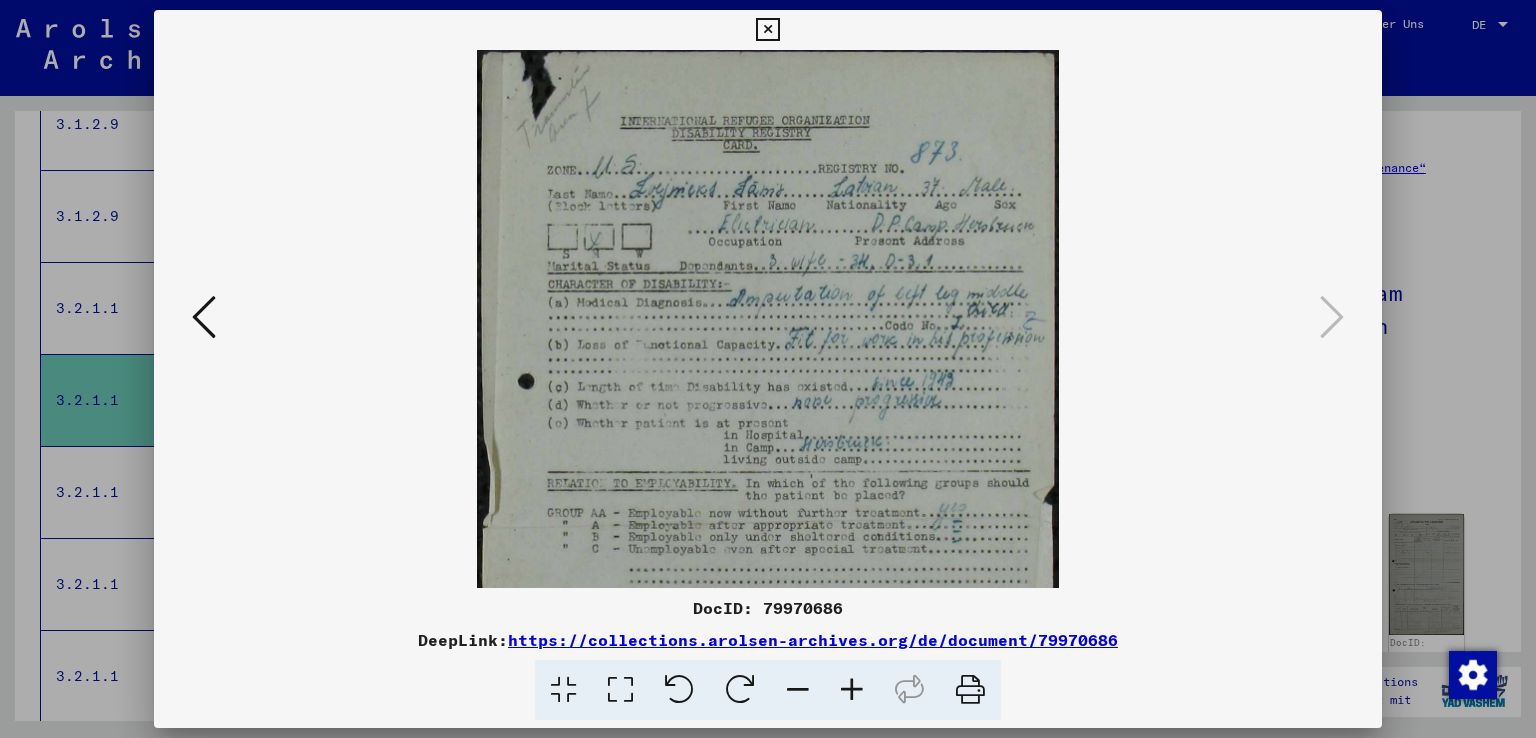 click at bounding box center [852, 690] 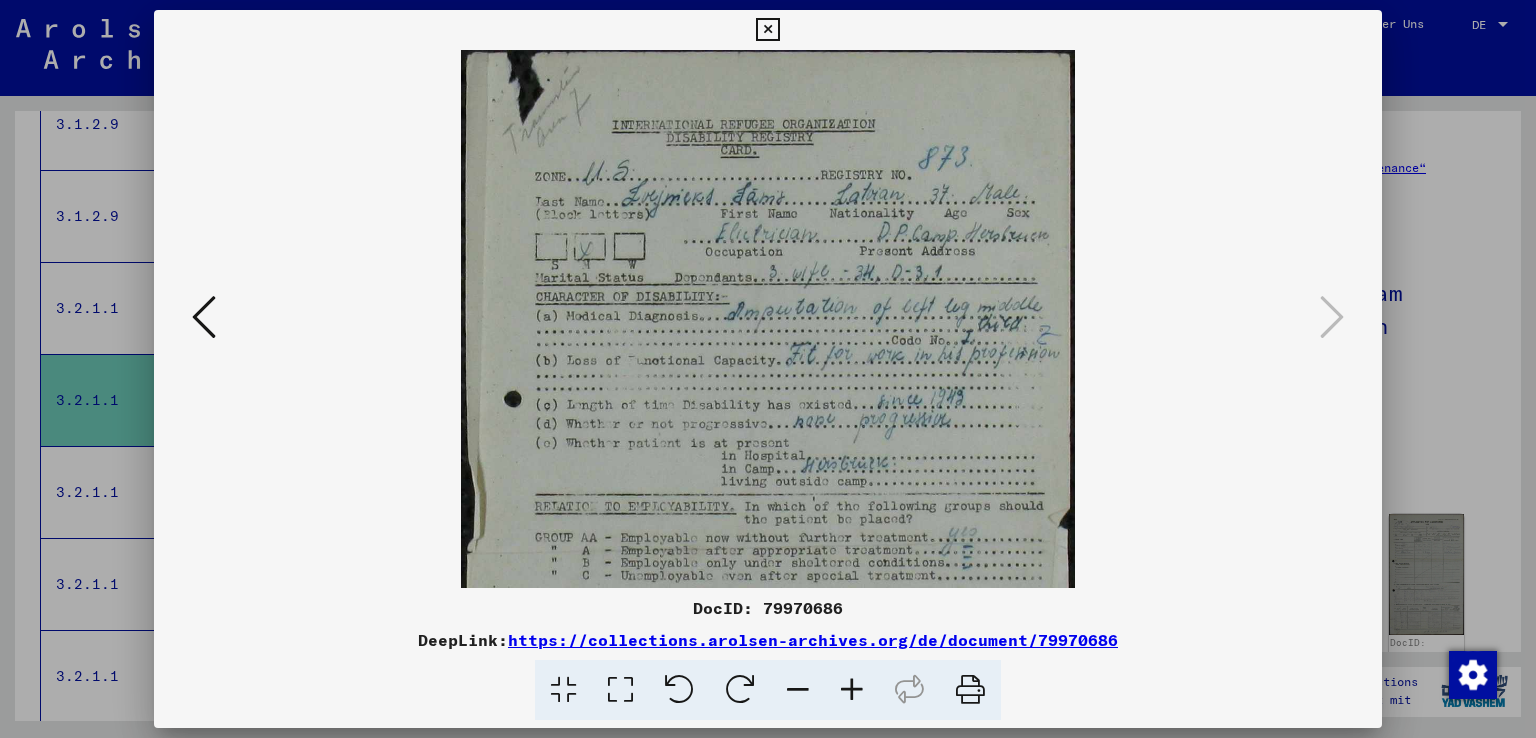 click at bounding box center (852, 690) 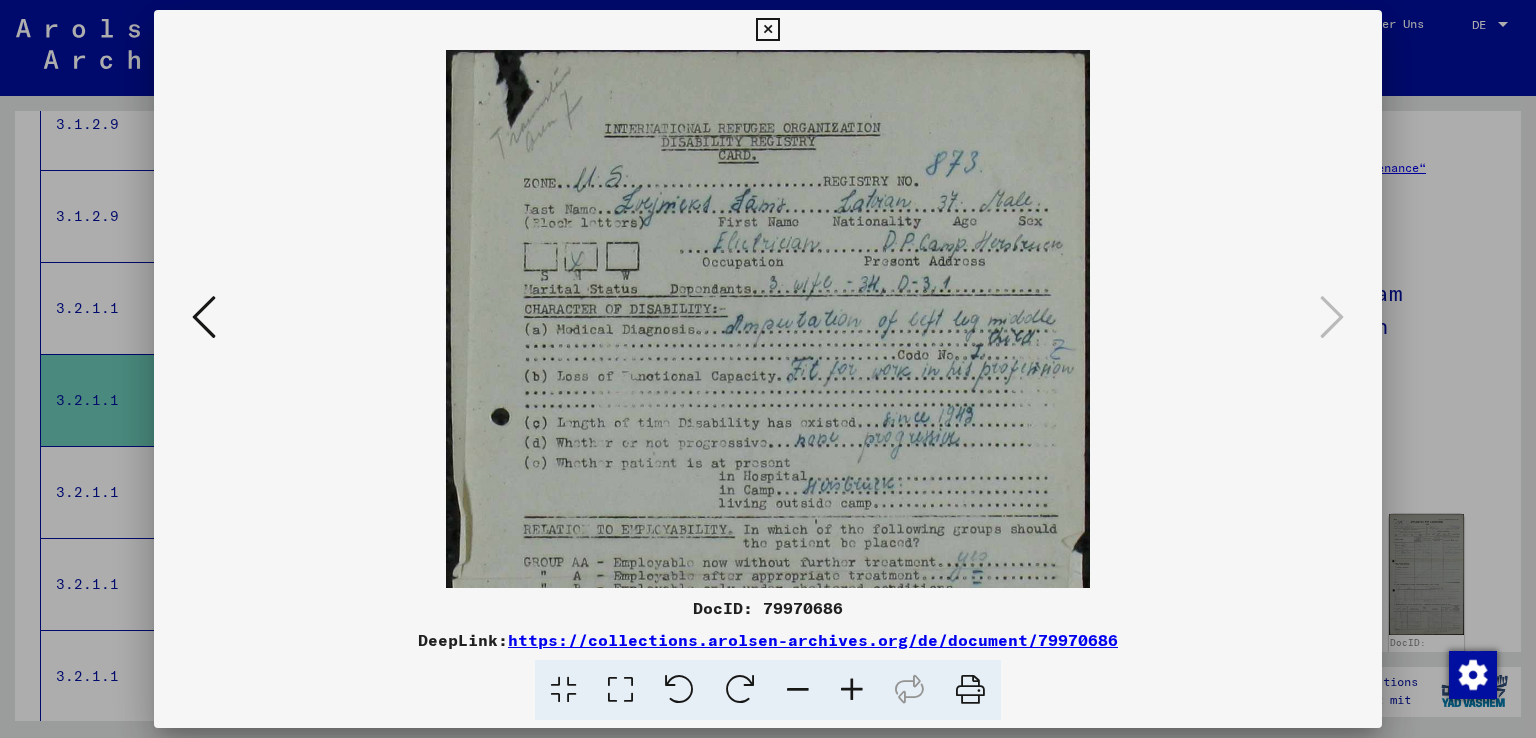 click at bounding box center [852, 690] 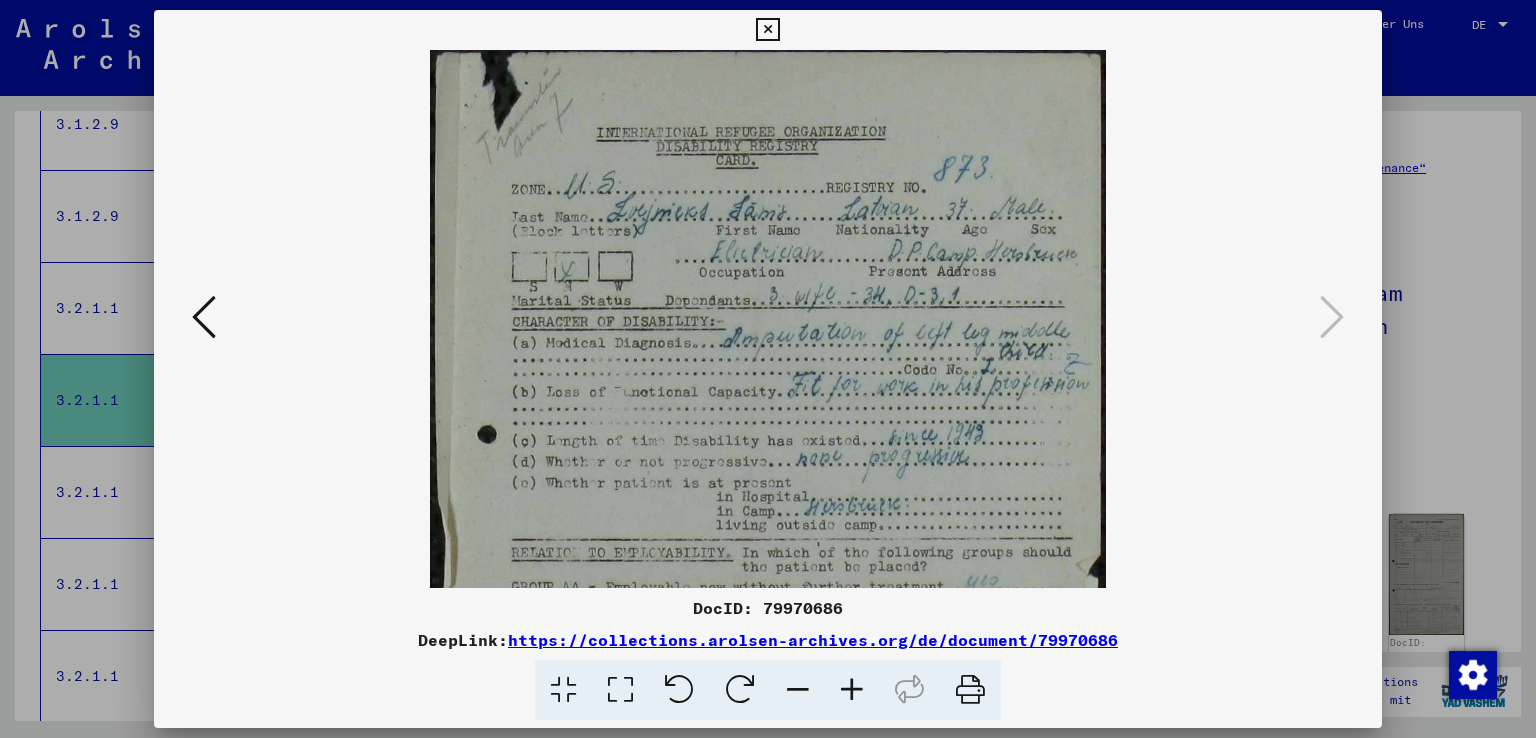 click at bounding box center (852, 690) 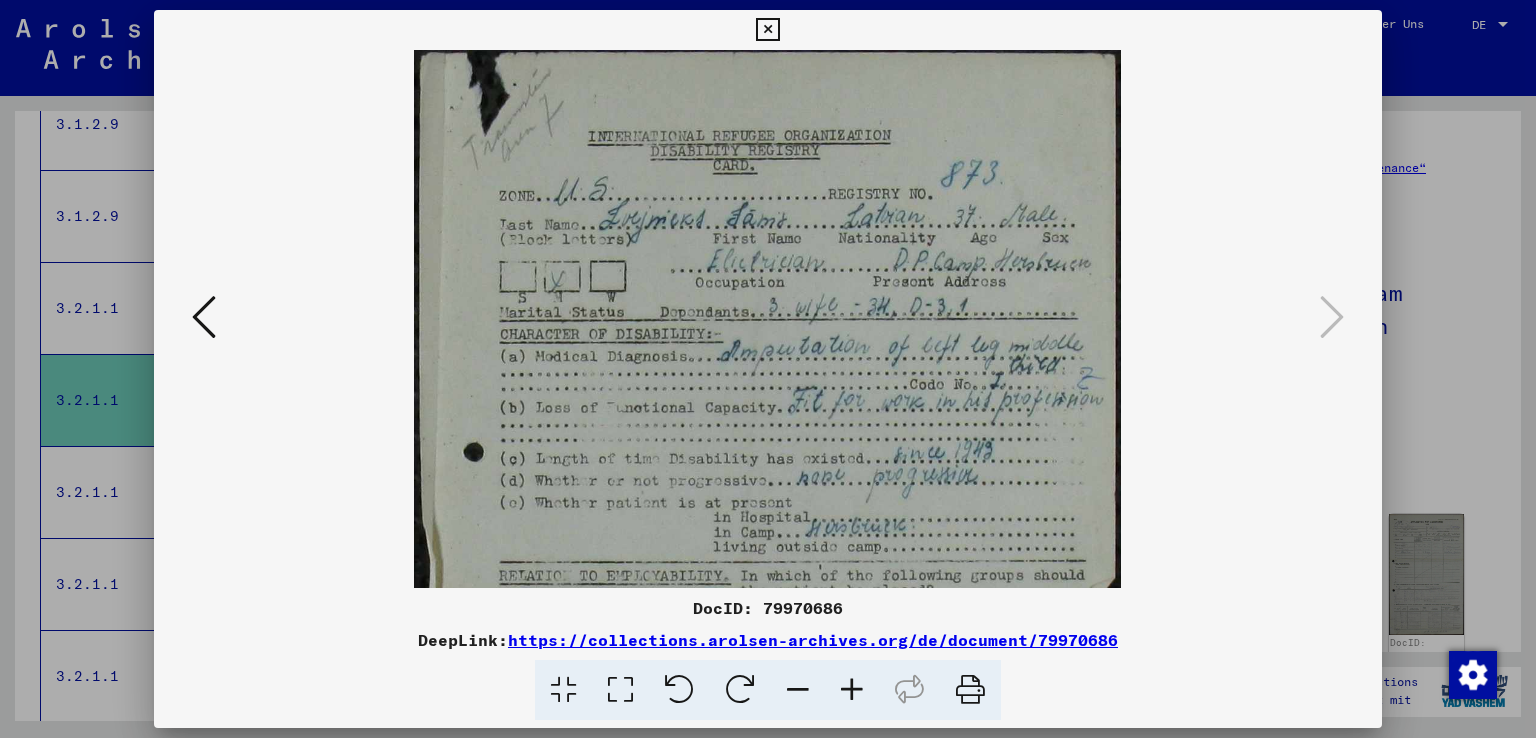 click at bounding box center [852, 690] 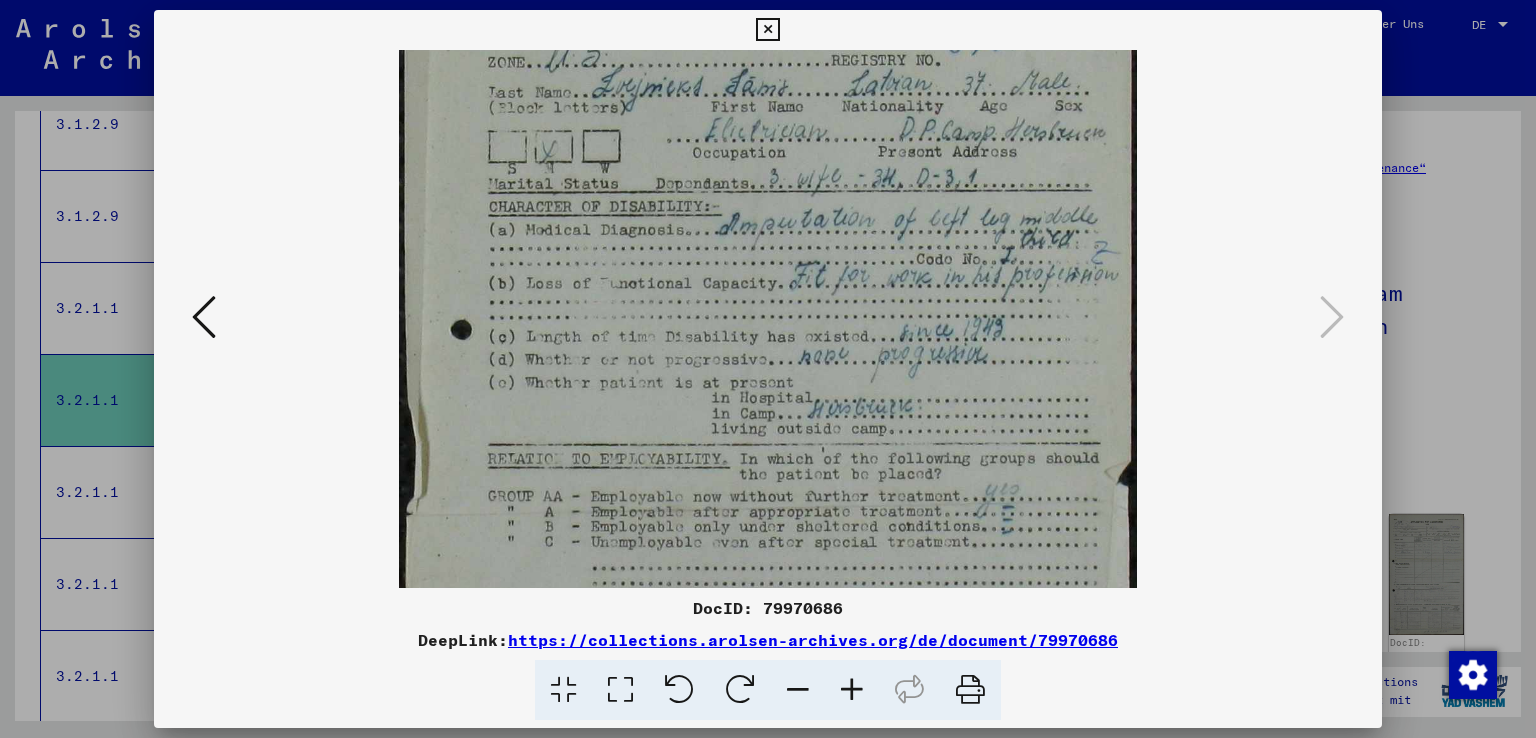 scroll, scrollTop: 157, scrollLeft: 0, axis: vertical 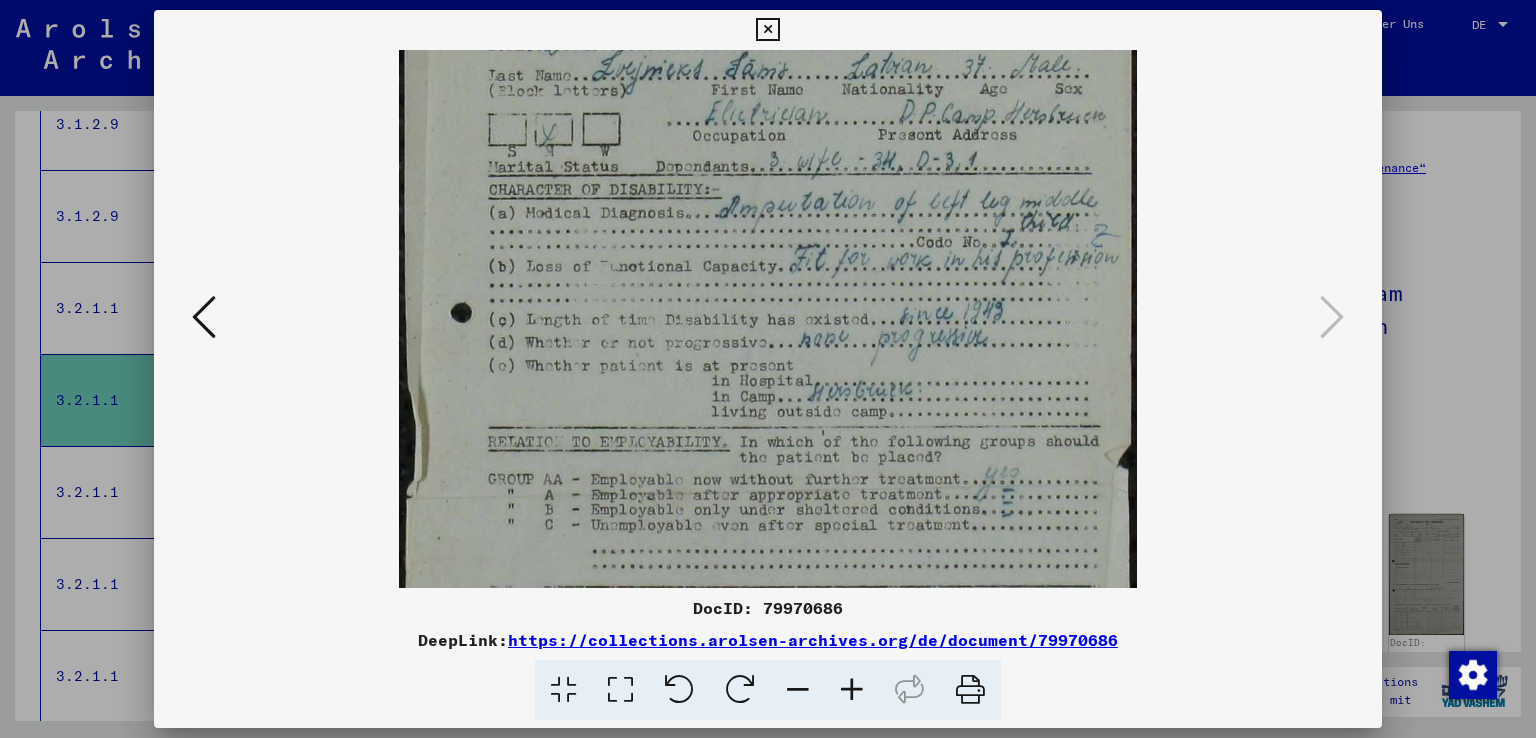 drag, startPoint x: 764, startPoint y: 458, endPoint x: 772, endPoint y: 307, distance: 151.21178 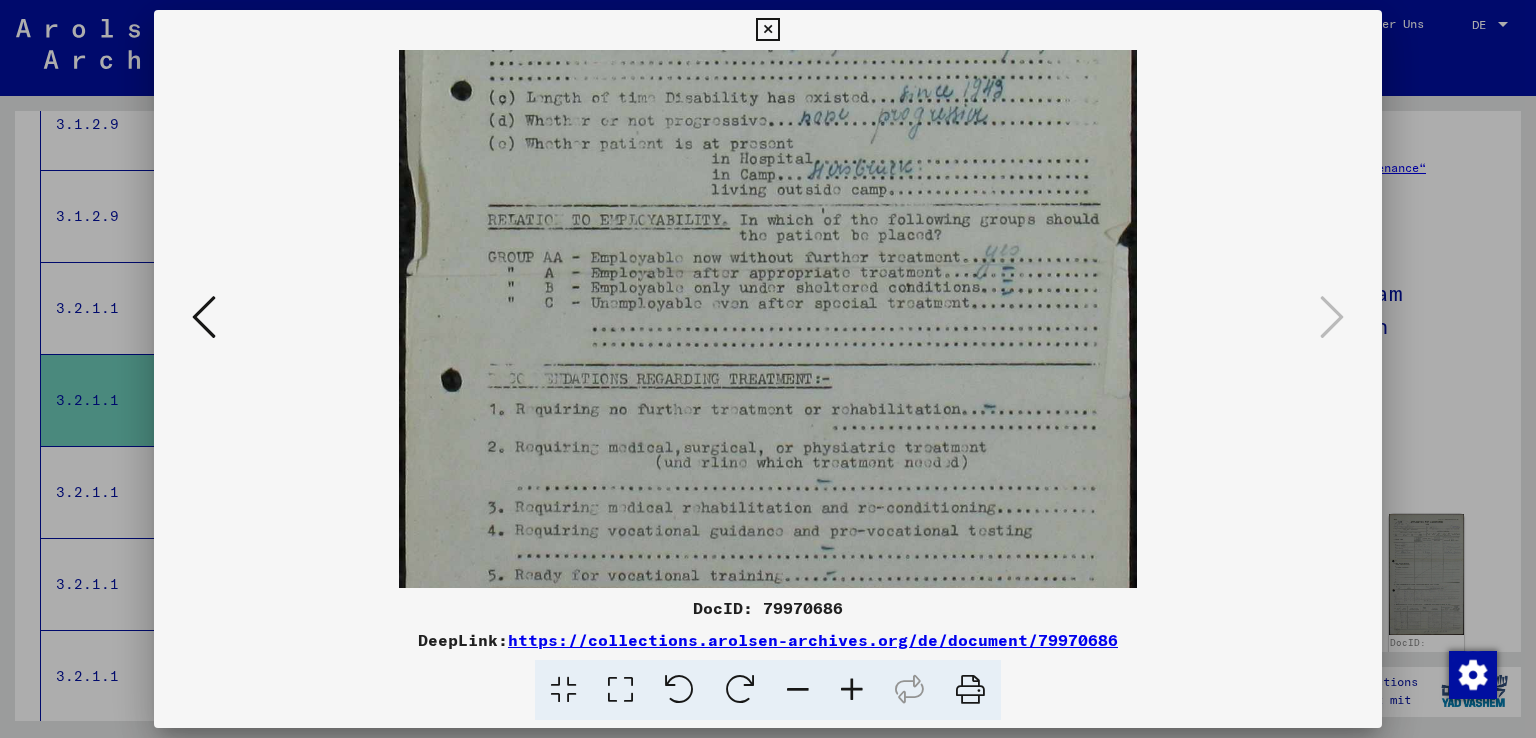 scroll, scrollTop: 380, scrollLeft: 0, axis: vertical 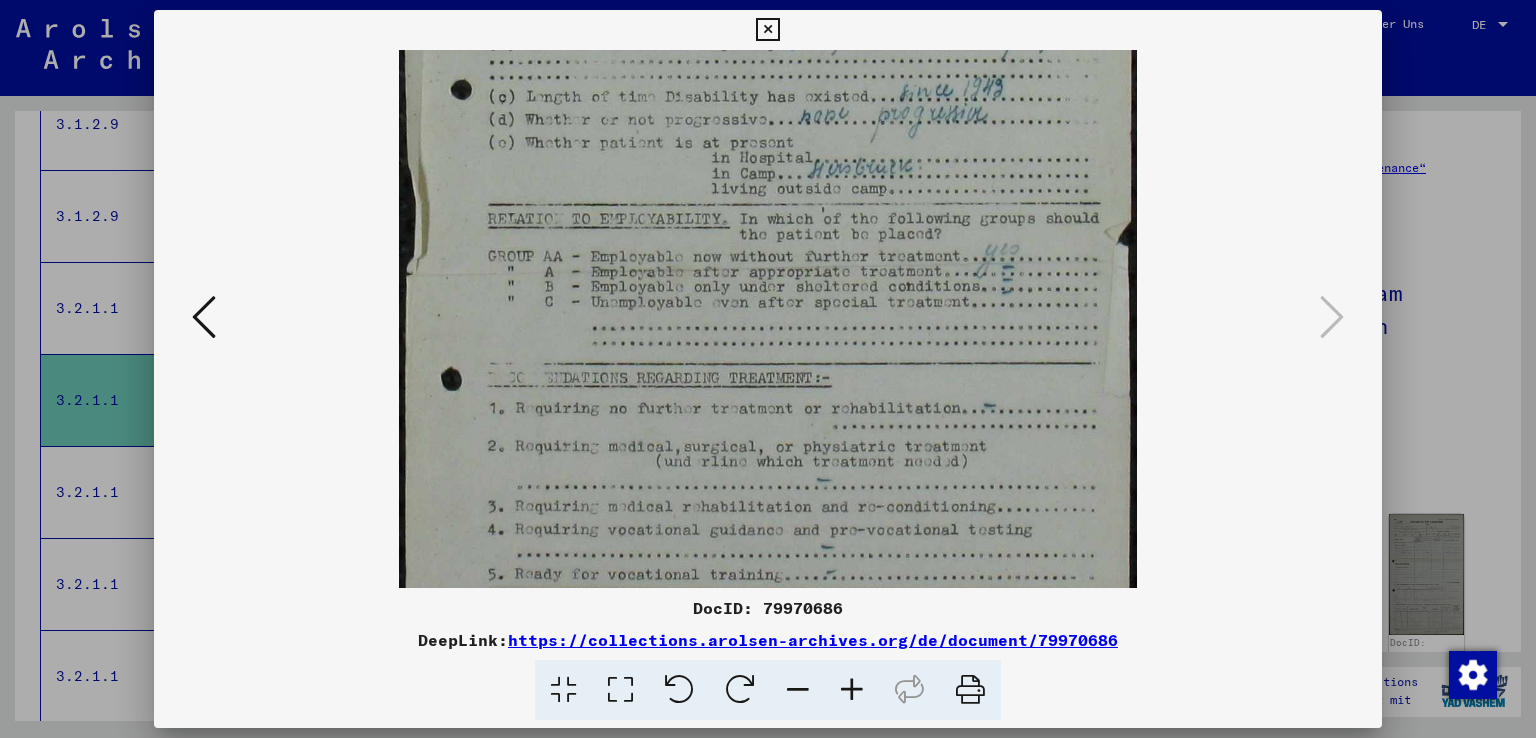 drag, startPoint x: 727, startPoint y: 478, endPoint x: 737, endPoint y: 264, distance: 214.23352 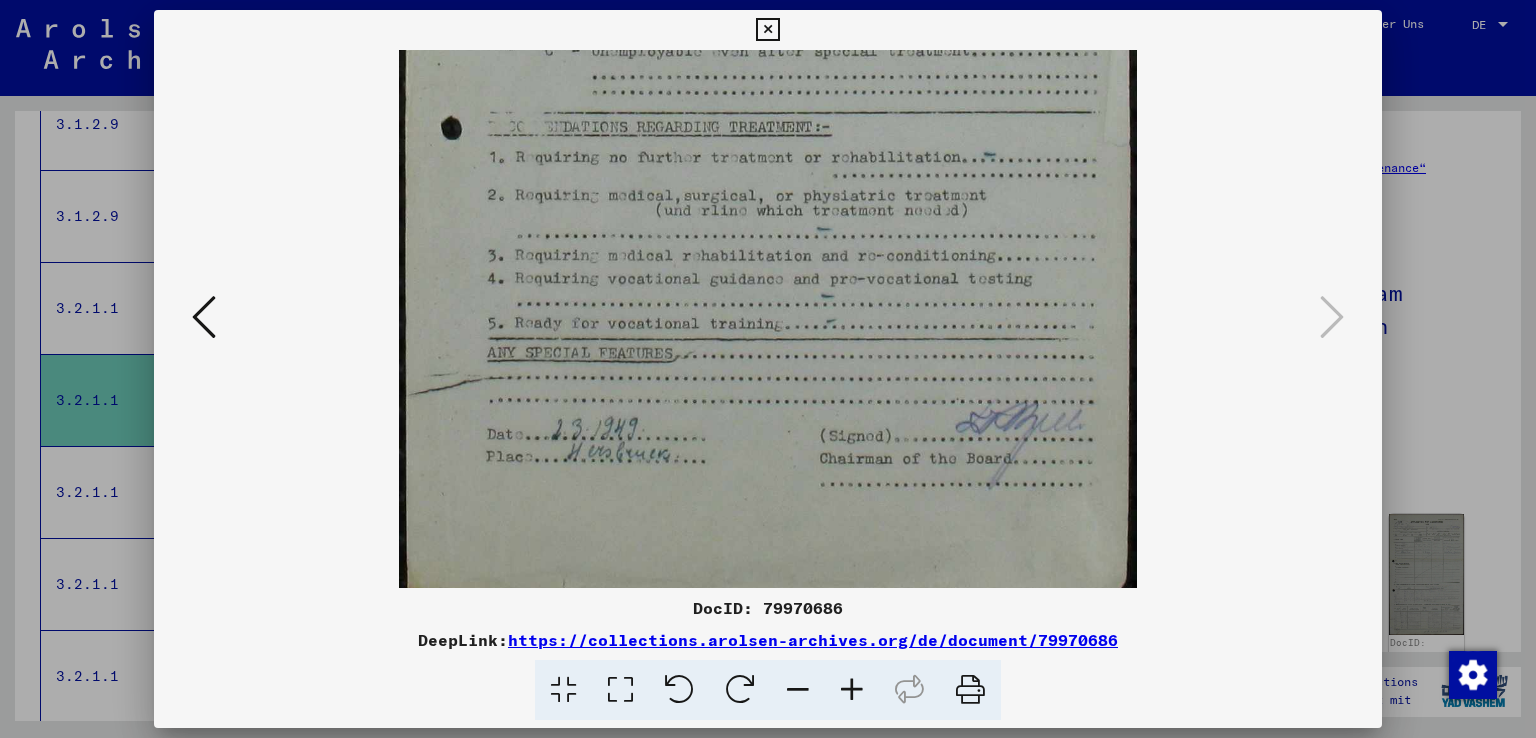 scroll, scrollTop: 649, scrollLeft: 0, axis: vertical 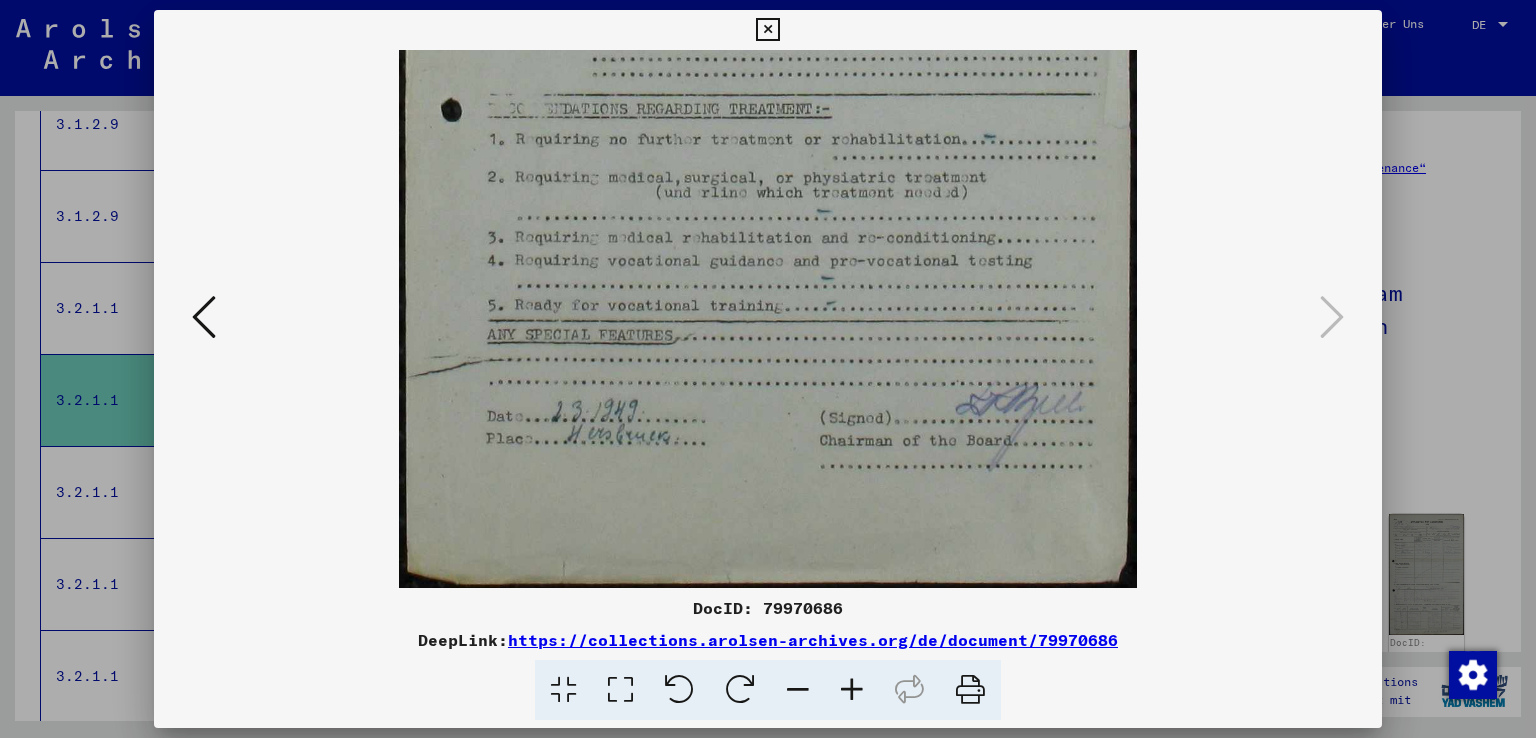 drag, startPoint x: 771, startPoint y: 464, endPoint x: 767, endPoint y: 180, distance: 284.02817 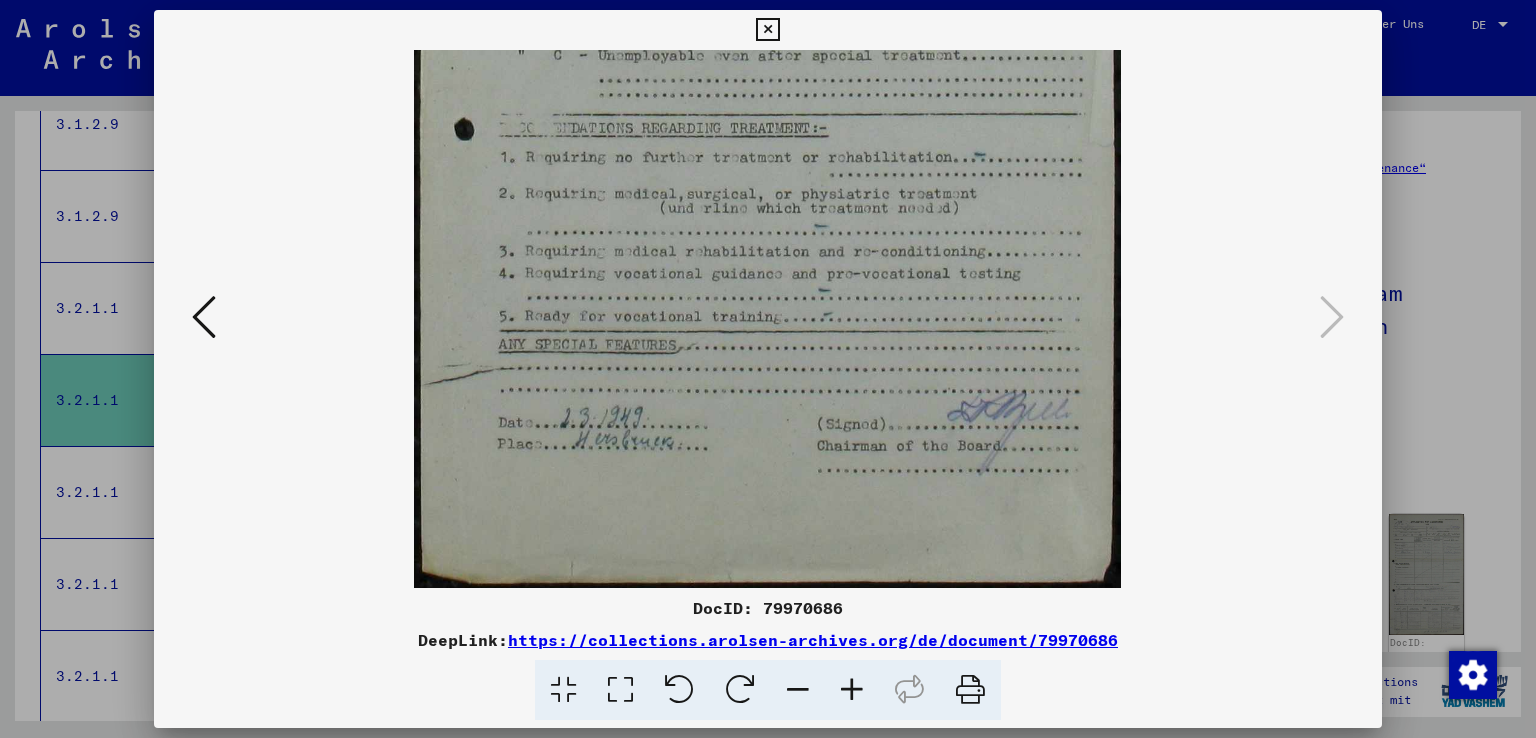 click at bounding box center (798, 690) 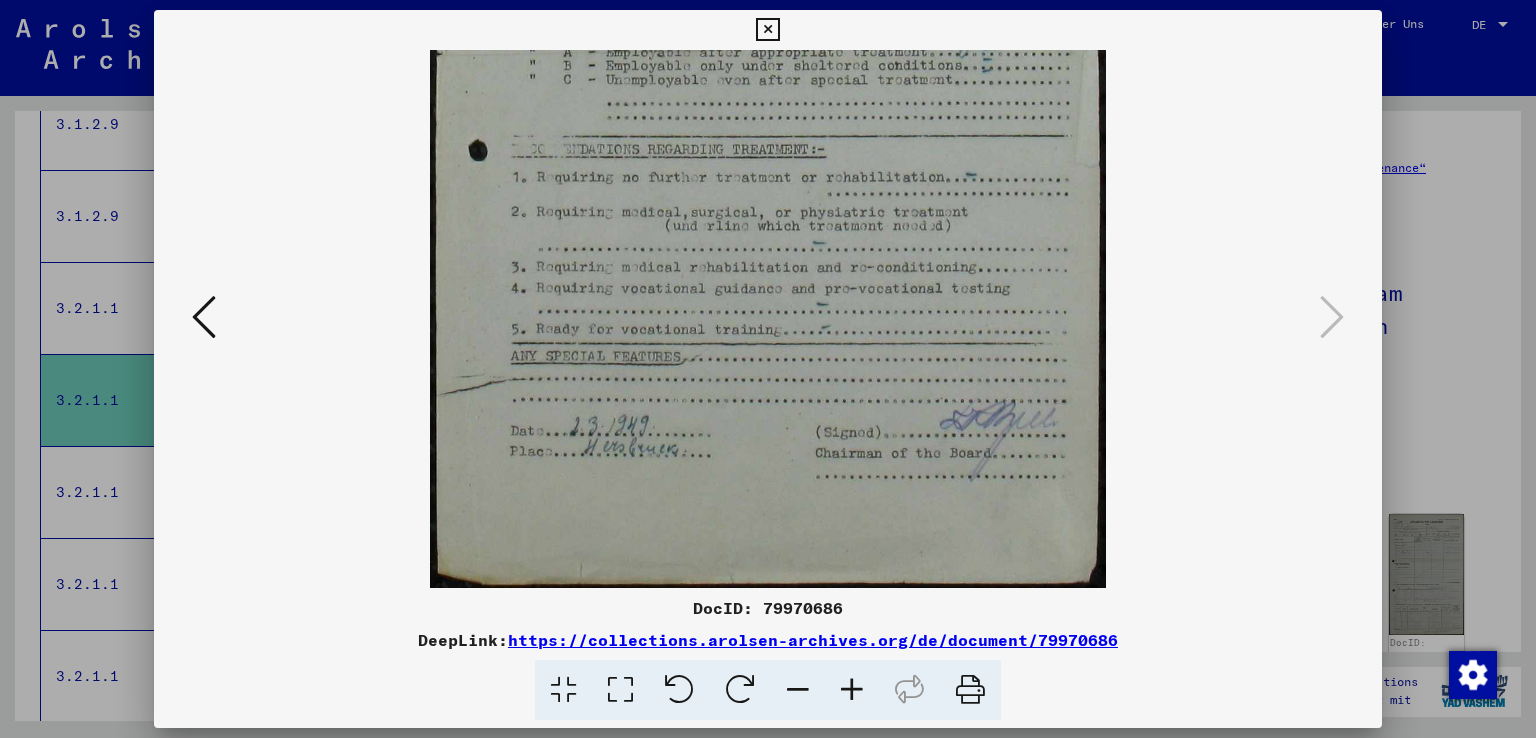 click at bounding box center [798, 690] 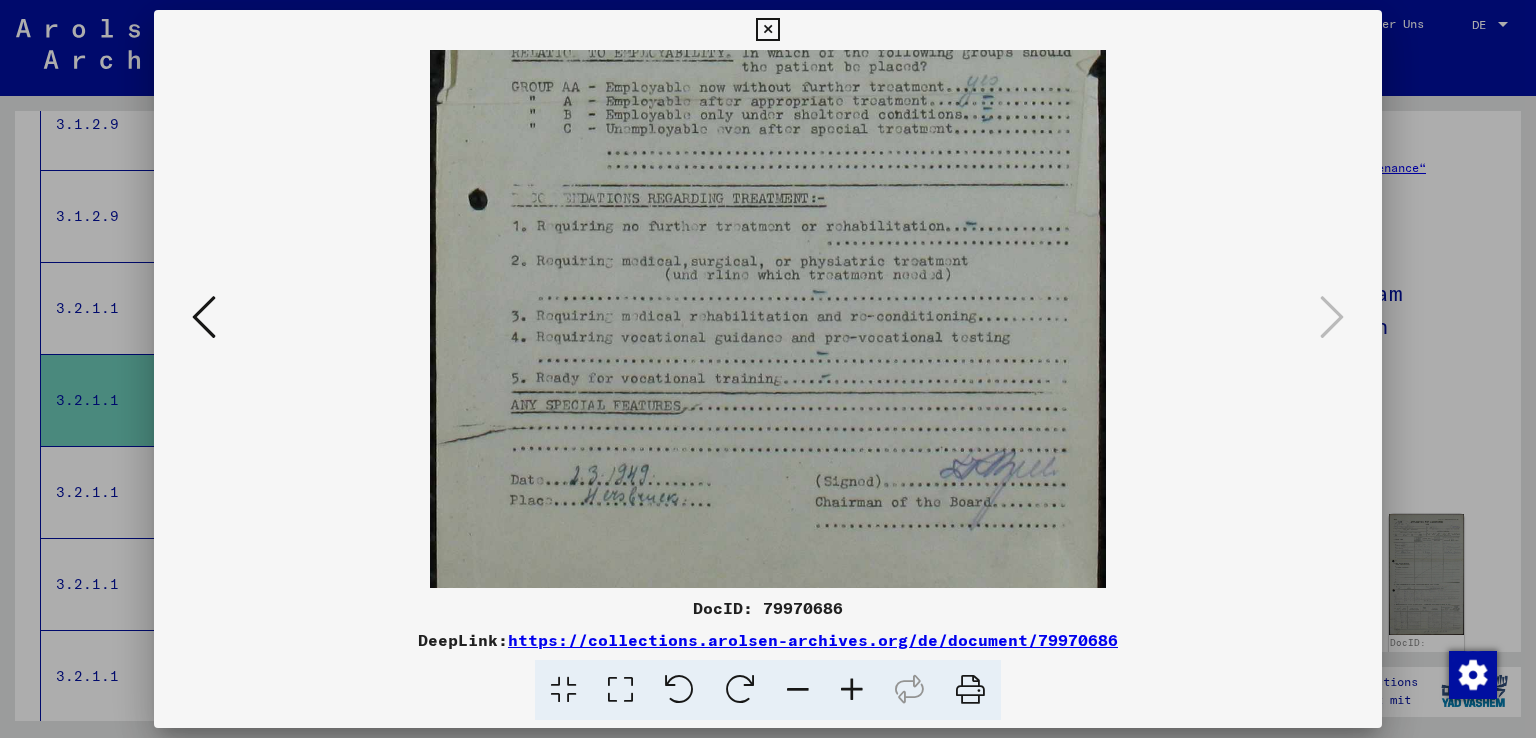 click at bounding box center (798, 690) 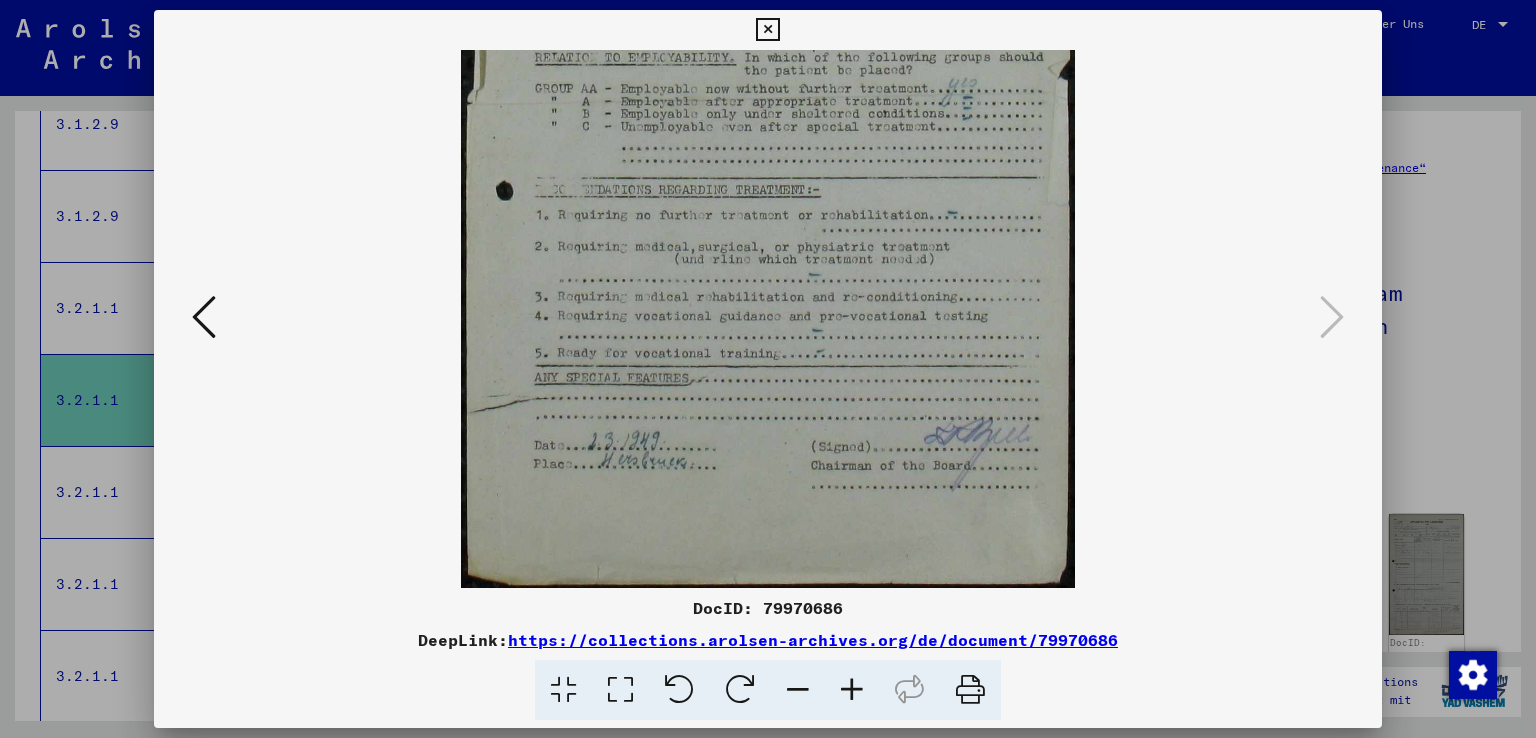 click at bounding box center (798, 690) 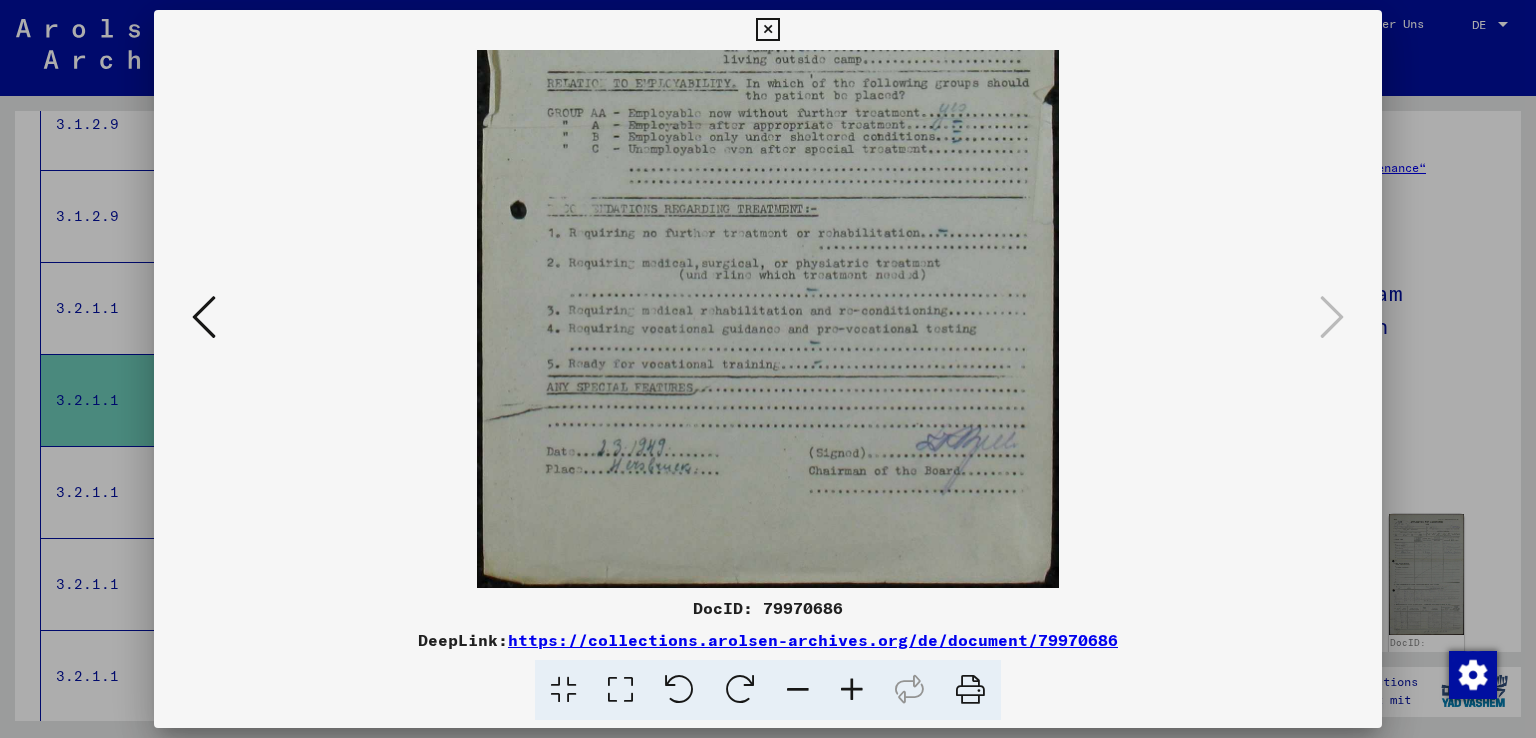 click at bounding box center [798, 690] 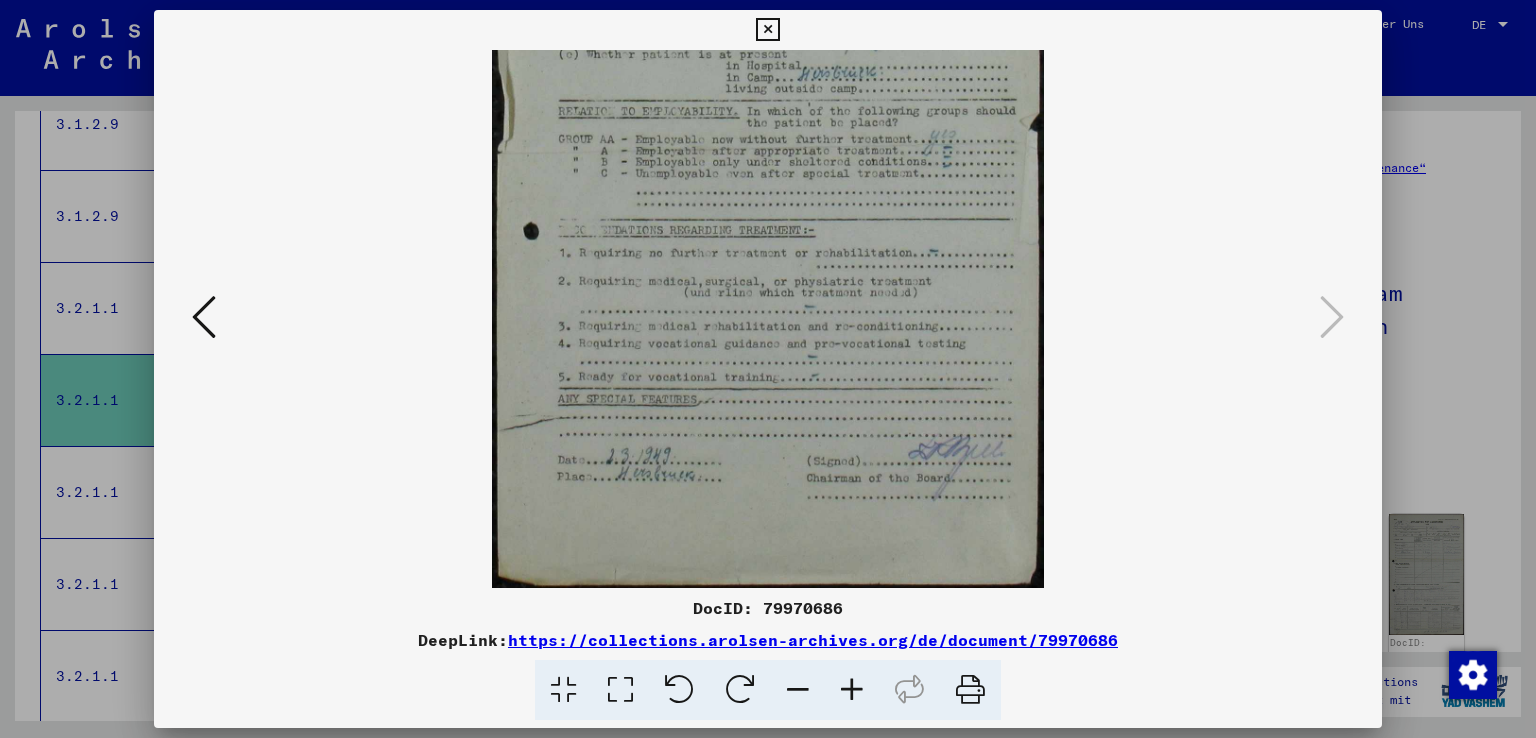 click at bounding box center (798, 690) 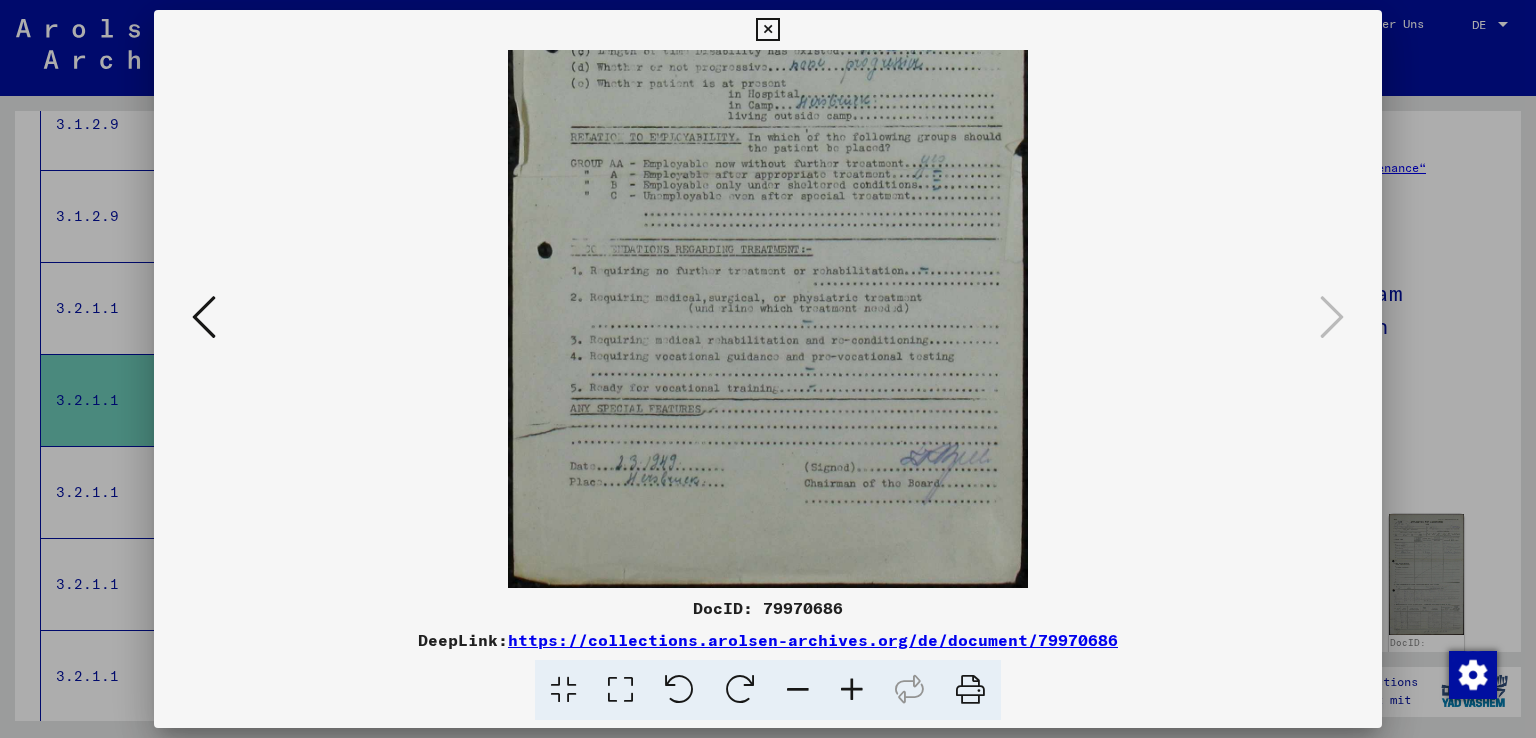 click at bounding box center [798, 690] 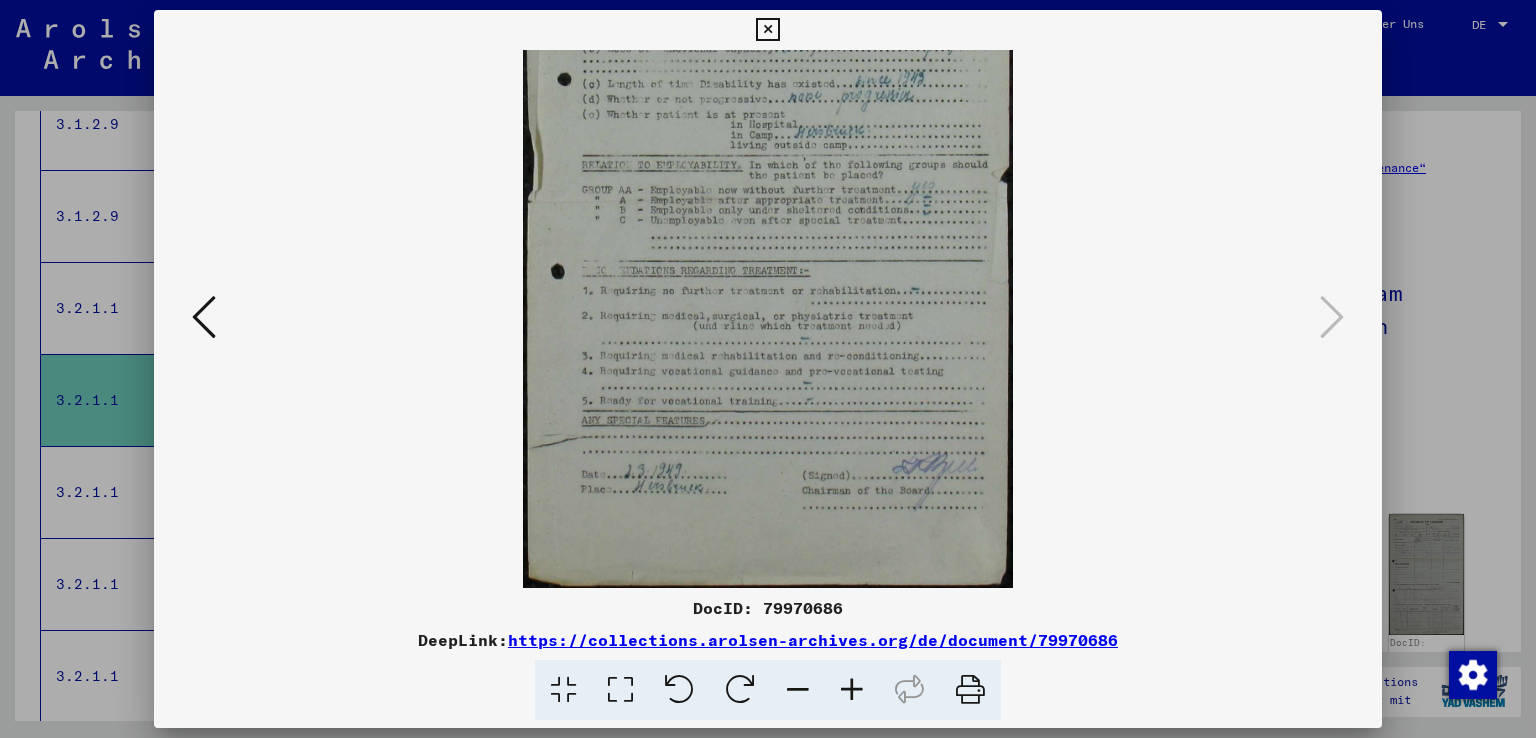 click at bounding box center [798, 690] 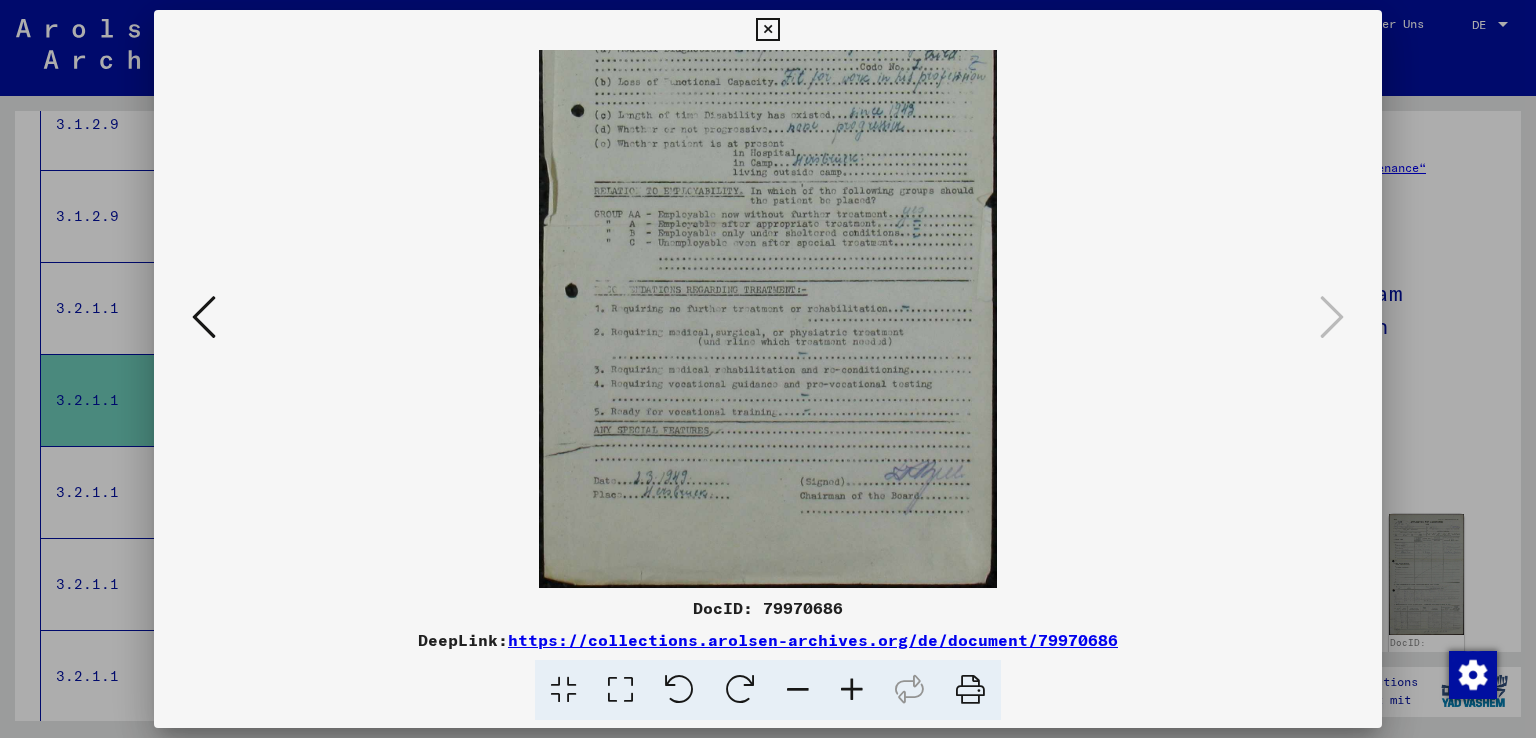 click at bounding box center [798, 690] 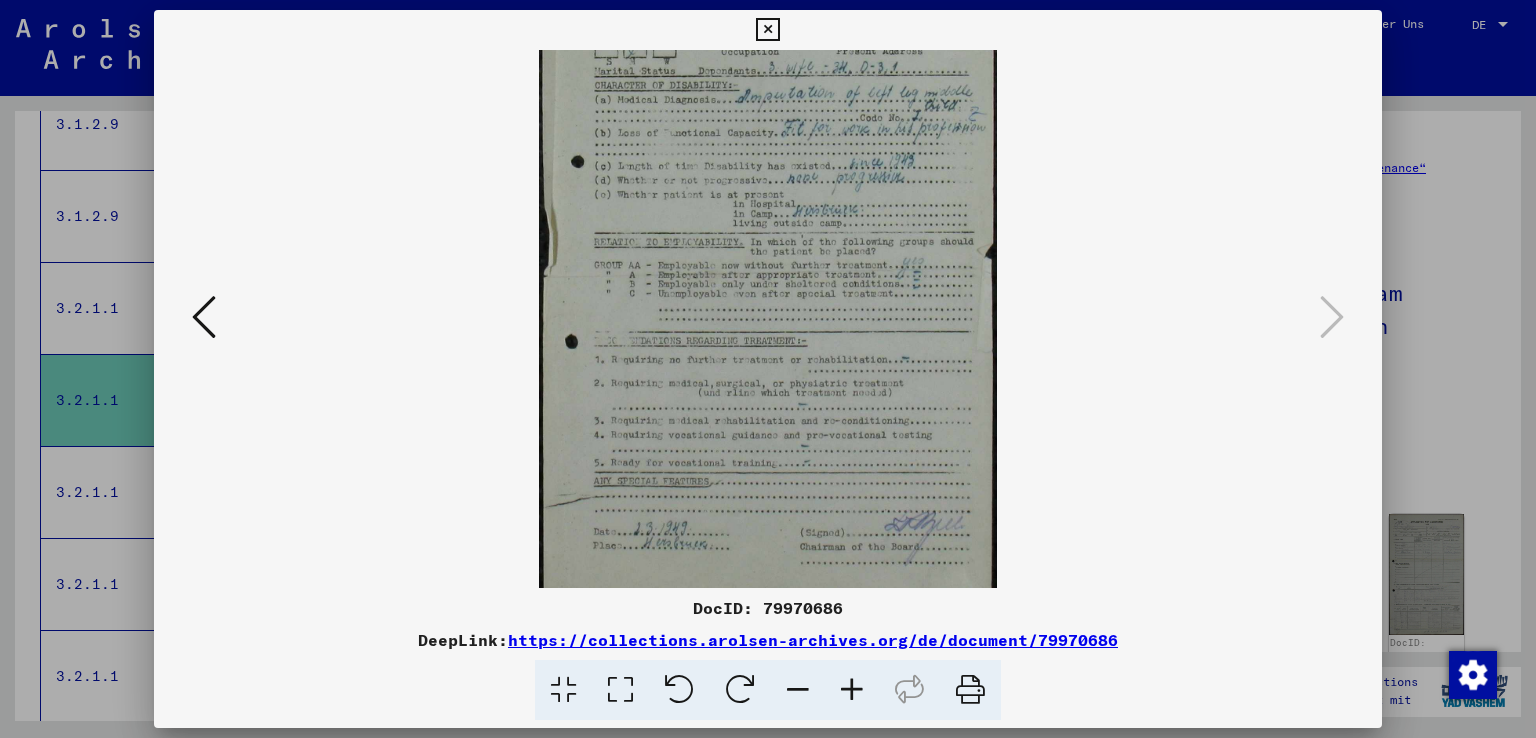 click at bounding box center (798, 690) 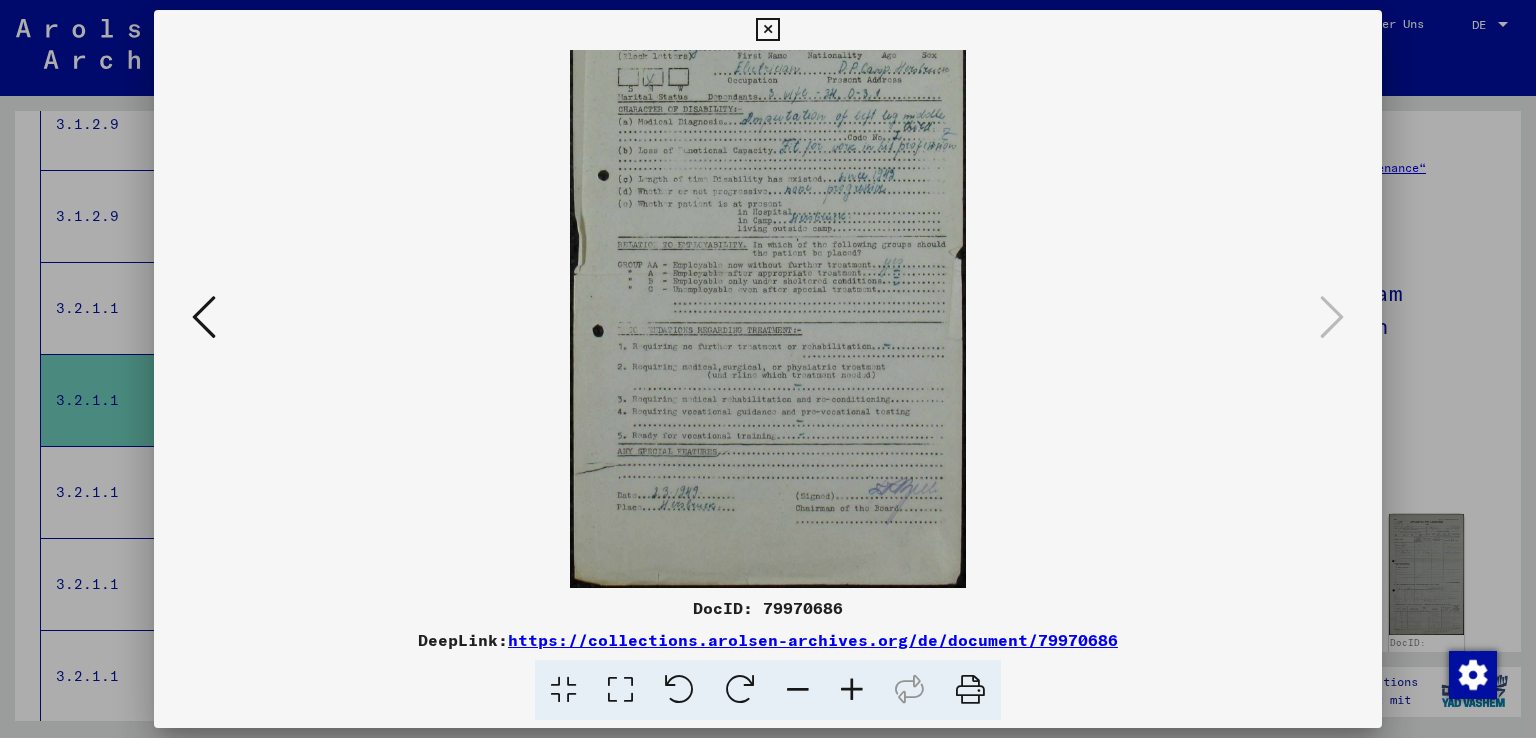 click at bounding box center (798, 690) 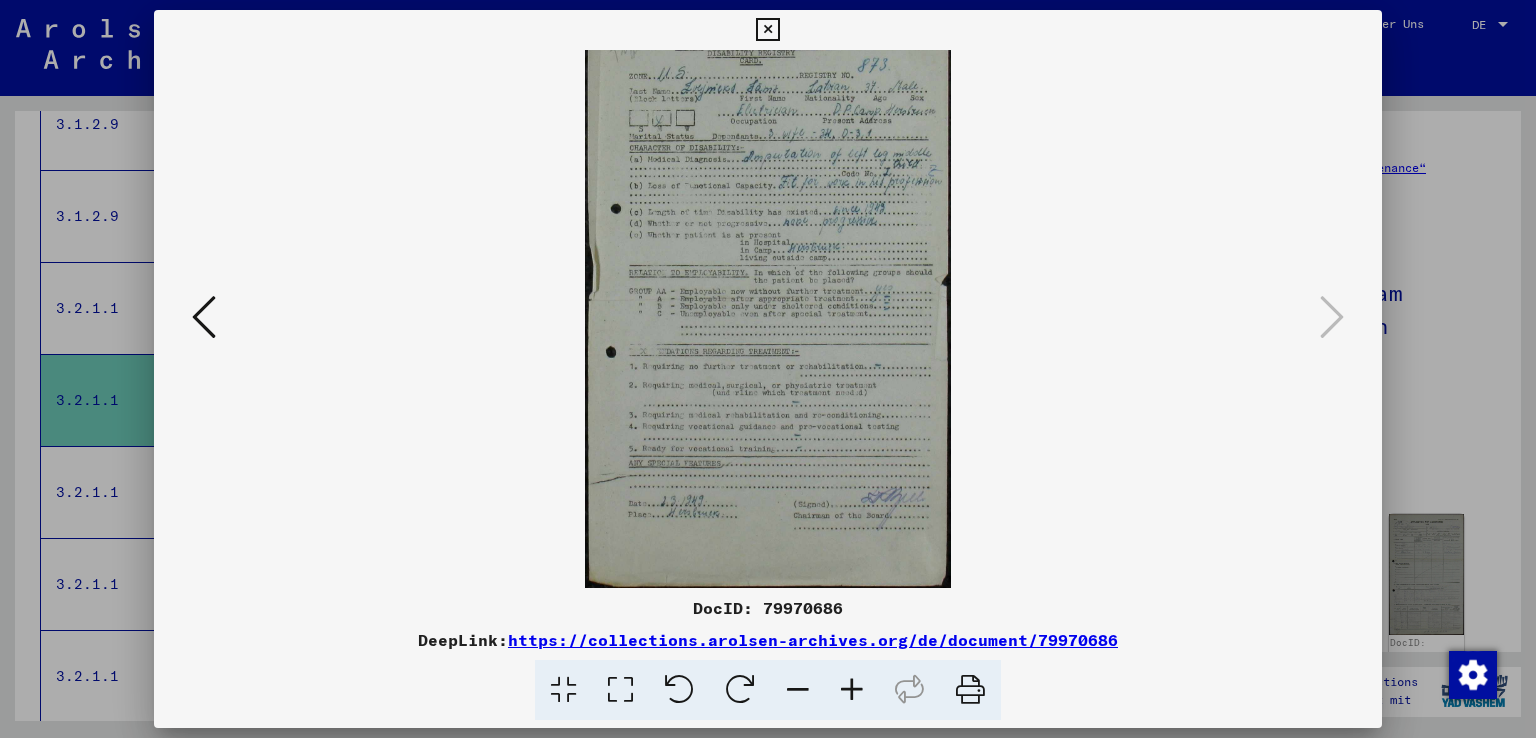 click at bounding box center (798, 690) 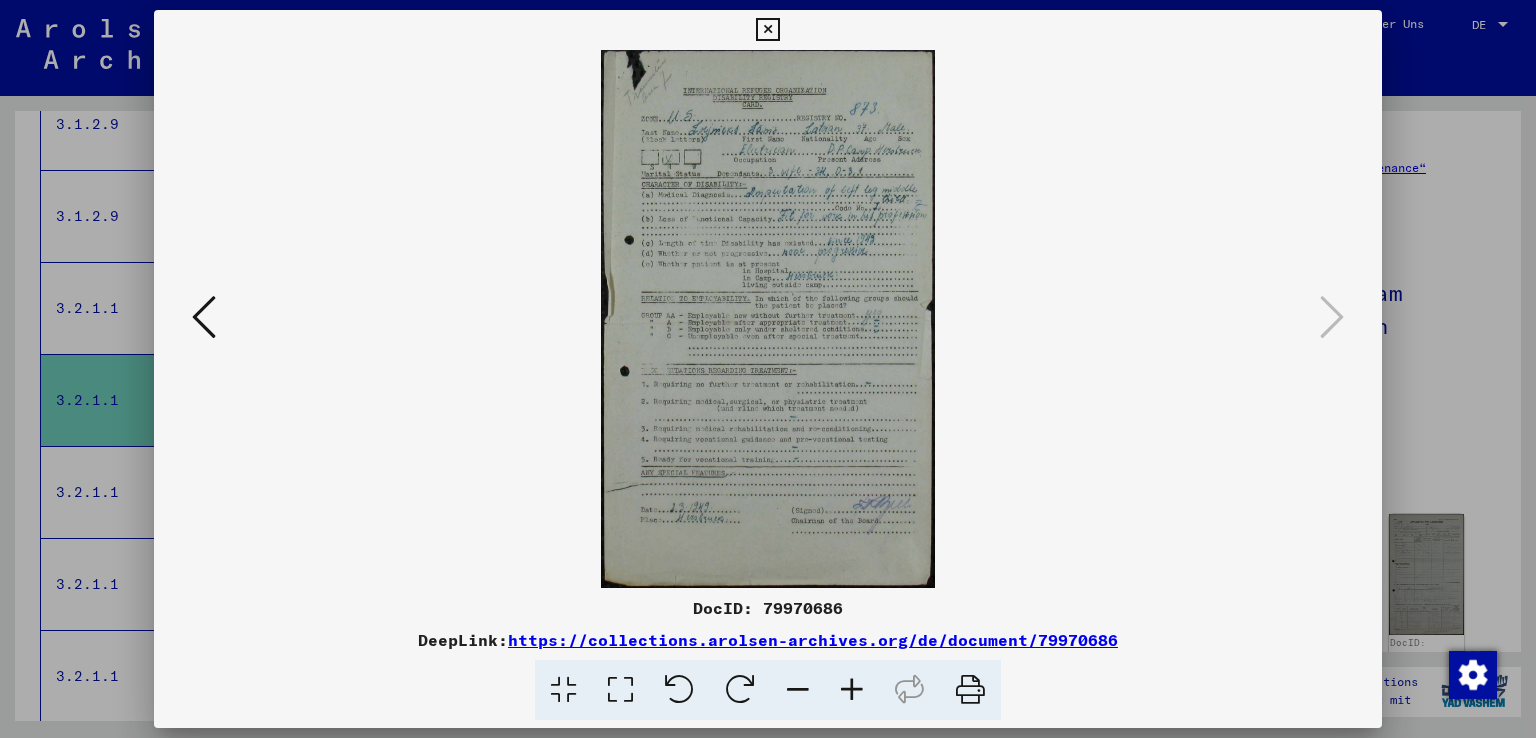 click at bounding box center (798, 690) 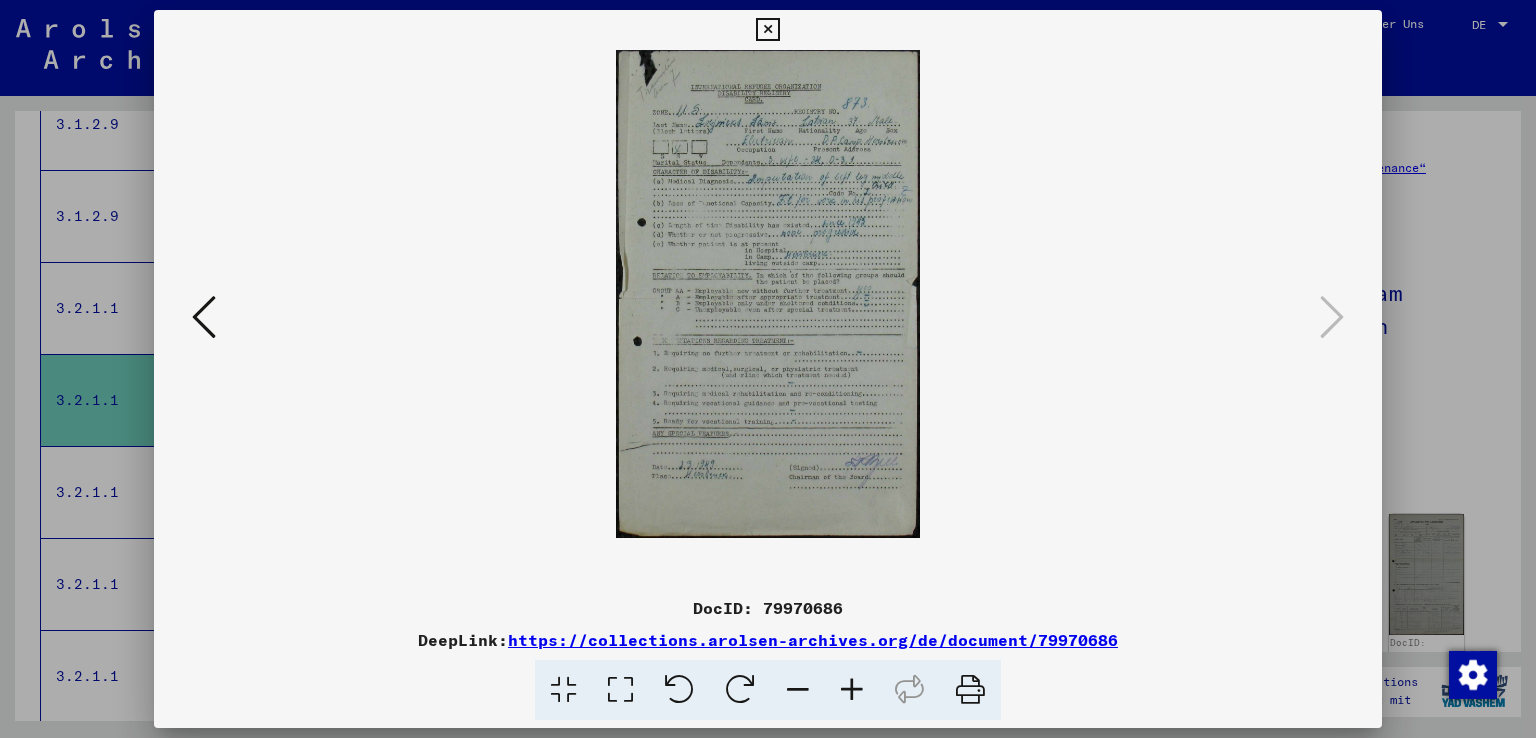click at bounding box center (767, 30) 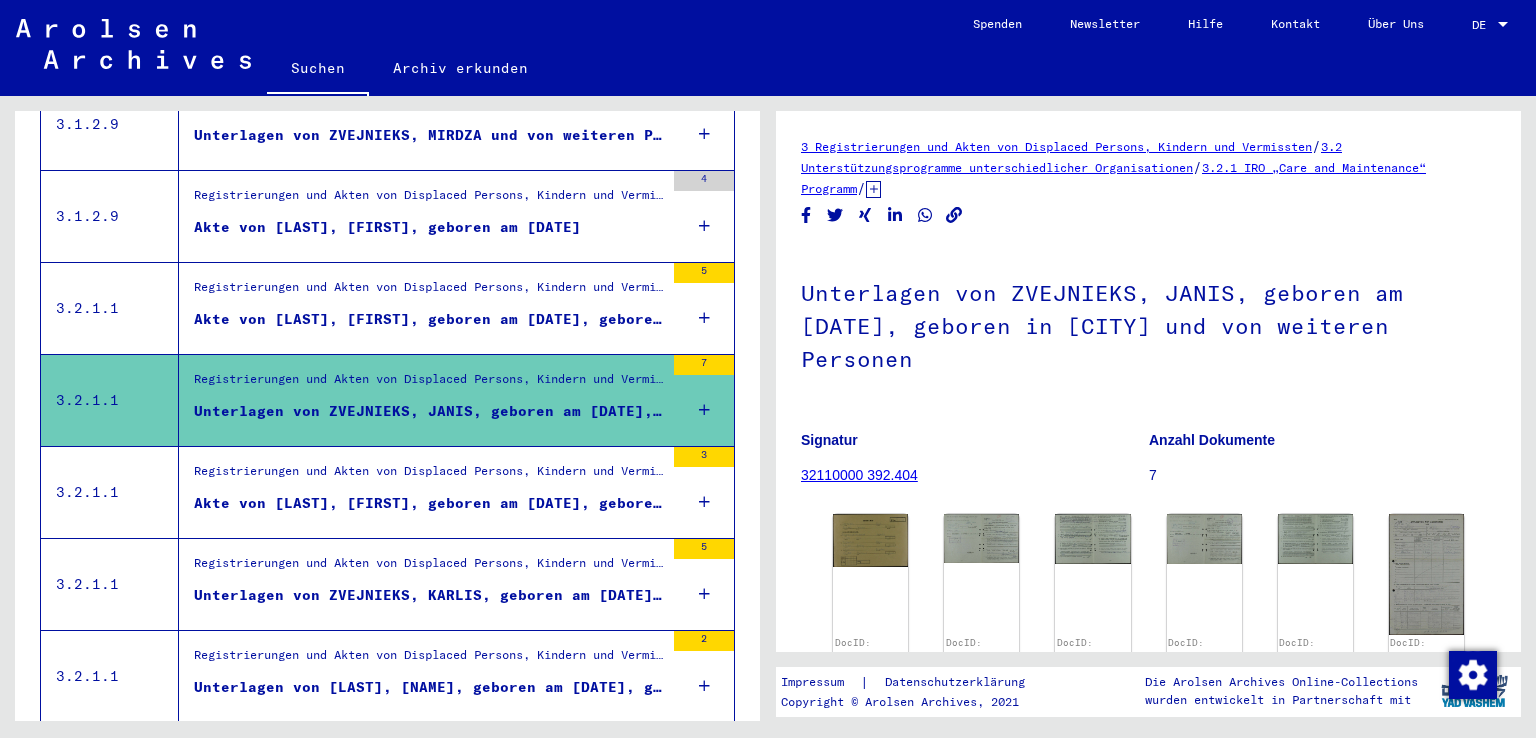 click on "Akte von [LAST], [FIRST], geboren am [DATE], geboren in [CITY]" at bounding box center (429, 503) 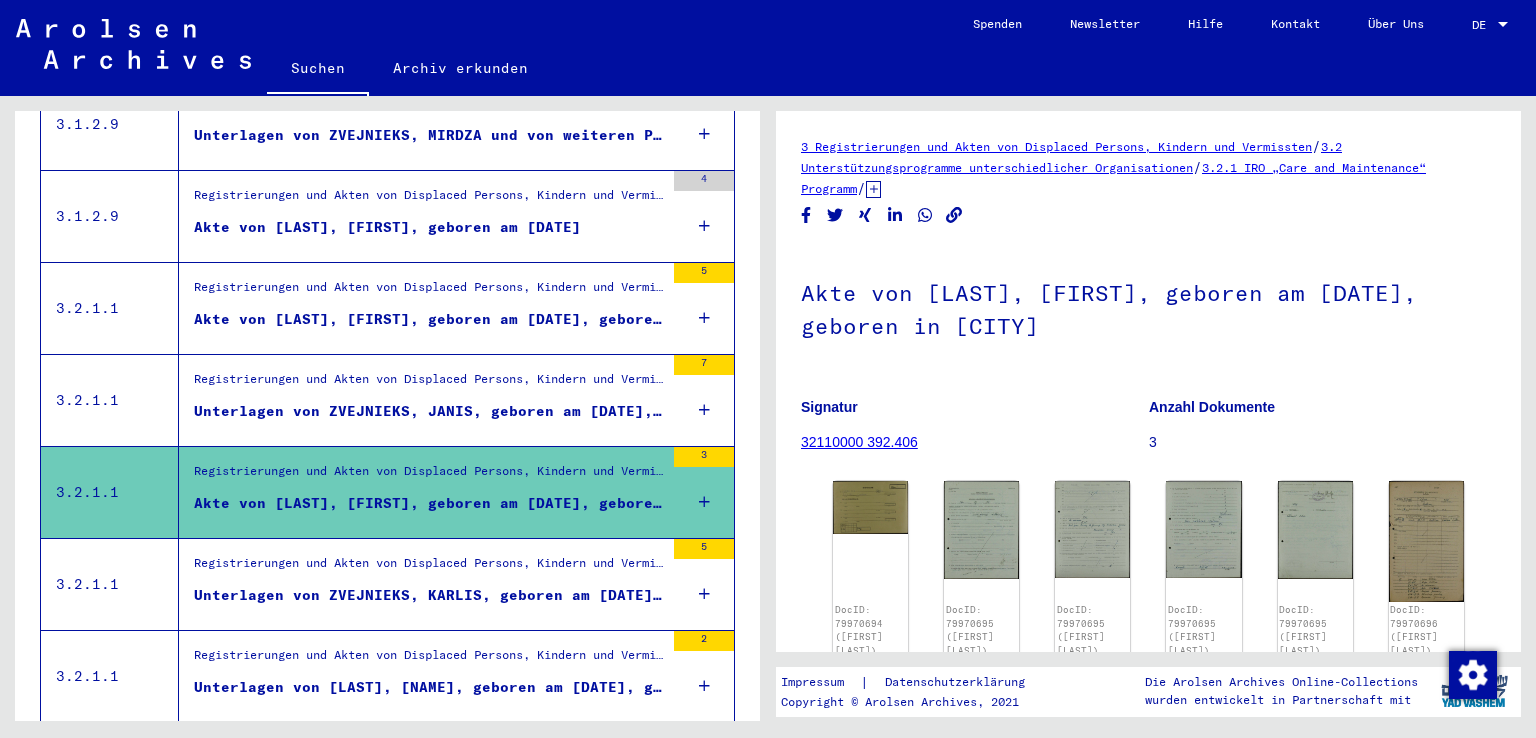 scroll, scrollTop: 0, scrollLeft: 0, axis: both 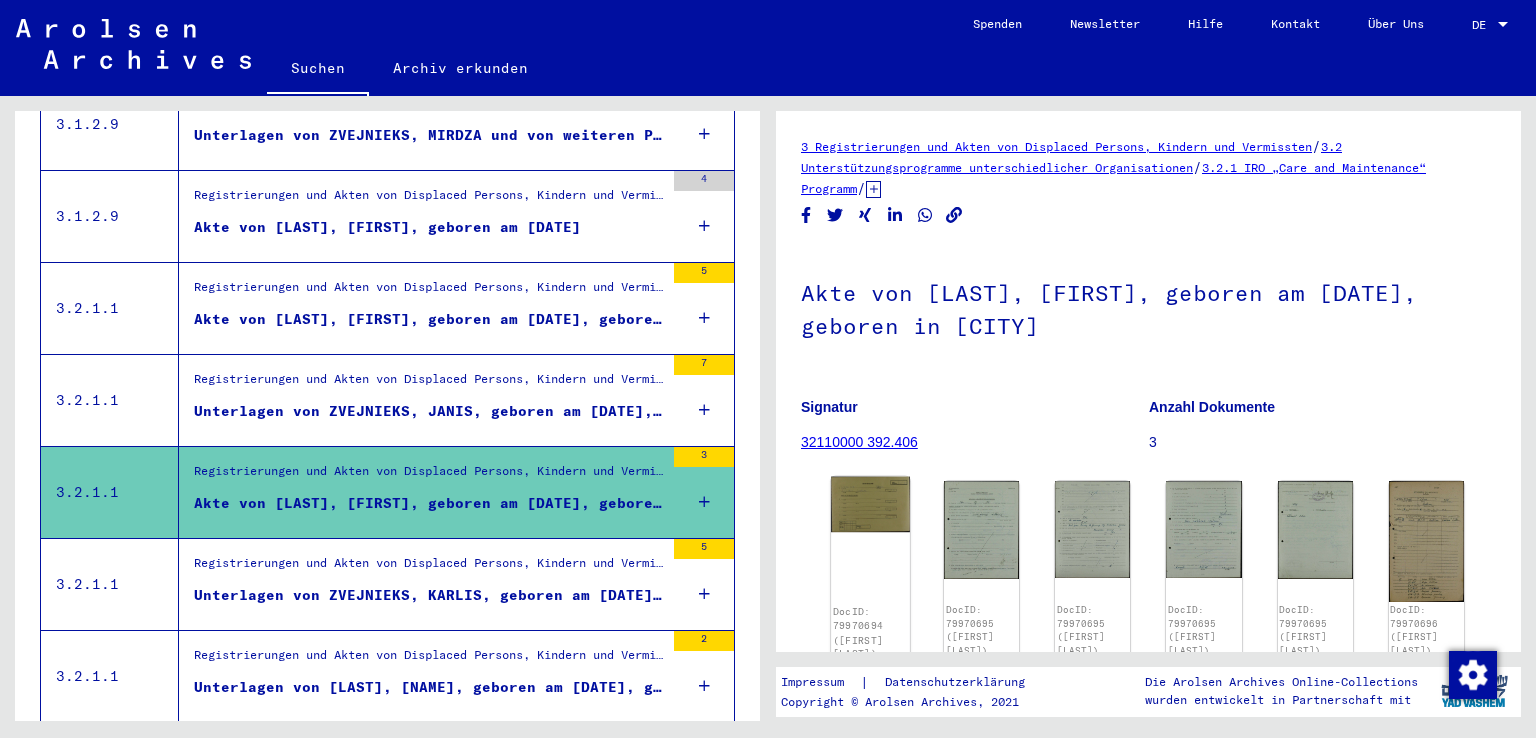 click 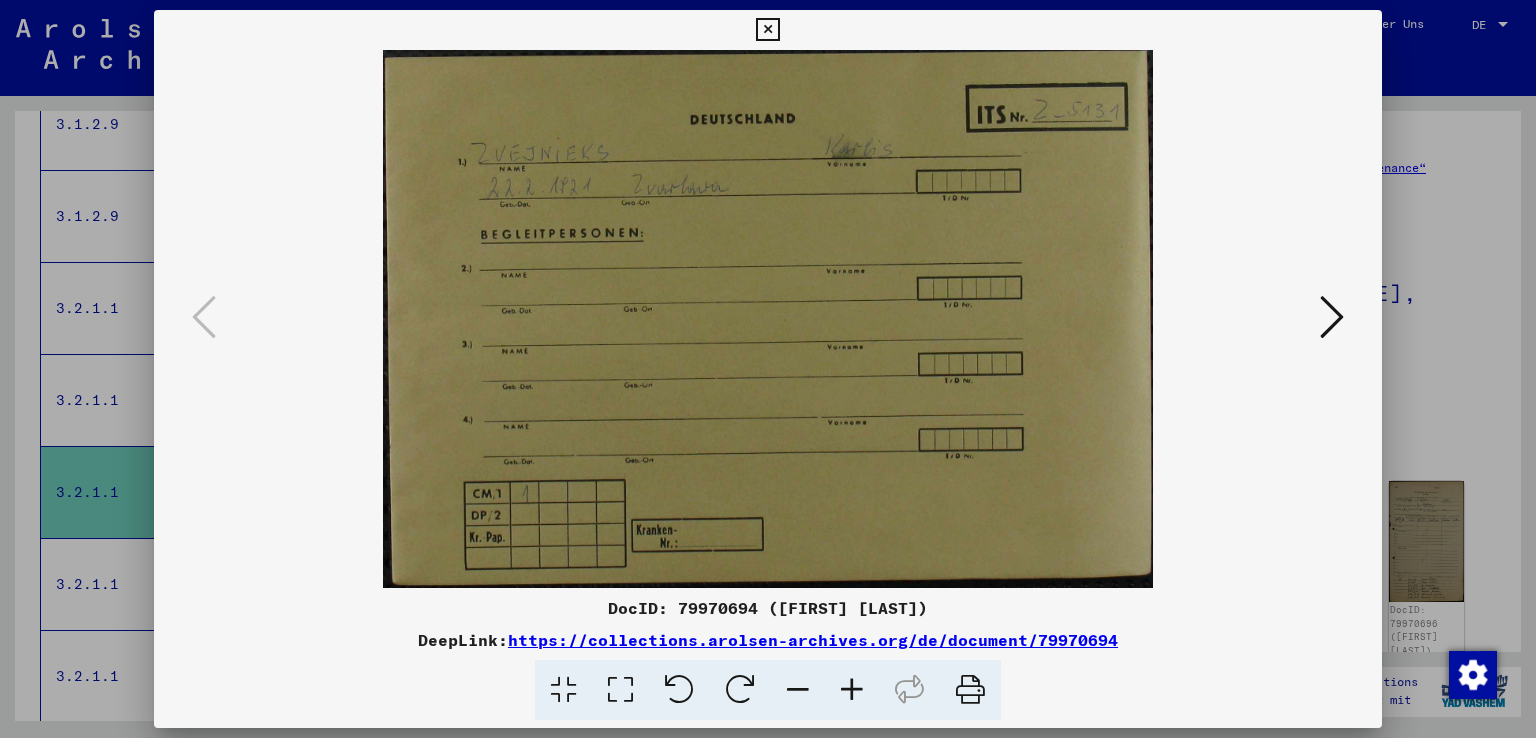 click at bounding box center (1332, 317) 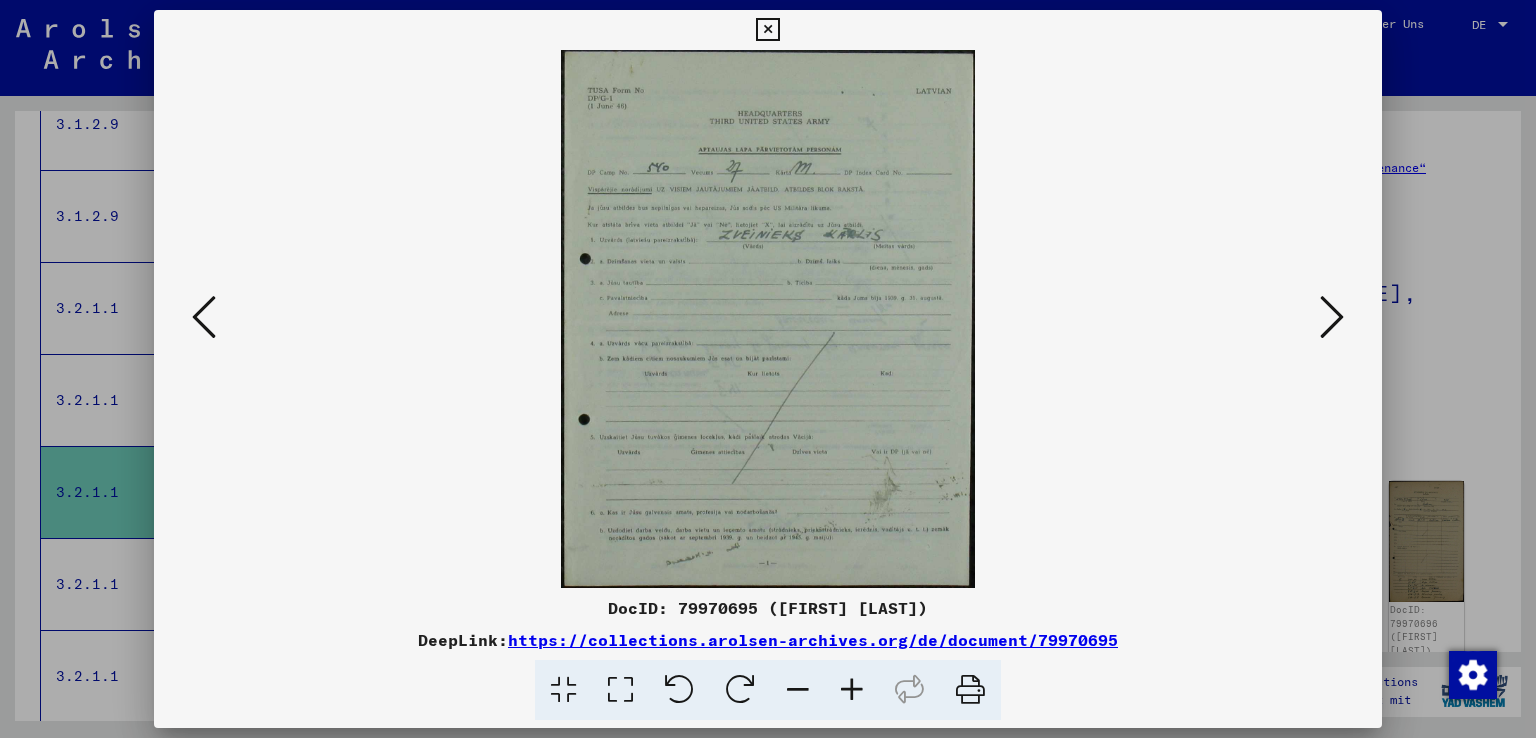 click at bounding box center [1332, 317] 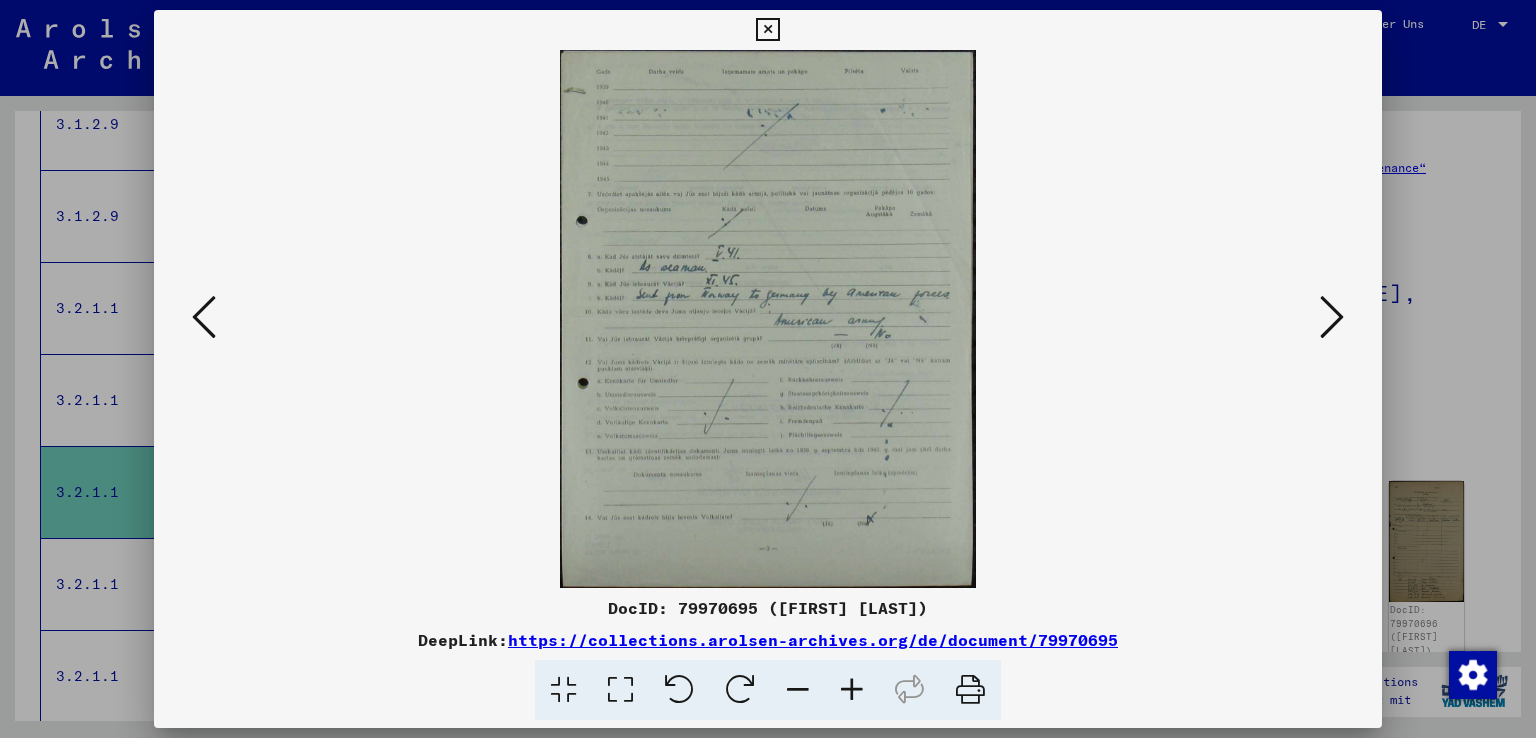 click at bounding box center [1332, 317] 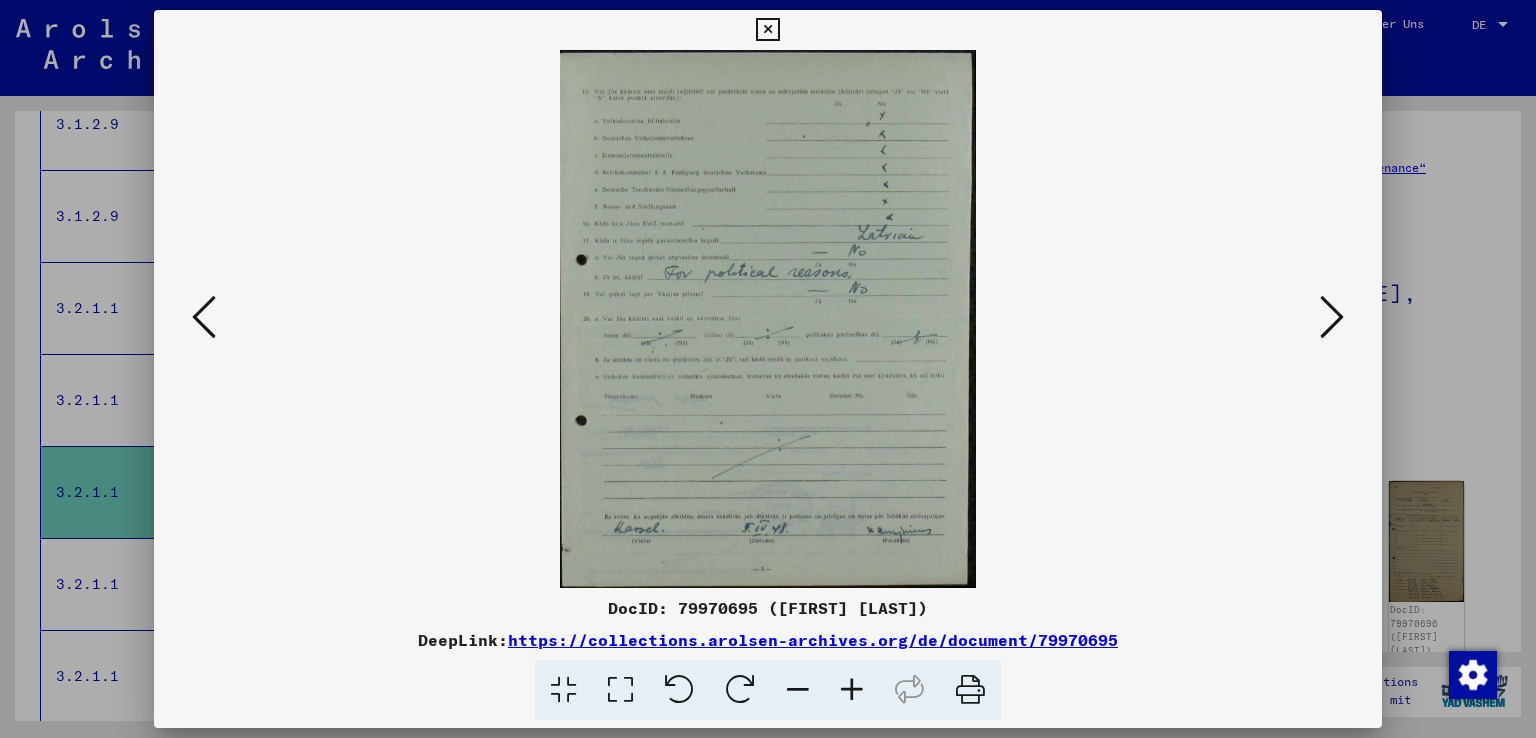 click at bounding box center [1332, 317] 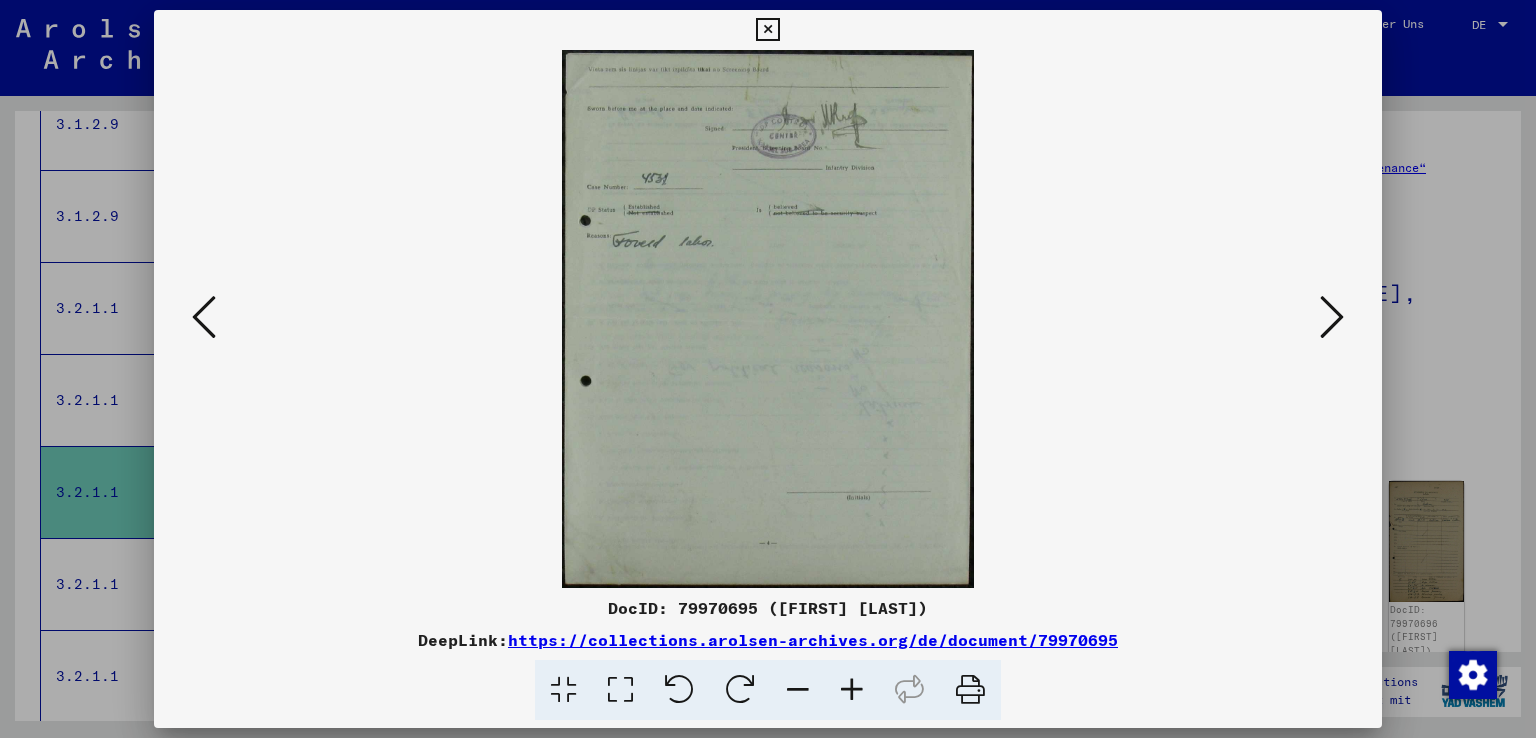 click at bounding box center (1332, 317) 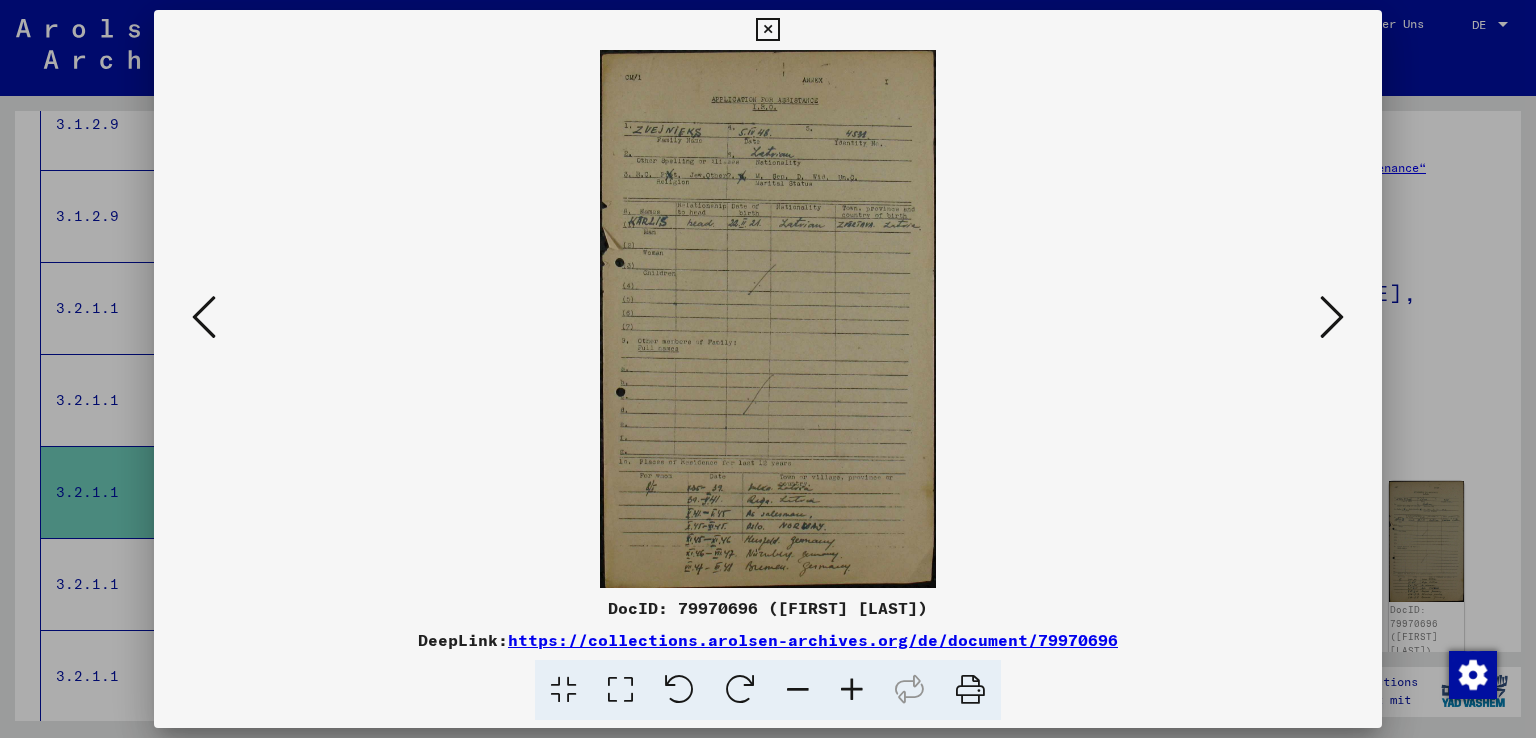 click at bounding box center (852, 690) 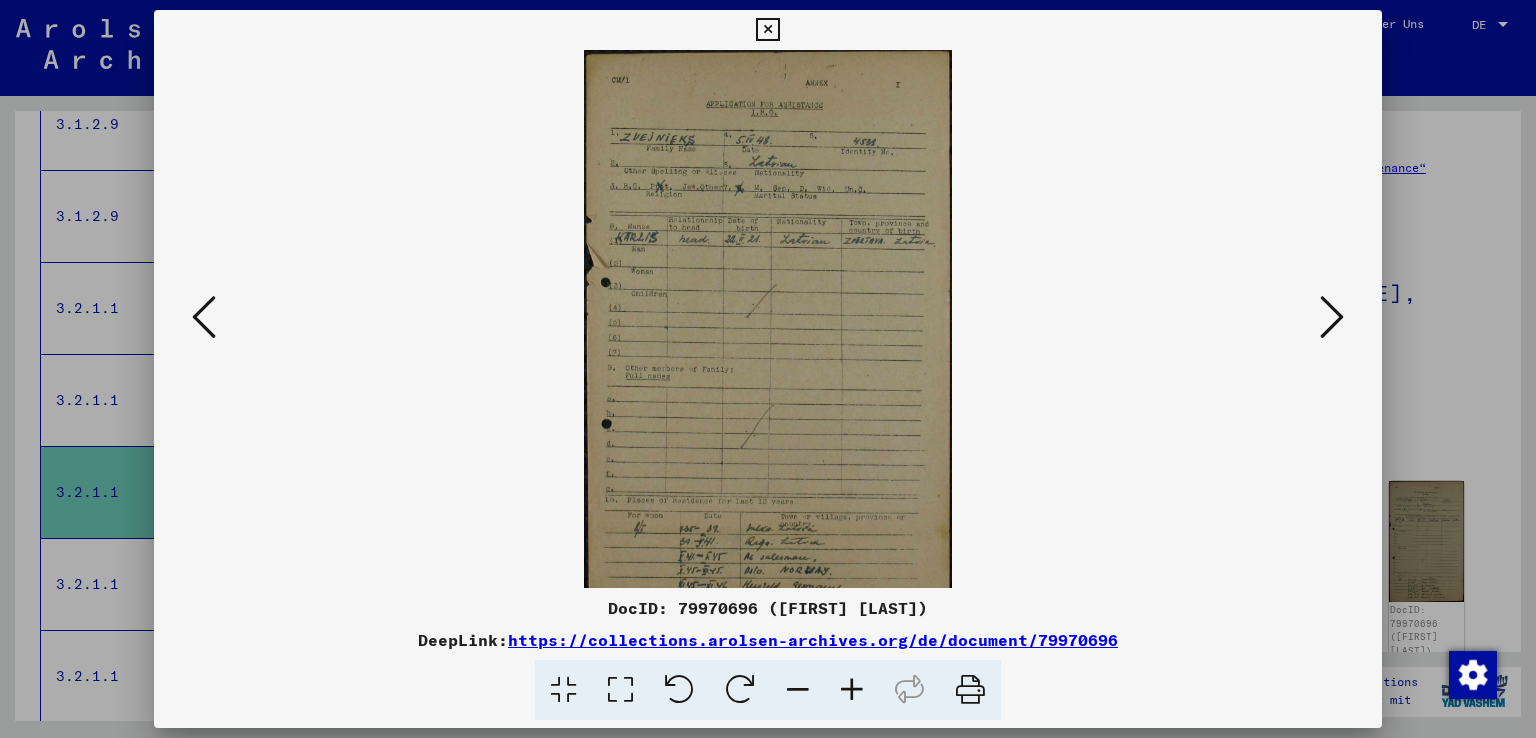 click at bounding box center [852, 690] 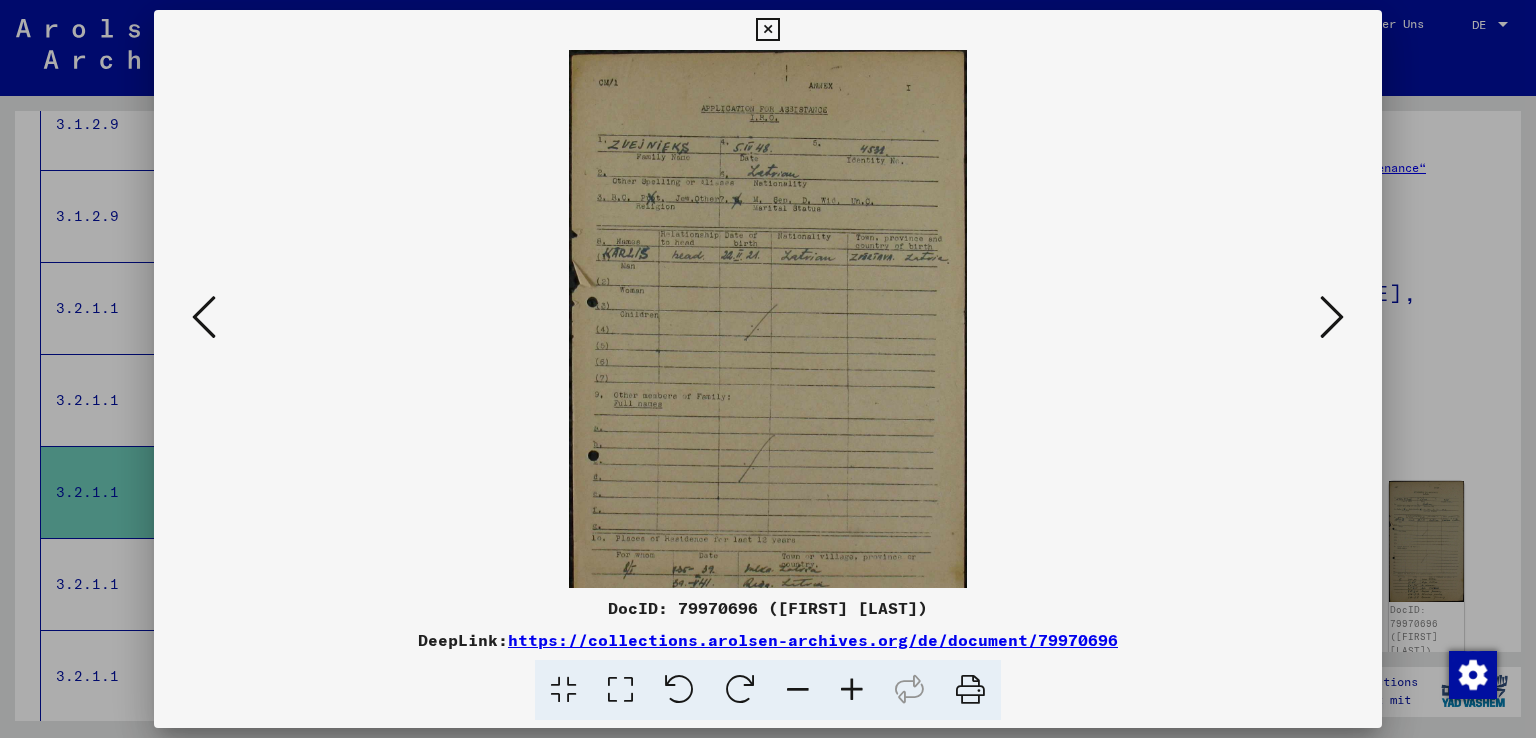 click at bounding box center (852, 690) 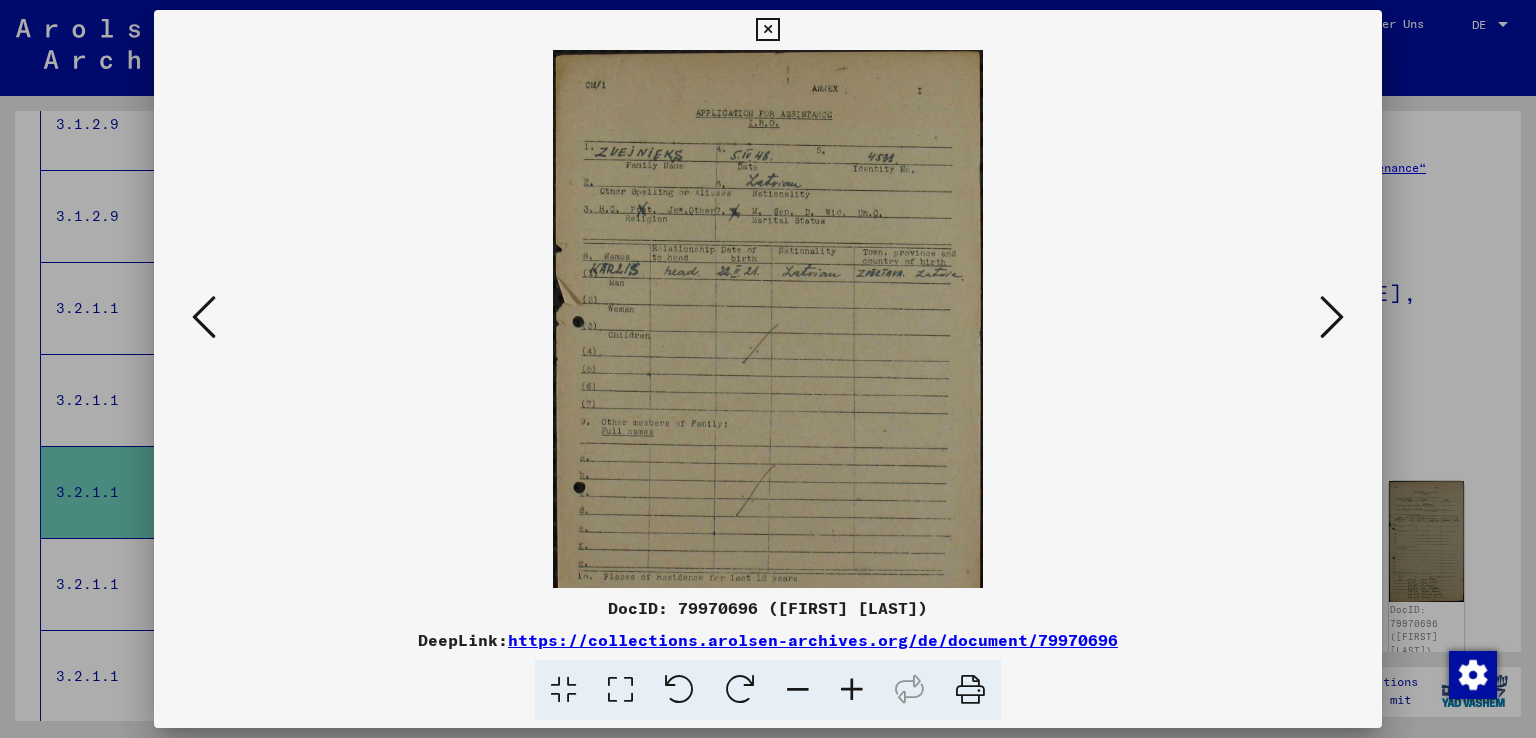 click at bounding box center [852, 690] 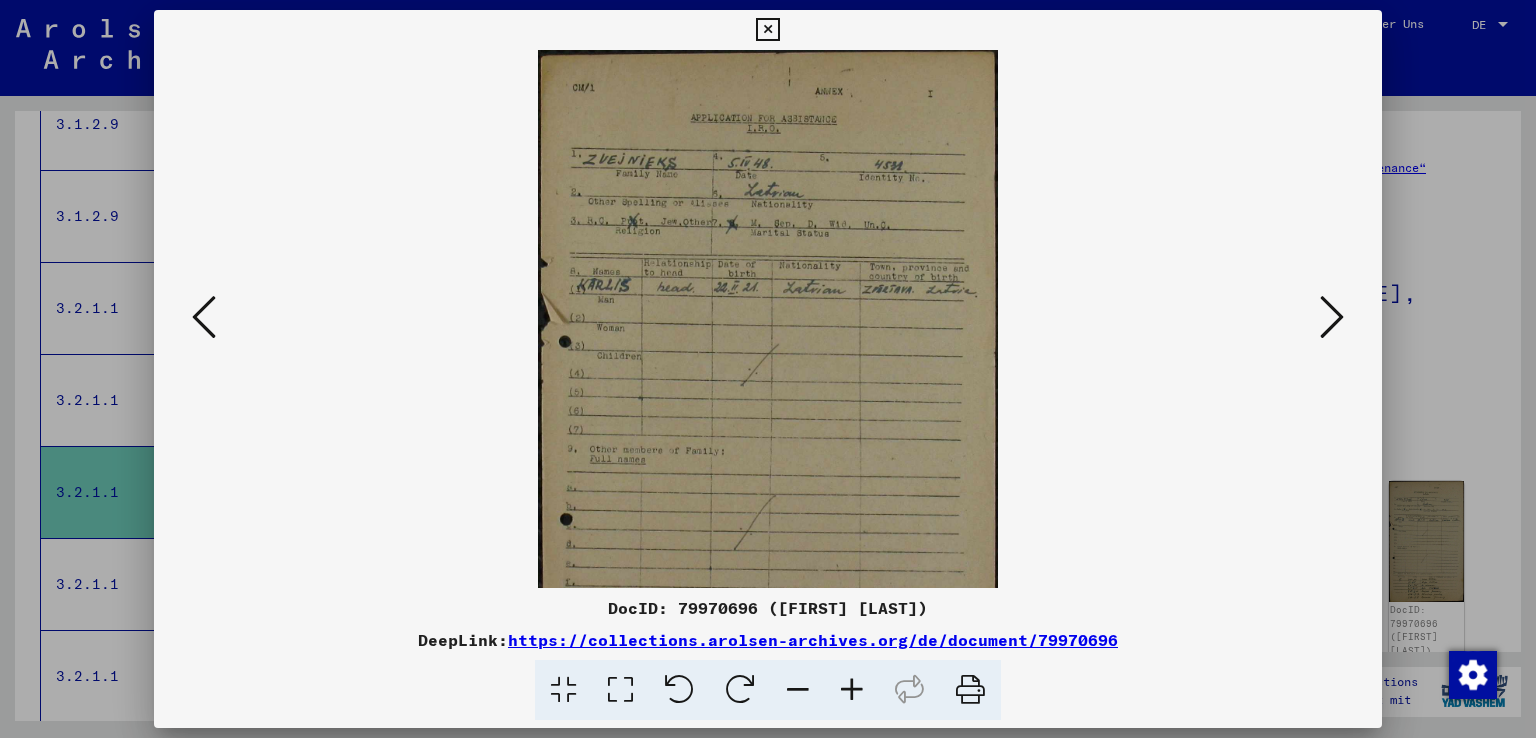 click at bounding box center [852, 690] 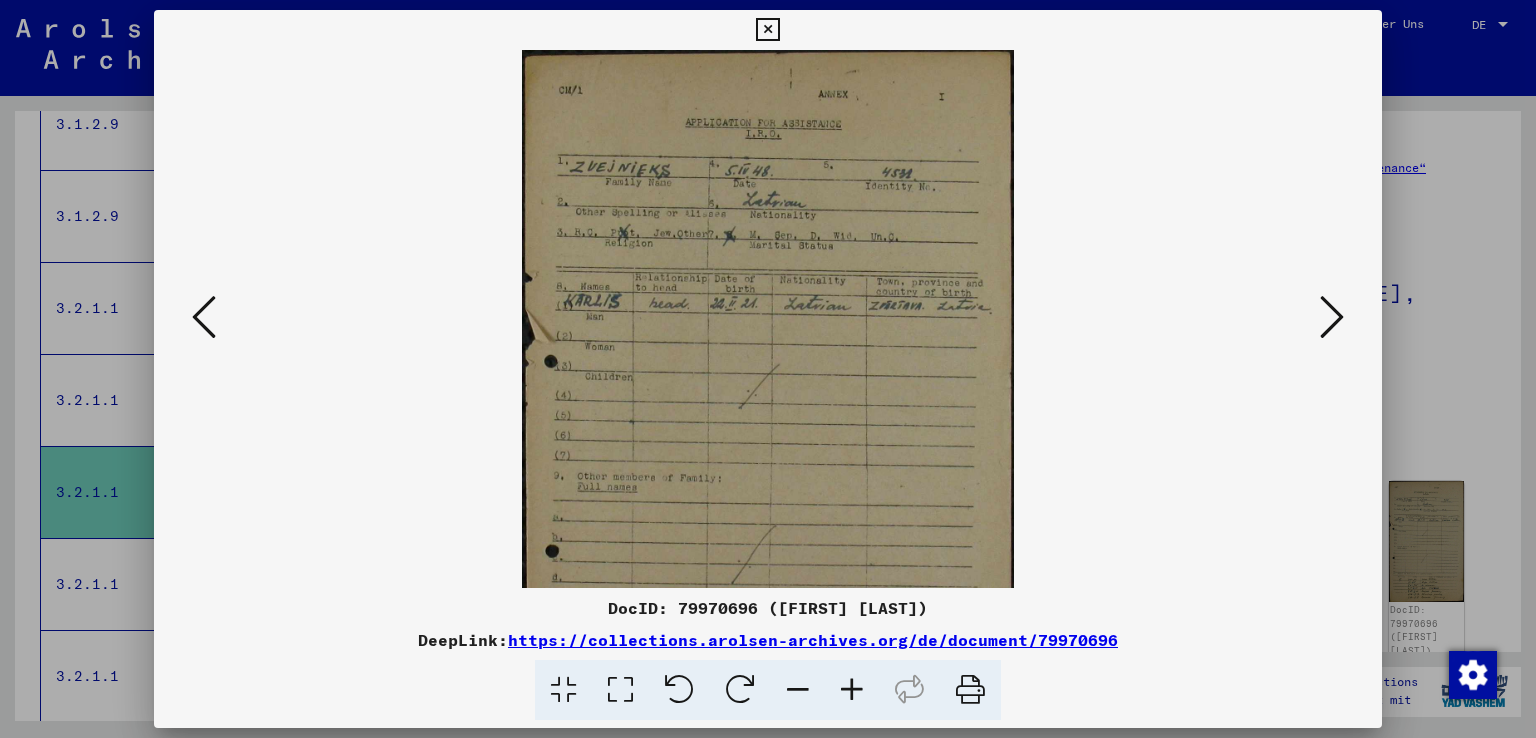 click at bounding box center [852, 690] 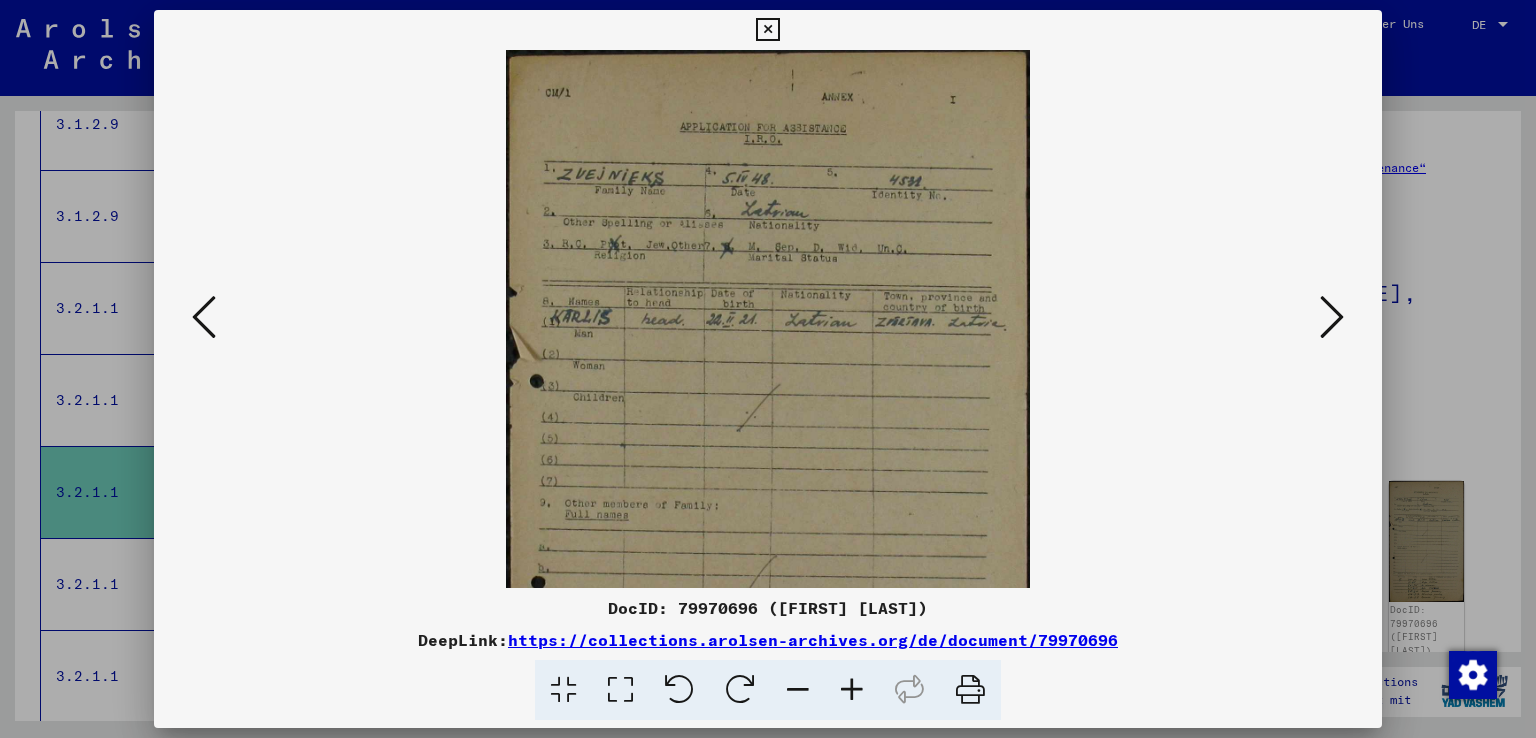 click at bounding box center (852, 690) 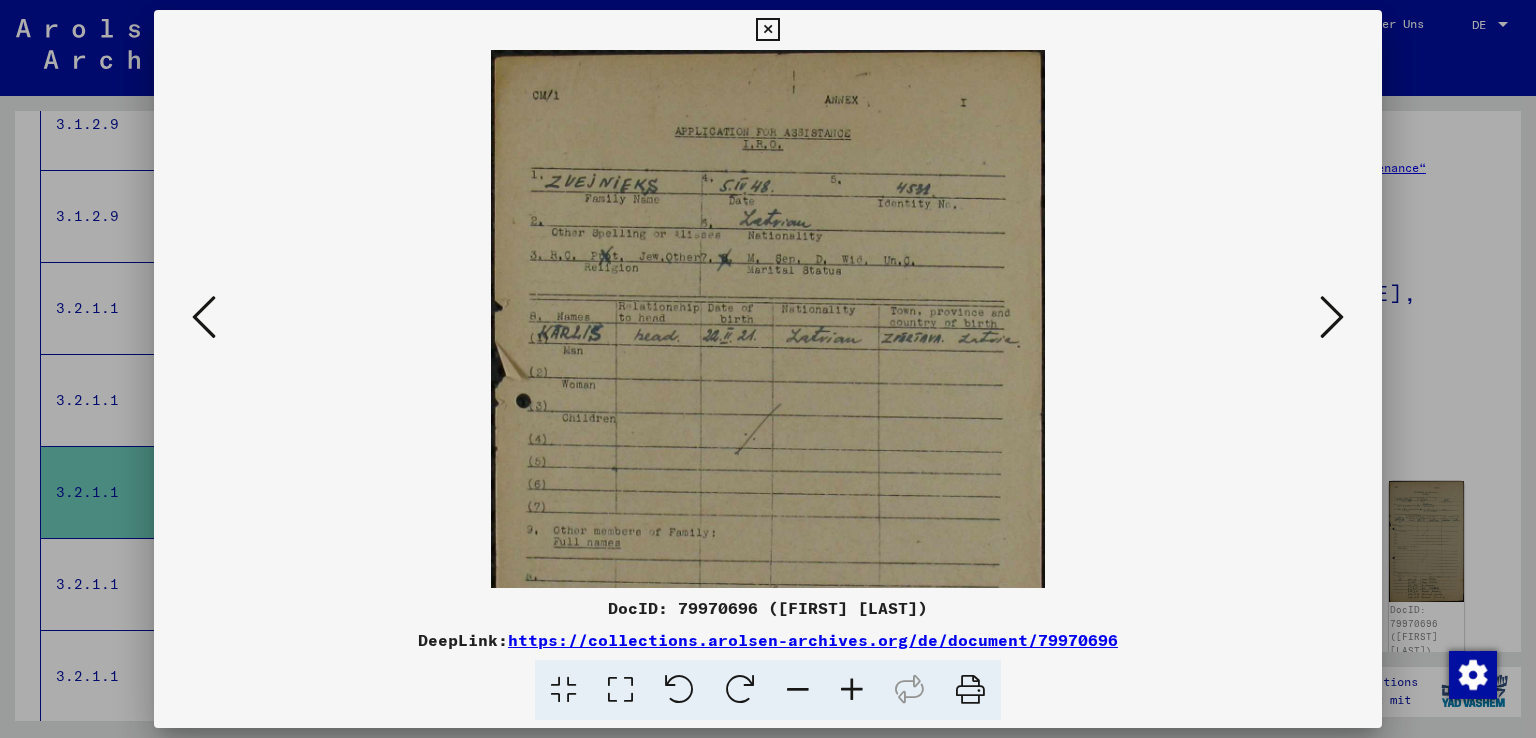 click at bounding box center [852, 690] 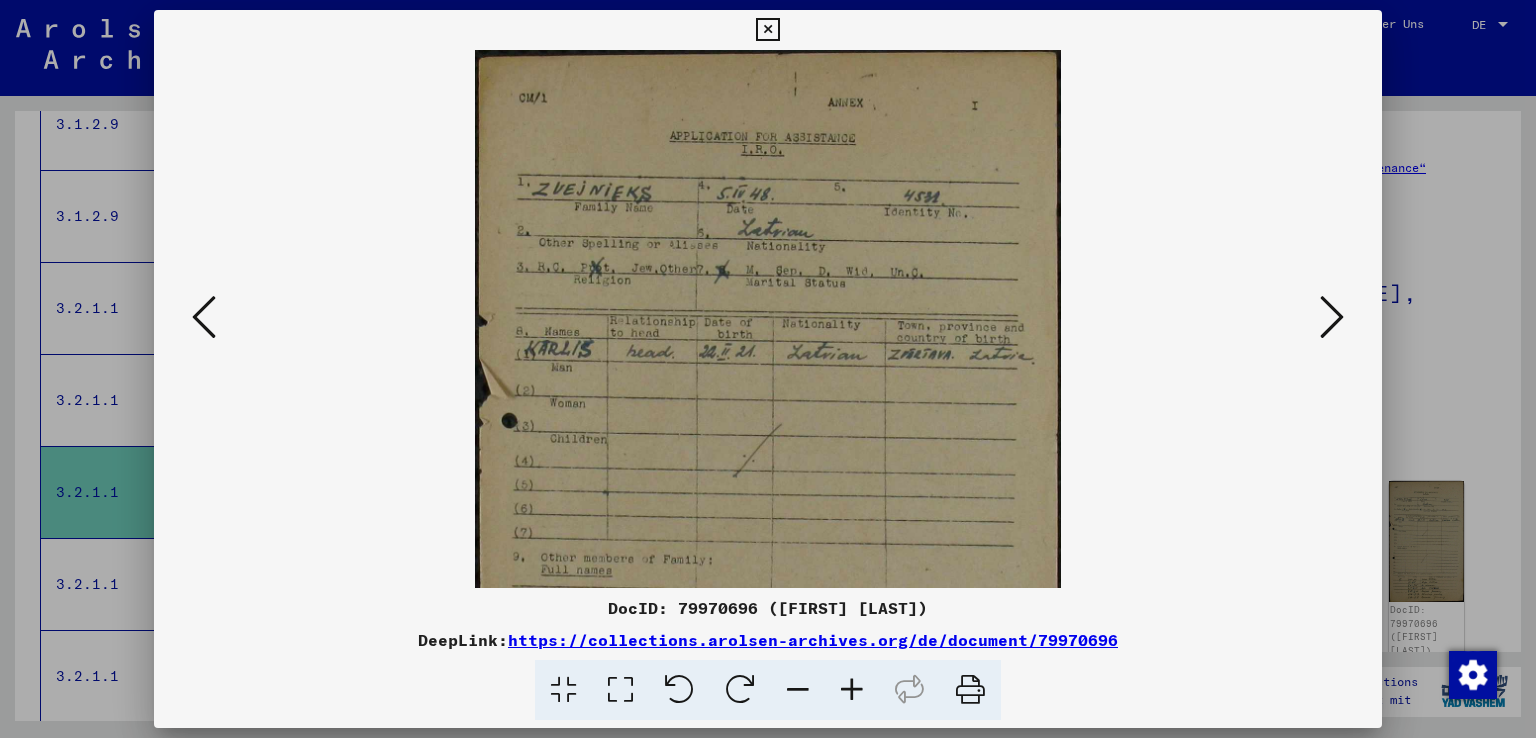 click at bounding box center (852, 690) 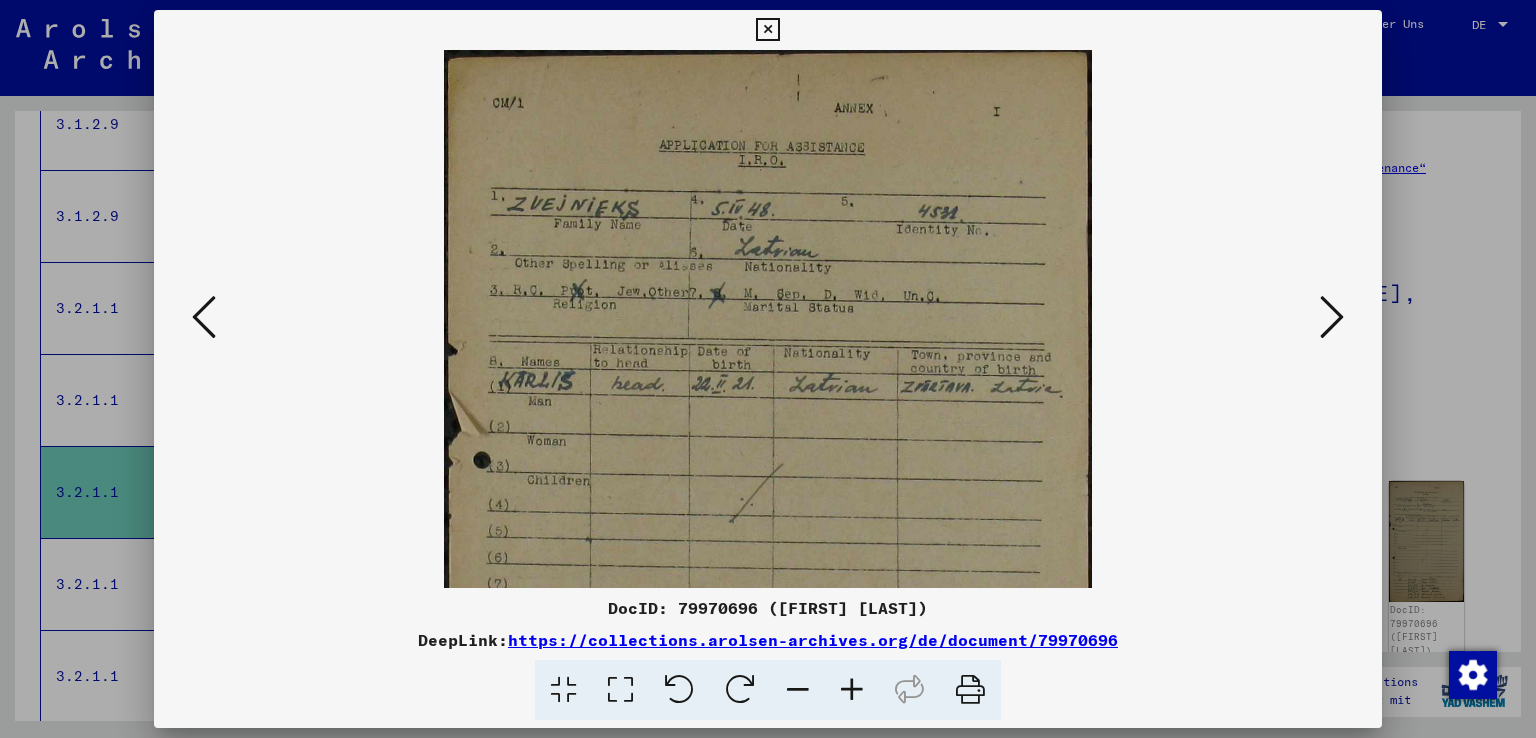 click at bounding box center [852, 690] 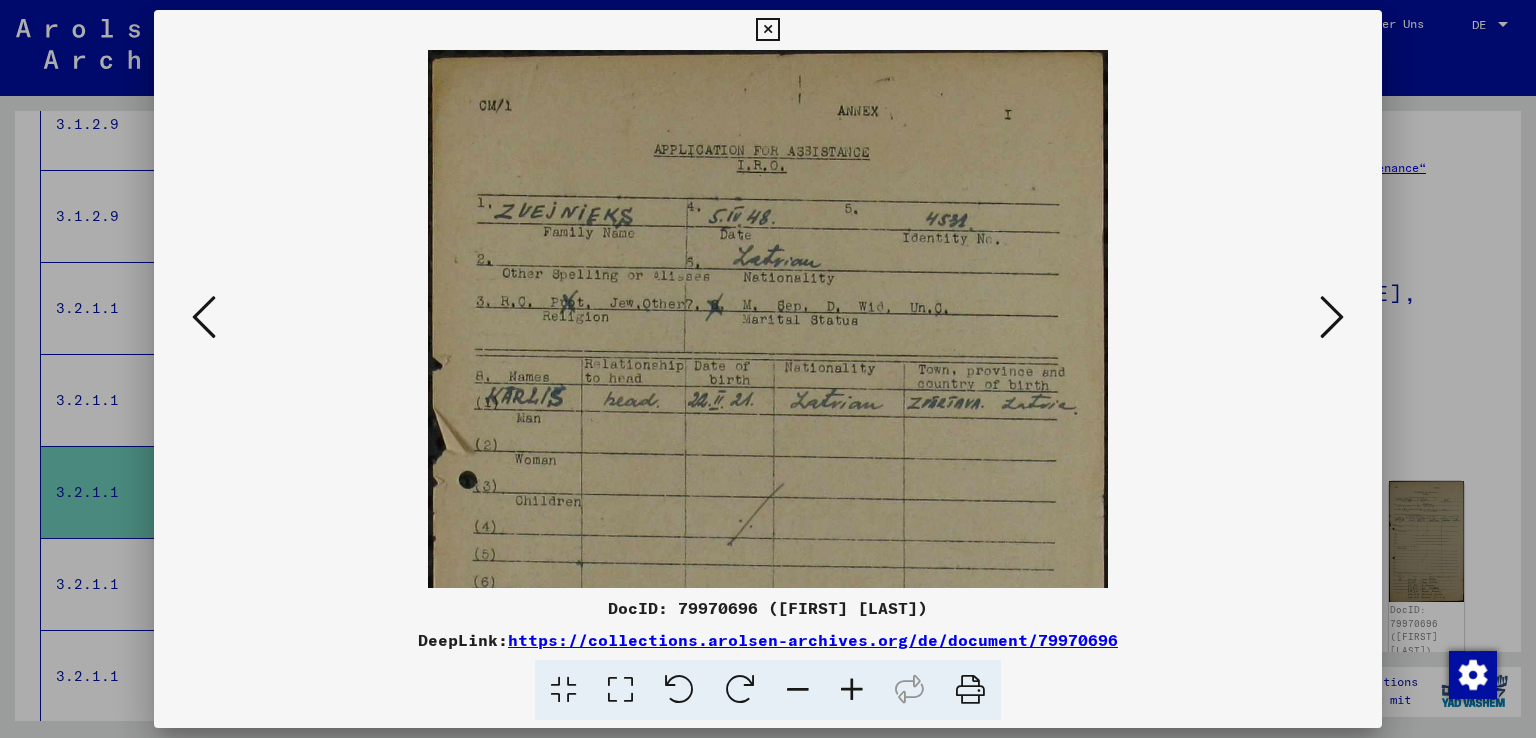 click at bounding box center (852, 690) 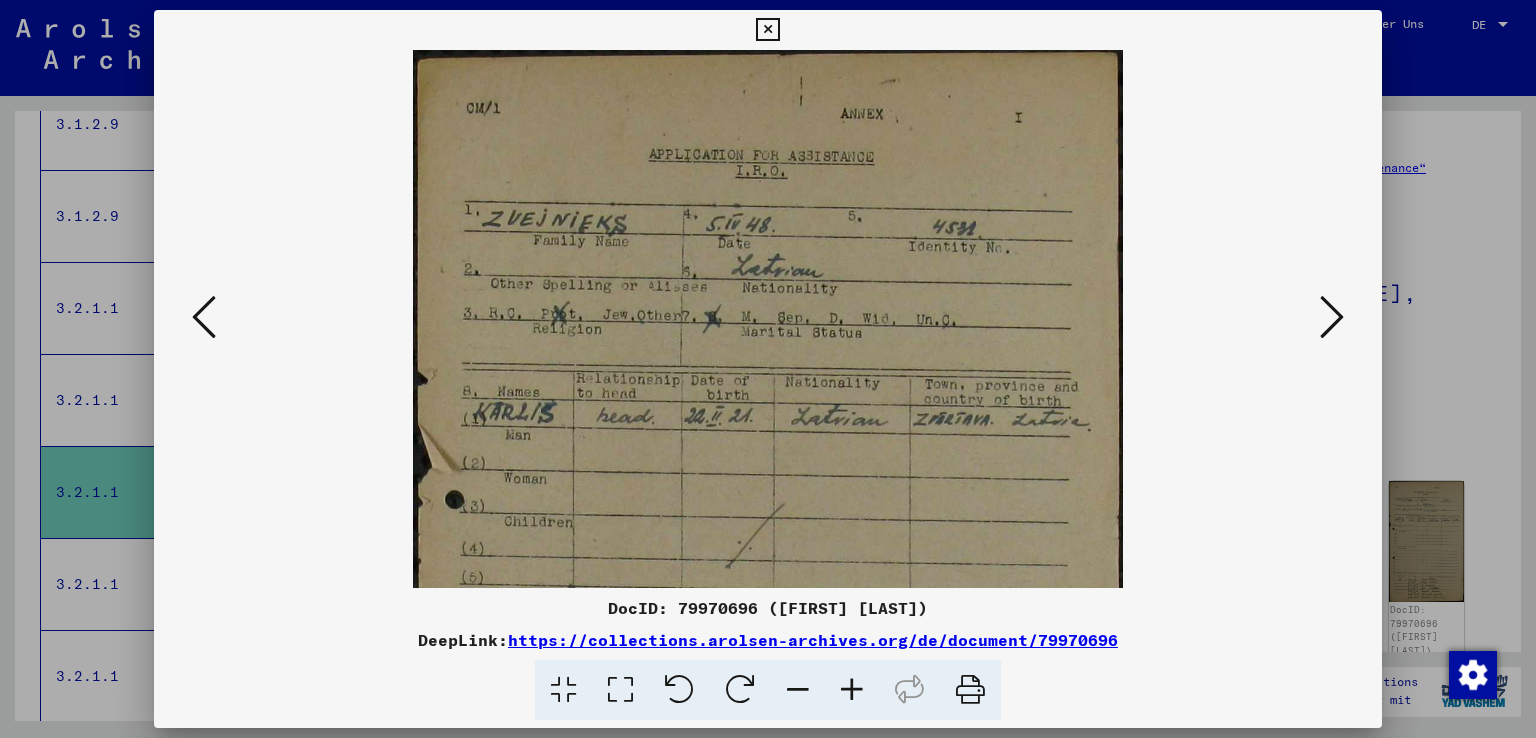 click at bounding box center [852, 690] 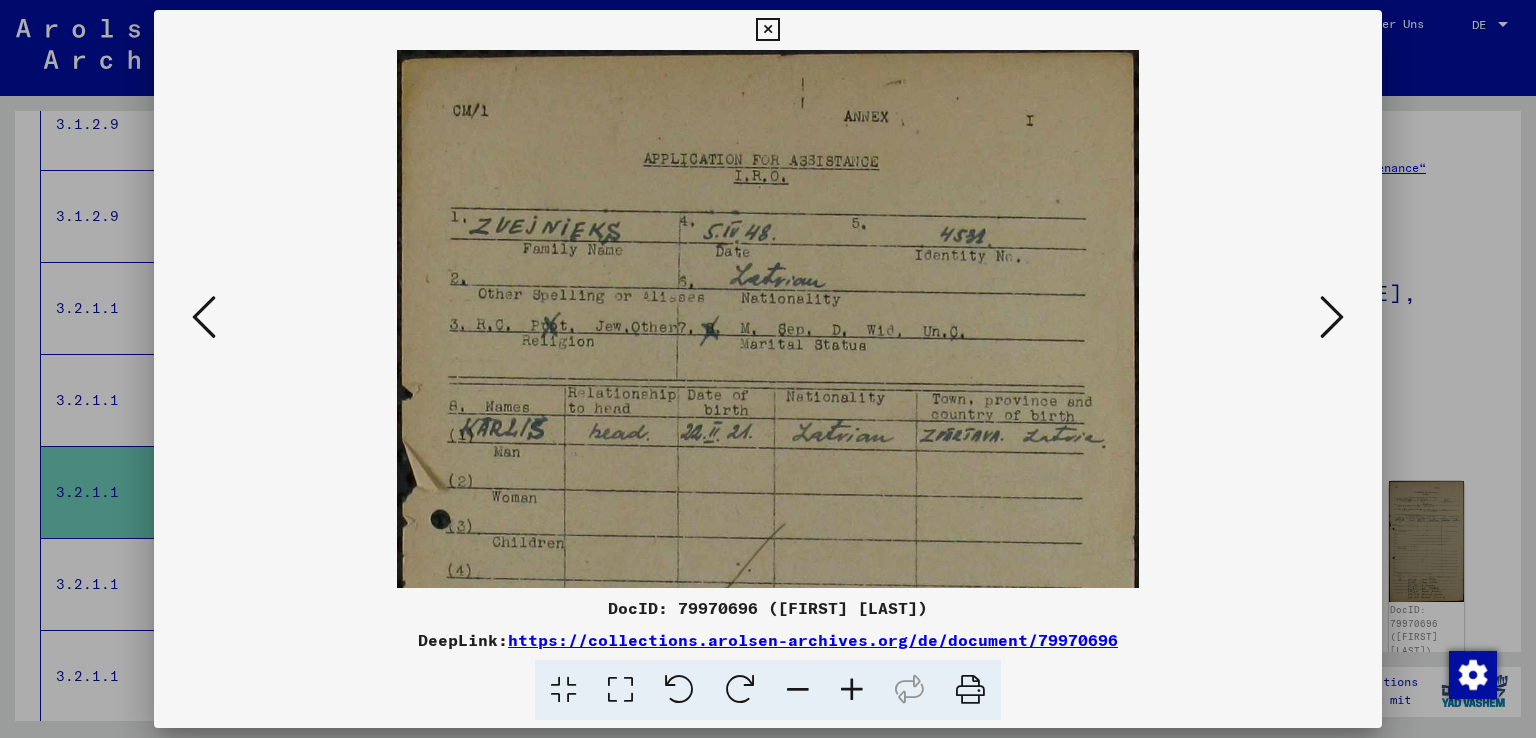 drag, startPoint x: 884, startPoint y: 481, endPoint x: 912, endPoint y: 268, distance: 214.83249 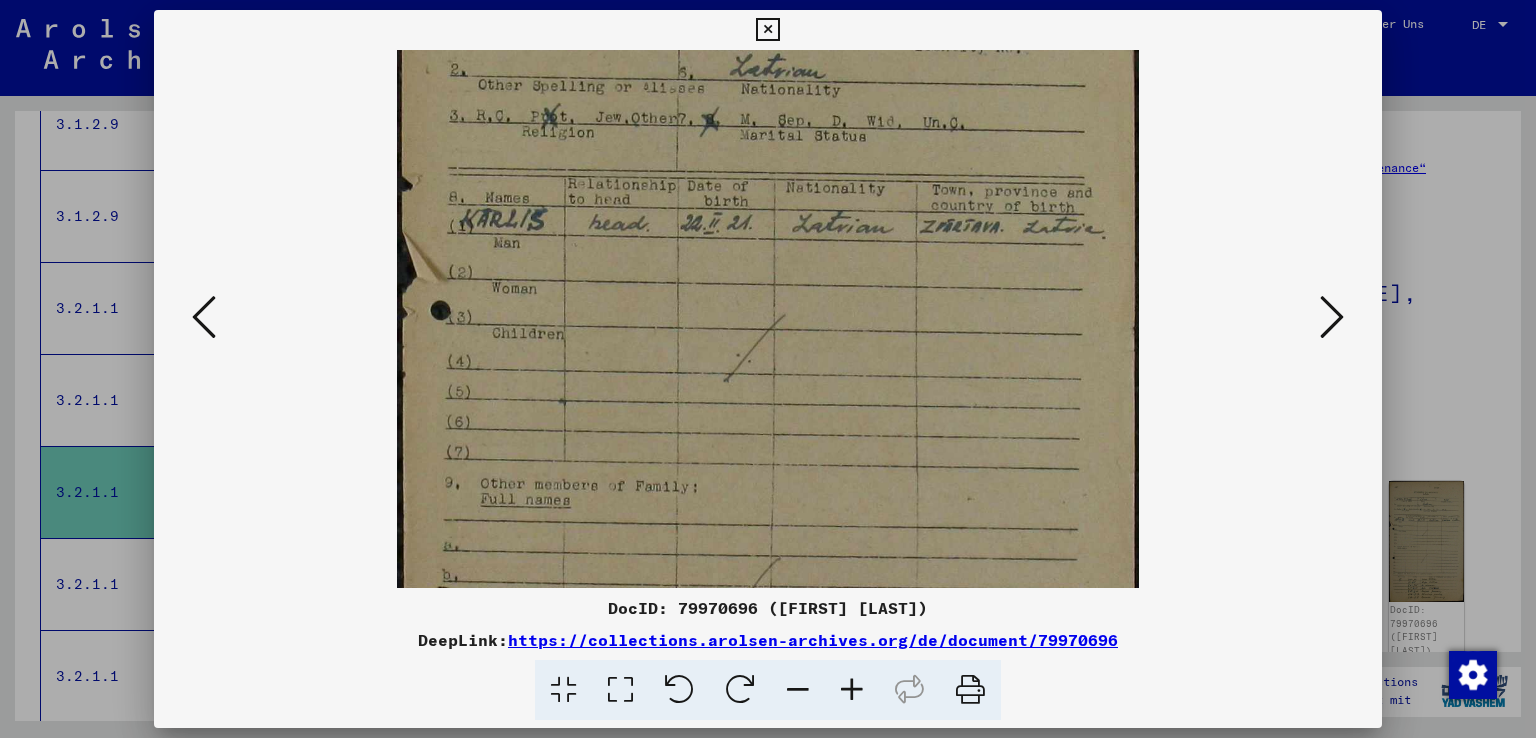 click at bounding box center [1332, 317] 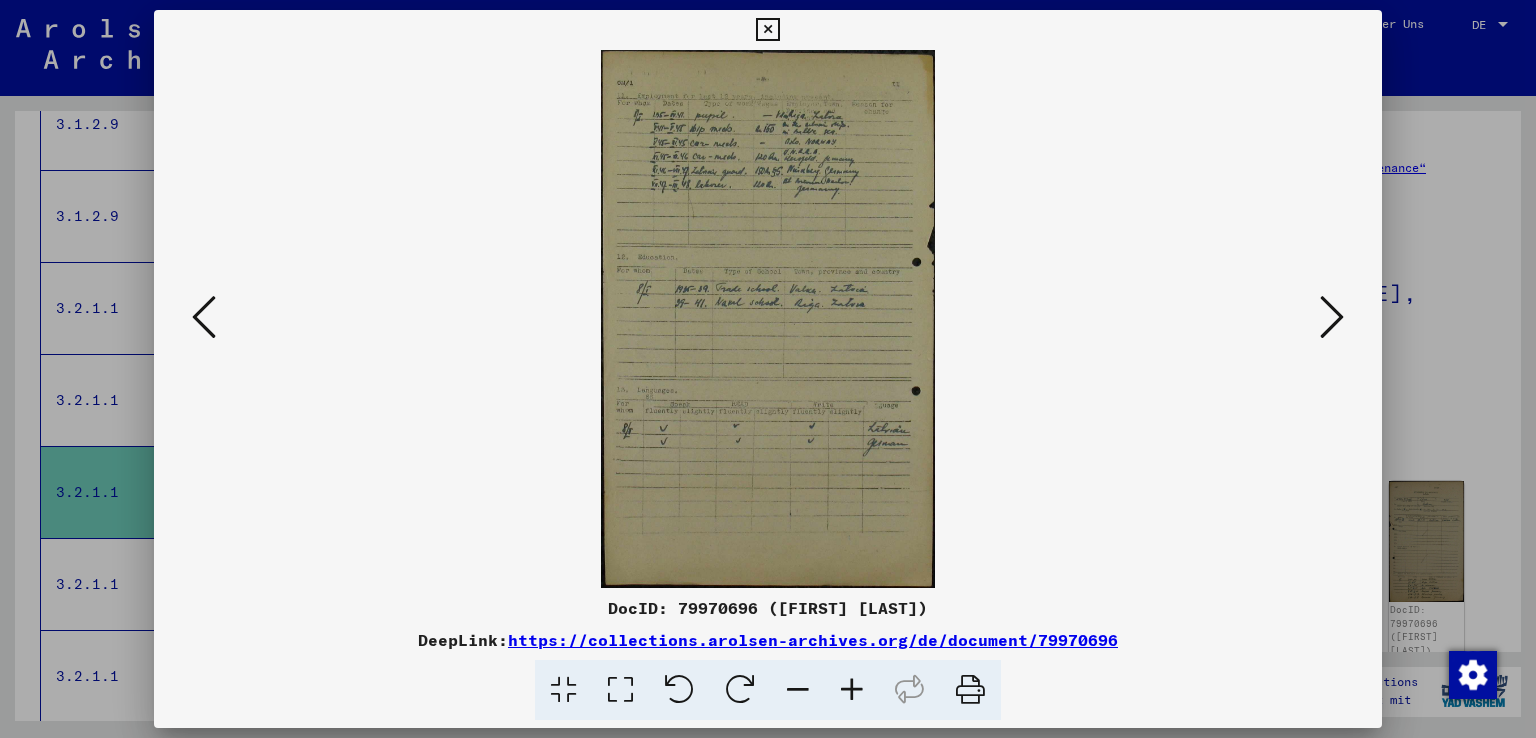 scroll, scrollTop: 0, scrollLeft: 0, axis: both 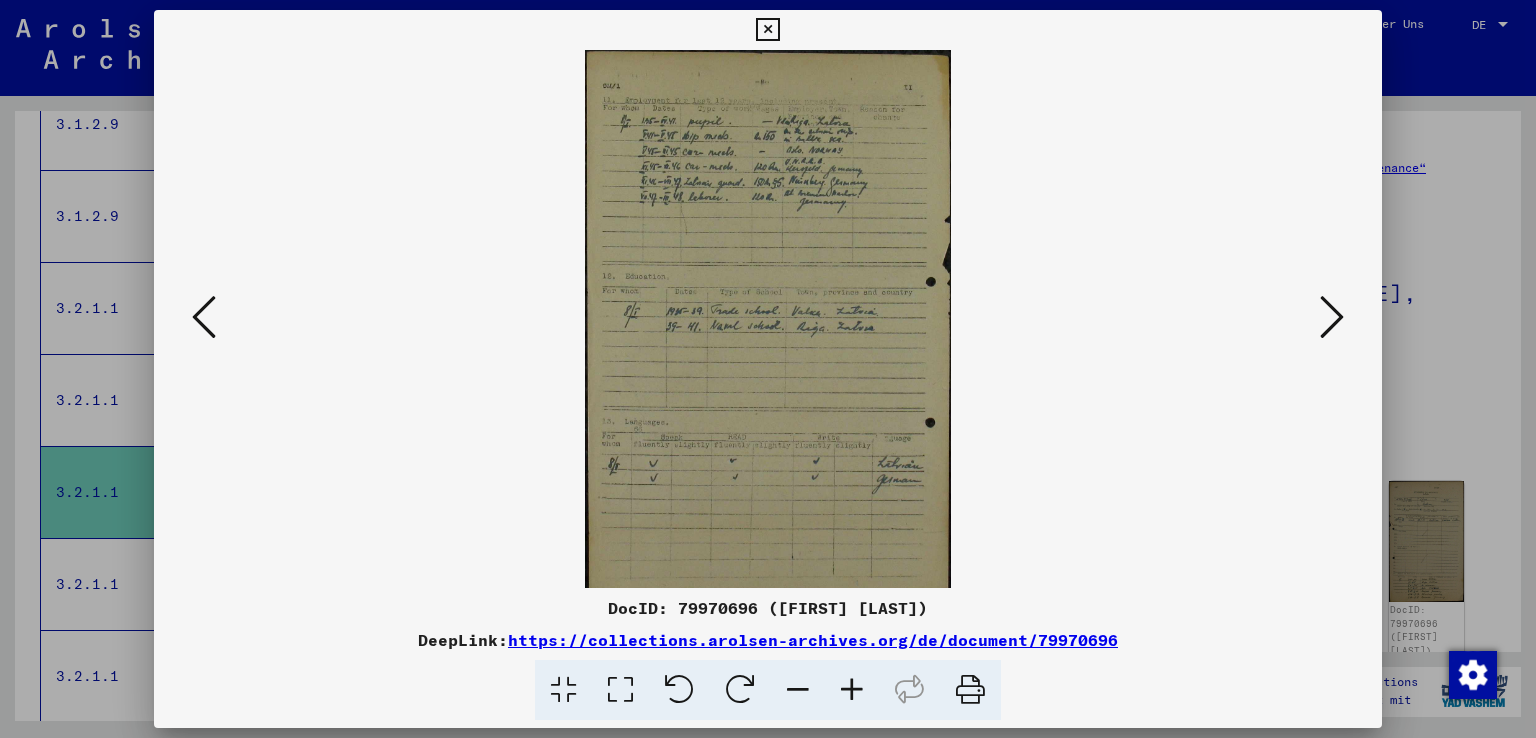 click at bounding box center [852, 690] 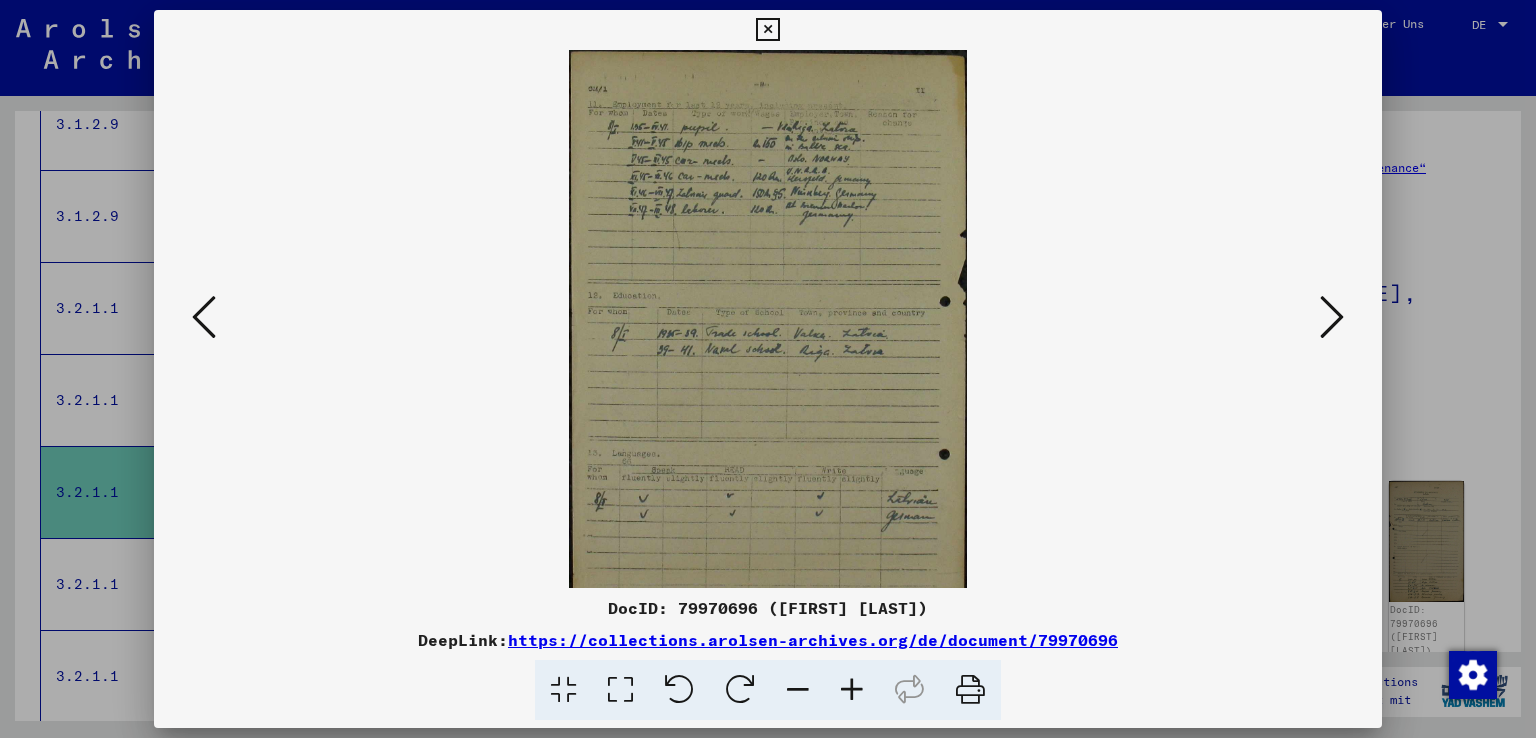 click at bounding box center (852, 690) 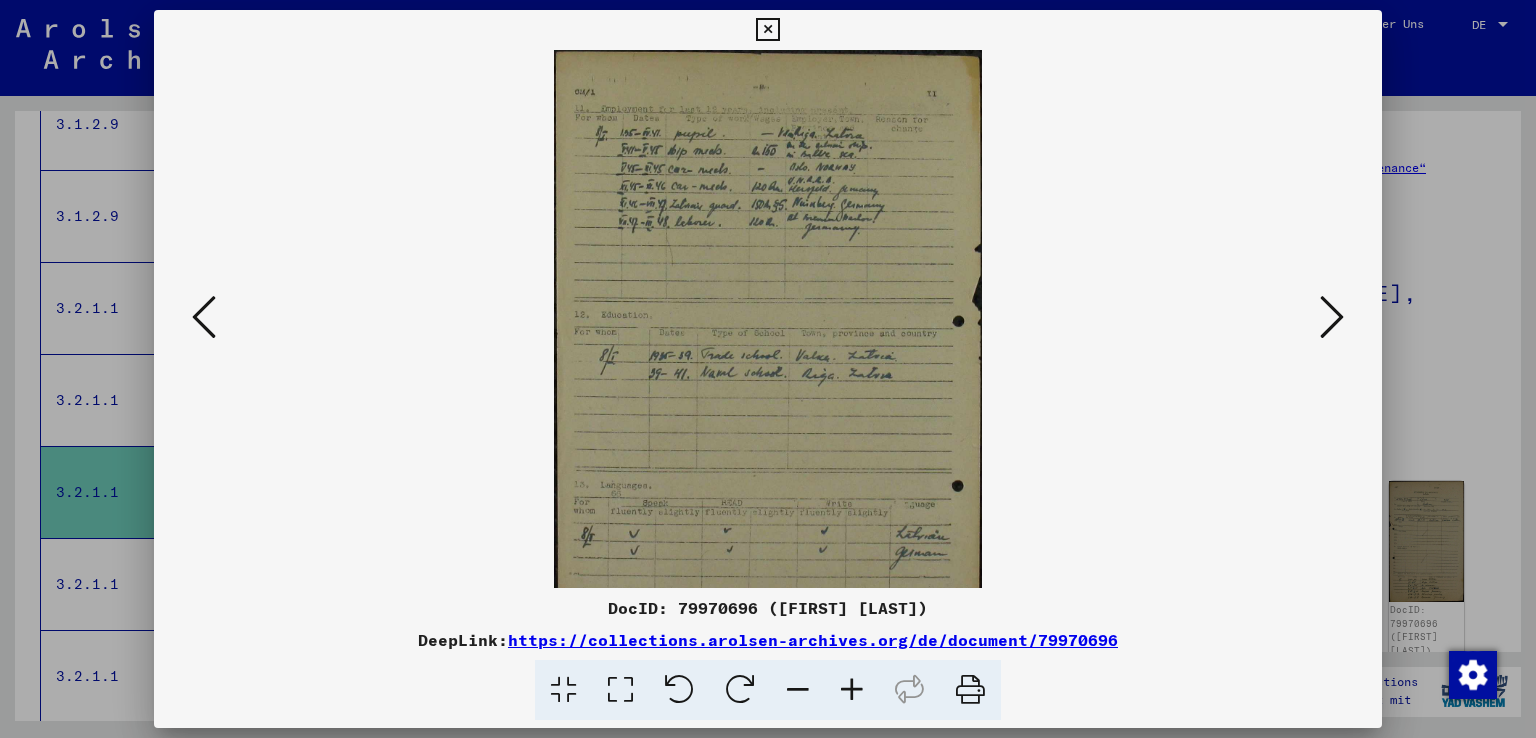 click at bounding box center (852, 690) 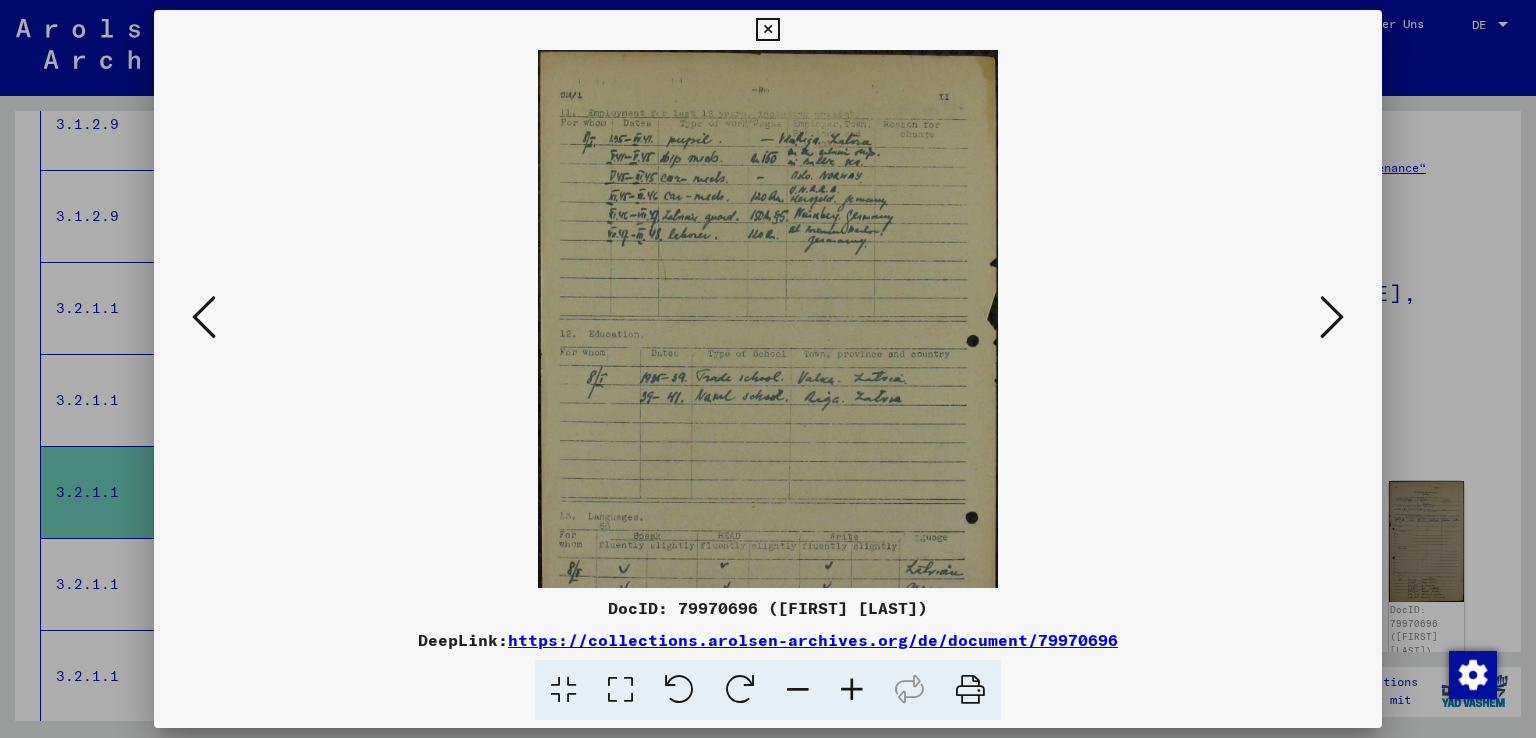 click at bounding box center (852, 690) 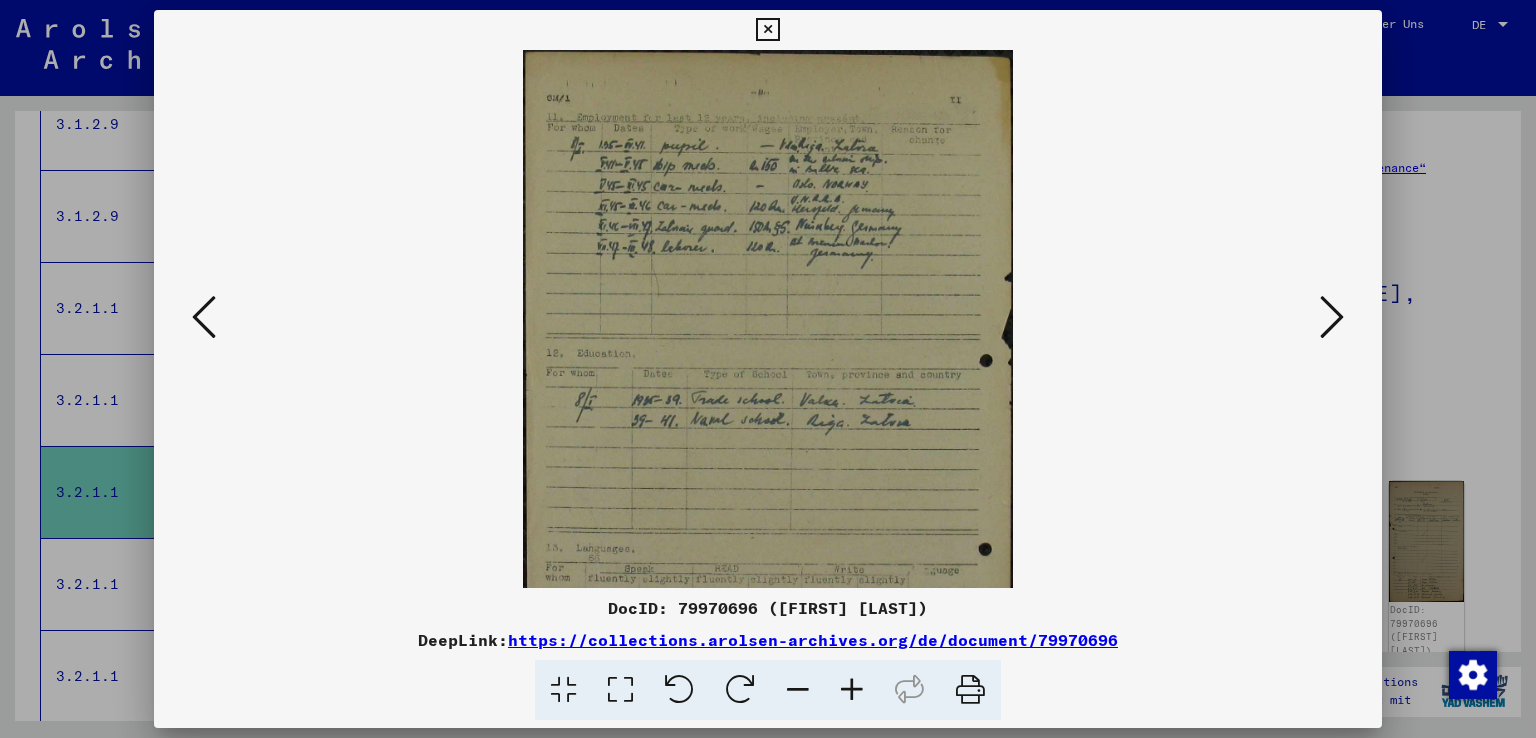 click at bounding box center [852, 690] 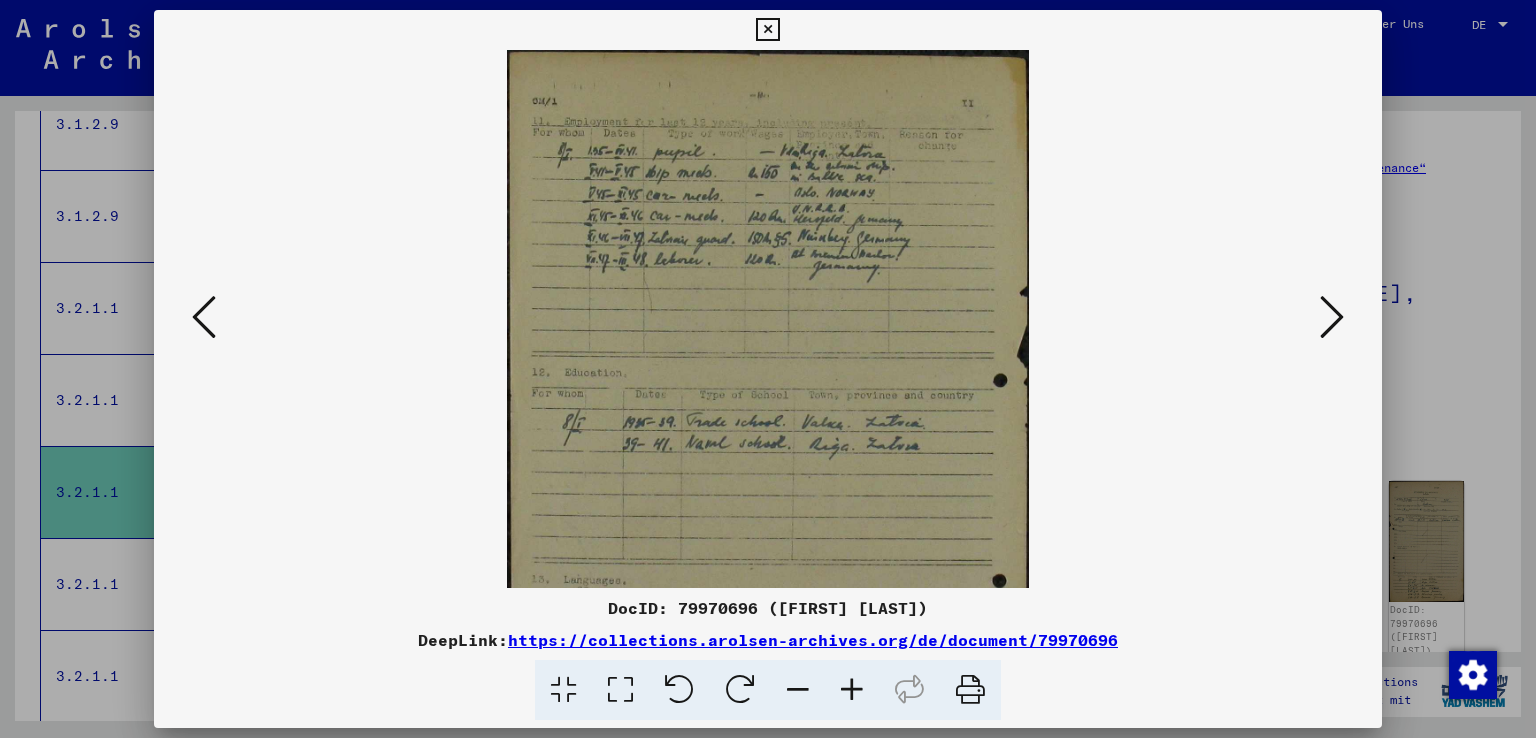 click at bounding box center [852, 690] 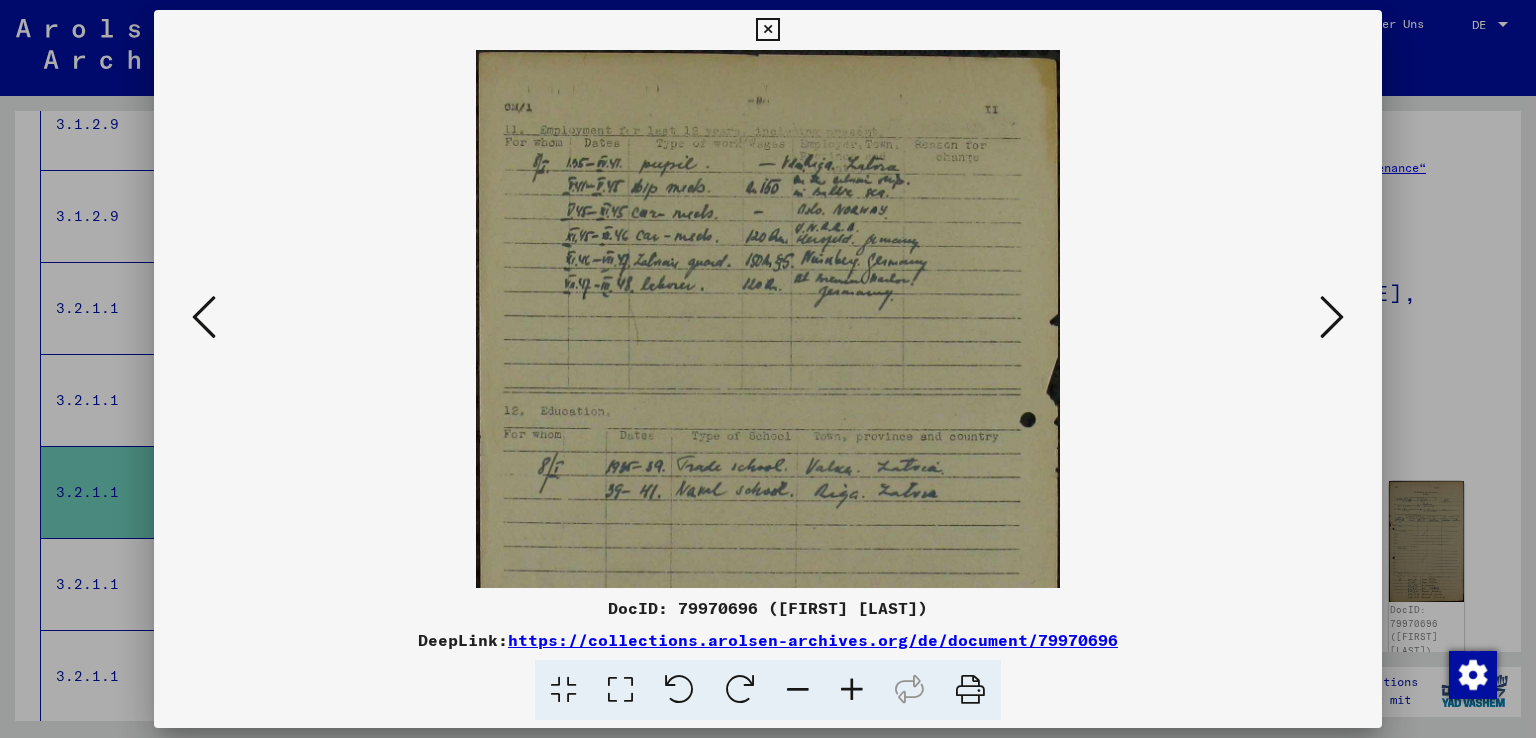 click at bounding box center [852, 690] 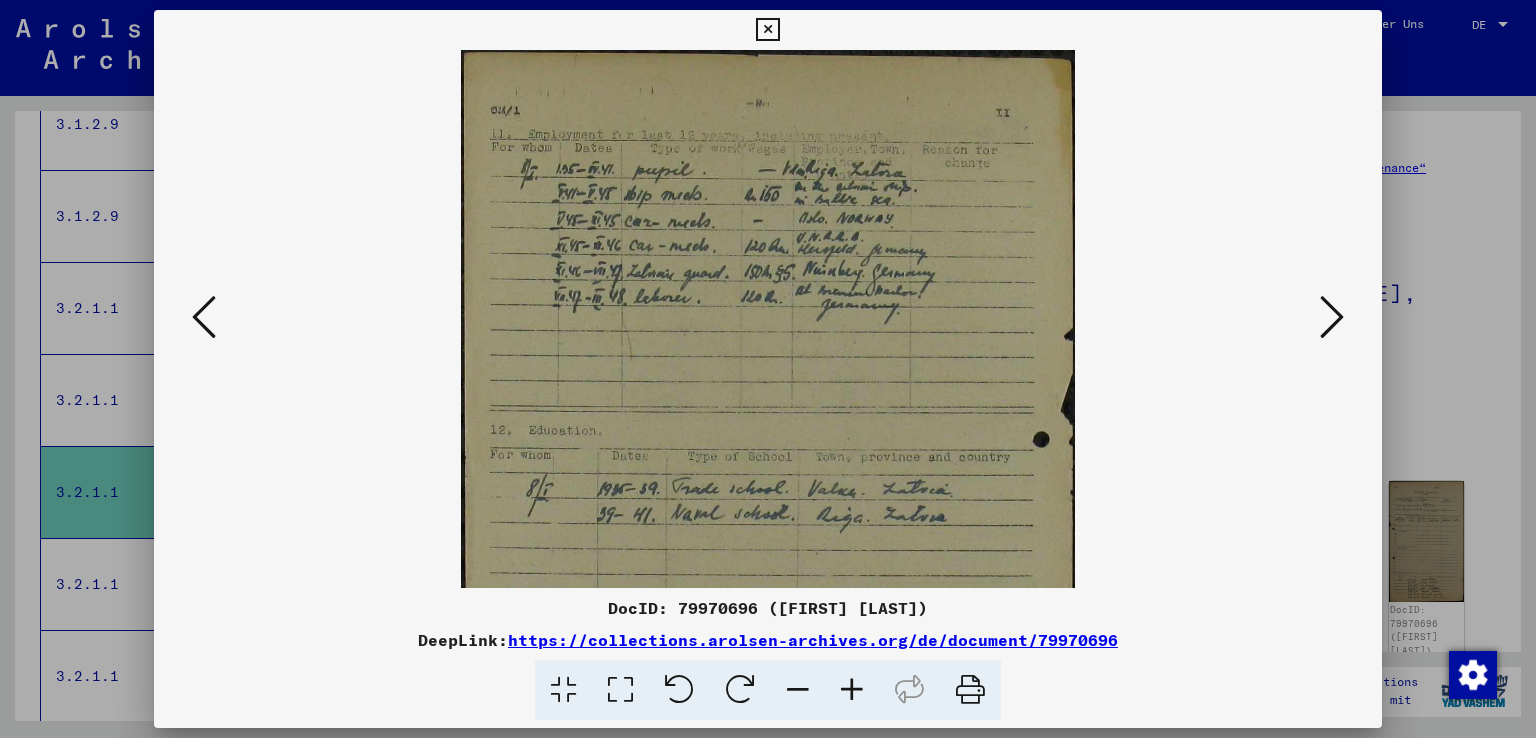 click at bounding box center (852, 690) 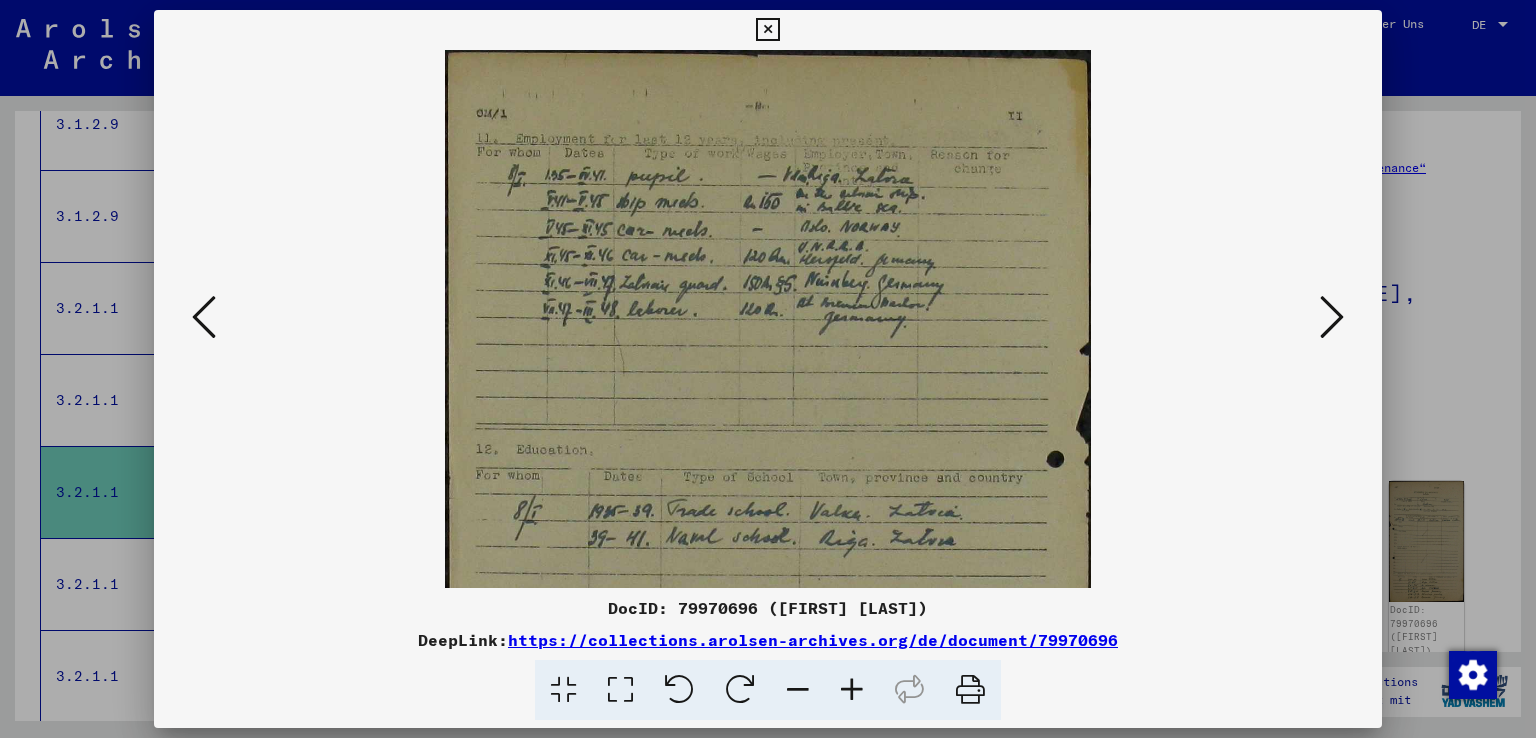 click at bounding box center (852, 690) 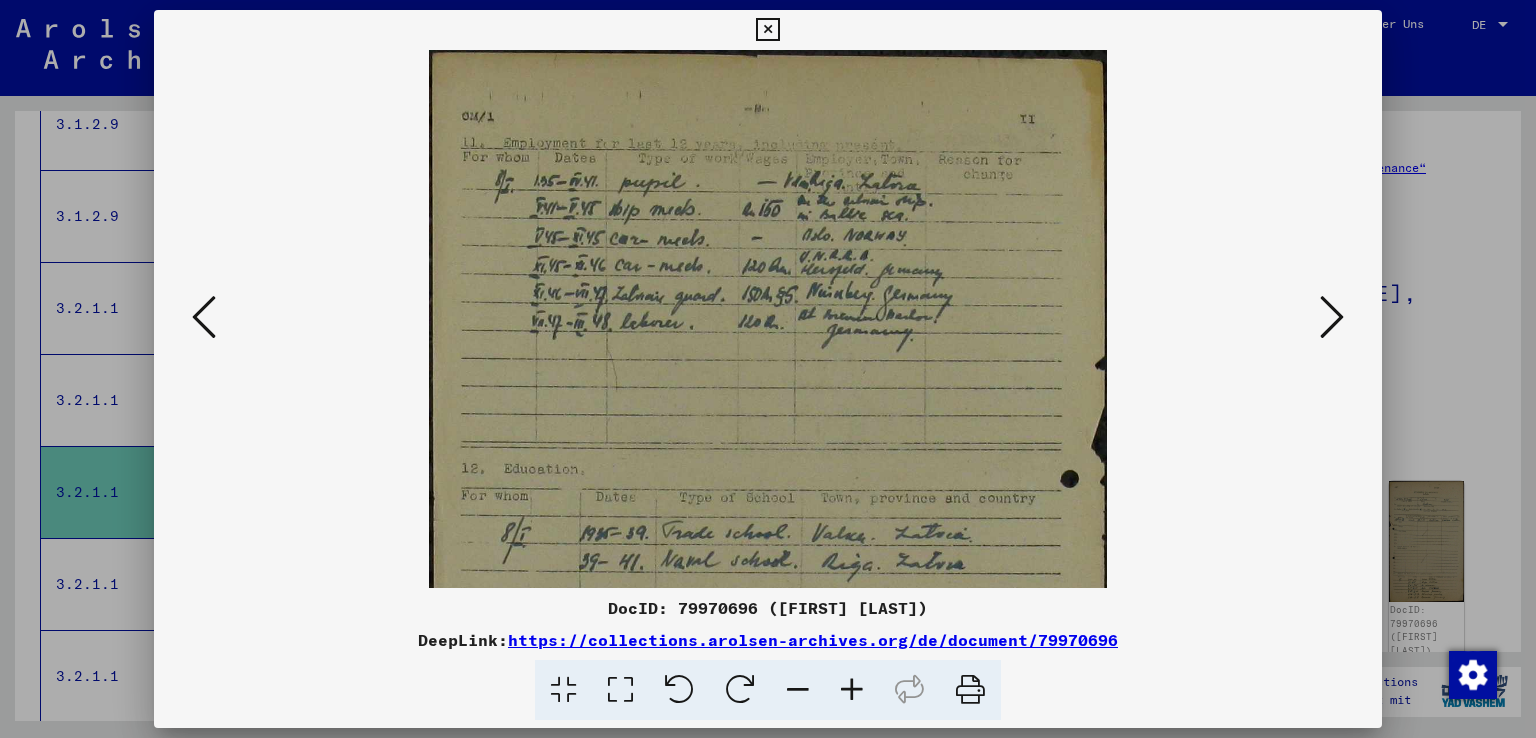 click at bounding box center (852, 690) 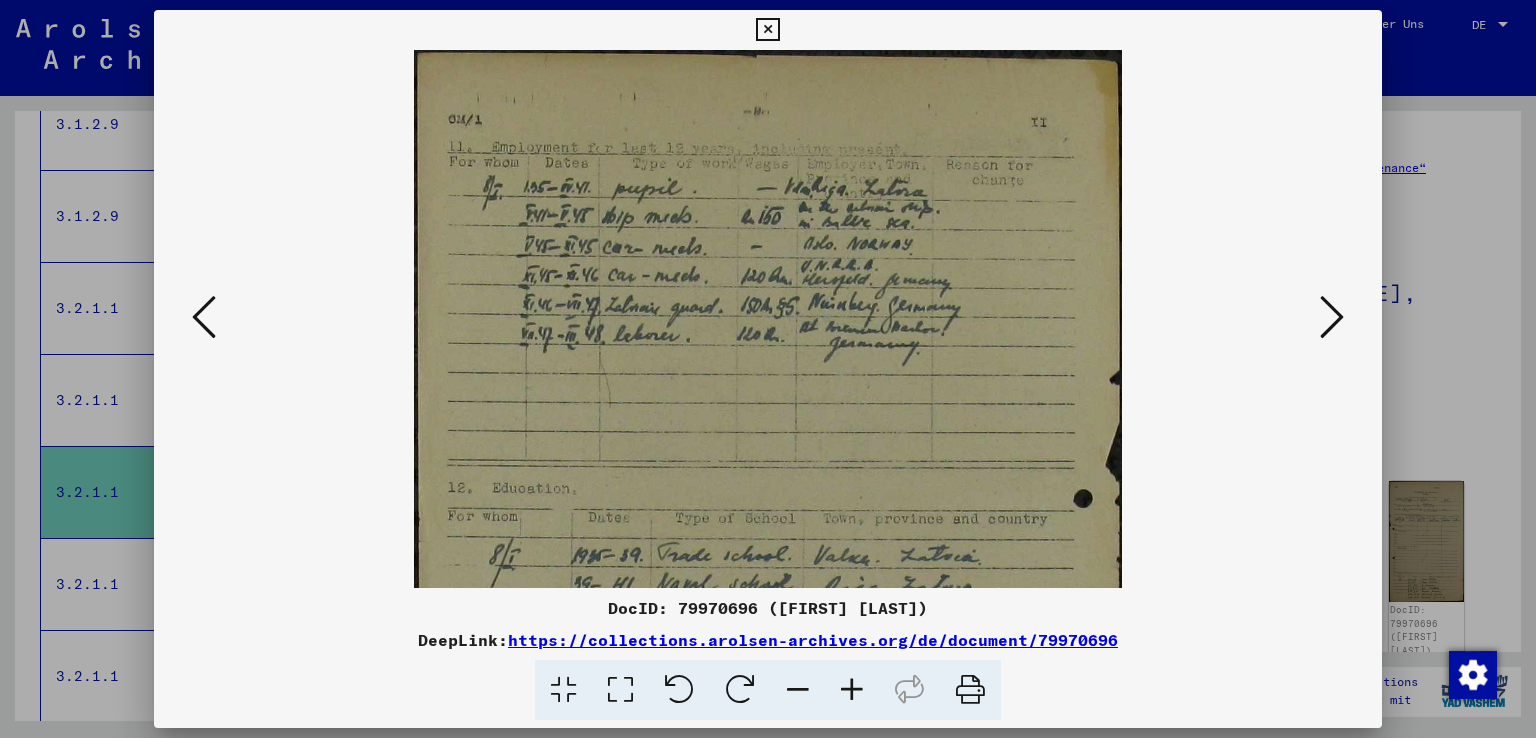 click at bounding box center (852, 690) 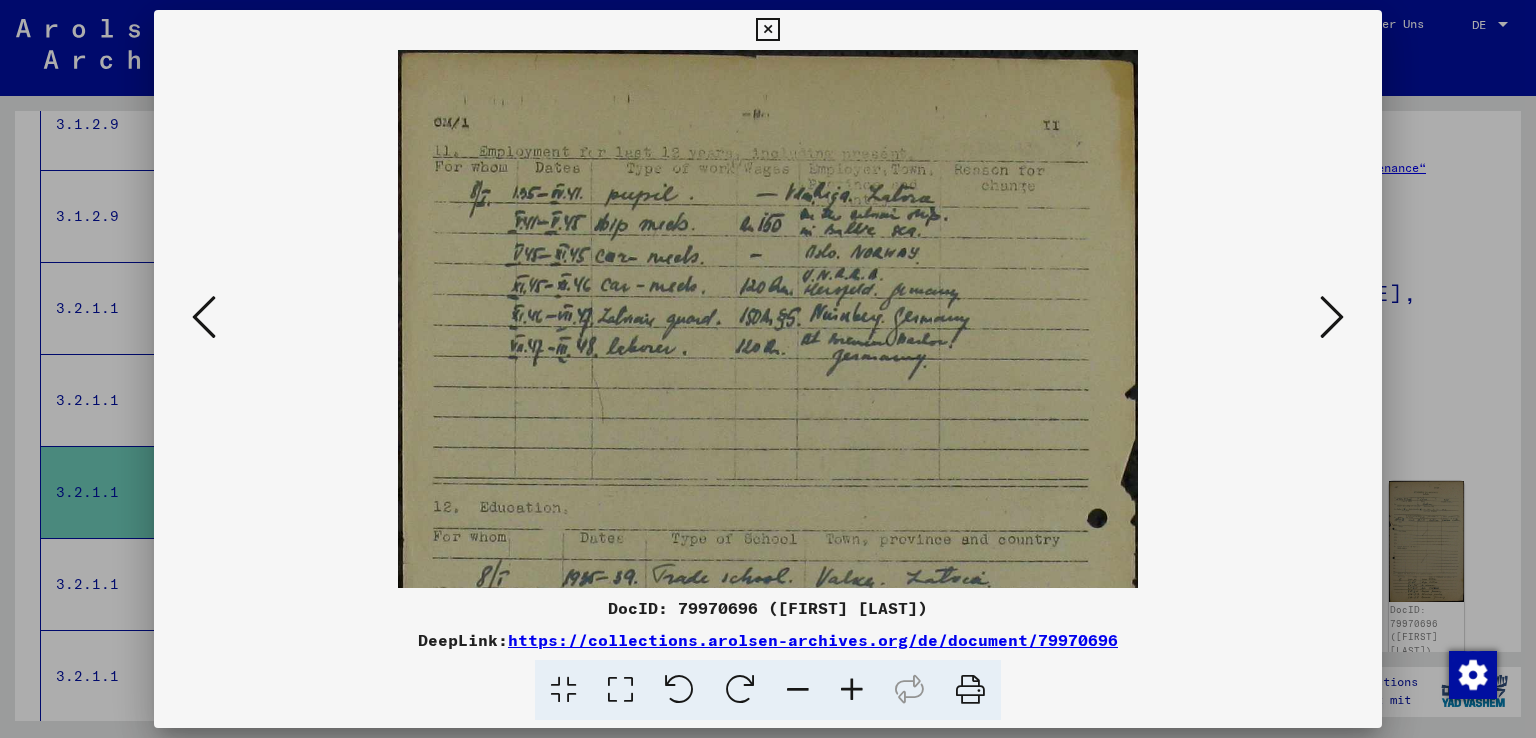 click at bounding box center [852, 690] 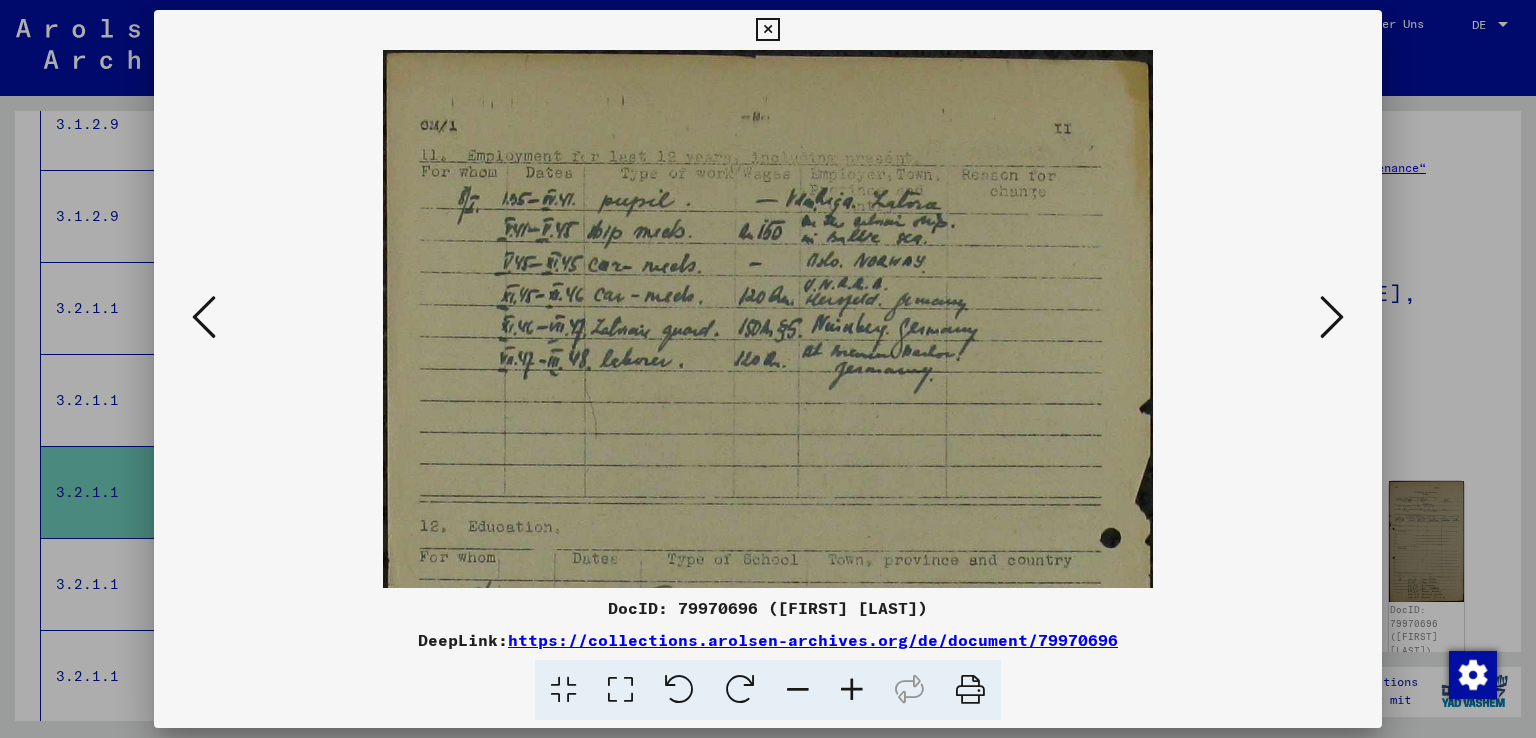 click at bounding box center [852, 690] 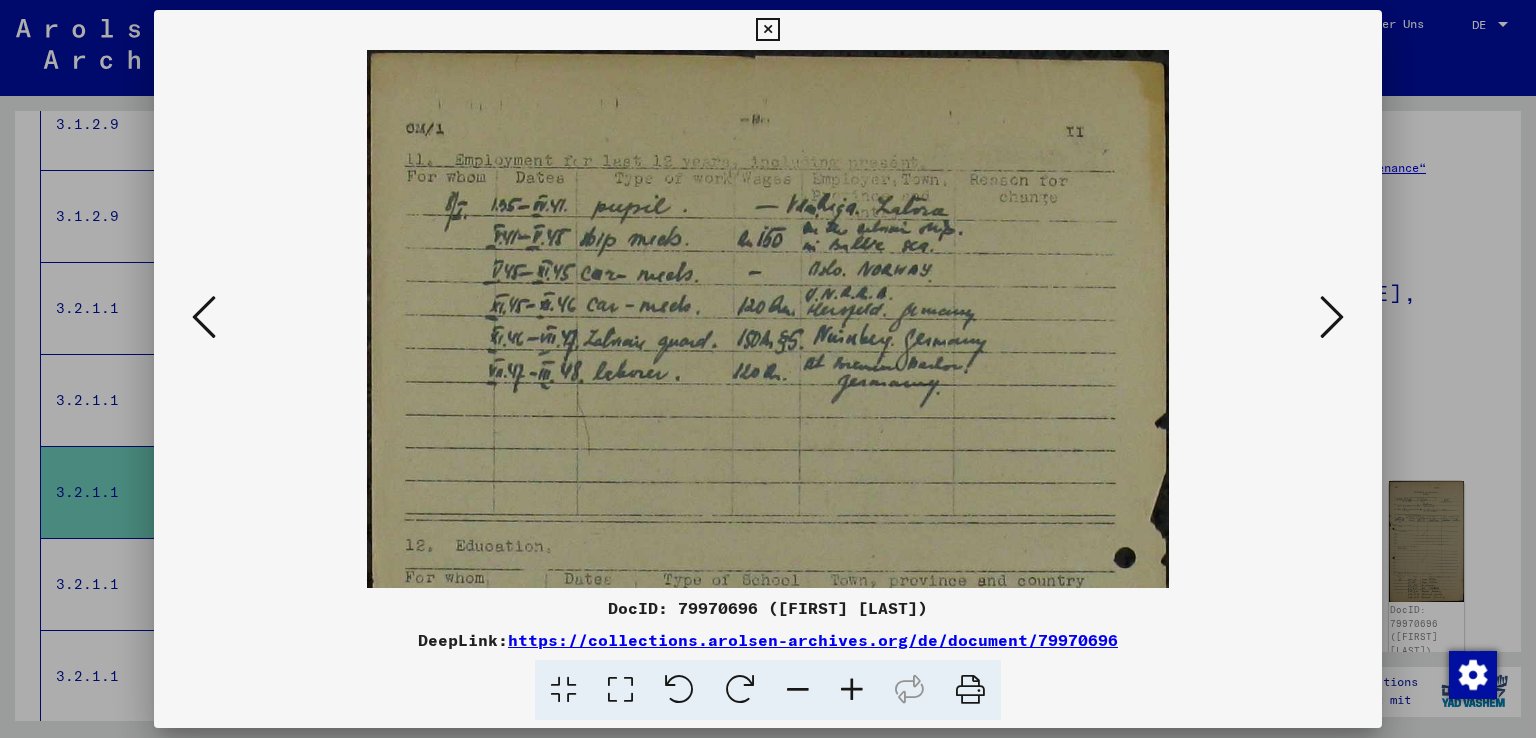 click at bounding box center (852, 690) 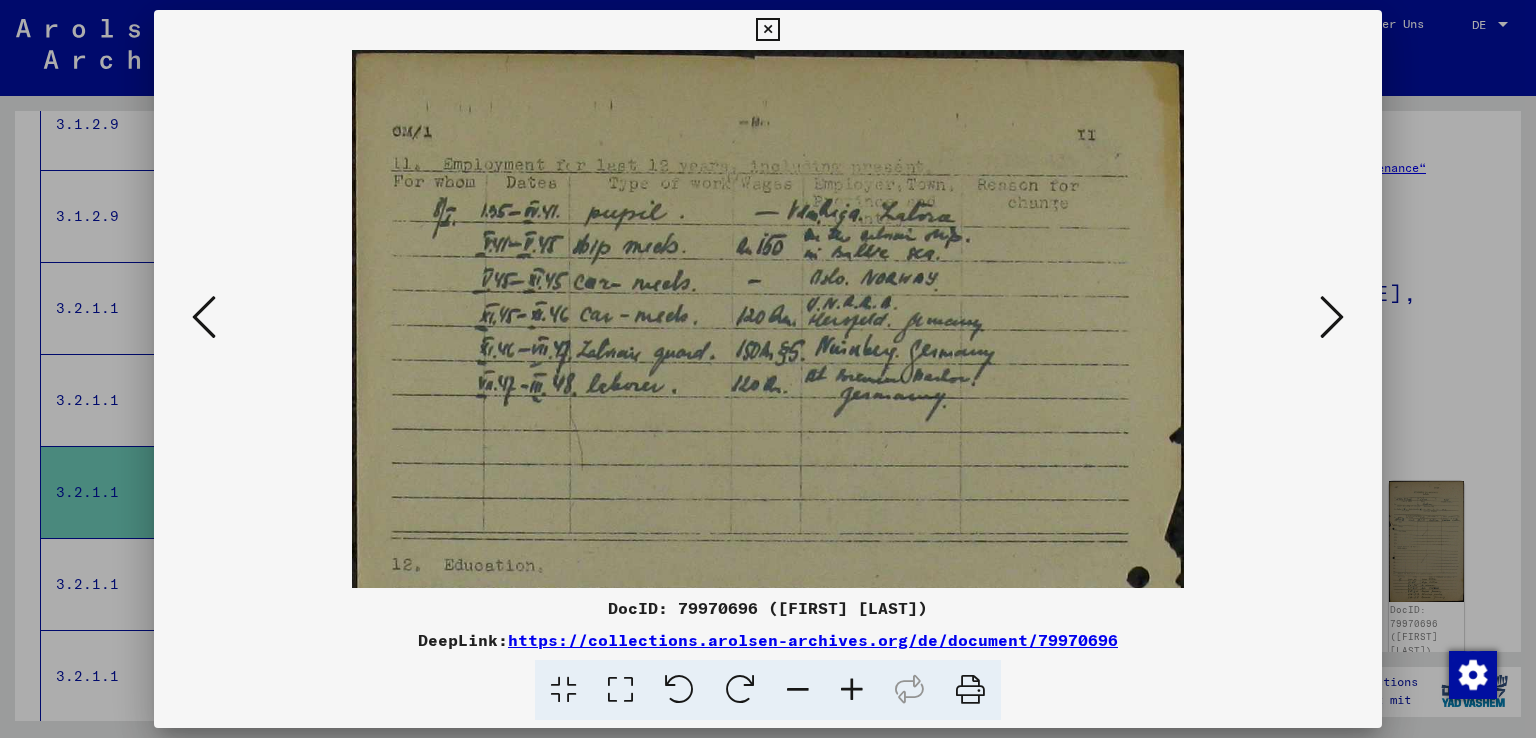 click at bounding box center (852, 690) 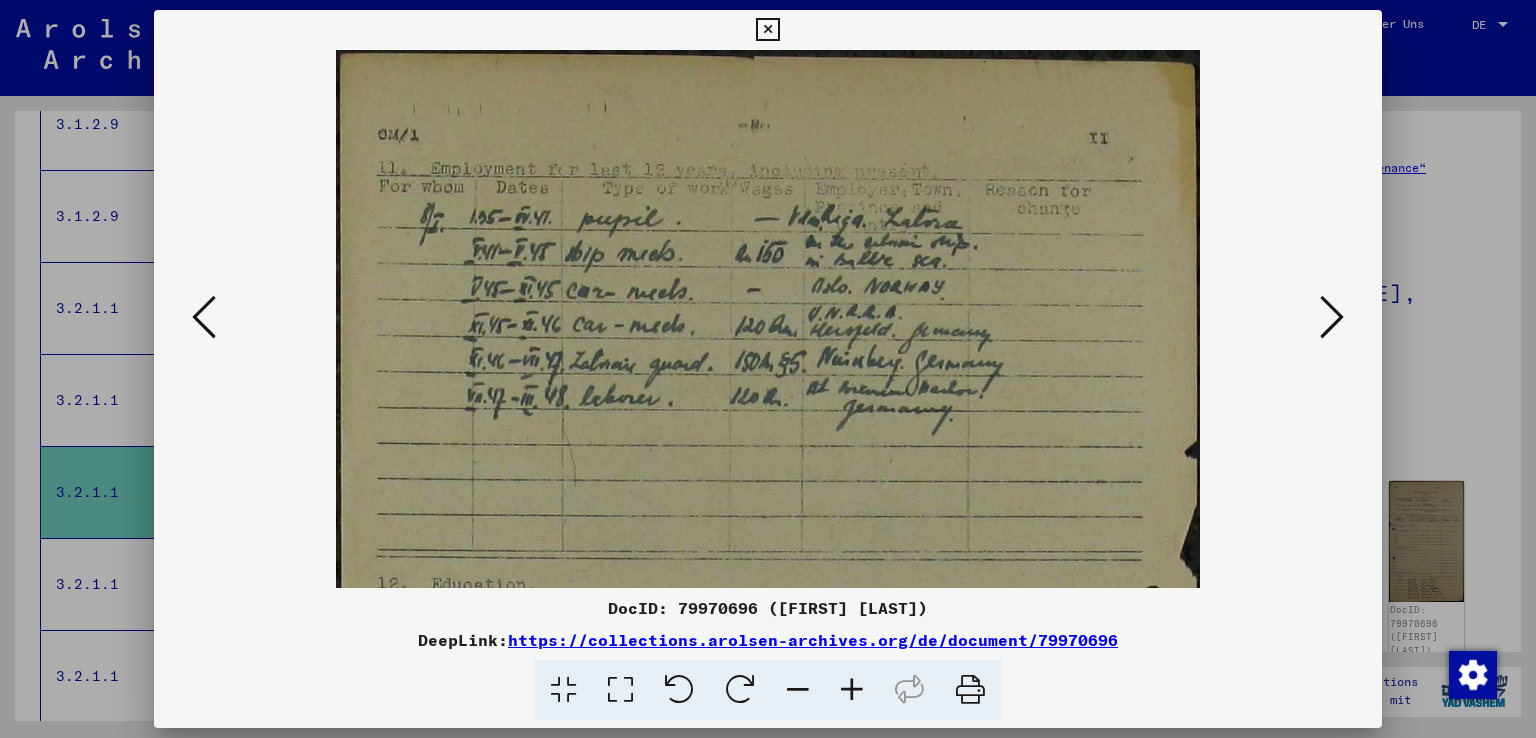 click at bounding box center (852, 690) 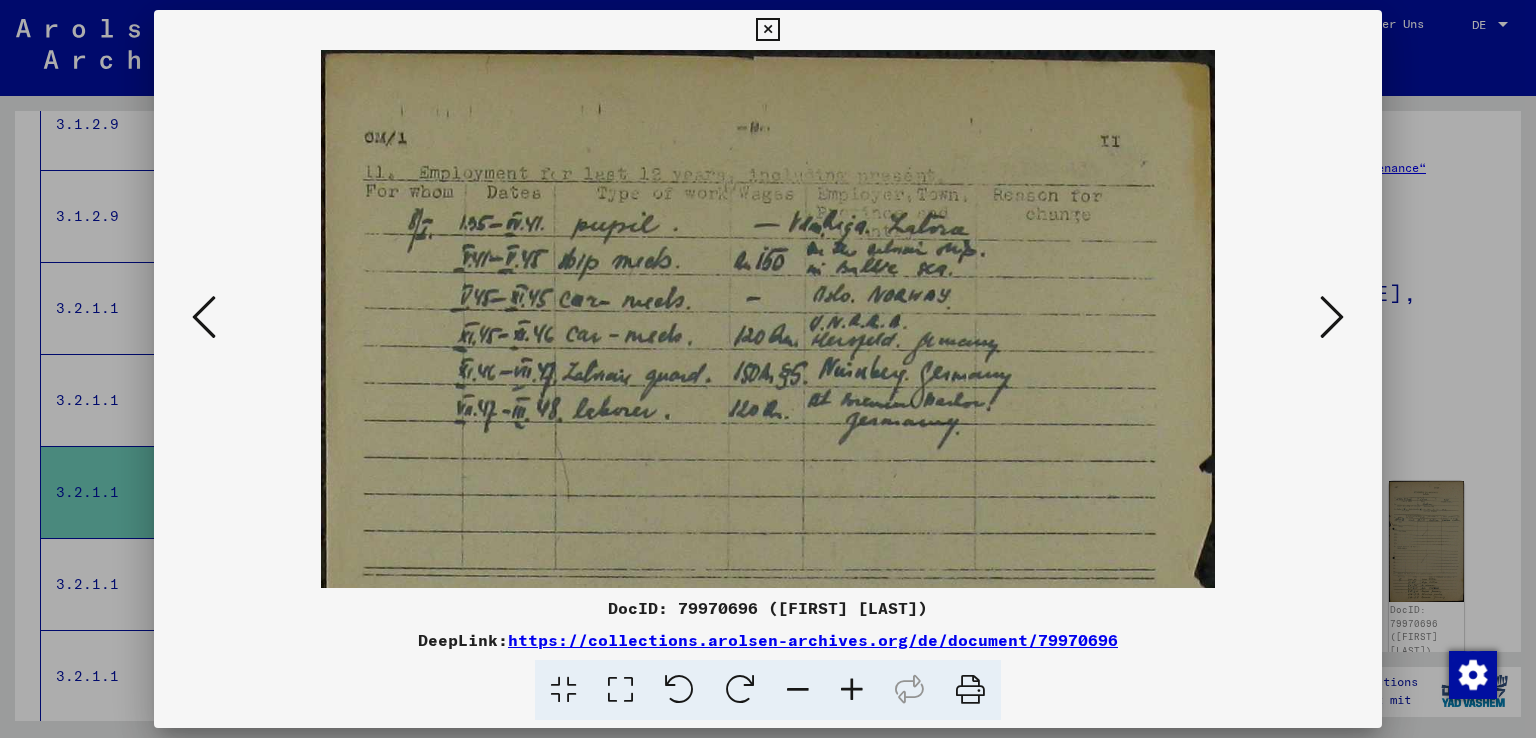 click at bounding box center (852, 690) 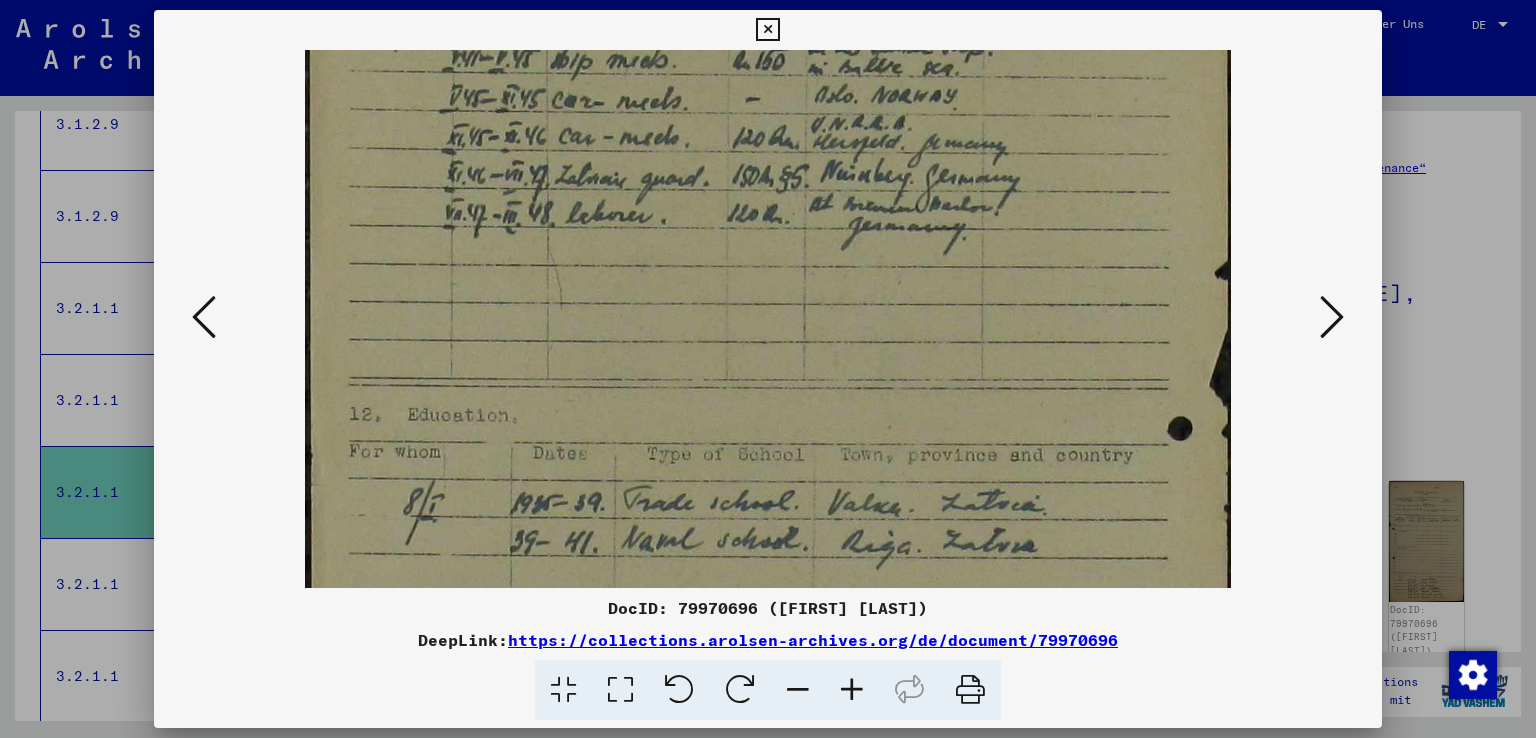 drag, startPoint x: 640, startPoint y: 523, endPoint x: 648, endPoint y: 277, distance: 246.13005 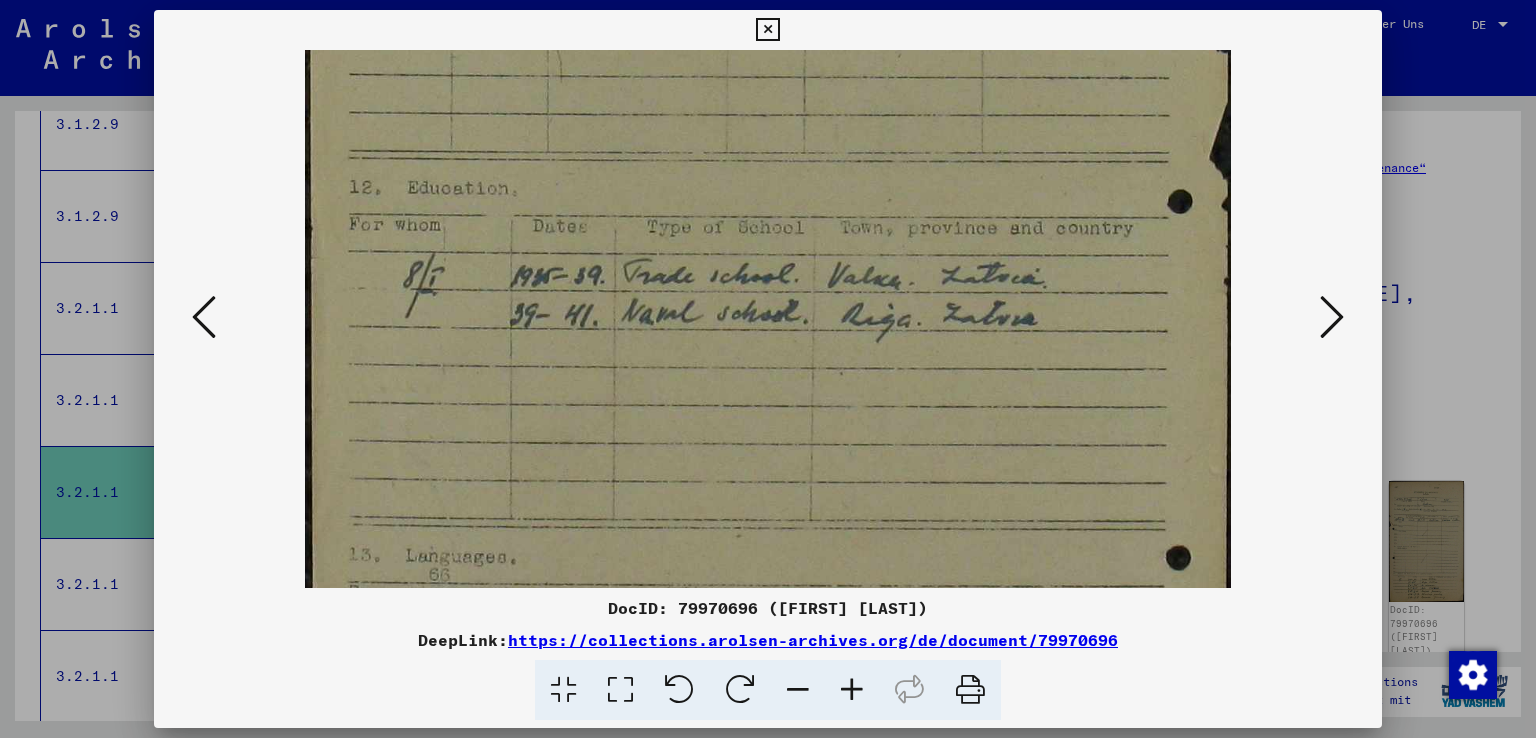 drag, startPoint x: 668, startPoint y: 537, endPoint x: 665, endPoint y: 275, distance: 262.01718 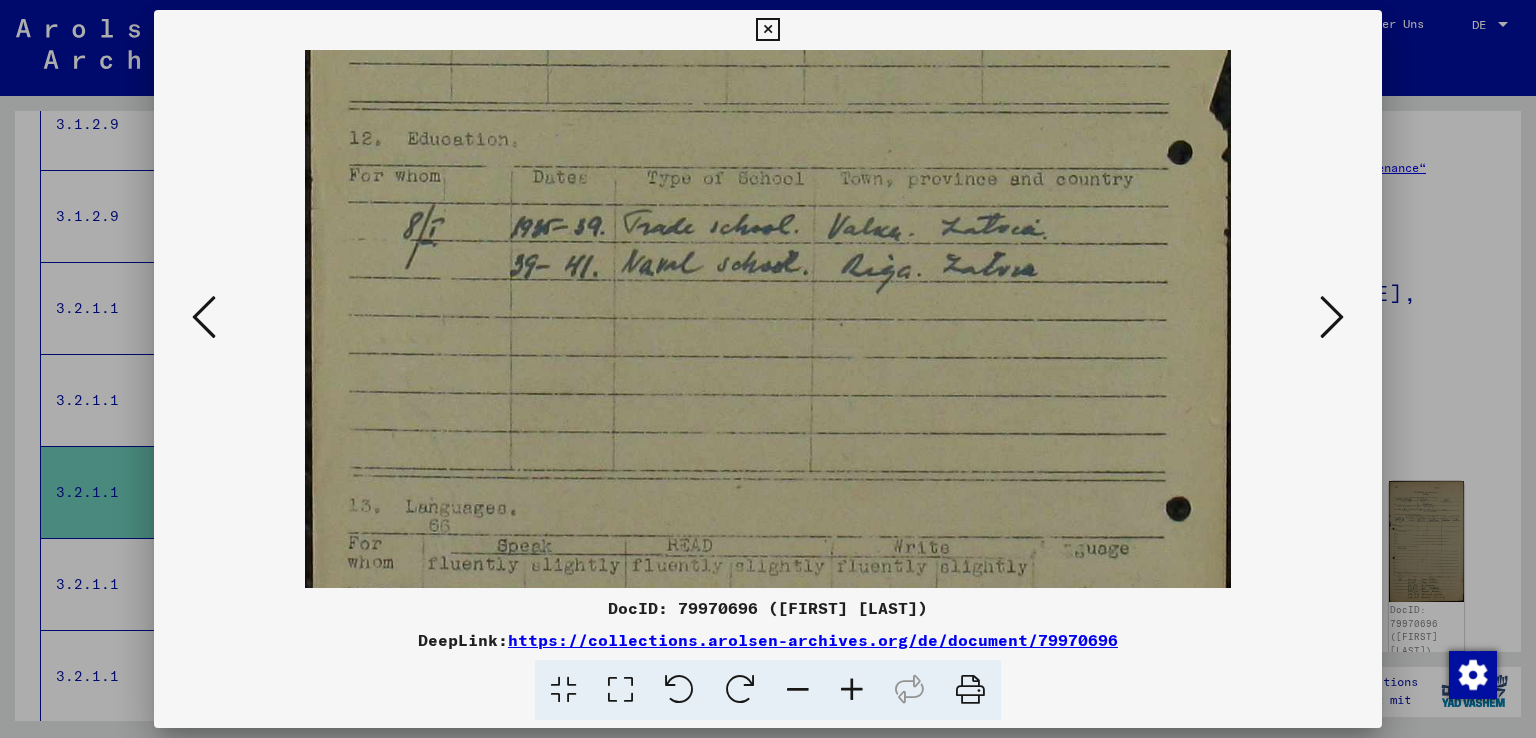click at bounding box center [1332, 317] 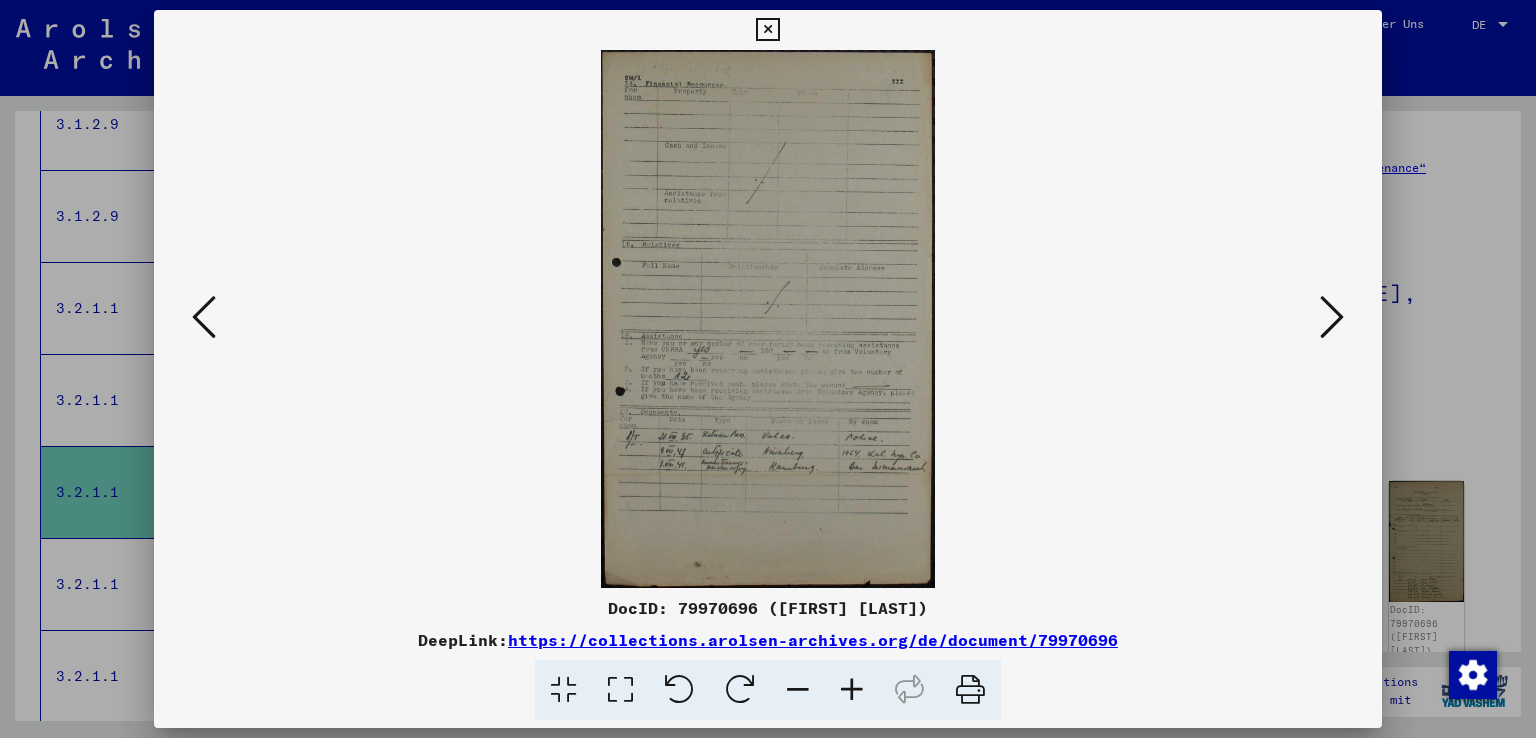 scroll, scrollTop: 0, scrollLeft: 0, axis: both 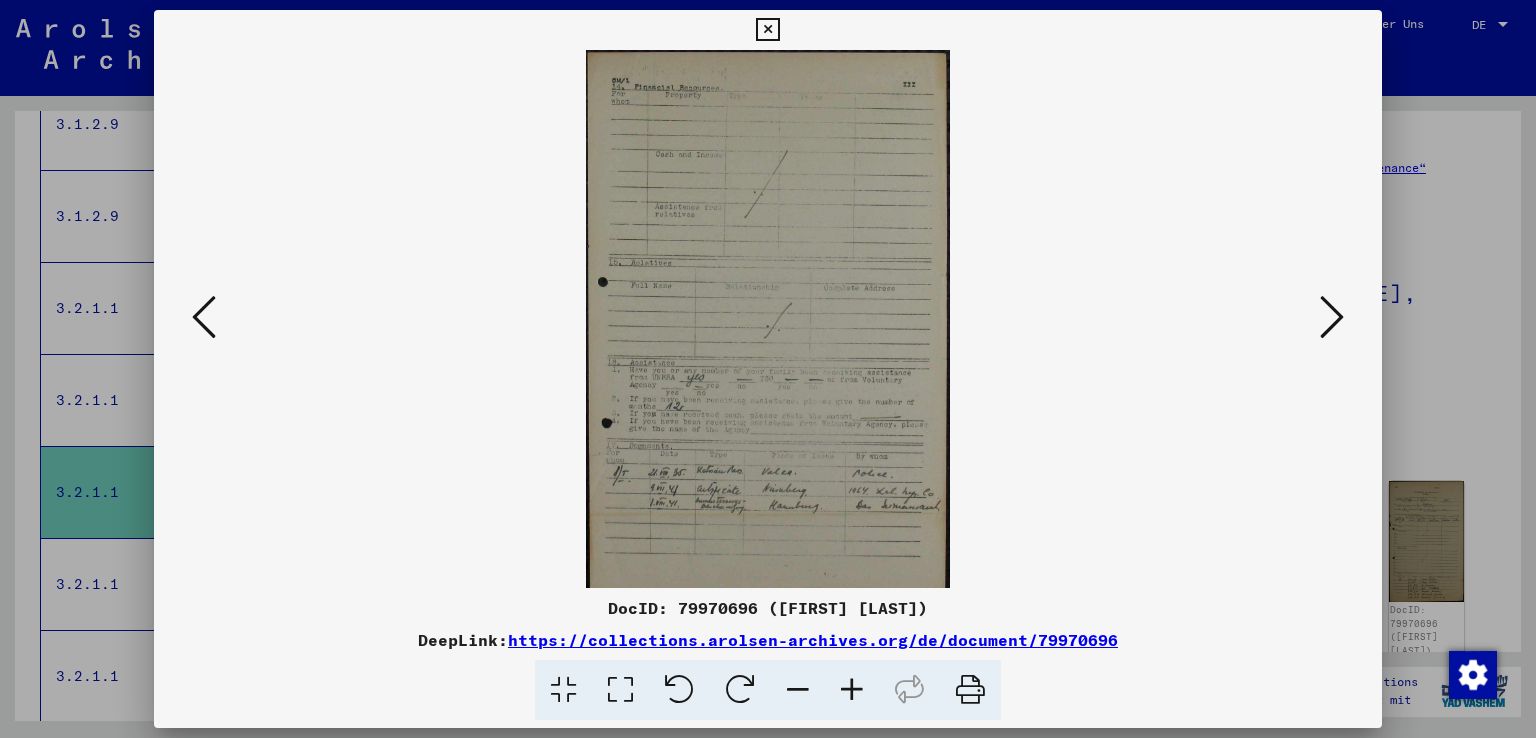 click at bounding box center [852, 690] 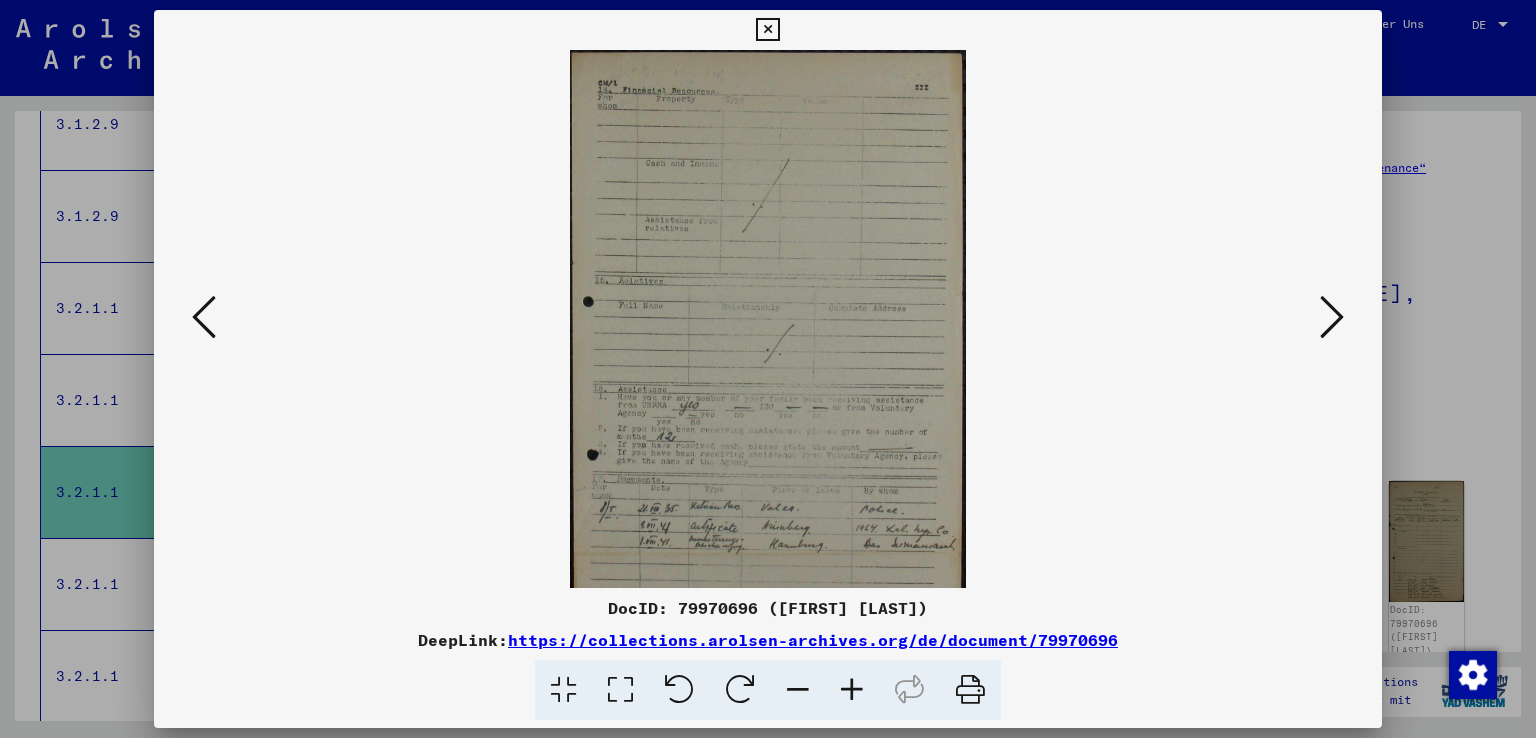 click at bounding box center [852, 690] 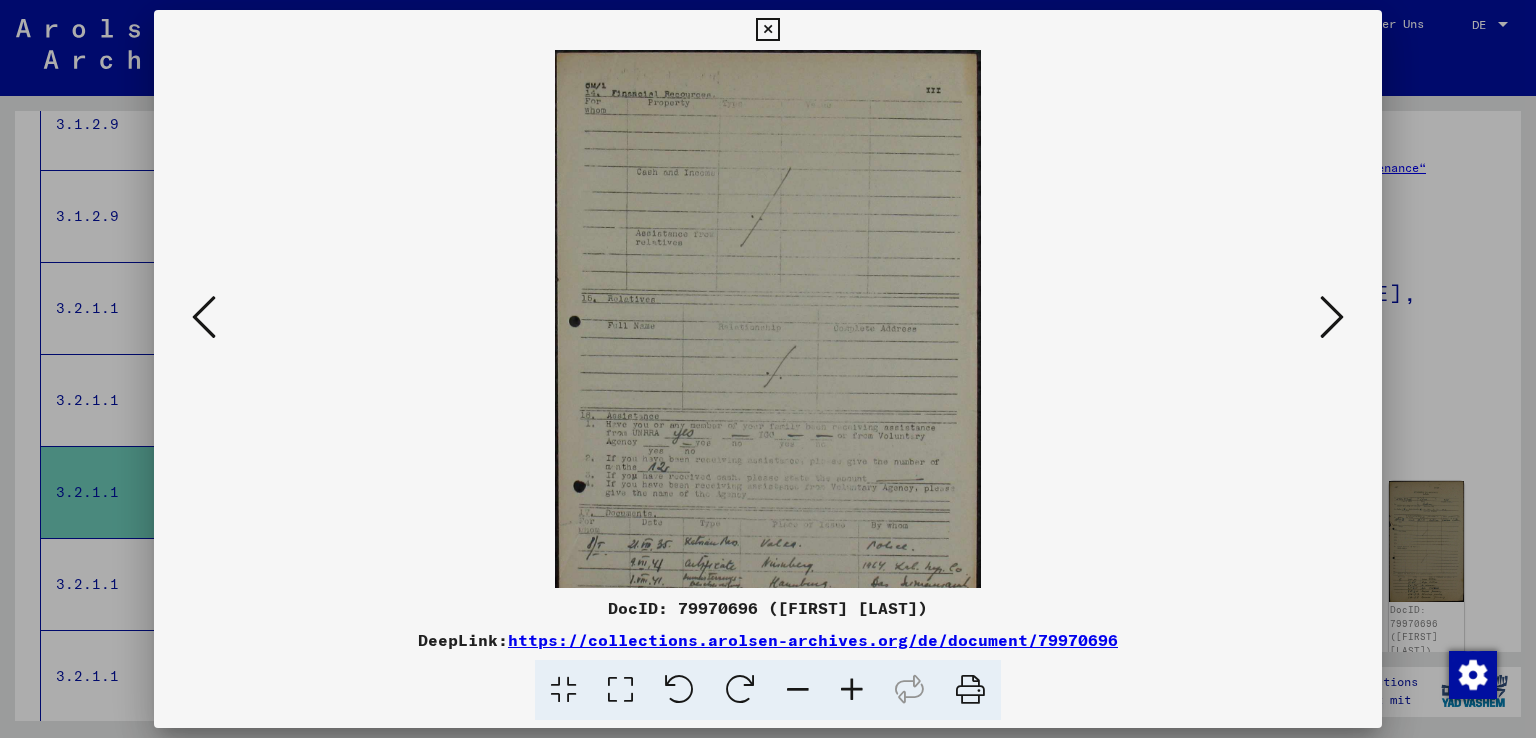 click at bounding box center (852, 690) 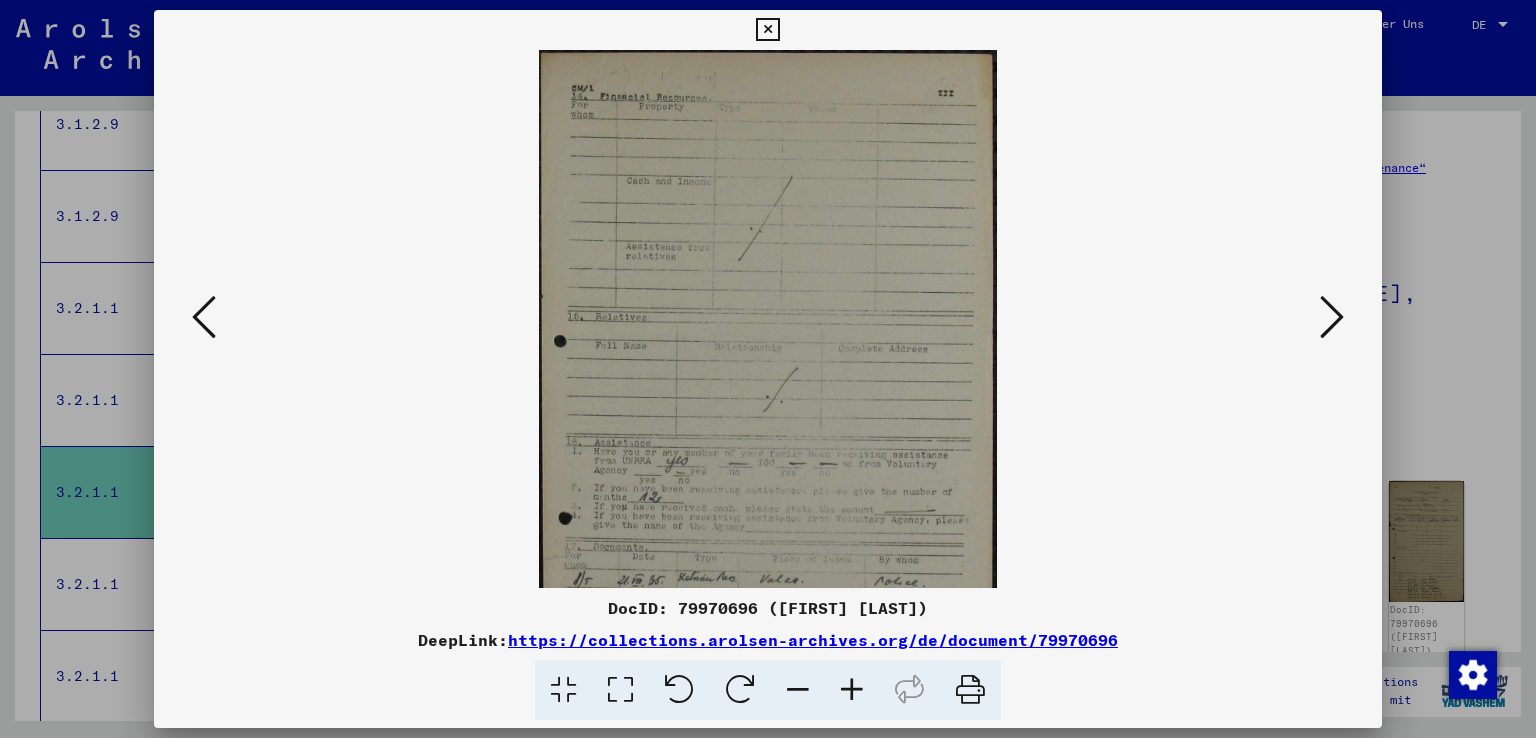 click at bounding box center (852, 690) 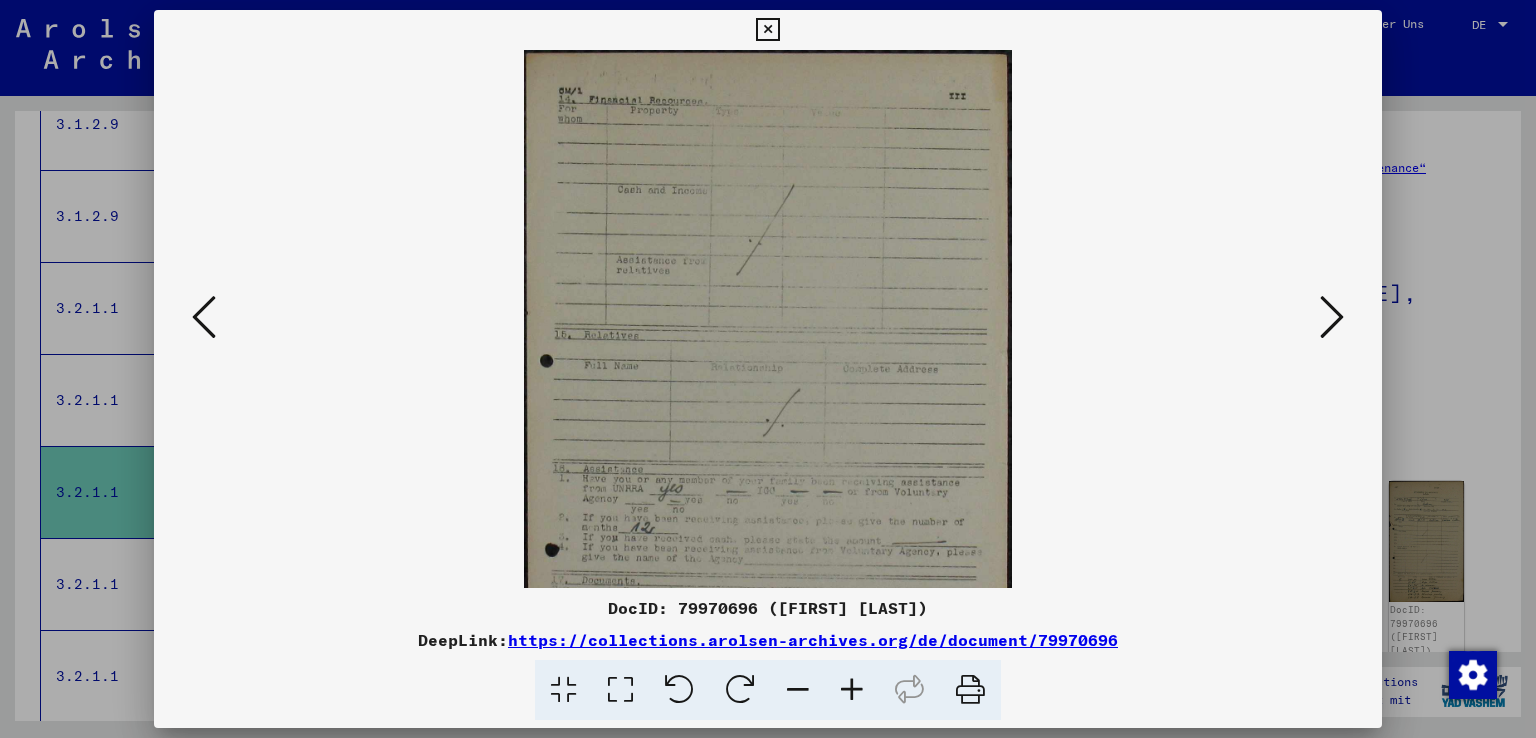 click at bounding box center [852, 690] 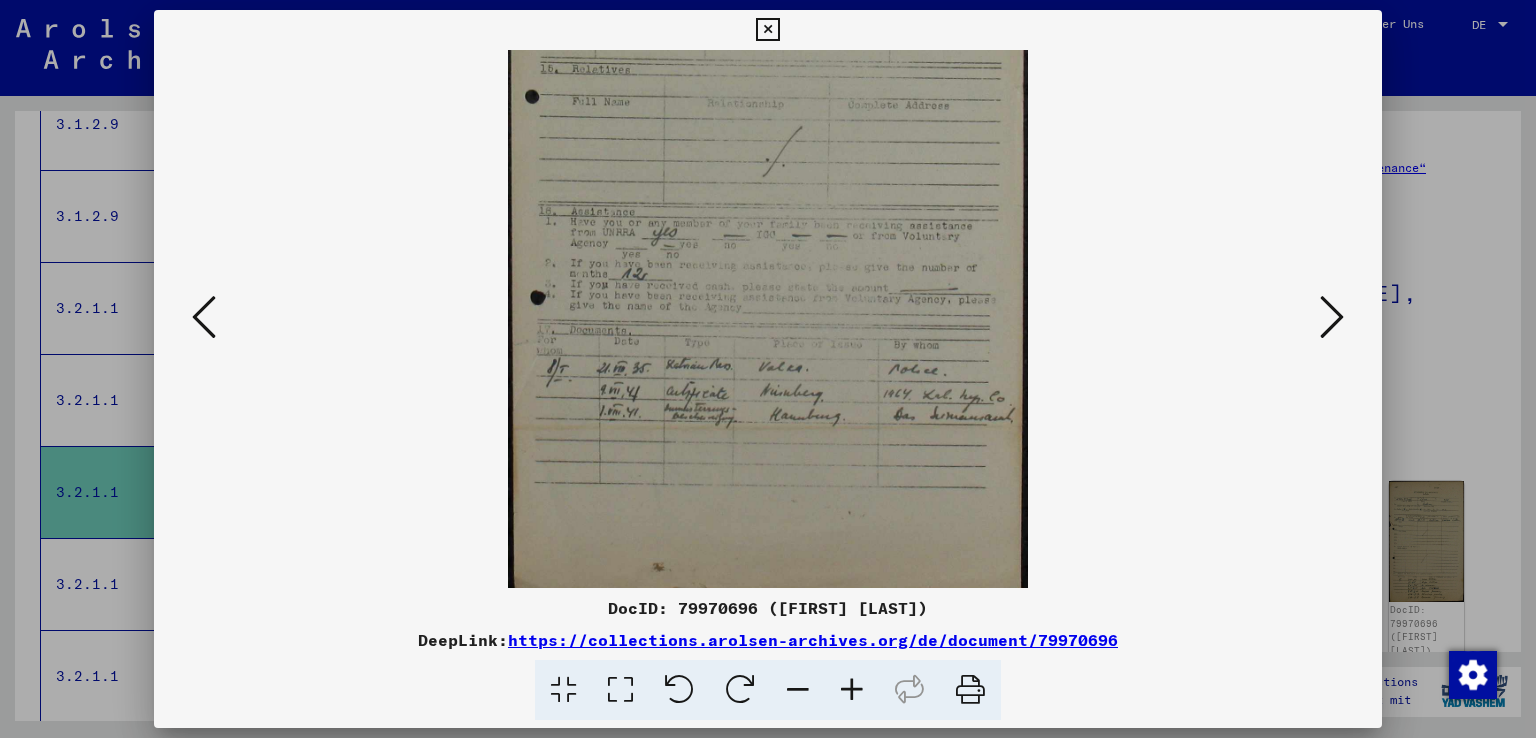 scroll, scrollTop: 300, scrollLeft: 0, axis: vertical 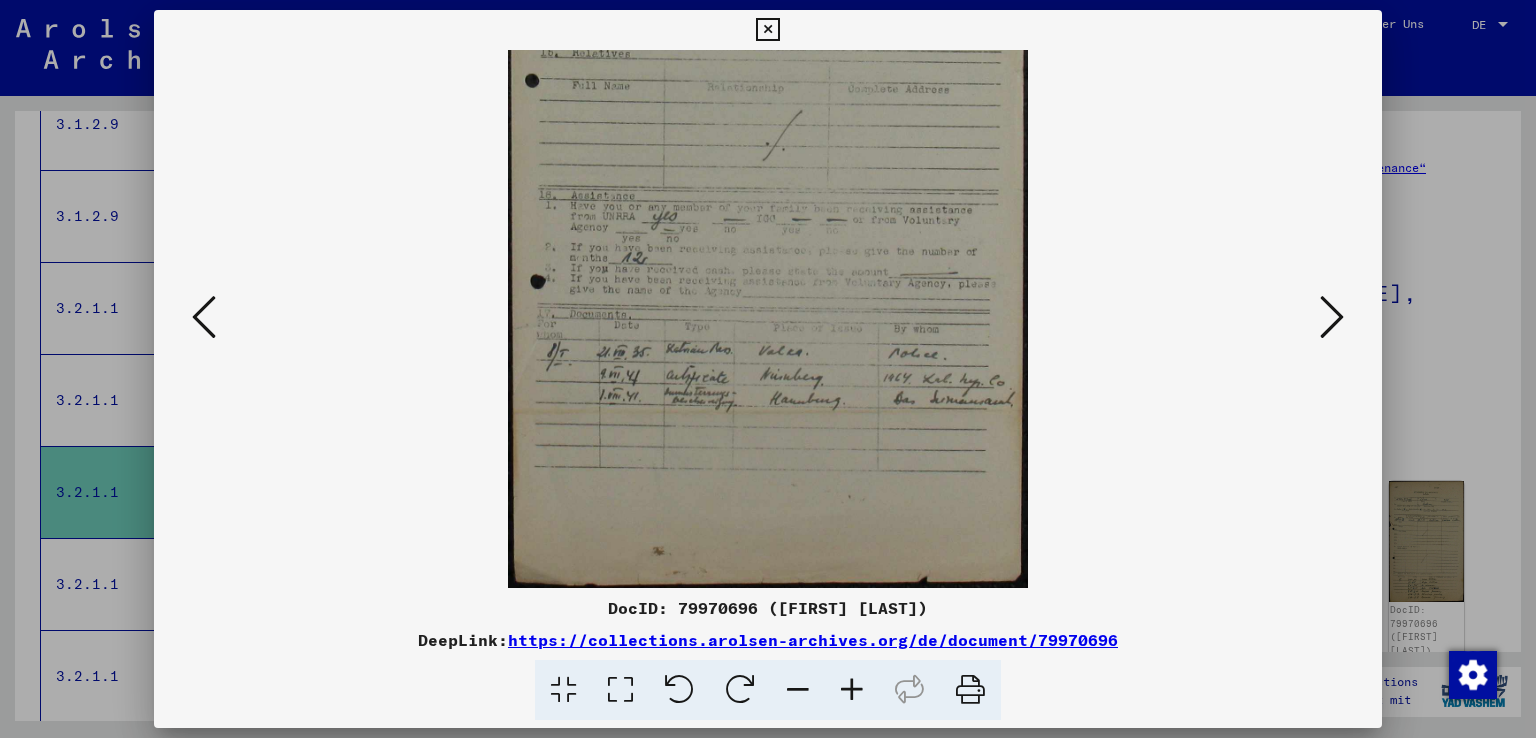 drag, startPoint x: 814, startPoint y: 537, endPoint x: 729, endPoint y: 148, distance: 398.17834 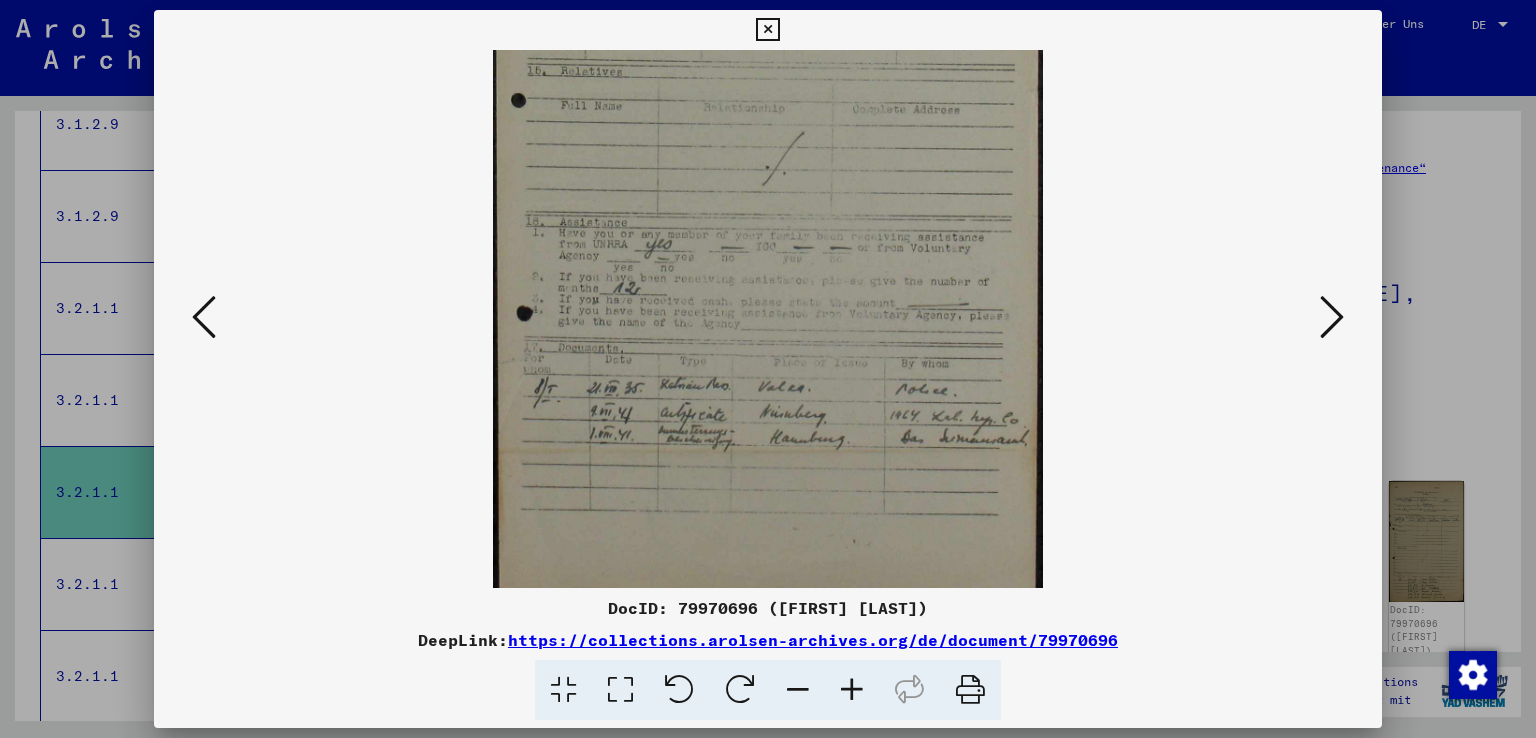 click at bounding box center [852, 690] 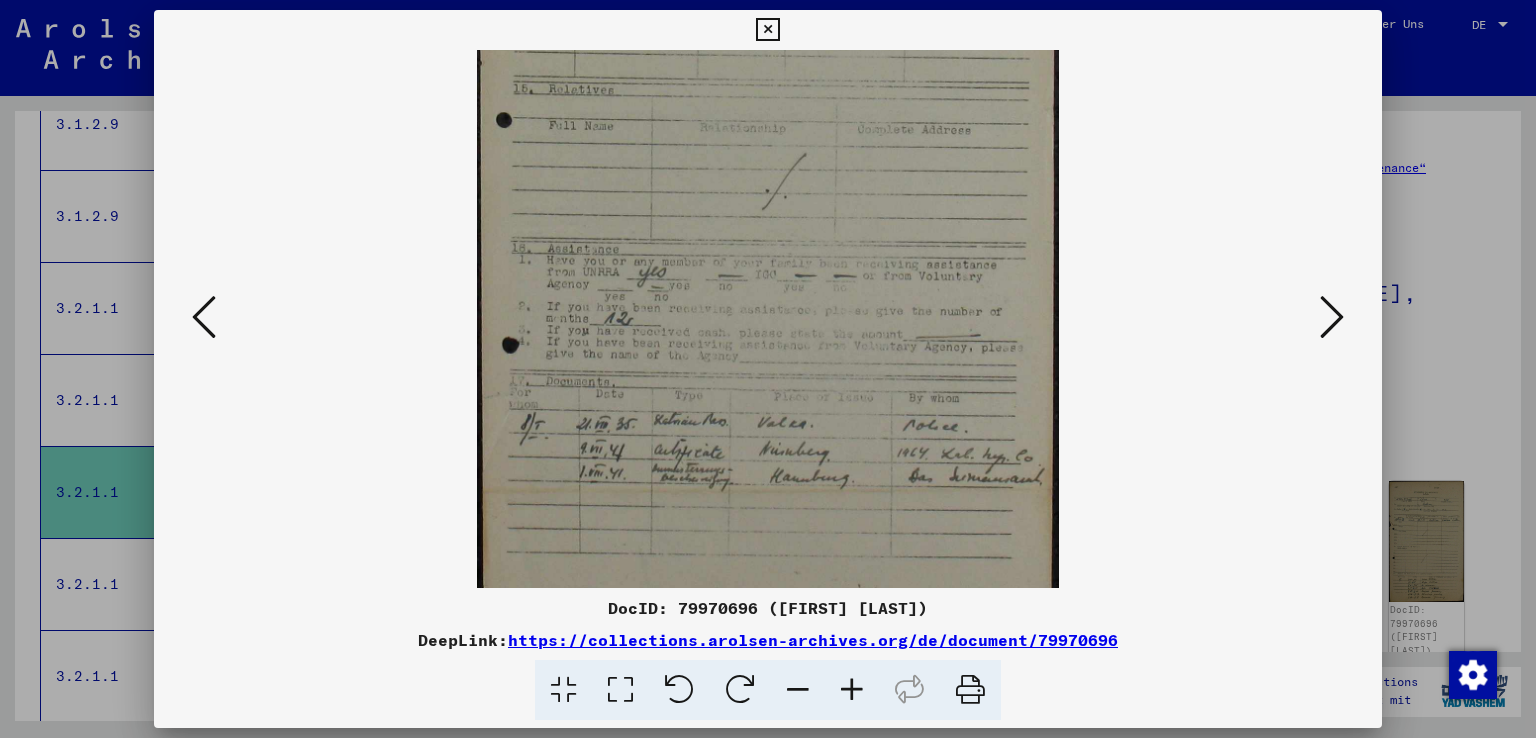 click at bounding box center (852, 690) 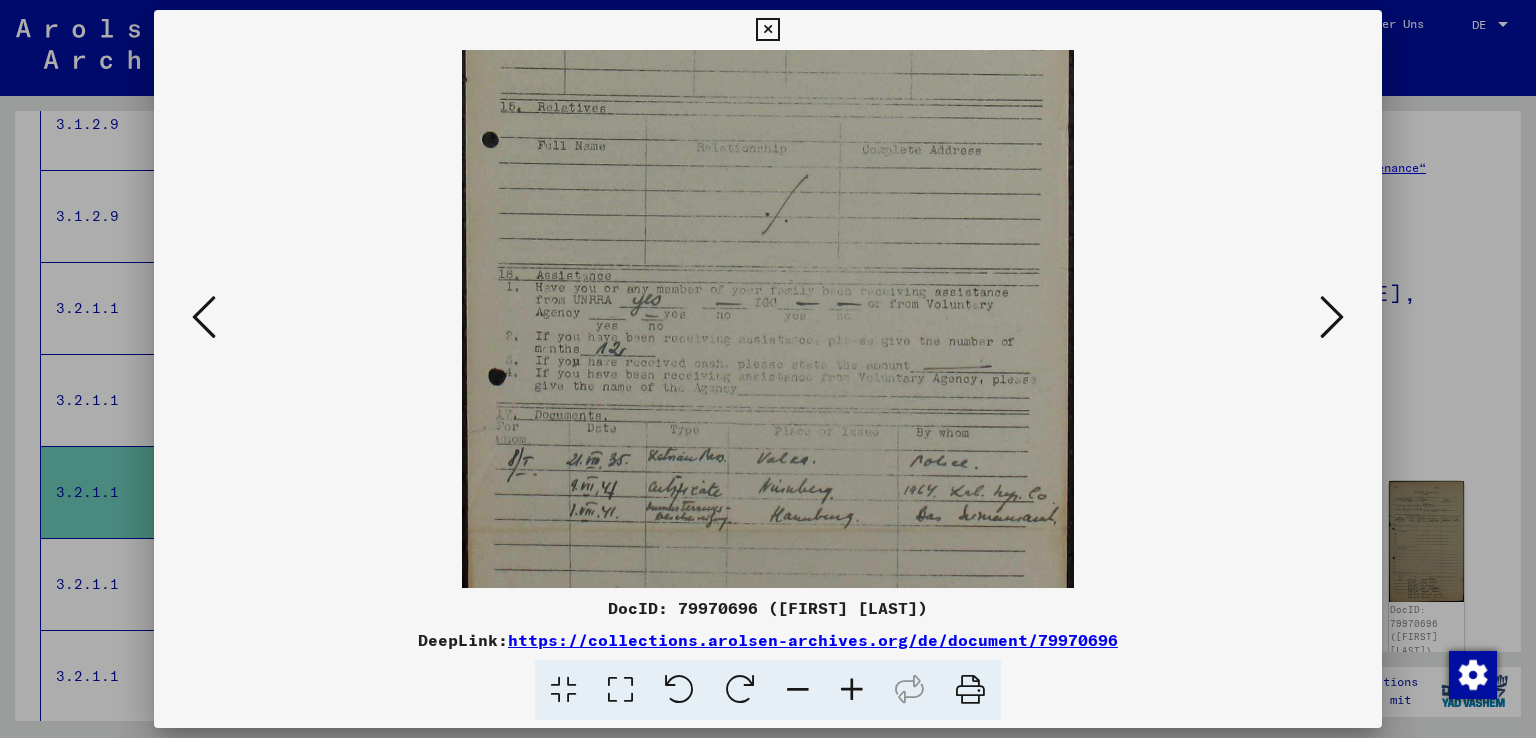 click at bounding box center (852, 690) 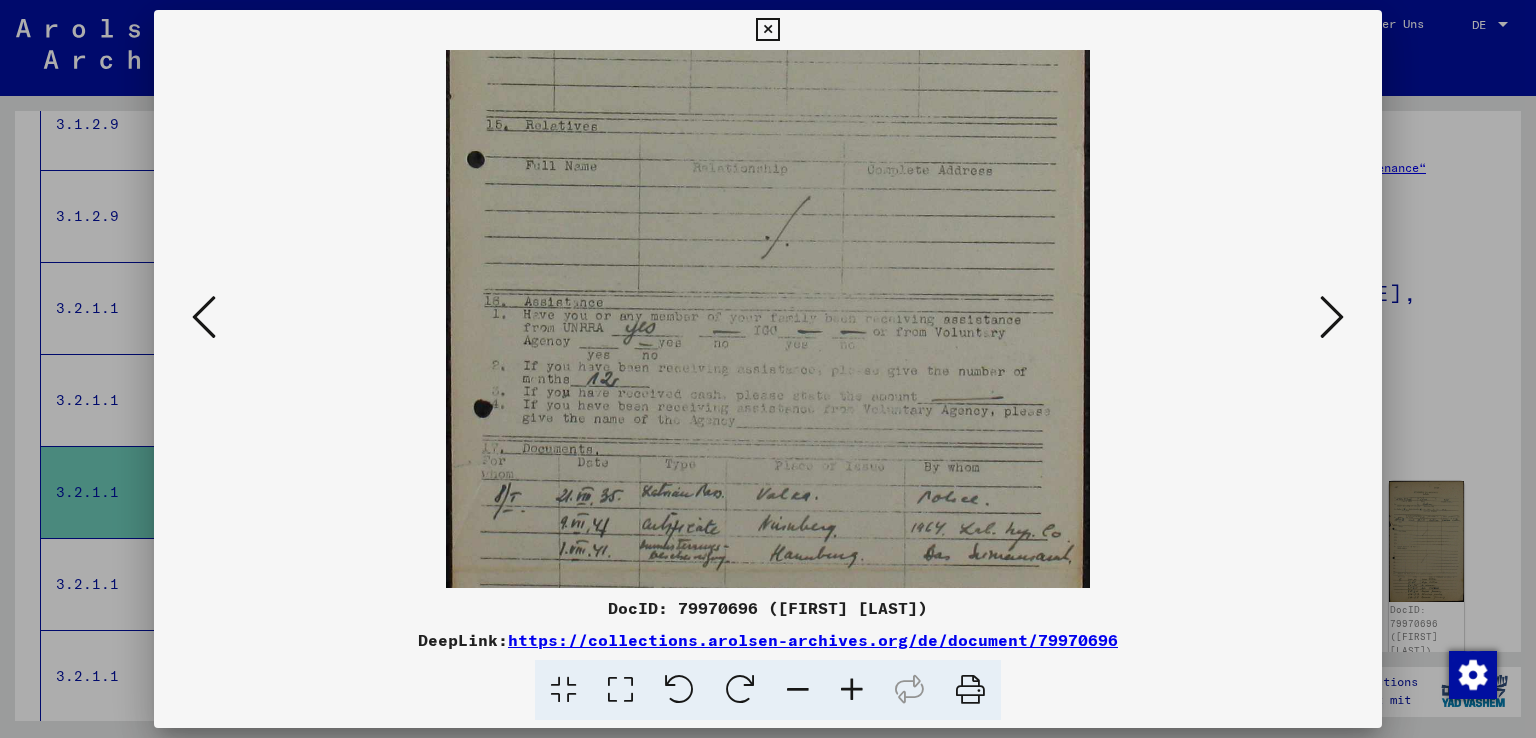 click at bounding box center [852, 690] 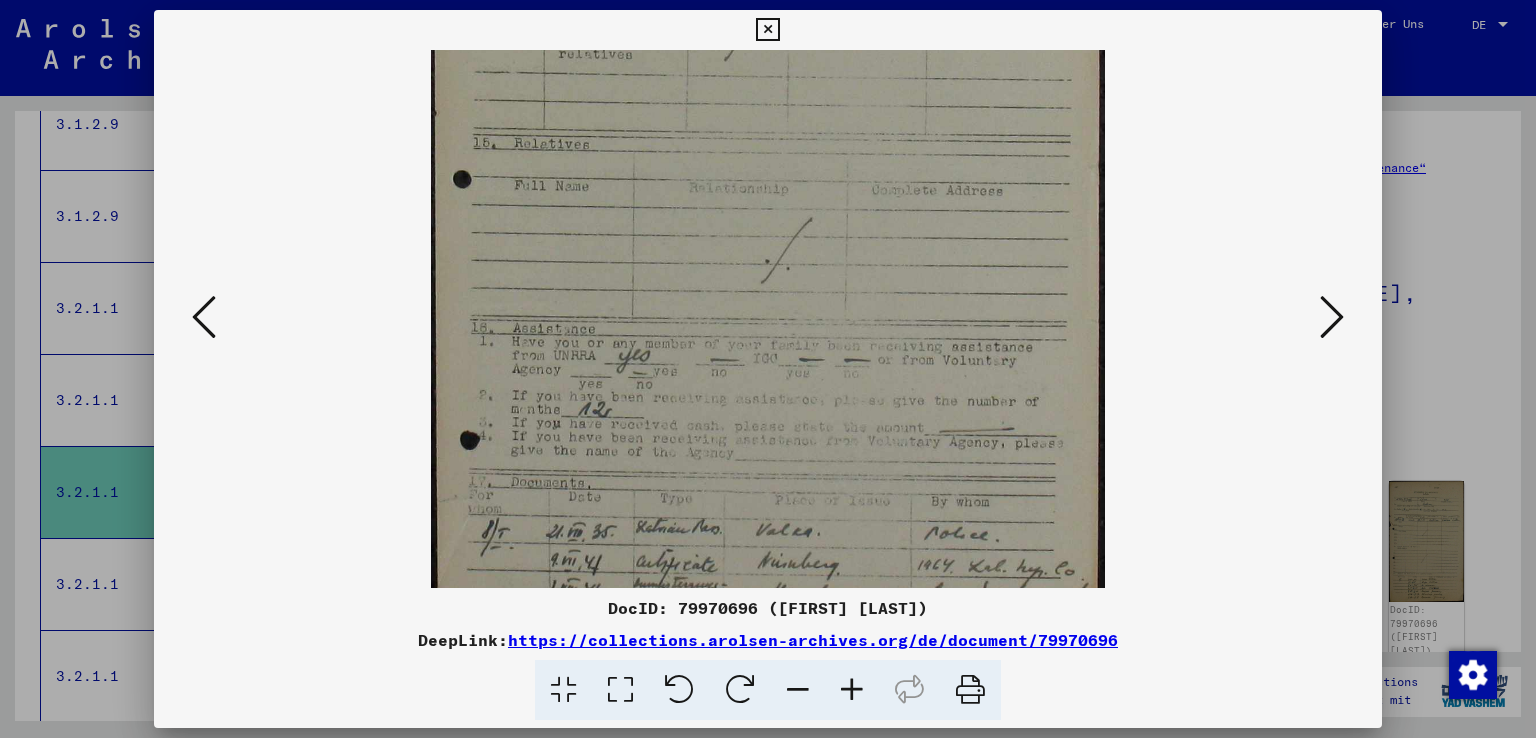 drag, startPoint x: 859, startPoint y: 490, endPoint x: 816, endPoint y: 309, distance: 186.03763 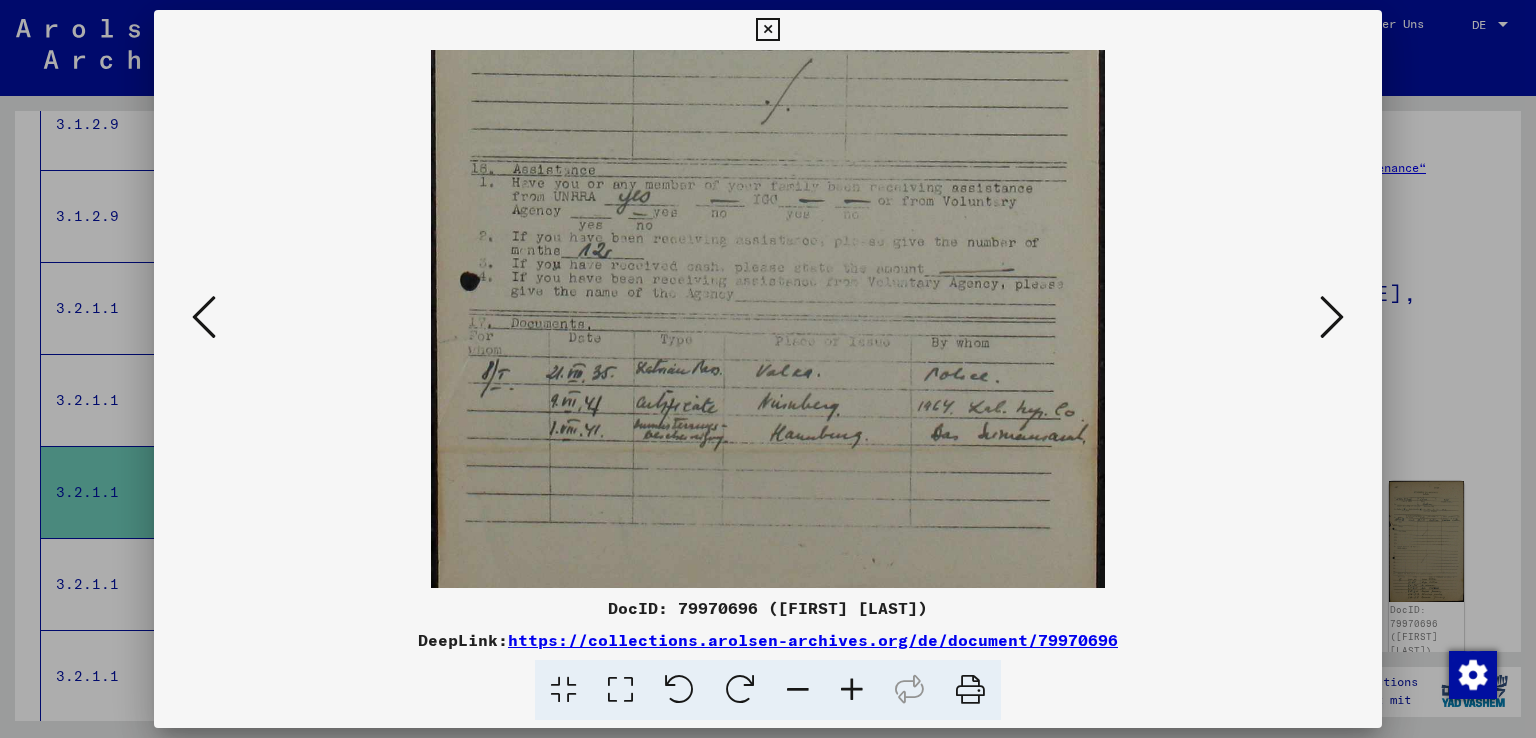 click at bounding box center [852, 690] 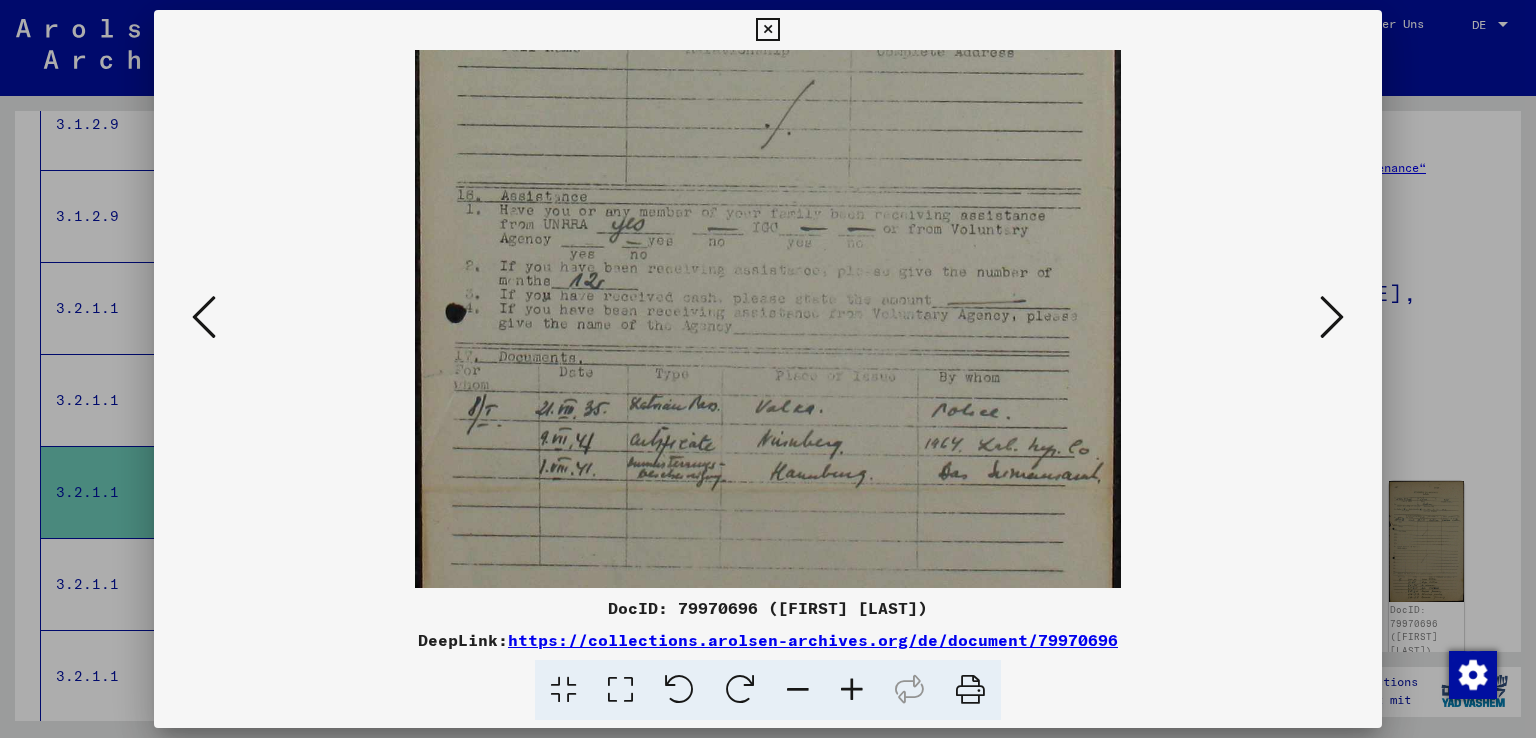 click at bounding box center [852, 690] 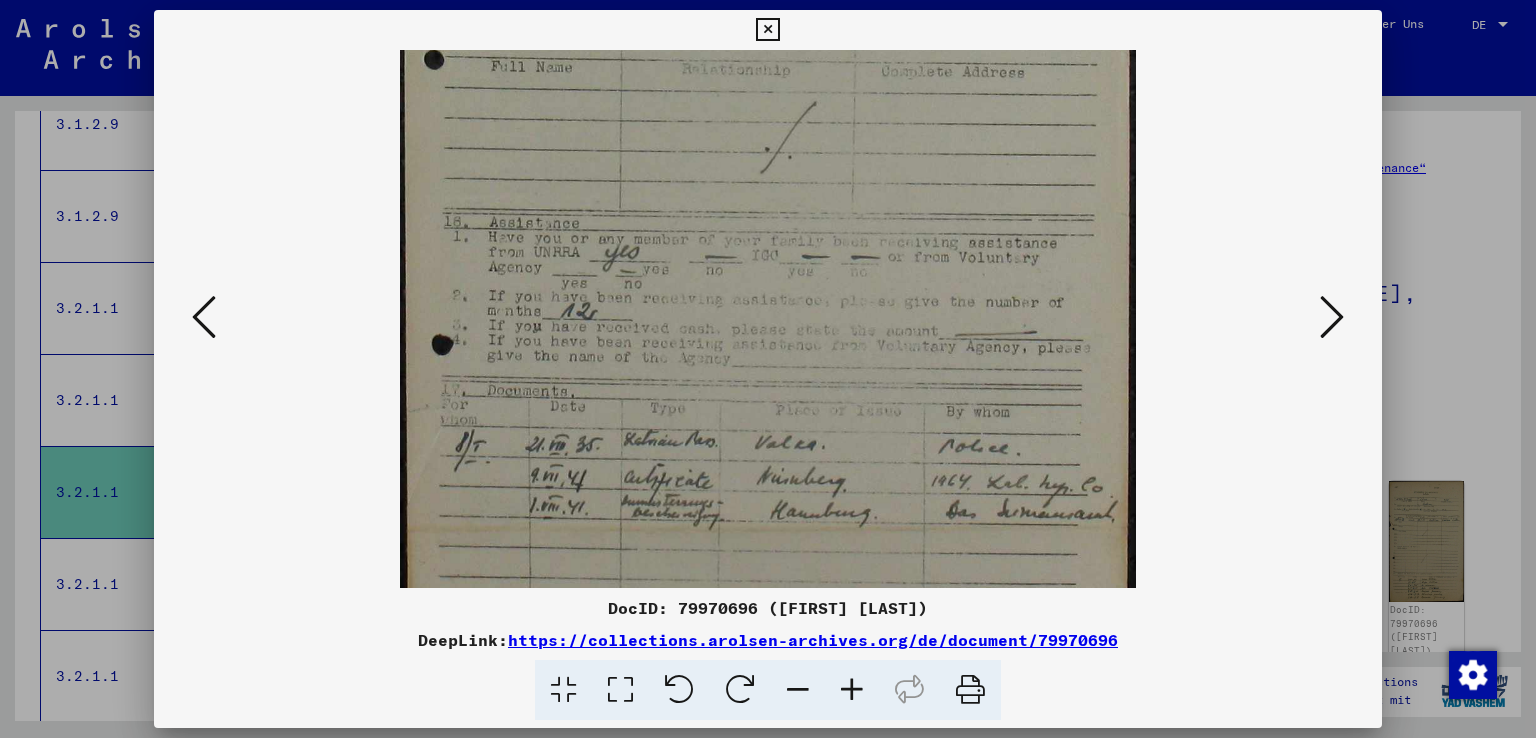 click at bounding box center (852, 690) 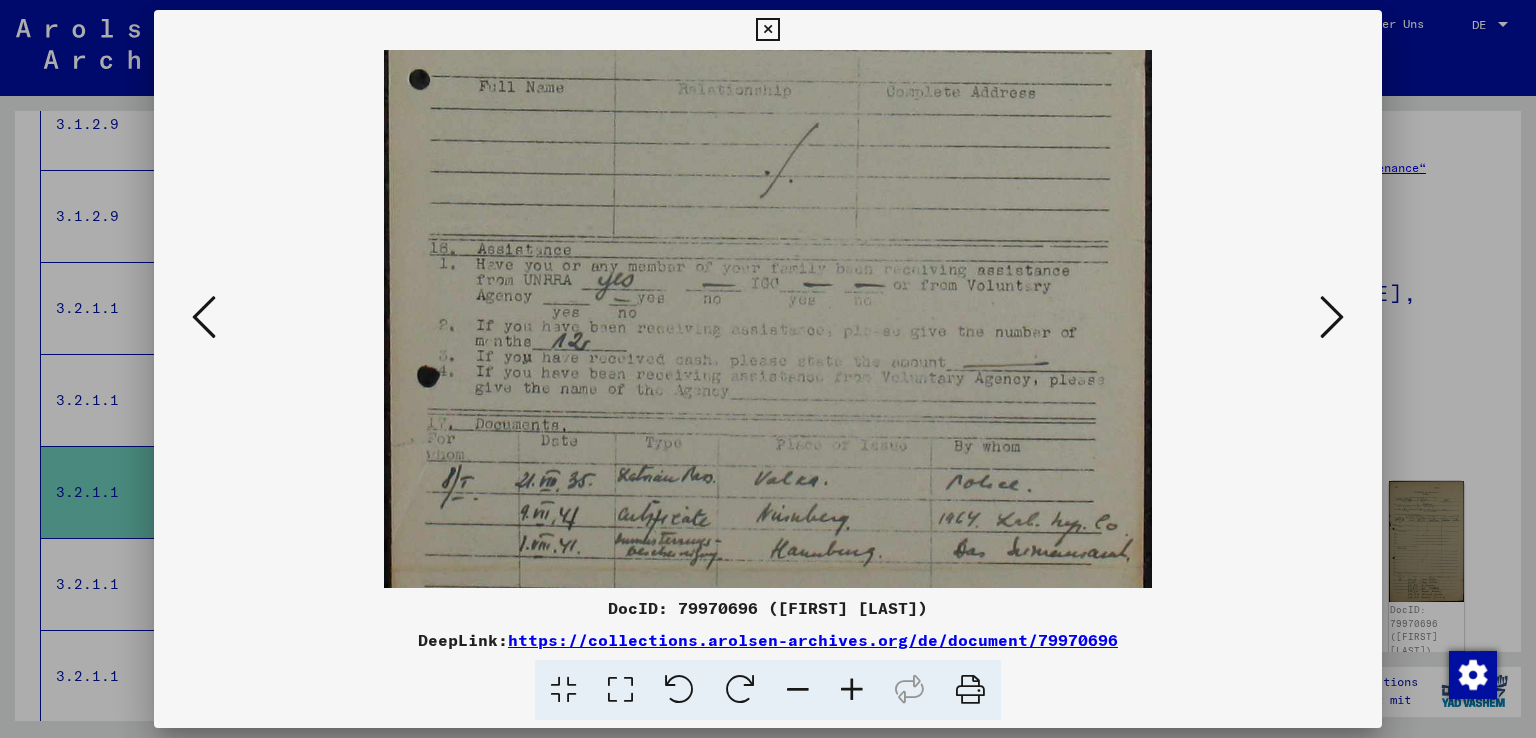 click at bounding box center [852, 690] 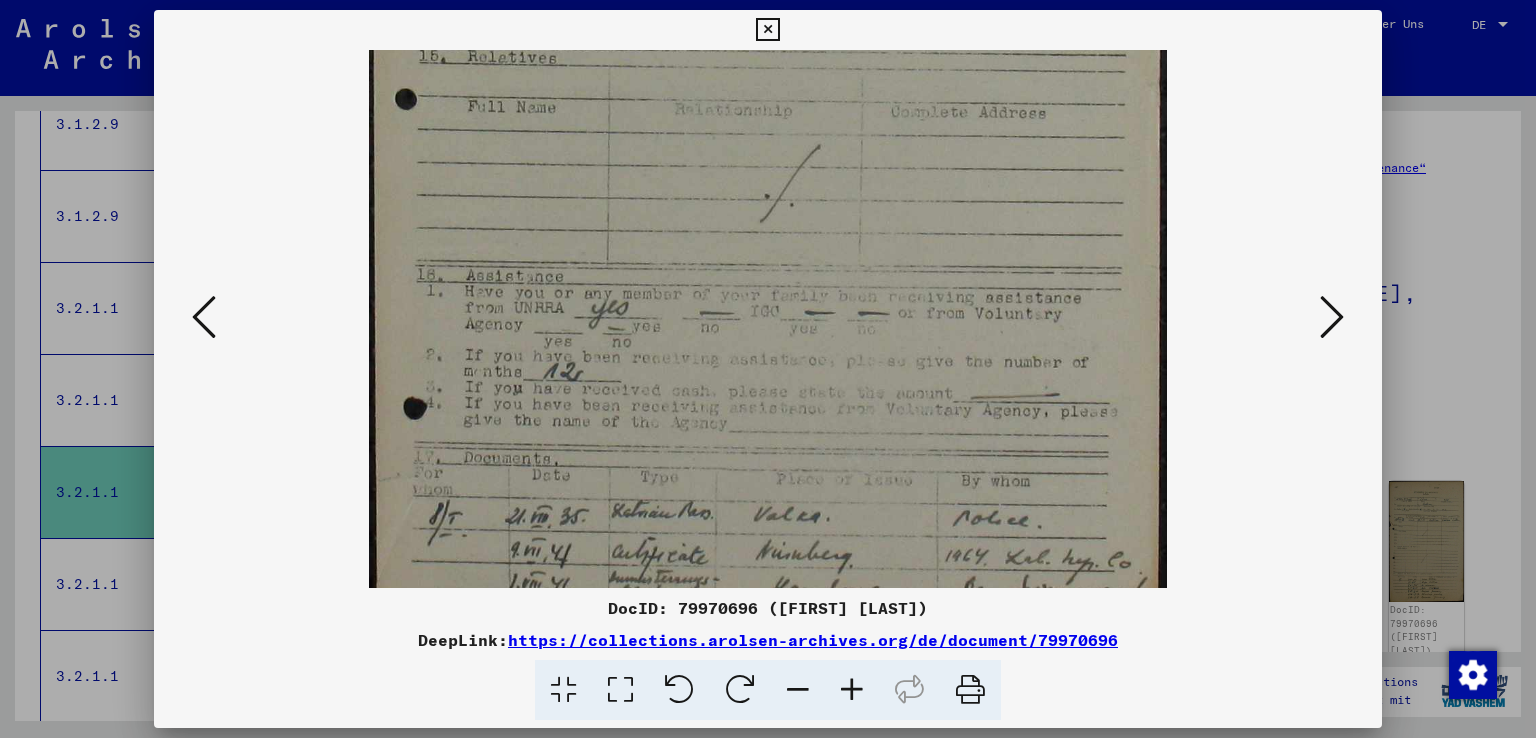 click at bounding box center (852, 690) 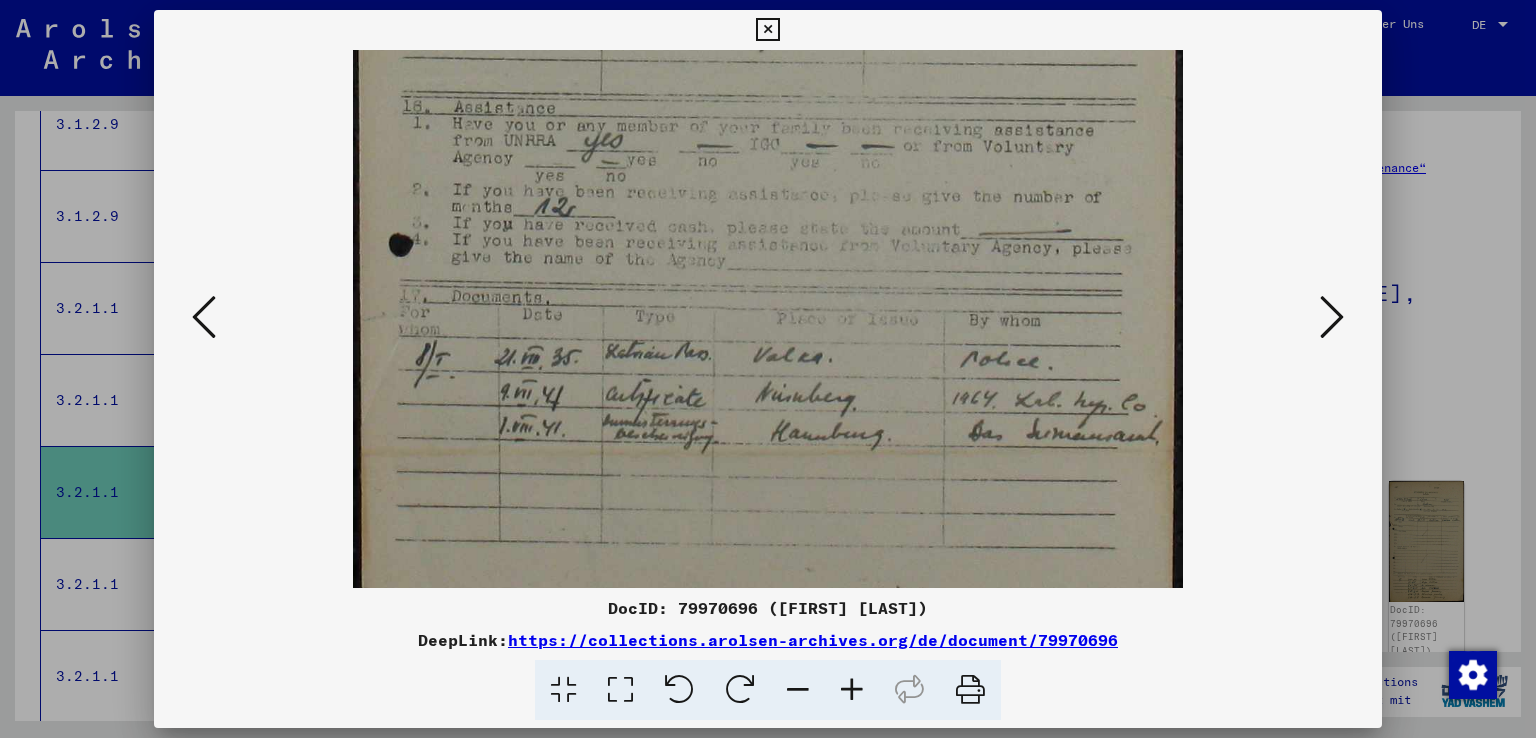 scroll, scrollTop: 695, scrollLeft: 0, axis: vertical 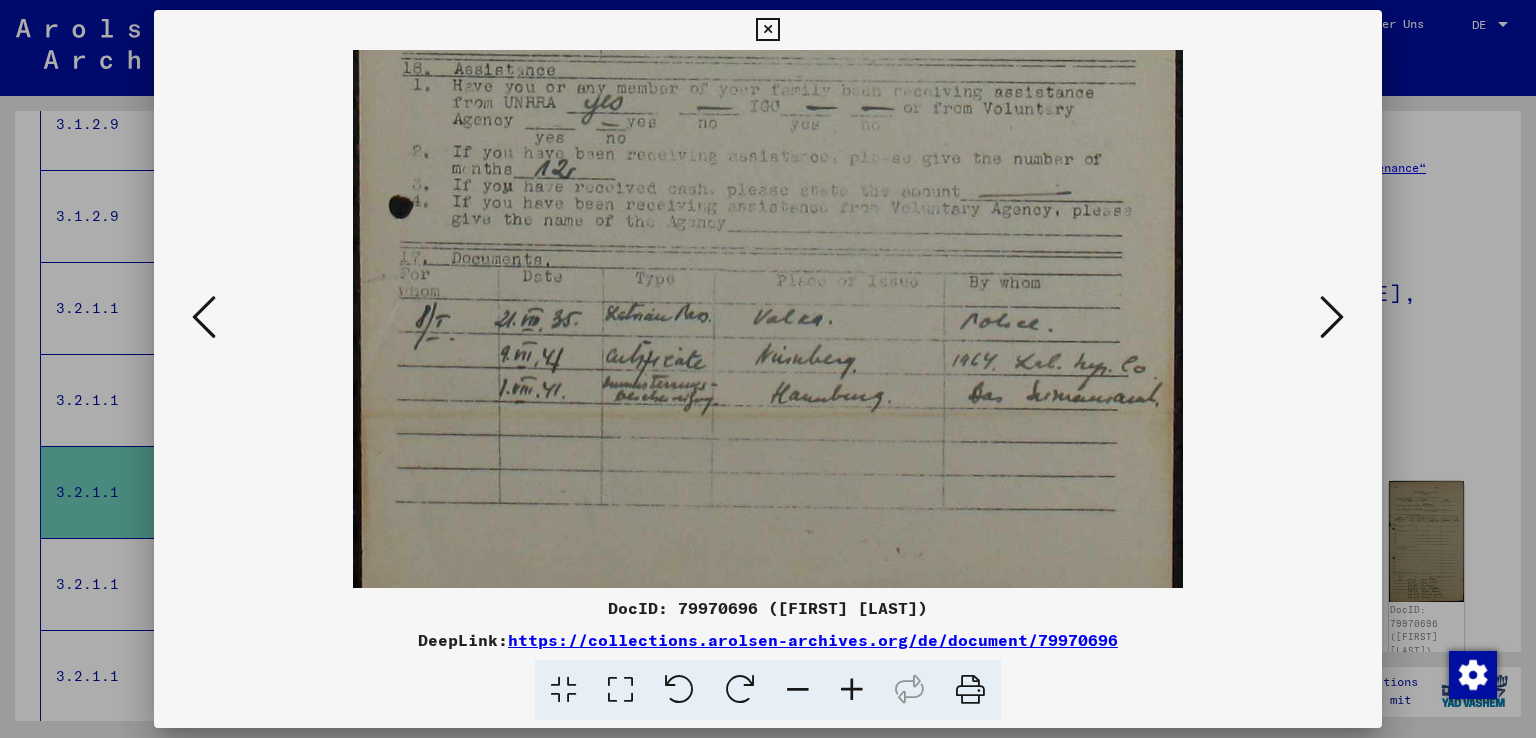 drag, startPoint x: 822, startPoint y: 447, endPoint x: 752, endPoint y: 197, distance: 259.6151 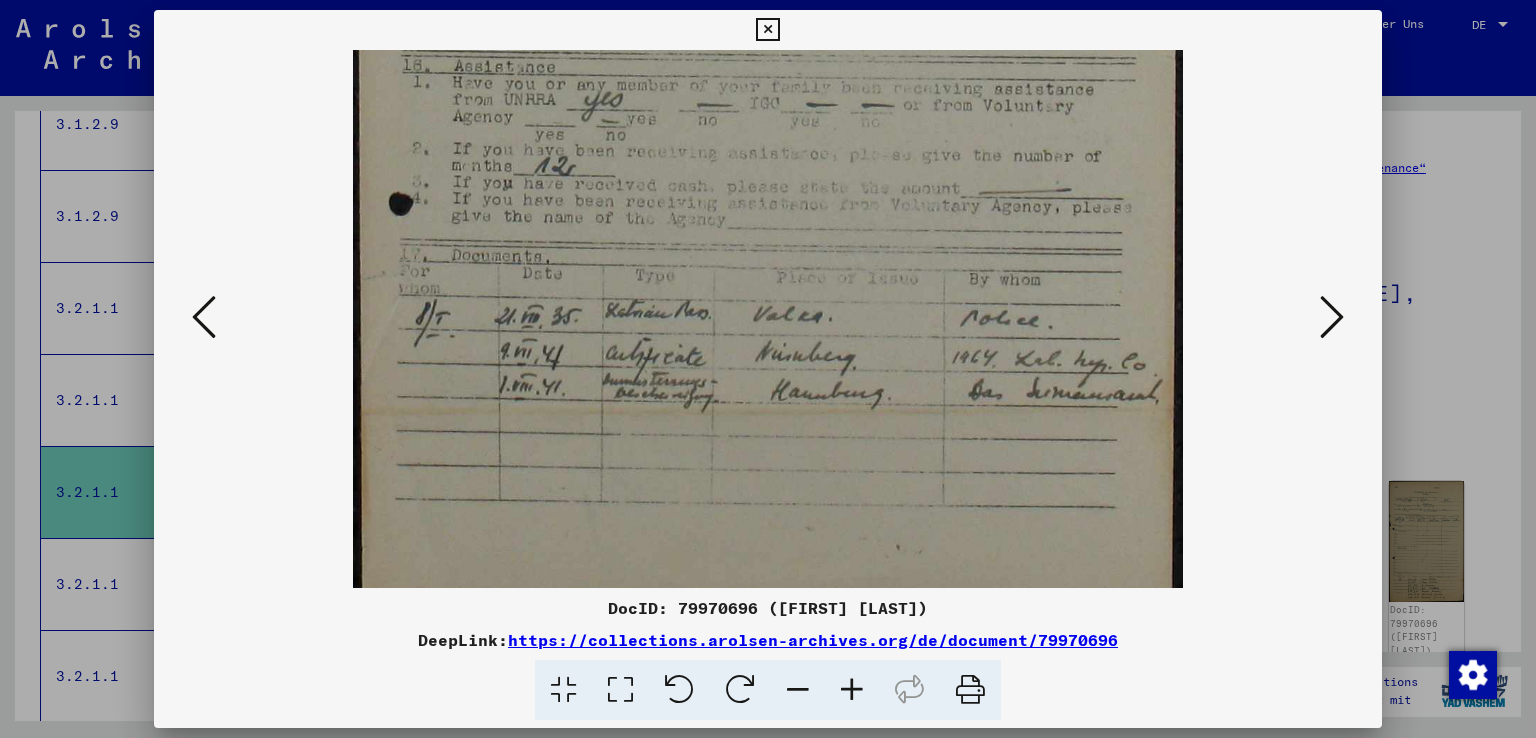click at bounding box center [1332, 317] 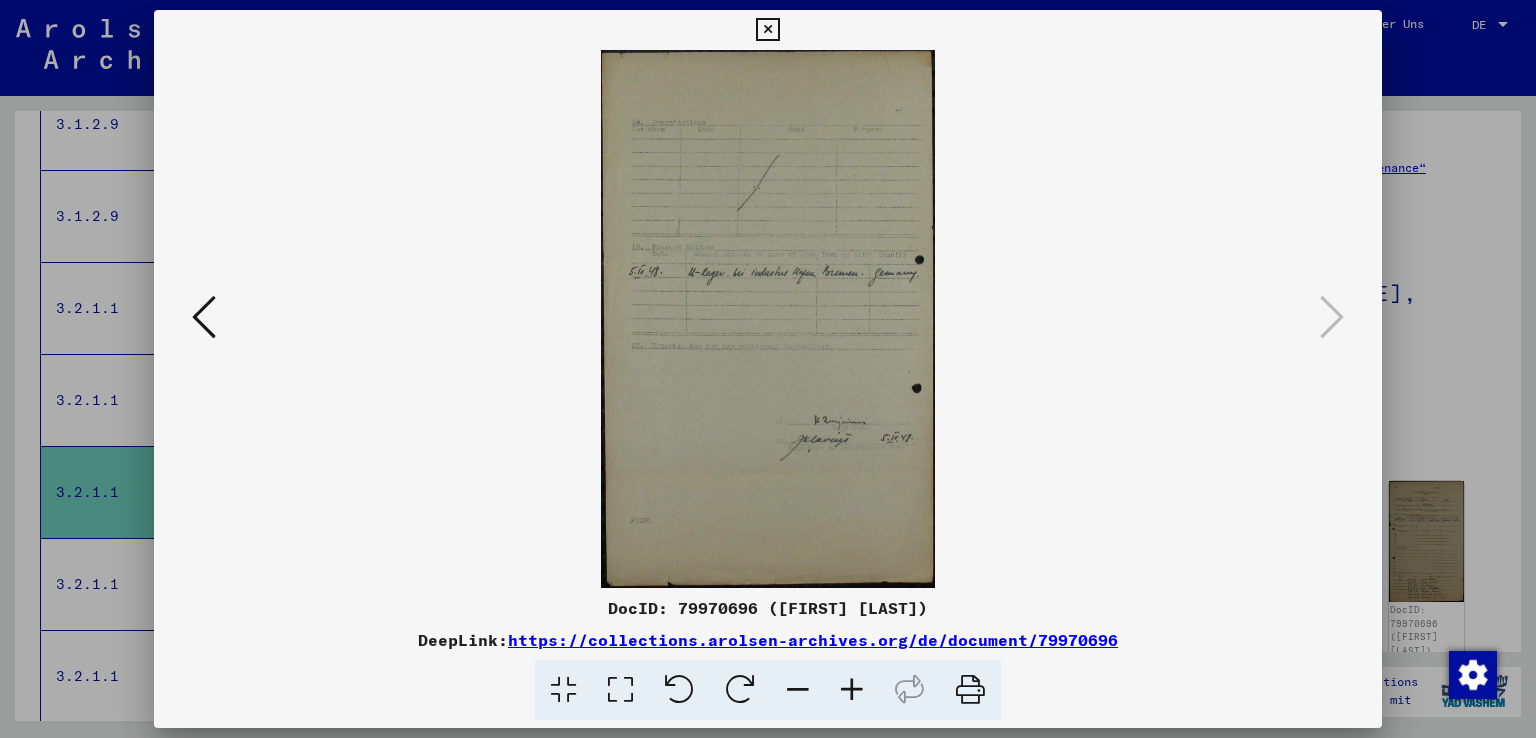 scroll, scrollTop: 0, scrollLeft: 0, axis: both 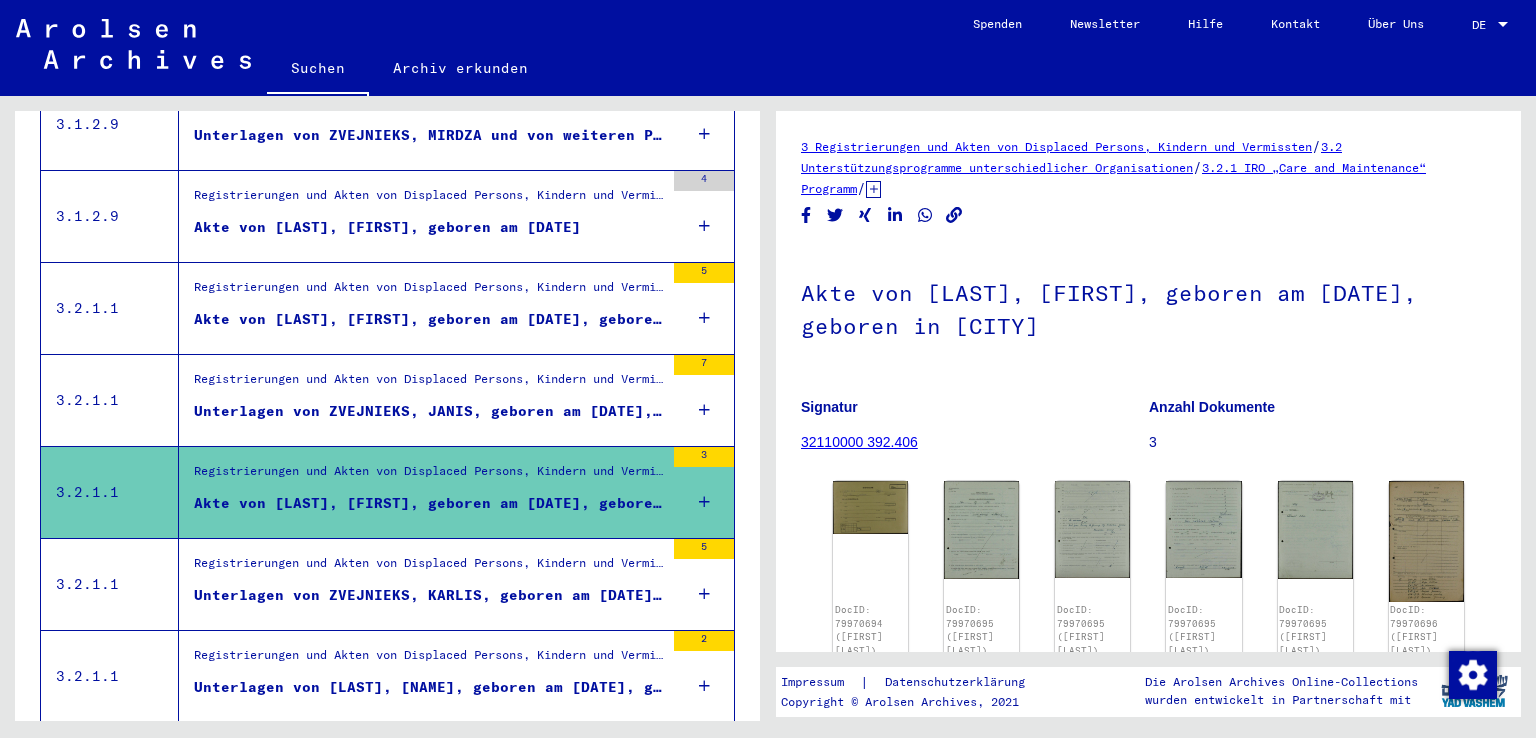 click on "Unterlagen von ZVEJNIEKS, KARLIS, geboren am [DATE], geboren in [CITY] und von weiteren Personen" at bounding box center (429, 595) 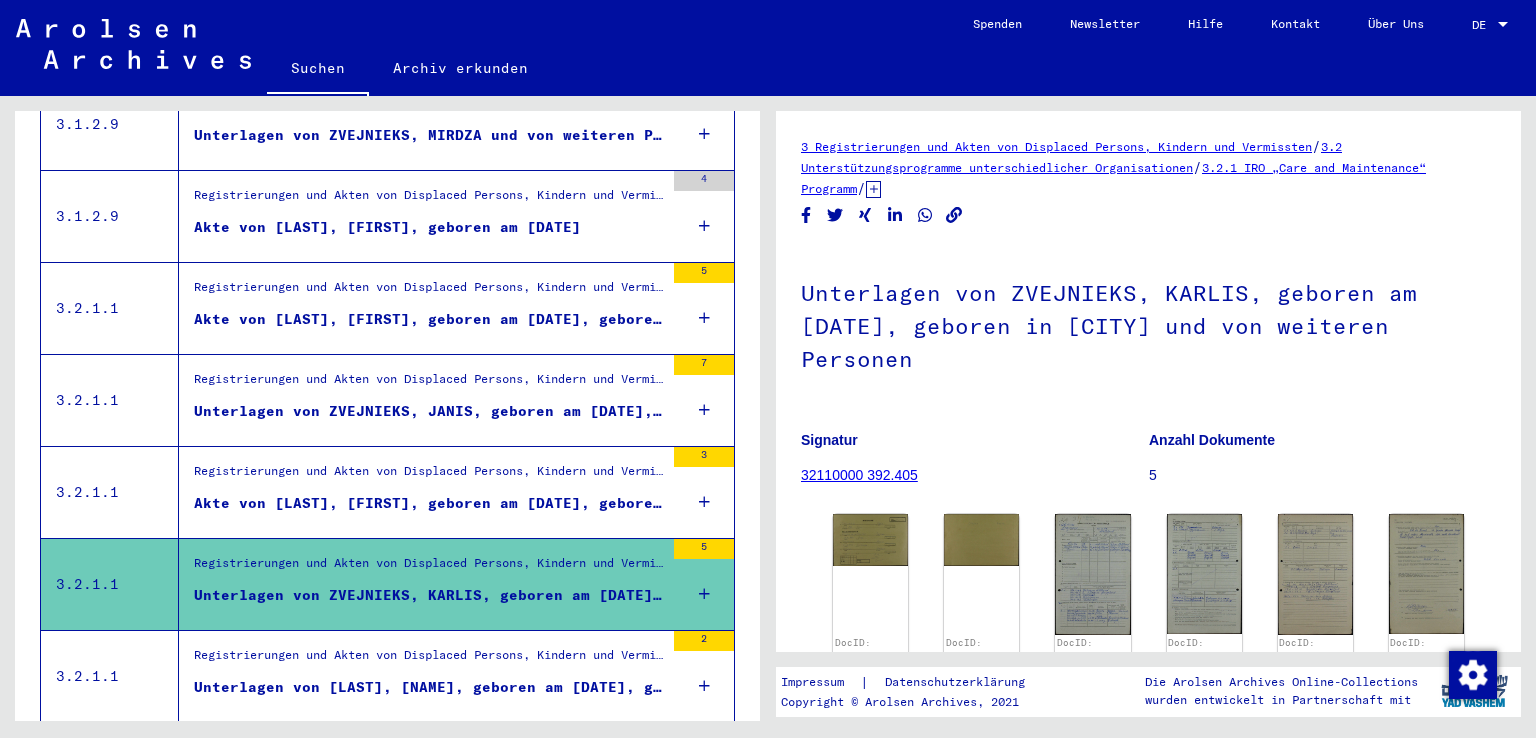 scroll, scrollTop: 0, scrollLeft: 0, axis: both 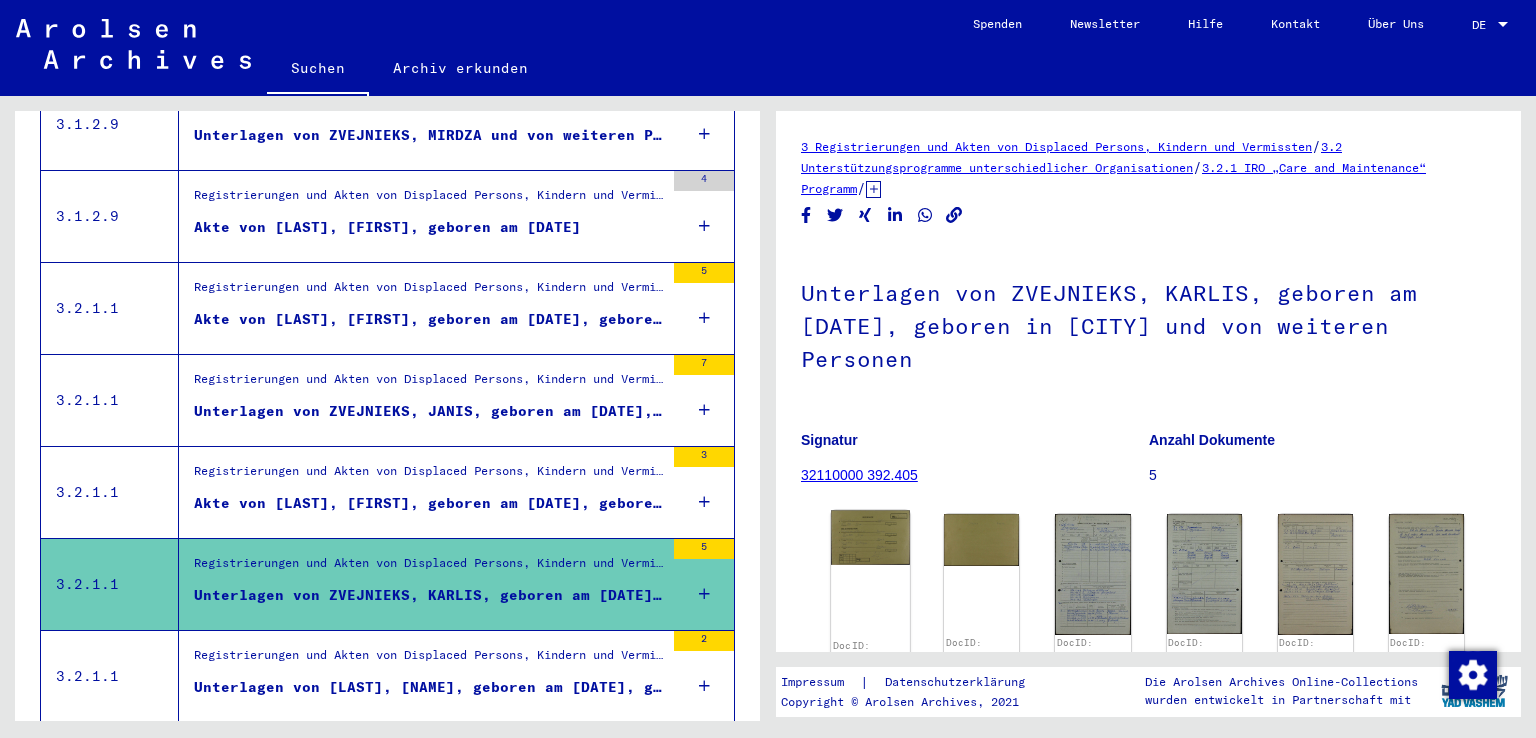 click 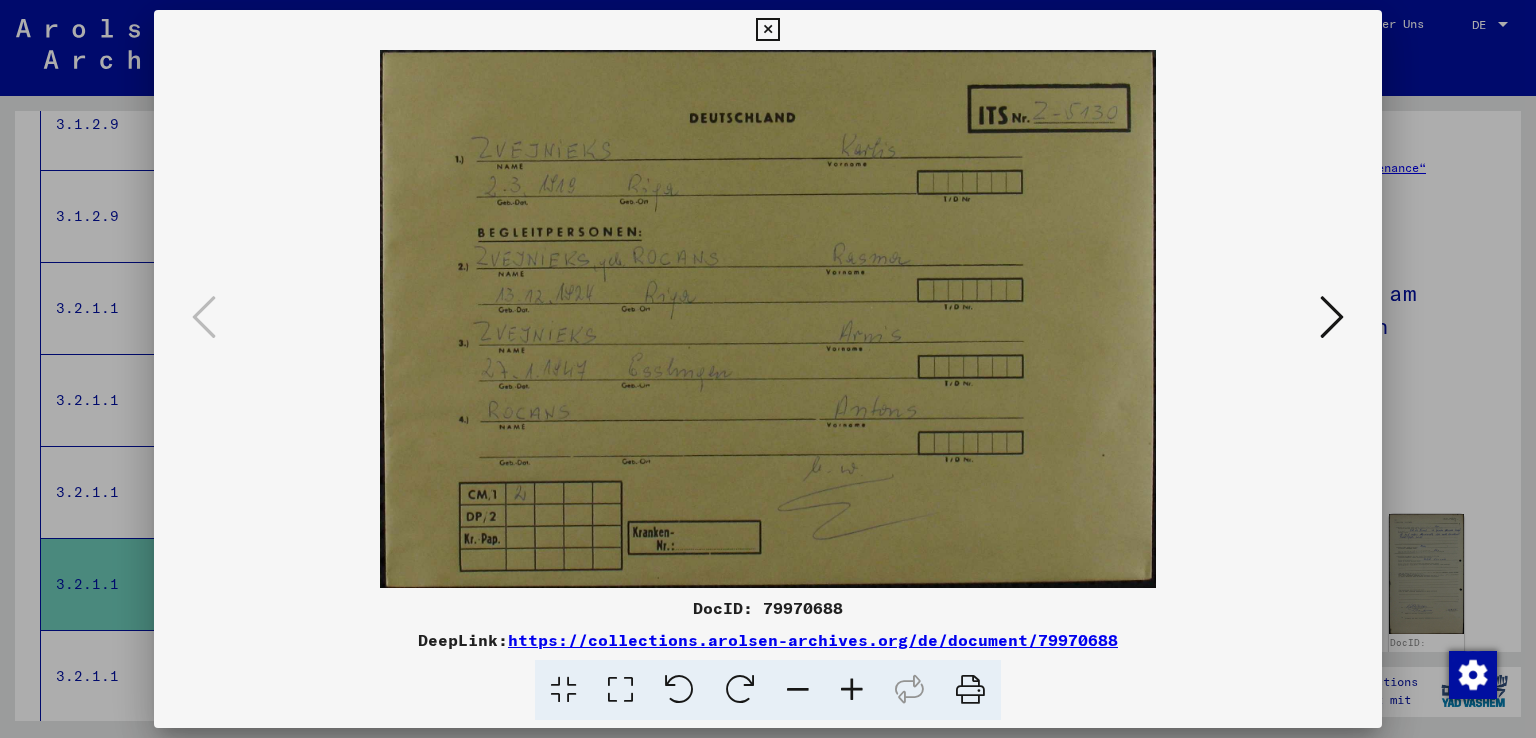 click at bounding box center (1332, 317) 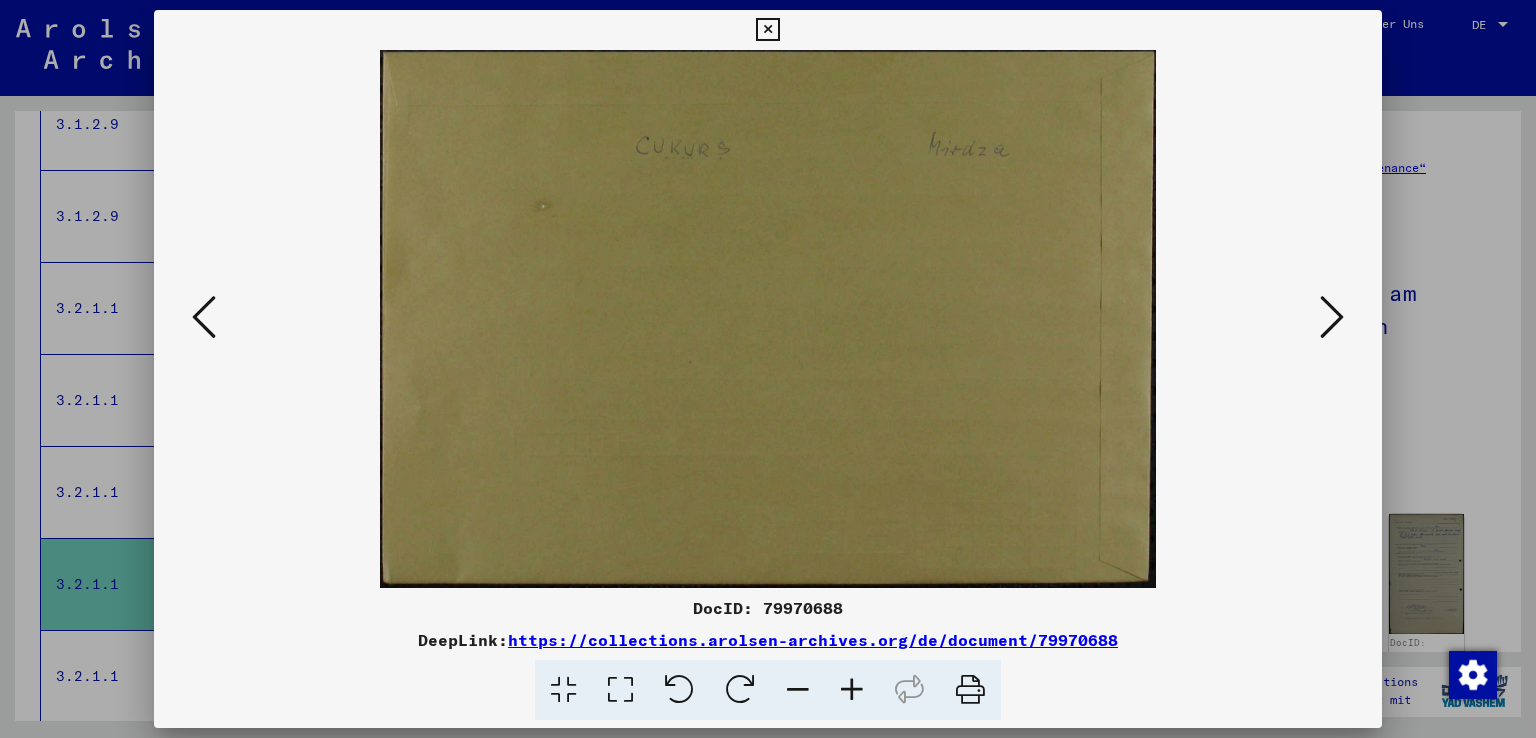click at bounding box center (1332, 317) 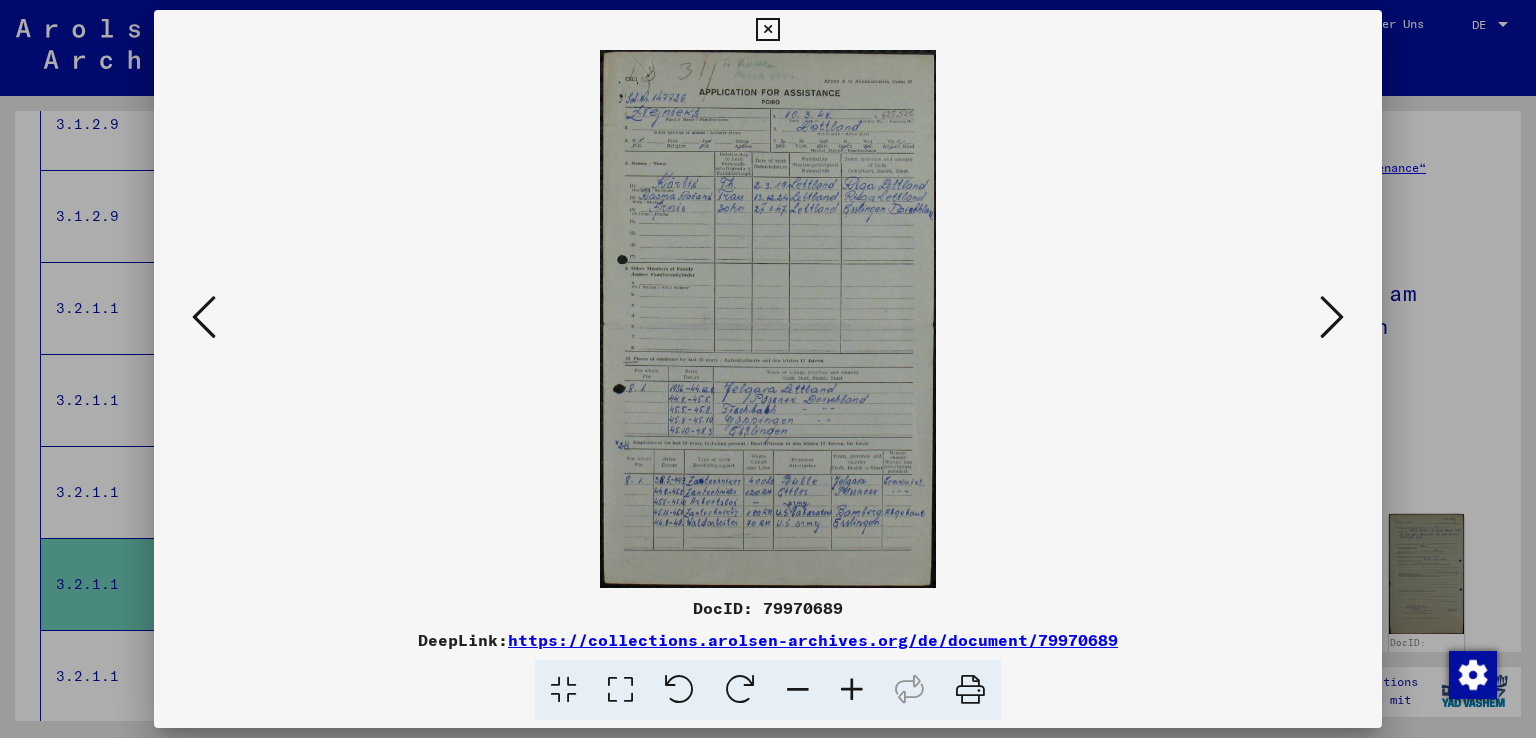 click at bounding box center [852, 690] 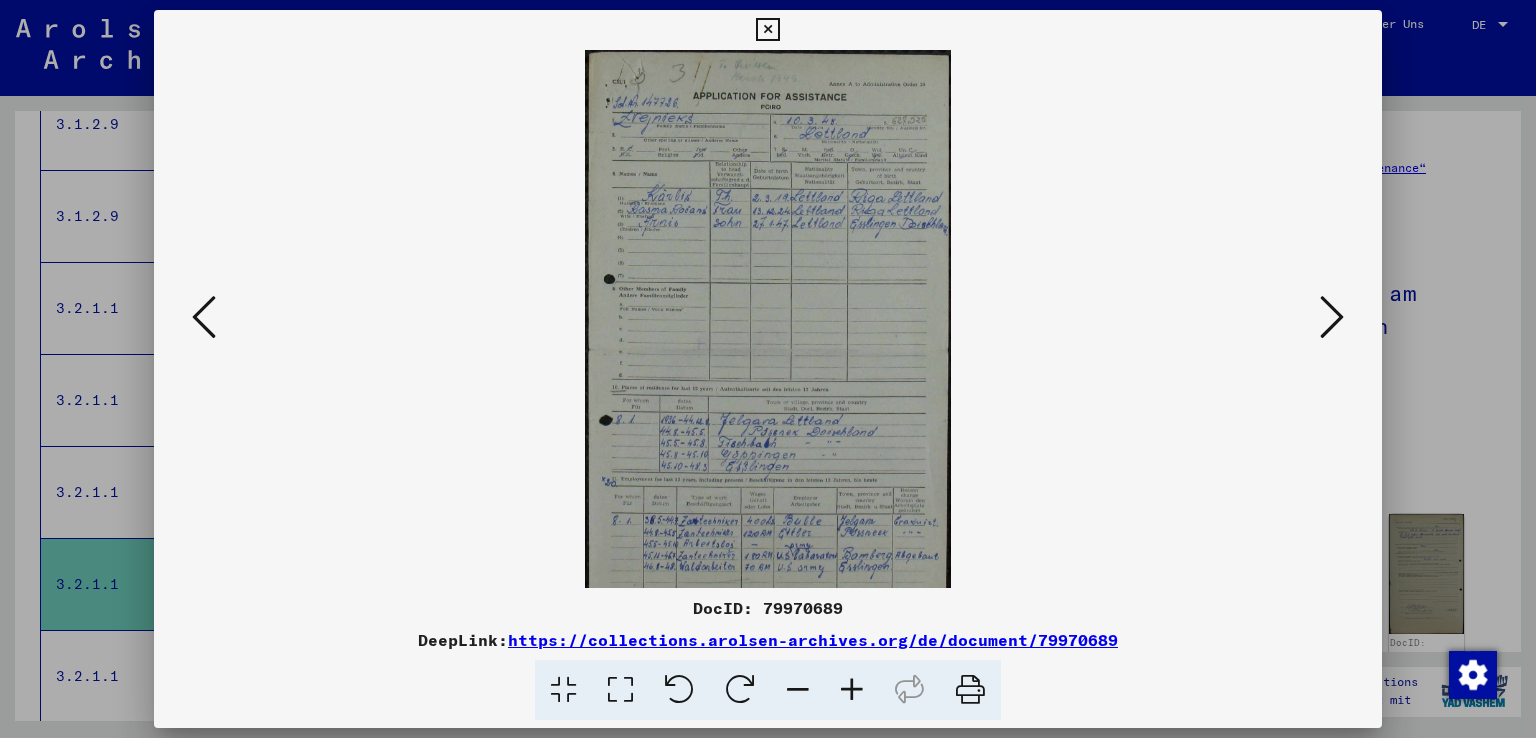 click at bounding box center [852, 690] 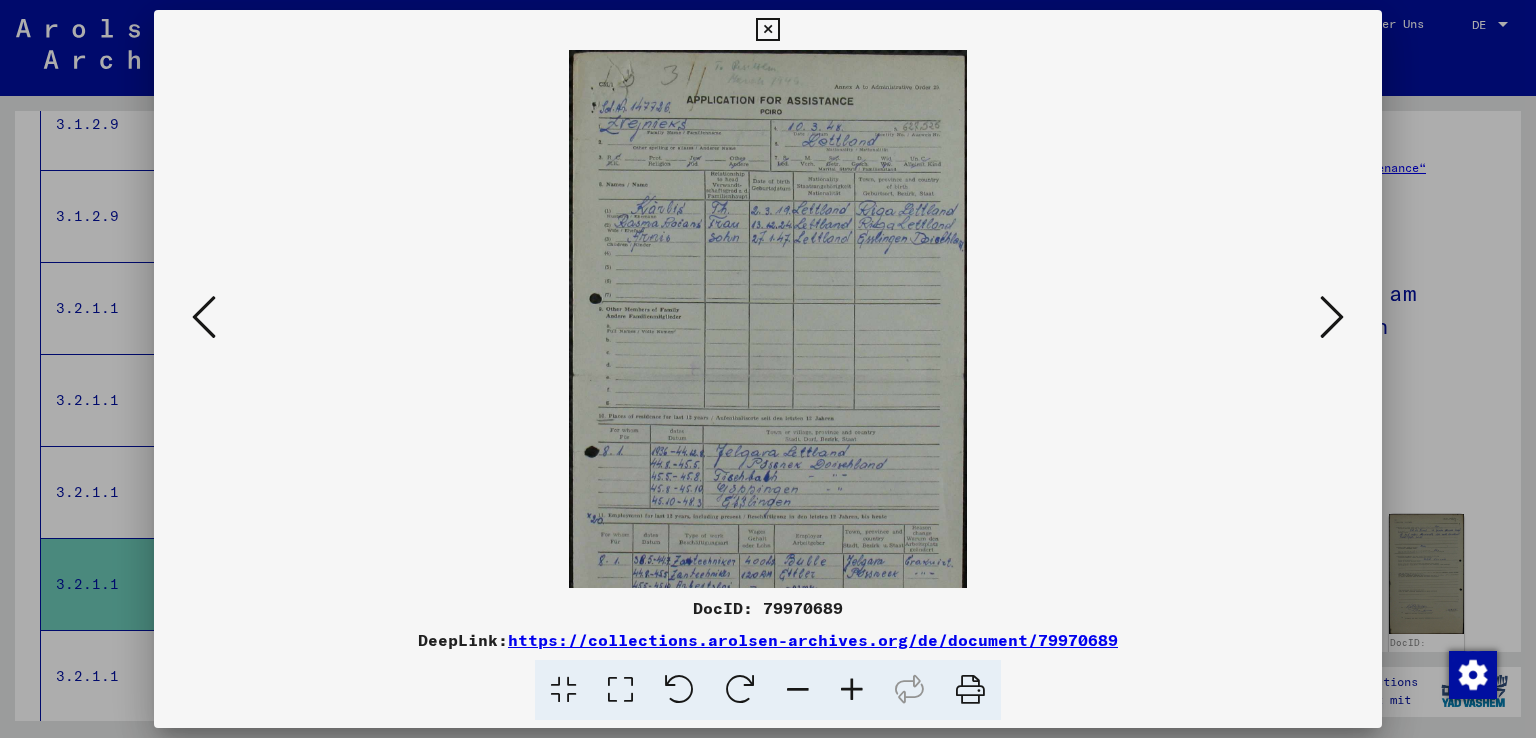 click at bounding box center (852, 690) 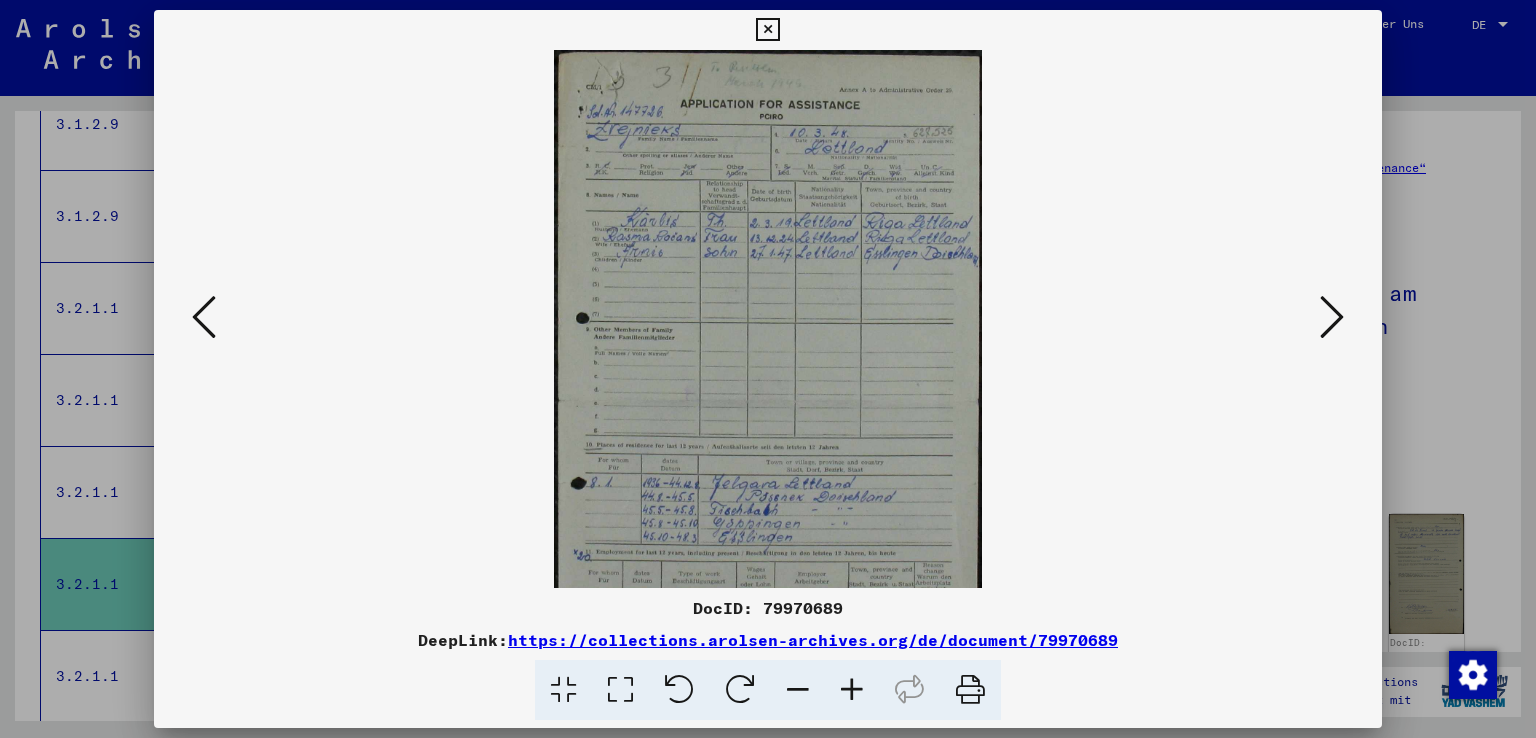 click at bounding box center (852, 690) 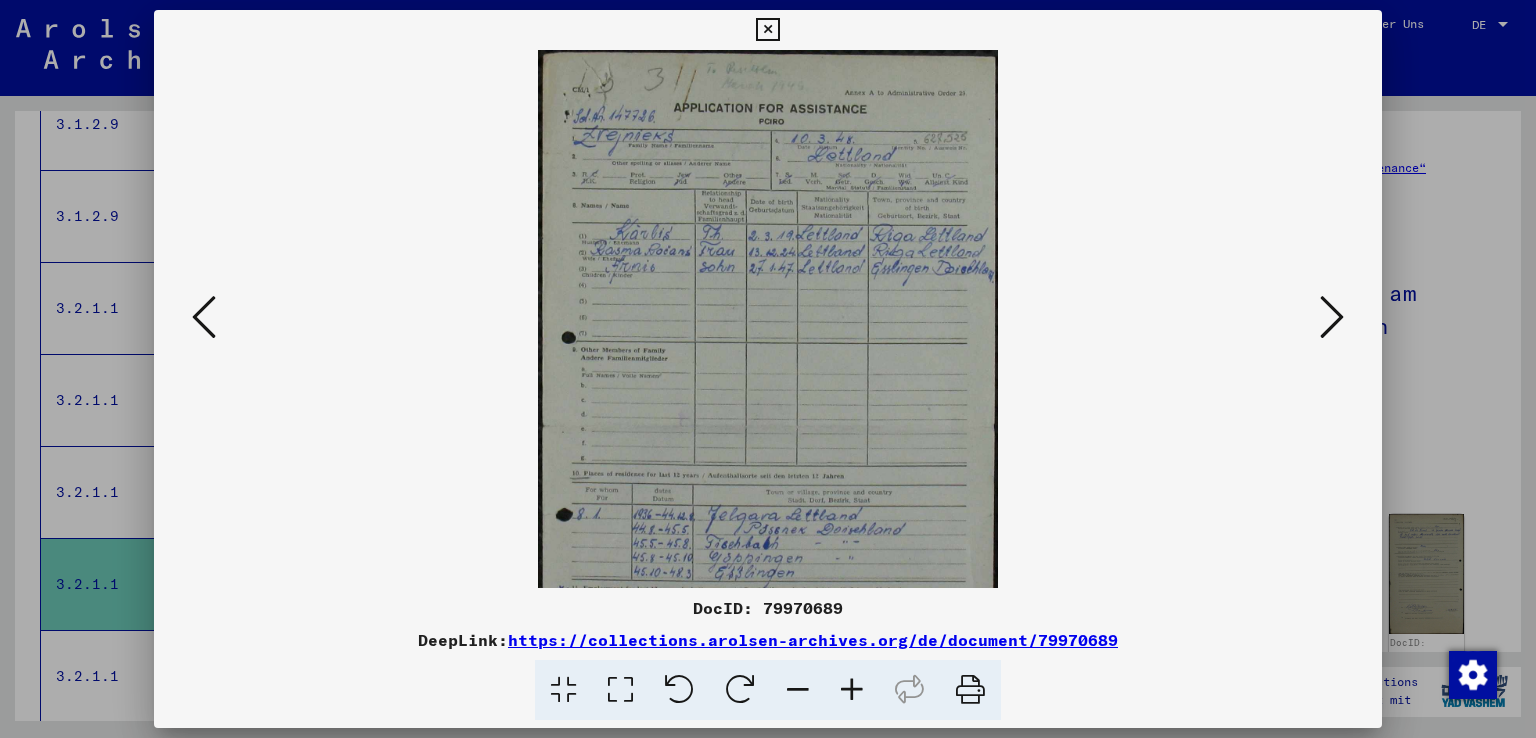 click at bounding box center [852, 690] 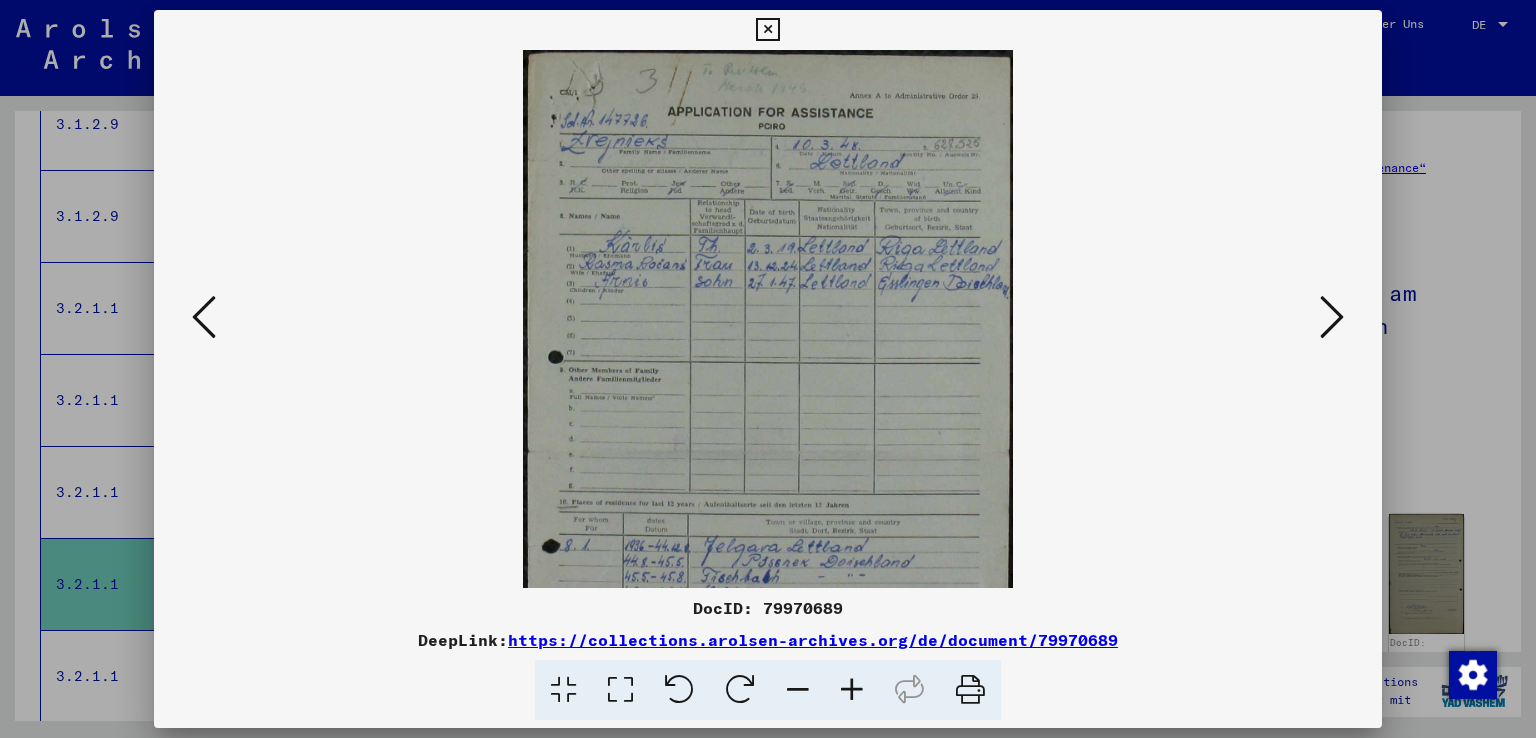 click at bounding box center [852, 690] 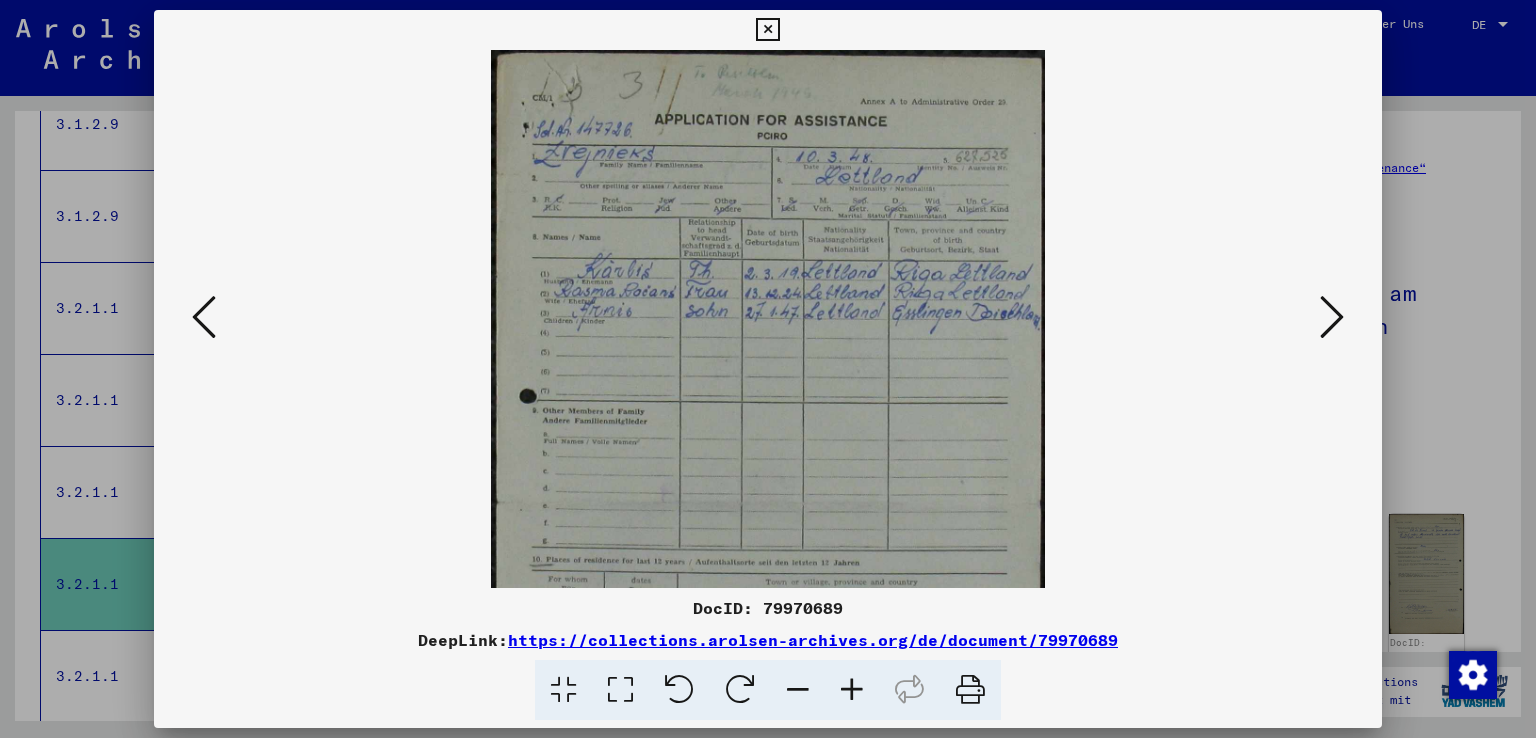 click at bounding box center [852, 690] 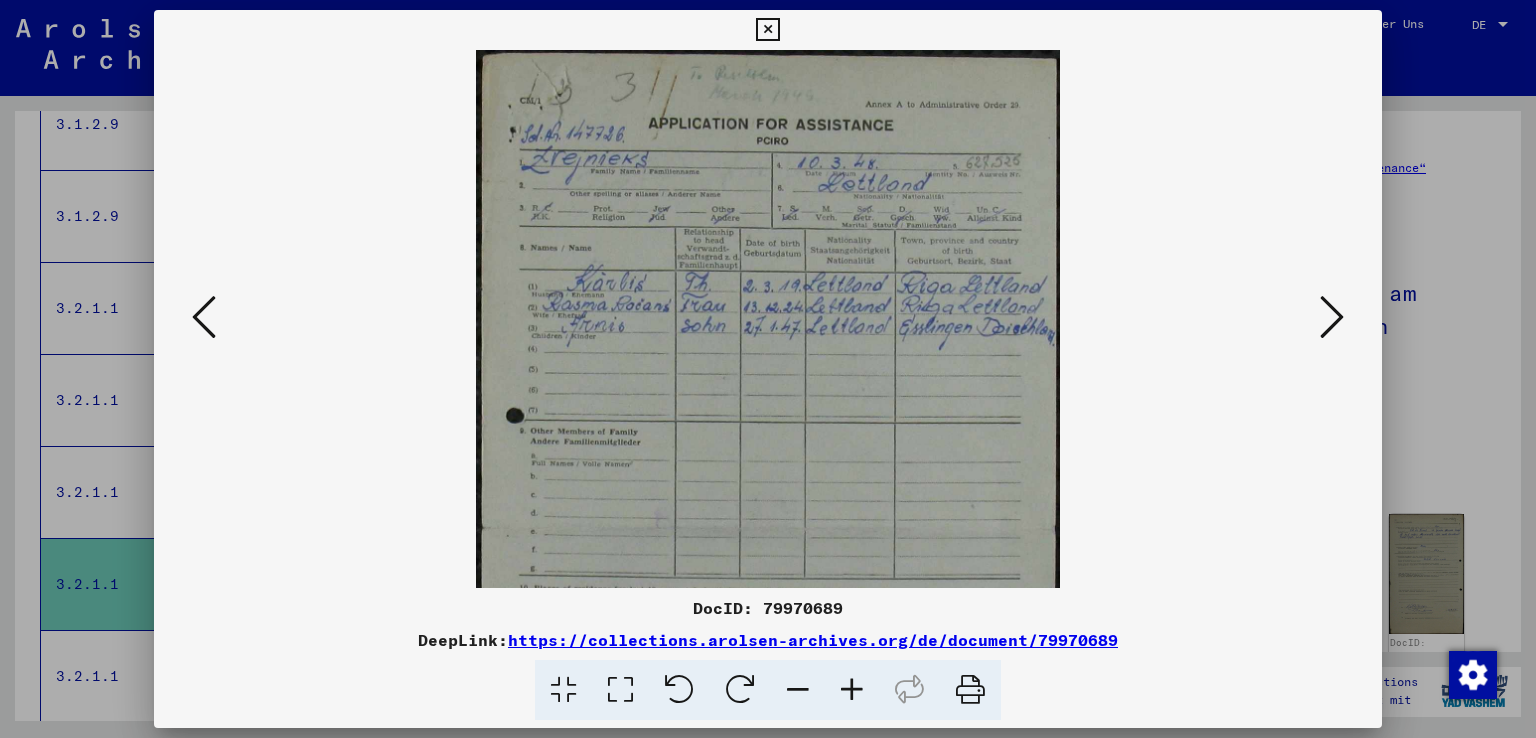 click at bounding box center (852, 690) 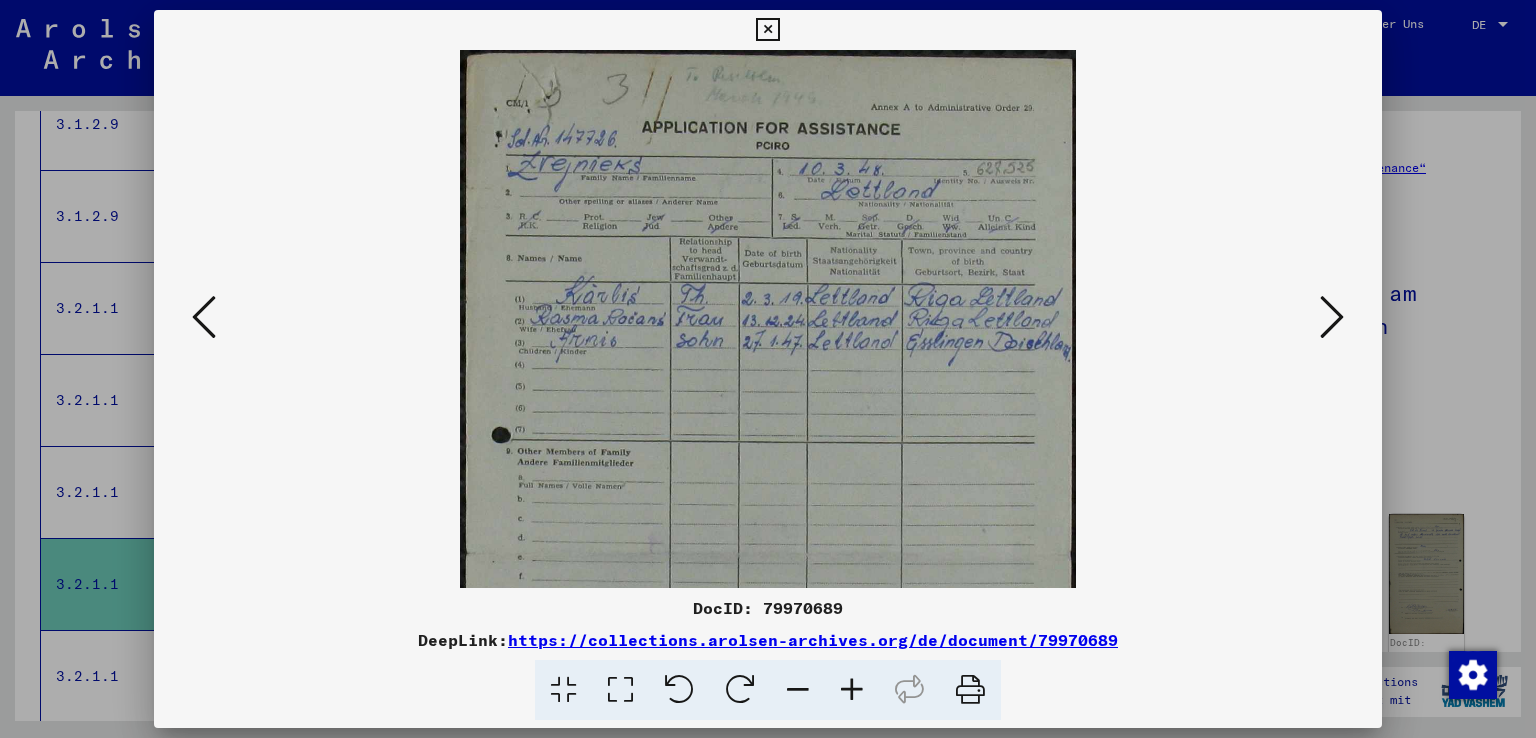 click at bounding box center [852, 690] 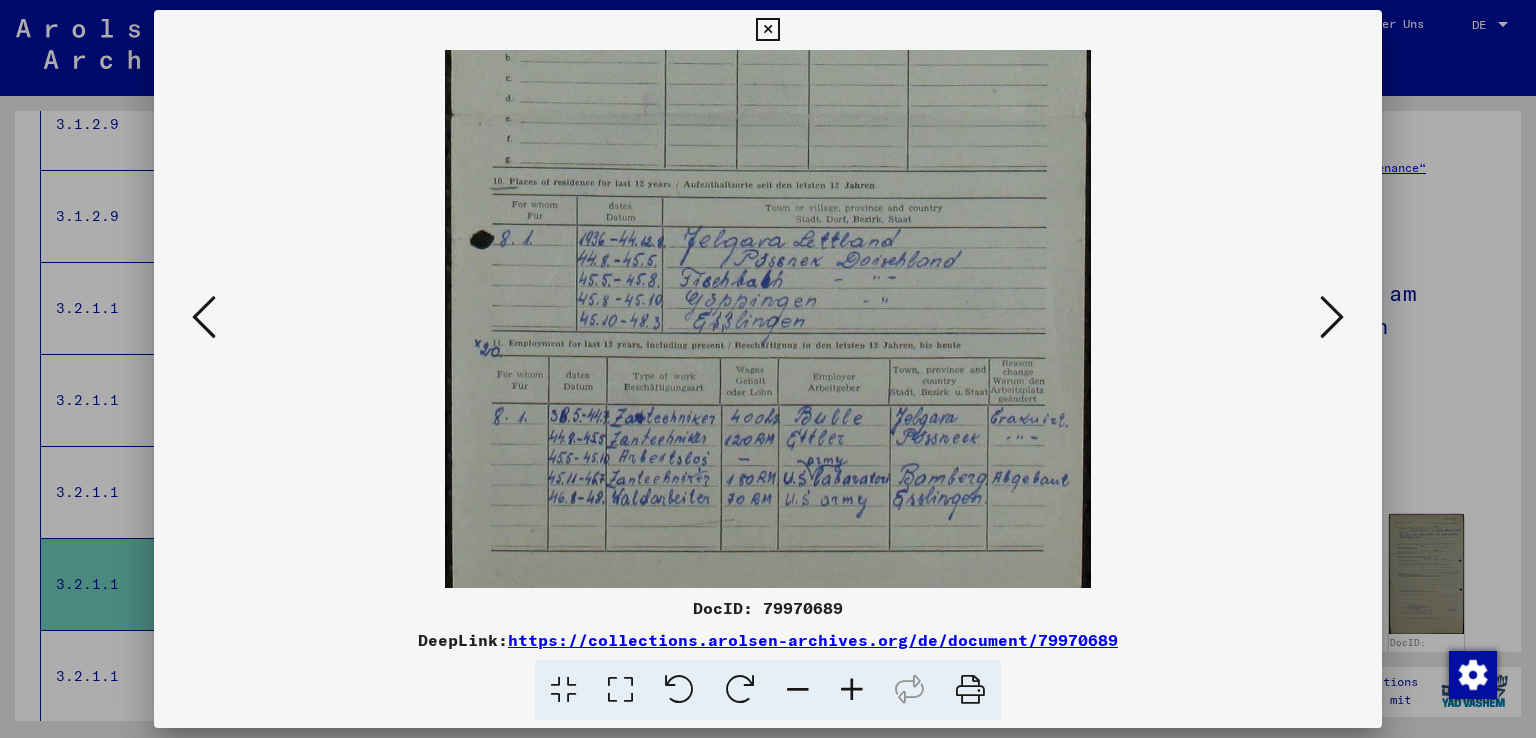 drag, startPoint x: 796, startPoint y: 460, endPoint x: 738, endPoint y: -15, distance: 478.52795 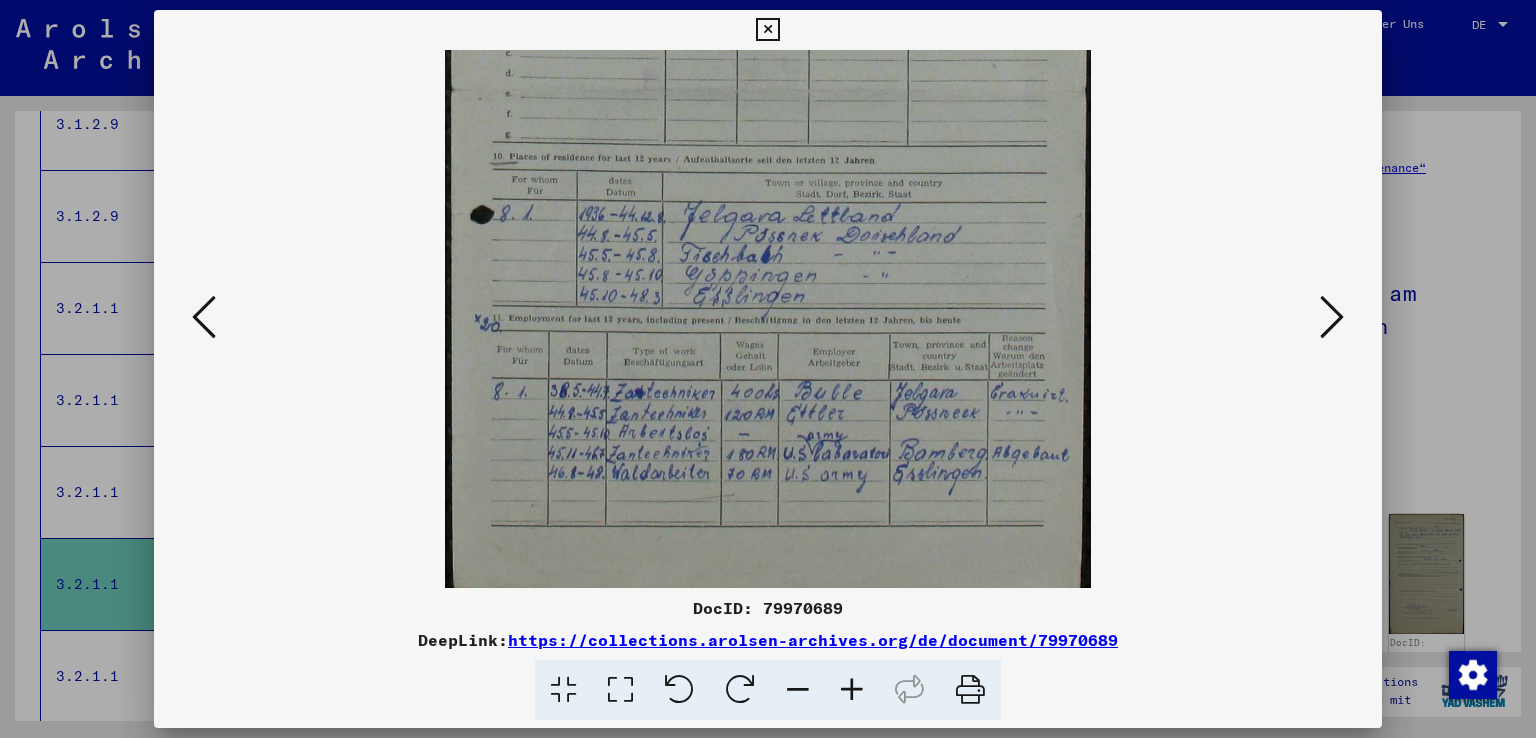 scroll, scrollTop: 500, scrollLeft: 0, axis: vertical 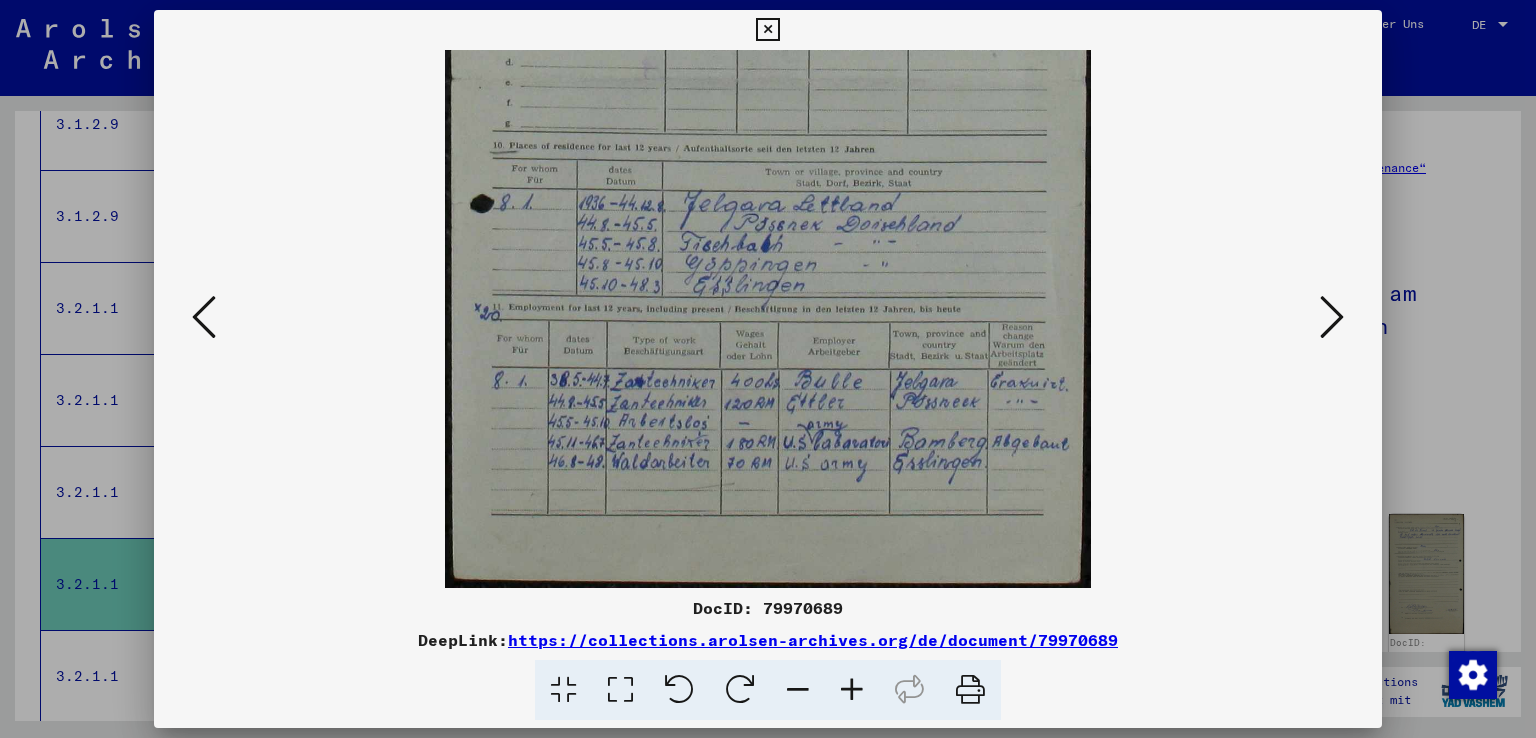 drag, startPoint x: 819, startPoint y: 364, endPoint x: 830, endPoint y: 216, distance: 148.40822 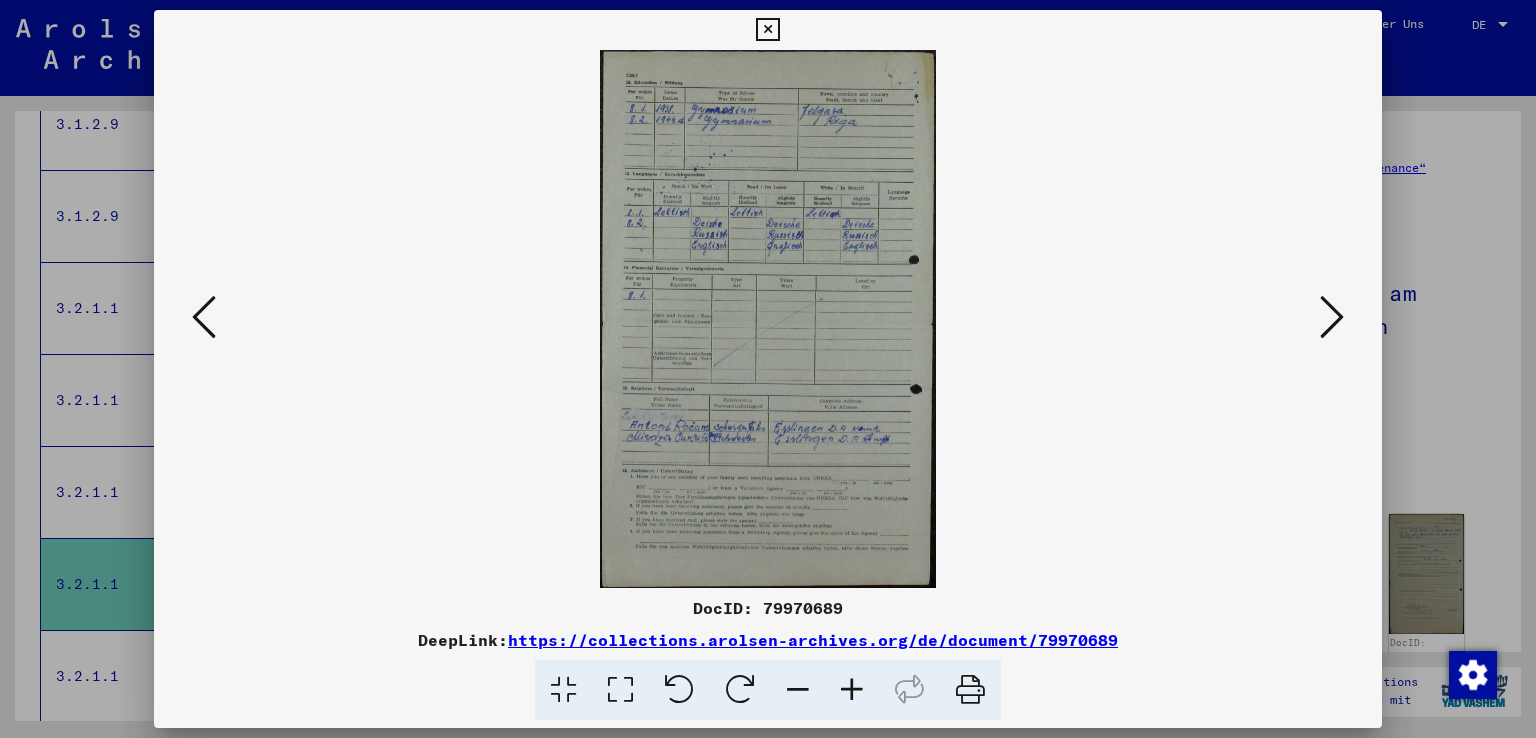 scroll, scrollTop: 0, scrollLeft: 0, axis: both 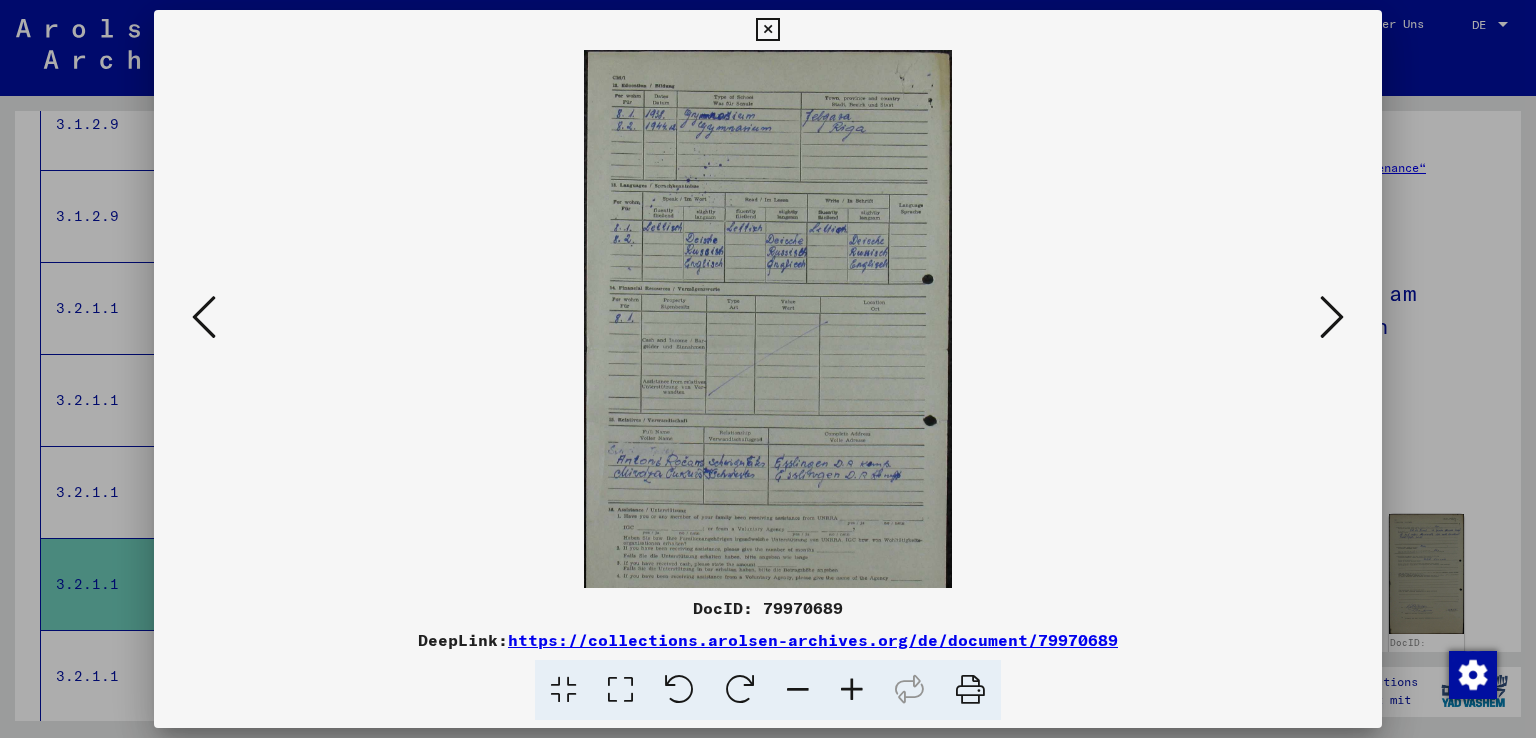 click at bounding box center [852, 690] 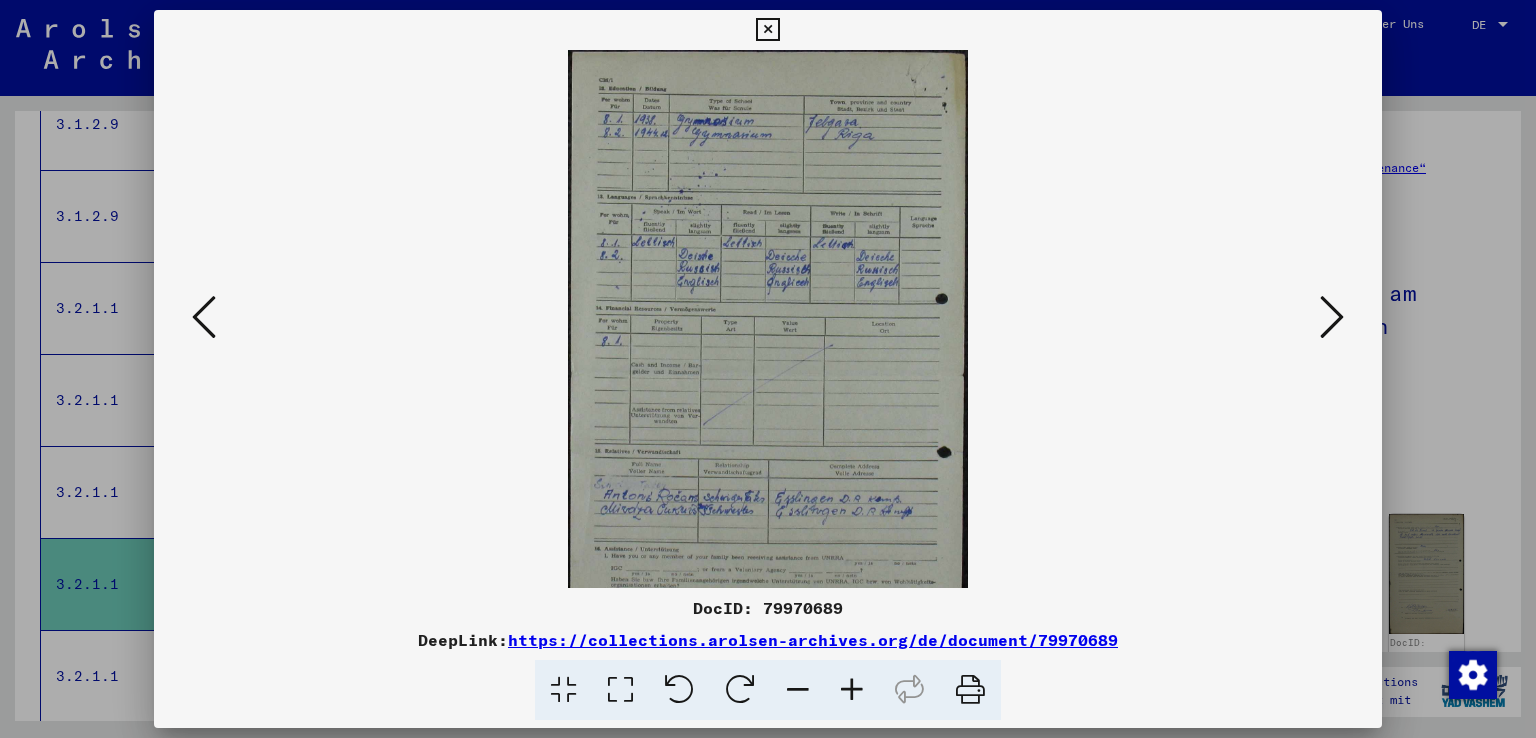 click at bounding box center [852, 690] 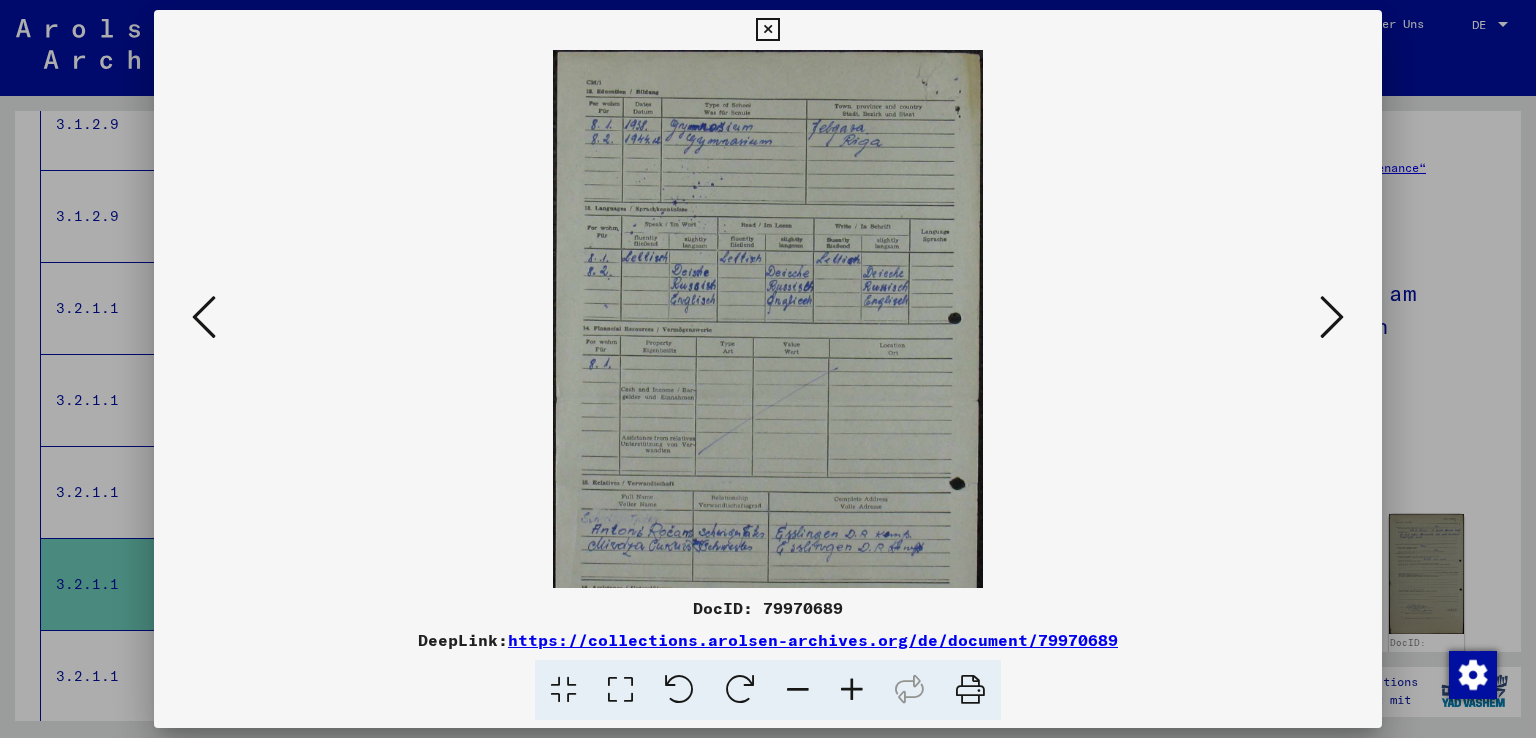 click at bounding box center (852, 690) 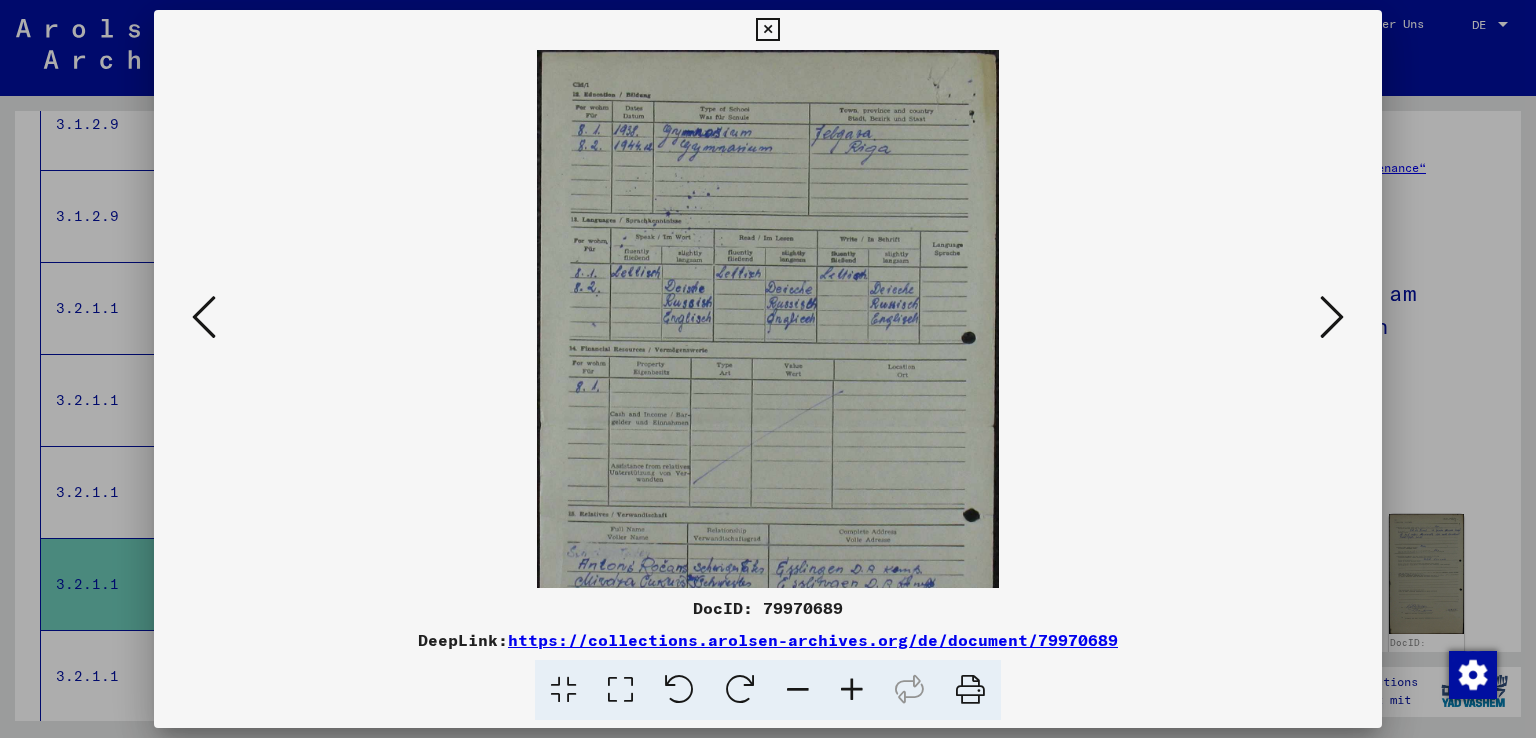 click at bounding box center [852, 690] 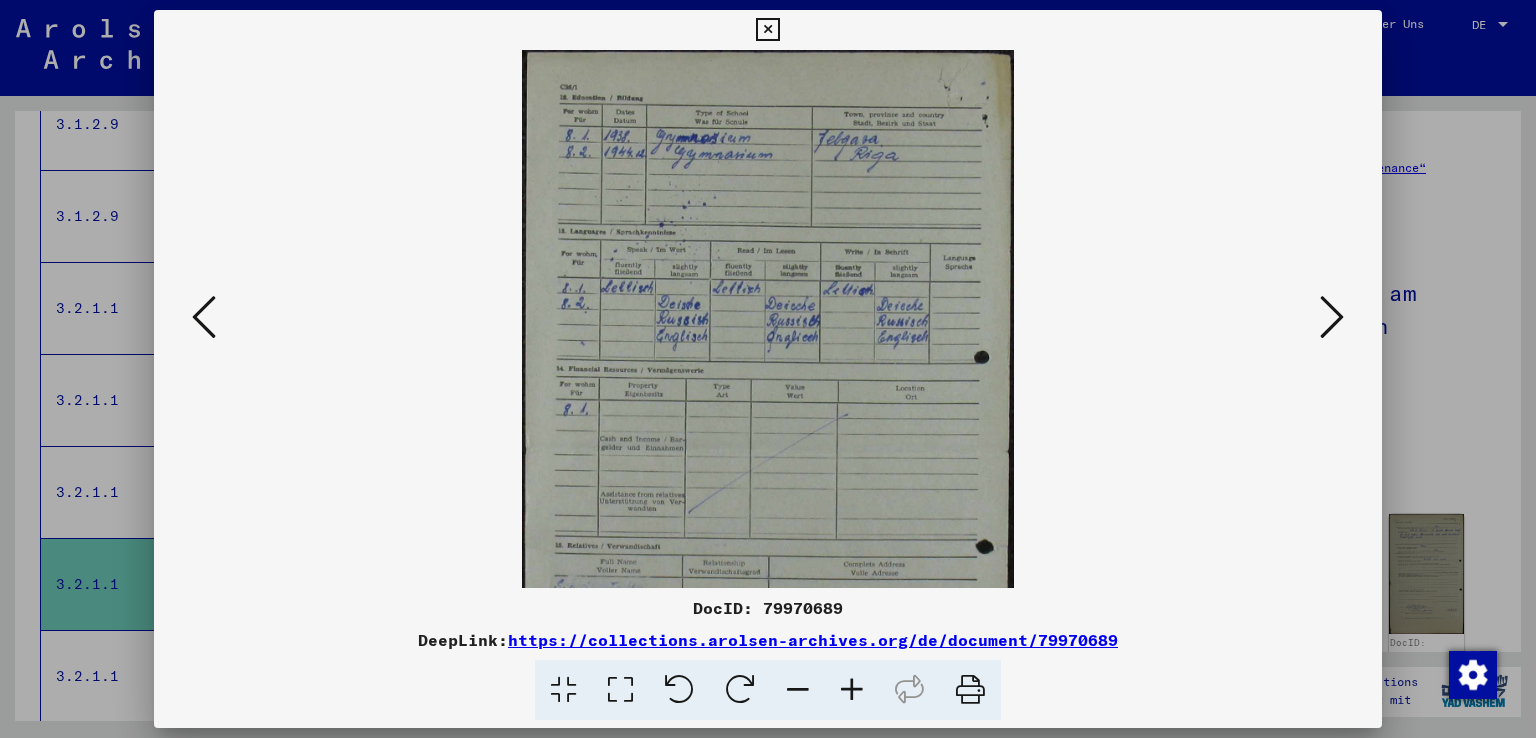 click at bounding box center [852, 690] 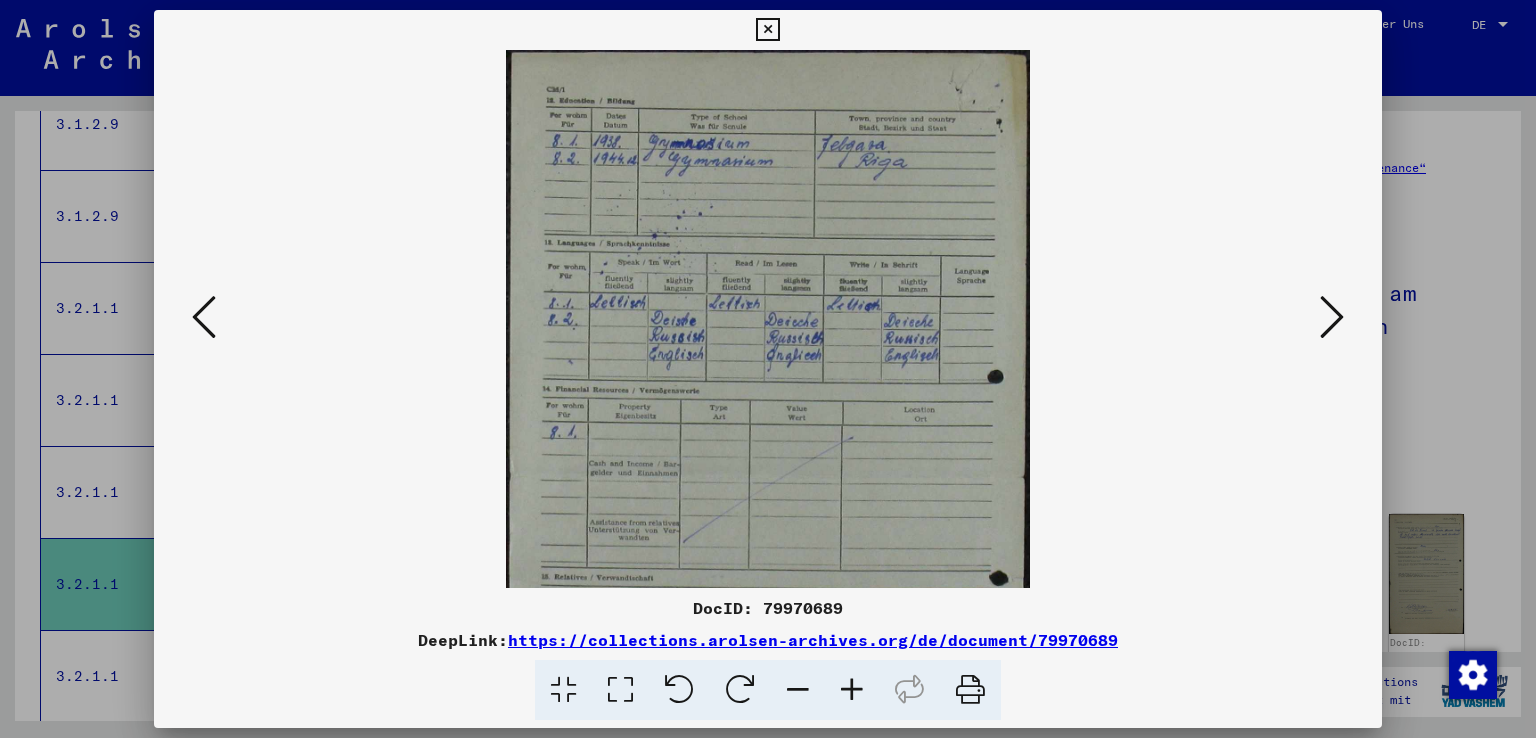 click at bounding box center (852, 690) 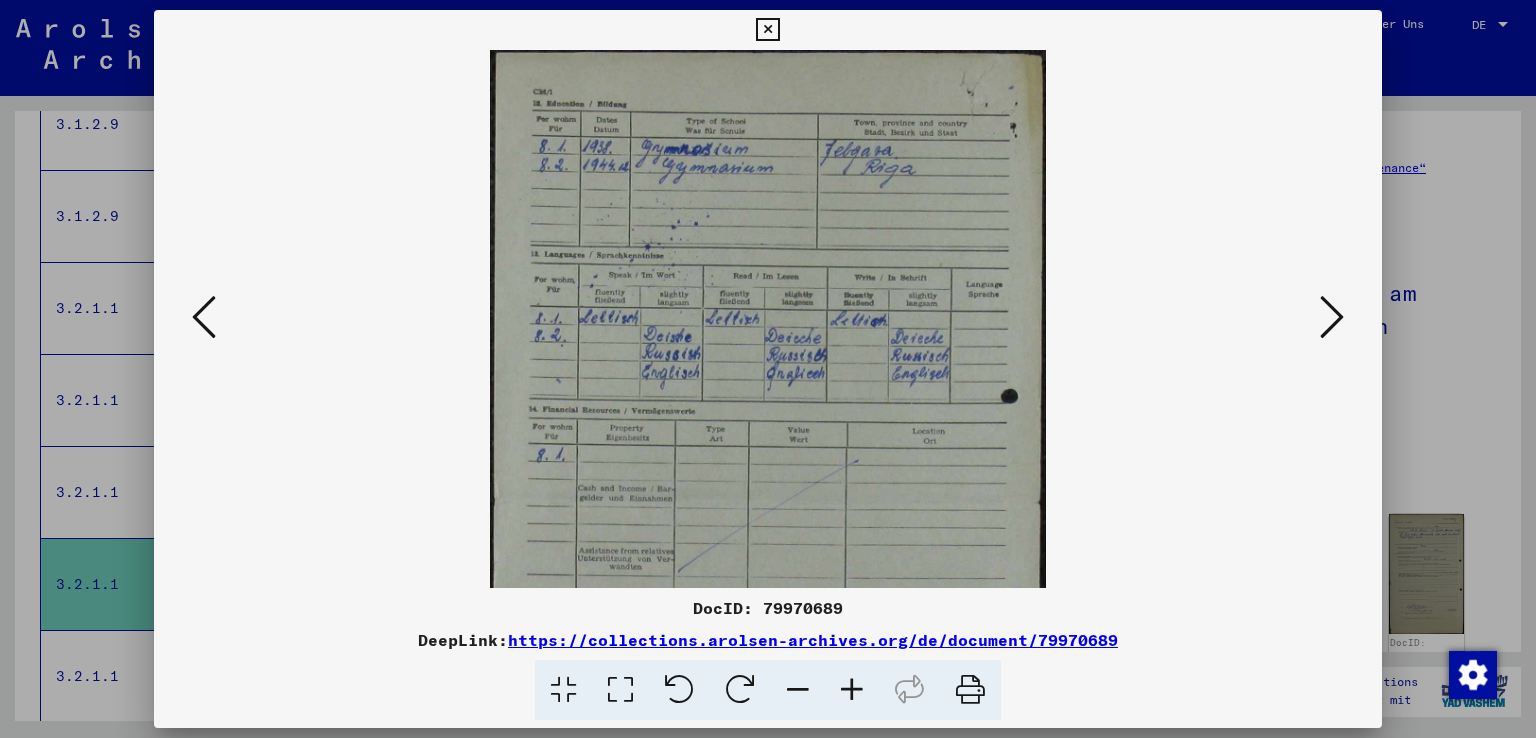 click at bounding box center [852, 690] 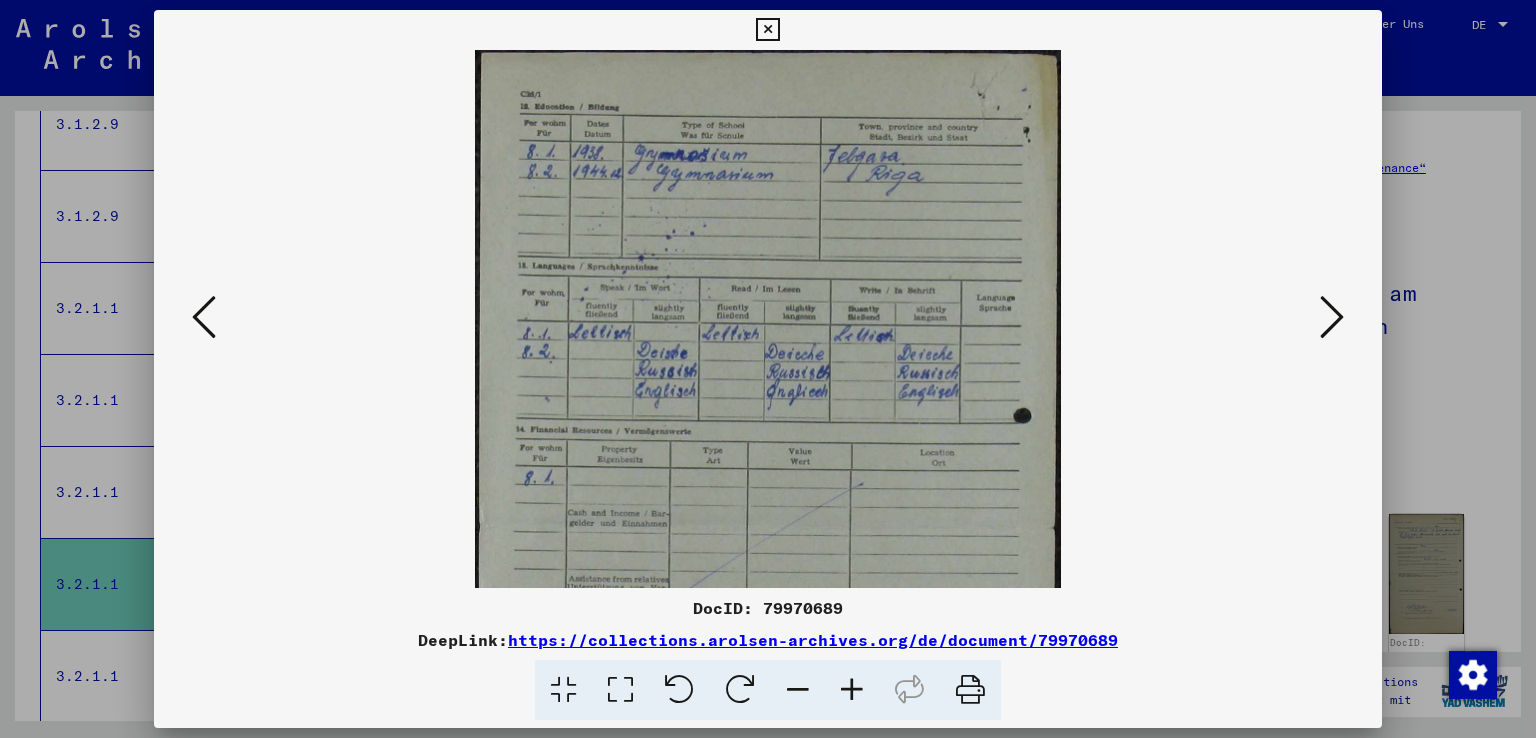 click at bounding box center [852, 690] 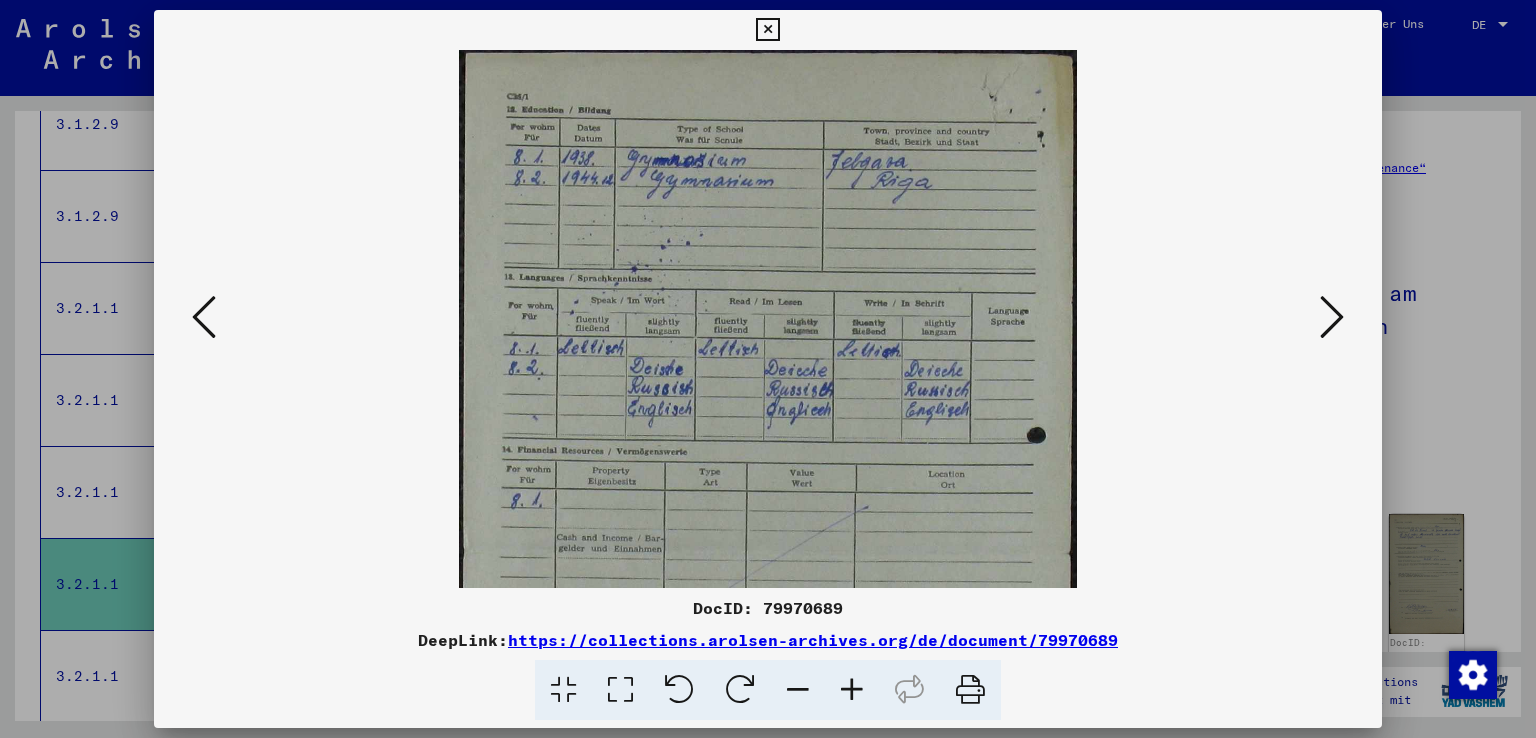 click at bounding box center [852, 690] 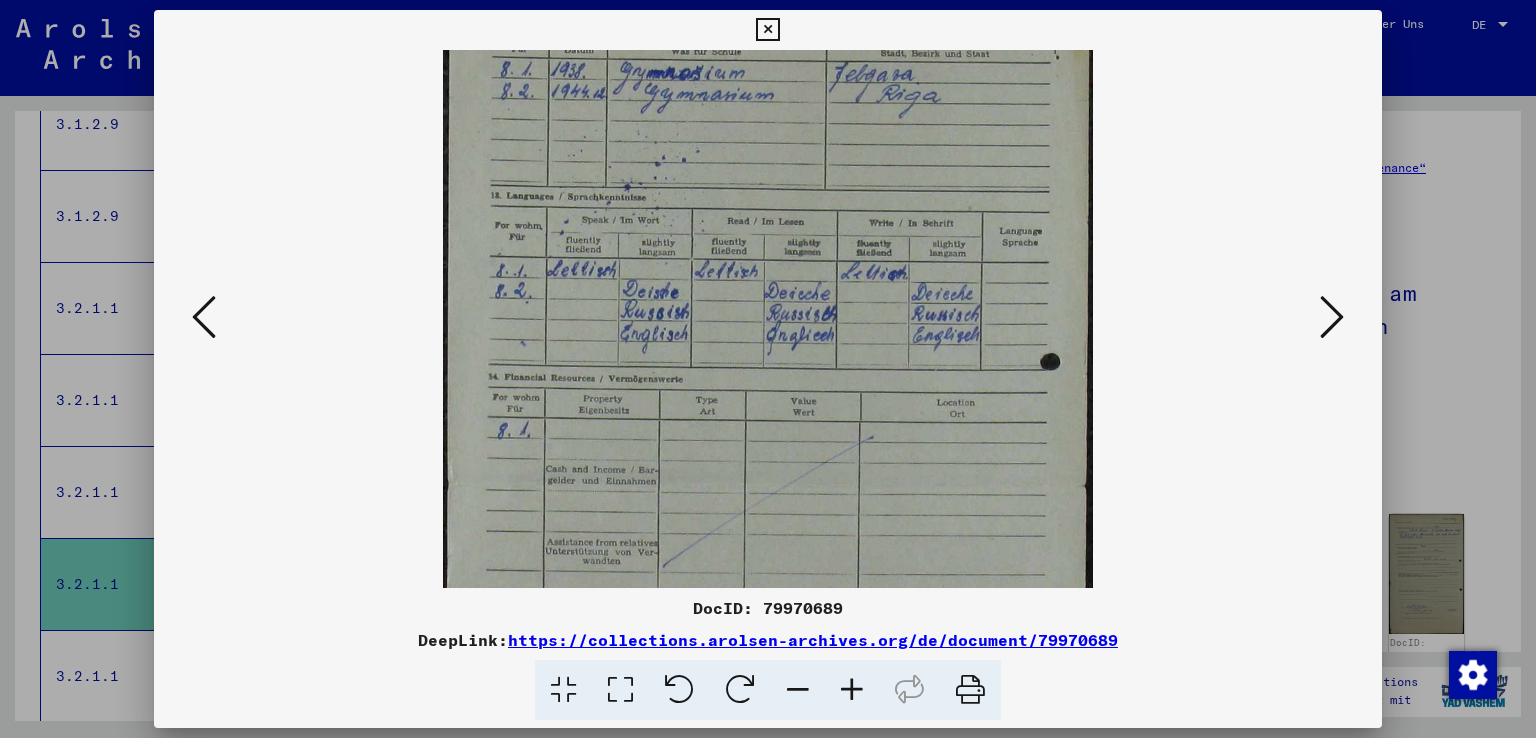 drag, startPoint x: 800, startPoint y: 481, endPoint x: 748, endPoint y: 238, distance: 248.50151 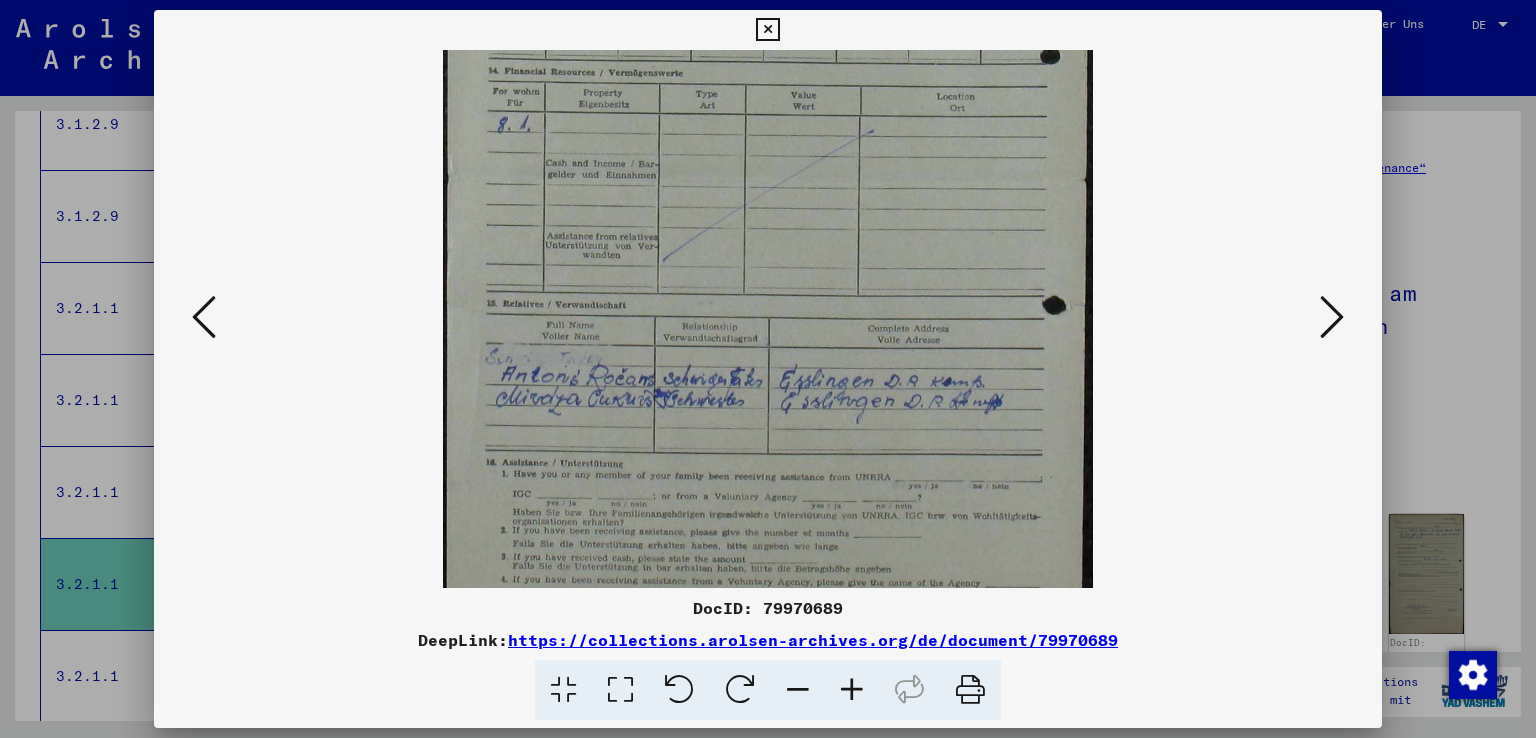 drag, startPoint x: 749, startPoint y: 448, endPoint x: 720, endPoint y: 180, distance: 269.56445 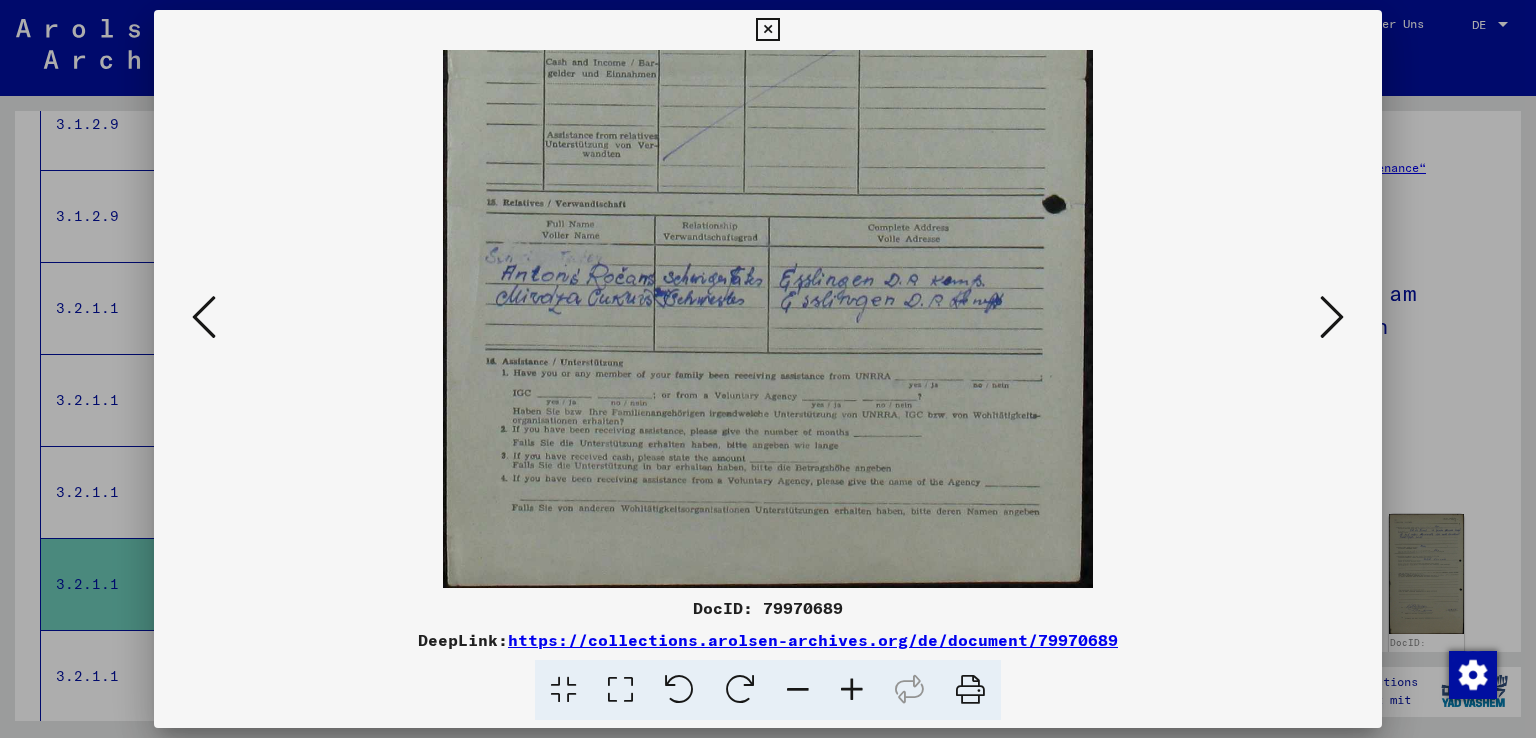 click at bounding box center [1332, 317] 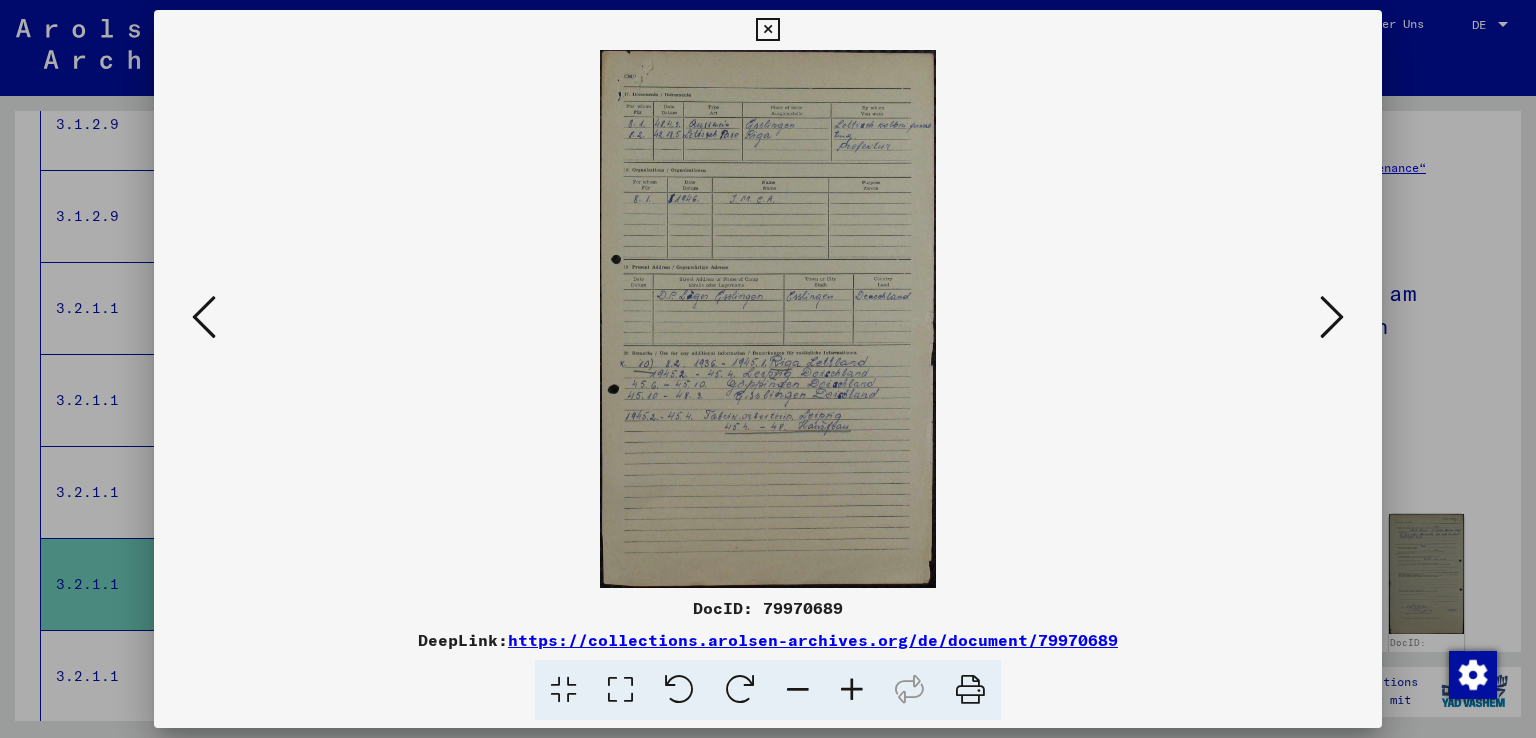 scroll, scrollTop: 0, scrollLeft: 0, axis: both 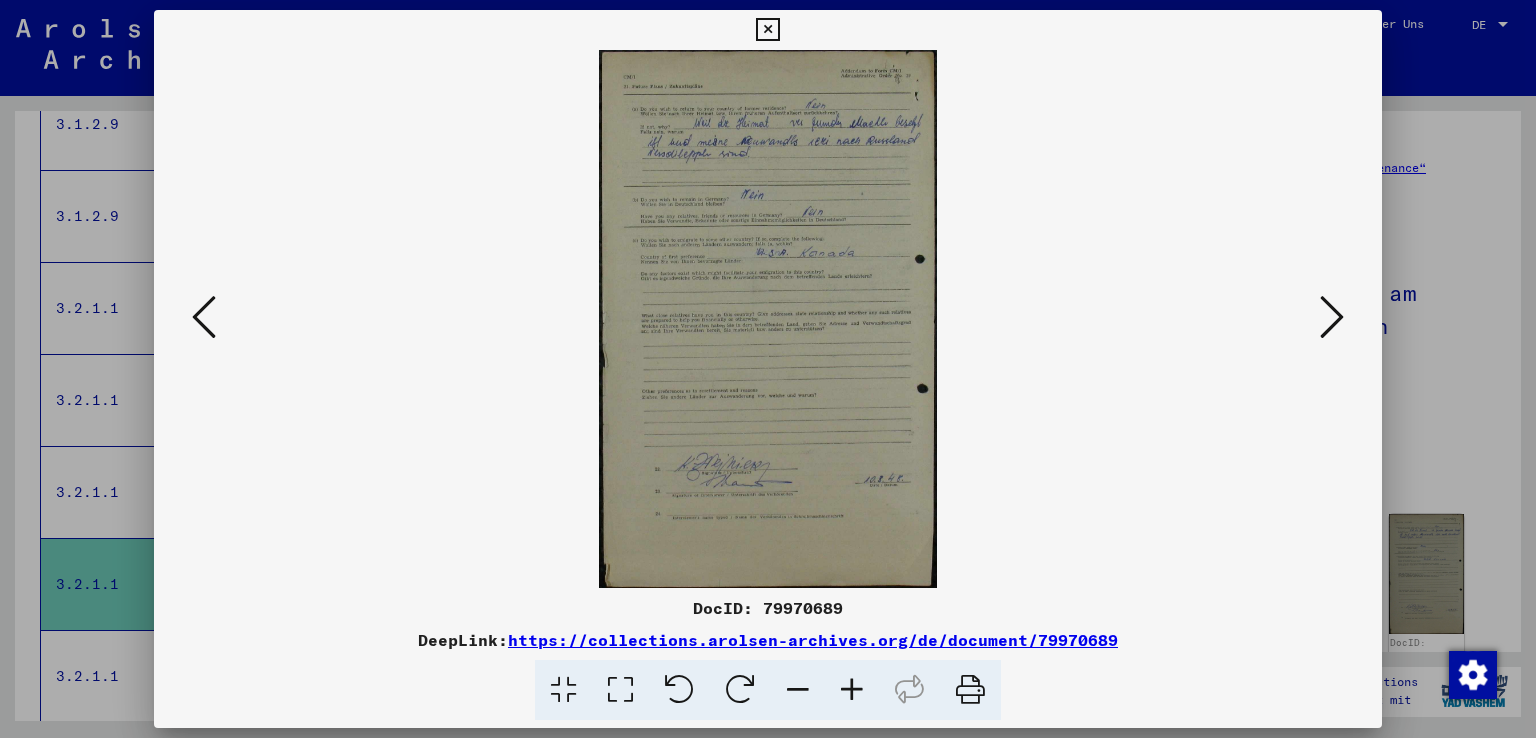 click at bounding box center [1332, 317] 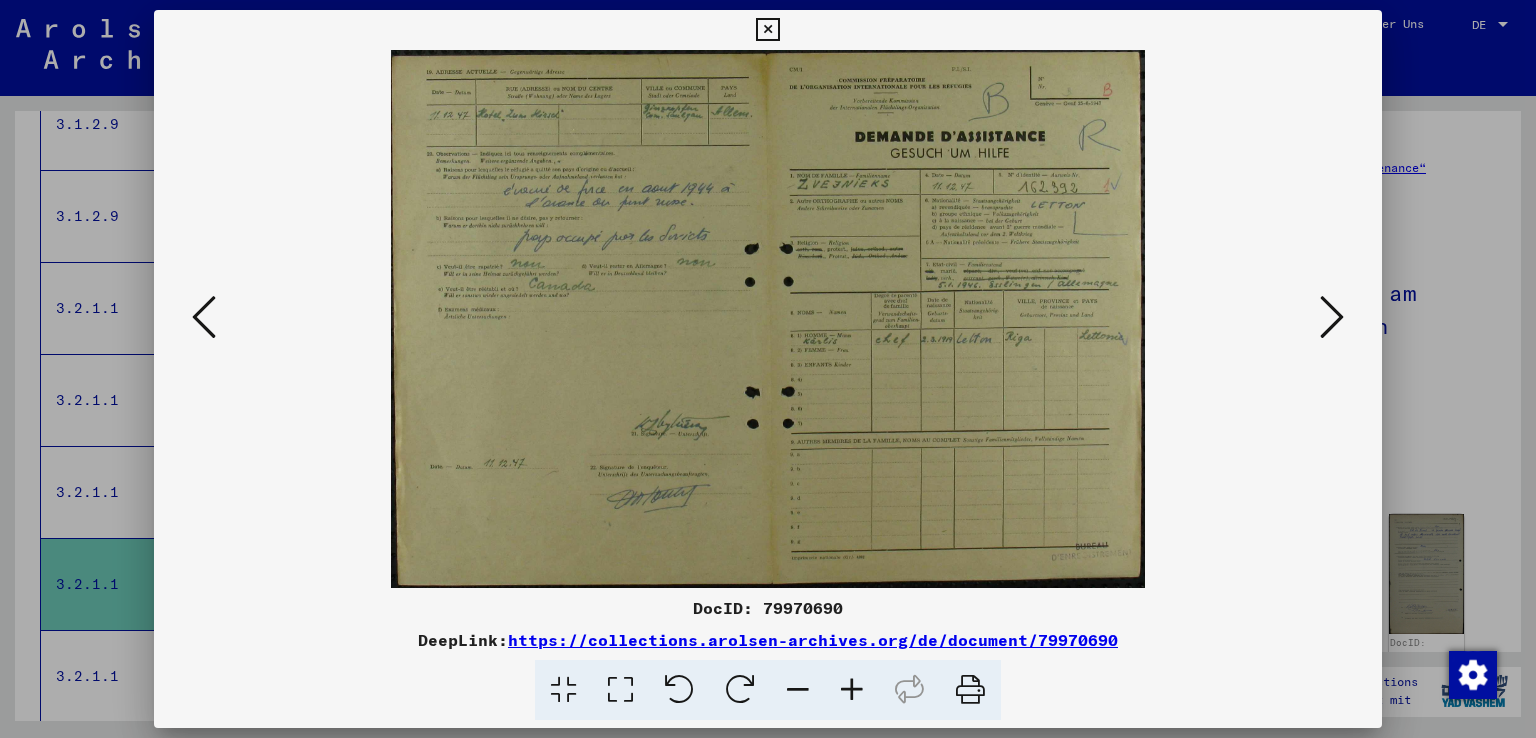 click at bounding box center [852, 690] 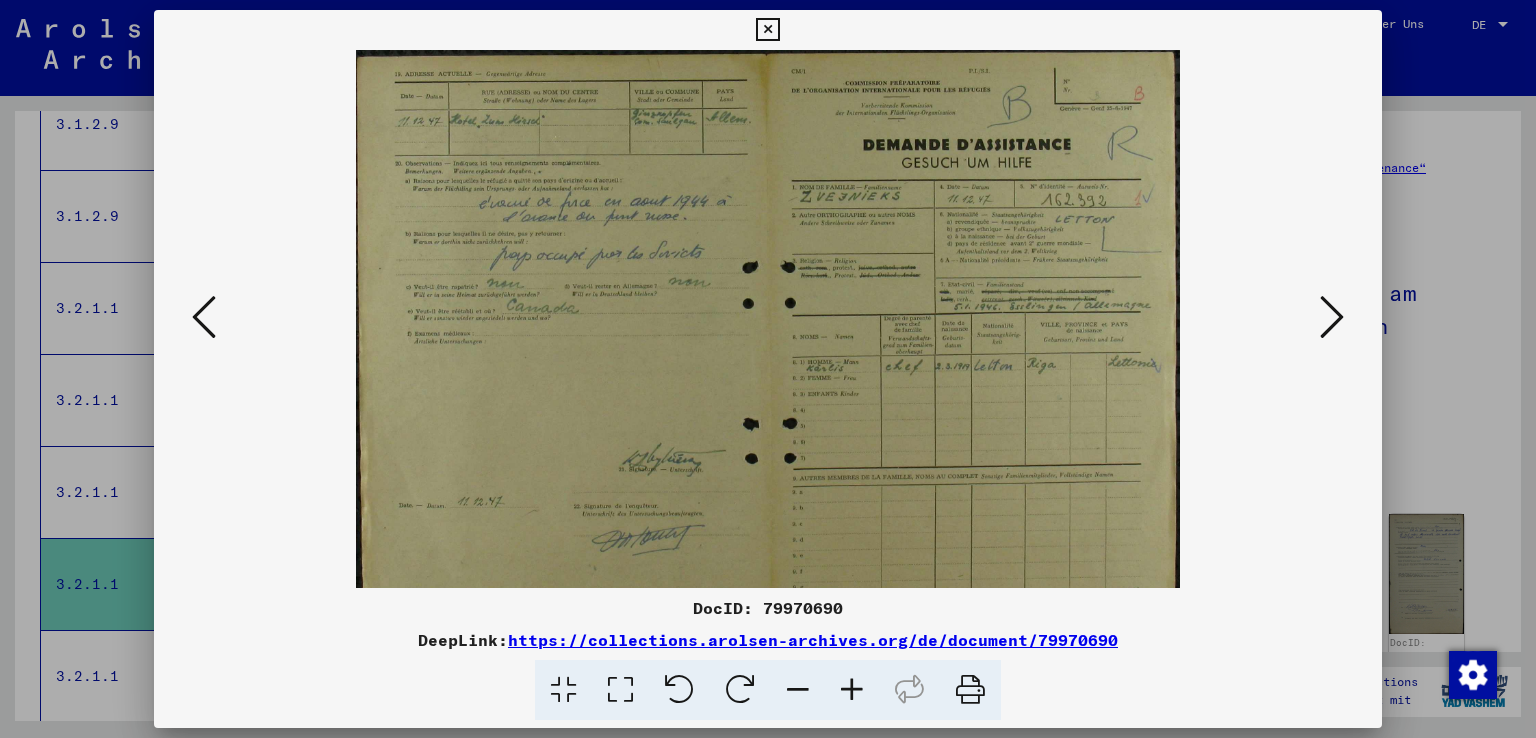 click at bounding box center [852, 690] 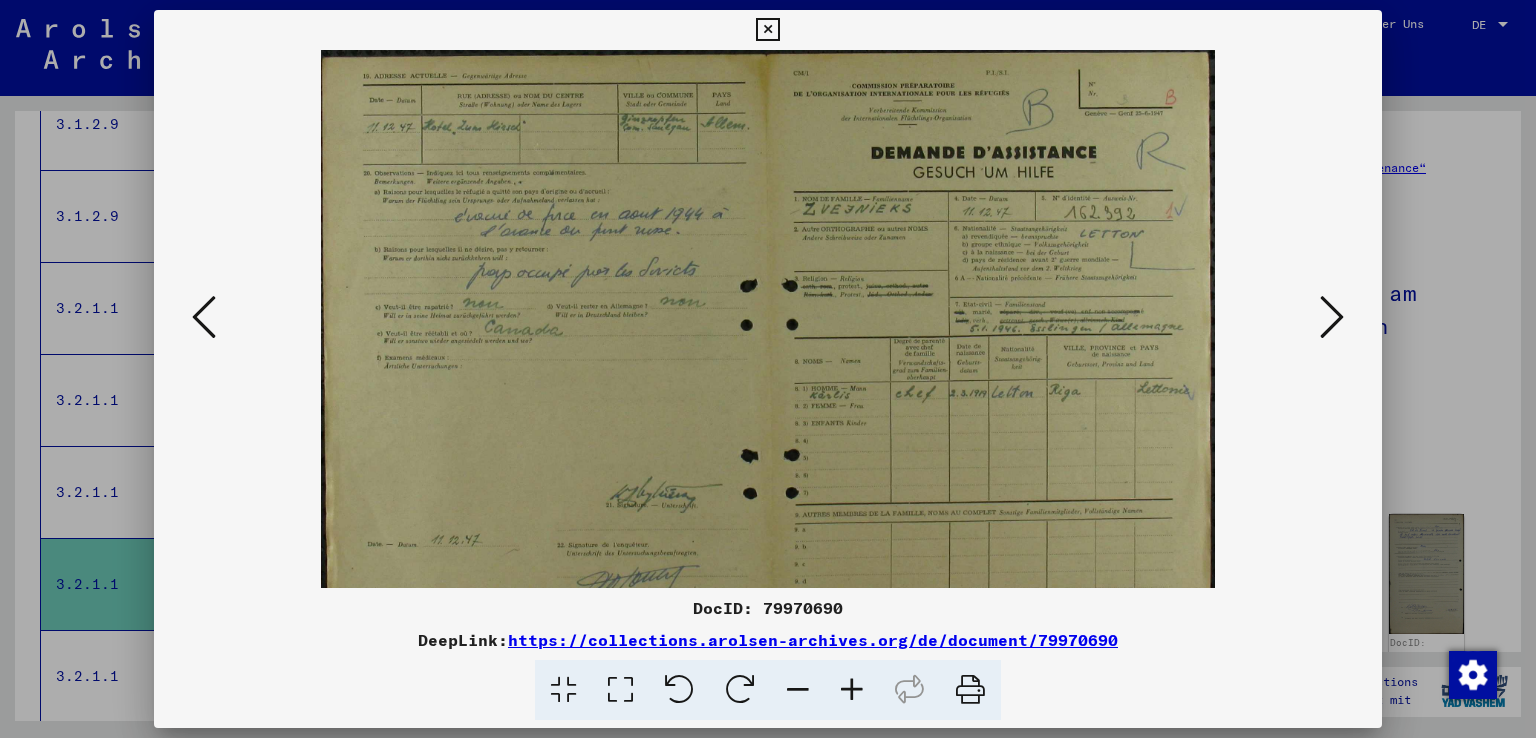 click at bounding box center [852, 690] 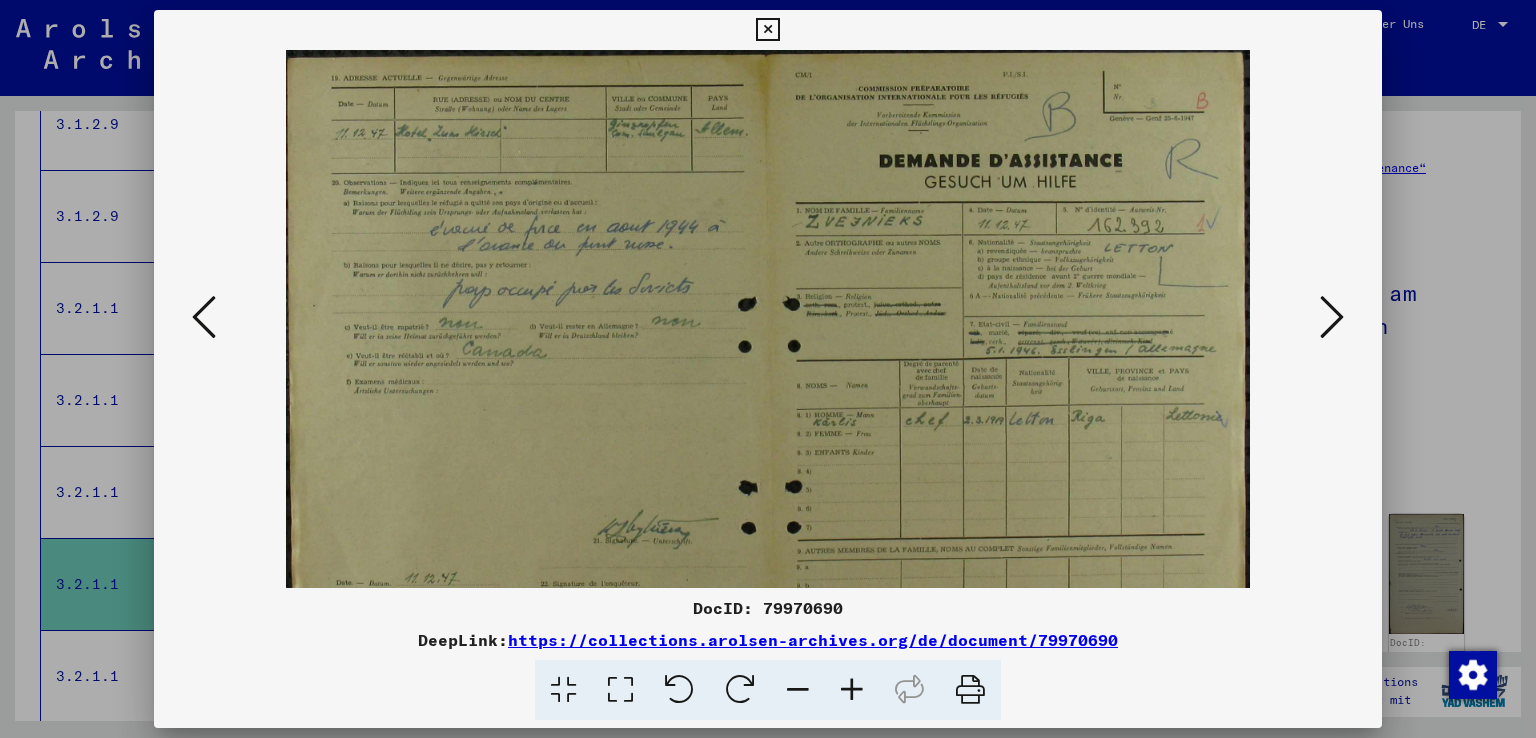 click at bounding box center [852, 690] 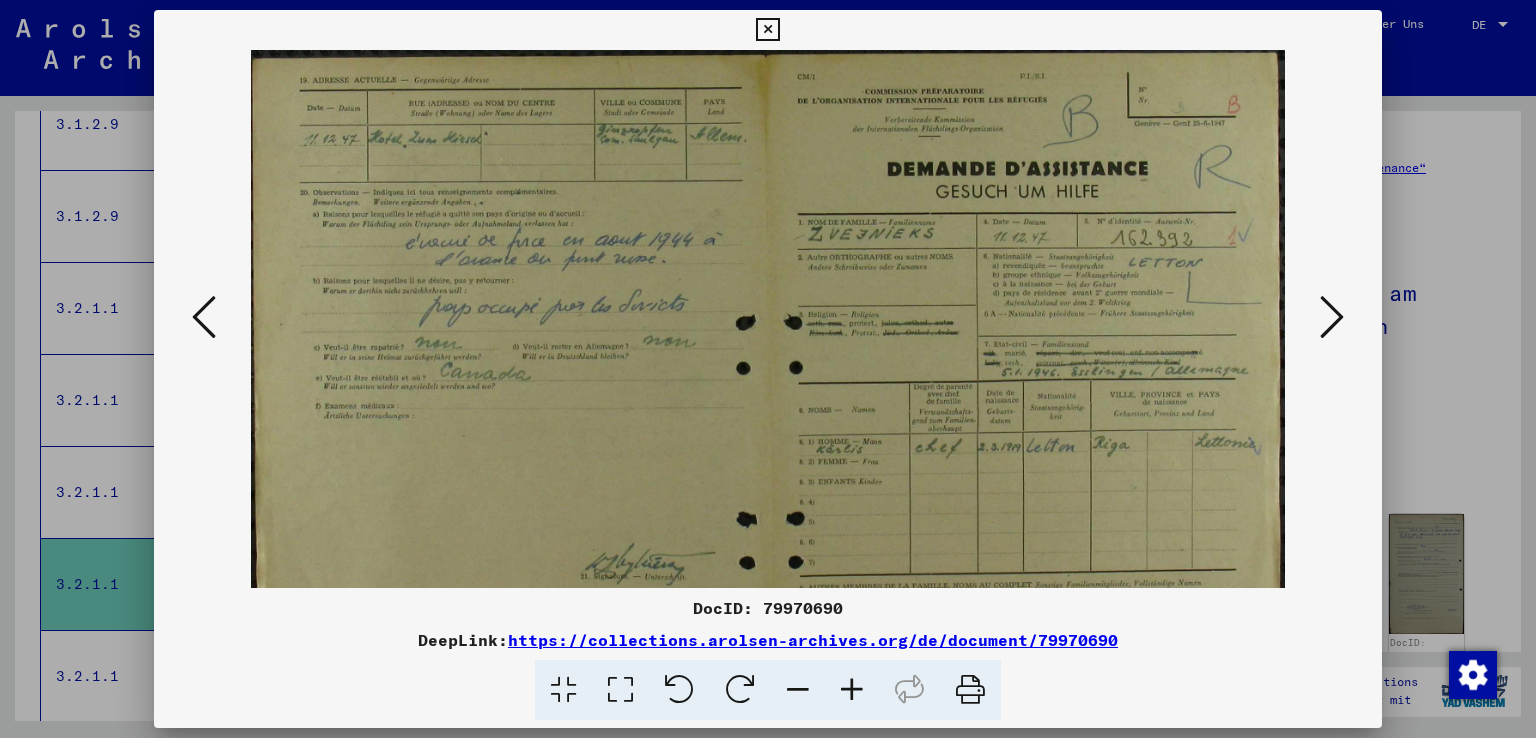 click at bounding box center [852, 690] 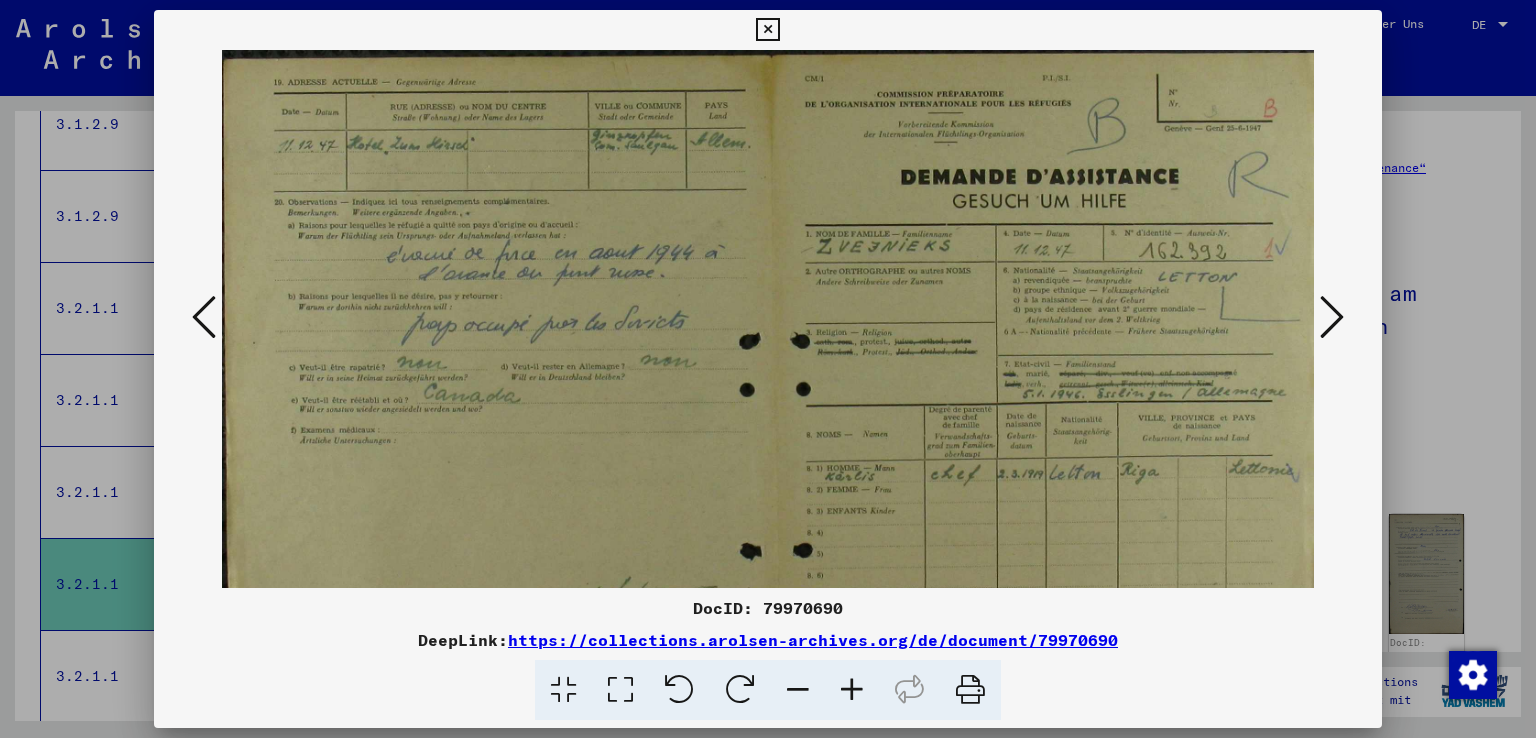 click at bounding box center (852, 690) 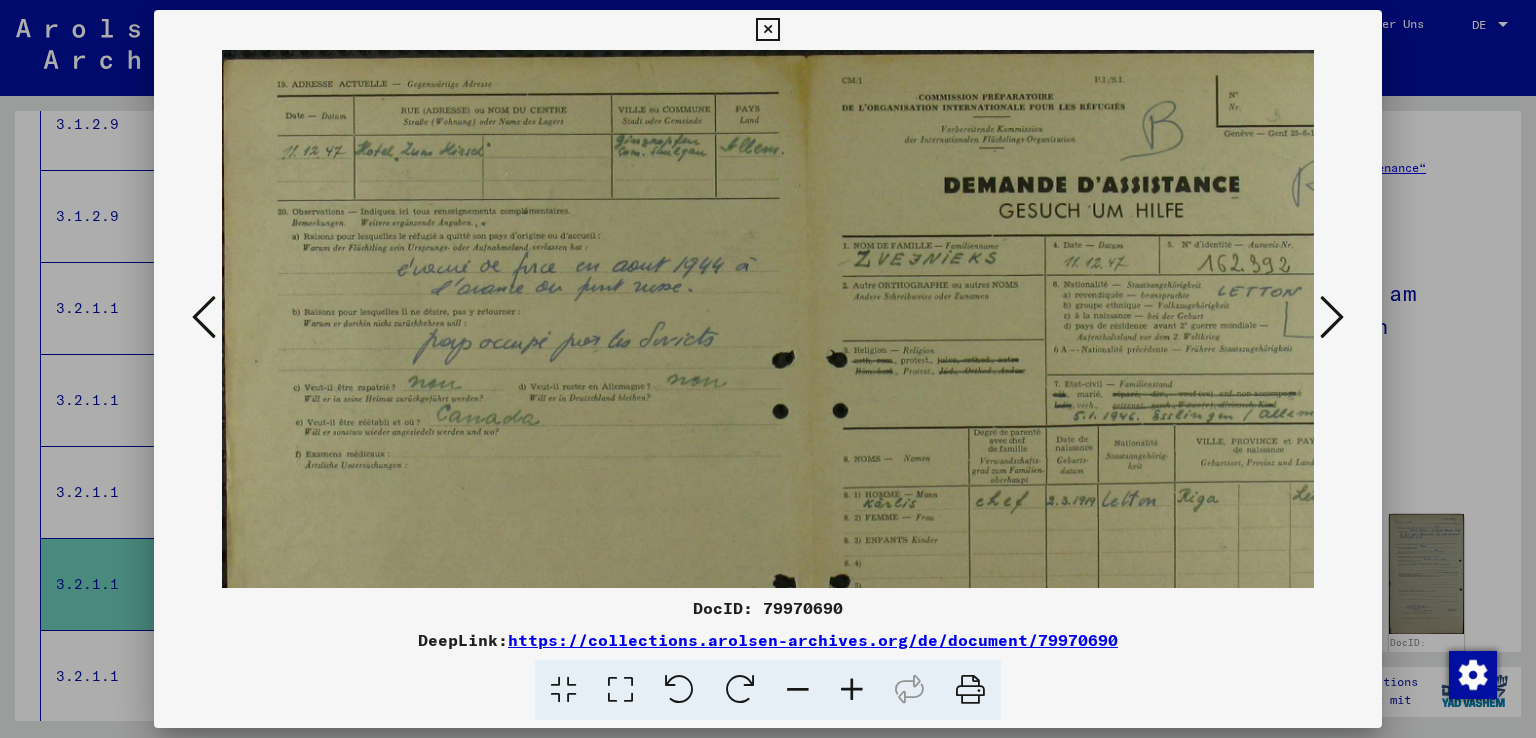 click at bounding box center (852, 690) 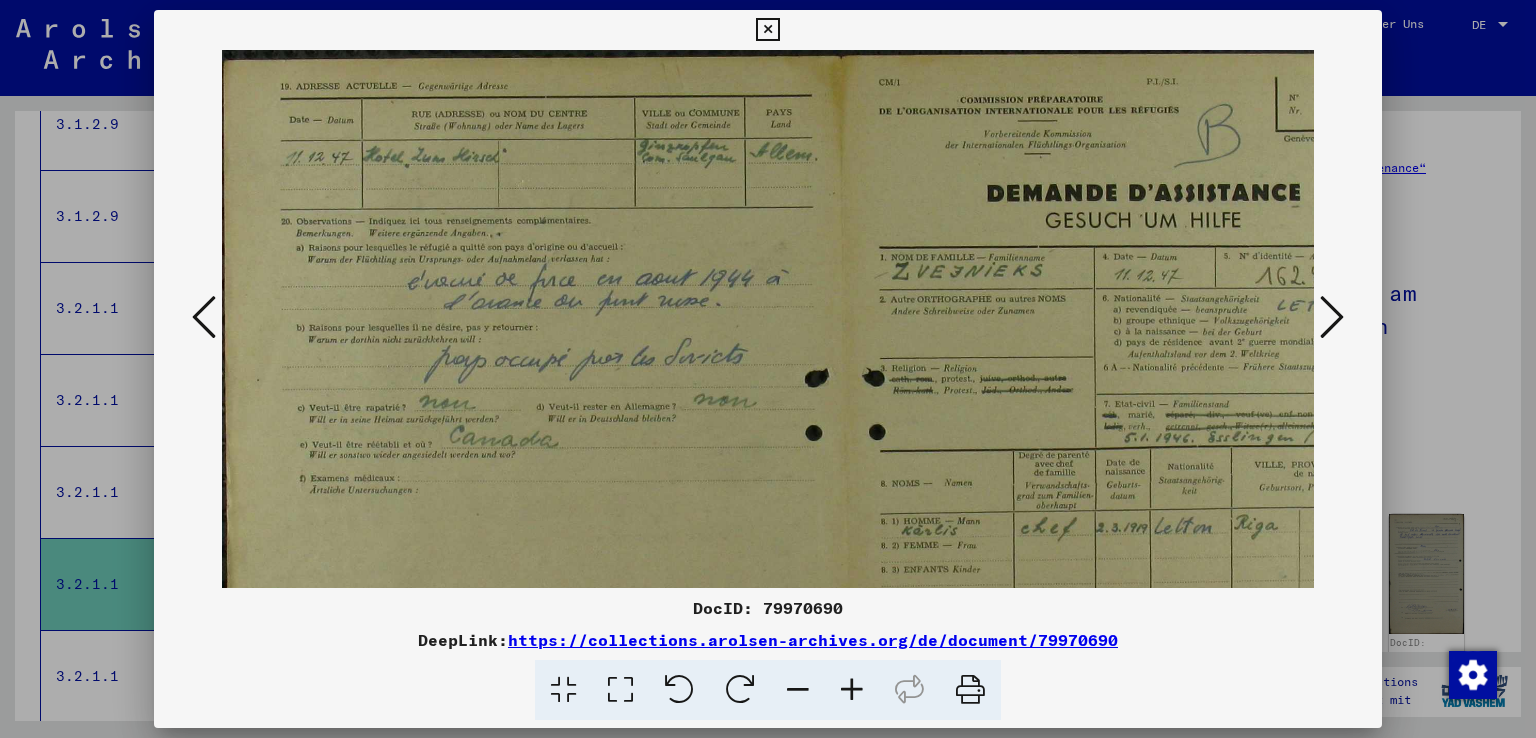 click at bounding box center (852, 690) 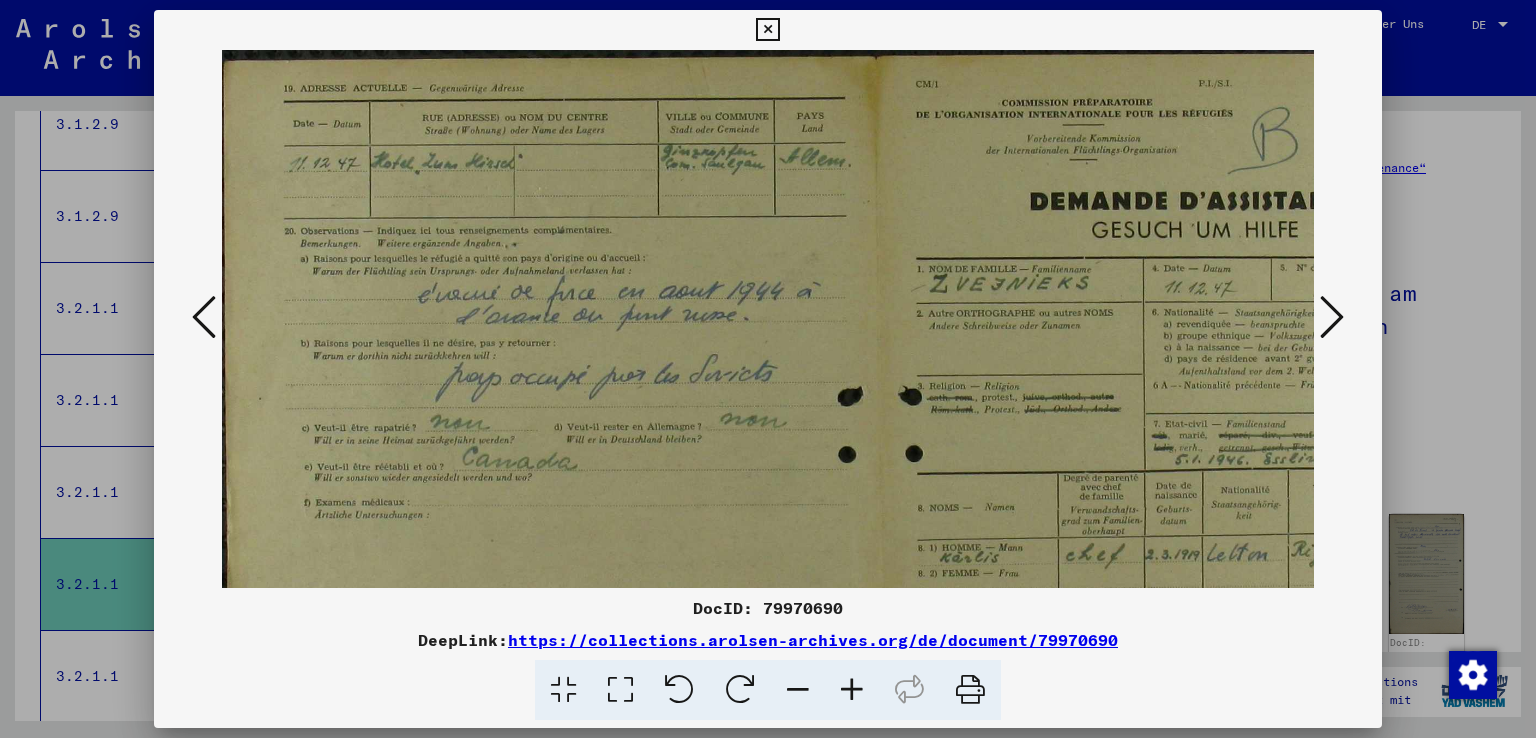 click at bounding box center (852, 690) 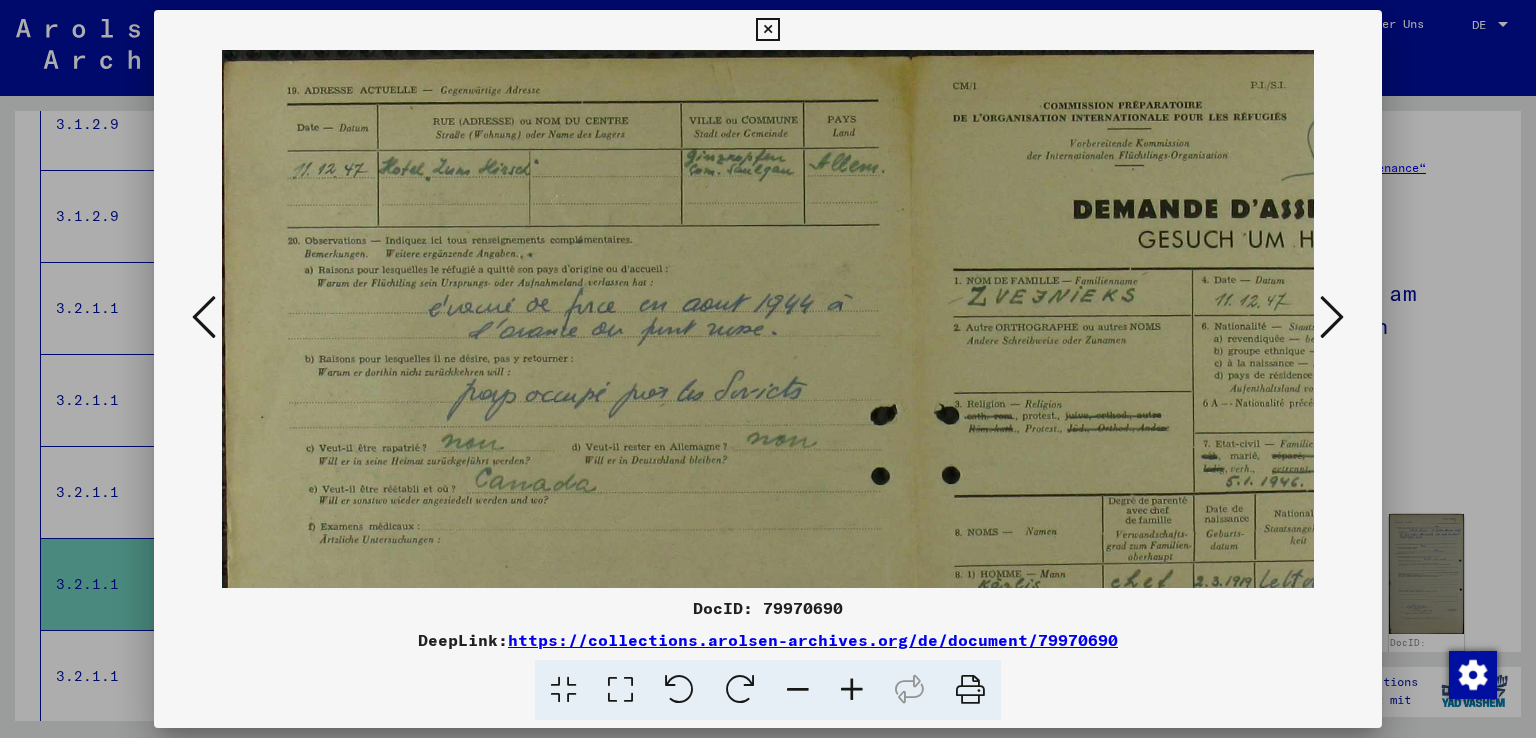 click at bounding box center (852, 690) 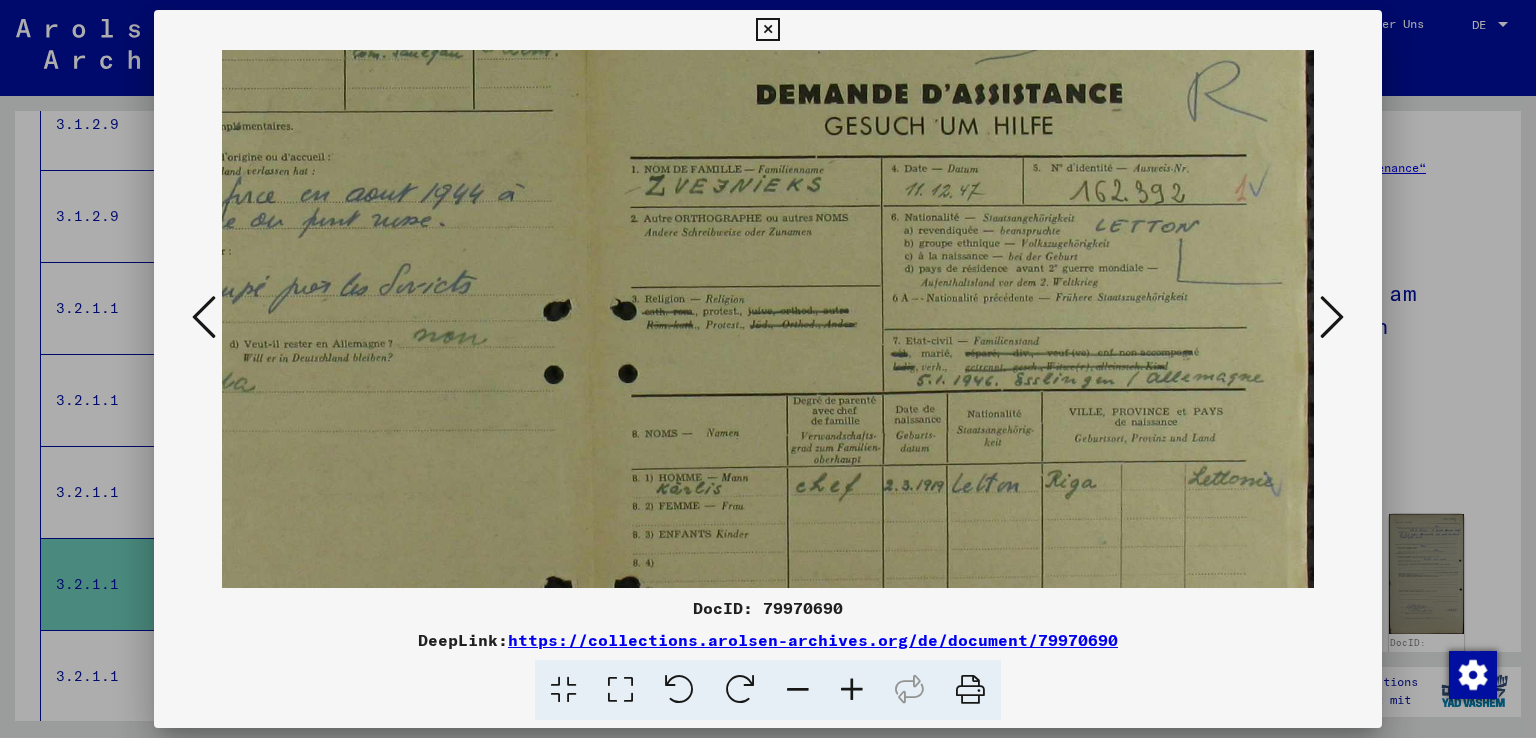 scroll, scrollTop: 128, scrollLeft: 360, axis: both 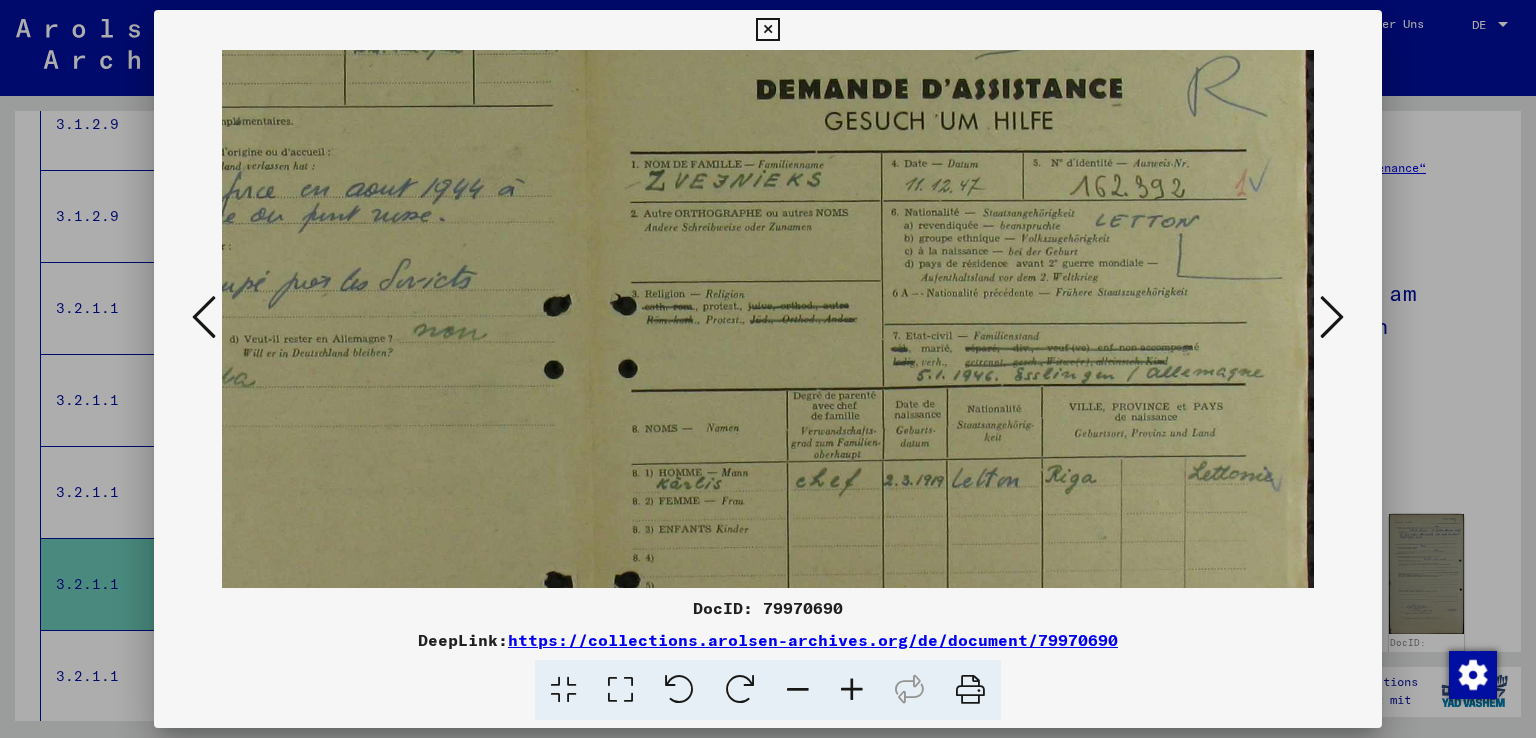 drag, startPoint x: 780, startPoint y: 493, endPoint x: 230, endPoint y: 370, distance: 563.5858 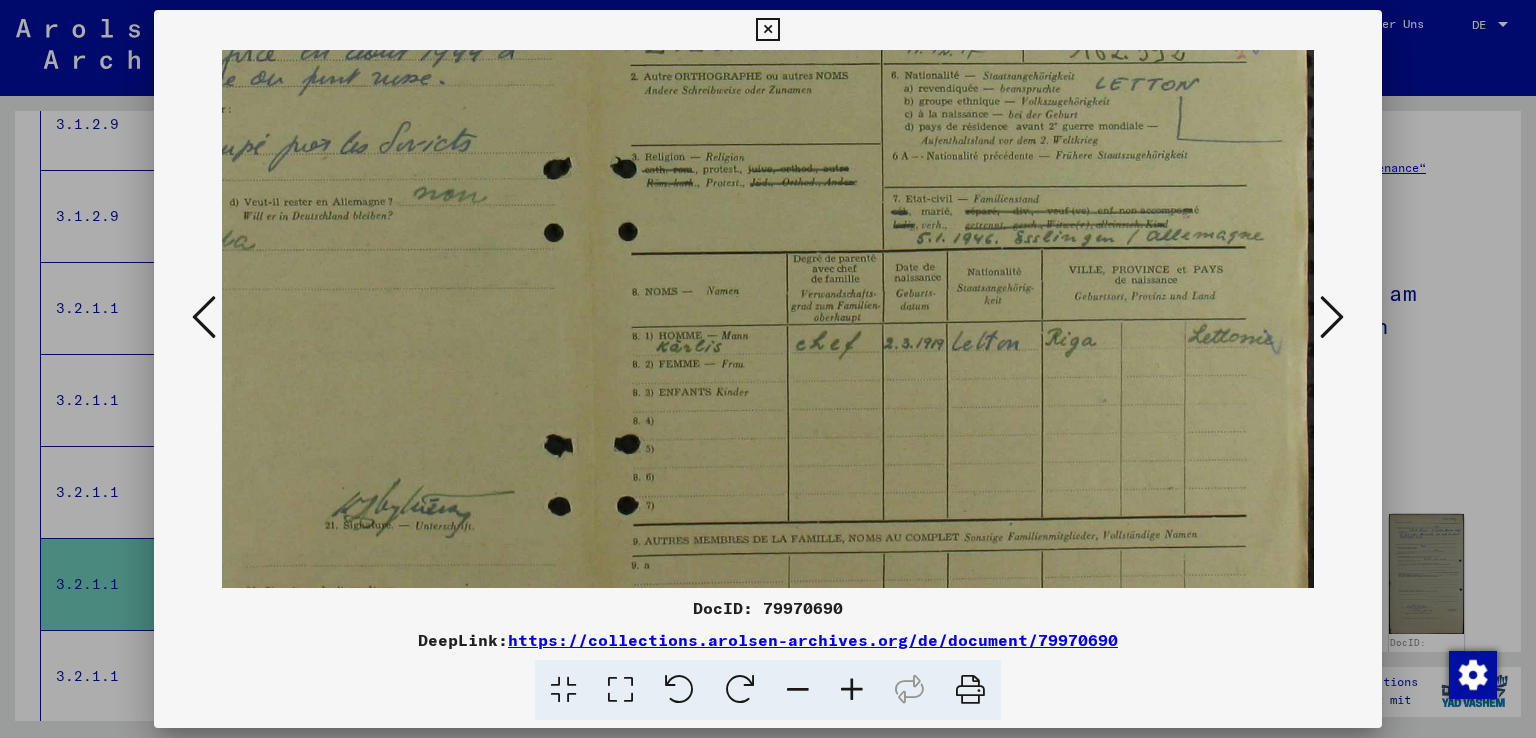 drag, startPoint x: 1096, startPoint y: 517, endPoint x: 1069, endPoint y: 325, distance: 193.88914 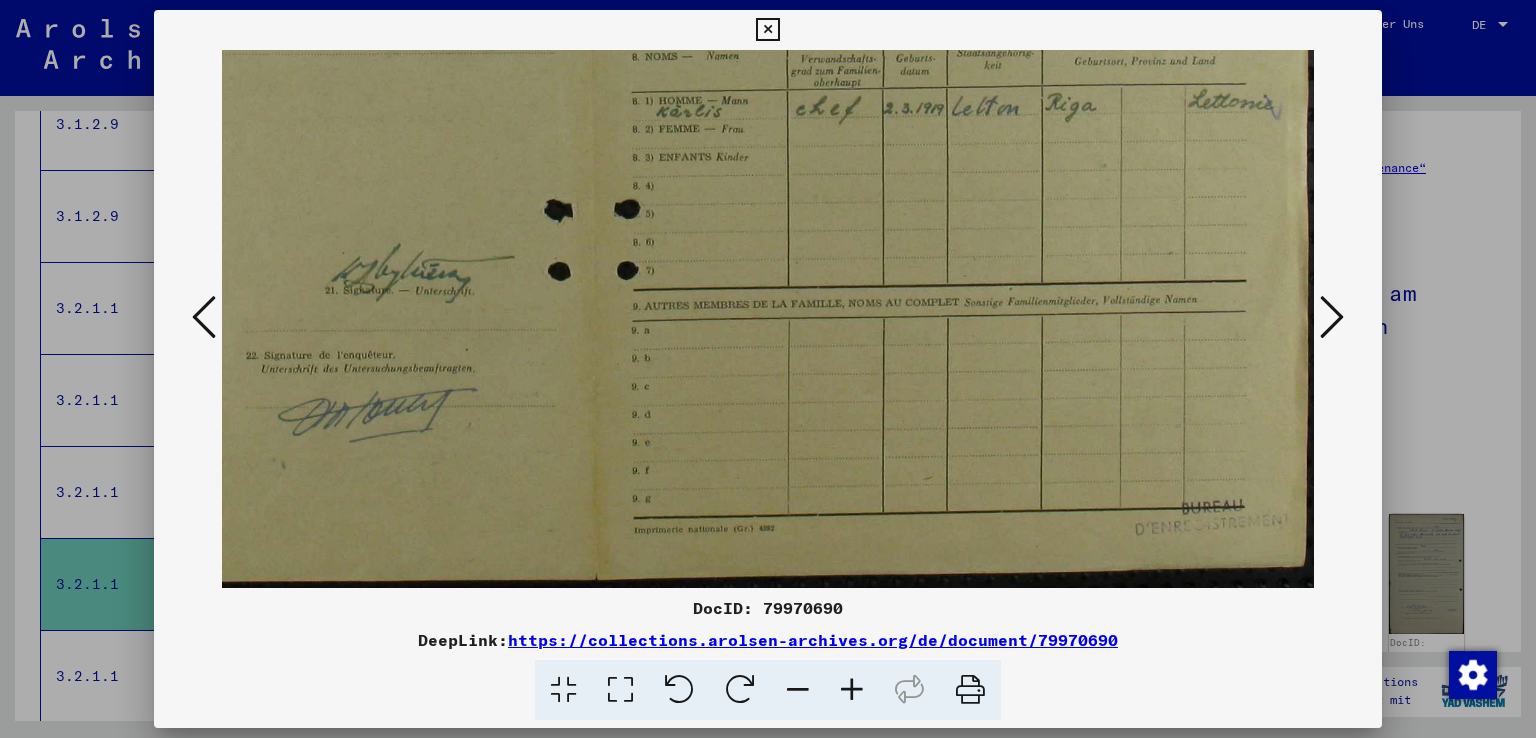 drag, startPoint x: 1076, startPoint y: 428, endPoint x: 1058, endPoint y: 188, distance: 240.67406 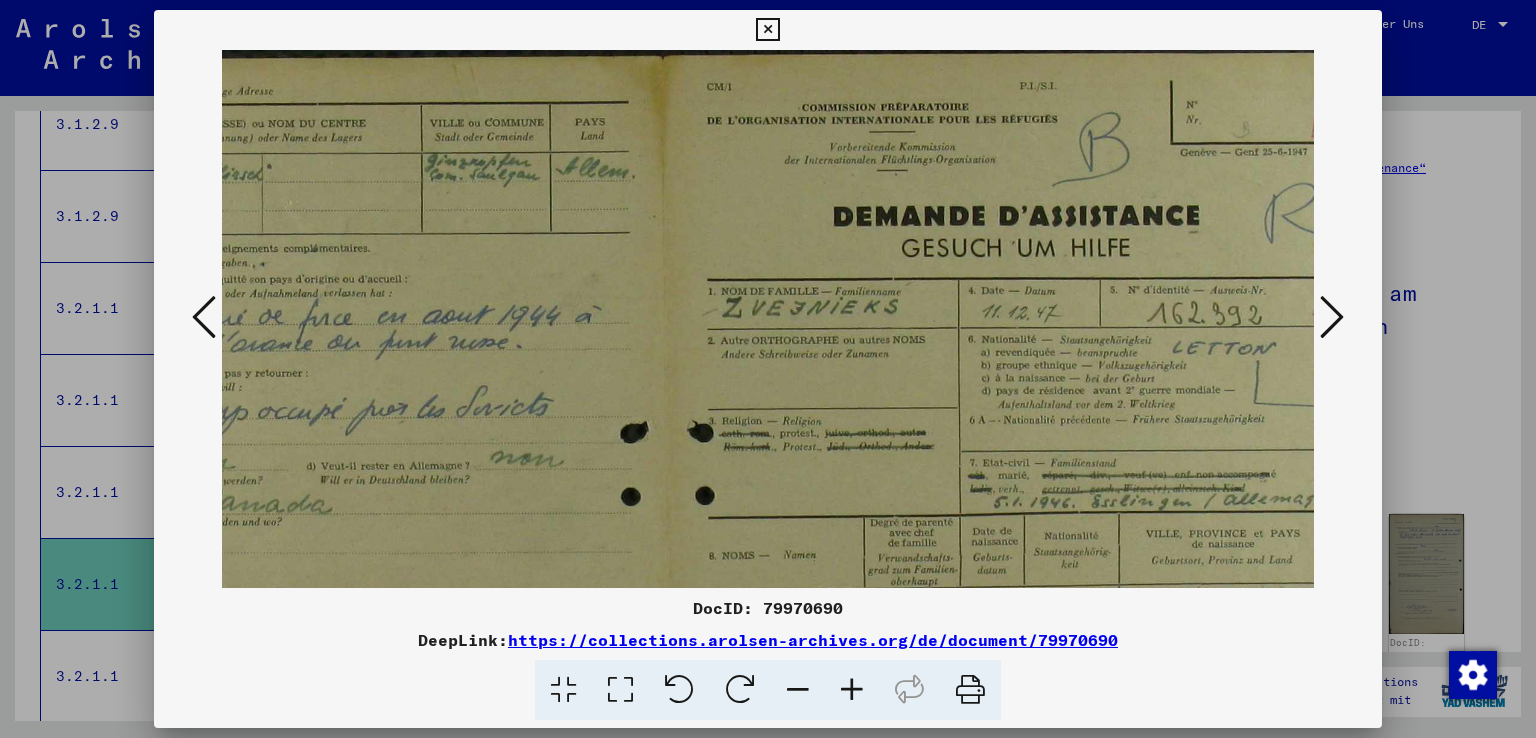 drag, startPoint x: 1059, startPoint y: 257, endPoint x: 1138, endPoint y: 741, distance: 490.40494 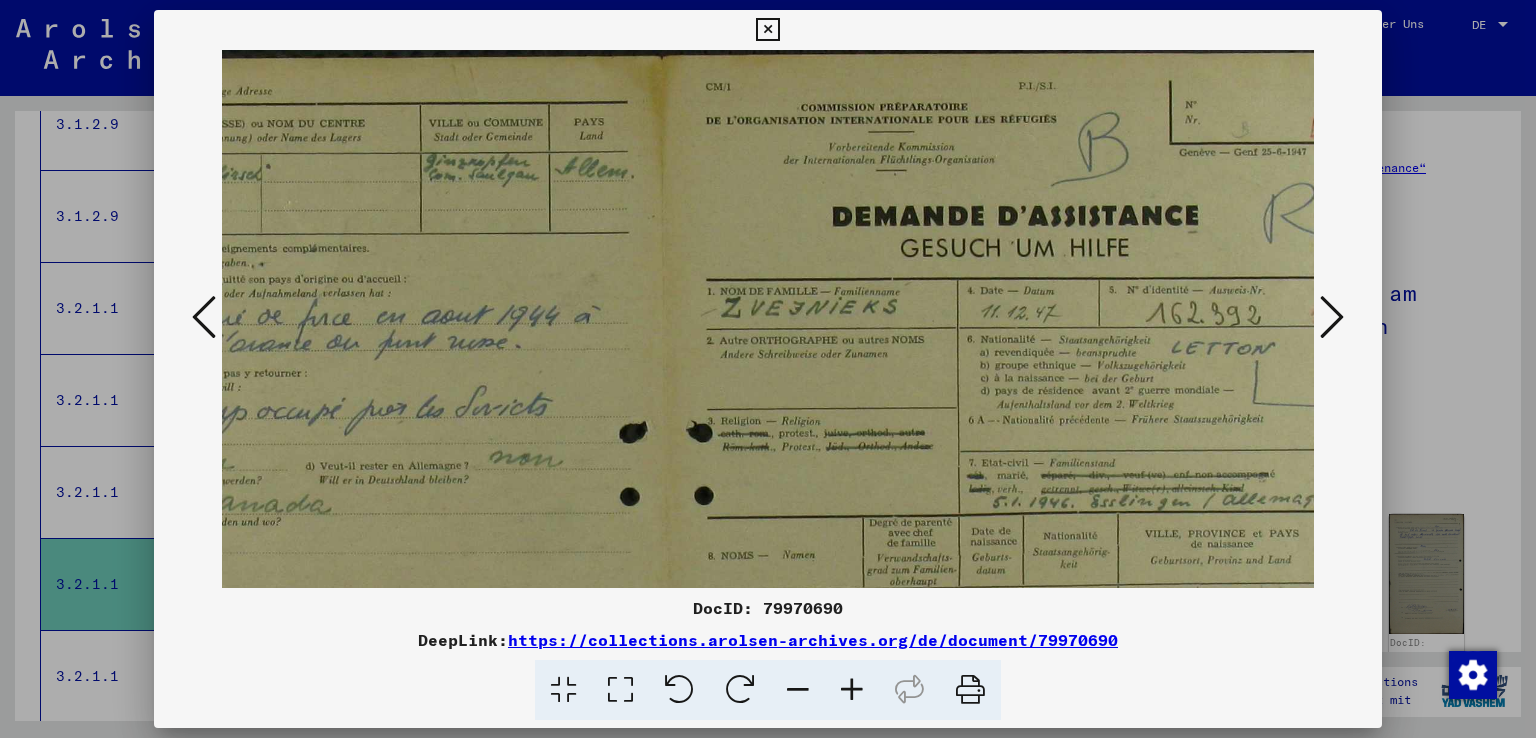click at bounding box center (1332, 317) 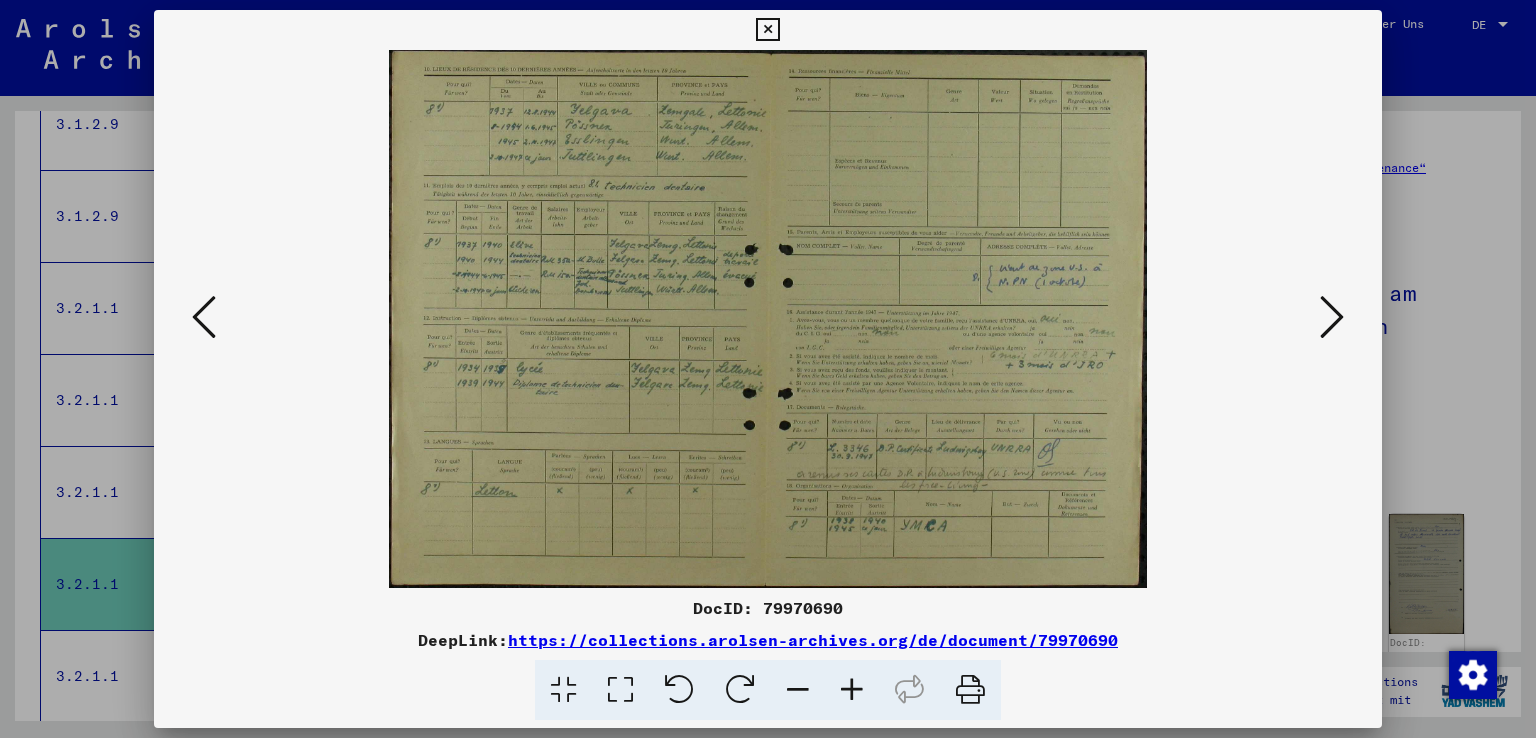 click at bounding box center [1332, 317] 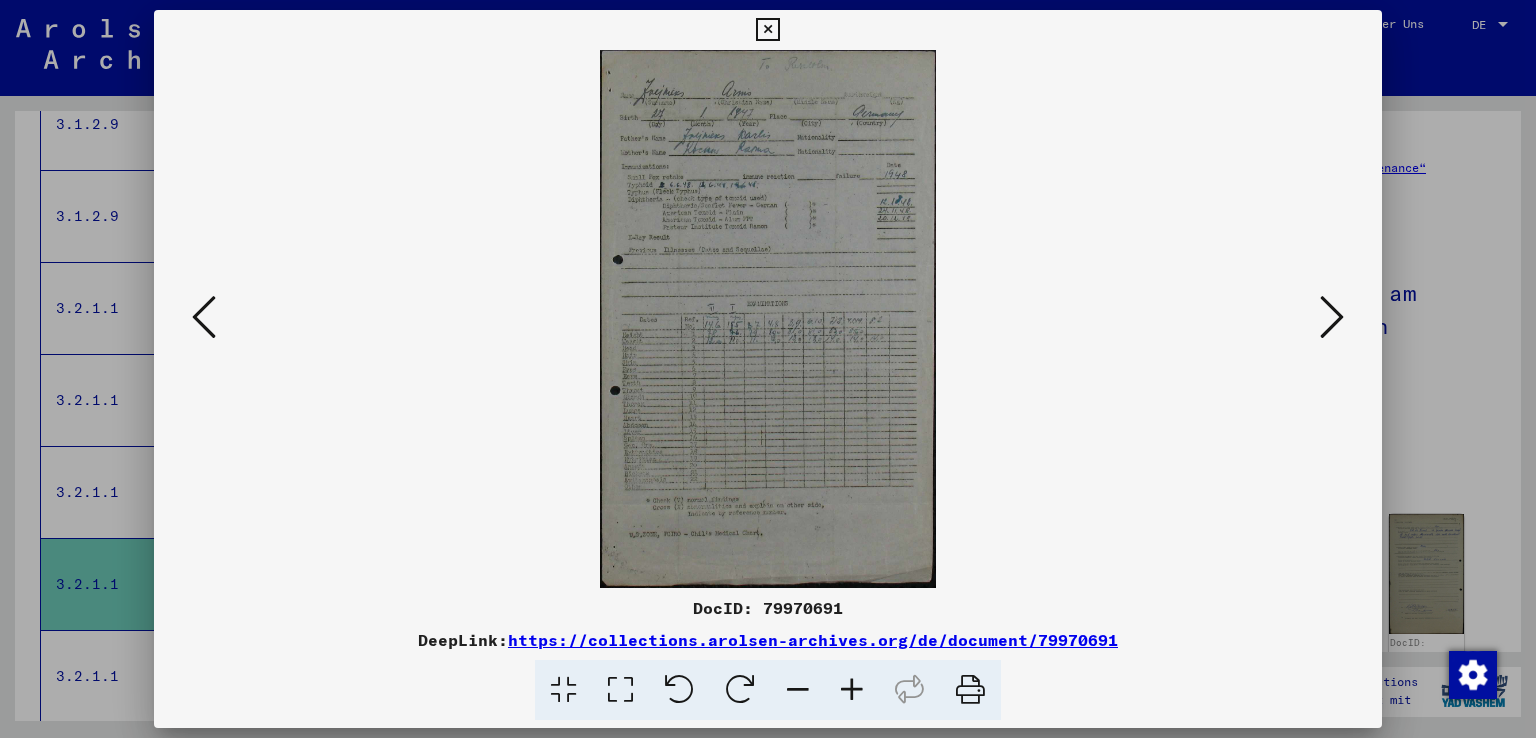 click at bounding box center (852, 690) 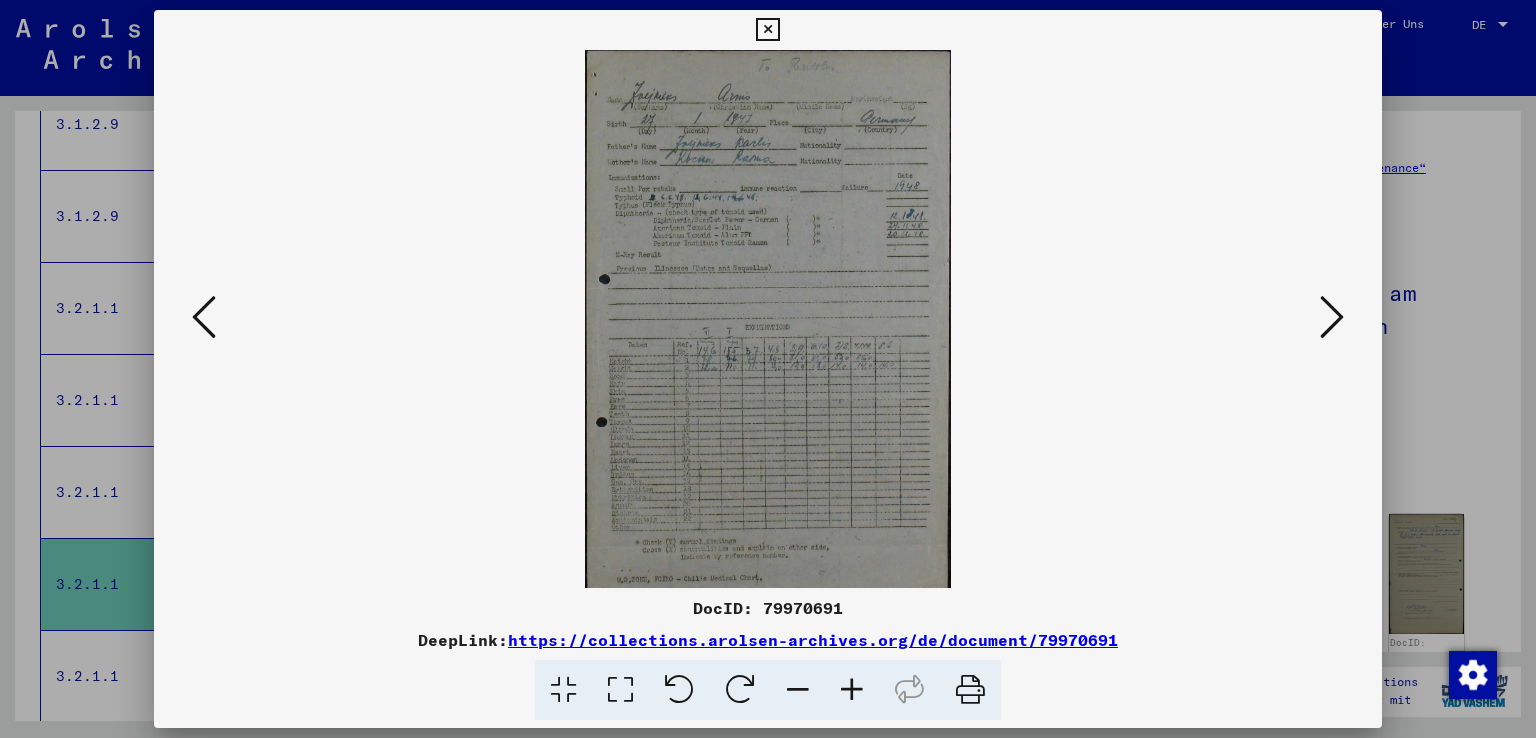 click at bounding box center (852, 690) 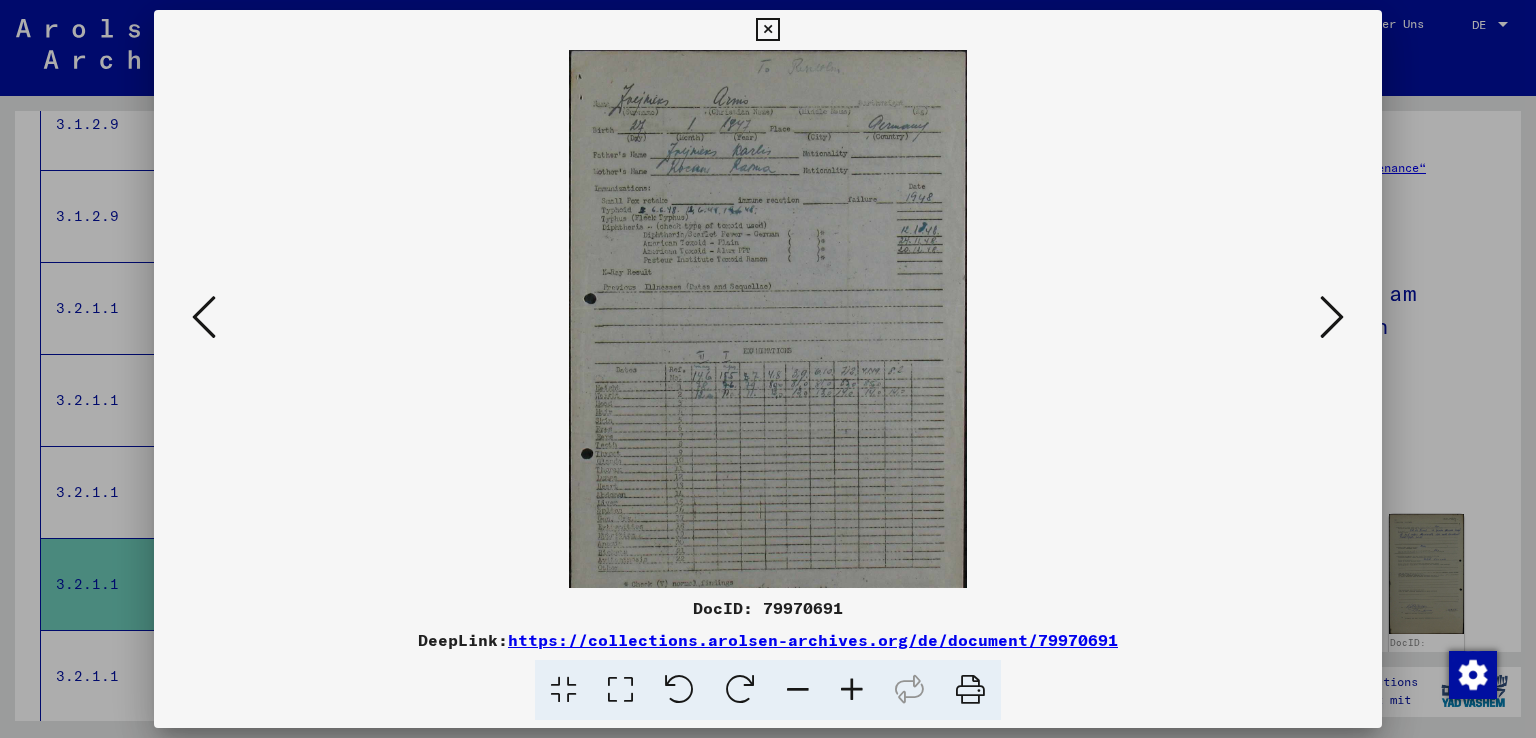 click at bounding box center (852, 690) 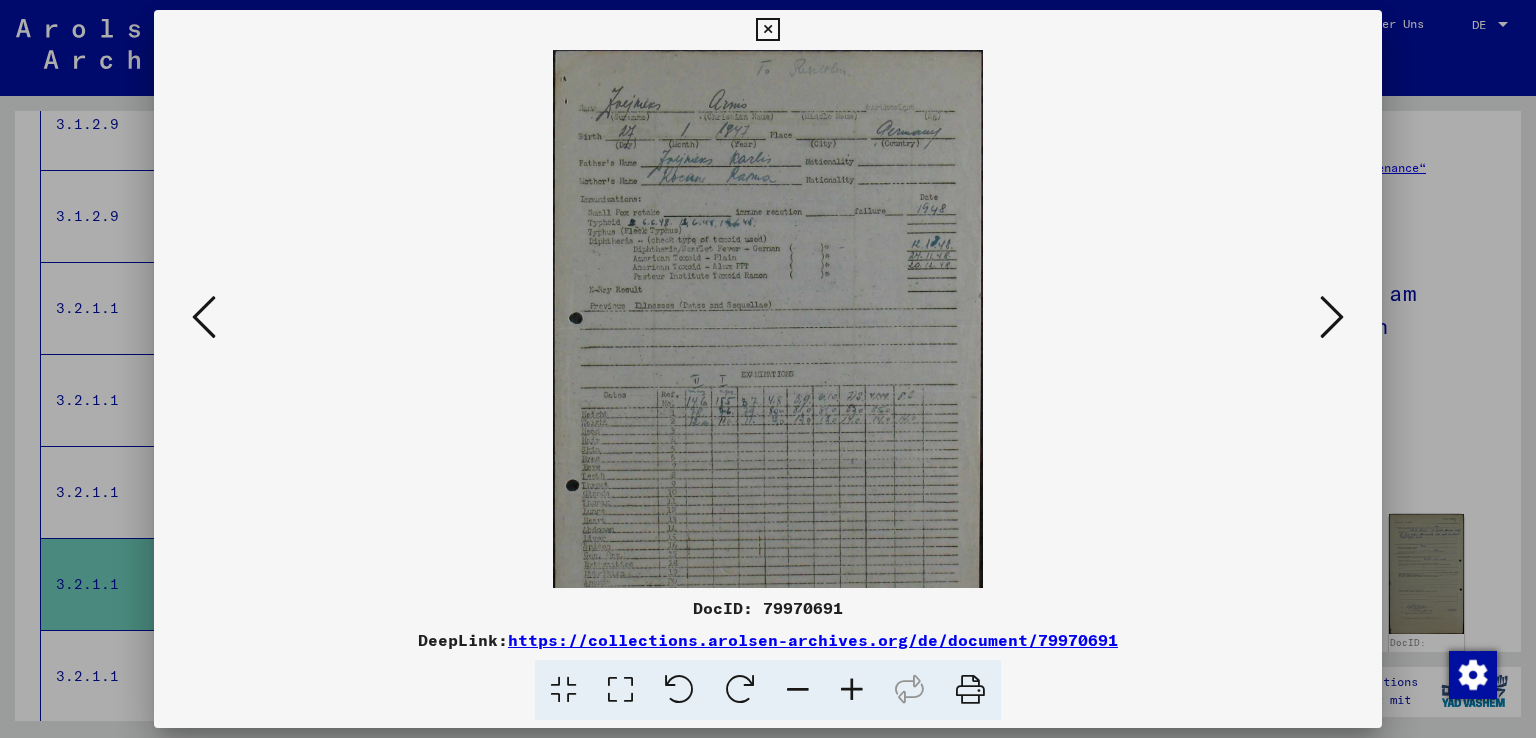 click at bounding box center [852, 690] 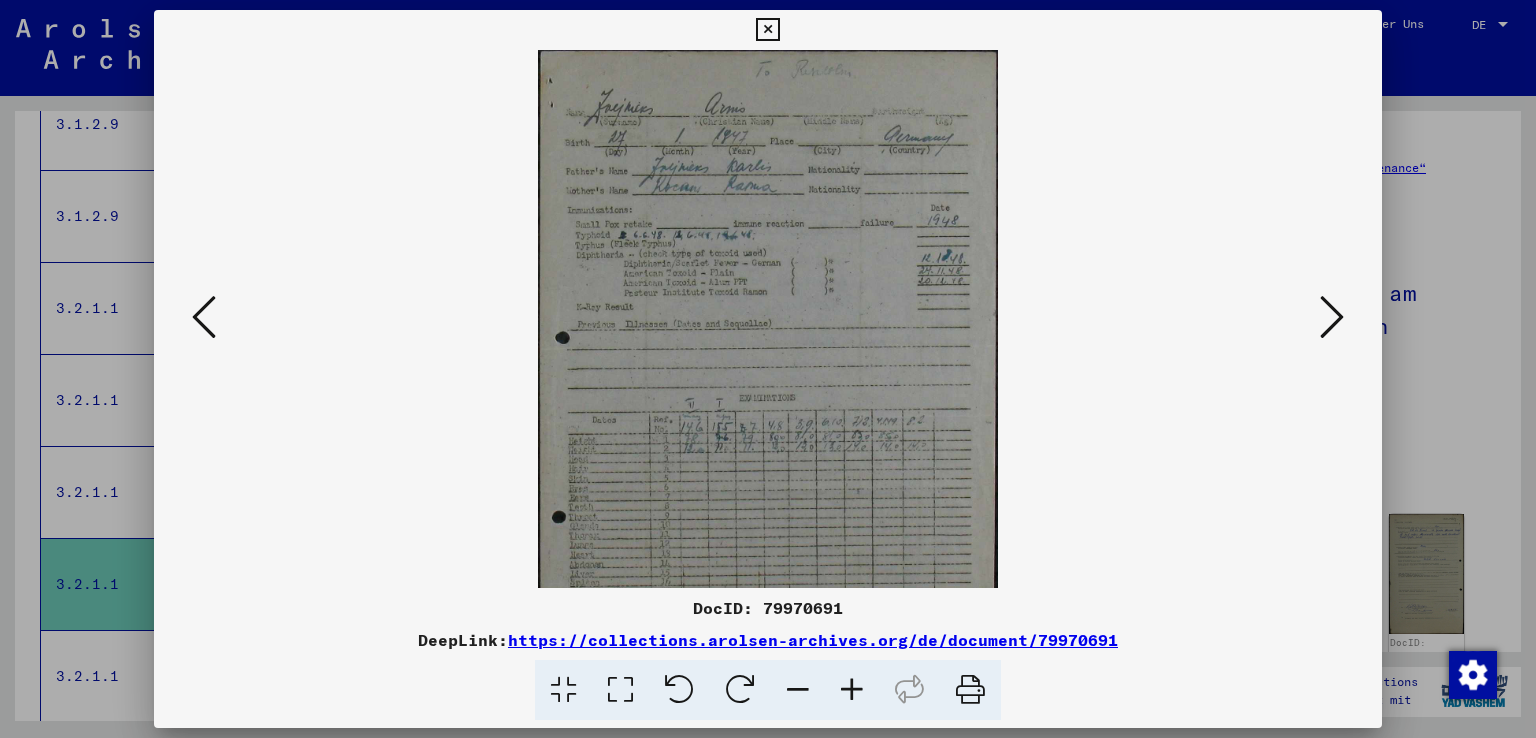 click at bounding box center (852, 690) 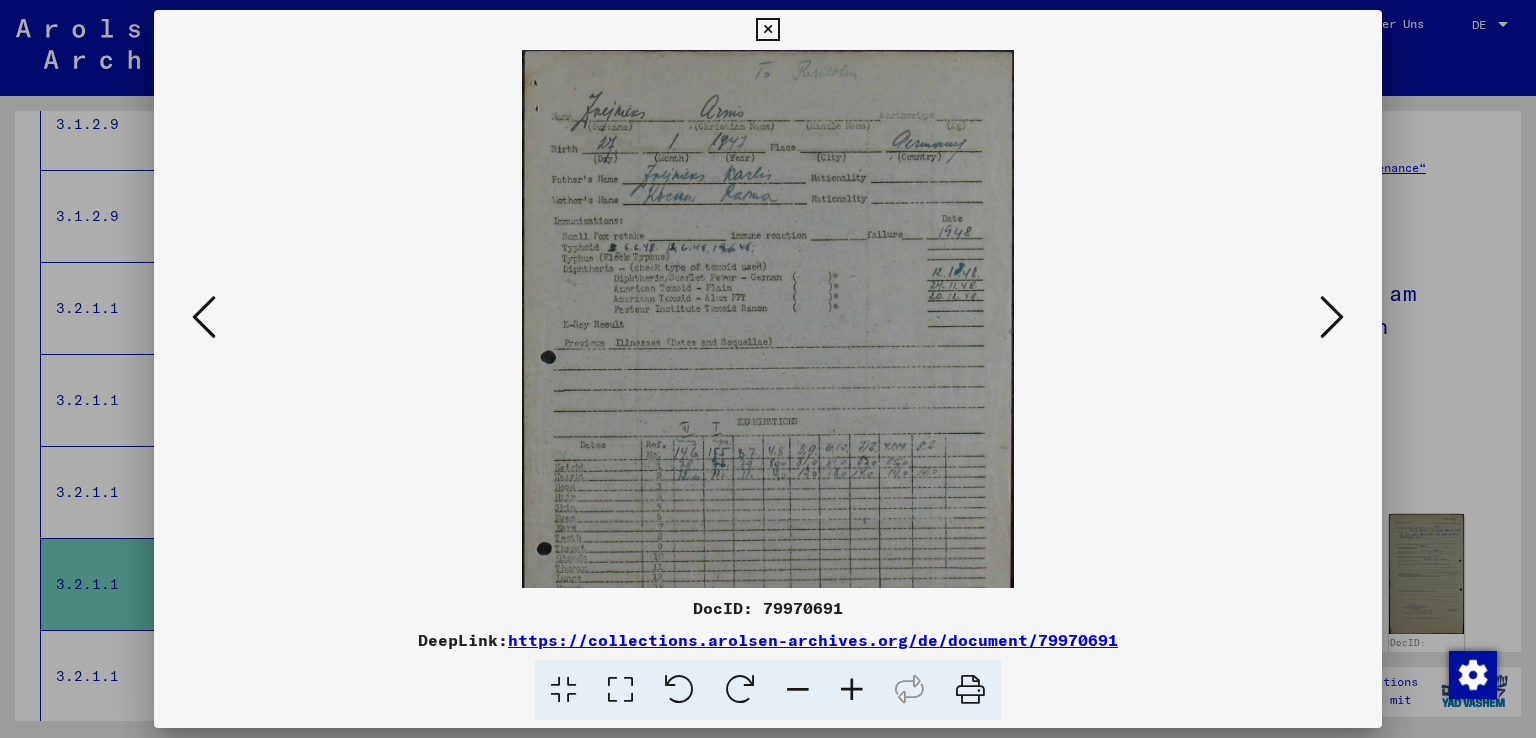 click at bounding box center [852, 690] 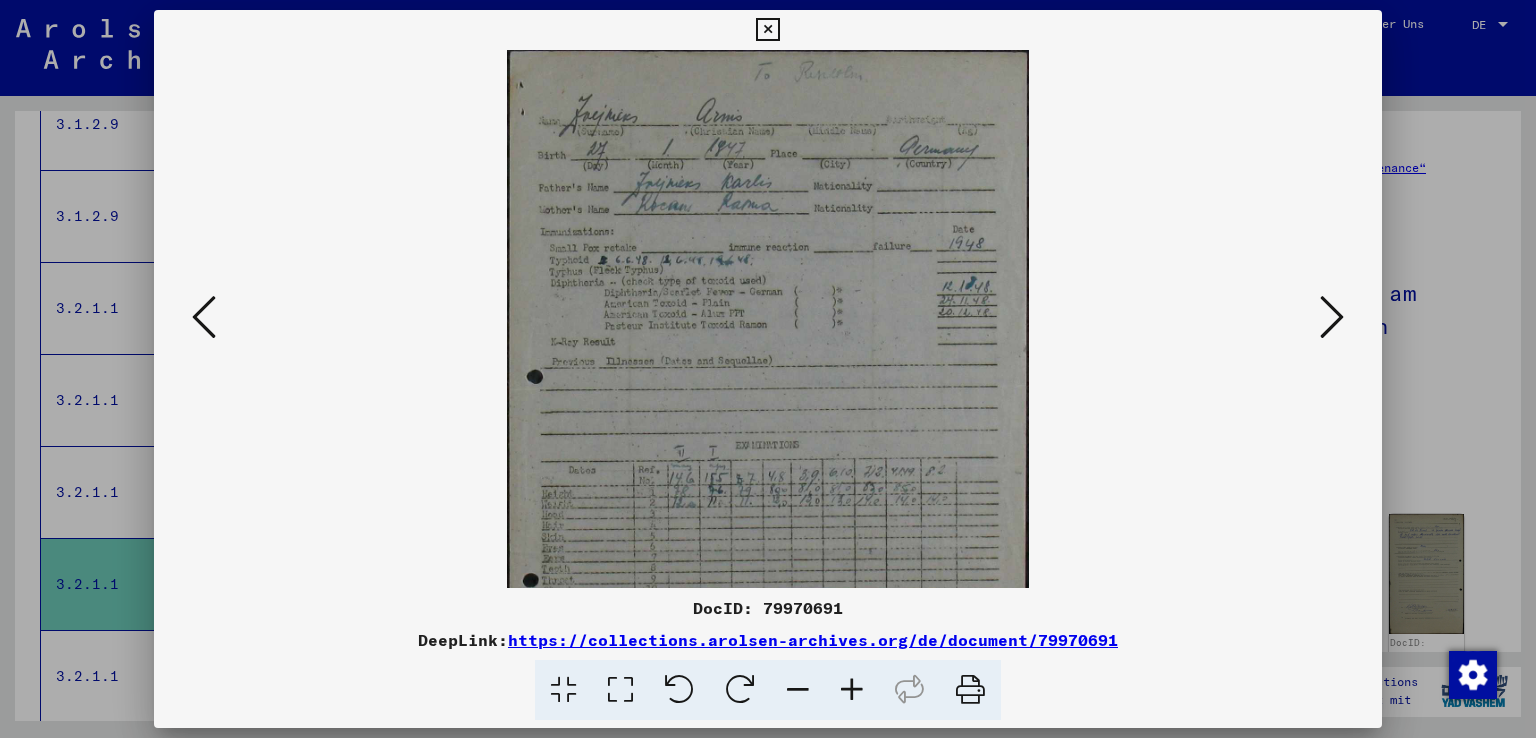 click at bounding box center [852, 690] 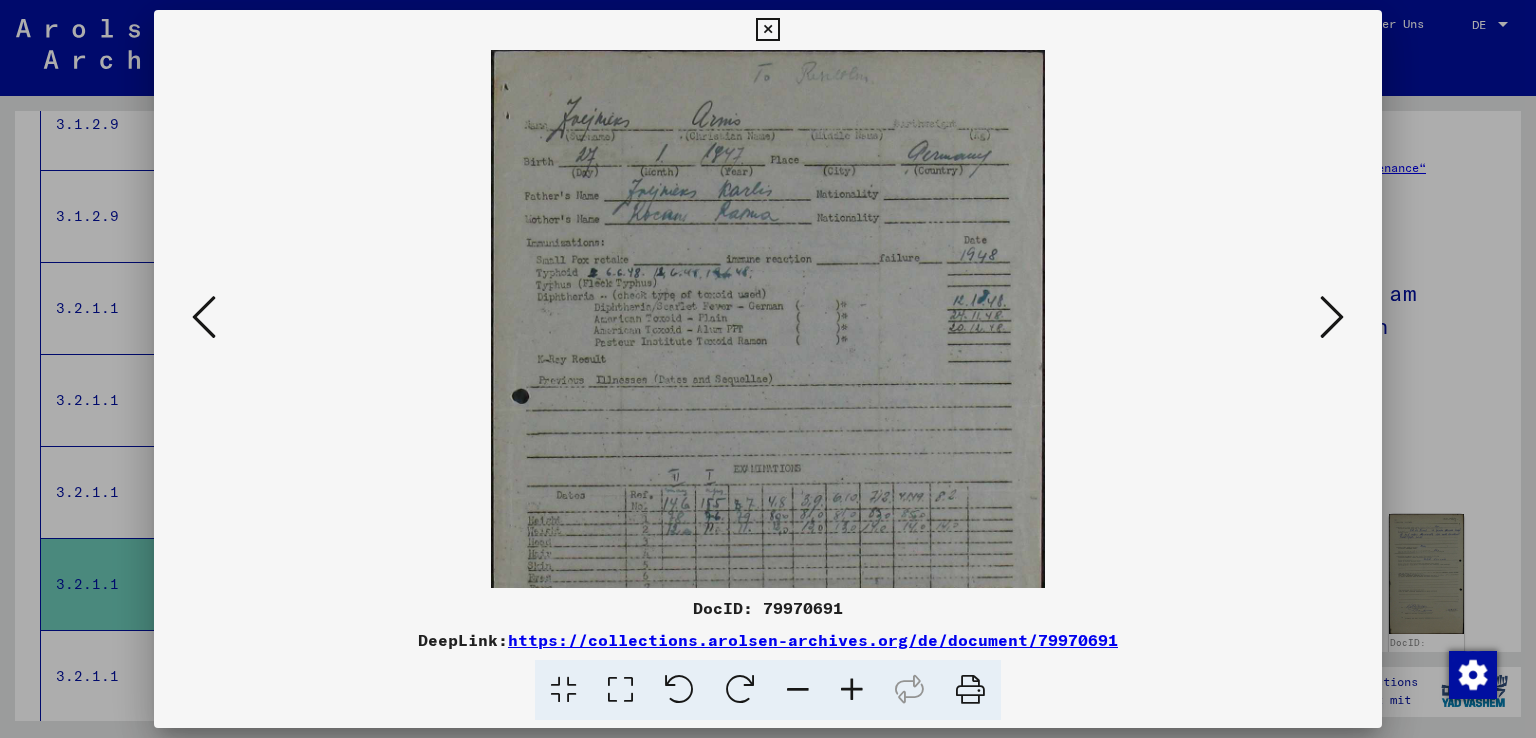 click at bounding box center (852, 690) 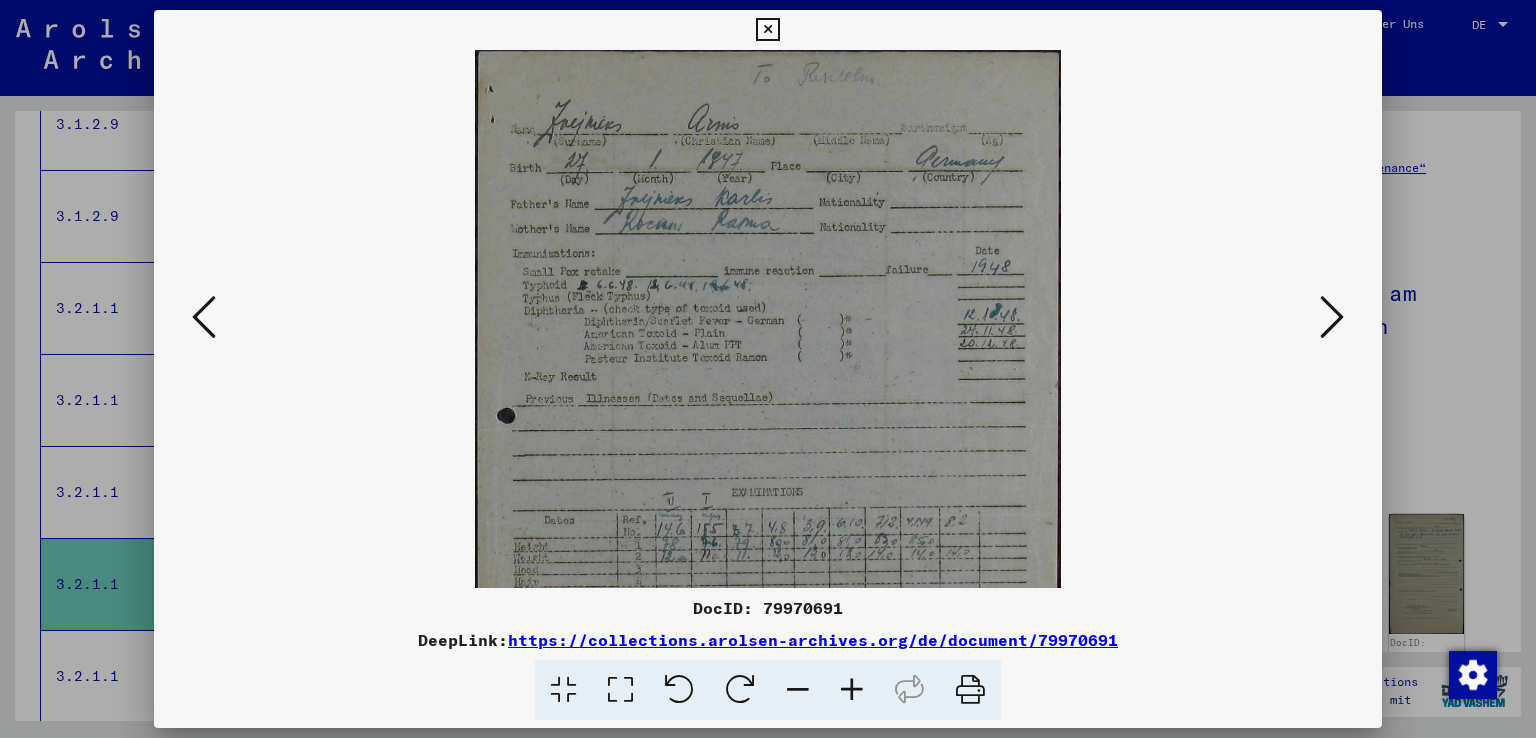 click at bounding box center (852, 690) 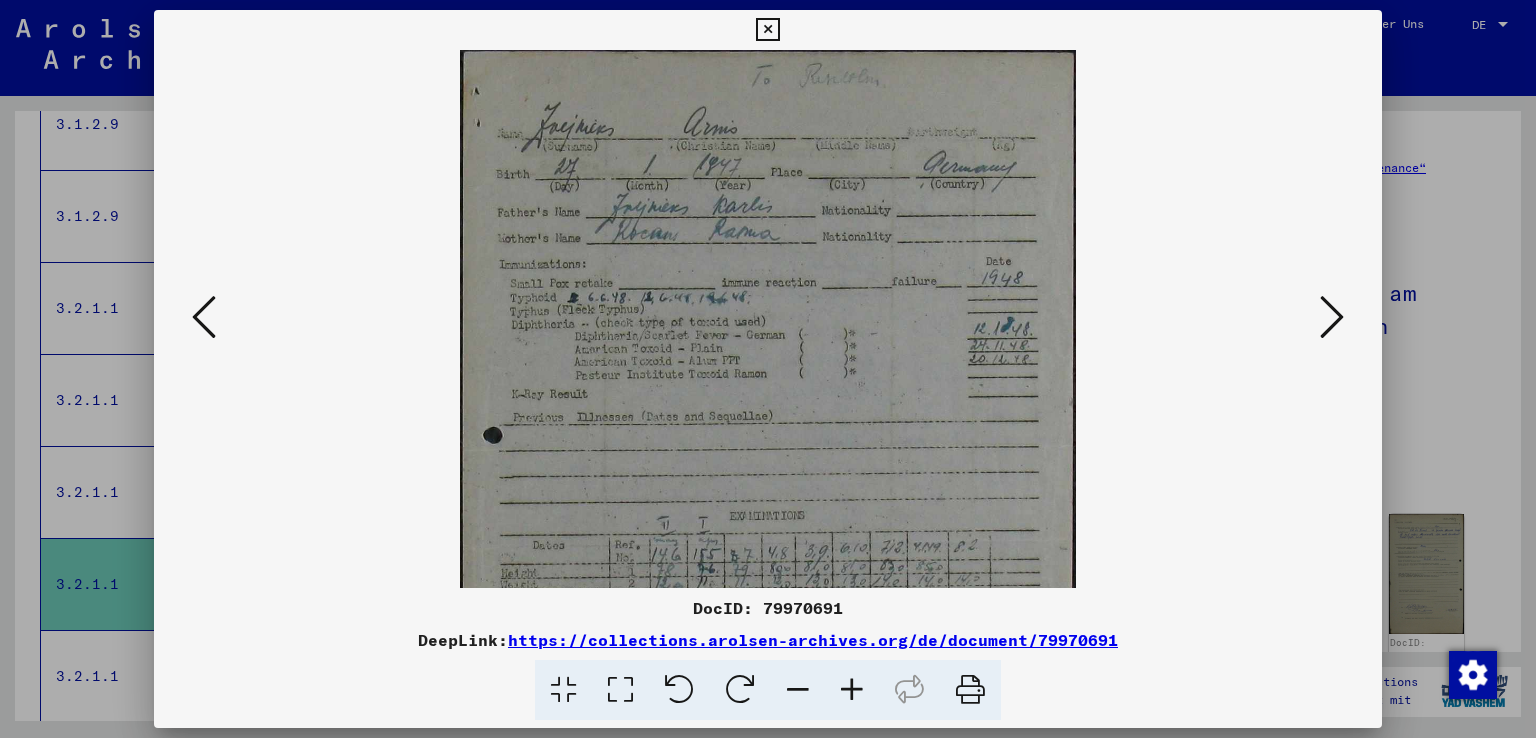 click at bounding box center [852, 690] 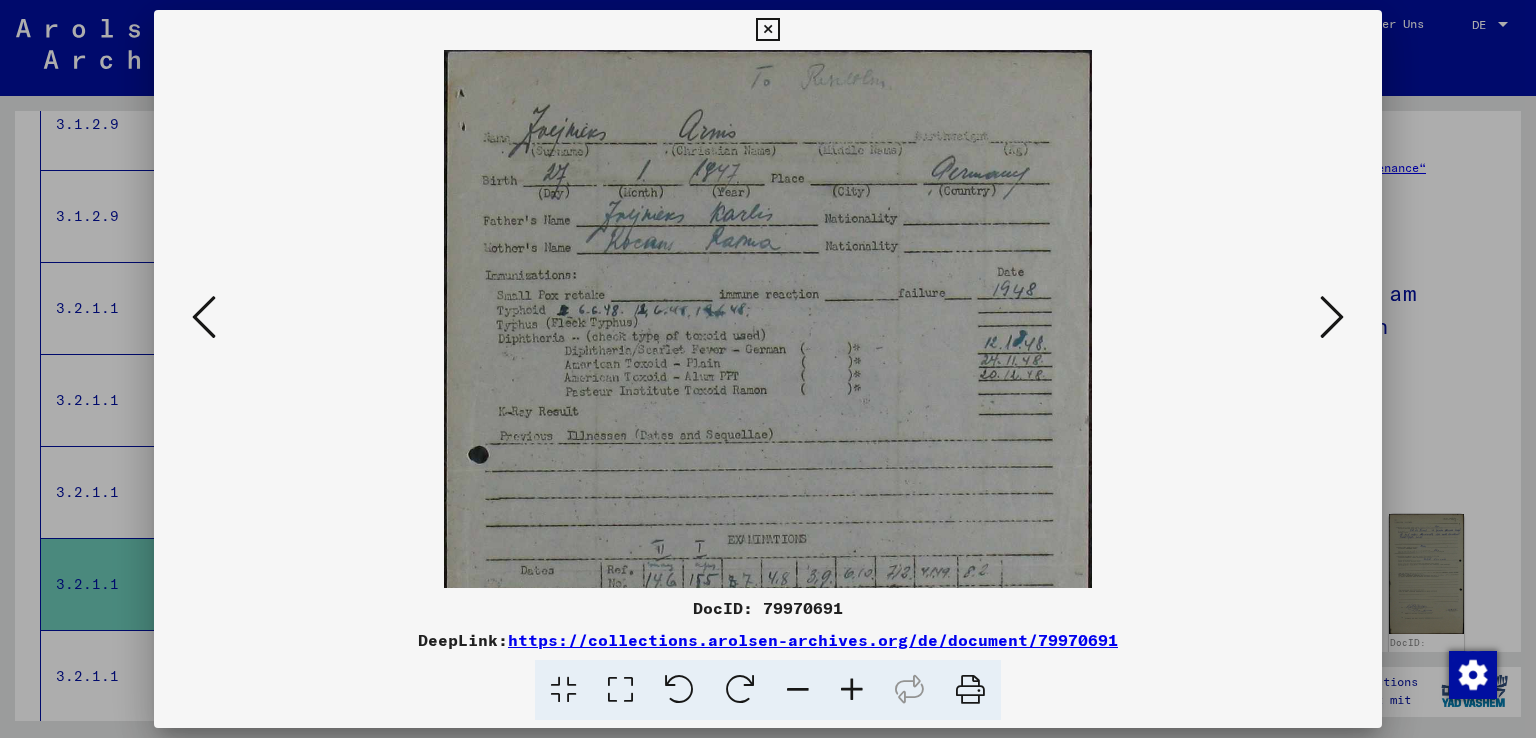 click at bounding box center [1332, 317] 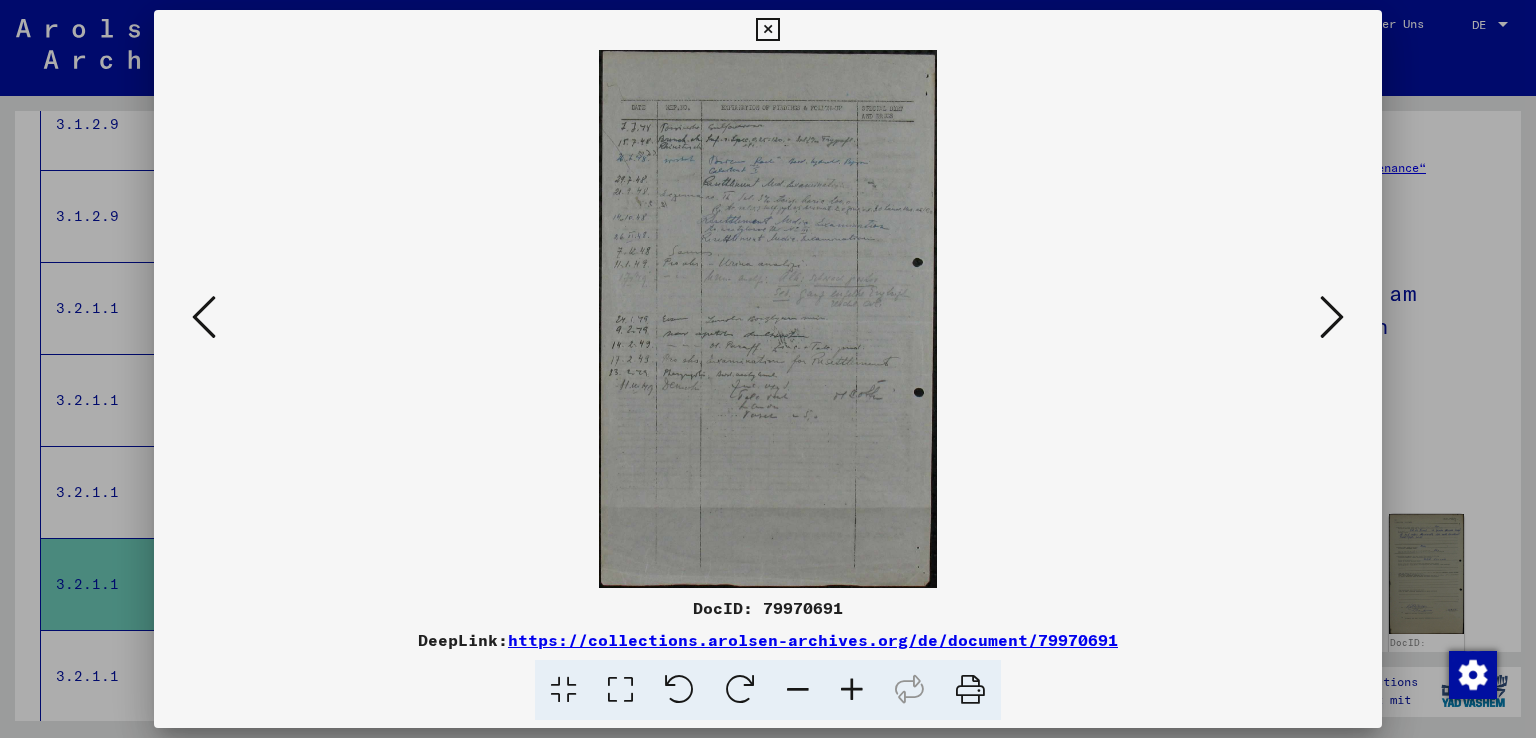 click at bounding box center (1332, 317) 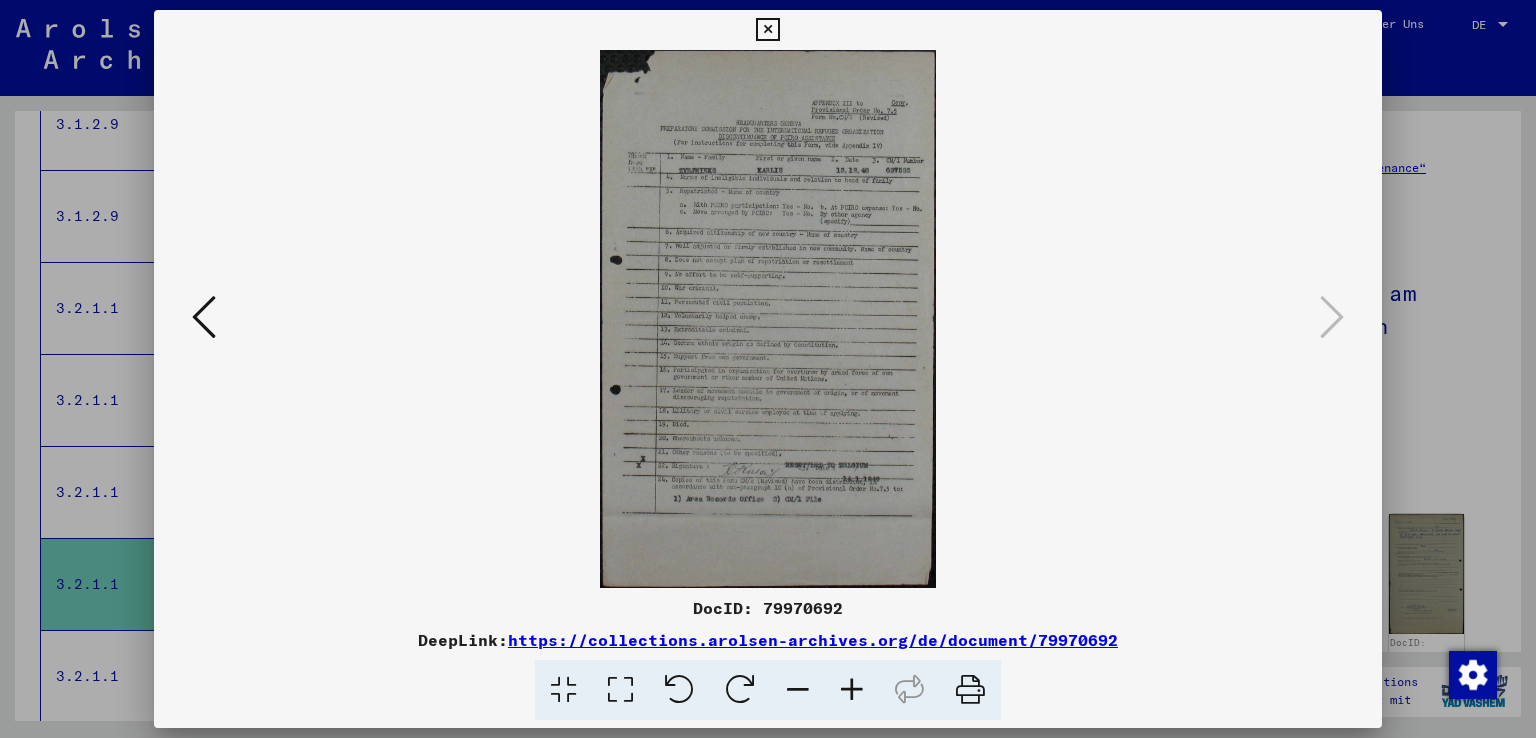 click at bounding box center (852, 690) 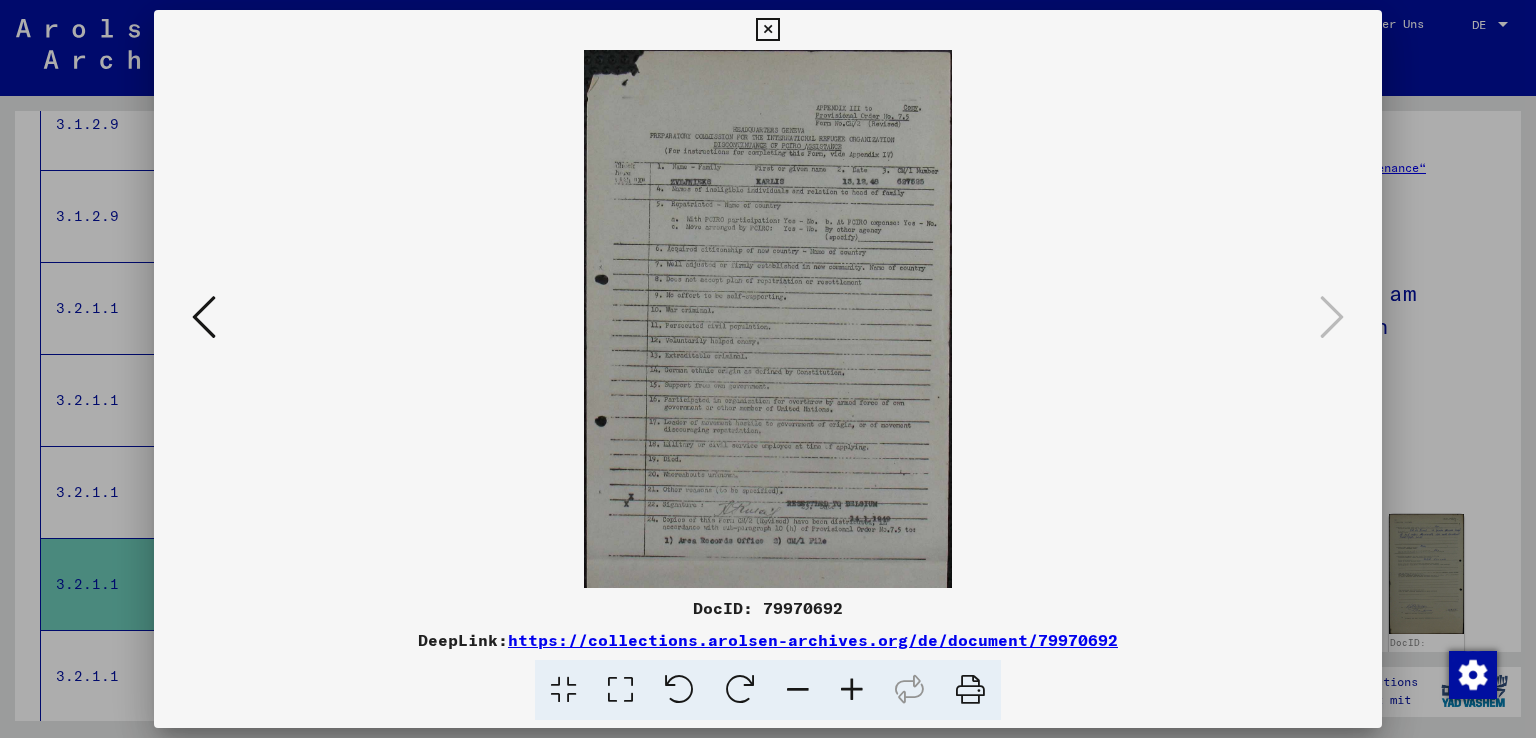 click at bounding box center [852, 690] 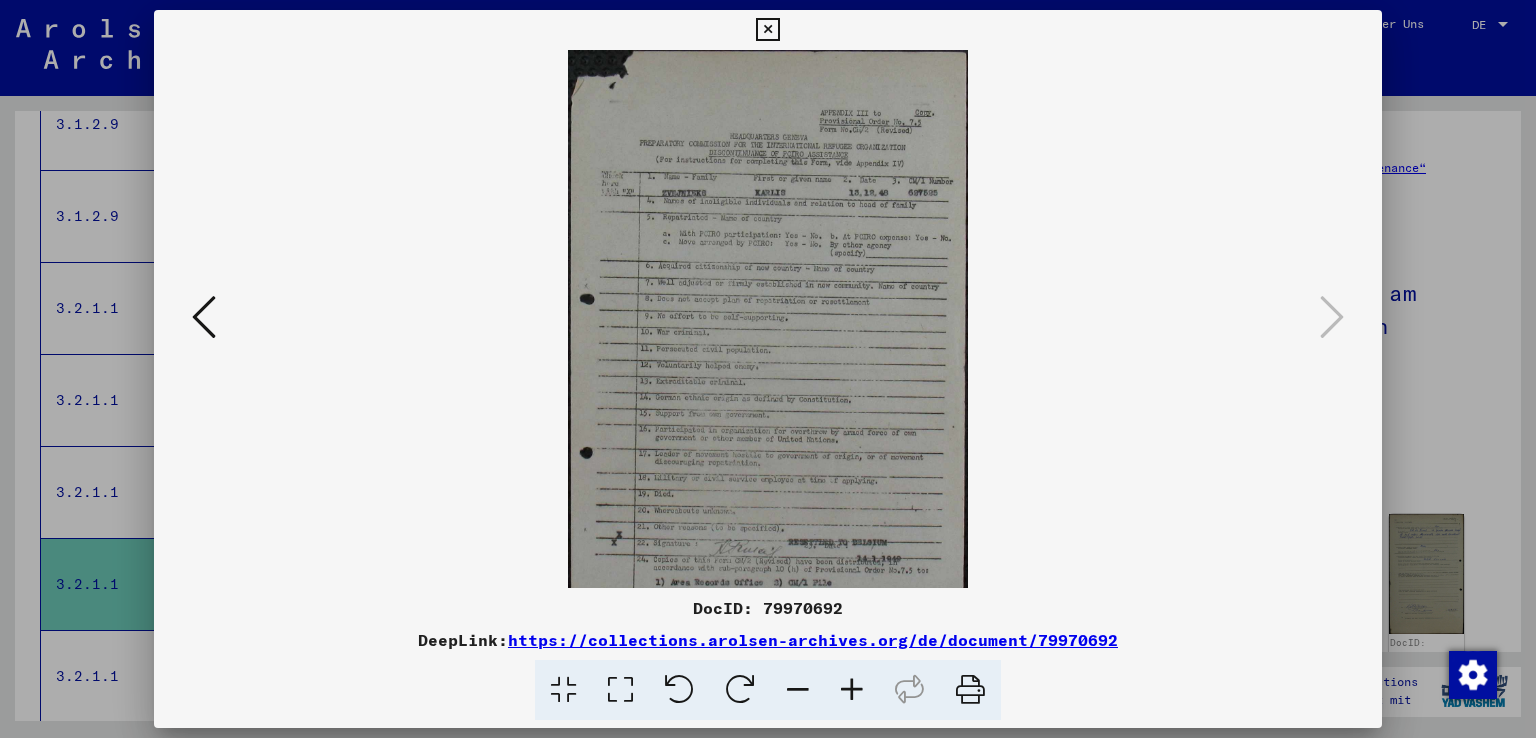 click at bounding box center (852, 690) 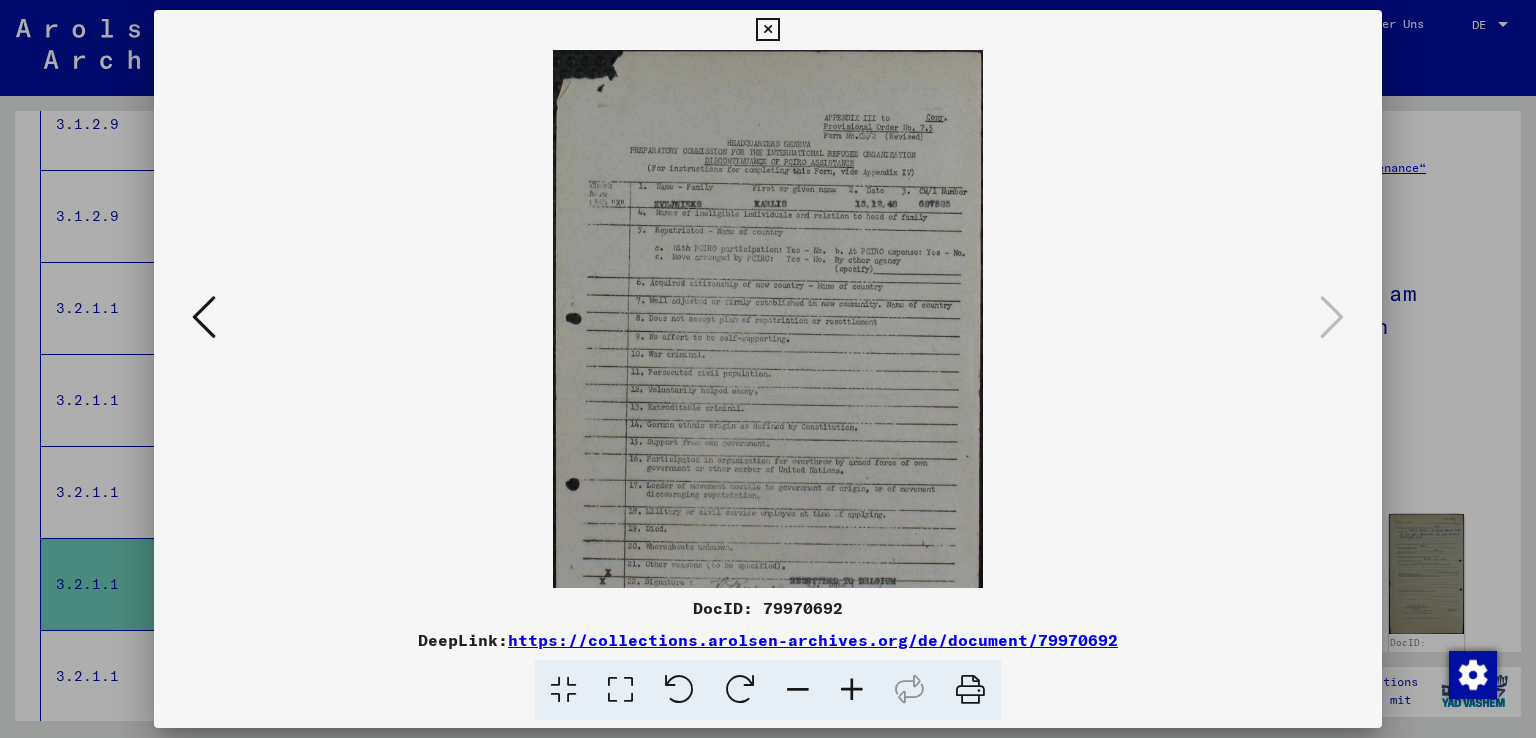 click at bounding box center [852, 690] 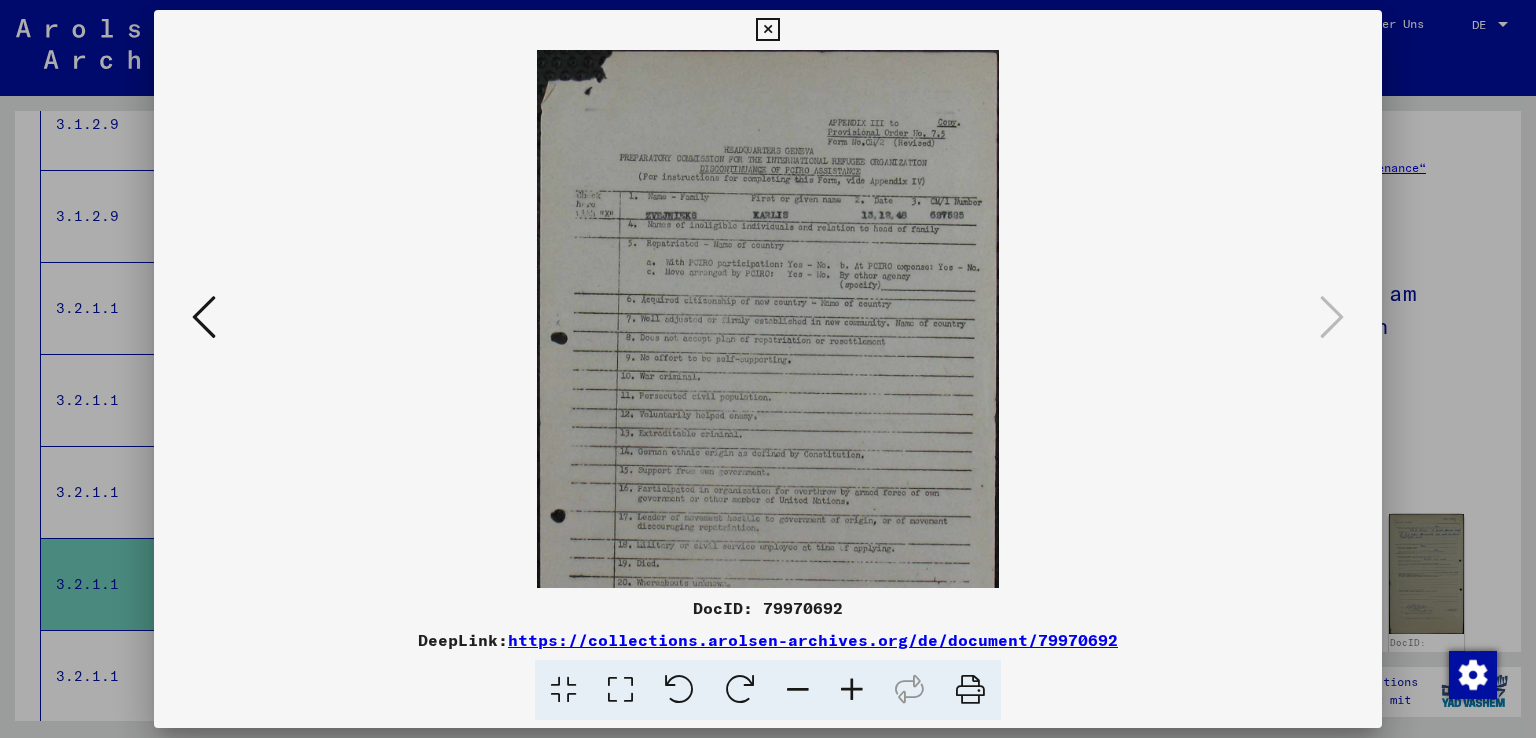 click at bounding box center [852, 690] 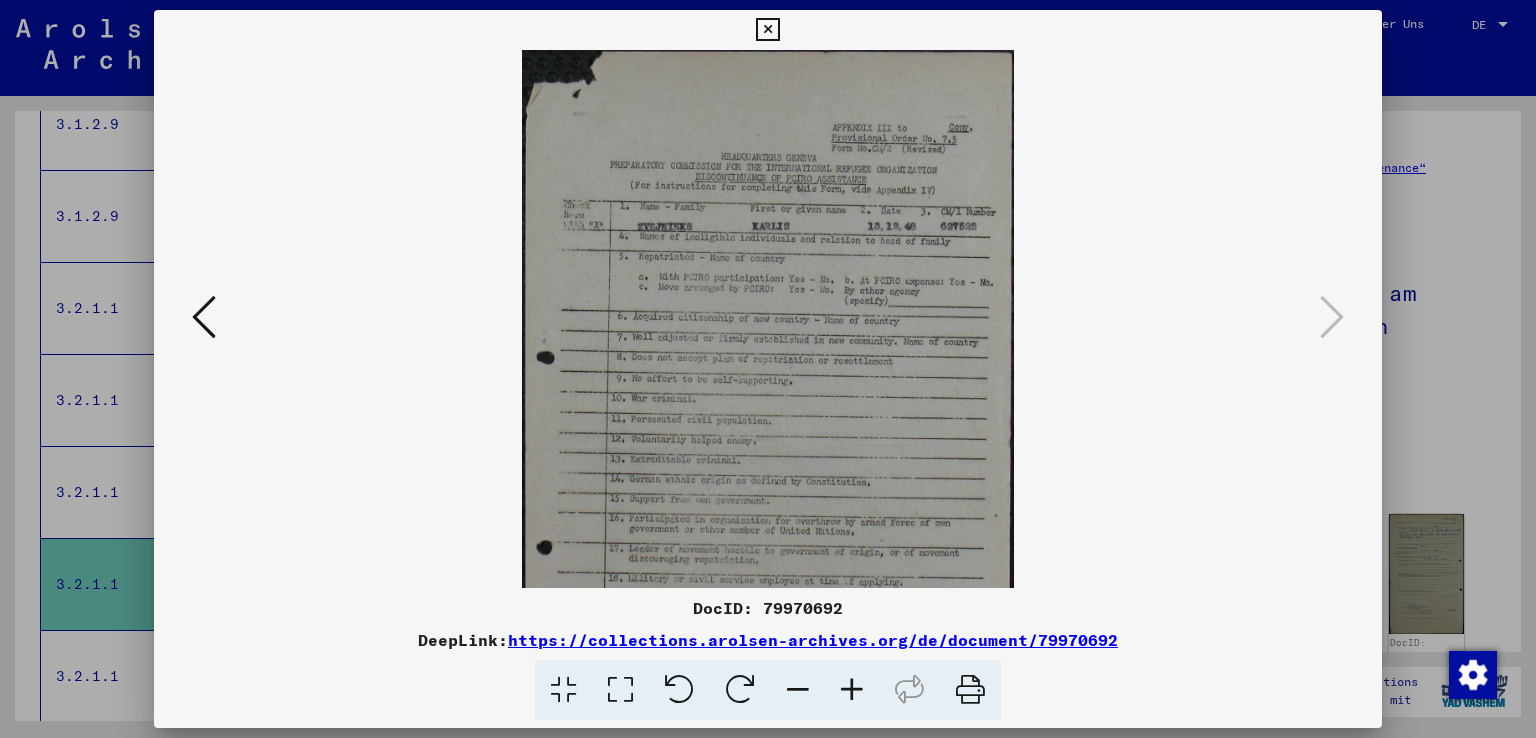 click at bounding box center (852, 690) 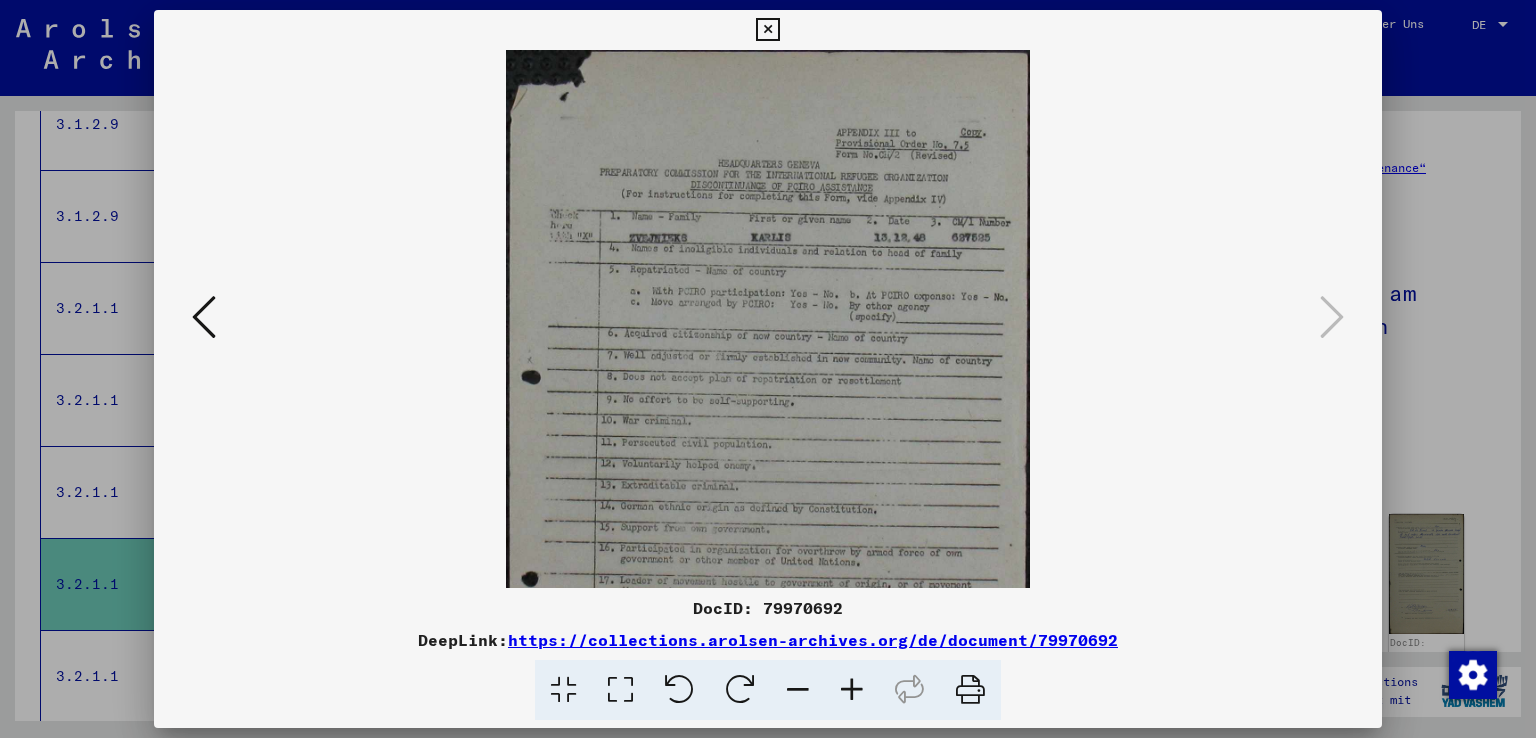 click at bounding box center (852, 690) 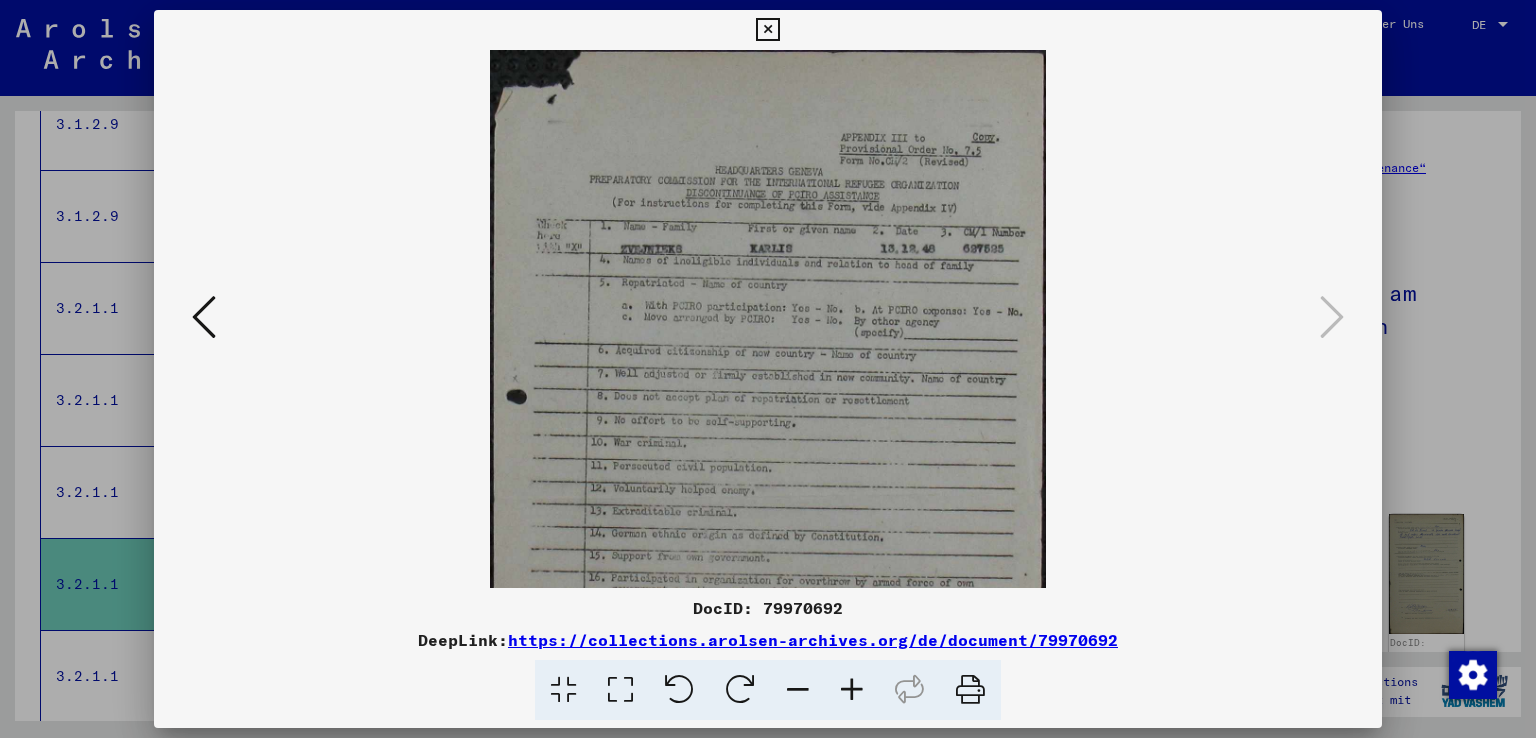 click at bounding box center (852, 690) 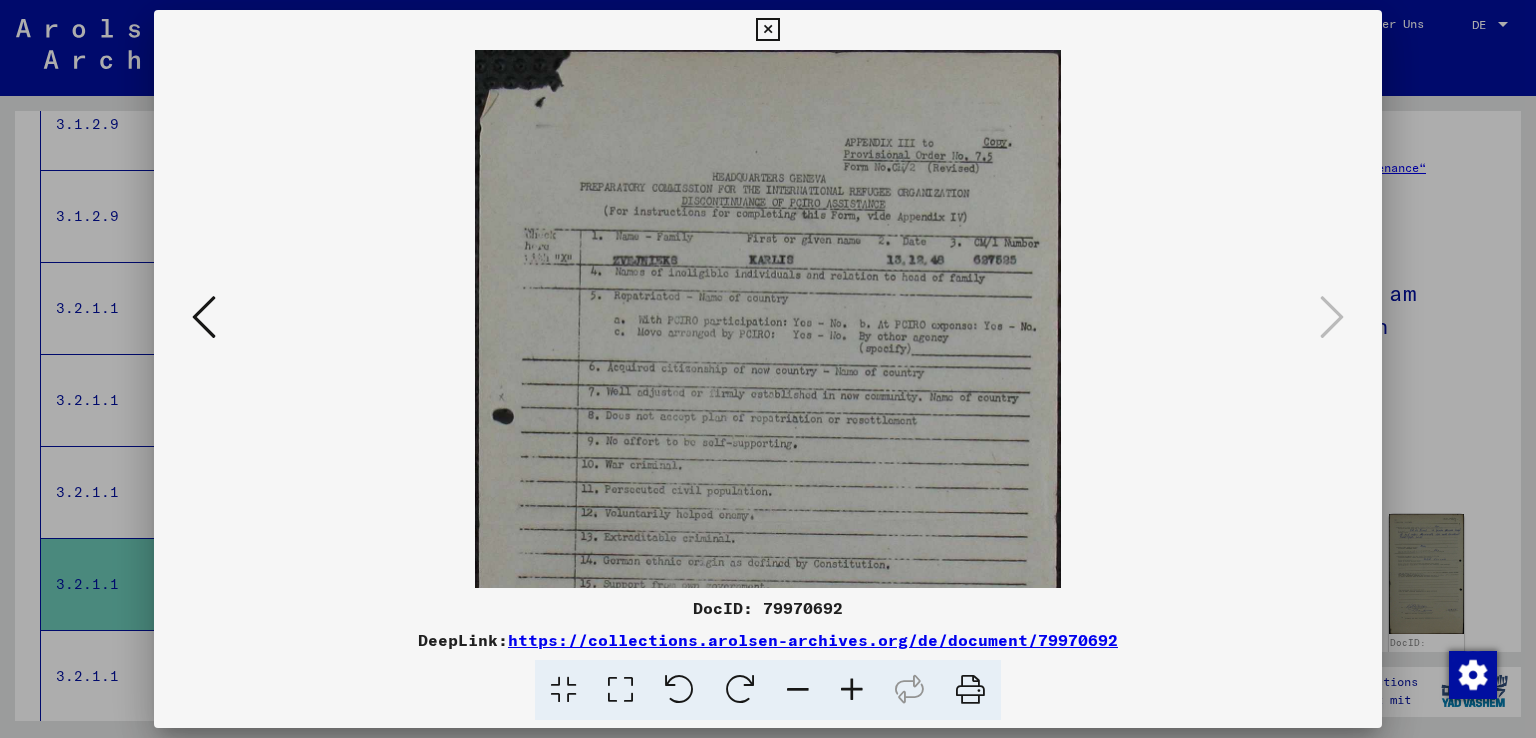 click at bounding box center [852, 690] 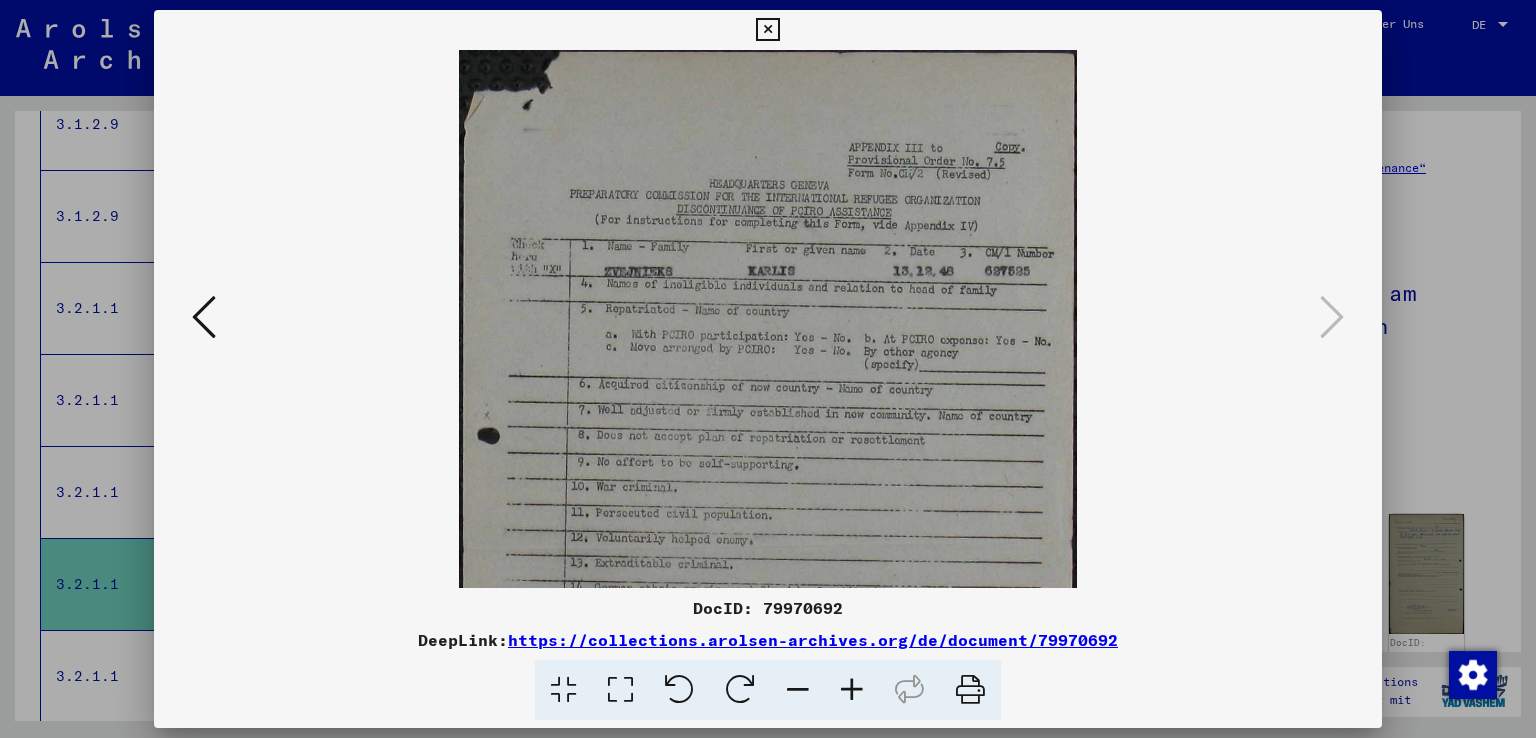click at bounding box center (852, 690) 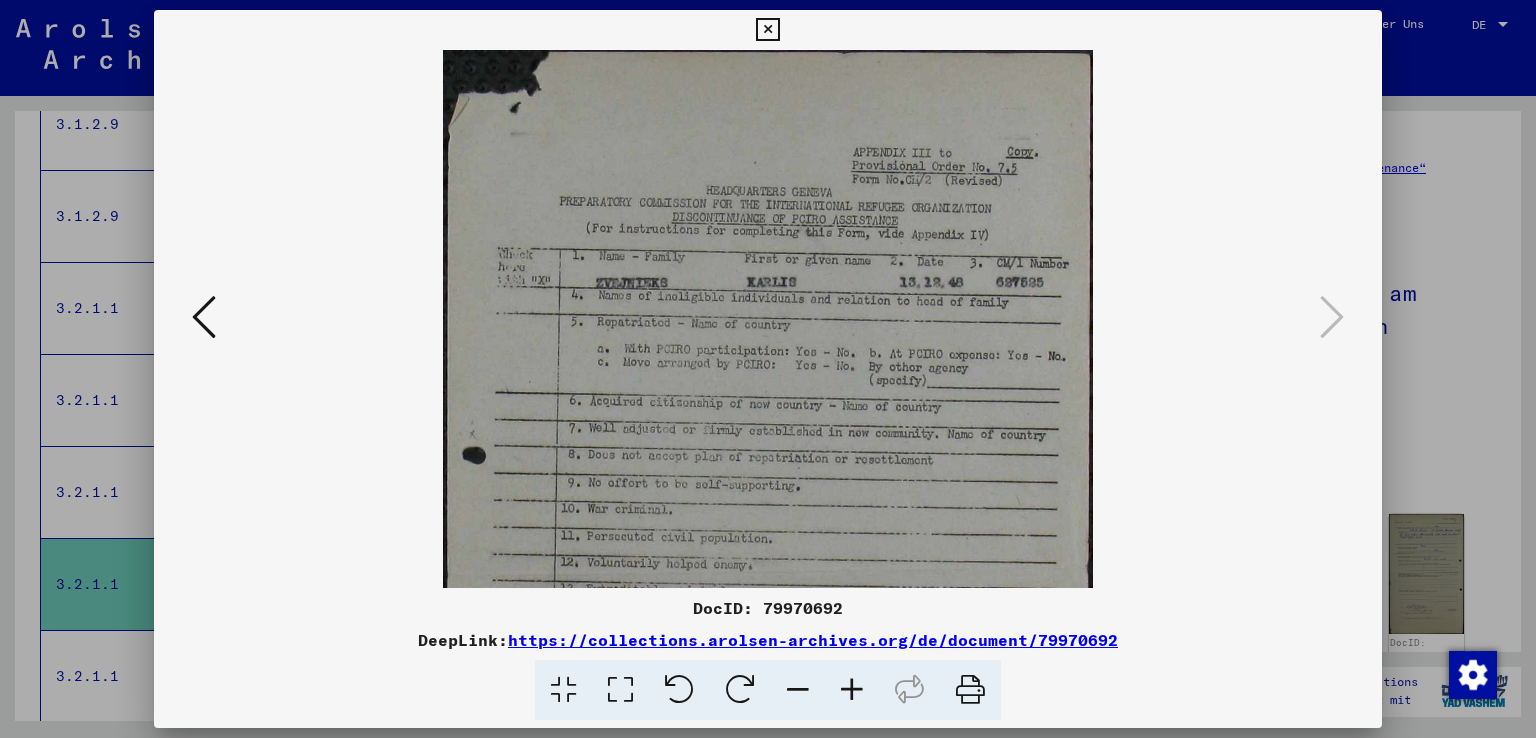 click at bounding box center (204, 317) 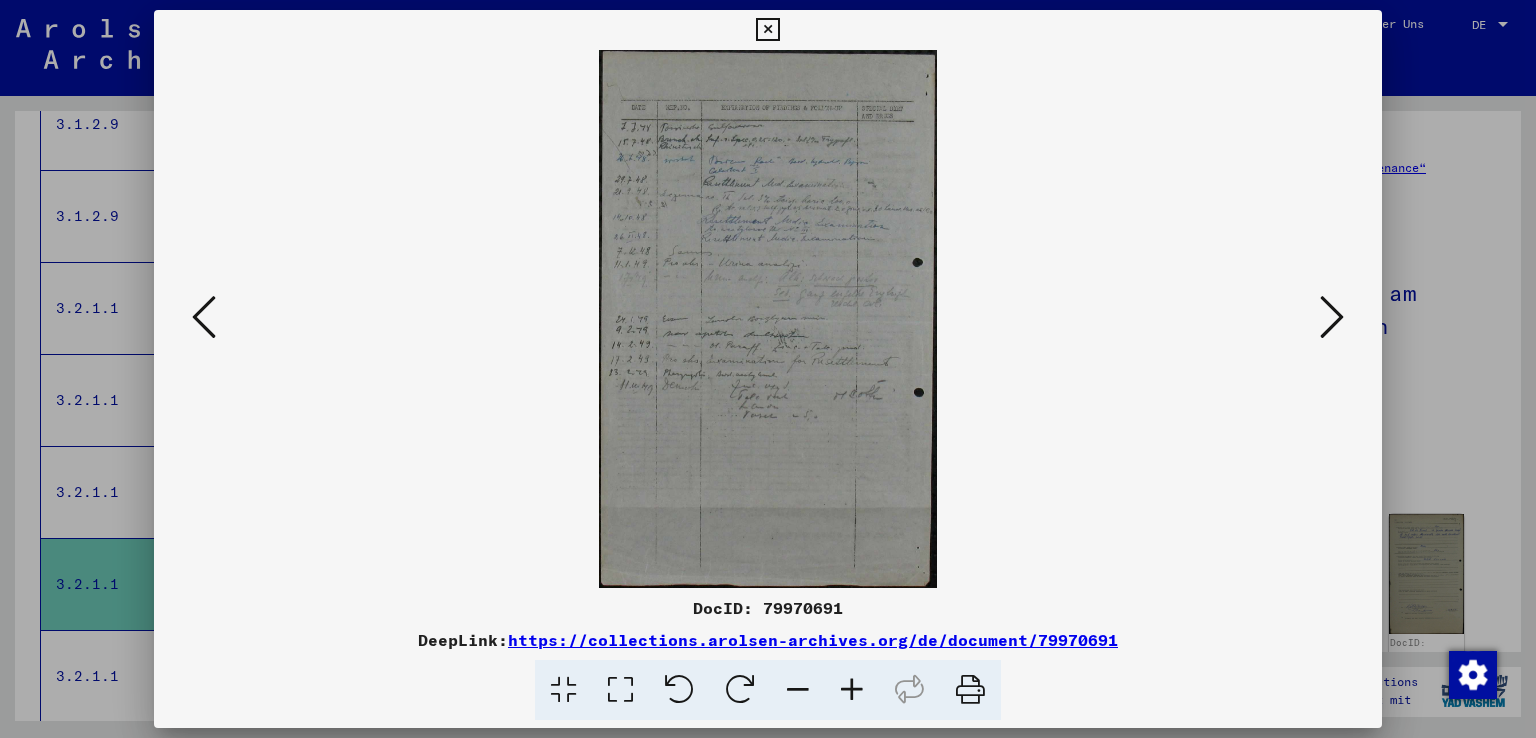 click at bounding box center [204, 317] 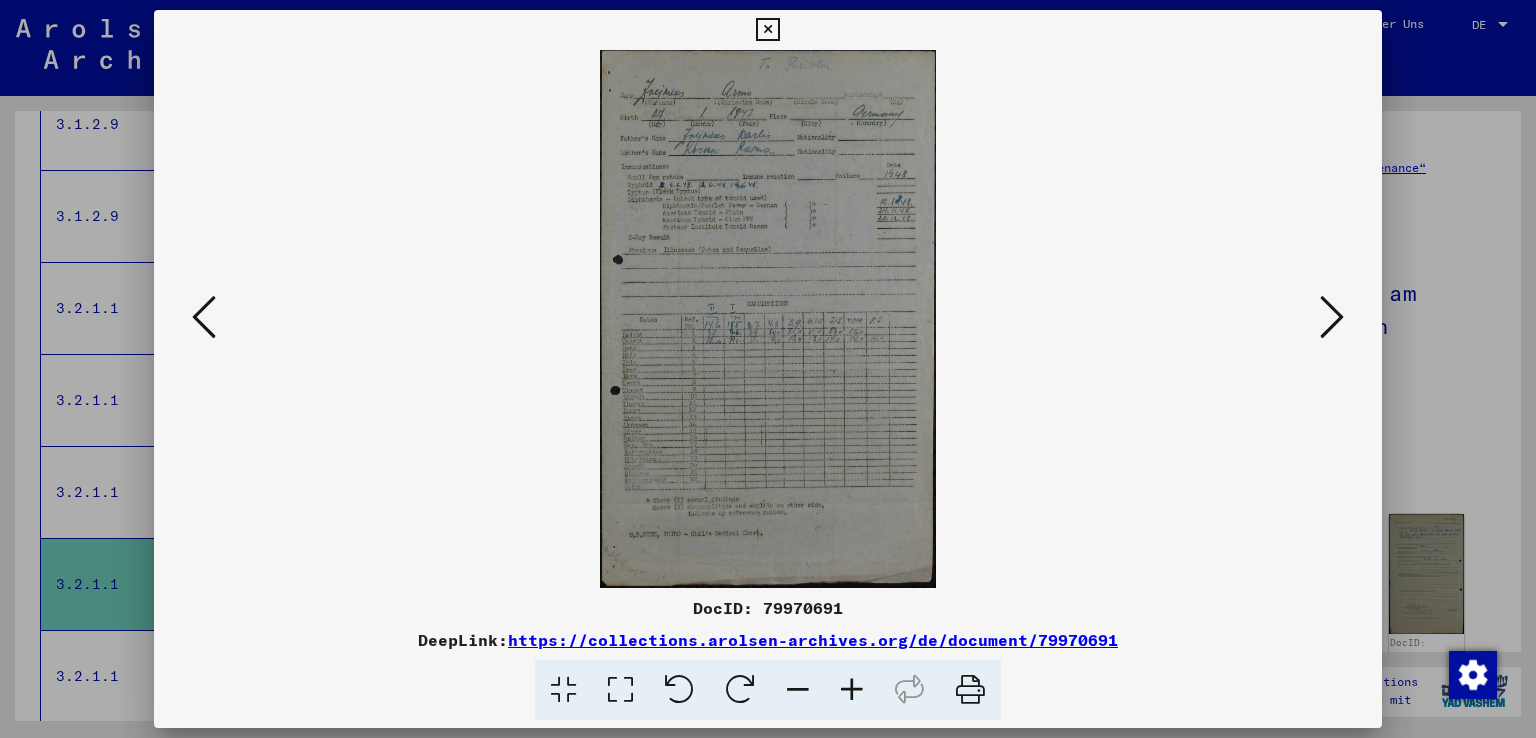 click at bounding box center (204, 317) 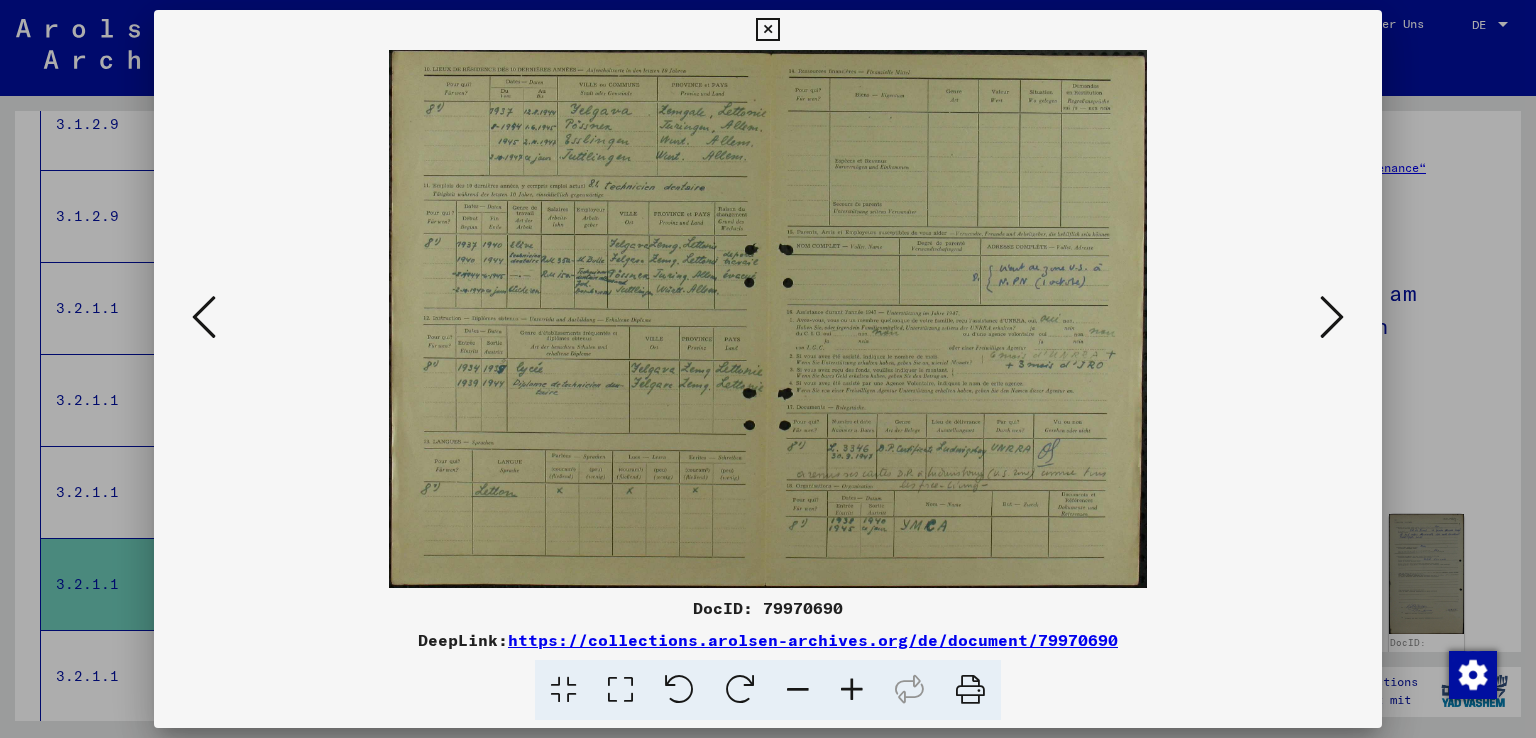 click at bounding box center (204, 317) 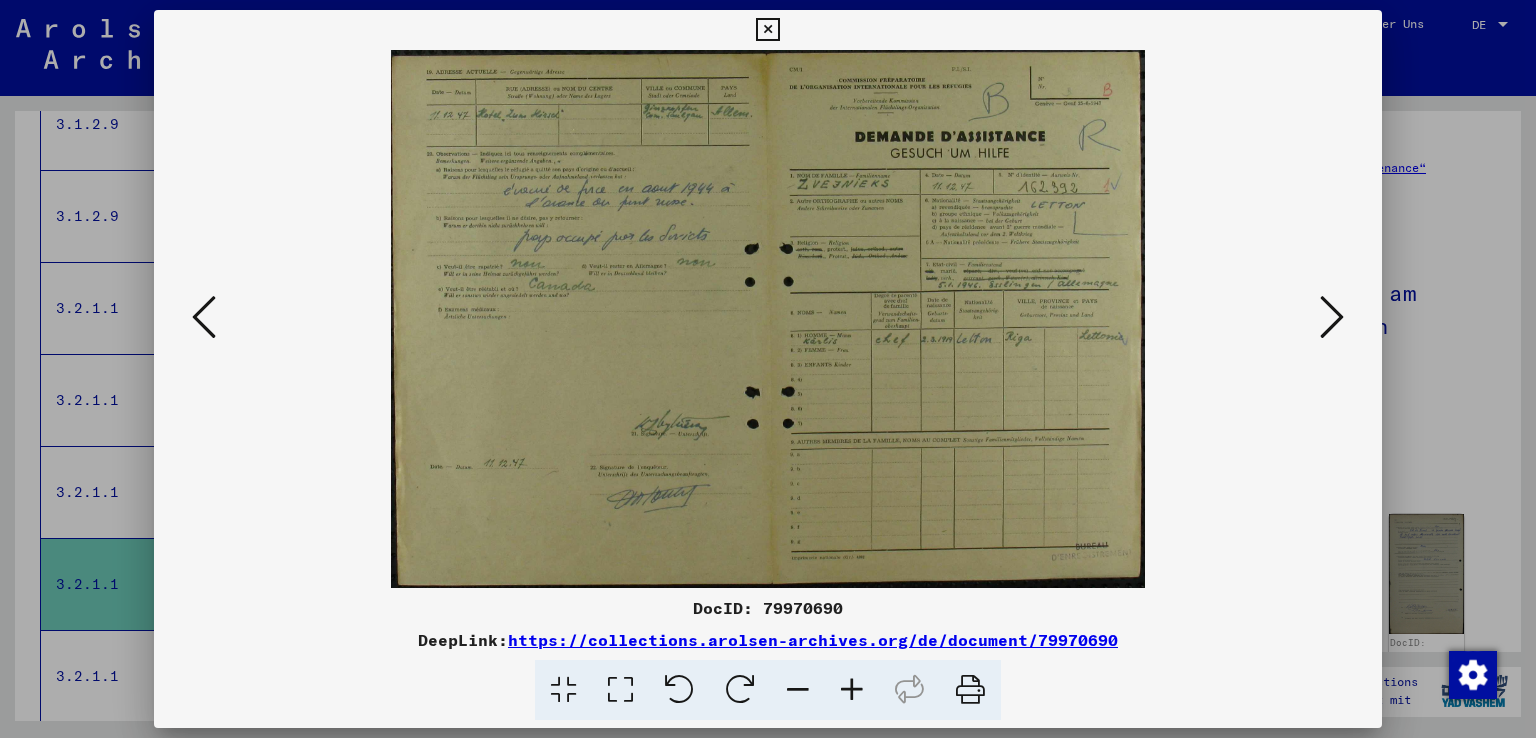 click at bounding box center (204, 317) 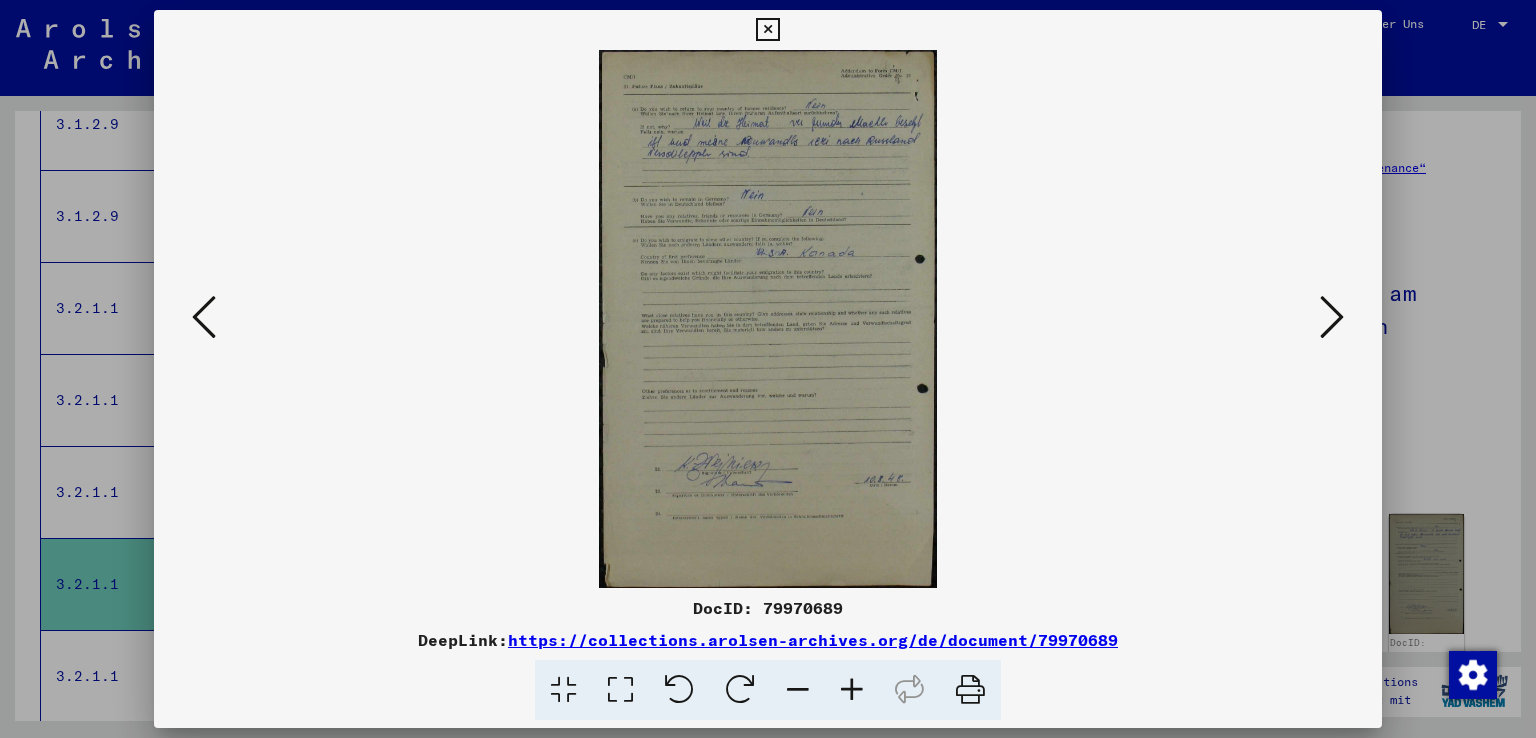 click at bounding box center [204, 317] 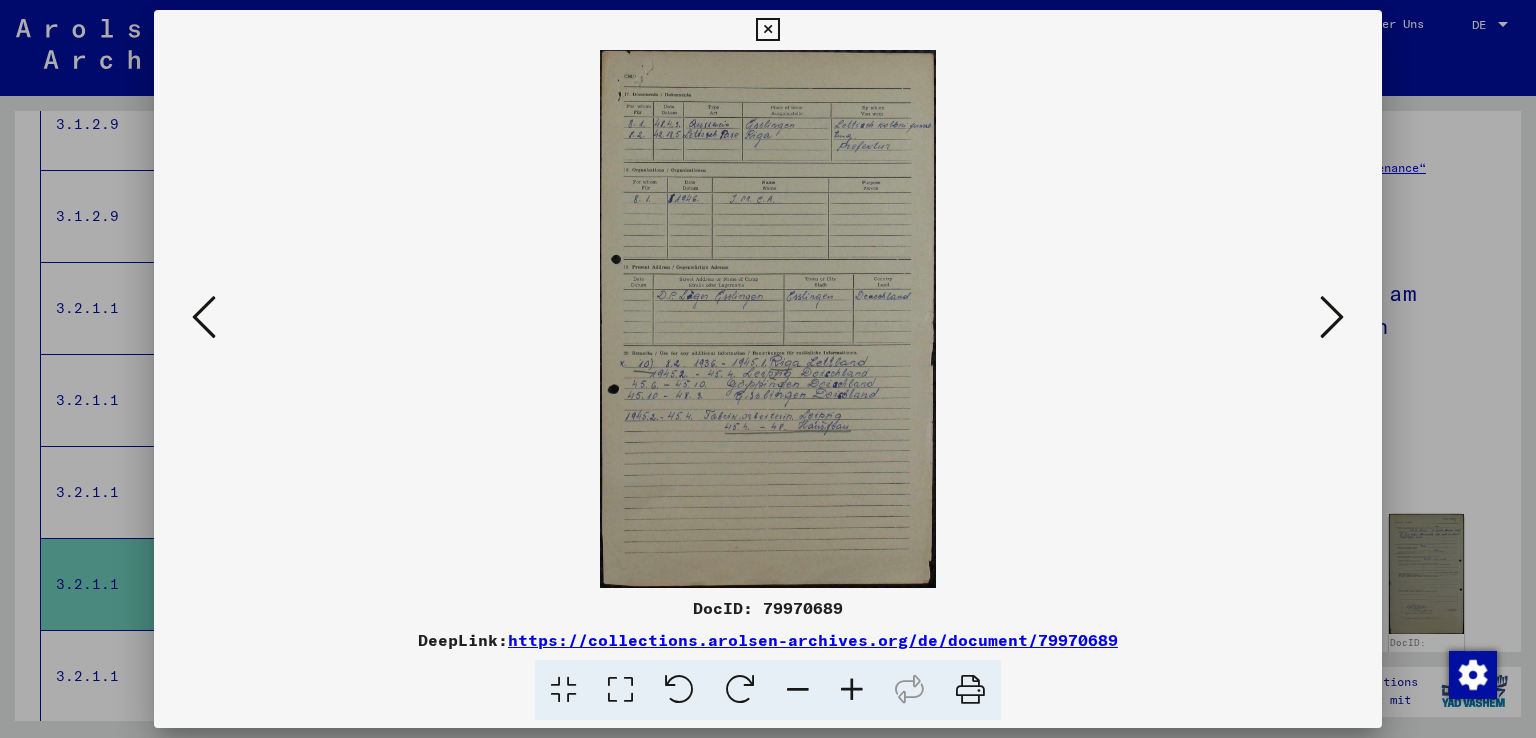 click at bounding box center [204, 317] 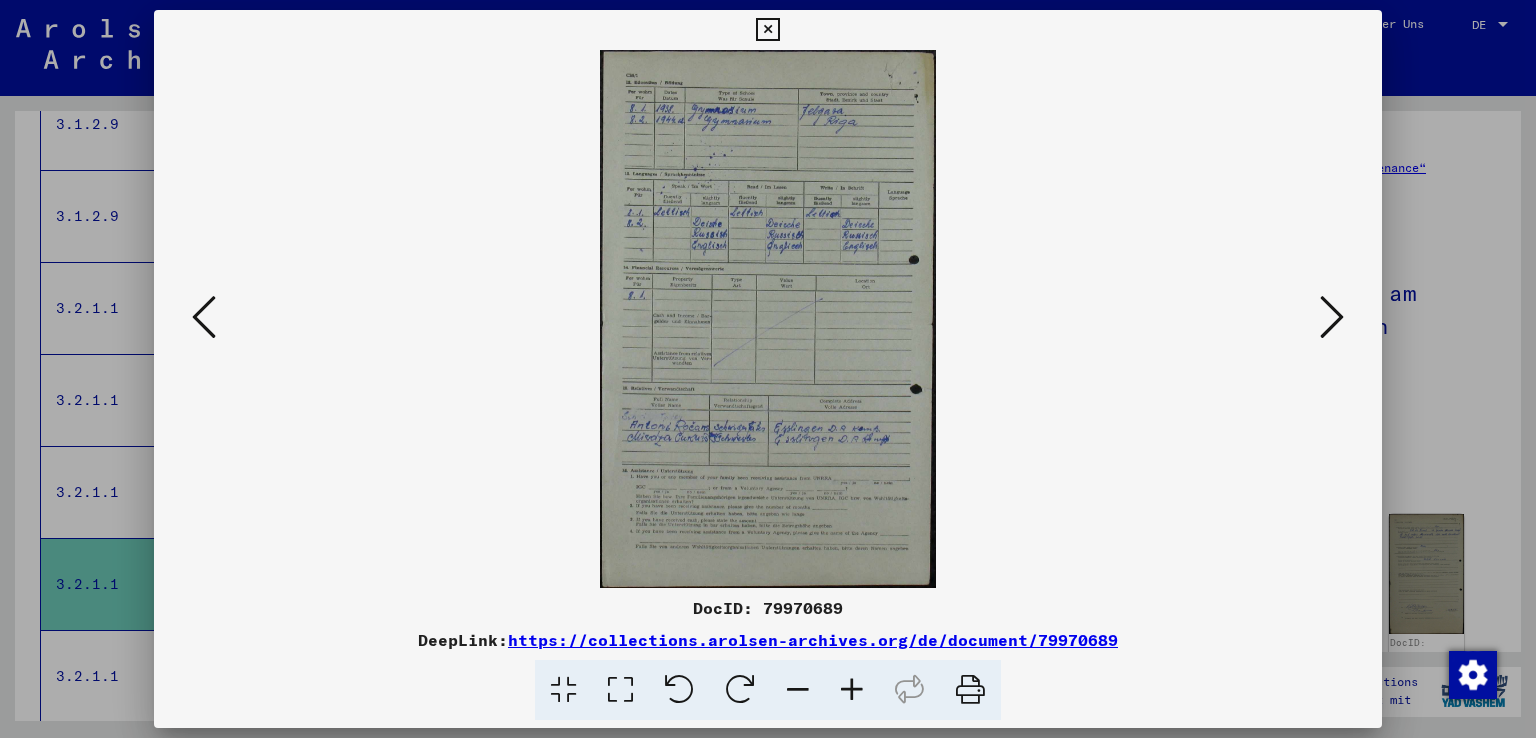 click at bounding box center [204, 317] 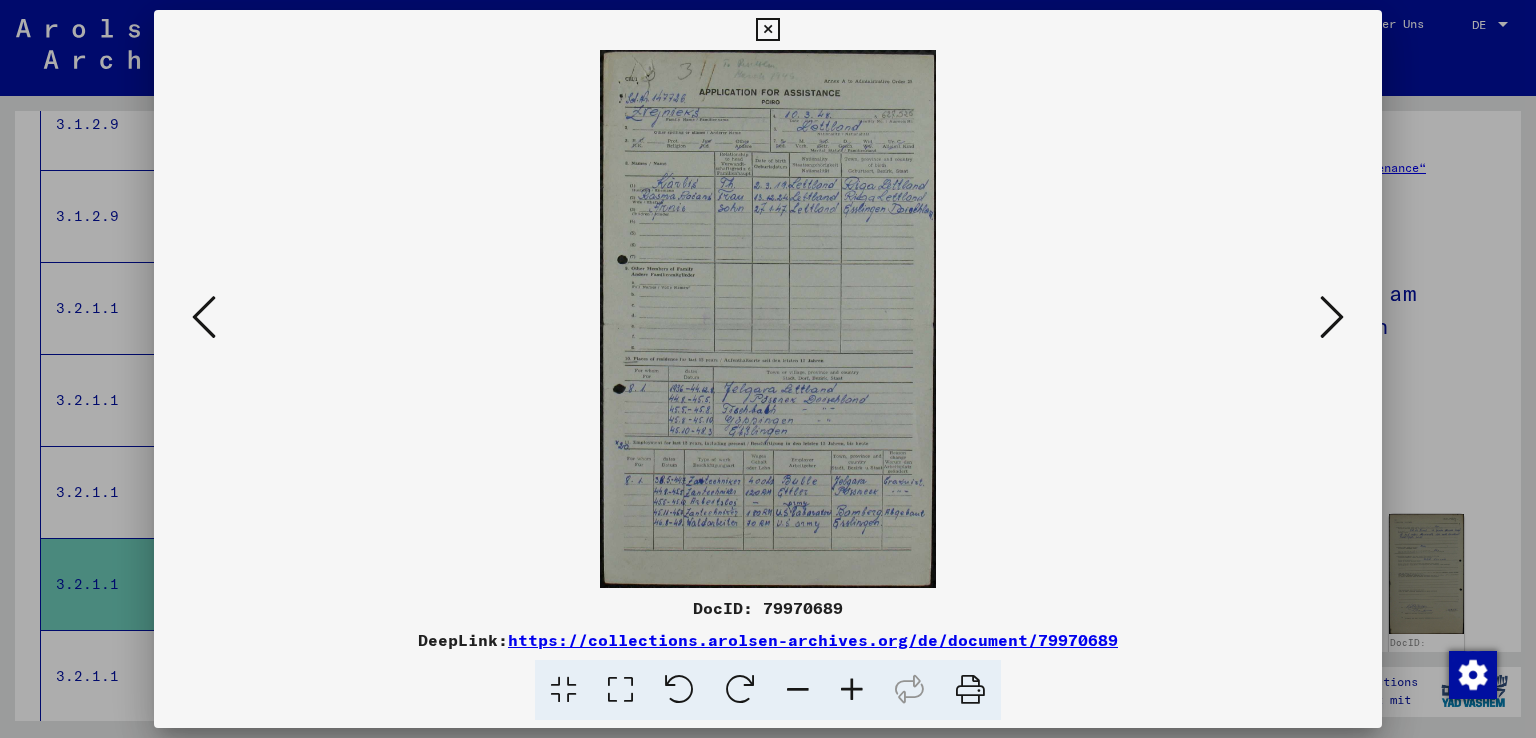 click at bounding box center (204, 317) 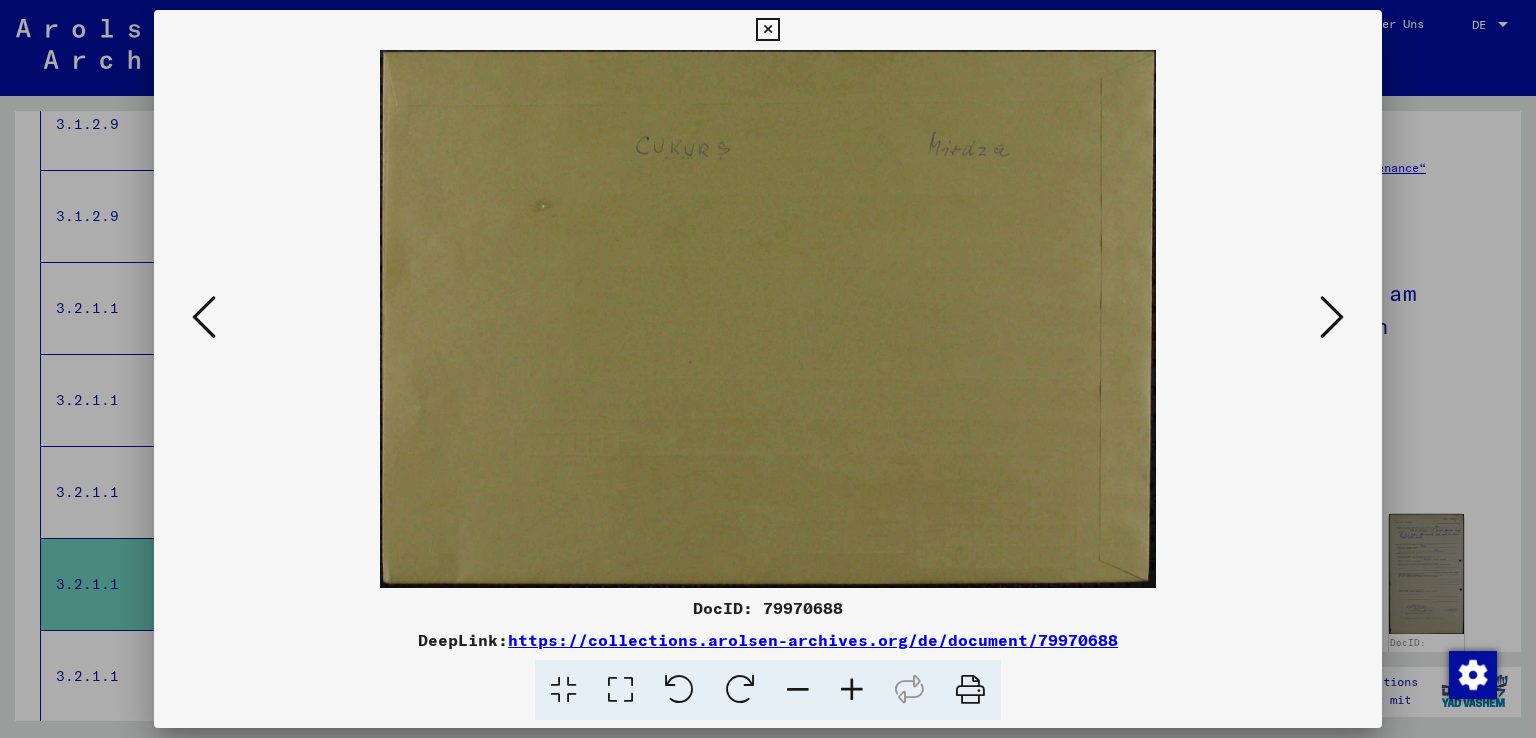 click at bounding box center [204, 317] 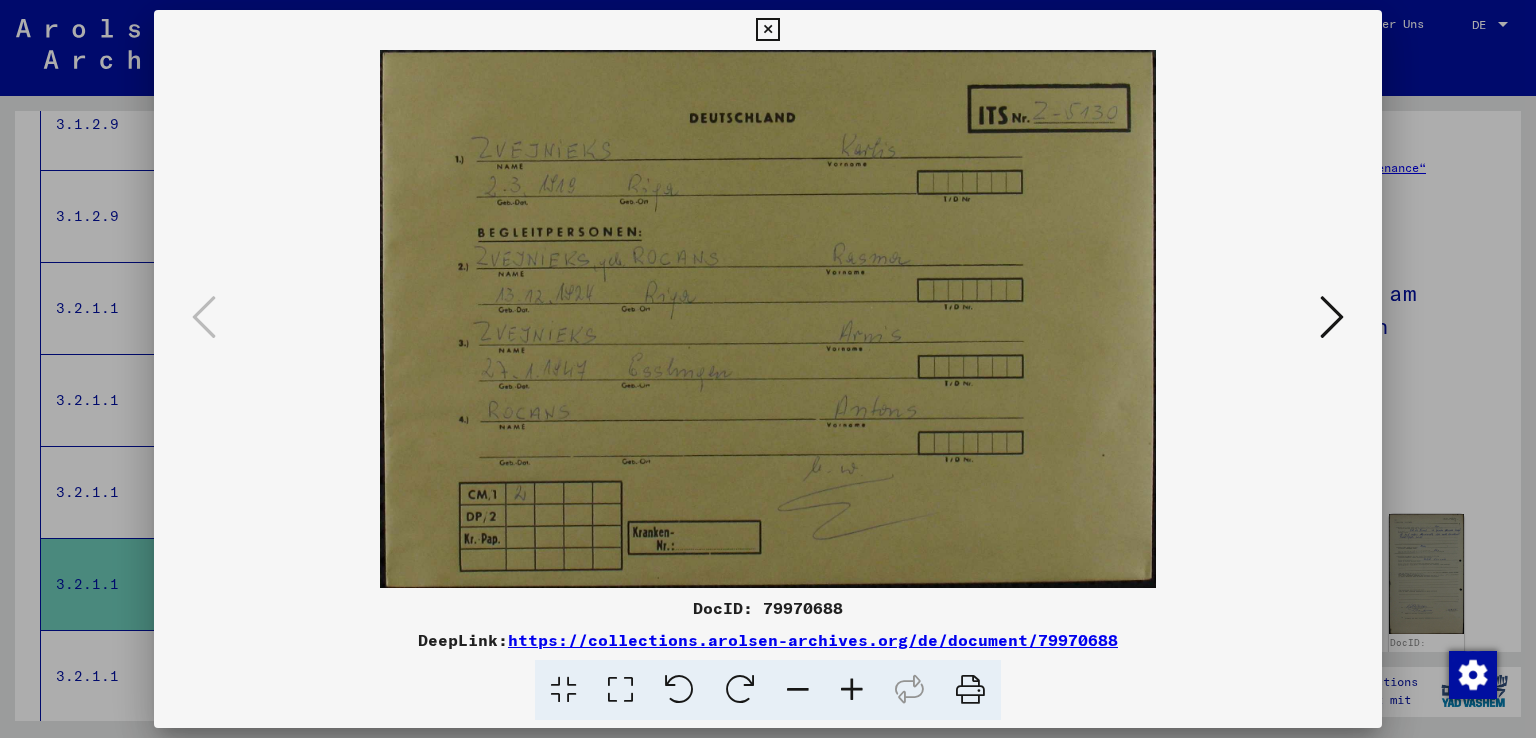 click at bounding box center (767, 30) 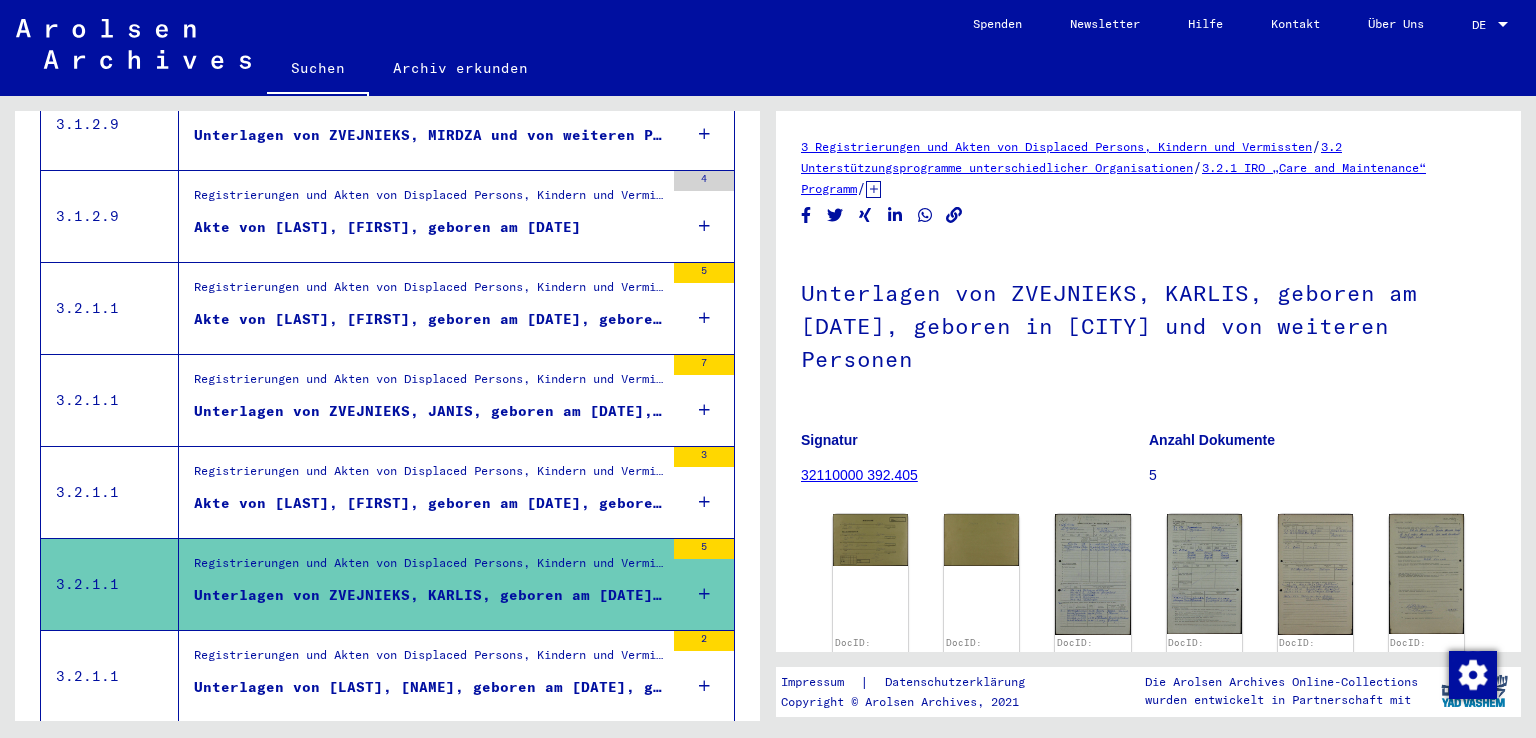 click on "Unterlagen von [LAST], [NAME], geboren am [DATE], geboren in [LOCATION] und von weiteren Personen" at bounding box center (429, 687) 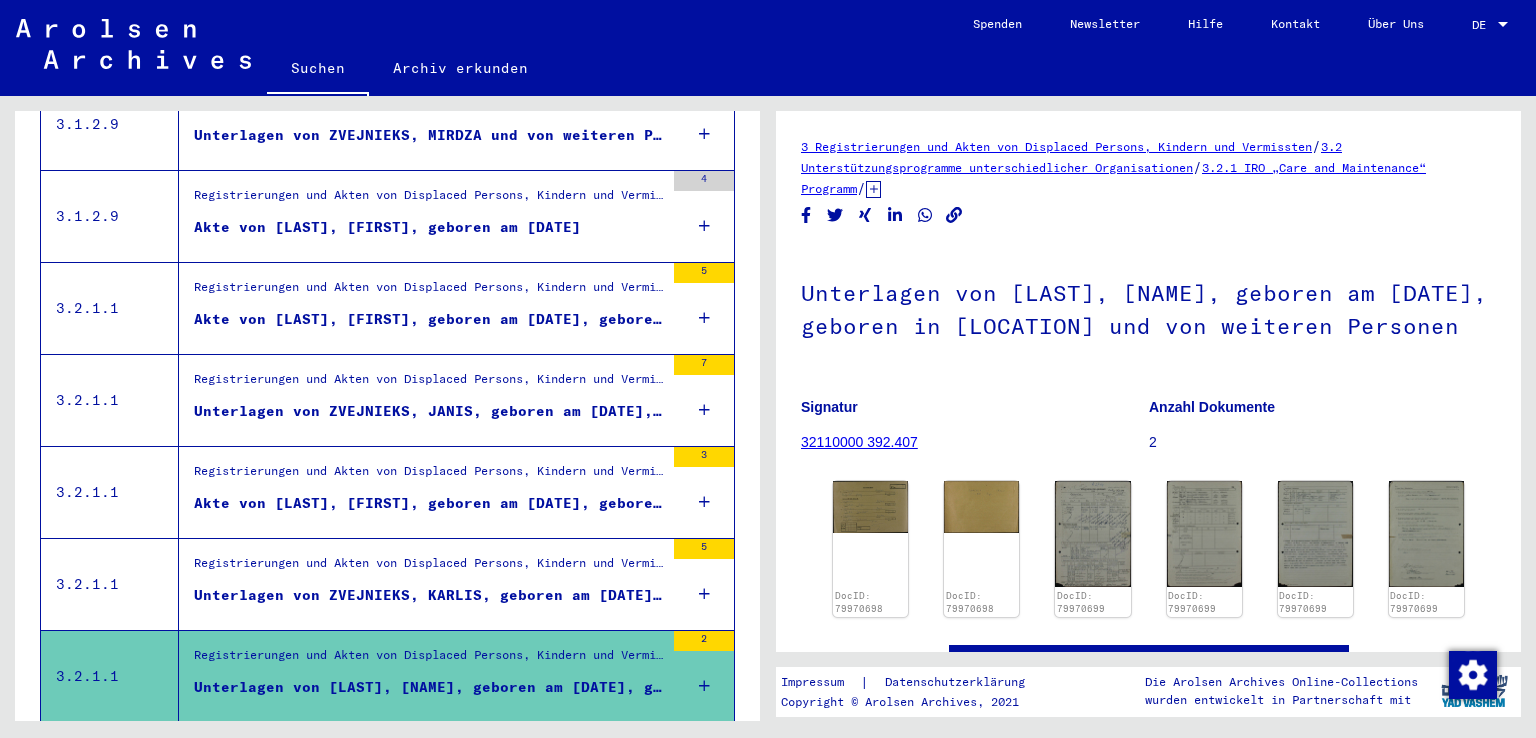 scroll, scrollTop: 0, scrollLeft: 0, axis: both 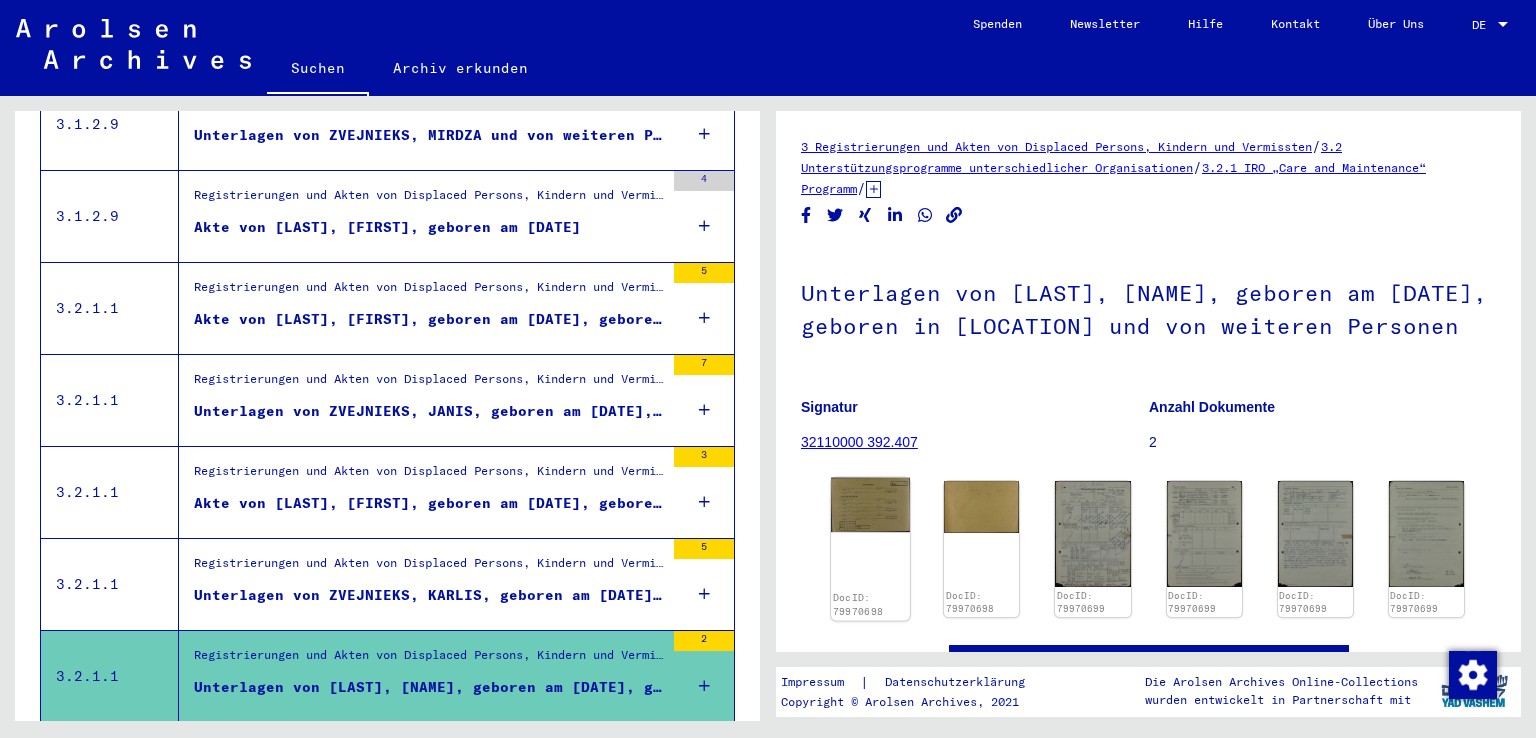 click 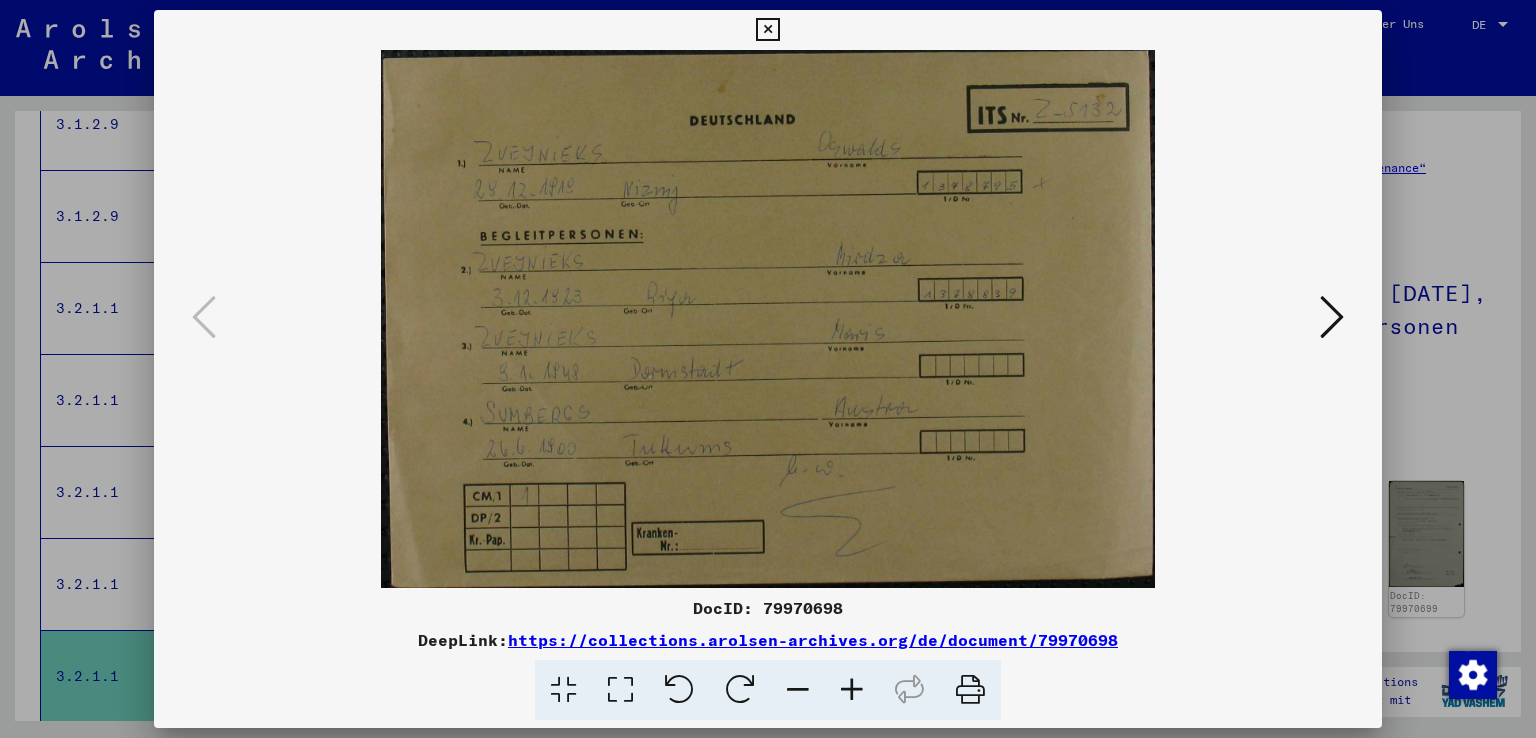 click at bounding box center [1332, 317] 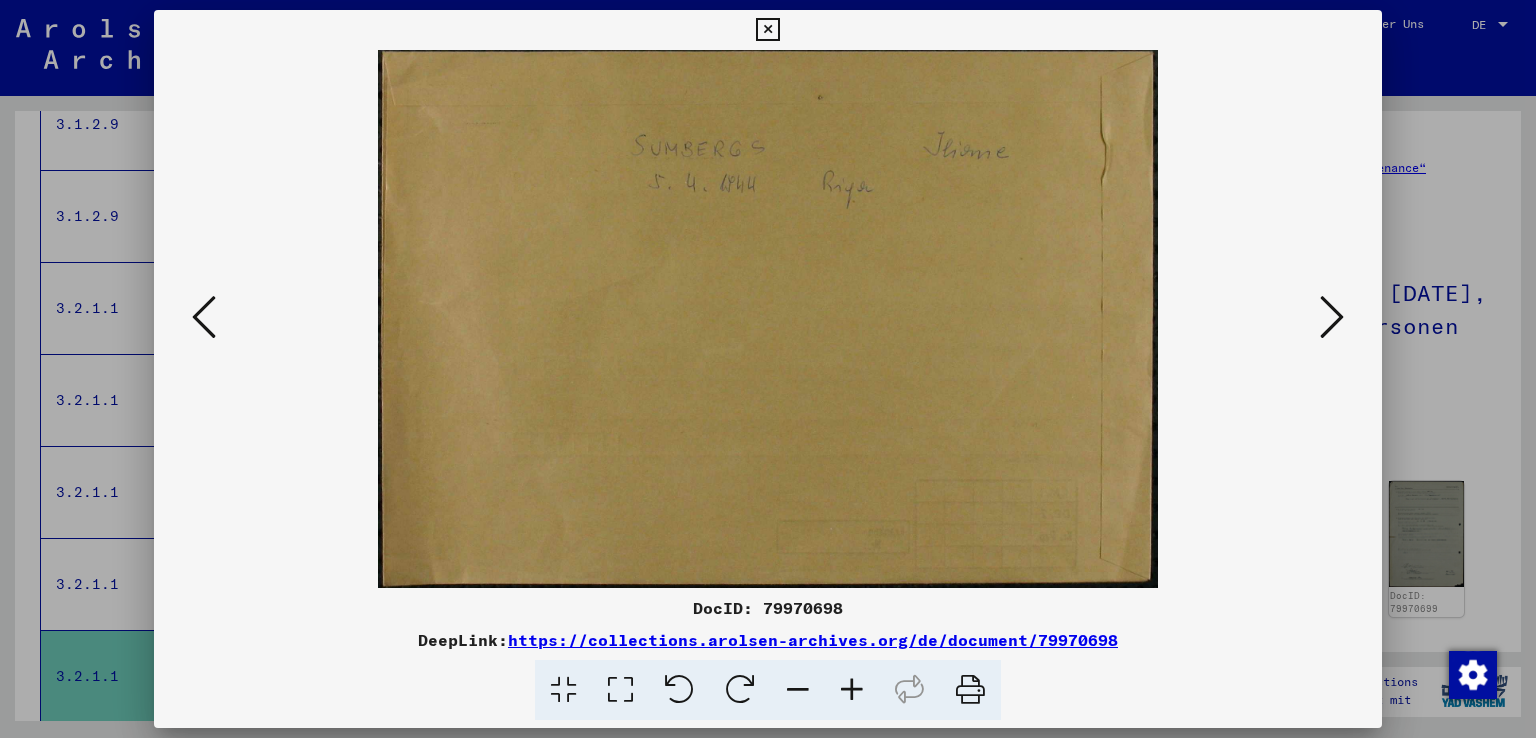 click at bounding box center [1332, 317] 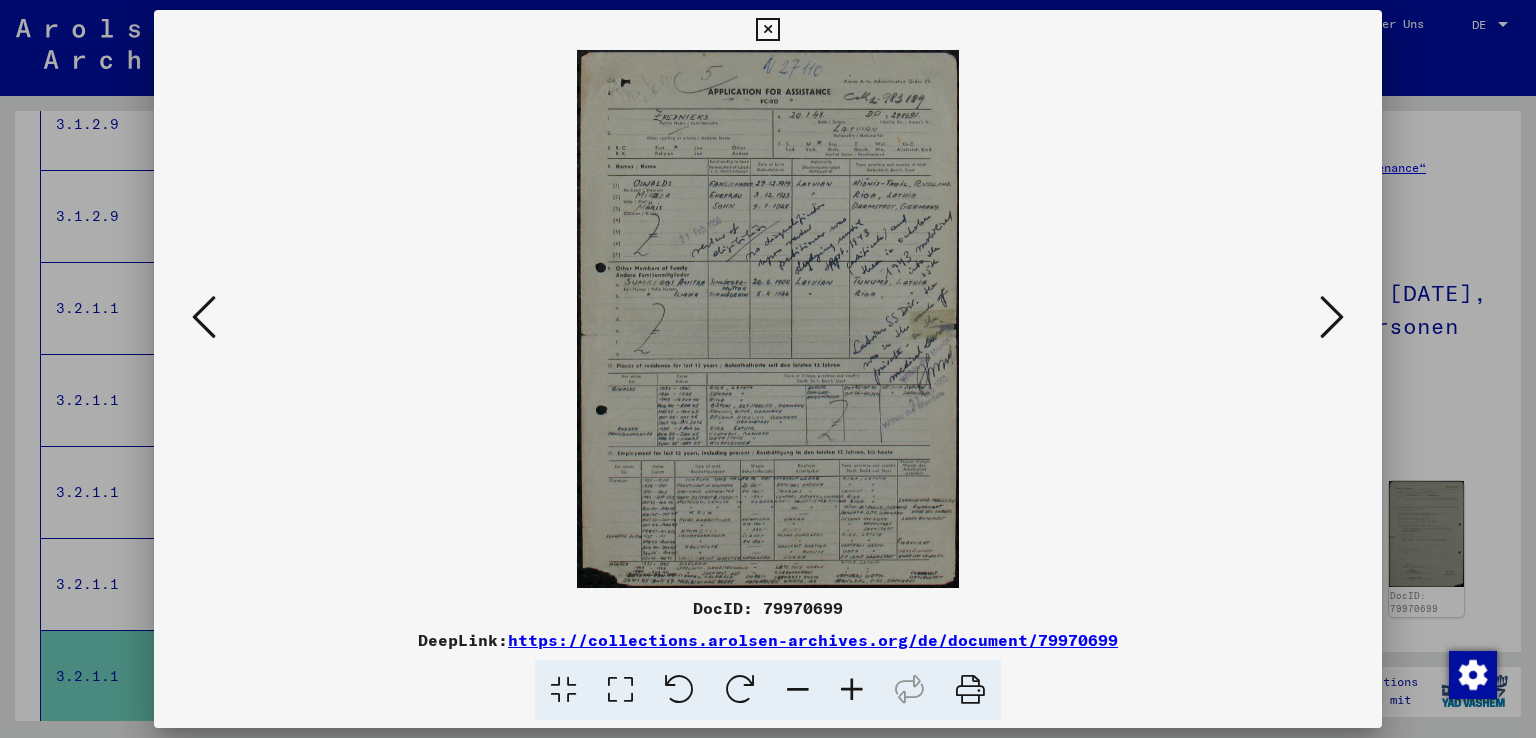click at bounding box center (852, 690) 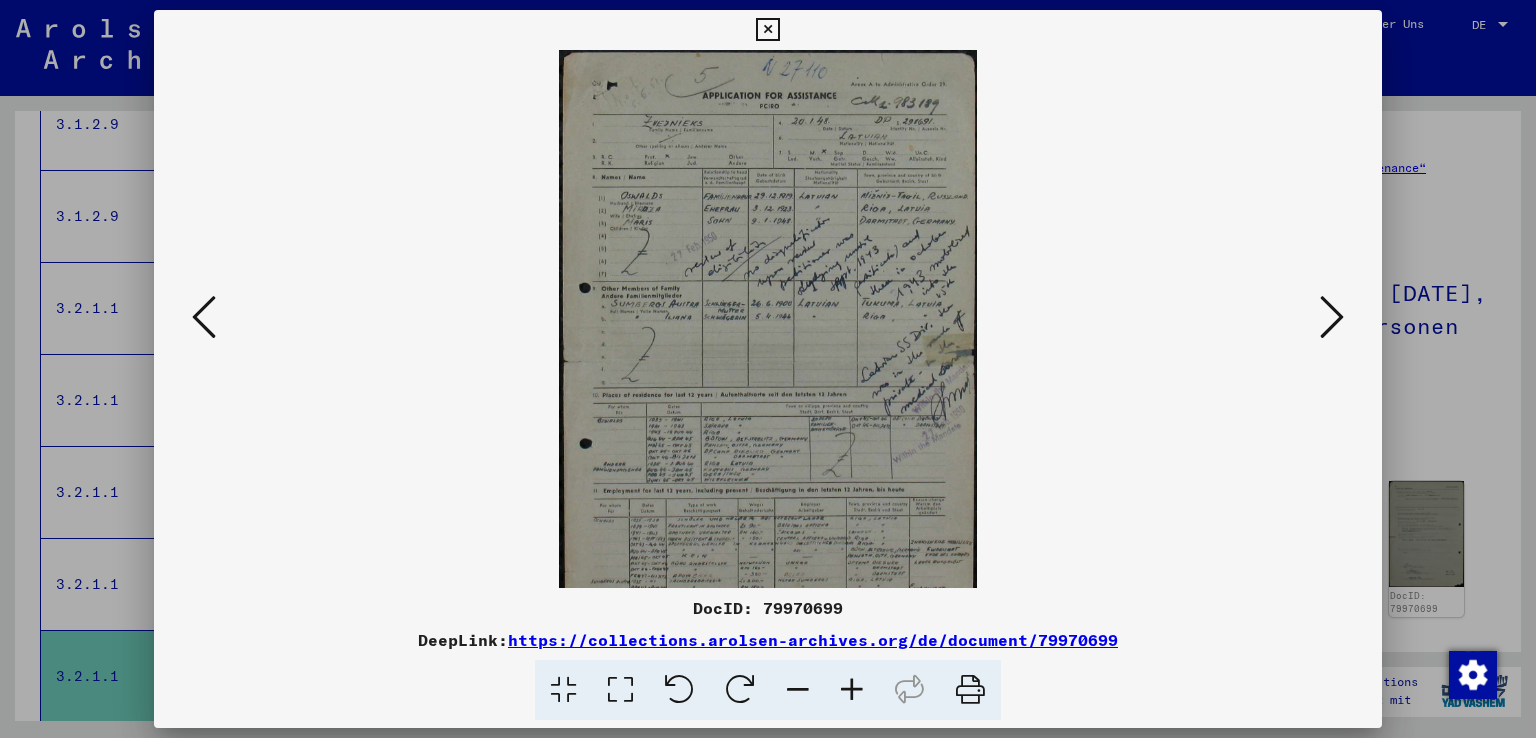 click at bounding box center [852, 690] 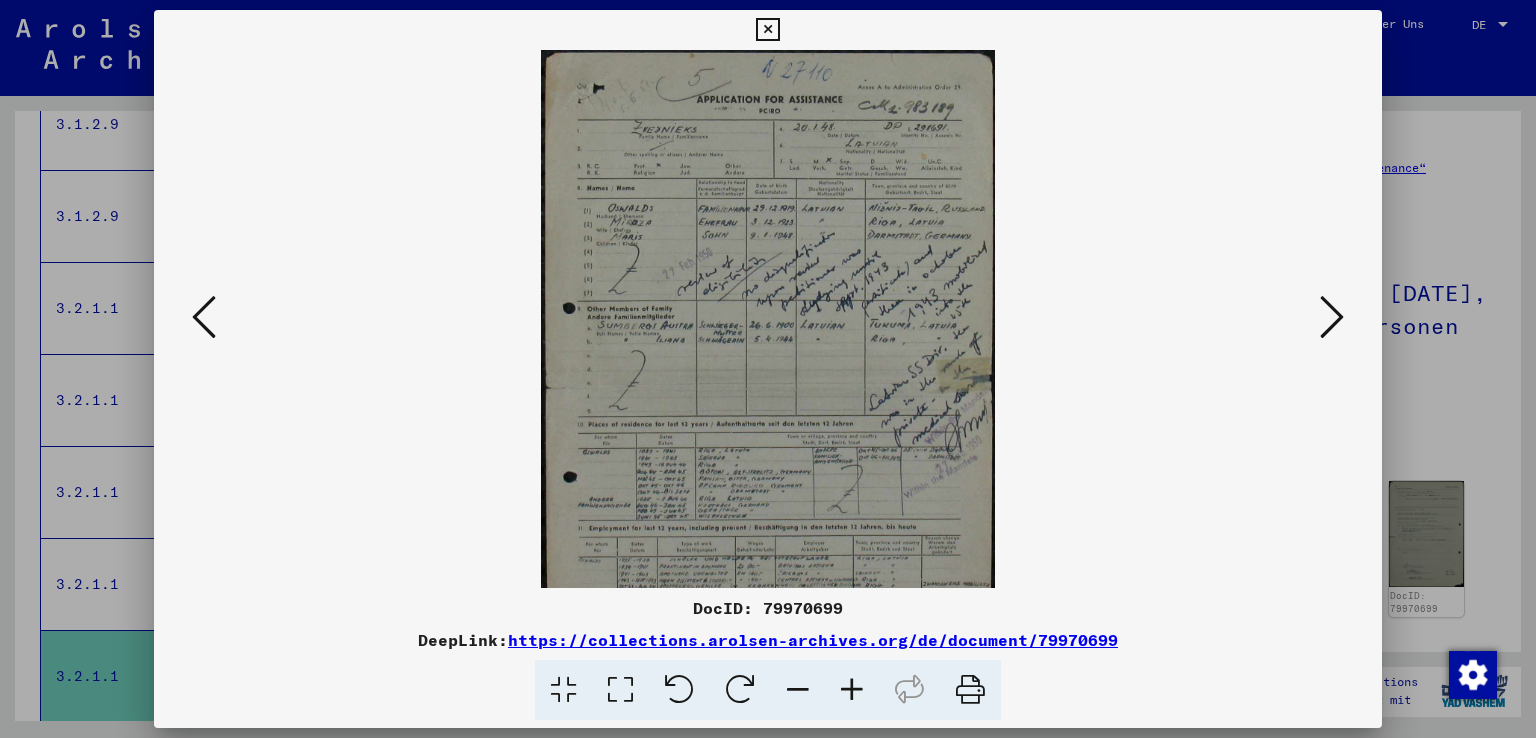 click at bounding box center [852, 690] 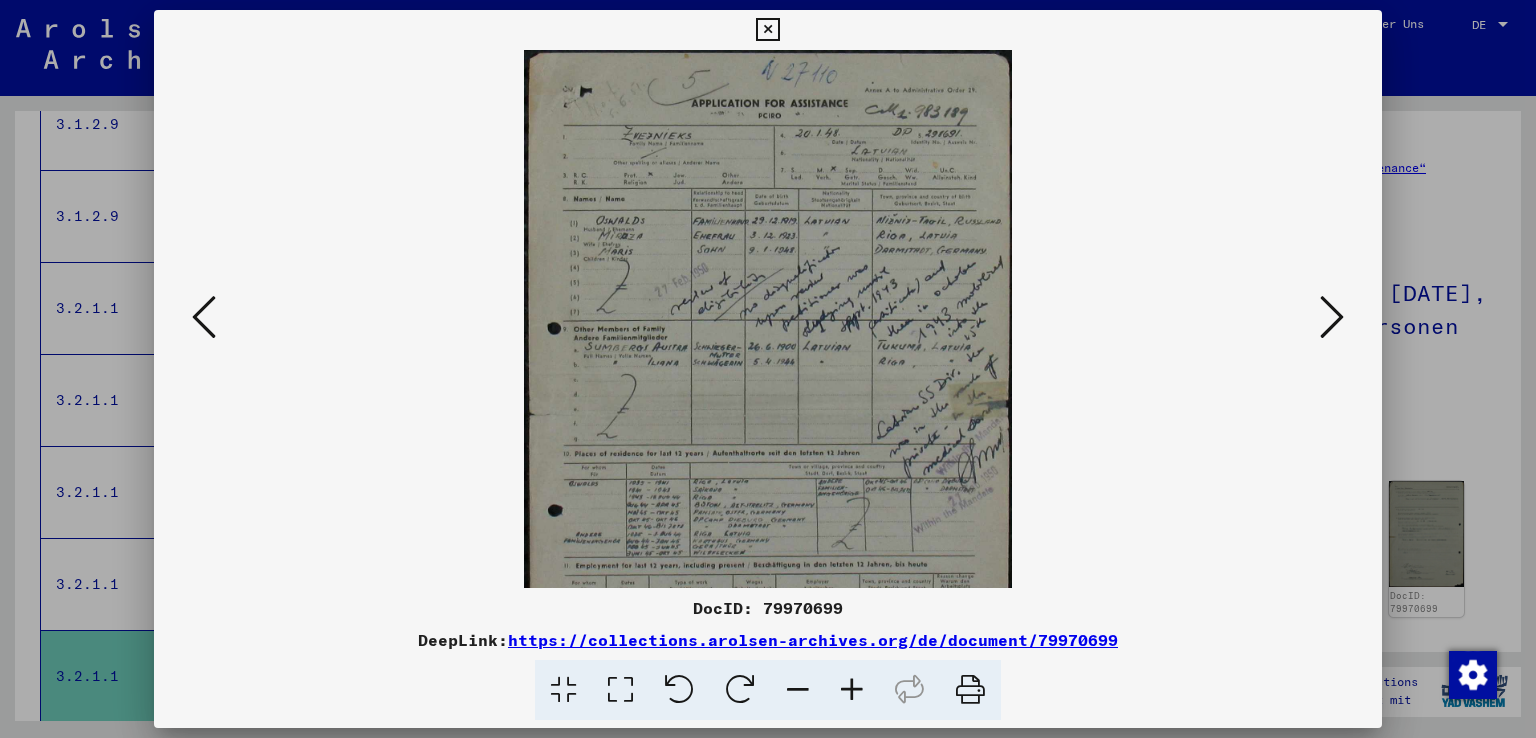 click at bounding box center (852, 690) 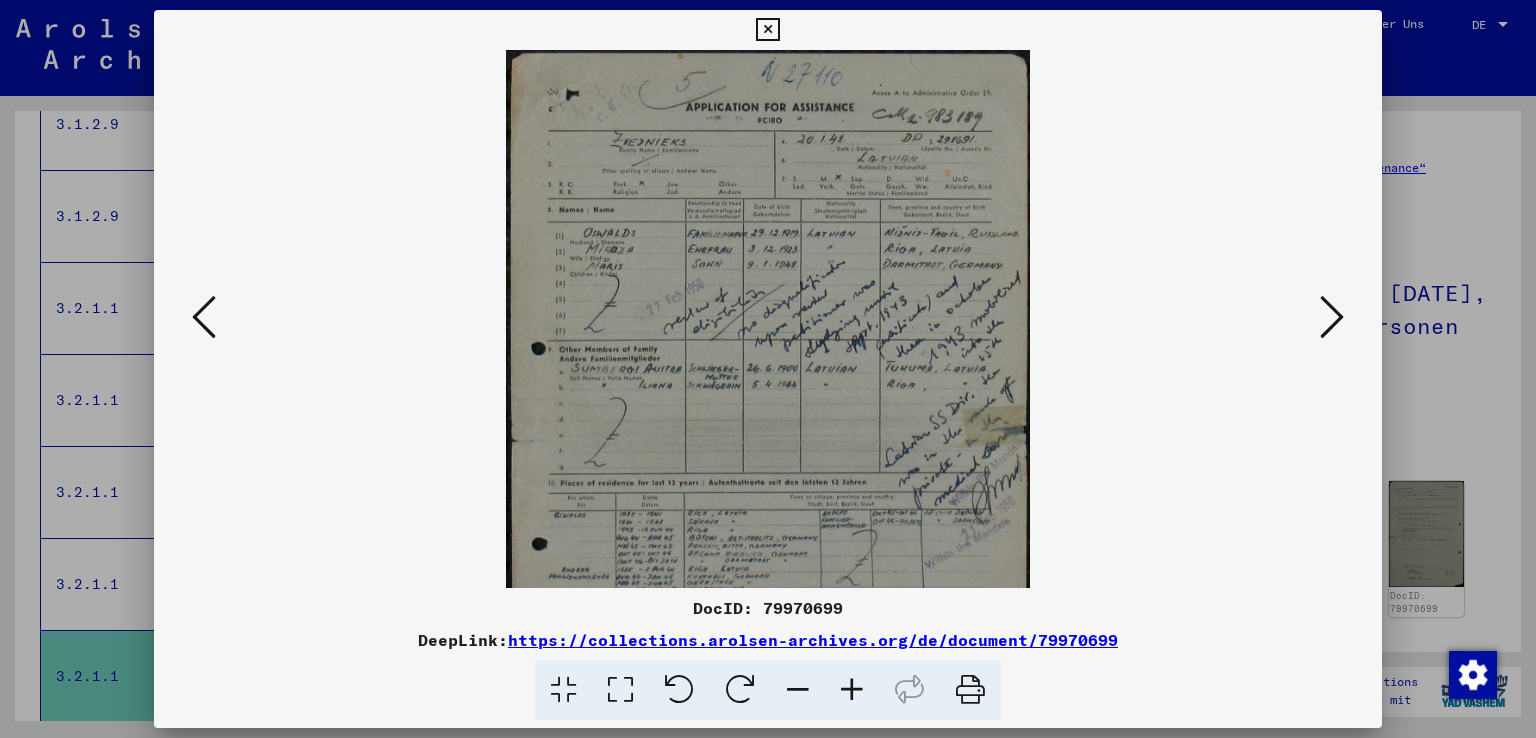 click at bounding box center [852, 690] 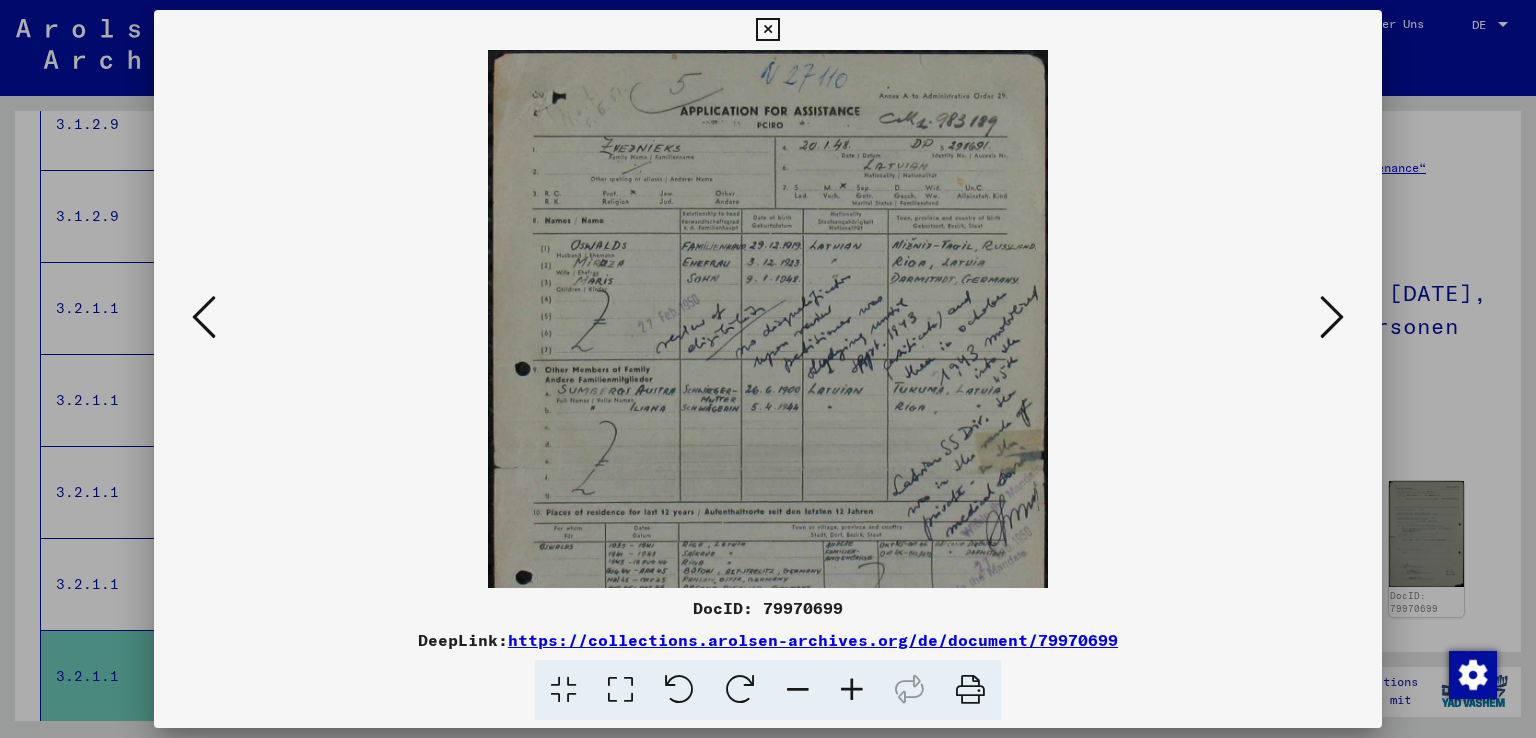 click at bounding box center (852, 690) 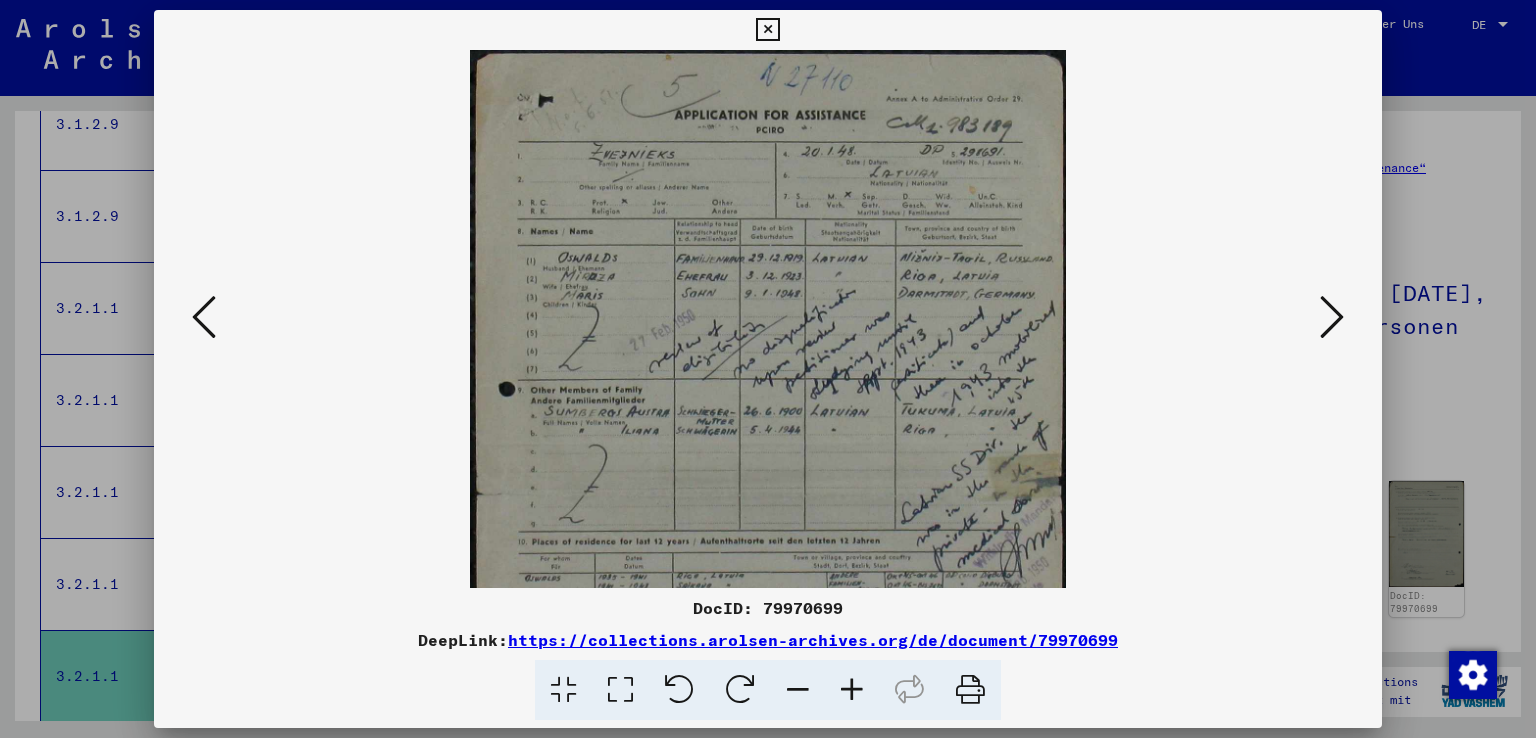 click at bounding box center (852, 690) 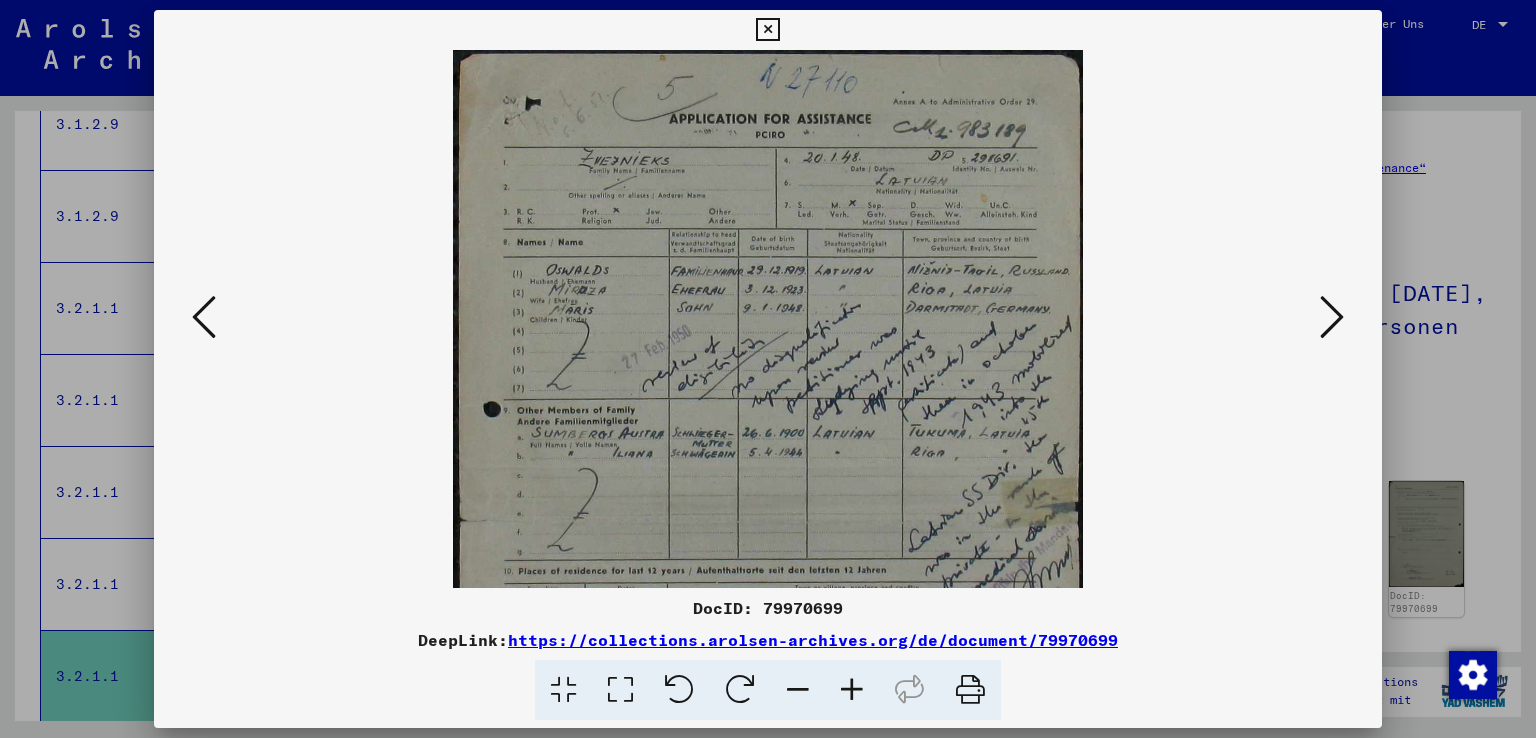 click at bounding box center (852, 690) 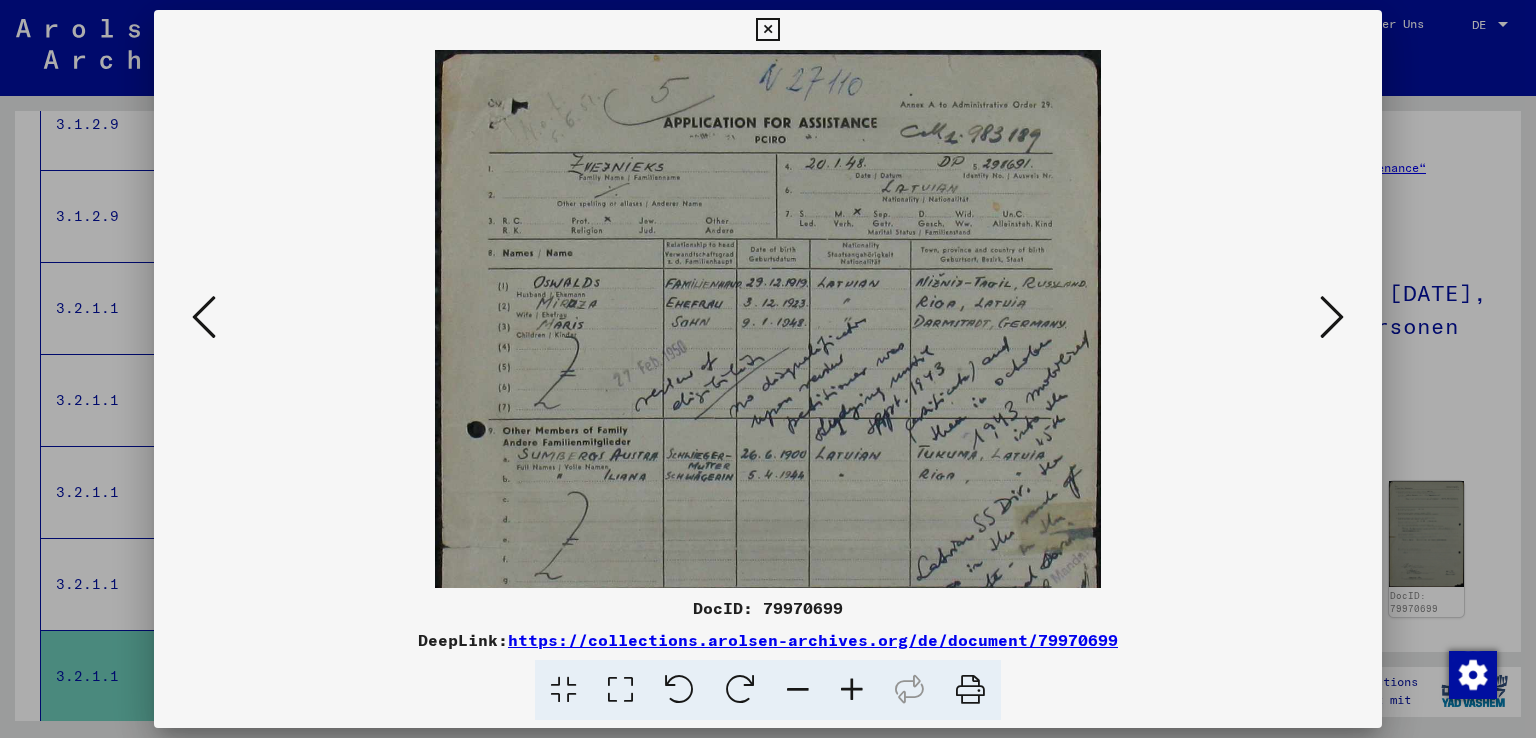 click at bounding box center [852, 690] 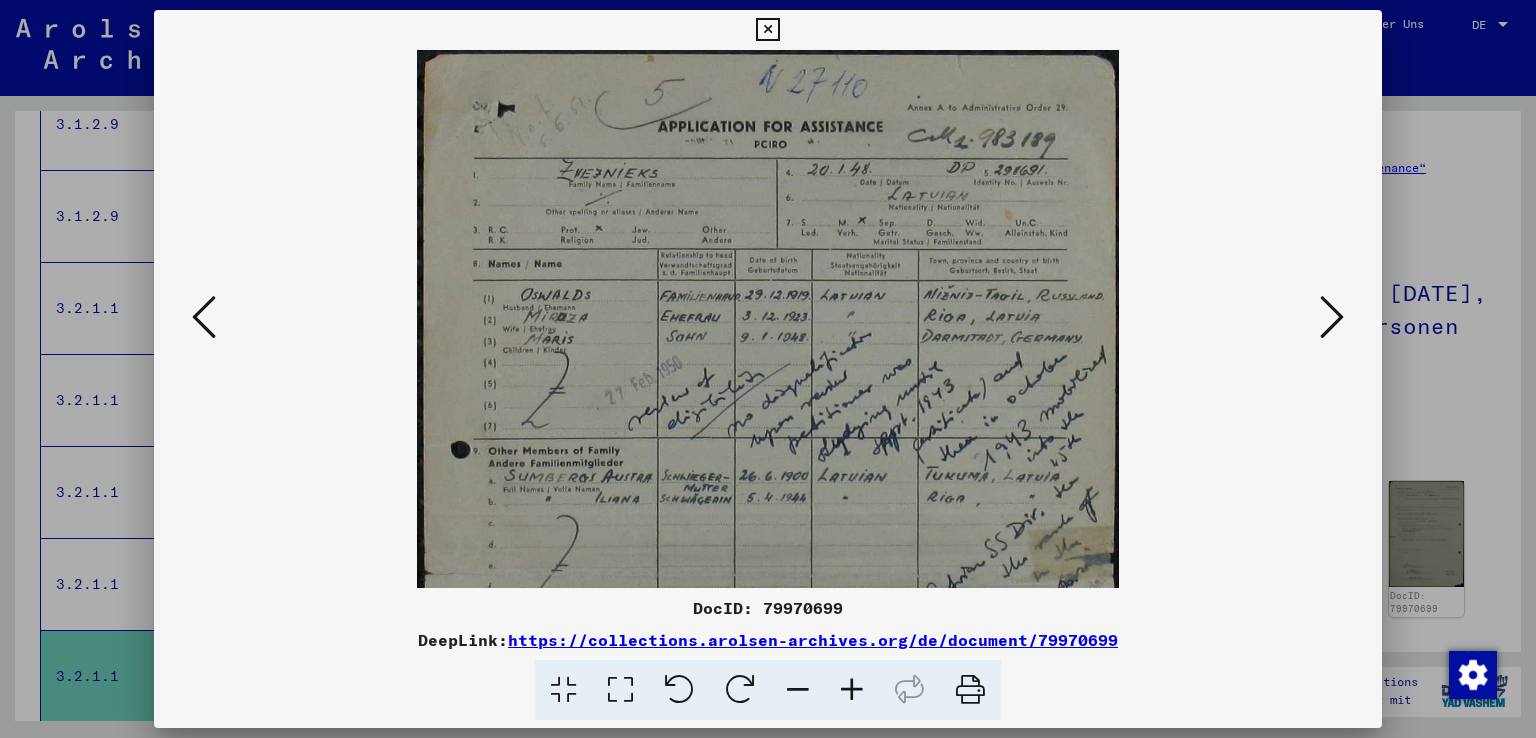 click at bounding box center (852, 690) 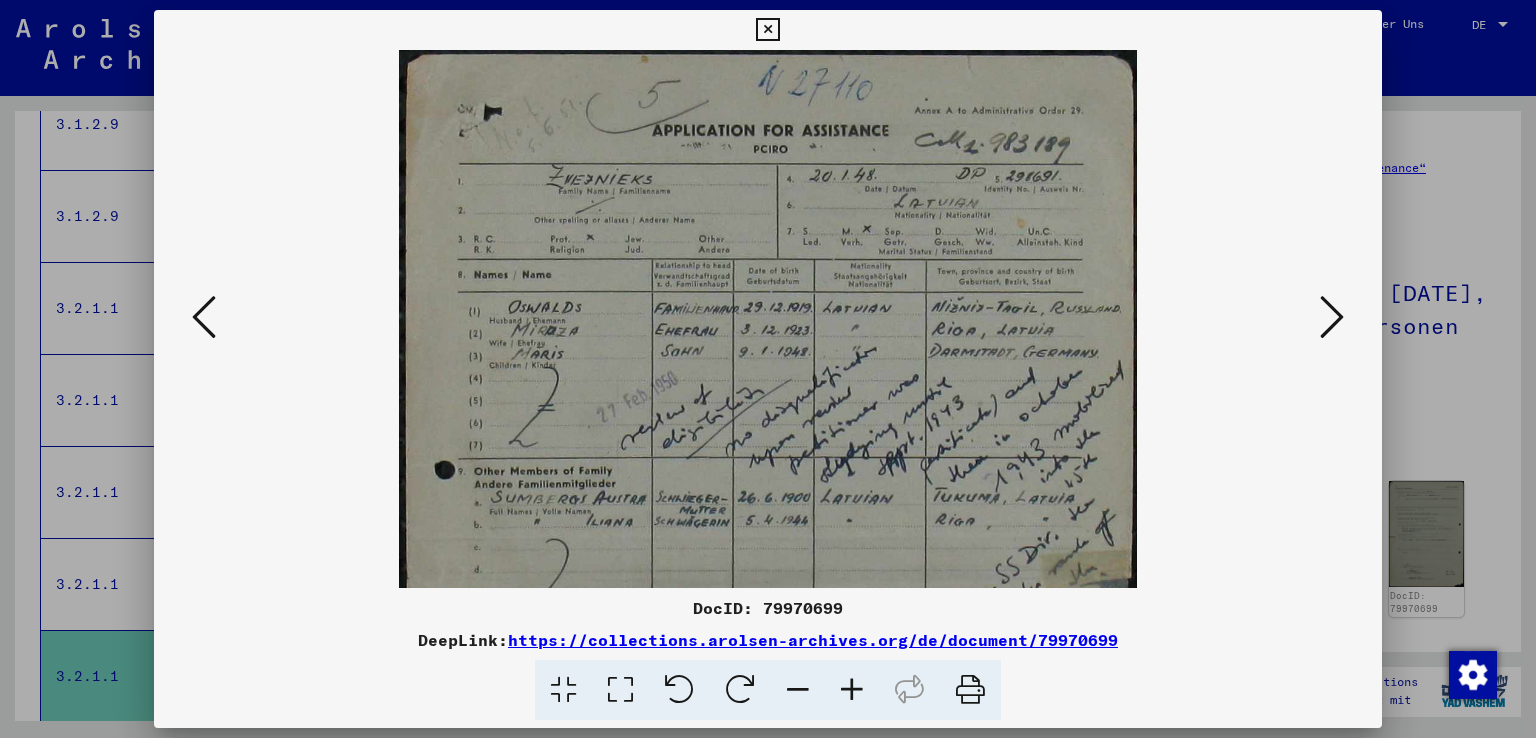 click at bounding box center [852, 690] 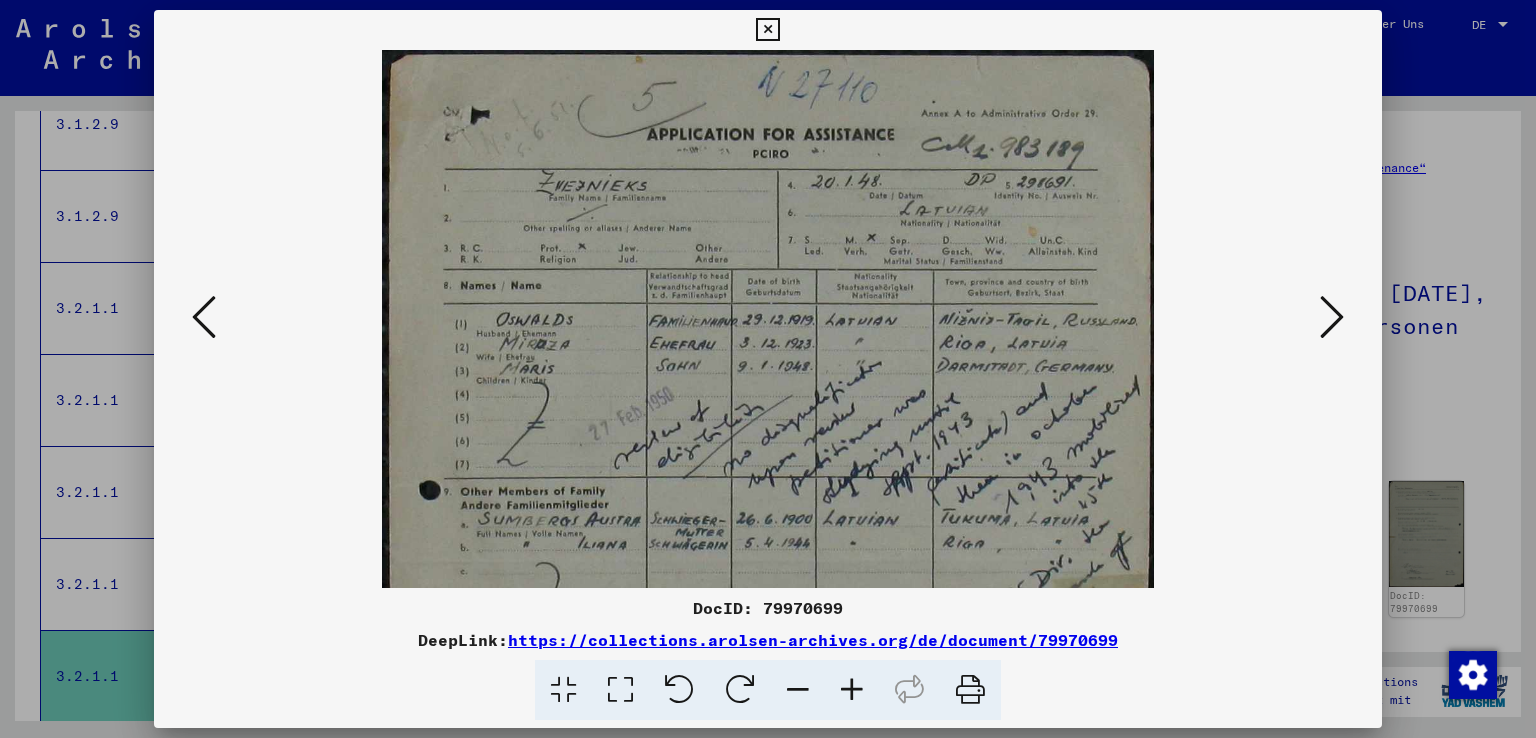 click at bounding box center (852, 690) 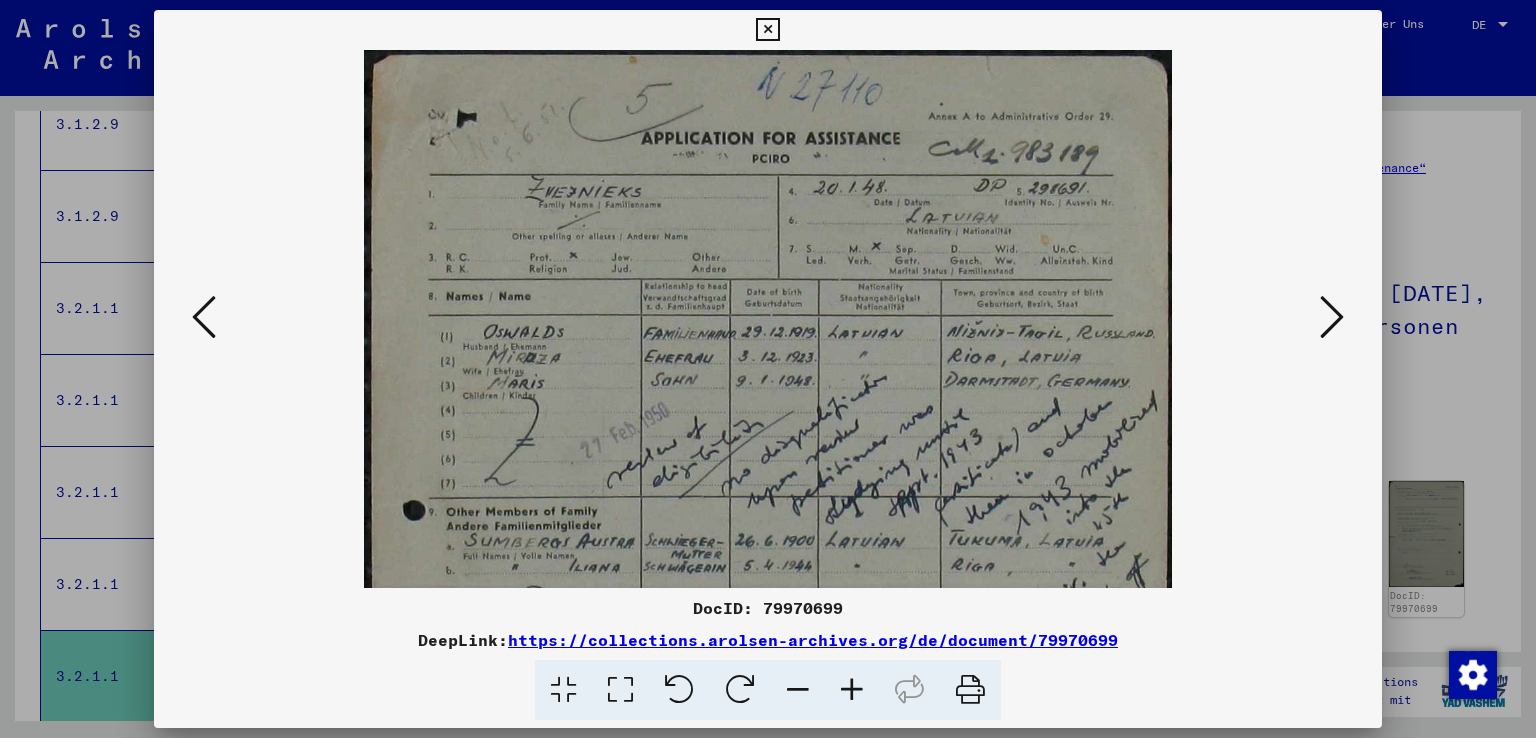 click at bounding box center (852, 690) 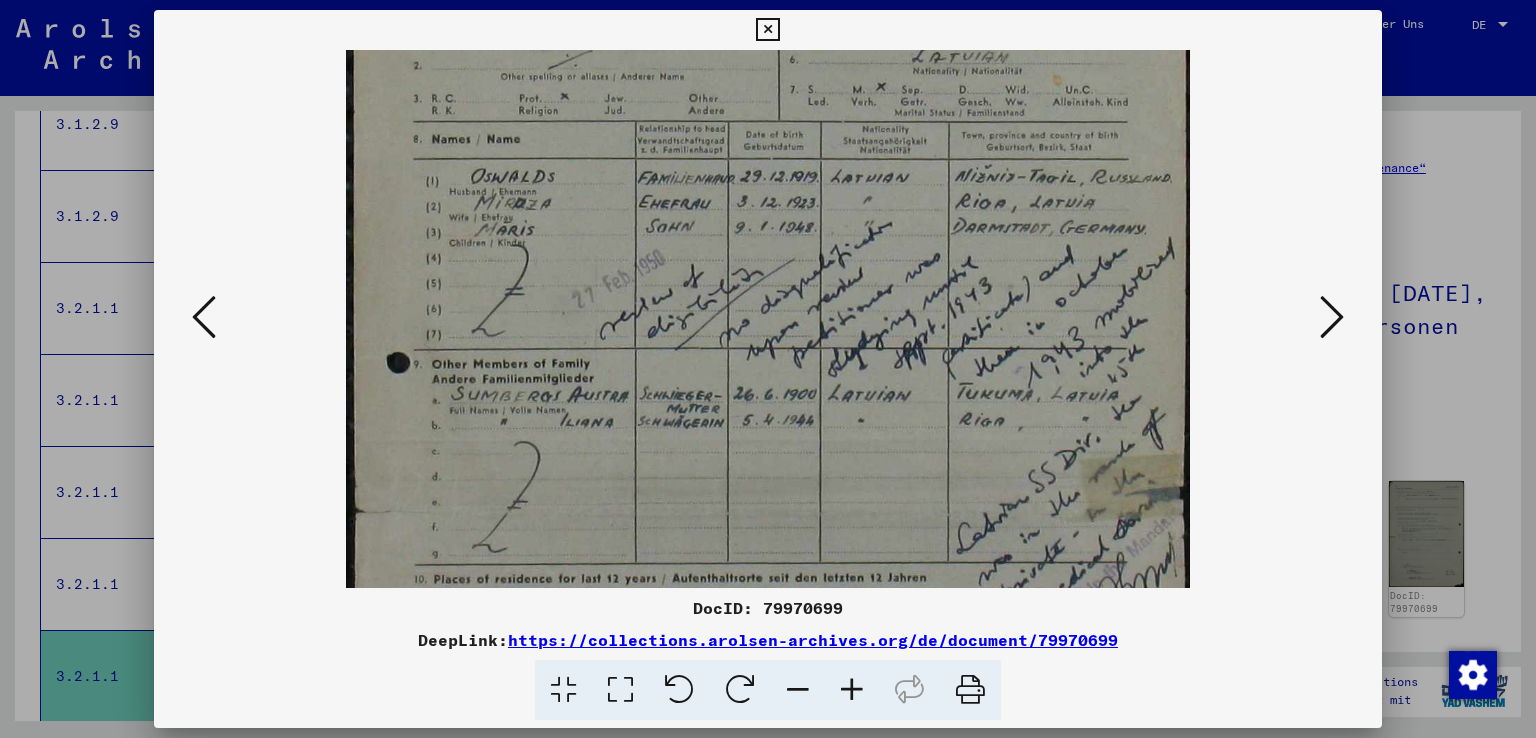 drag, startPoint x: 616, startPoint y: 530, endPoint x: 600, endPoint y: 285, distance: 245.5219 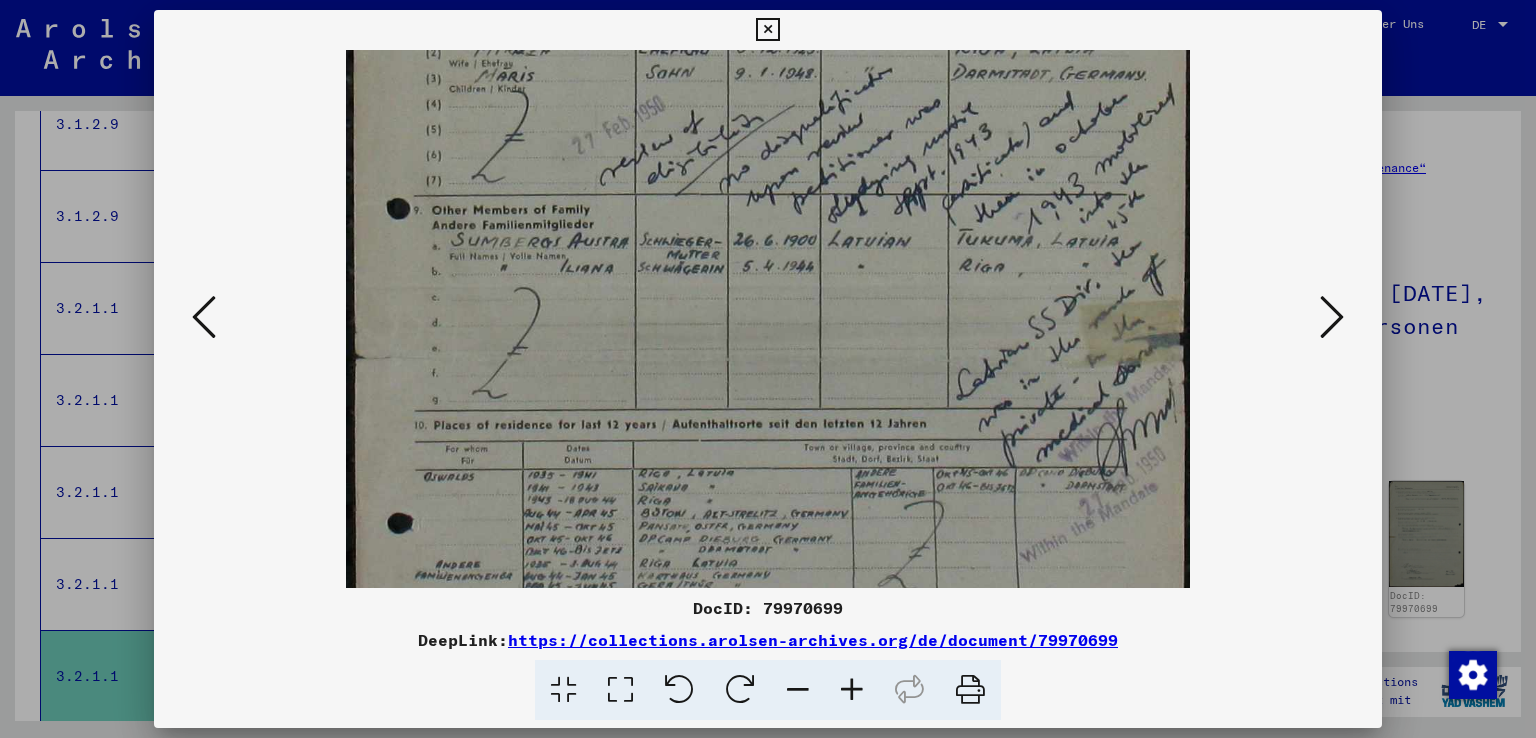 scroll, scrollTop: 474, scrollLeft: 0, axis: vertical 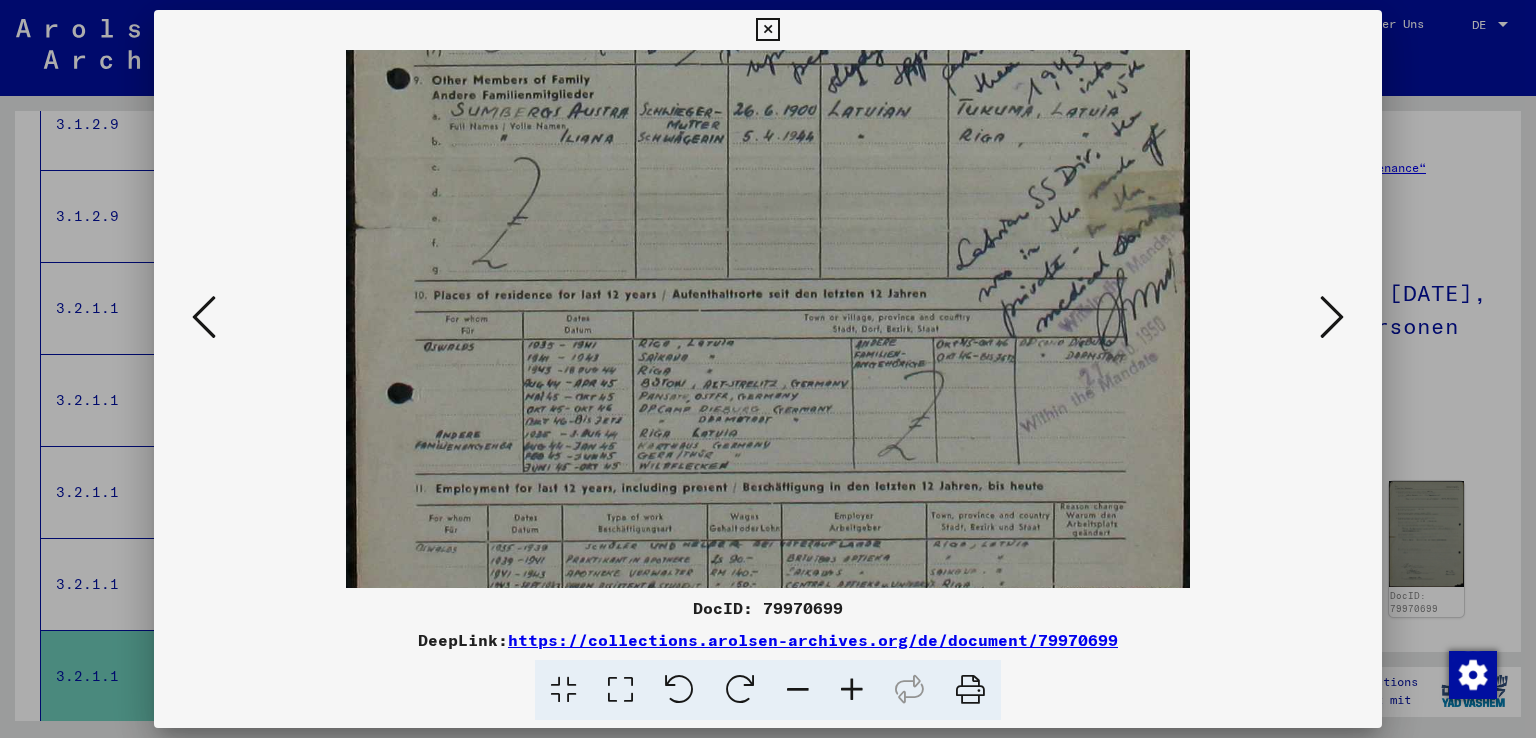 drag, startPoint x: 674, startPoint y: 439, endPoint x: 667, endPoint y: 207, distance: 232.10558 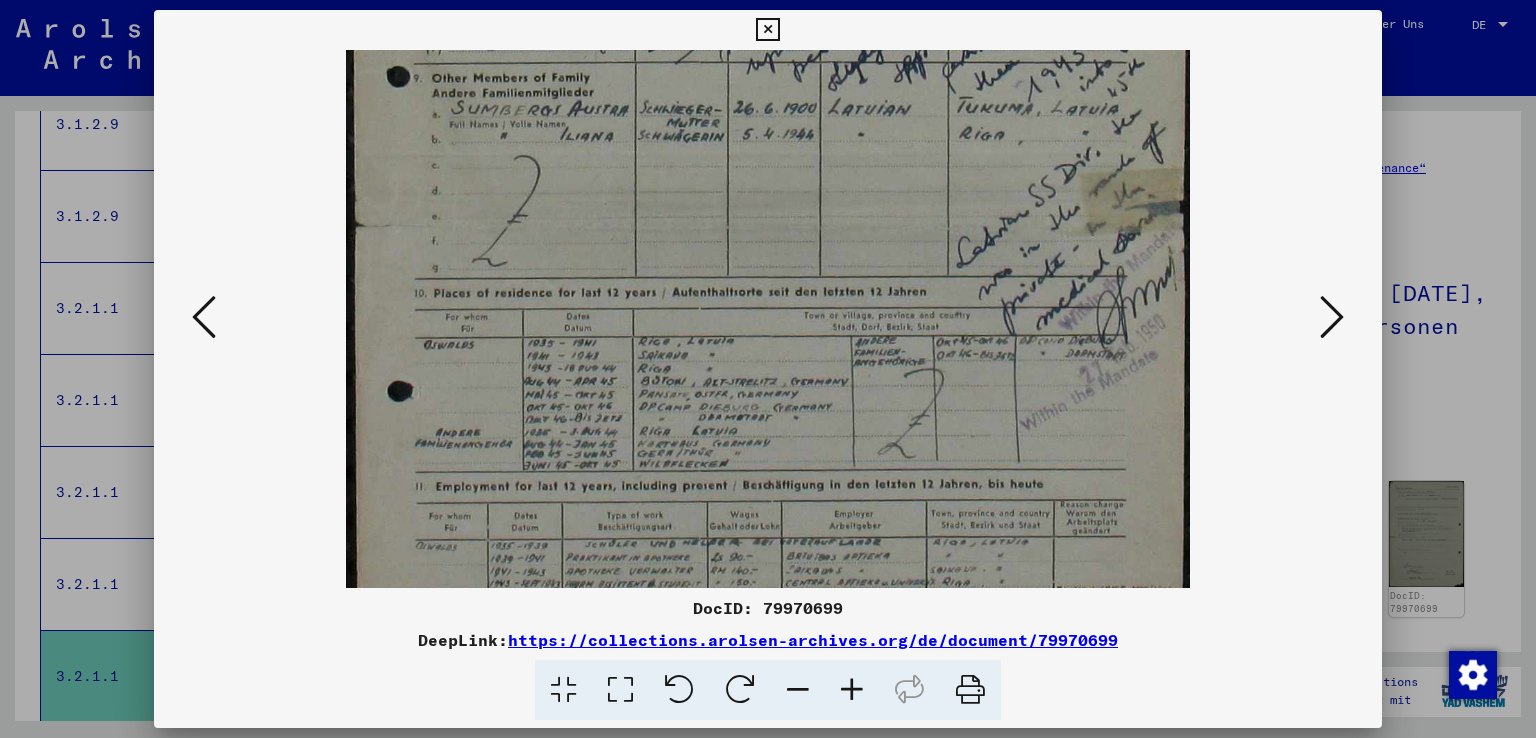 click at bounding box center [768, 190] 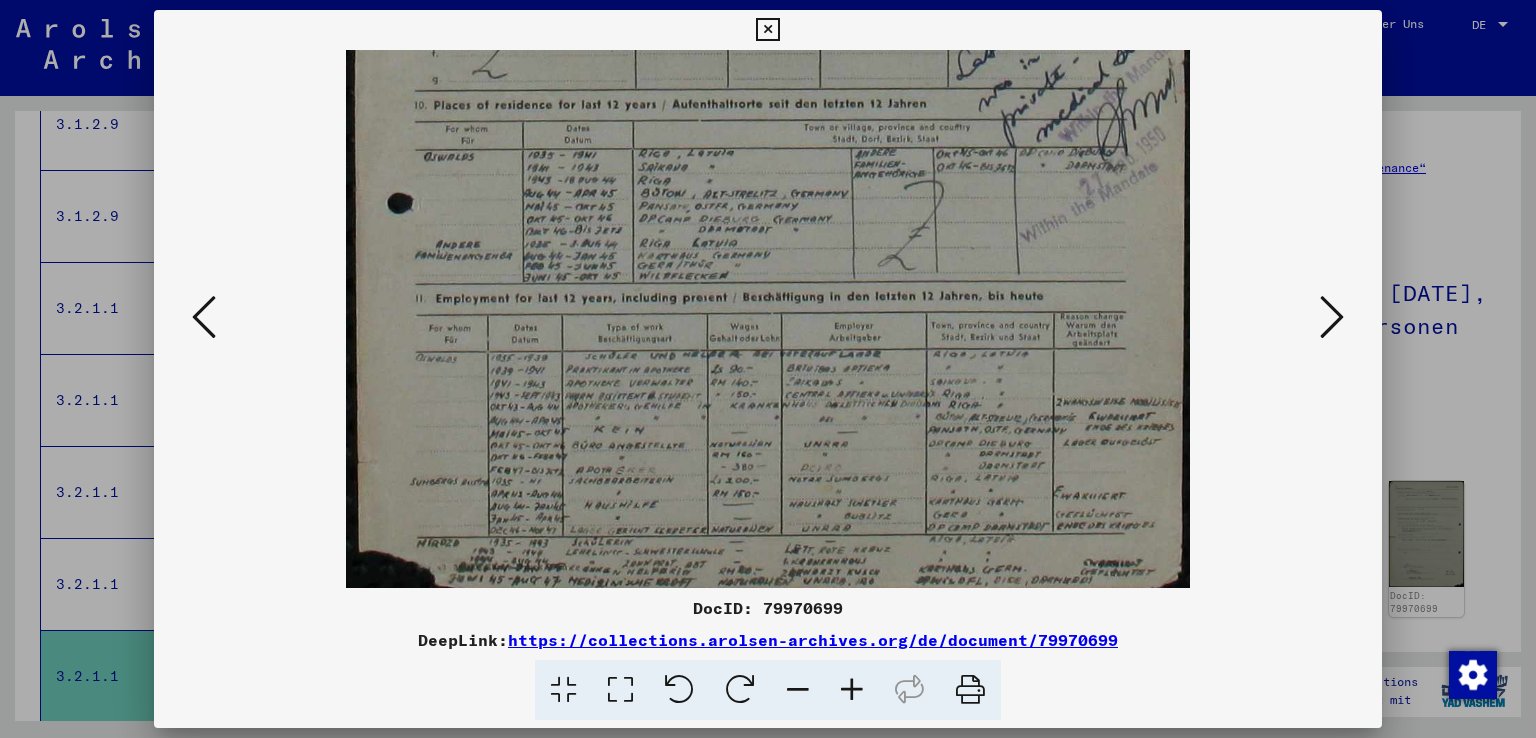 drag, startPoint x: 689, startPoint y: 514, endPoint x: 687, endPoint y: 343, distance: 171.01169 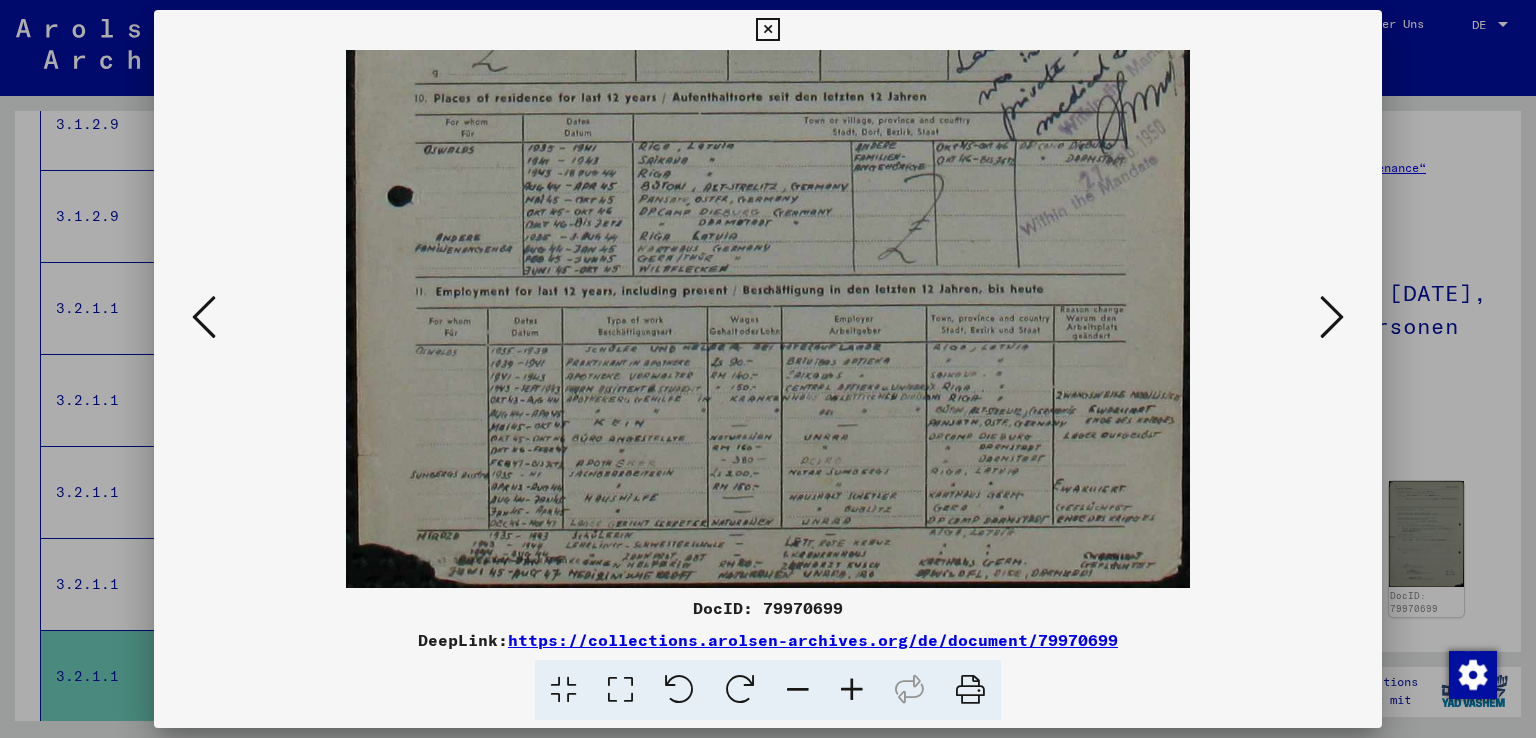 click at bounding box center [1332, 317] 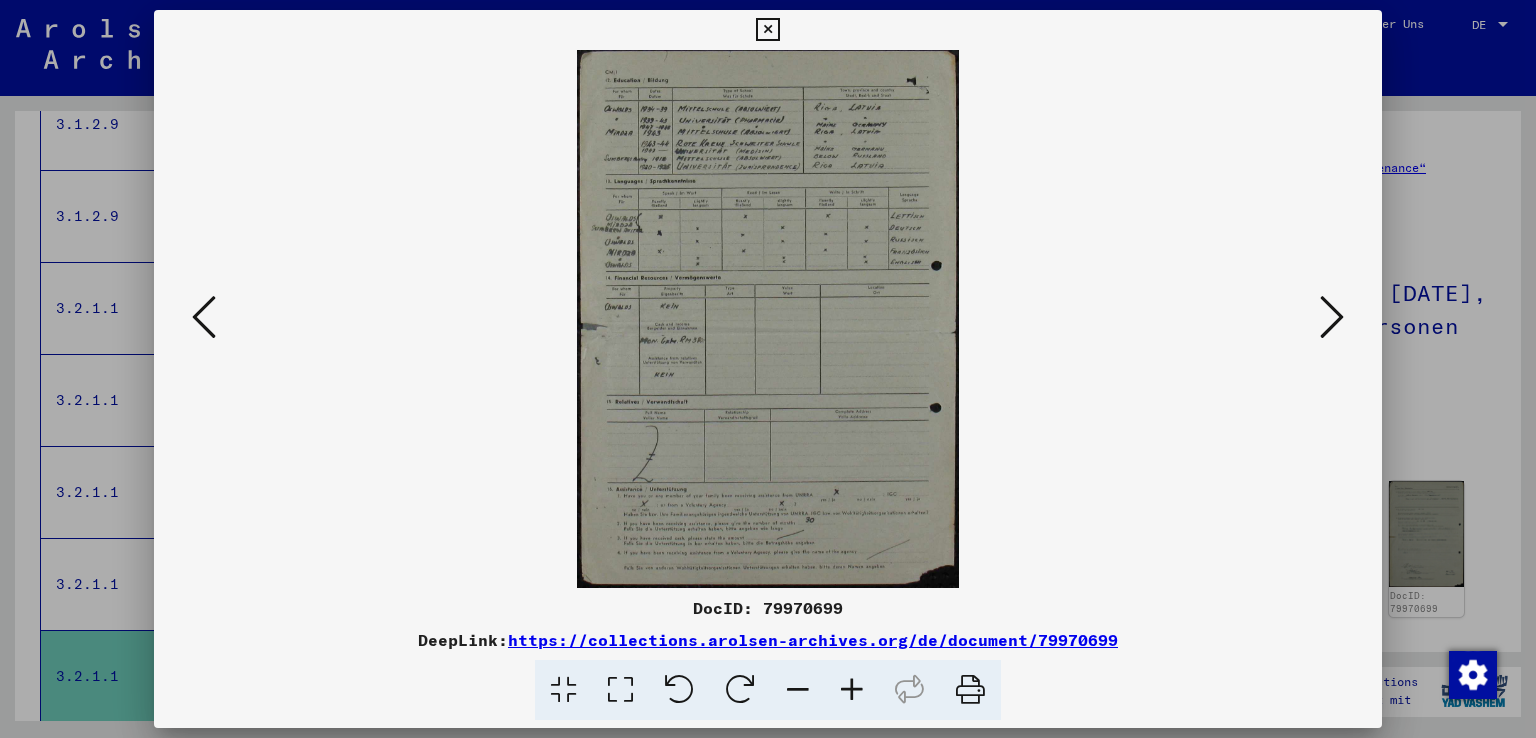 click at bounding box center [1332, 317] 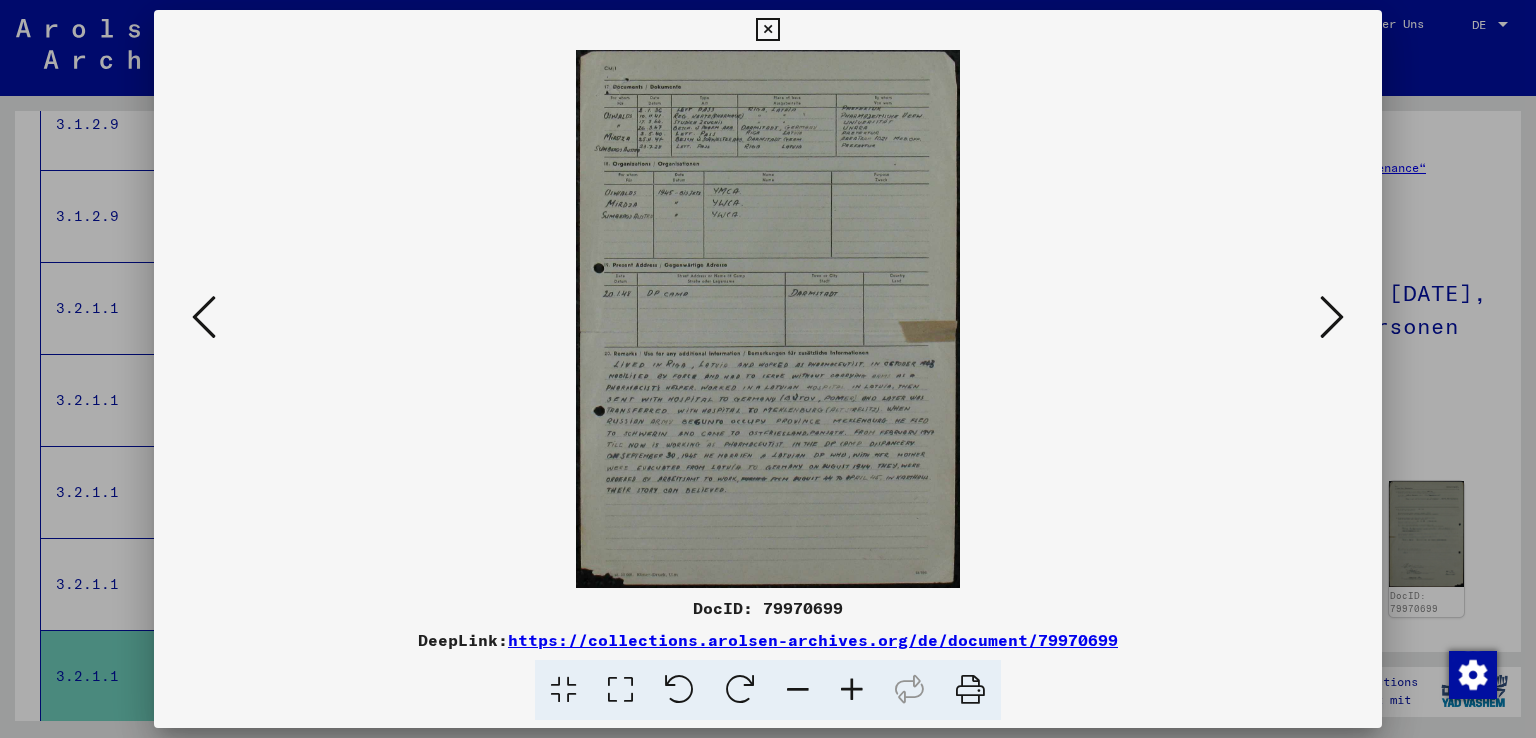 click at bounding box center [1332, 317] 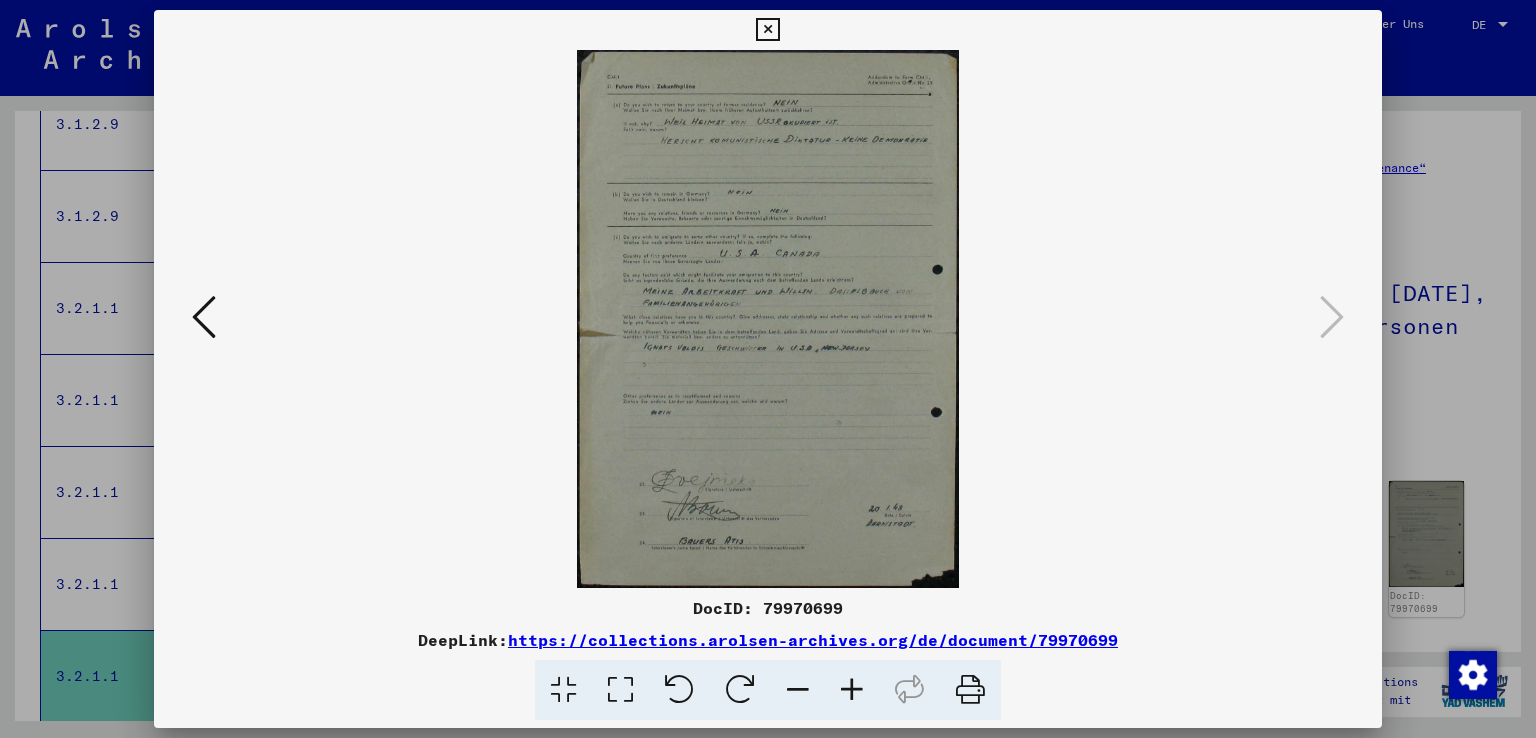 click at bounding box center (767, 30) 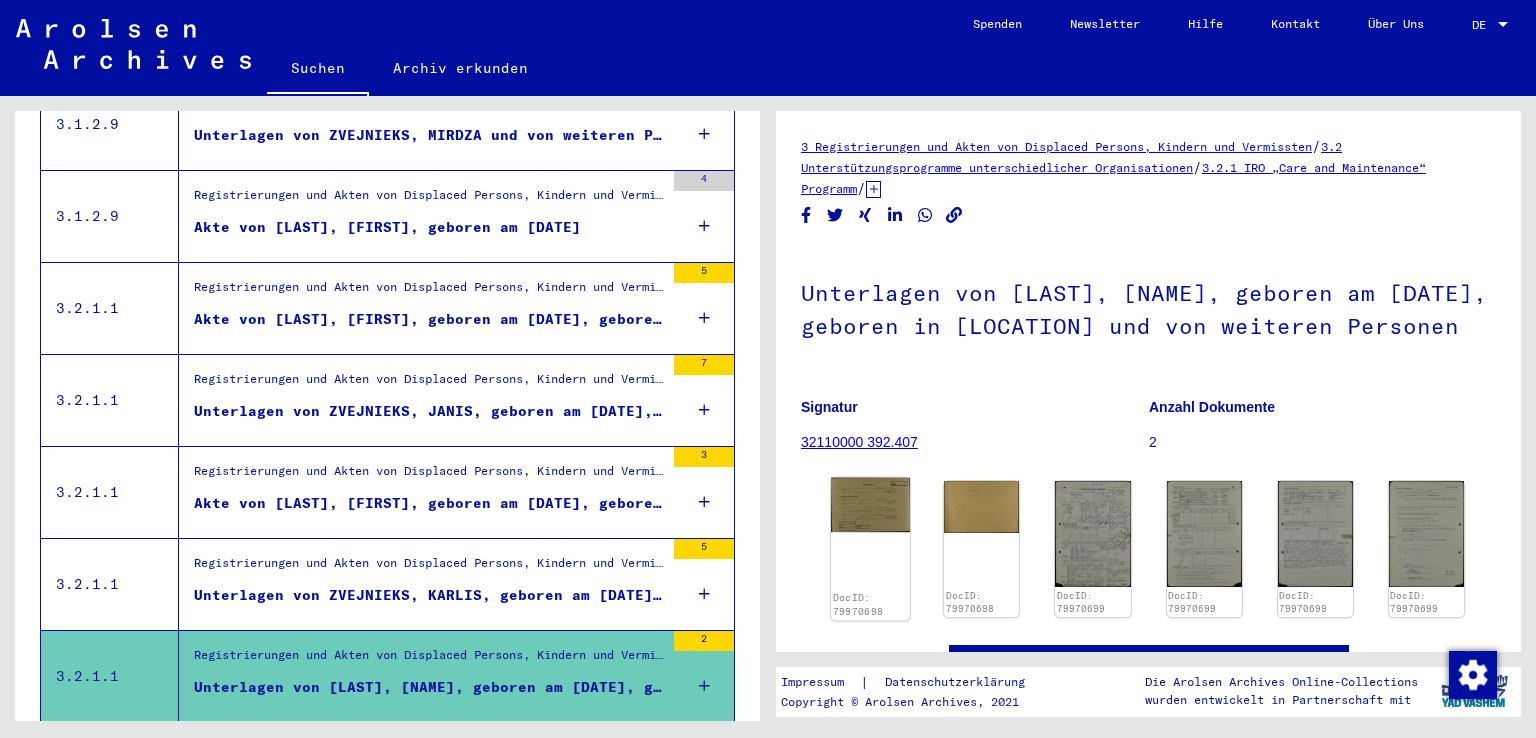 click 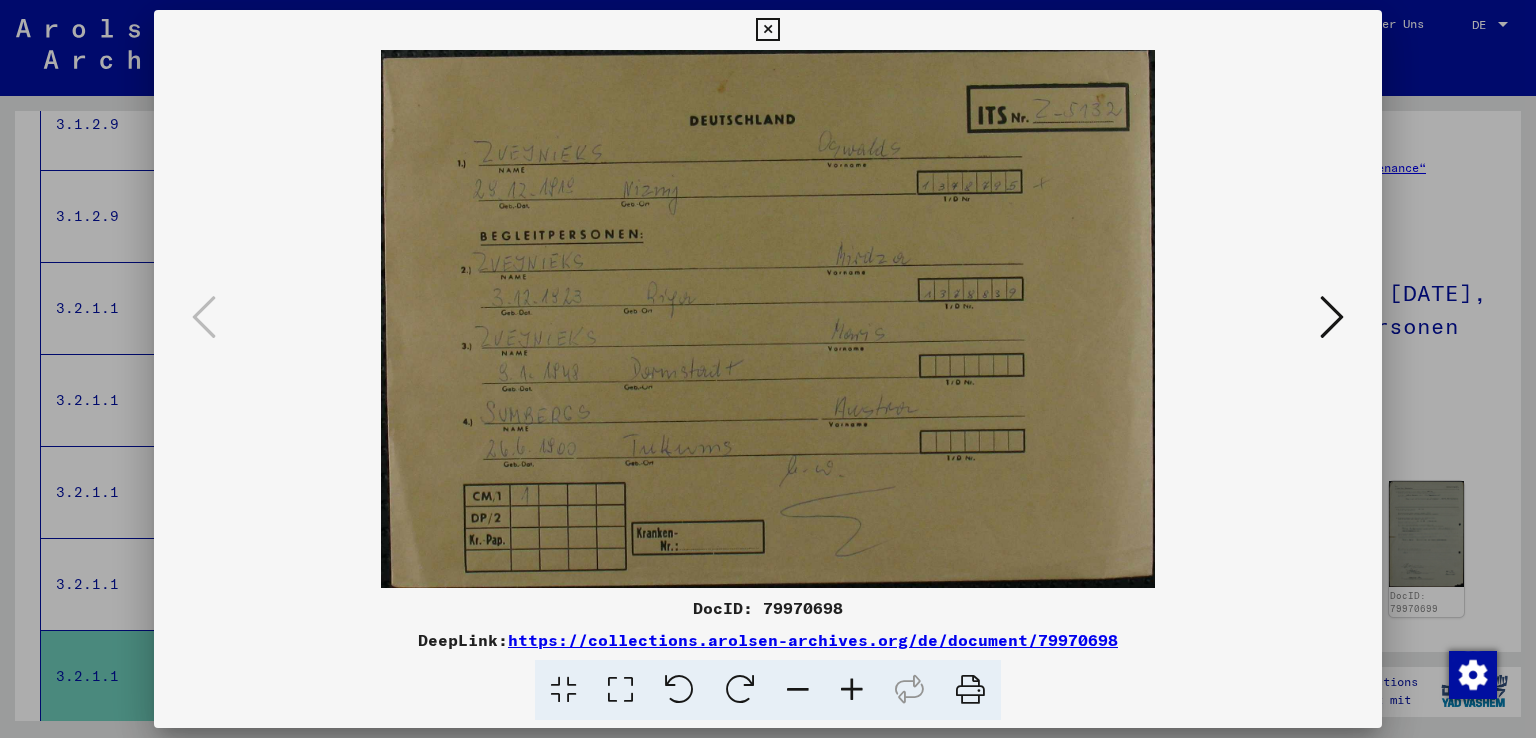 click at bounding box center [767, 30] 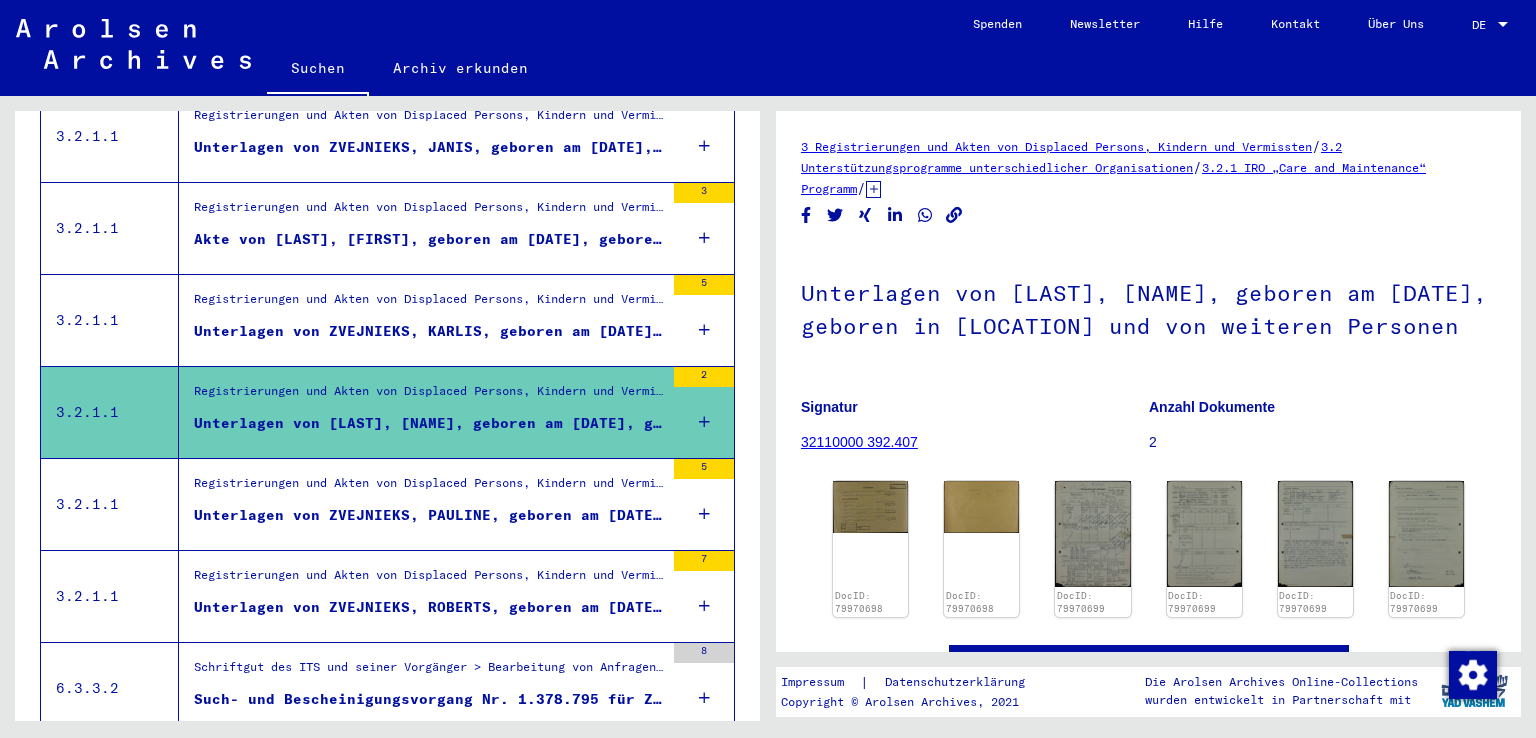 scroll, scrollTop: 1020, scrollLeft: 0, axis: vertical 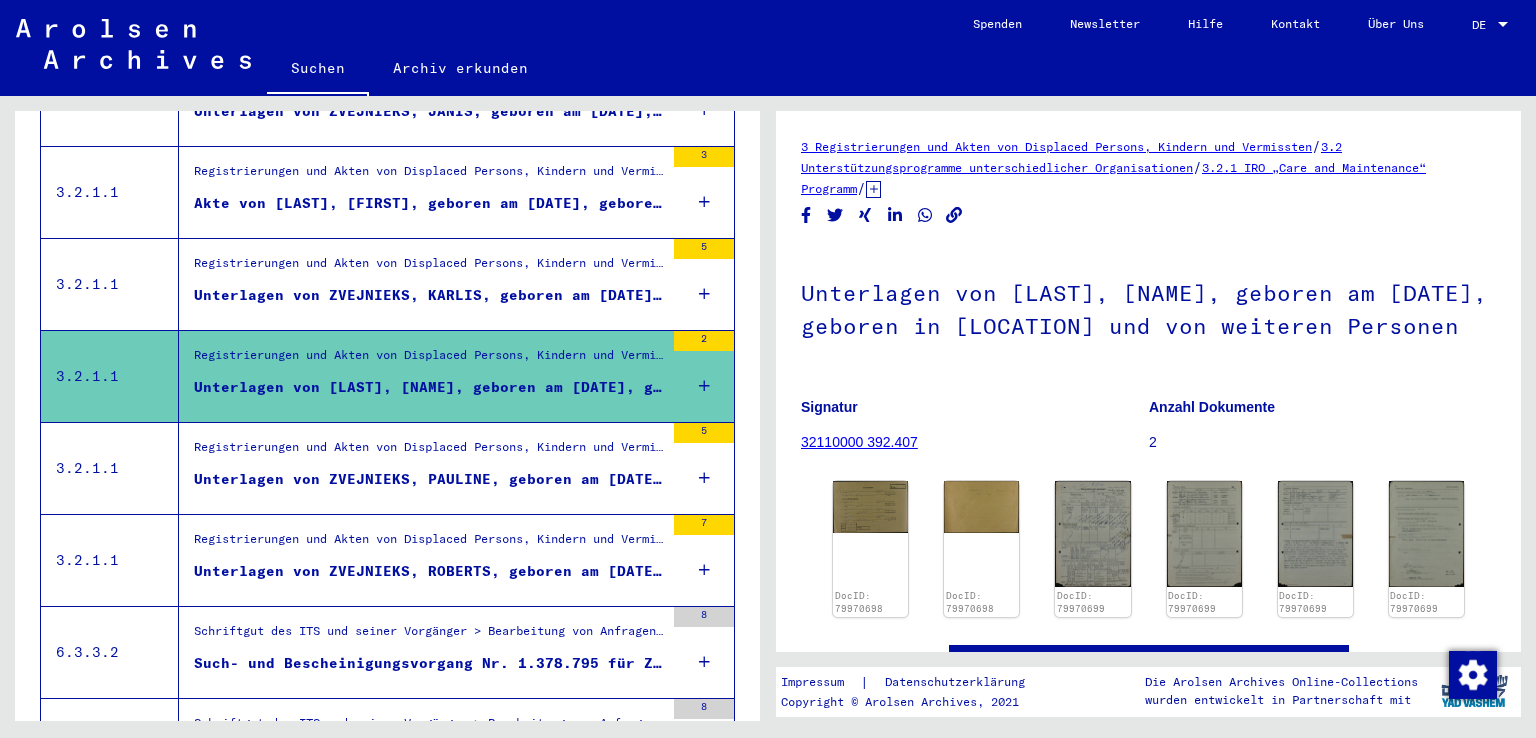 click on "Unterlagen von ZVEJNIEKS, PAULINE, geboren am [DATE], geboren in MALPILS und von weiteren Personen" at bounding box center (429, 479) 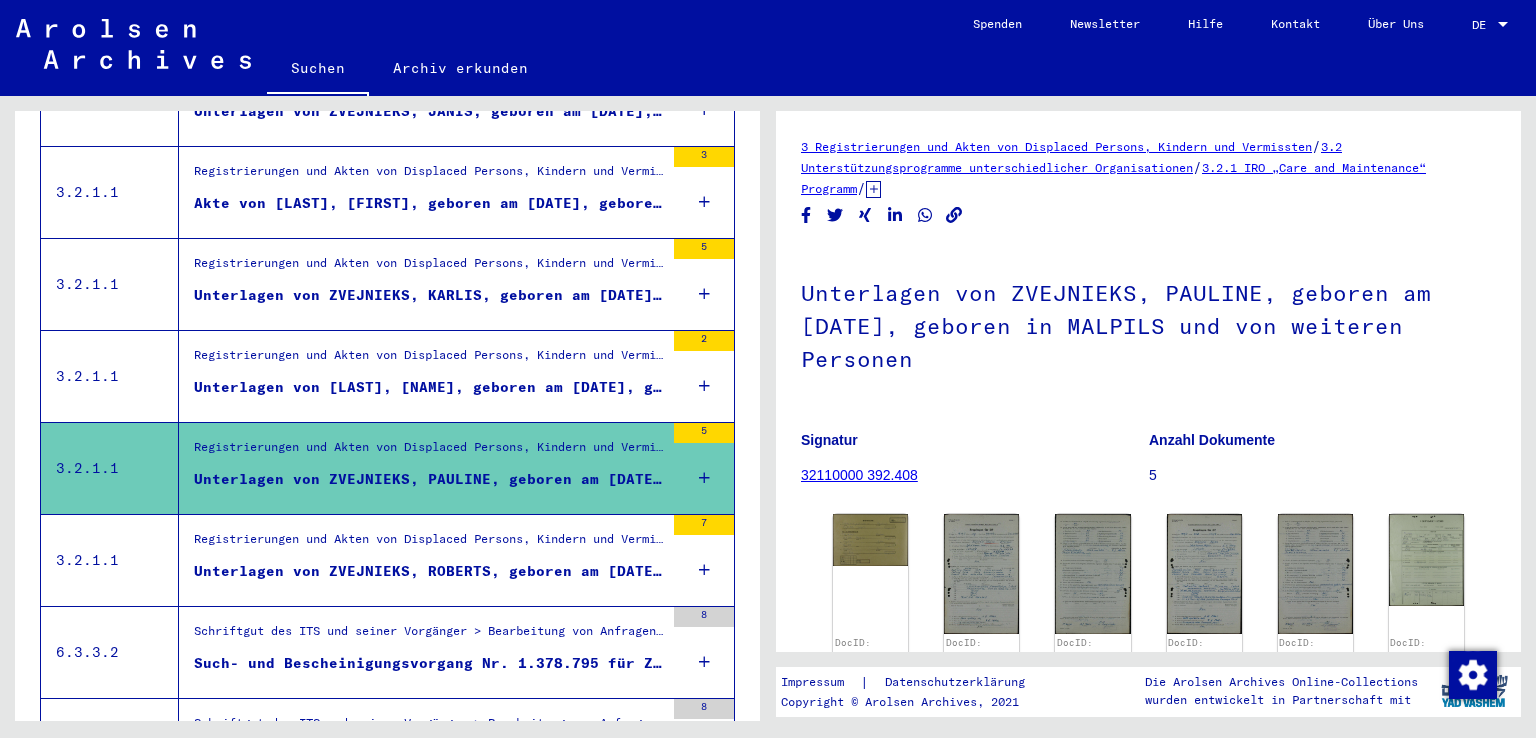 scroll, scrollTop: 0, scrollLeft: 0, axis: both 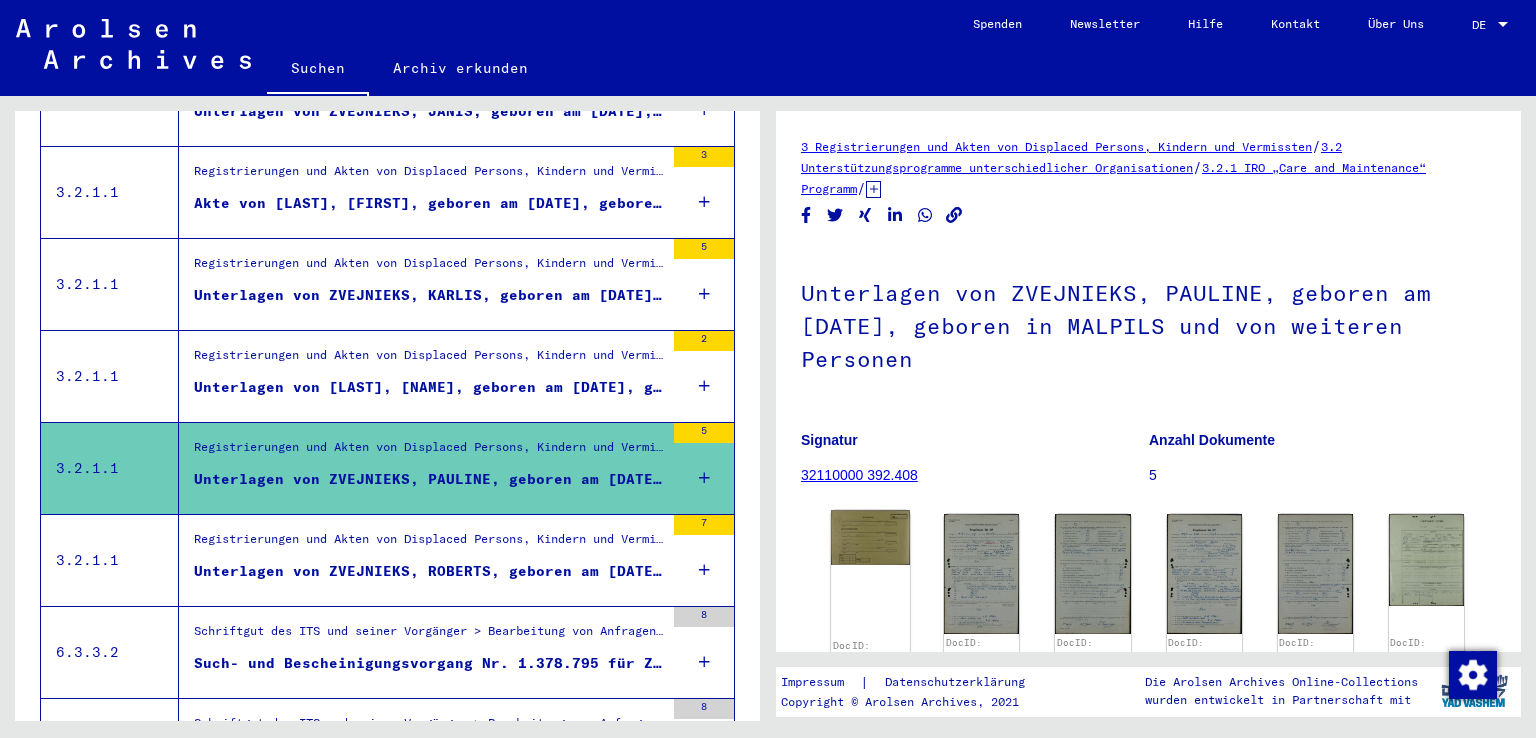 click 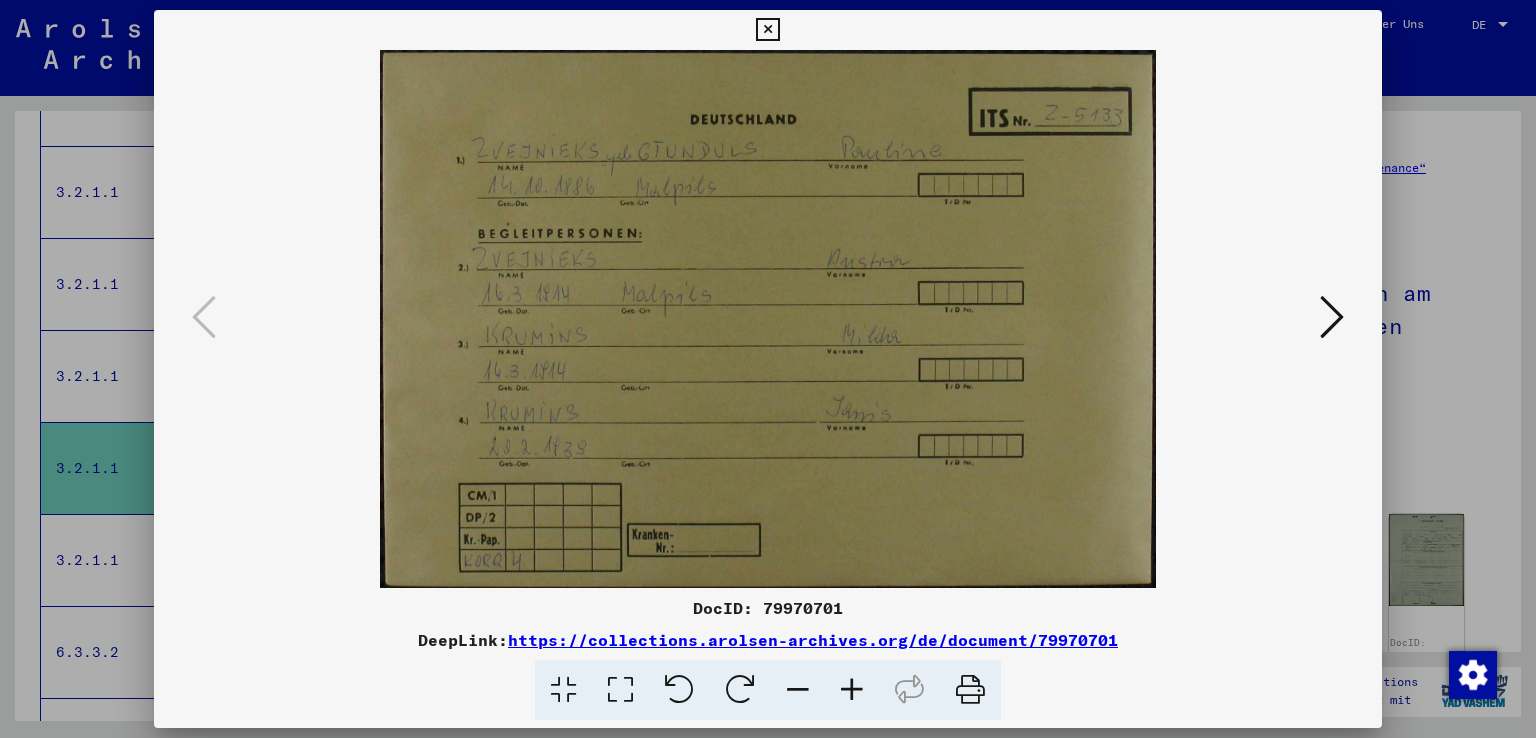 click at bounding box center [767, 30] 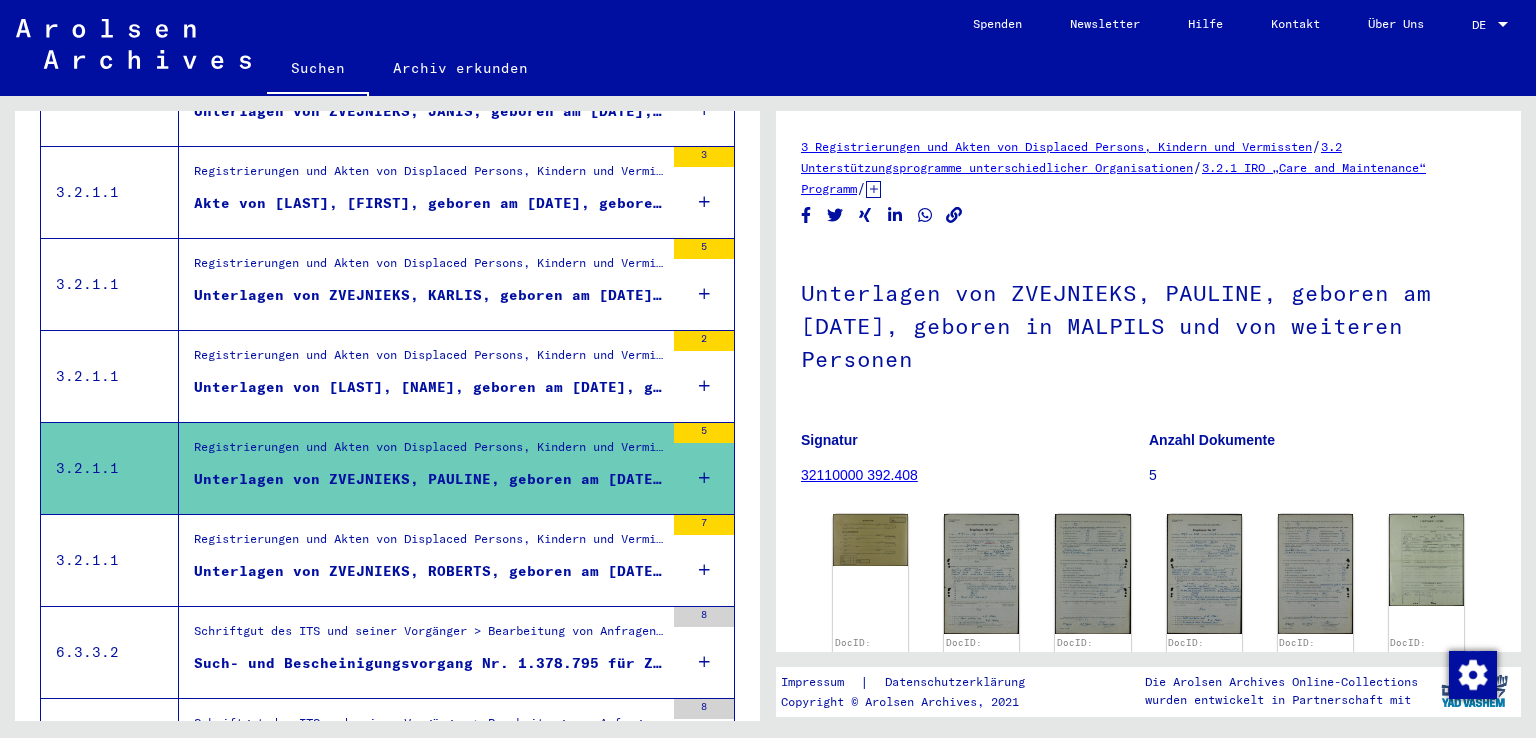 click on "Unterlagen von ZVEJNIEKS, ROBERTS, geboren am [DATE], geboren in LIVBERZE und von weiteren Personen" at bounding box center (429, 571) 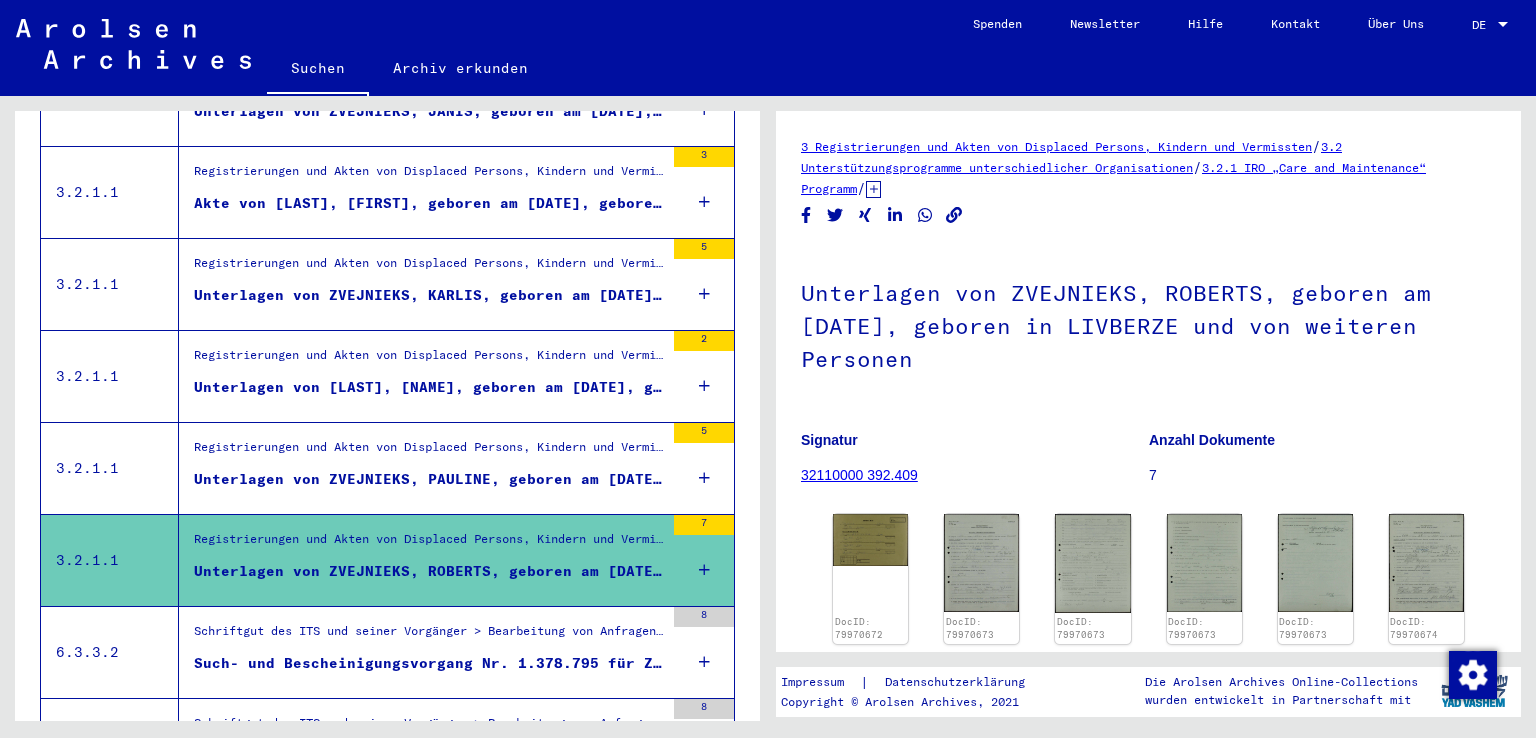 scroll, scrollTop: 0, scrollLeft: 0, axis: both 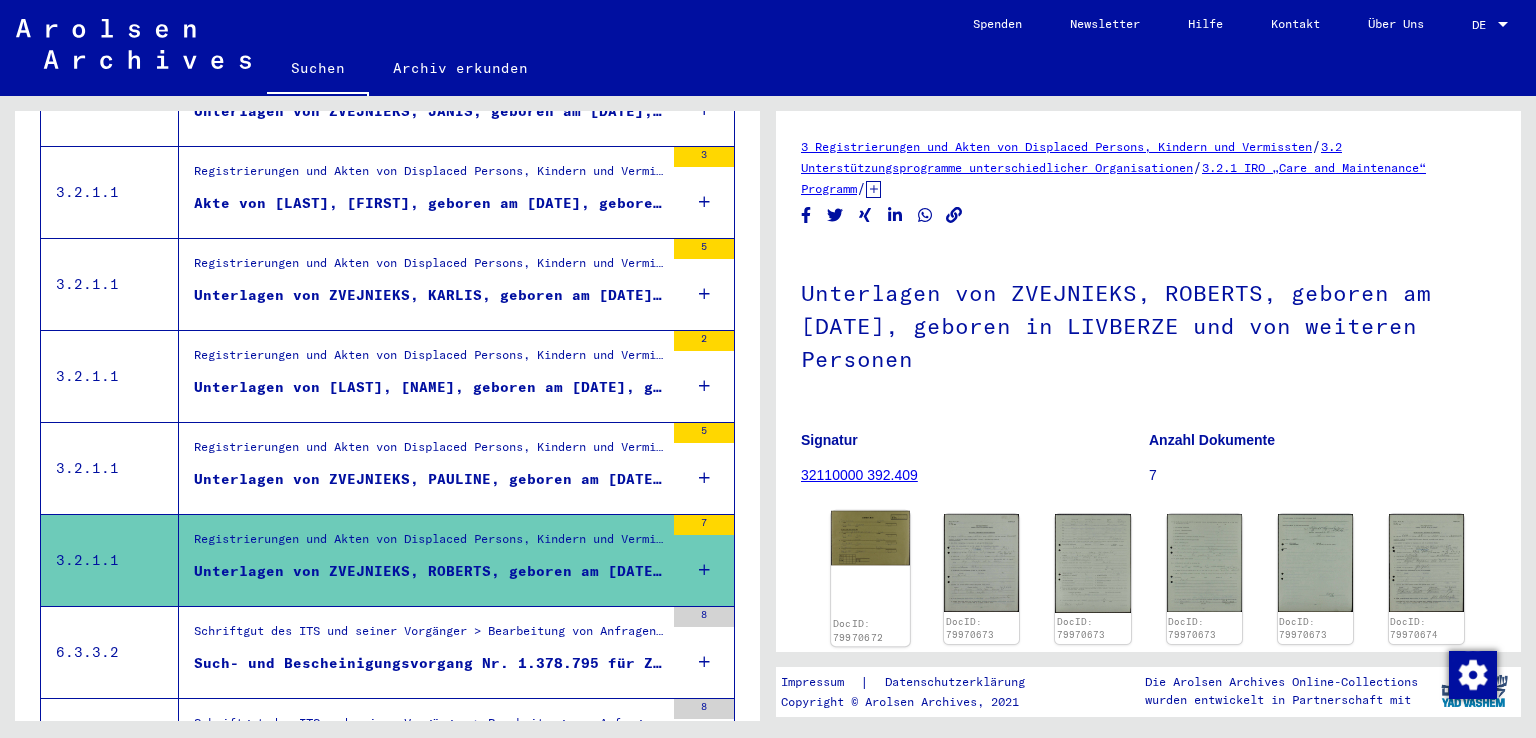 click 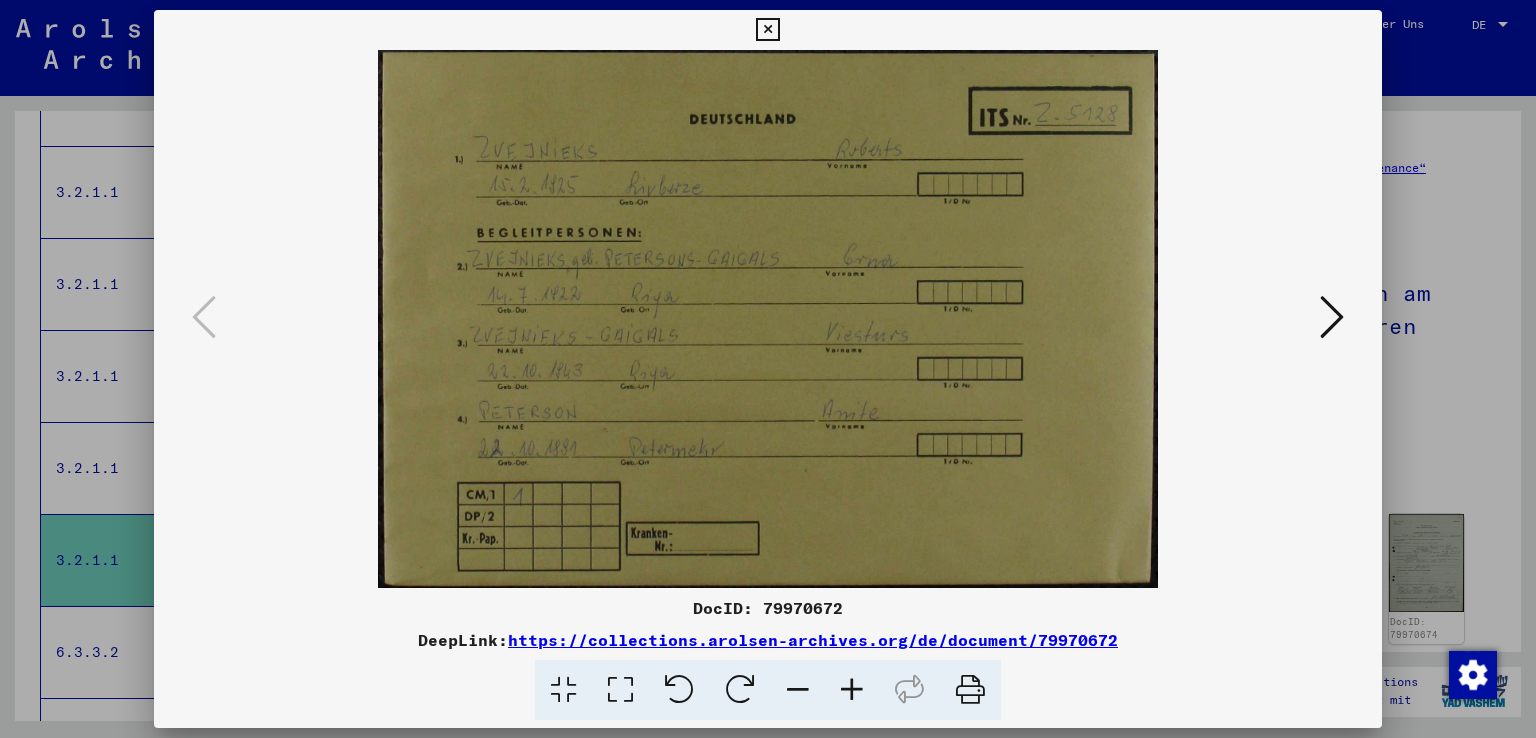click at bounding box center (767, 30) 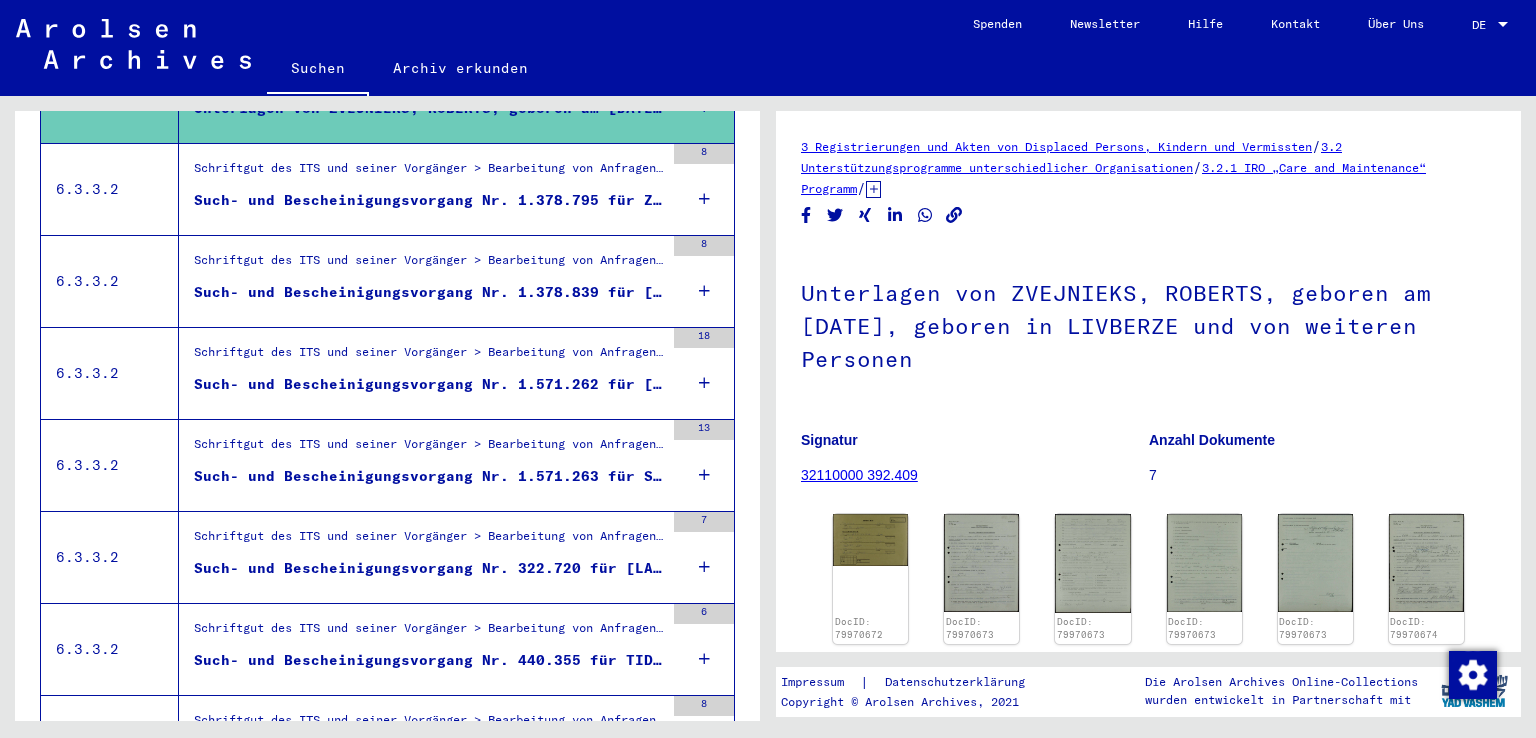 scroll, scrollTop: 1420, scrollLeft: 0, axis: vertical 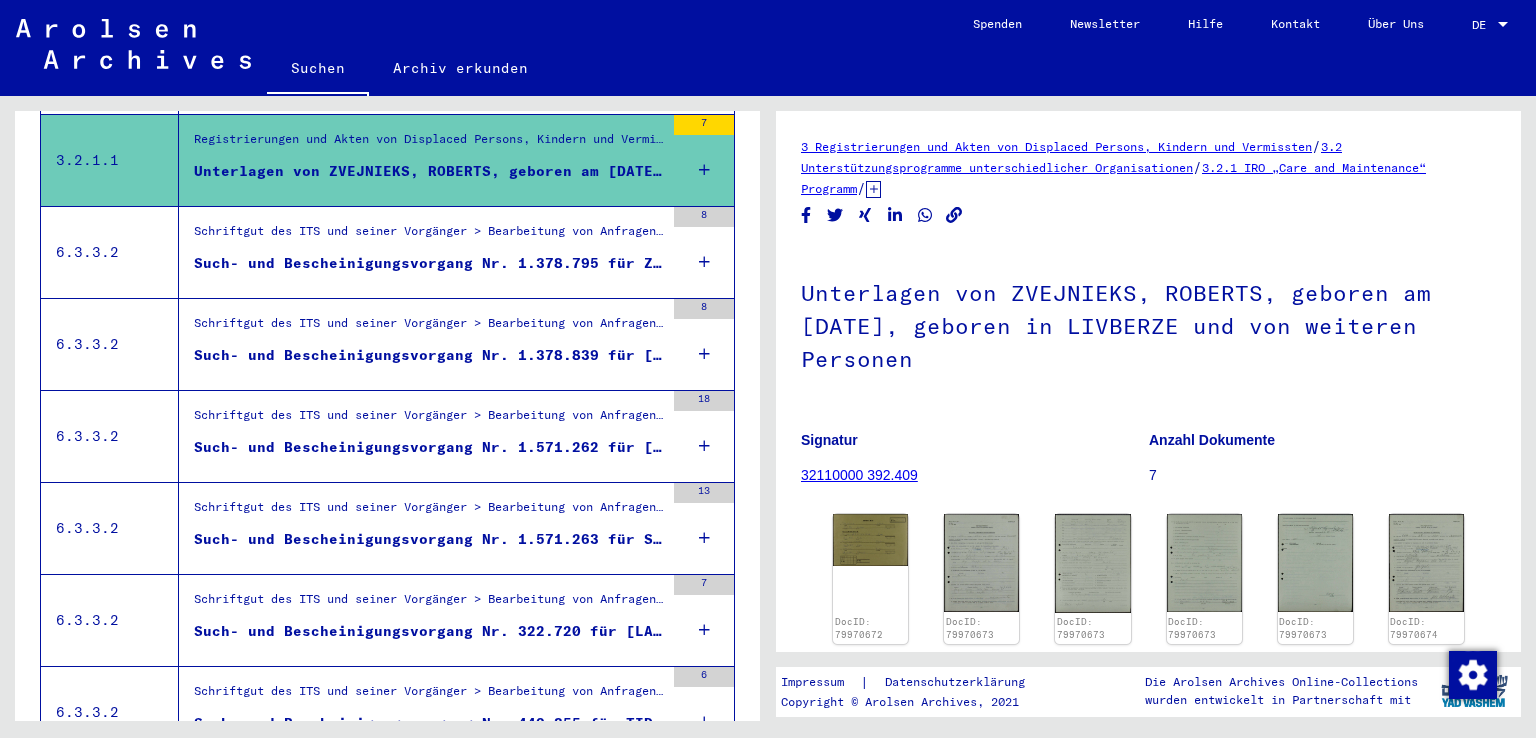 click on "Such- und Bescheinigungsvorgang Nr. 1.378.795 für ZVEJNIEKS, OSVALDS geboren [DATE]" at bounding box center (429, 263) 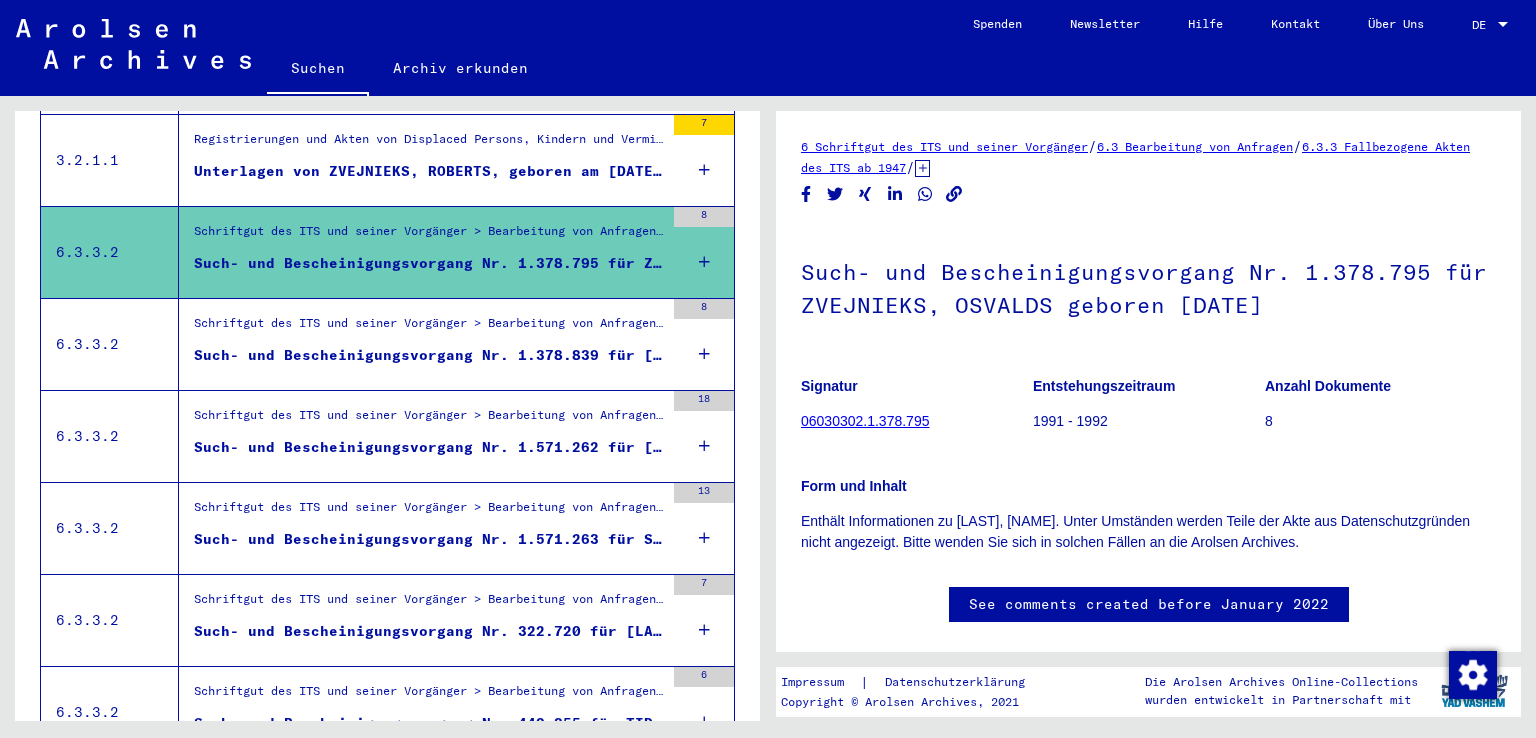 scroll, scrollTop: 0, scrollLeft: 0, axis: both 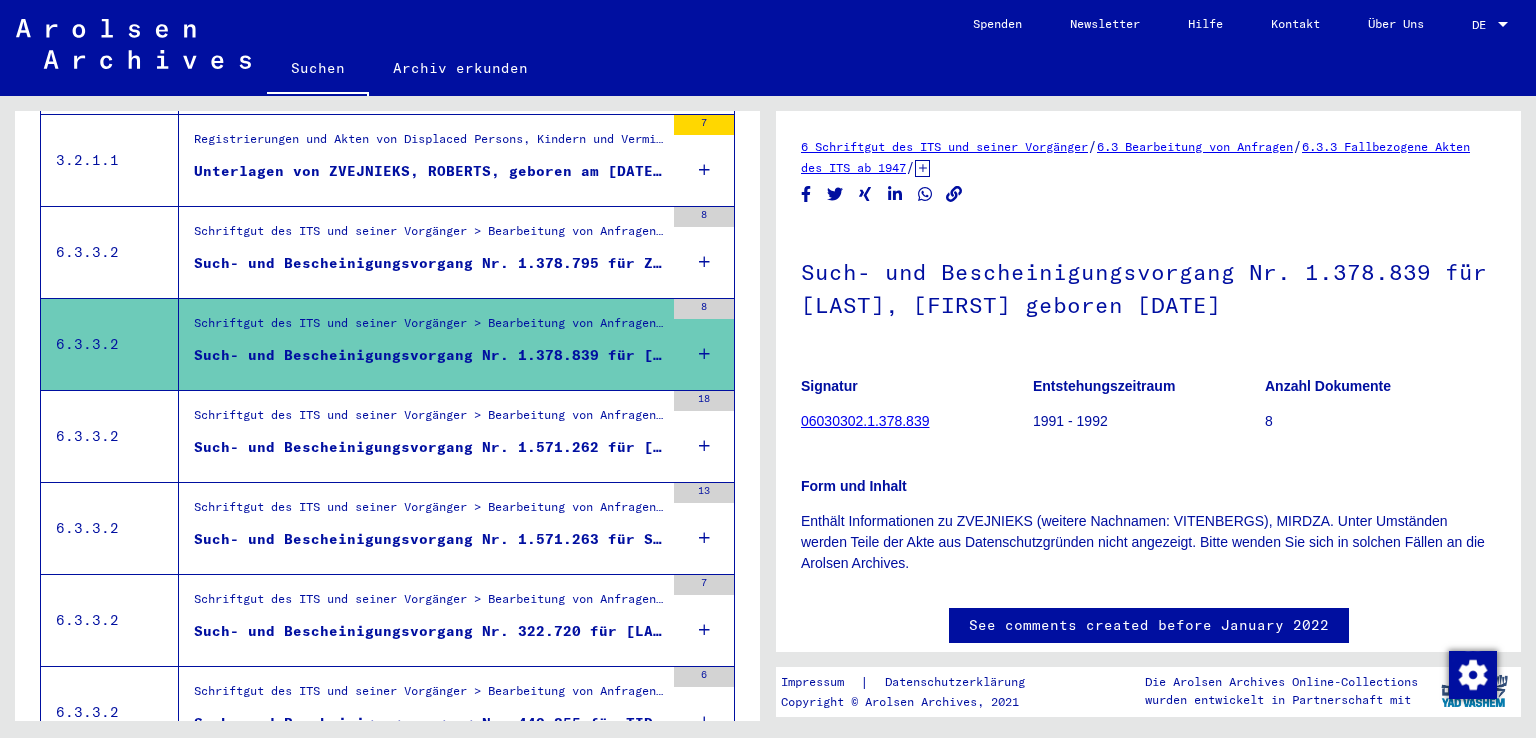 click on "Such- und Bescheinigungsvorgang Nr. 1.571.262 für [LAST], [FIRST] geboren [DATE]" at bounding box center [429, 447] 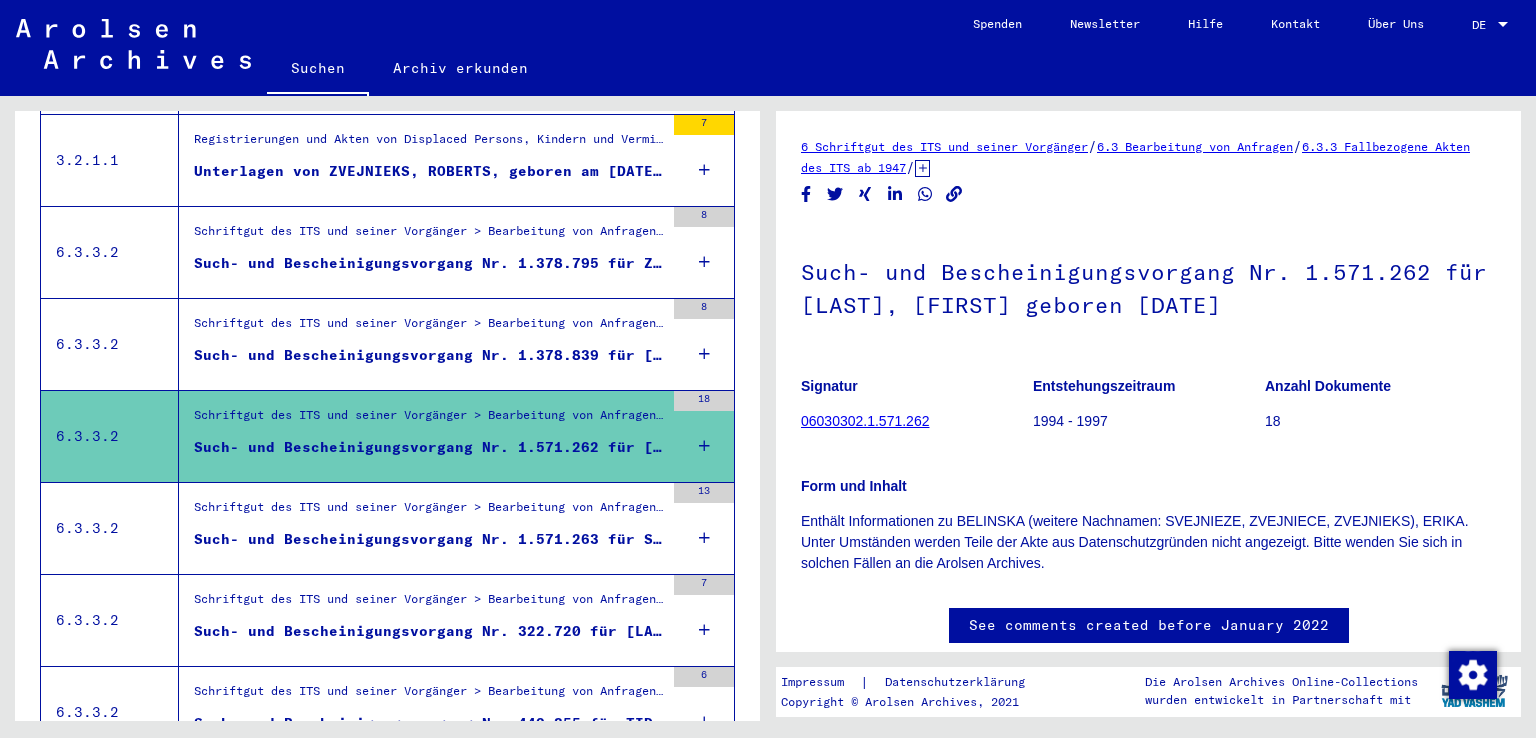 scroll, scrollTop: 0, scrollLeft: 0, axis: both 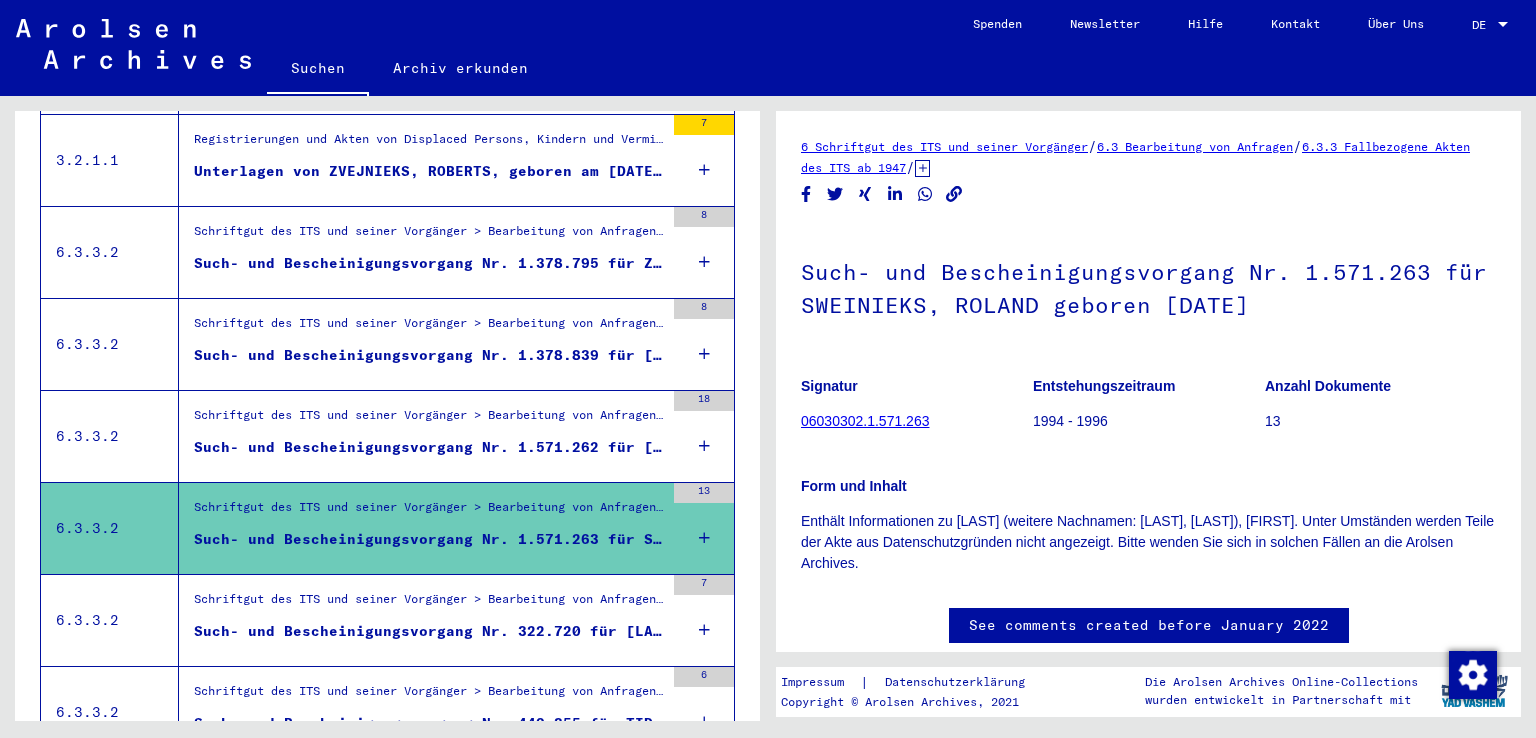 click on "Such- und Bescheinigungsvorgang Nr. 322.720 für [LAST], [NAME] geboren [DATE]" at bounding box center [429, 631] 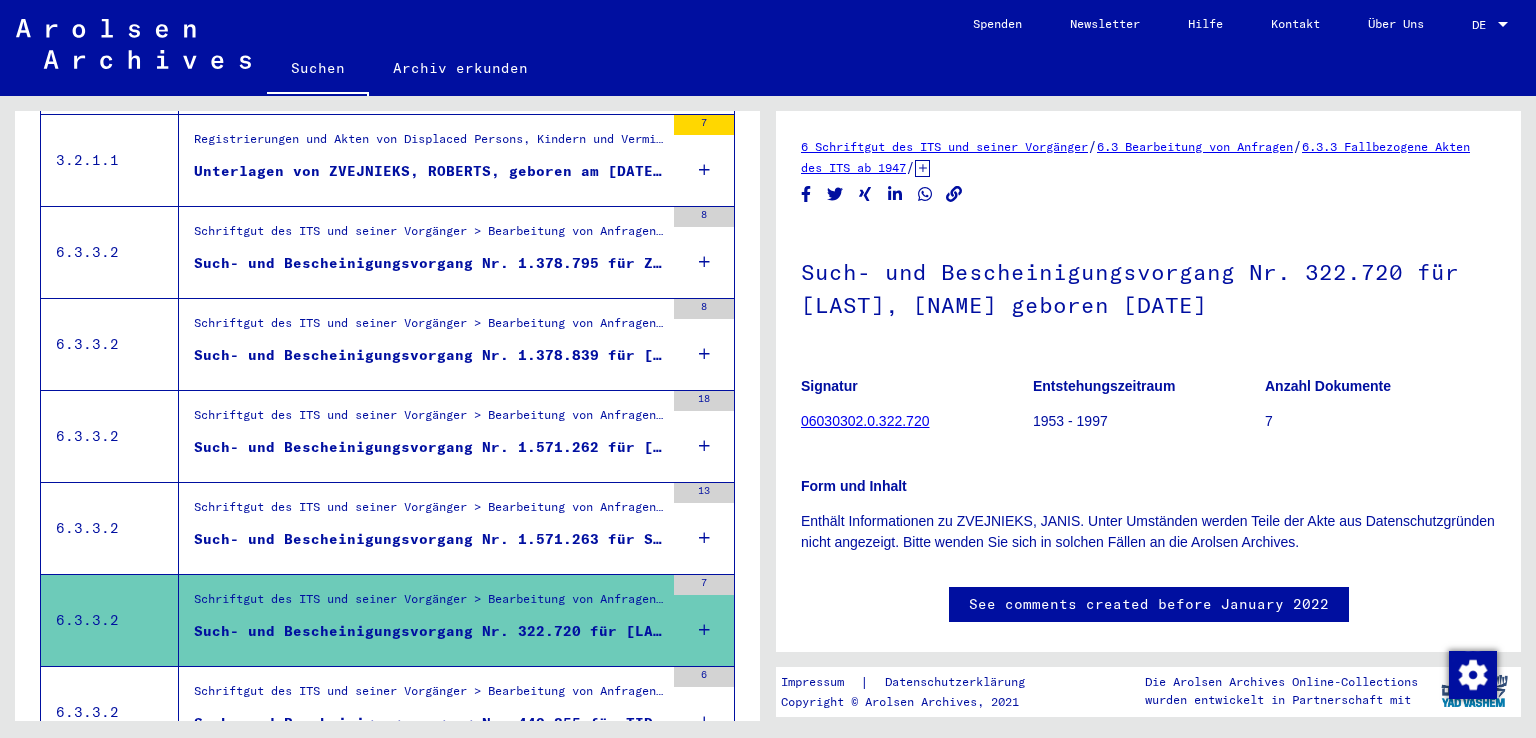 scroll, scrollTop: 0, scrollLeft: 0, axis: both 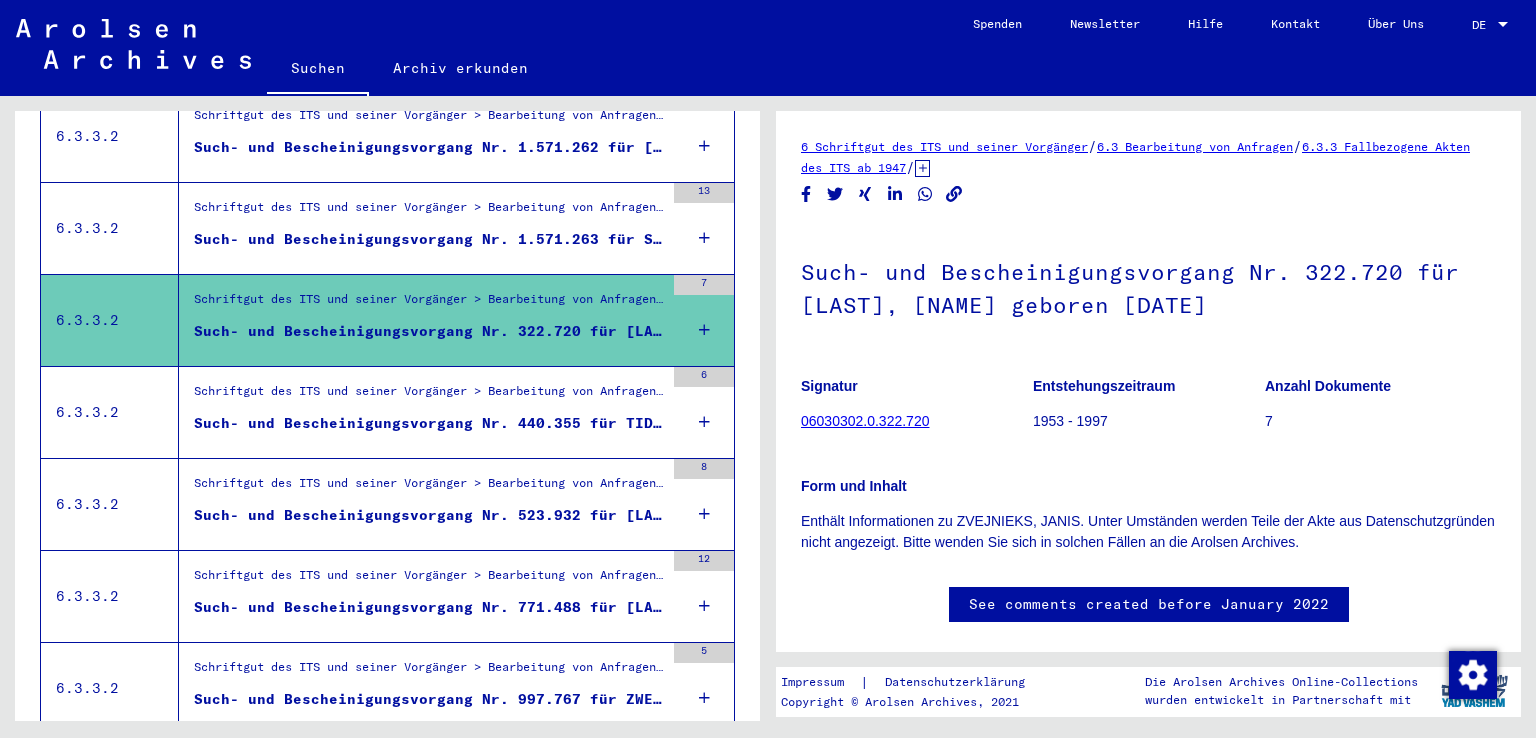 click on "Such- und Bescheinigungsvorgang Nr. 440.355 für TIDEMANIS, EMILIJA geboren [DATE]" at bounding box center (429, 423) 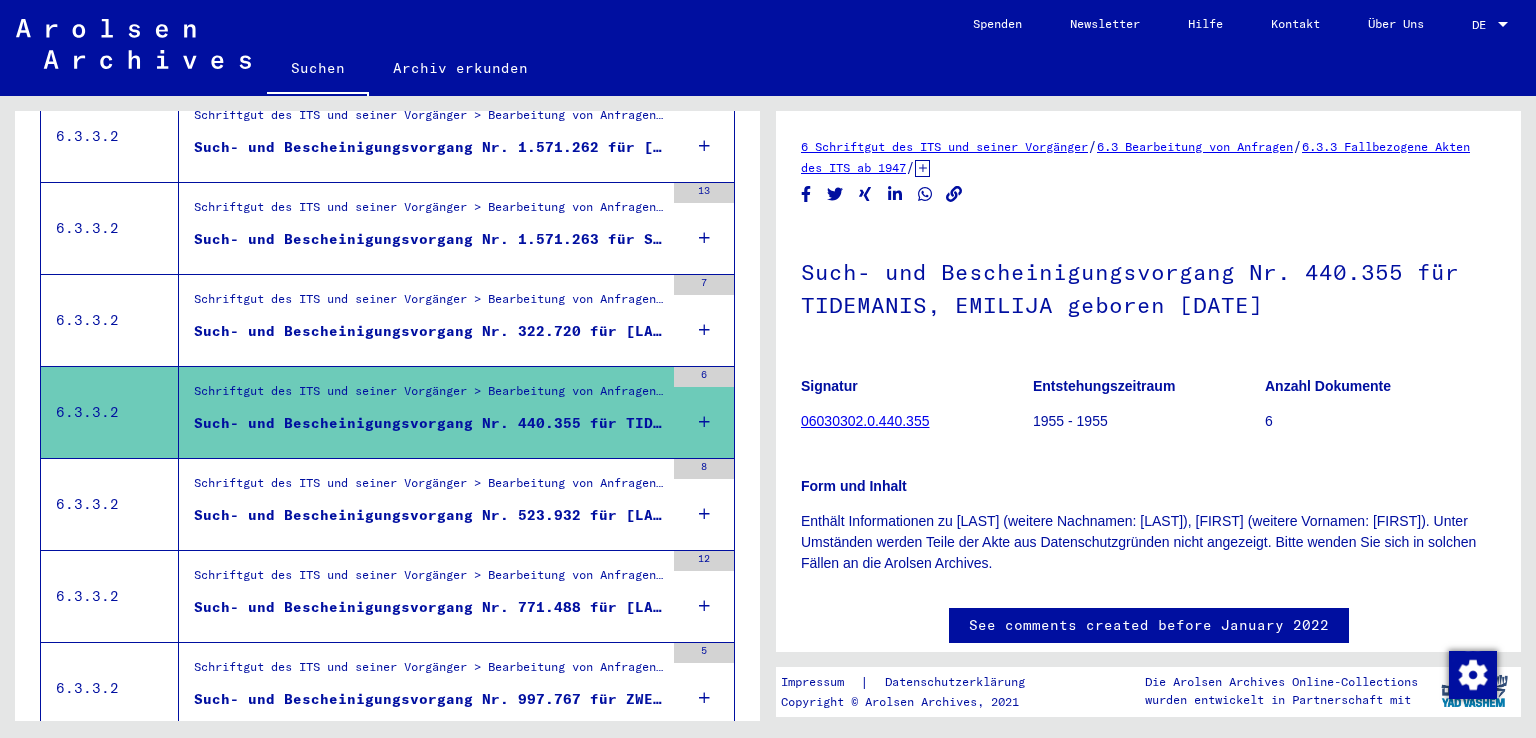 scroll, scrollTop: 0, scrollLeft: 0, axis: both 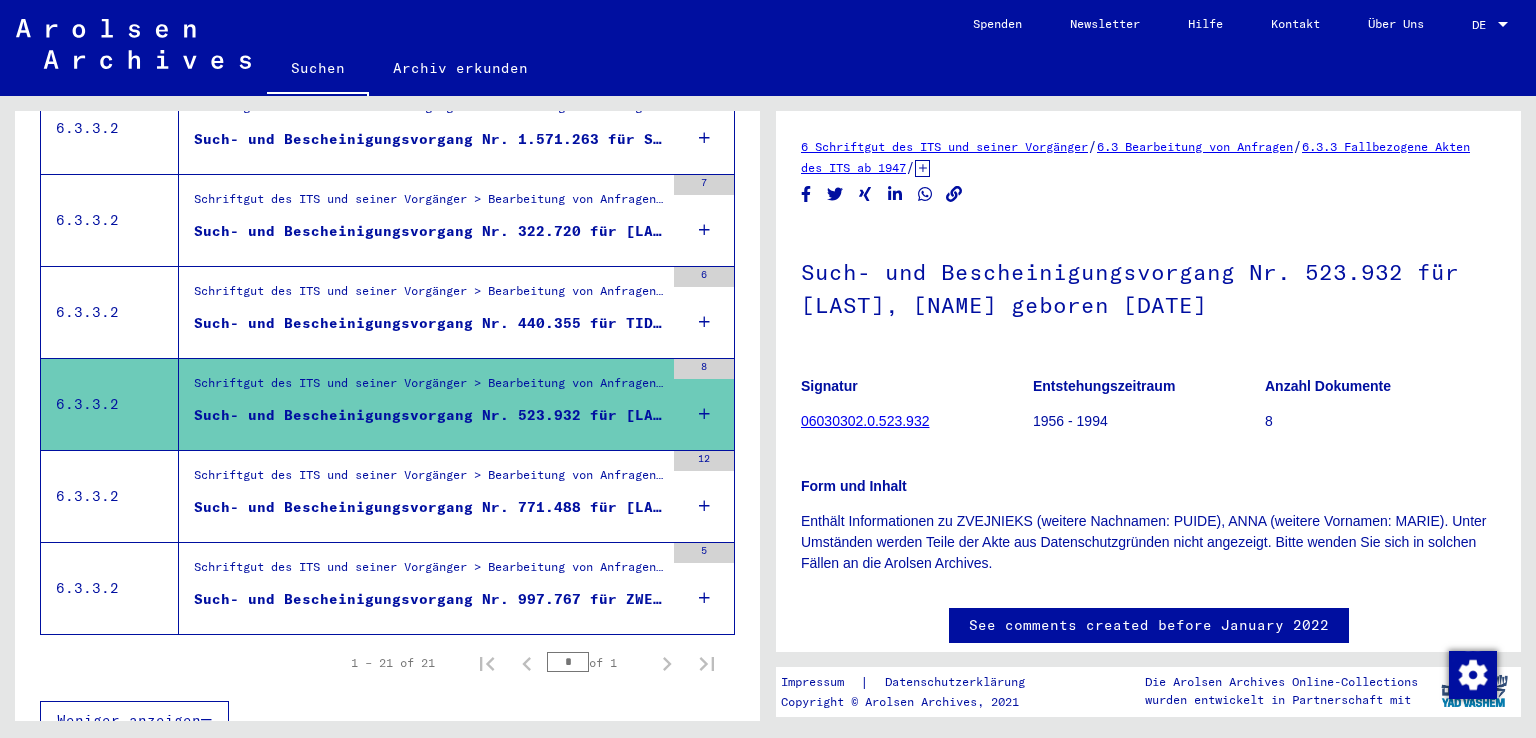 click on "Such- und Bescheinigungsvorgang Nr. 771.488 für [LAST], [FIRST] geboren [DATE]" at bounding box center (429, 507) 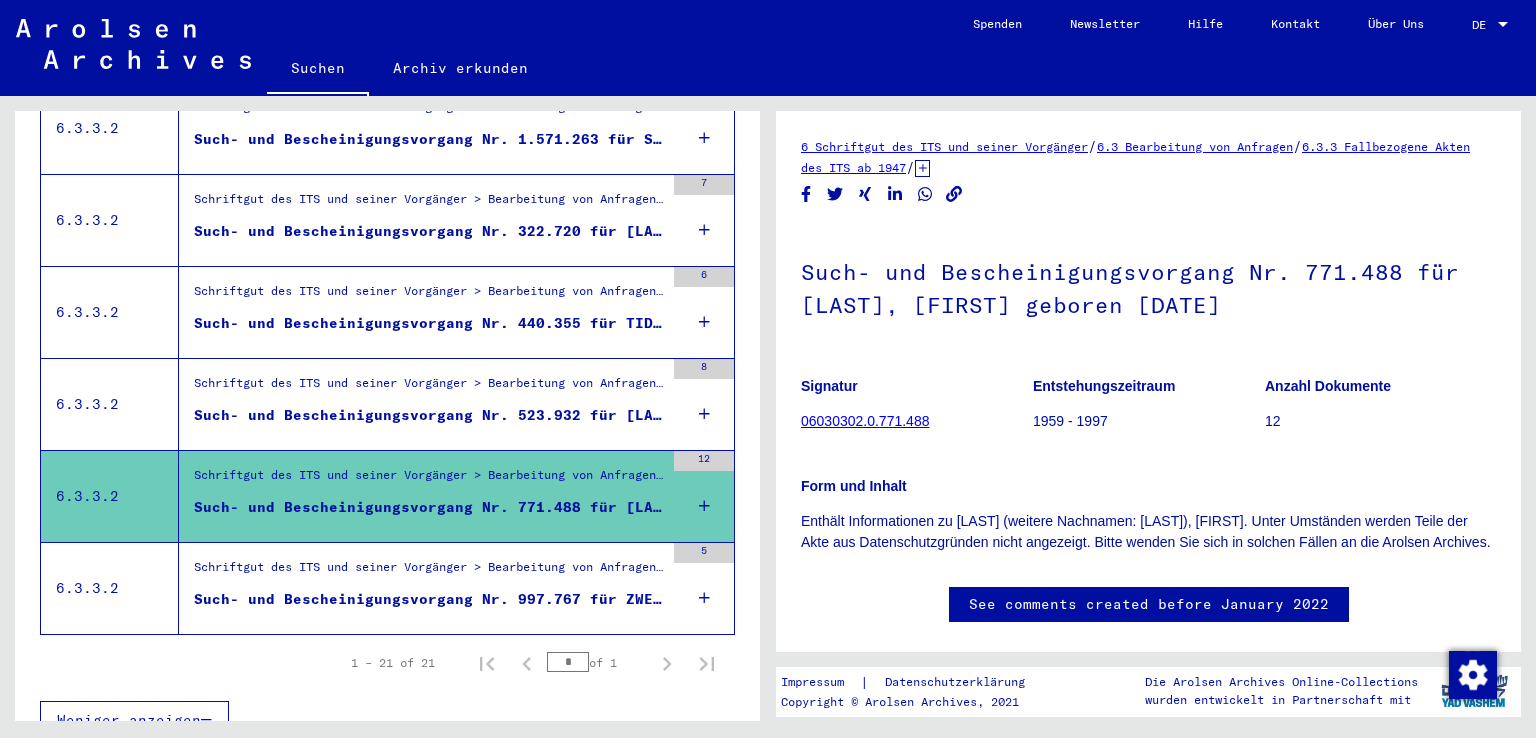 scroll, scrollTop: 0, scrollLeft: 0, axis: both 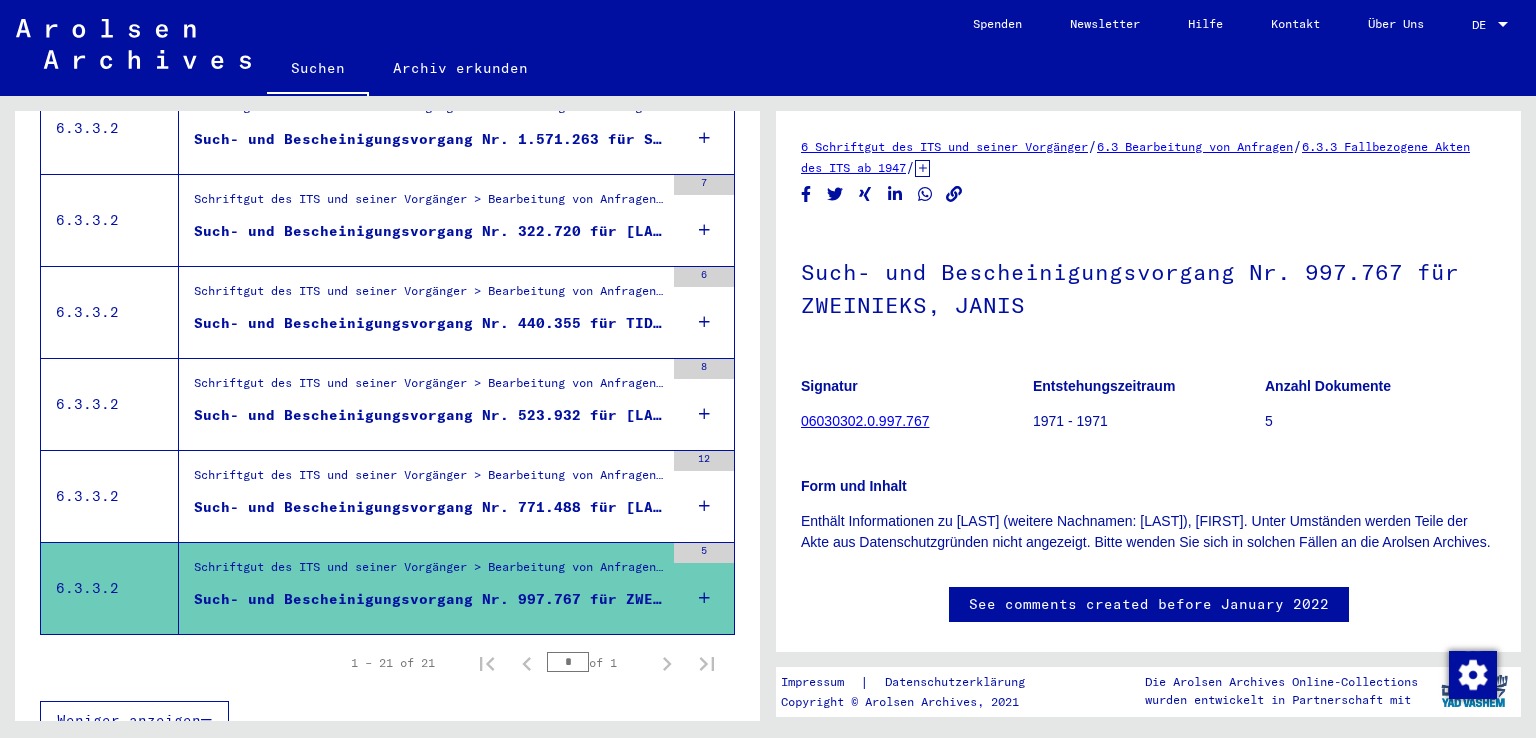 click on "Such- und Bescheinigungsvorgang Nr. 771.488 für [LAST], [FIRST] geboren [DATE]" at bounding box center (429, 507) 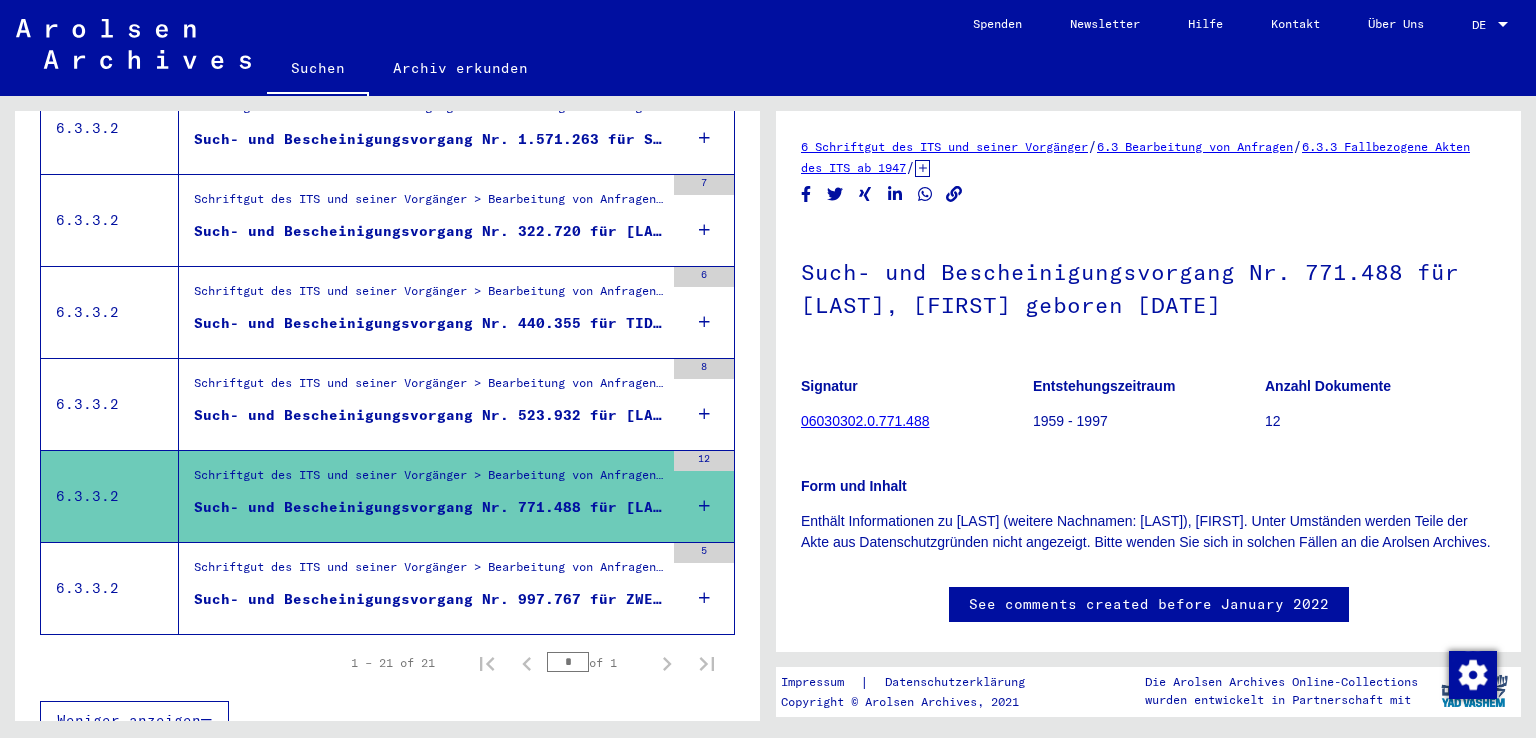 scroll, scrollTop: 0, scrollLeft: 0, axis: both 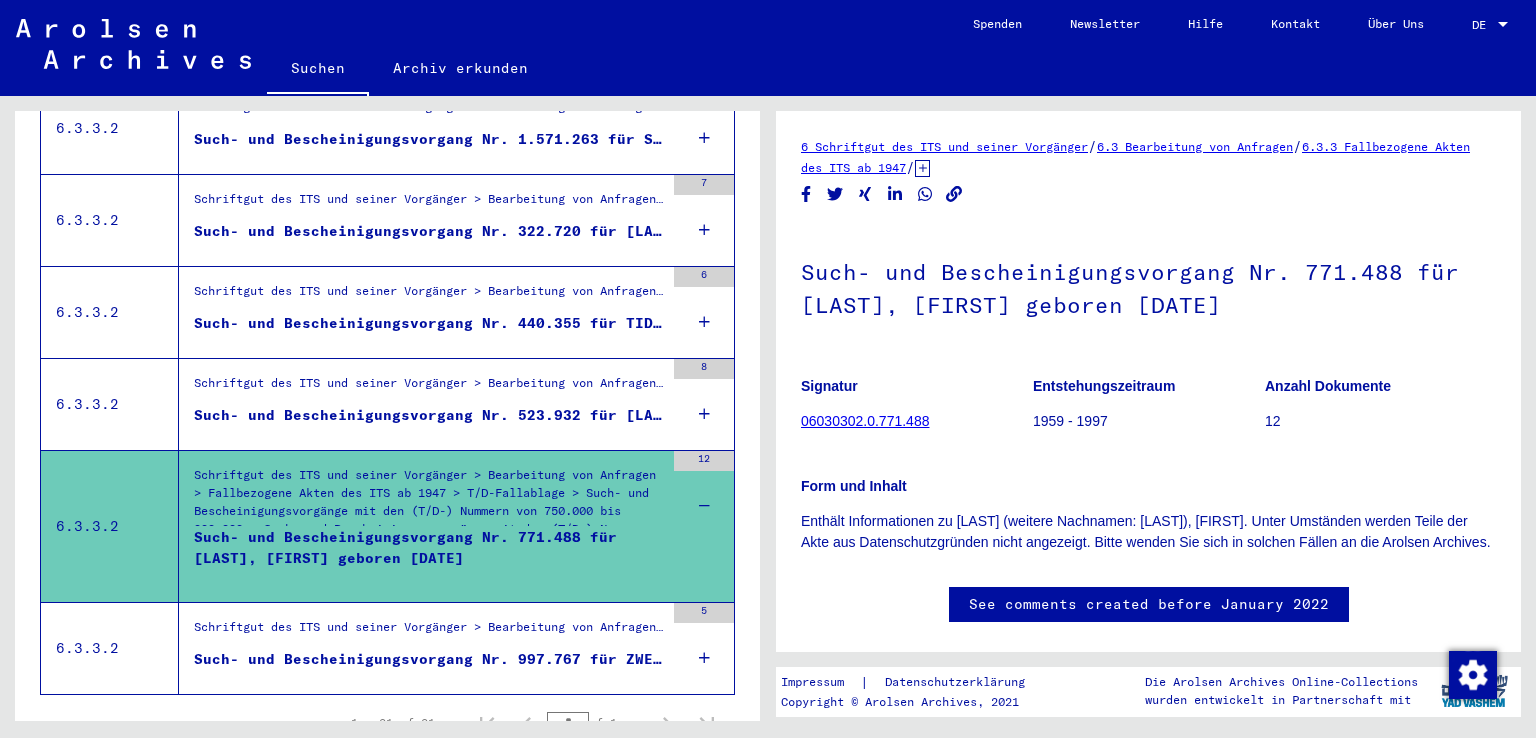 click on "Such- und Bescheinigungsvorgang Nr. 771.488 für [LAST], [FIRST] geboren [DATE]" at bounding box center [429, 557] 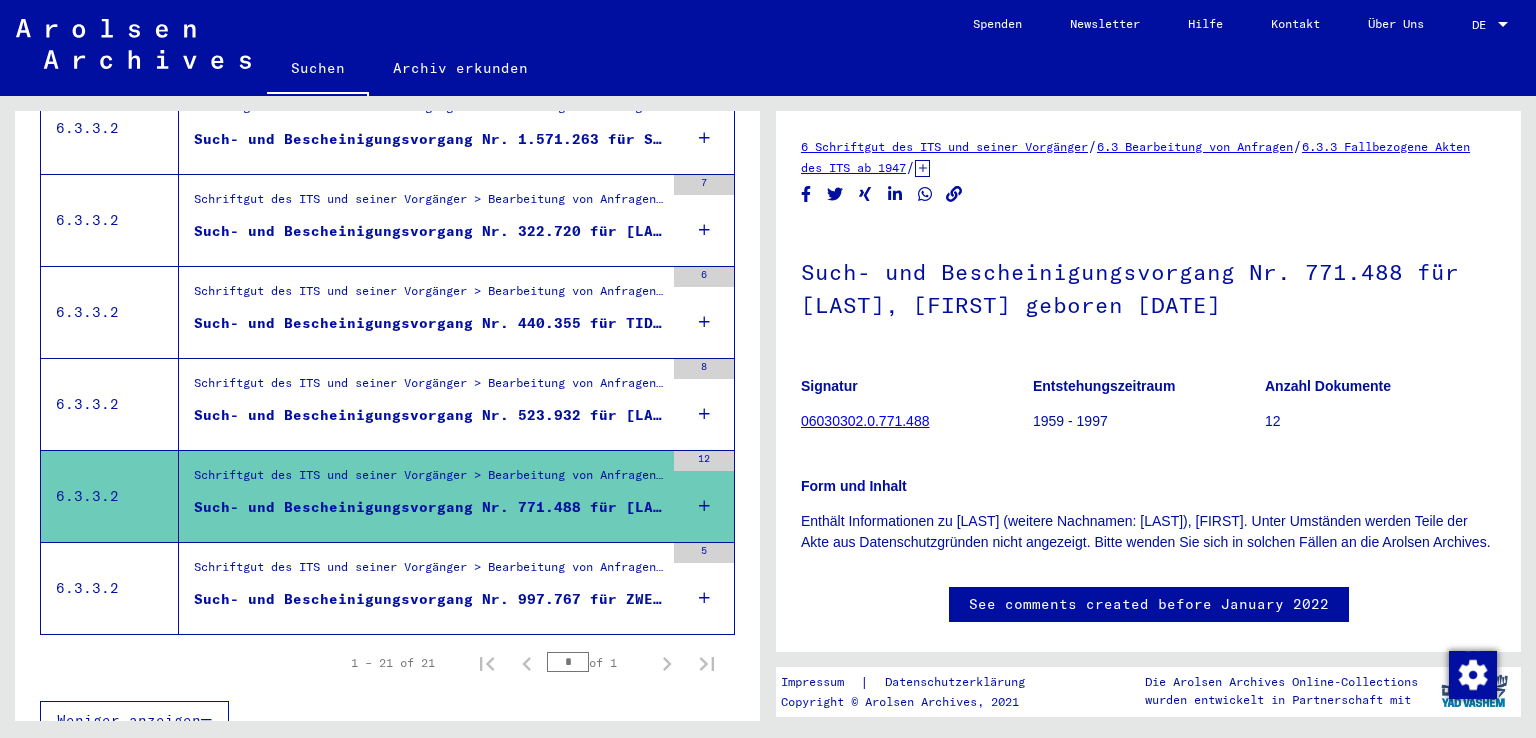 click on "Such- und Bescheinigungsvorgang Nr. 771.488 für [LAST], [FIRST] geboren [DATE]" at bounding box center [429, 507] 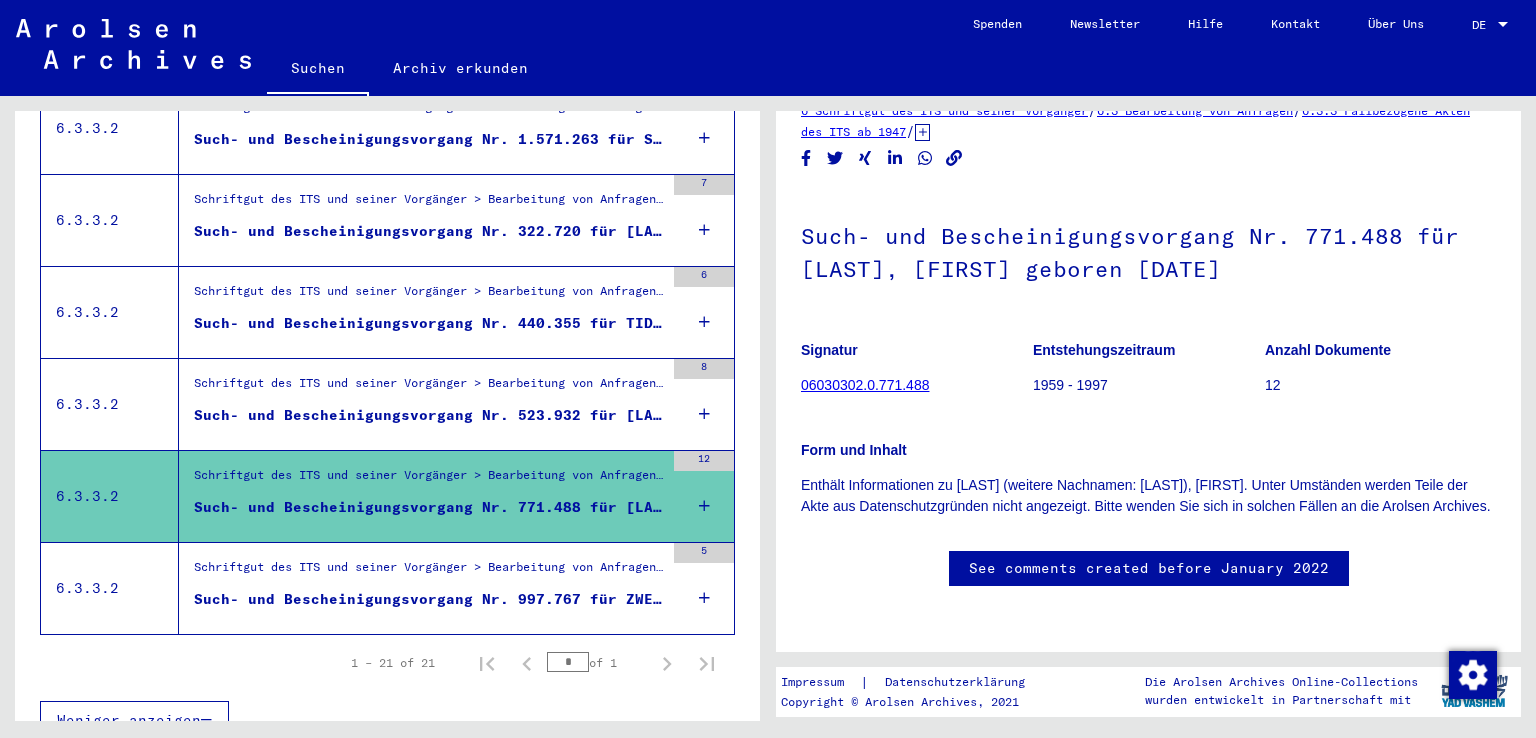 scroll, scrollTop: 0, scrollLeft: 0, axis: both 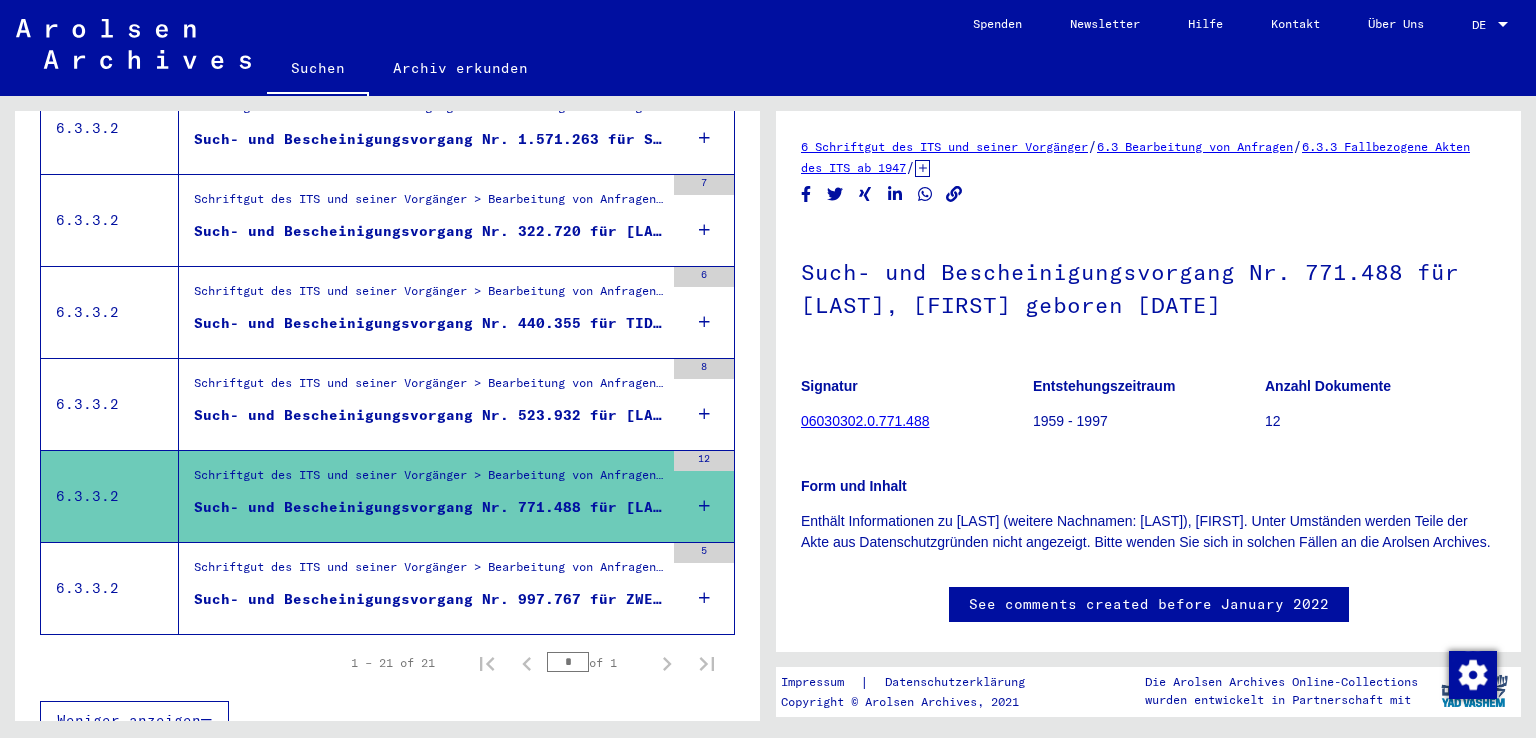 click on "12" 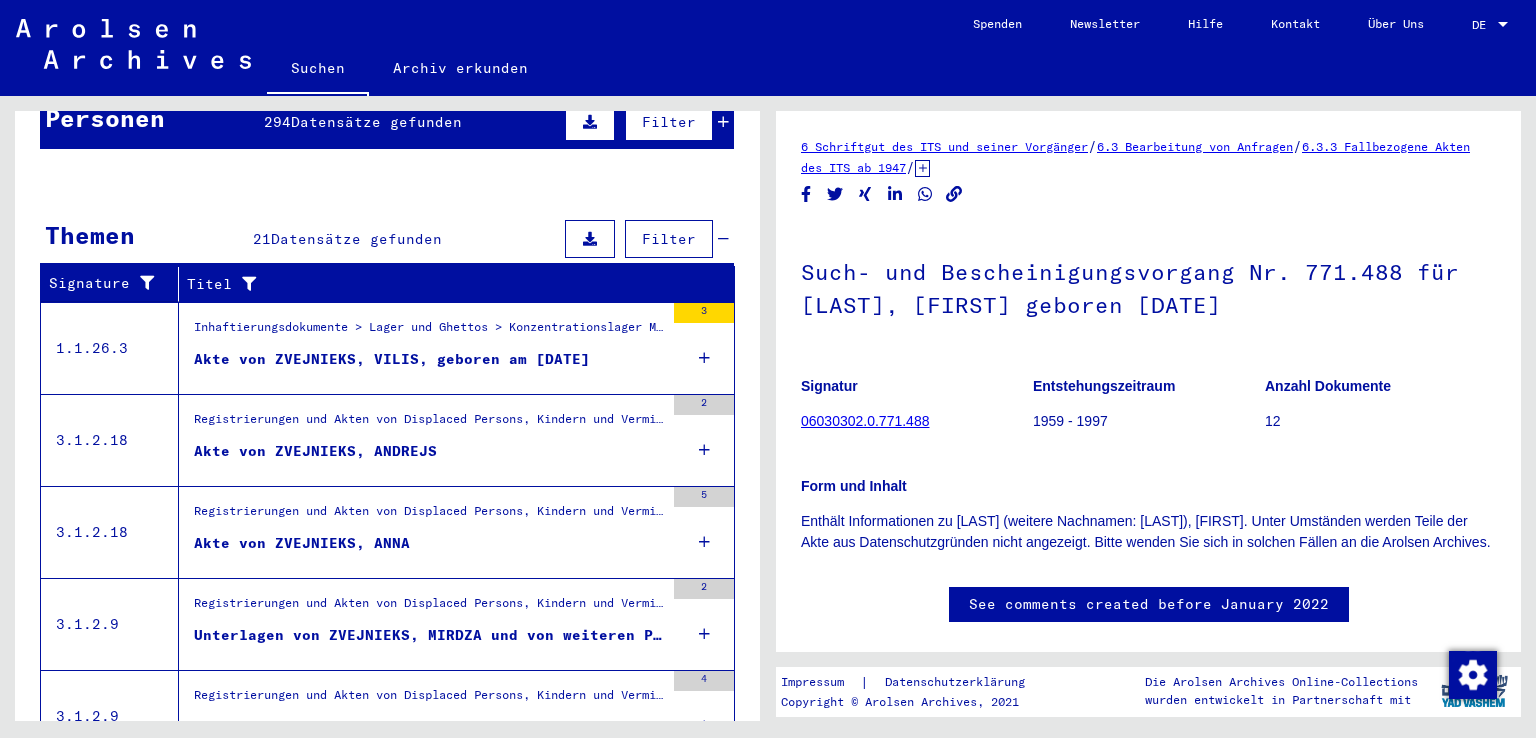 scroll, scrollTop: 0, scrollLeft: 0, axis: both 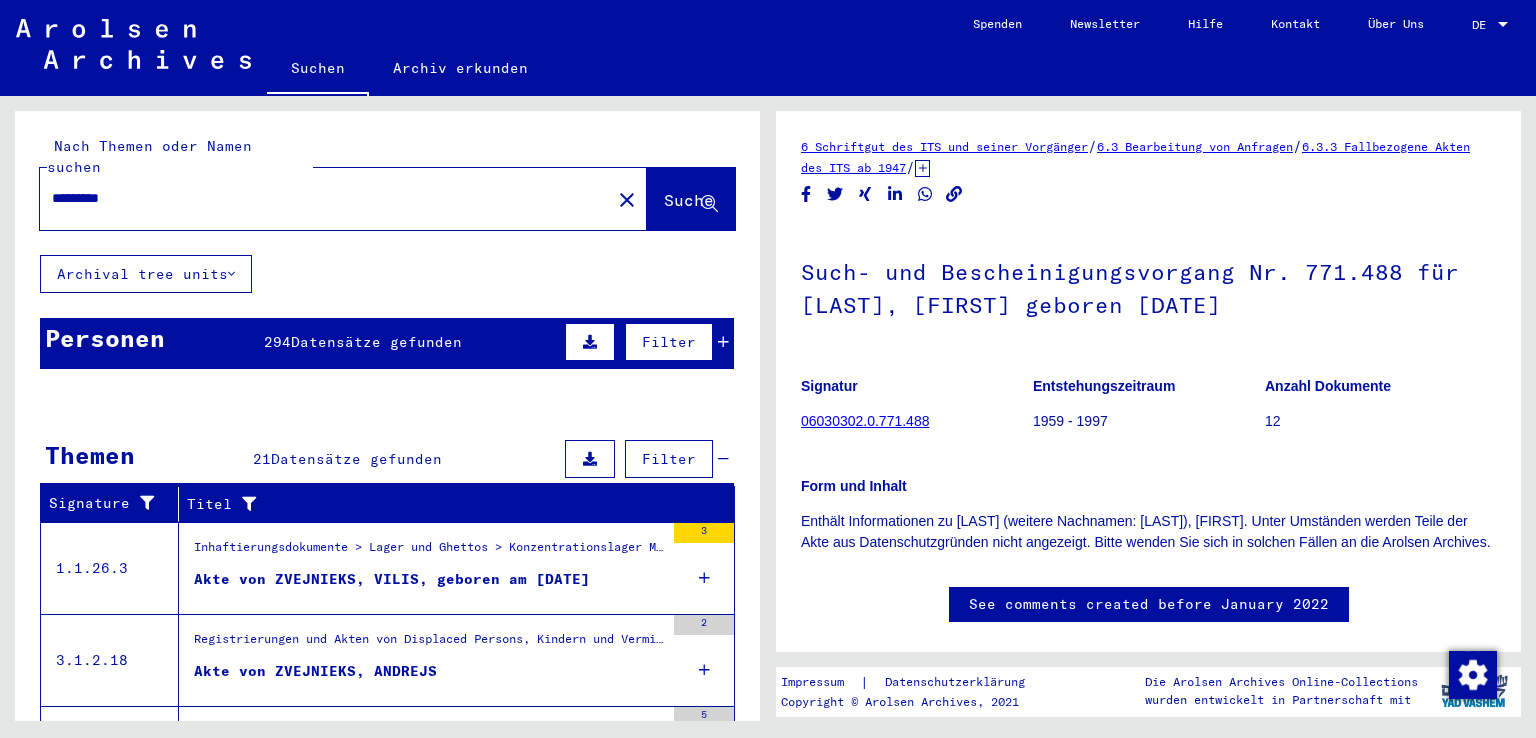 click on "*********" at bounding box center [325, 198] 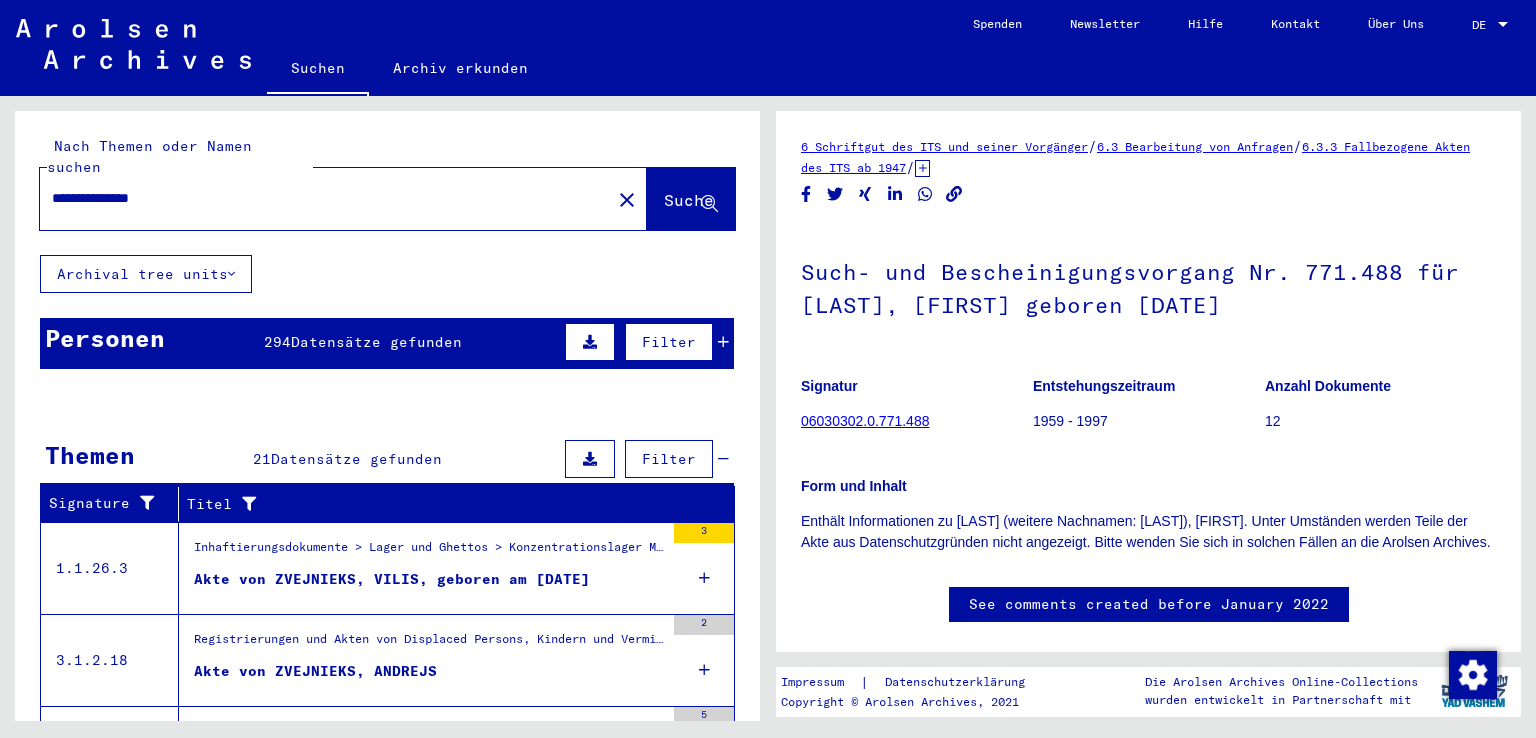 type on "**********" 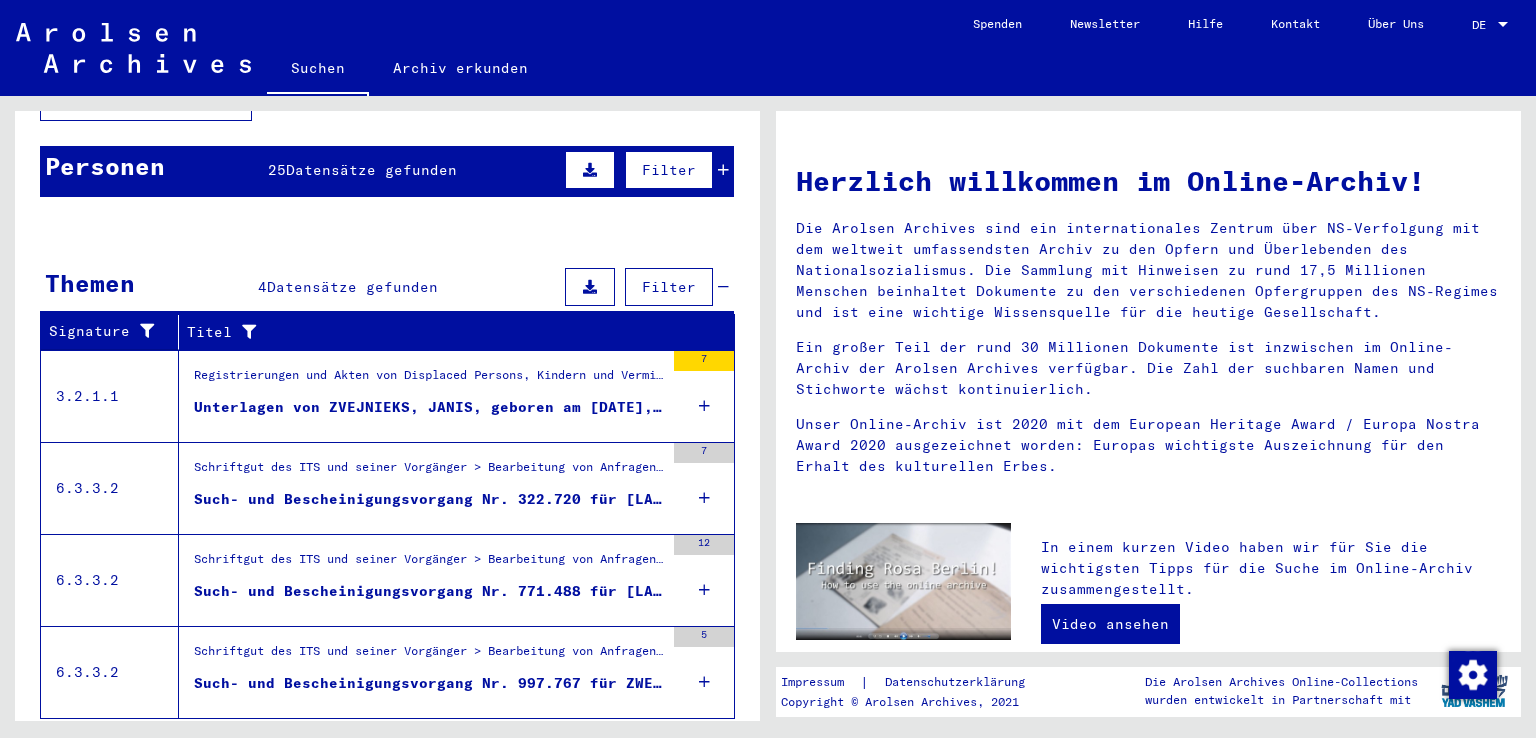scroll, scrollTop: 203, scrollLeft: 0, axis: vertical 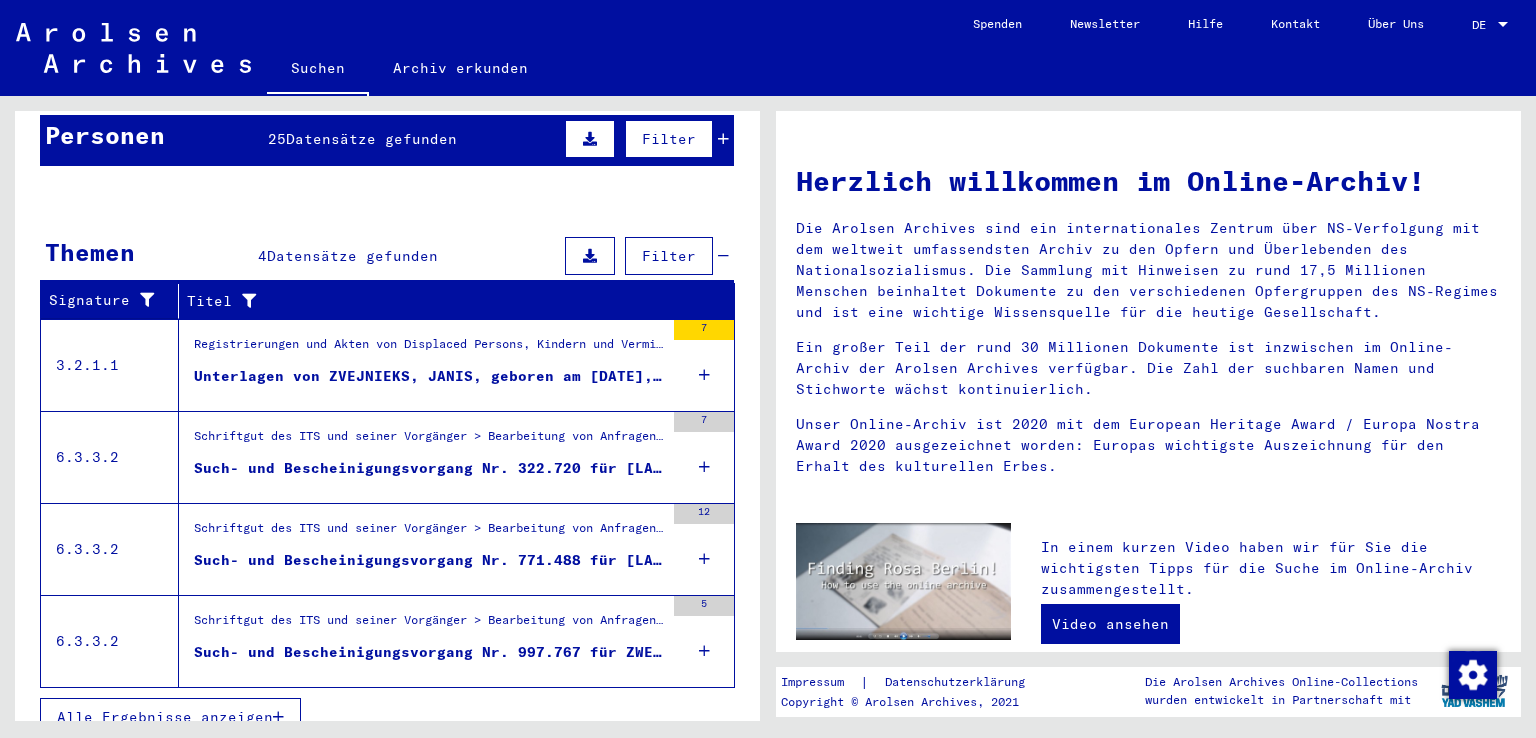 click on "Such- und Bescheinigungsvorgang Nr. 771.488 für [LAST], [FIRST] geboren [DATE]" at bounding box center [429, 560] 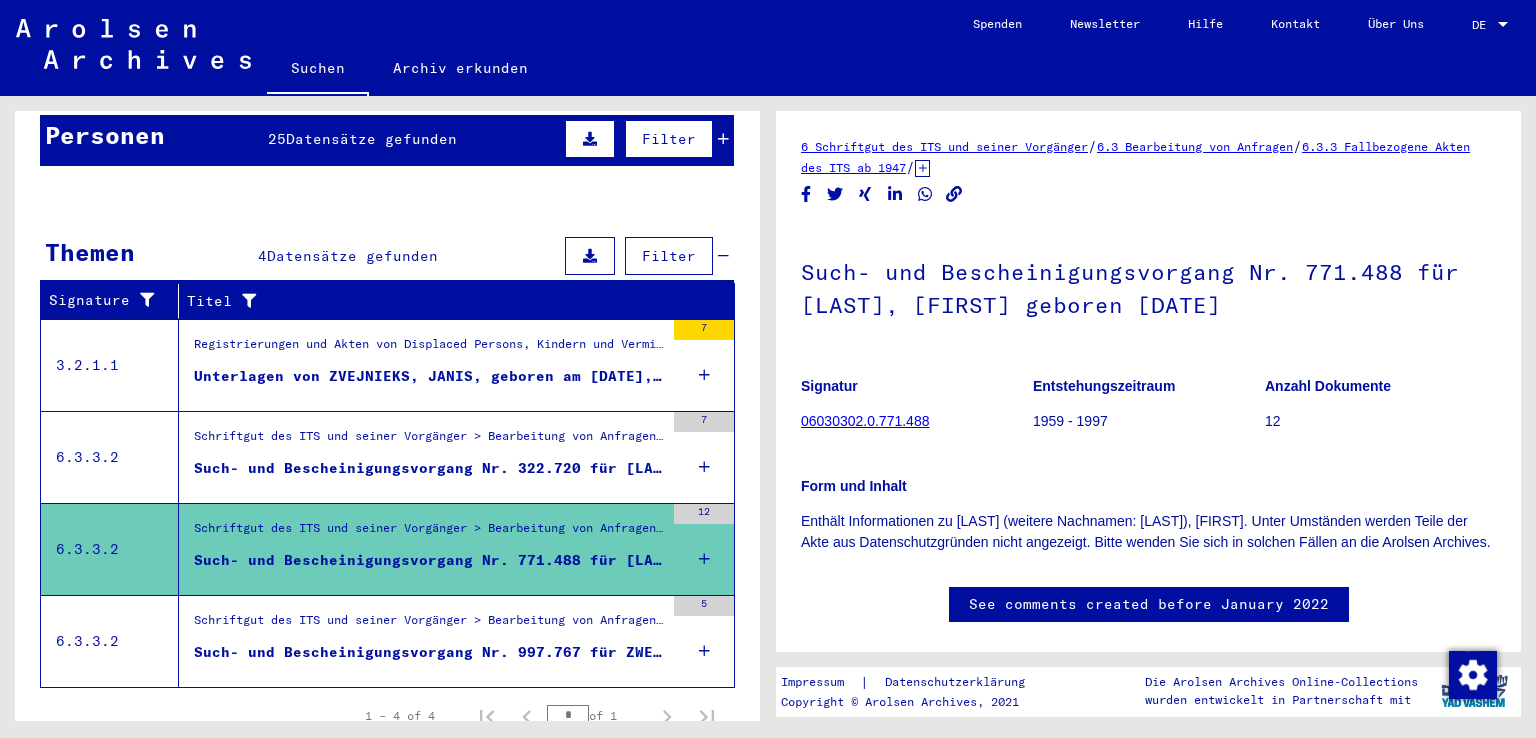 scroll, scrollTop: 0, scrollLeft: 0, axis: both 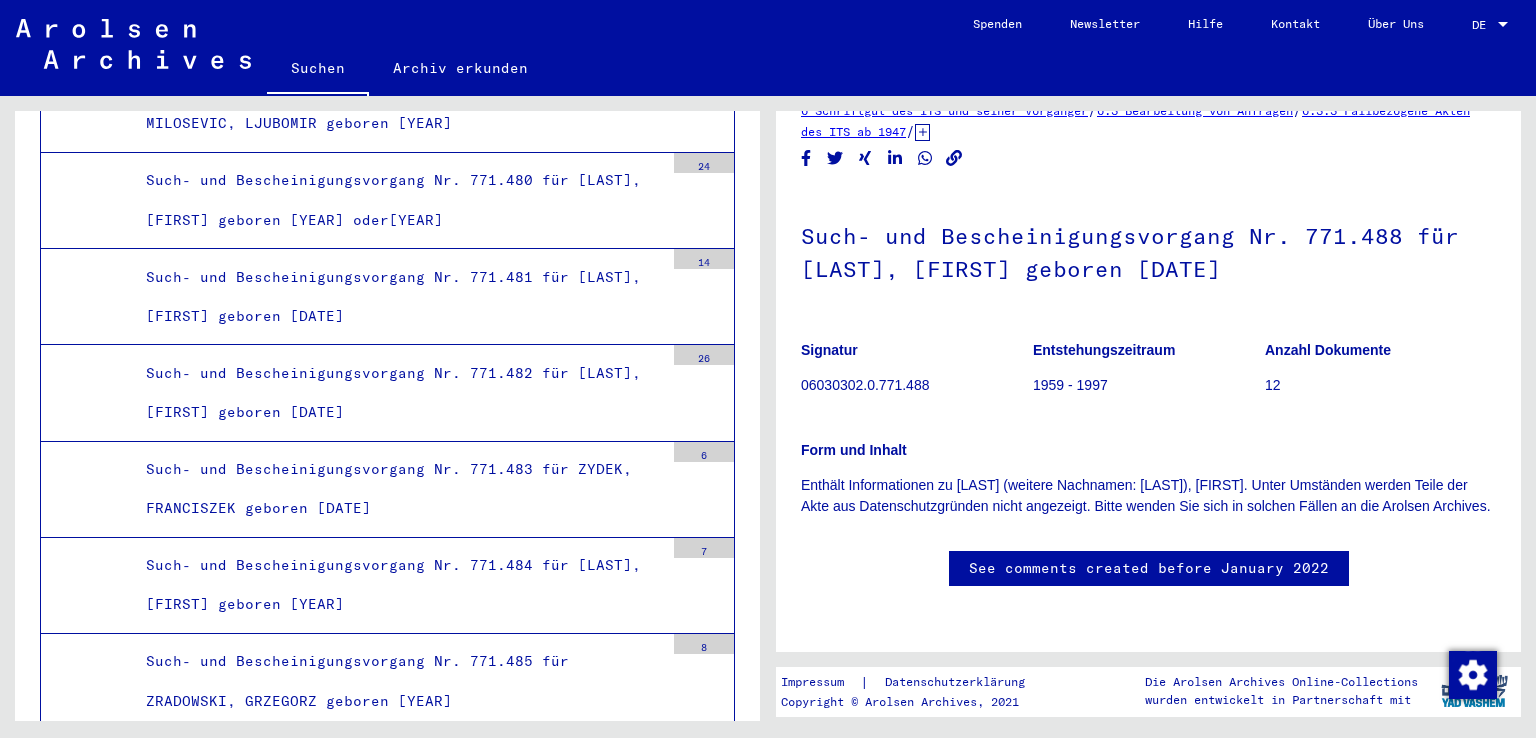 click on "Such- und Bescheinigungsvorgang Nr. 771.488 für [LAST], [FIRST] geboren [DATE]" at bounding box center (397, 971) 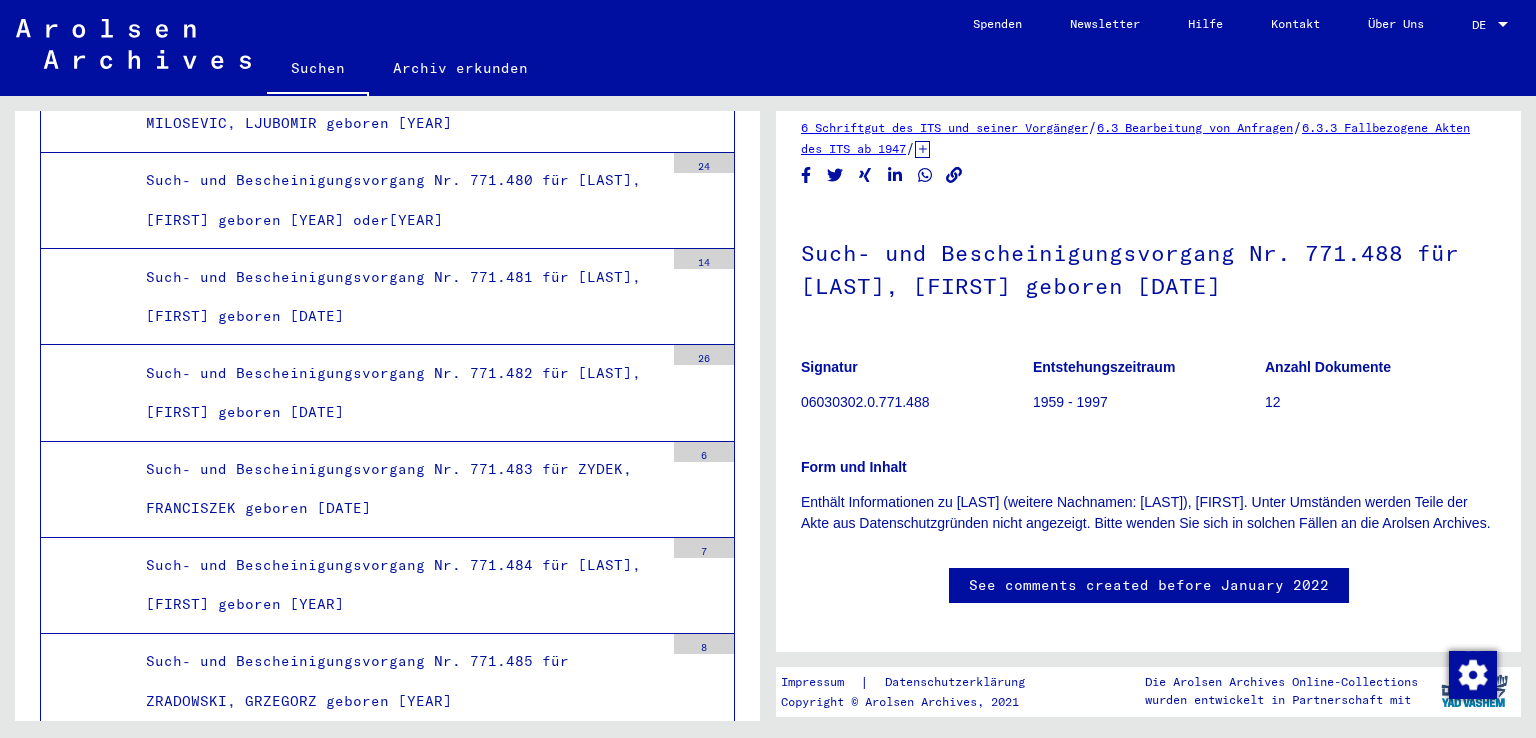 scroll, scrollTop: 0, scrollLeft: 0, axis: both 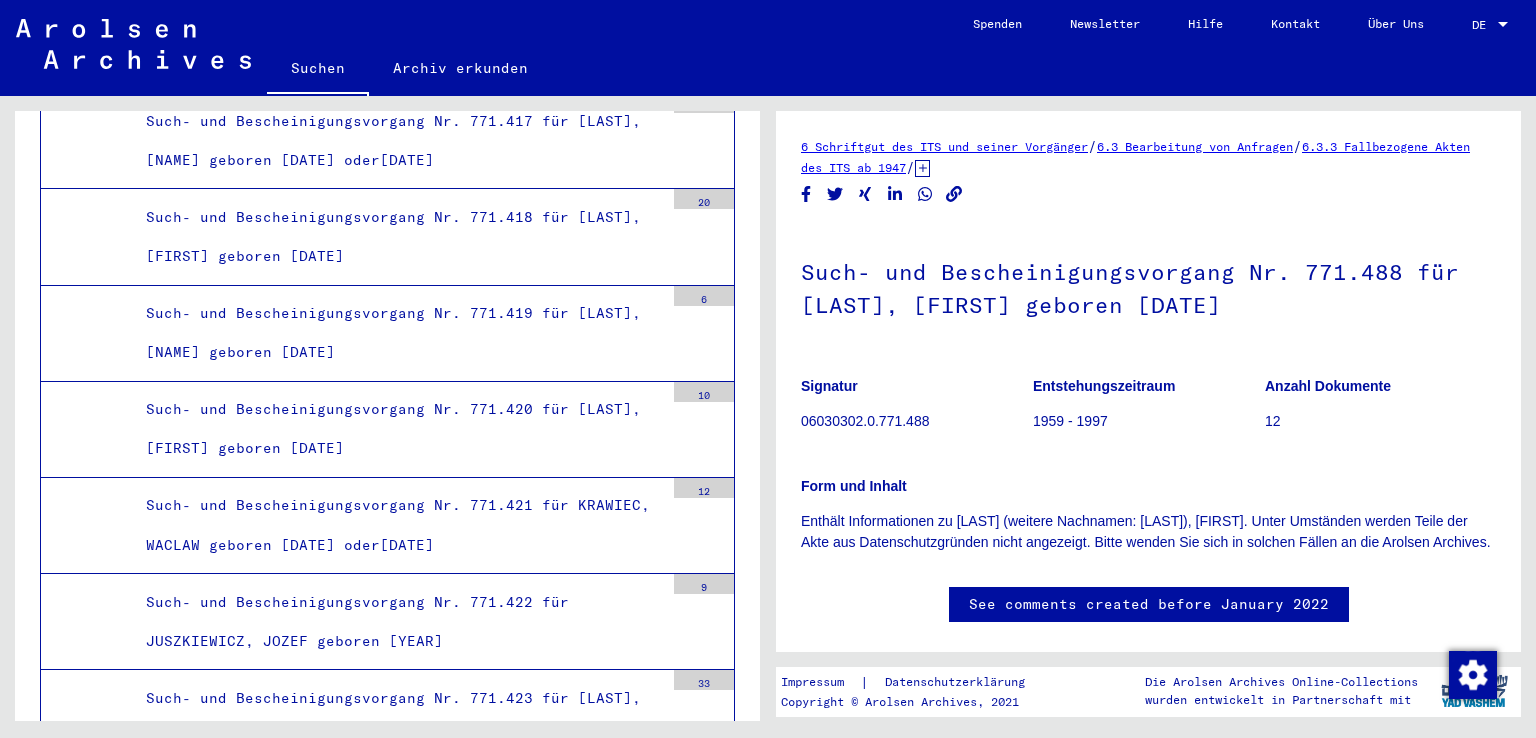 click 